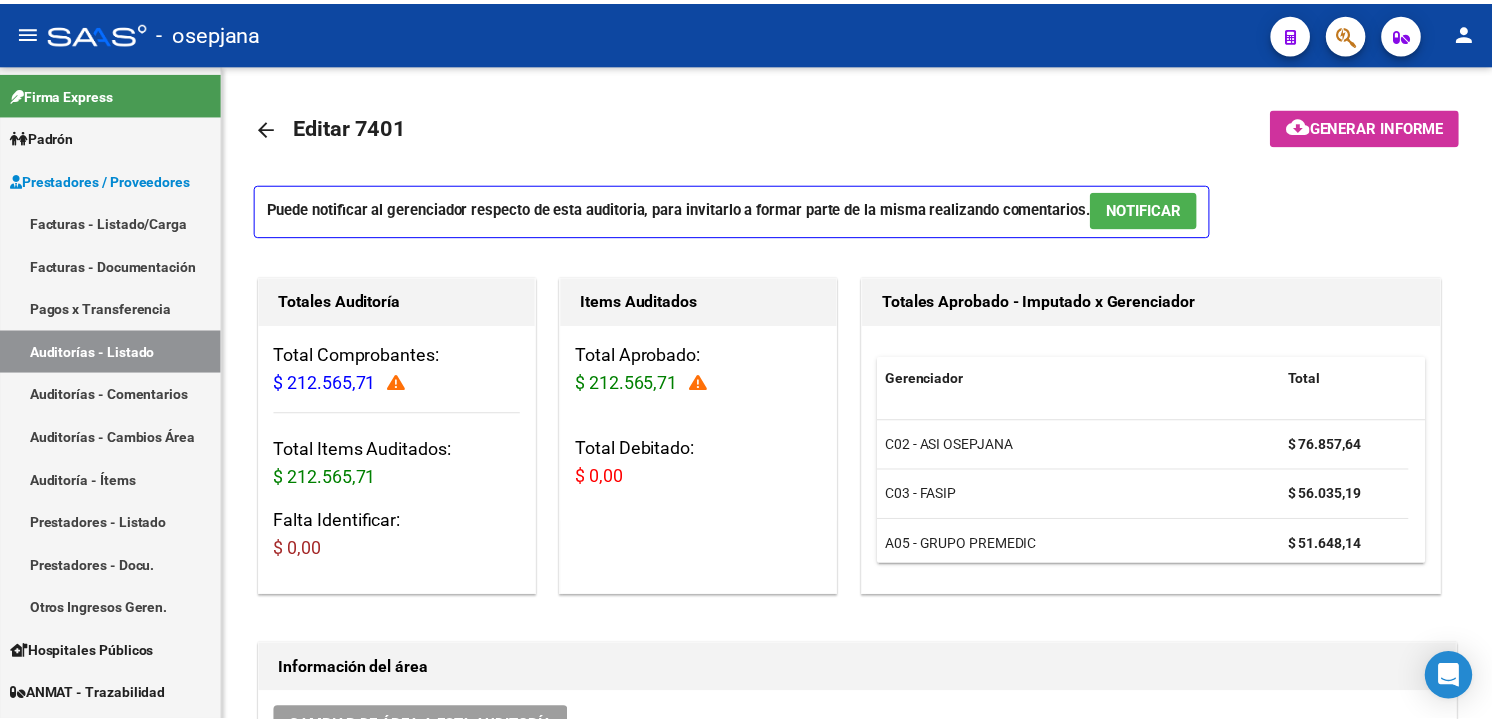 scroll, scrollTop: 0, scrollLeft: 0, axis: both 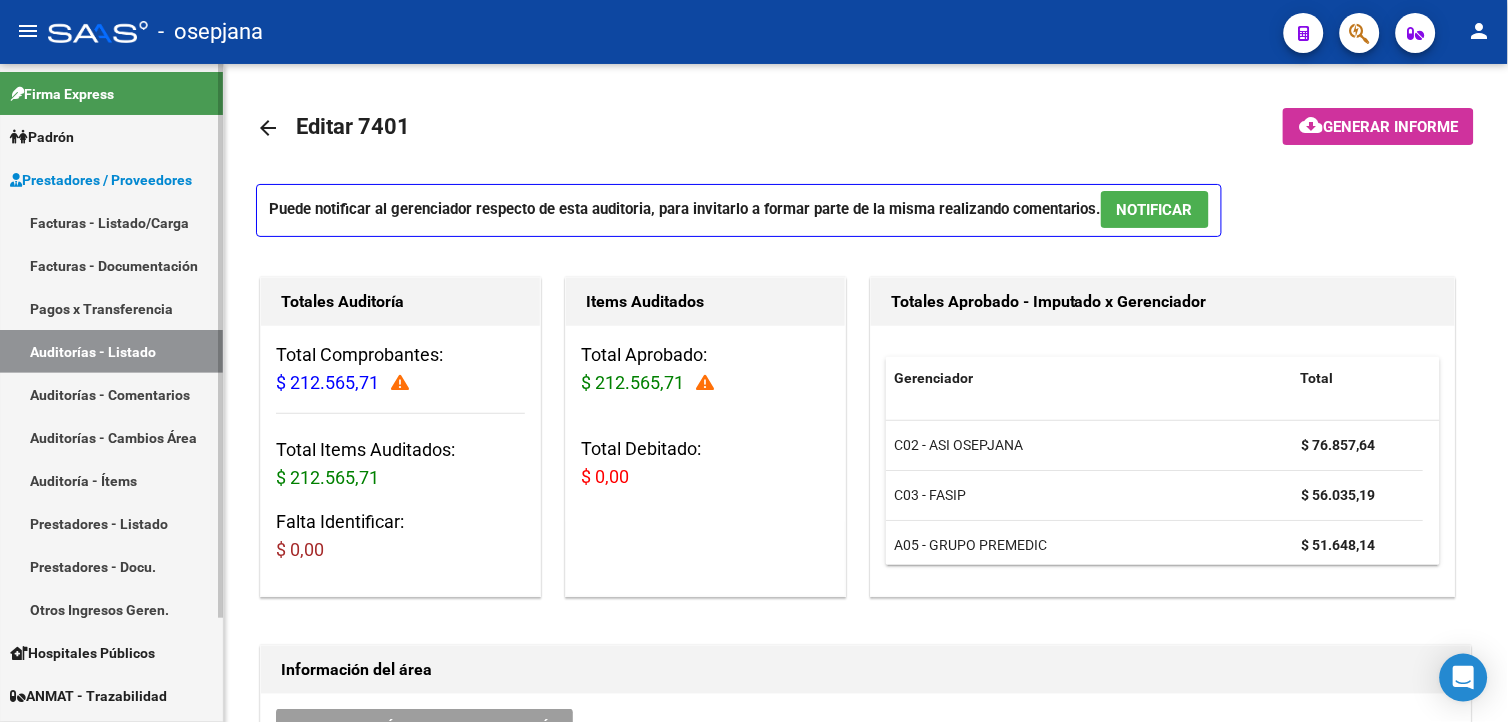 click on "Facturas - Listado/Carga" at bounding box center [111, 222] 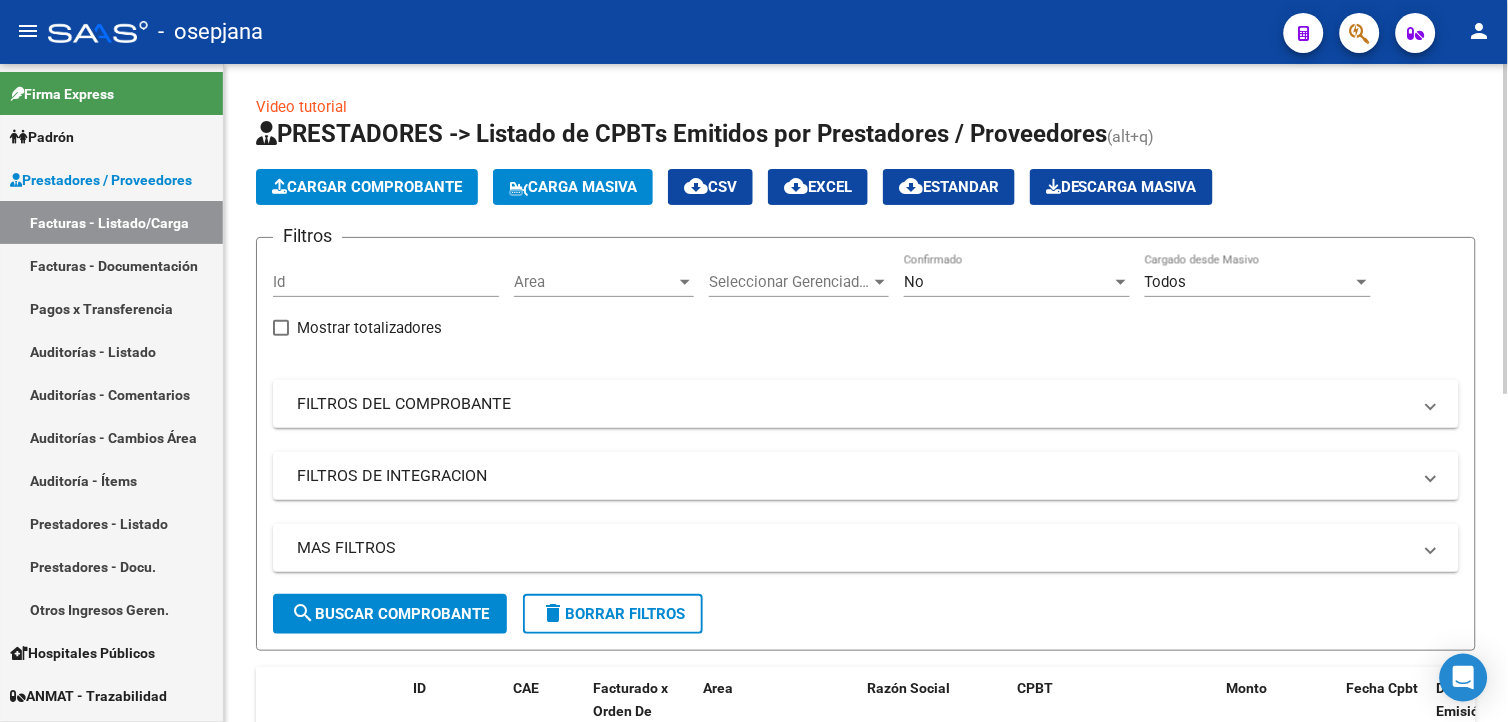 click on "Cargar Comprobante" 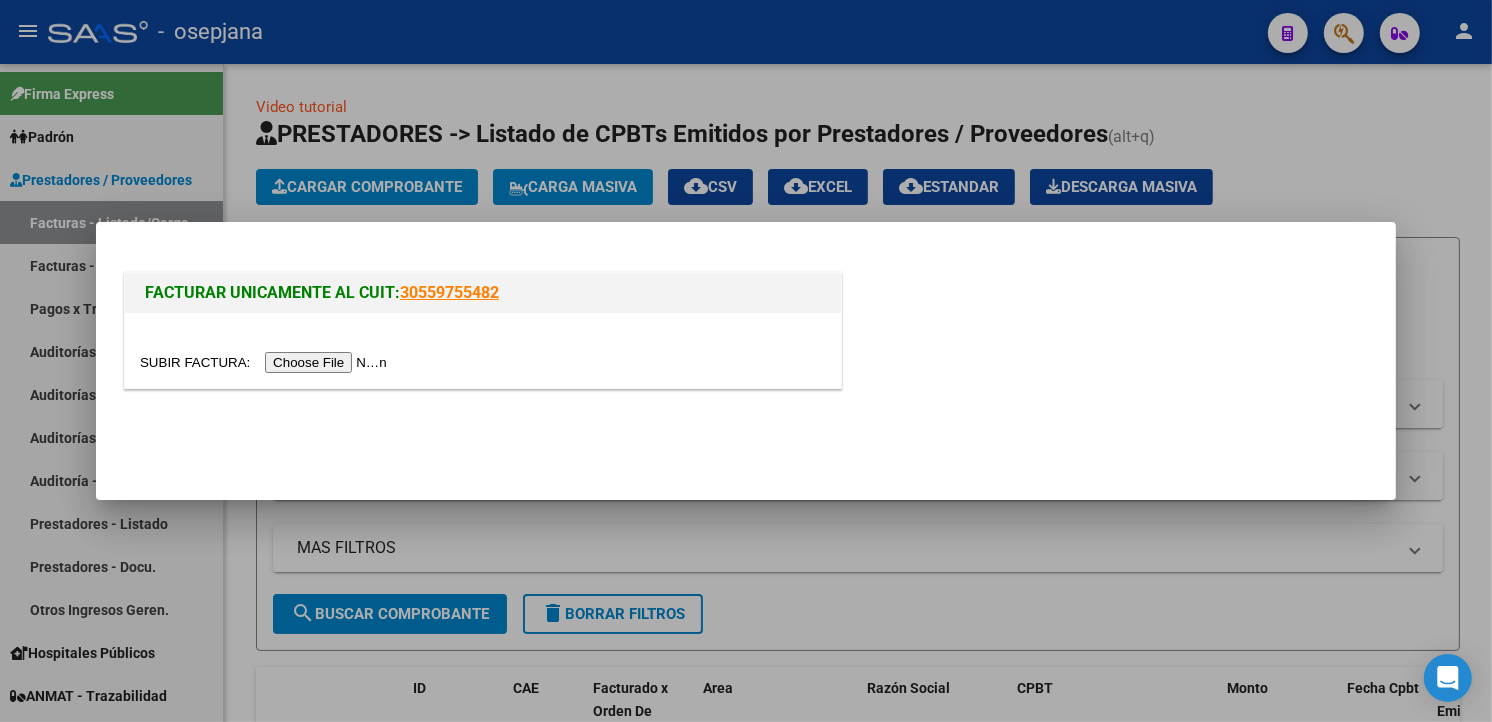 click at bounding box center (483, 350) 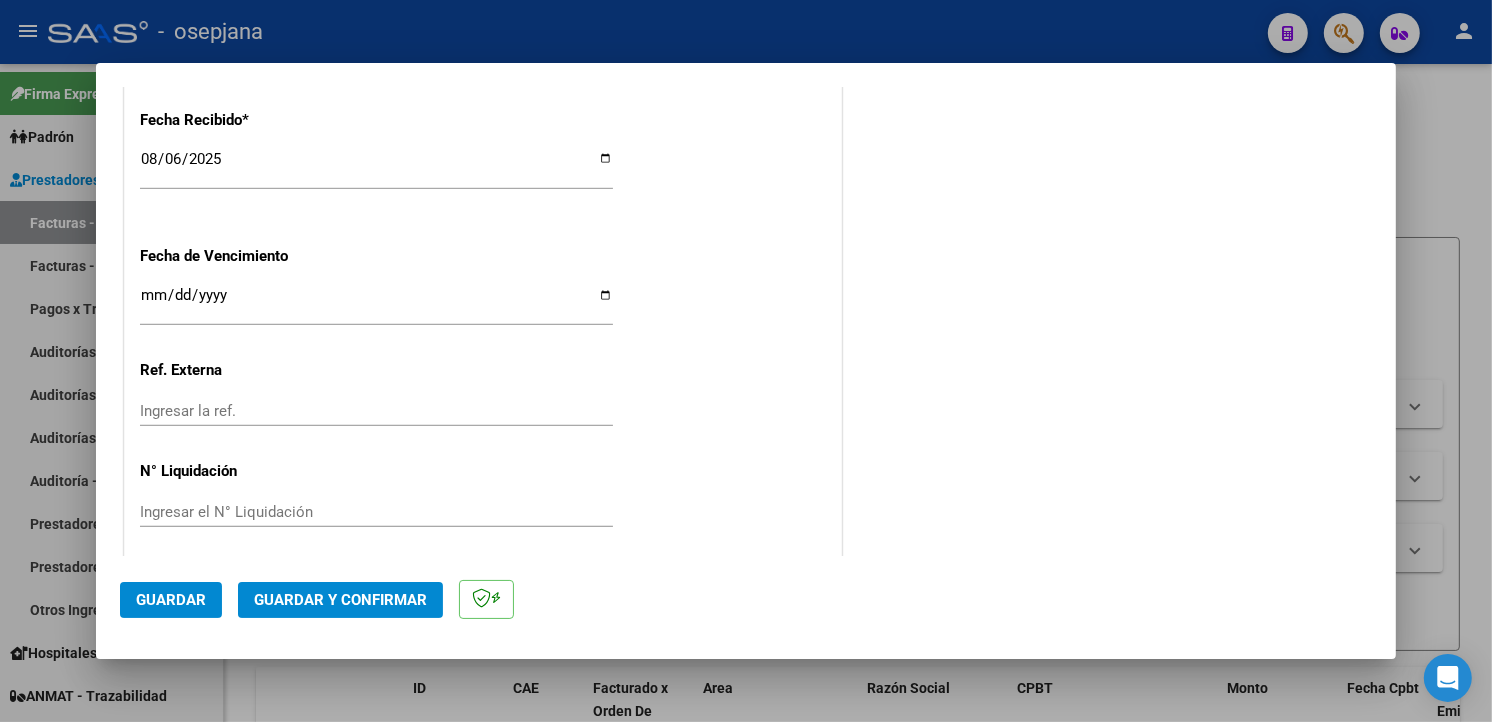 scroll, scrollTop: 1202, scrollLeft: 0, axis: vertical 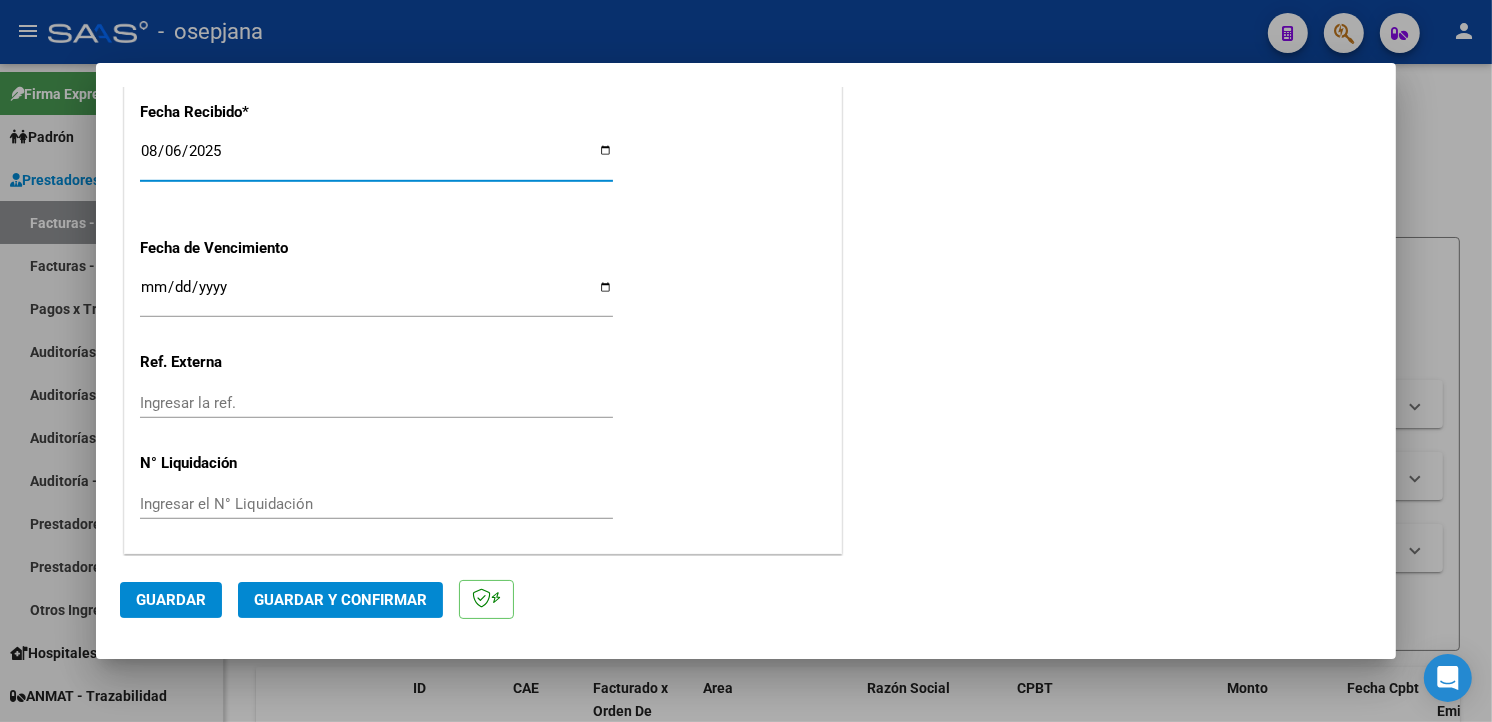 drag, startPoint x: 145, startPoint y: 152, endPoint x: 170, endPoint y: 141, distance: 27.313 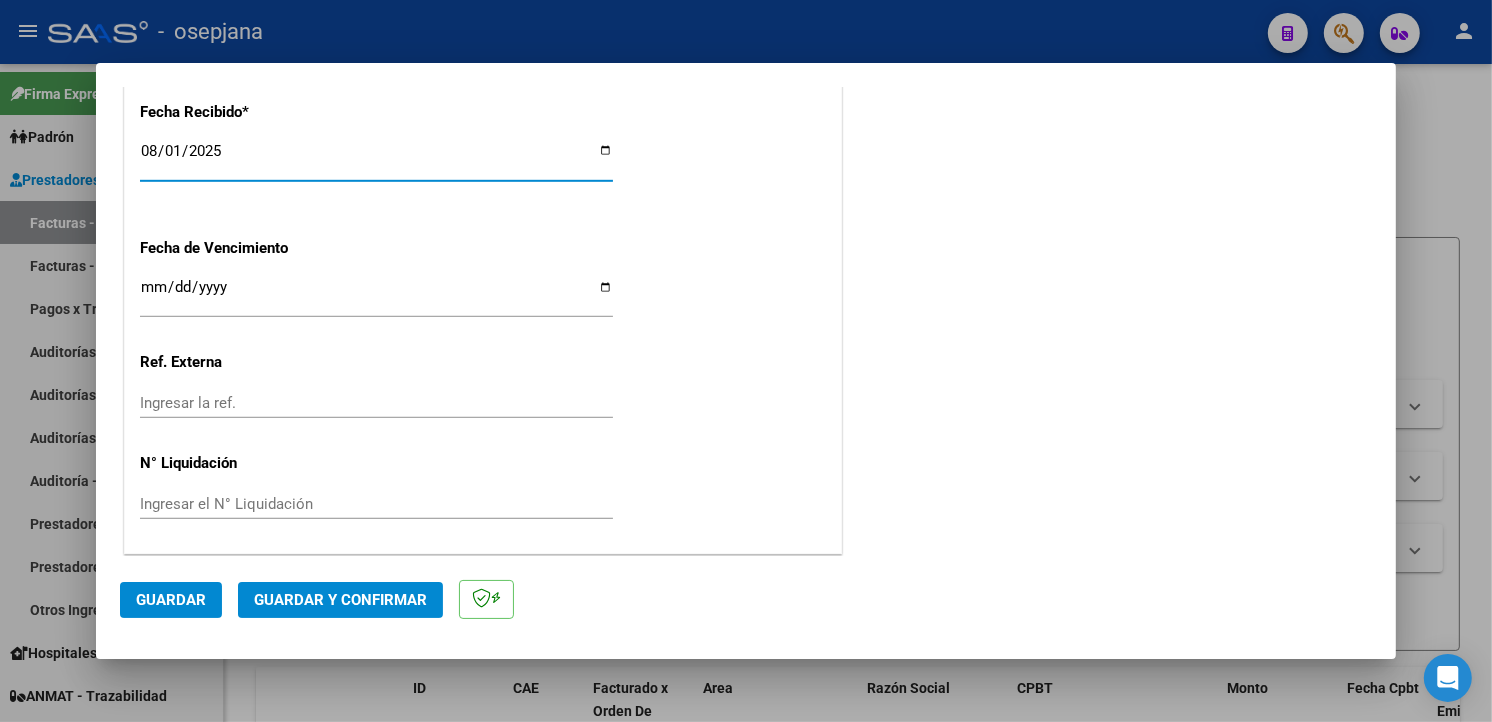 type on "2025-08-14" 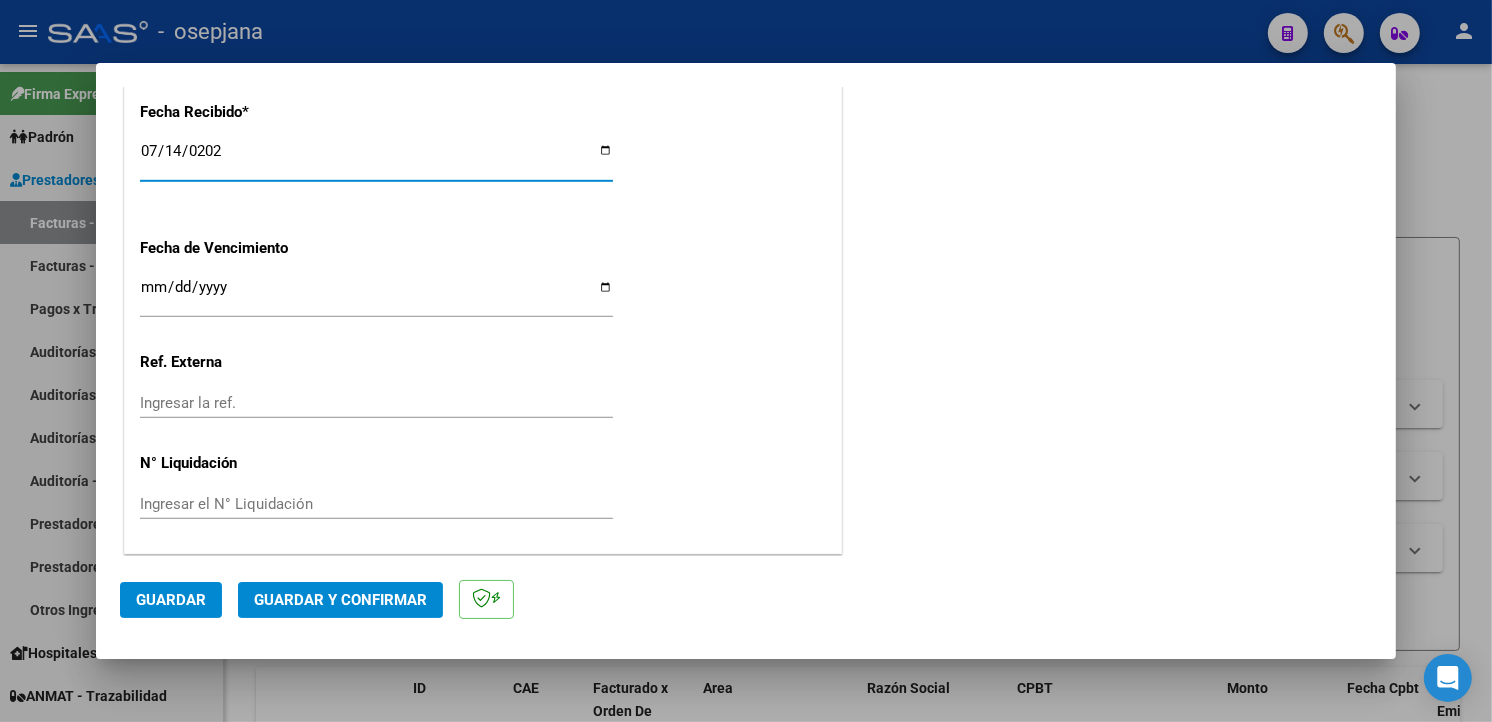 type on "[DATE]" 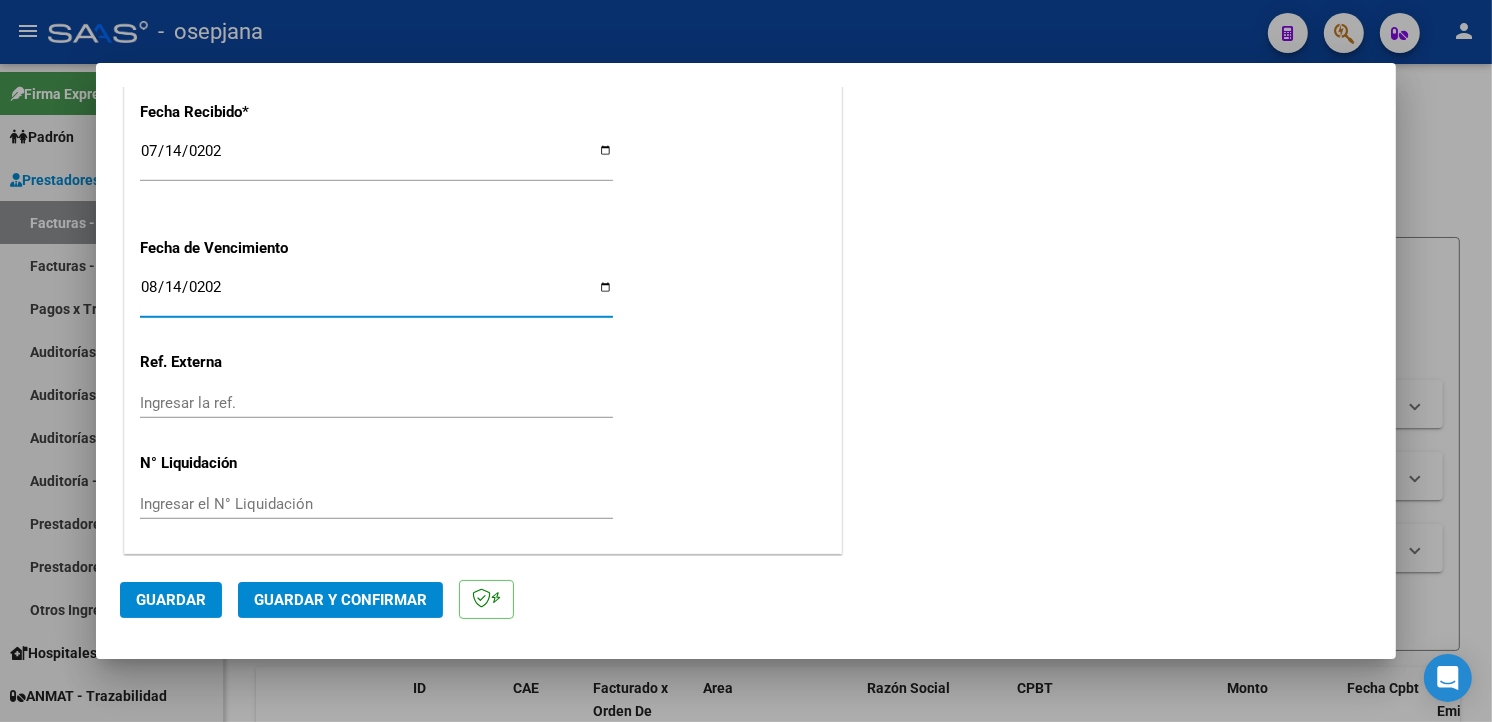 type on "2025-08-14" 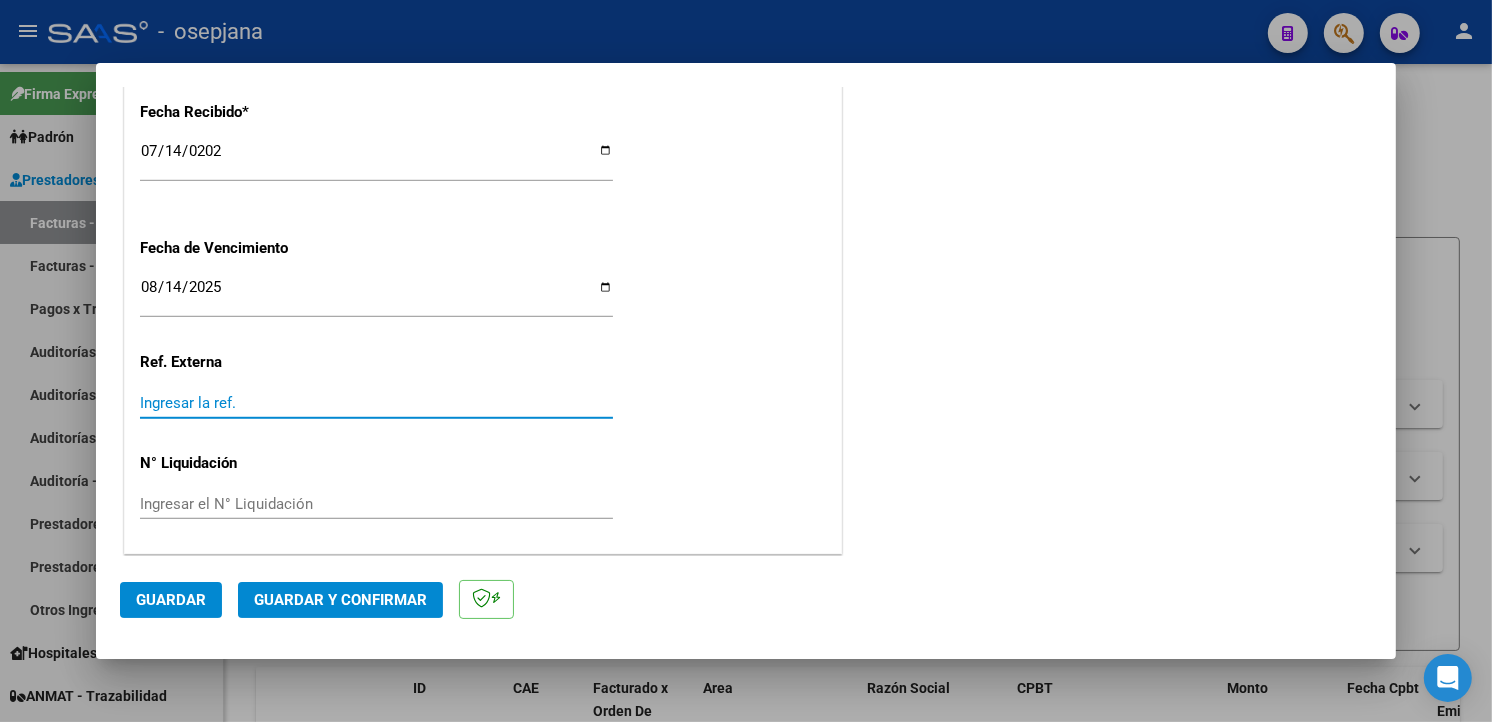 click on "Ingresar la ref." at bounding box center [376, 403] 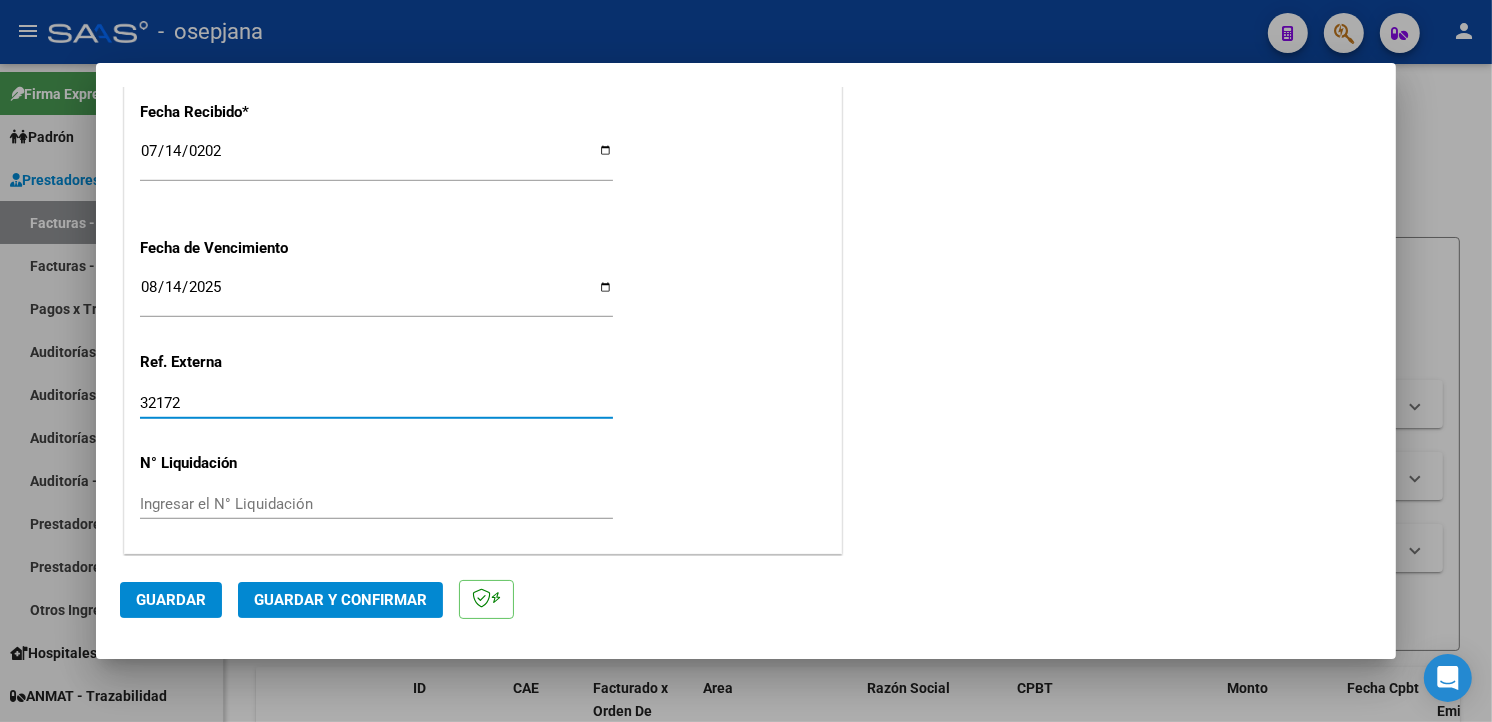type on "32172" 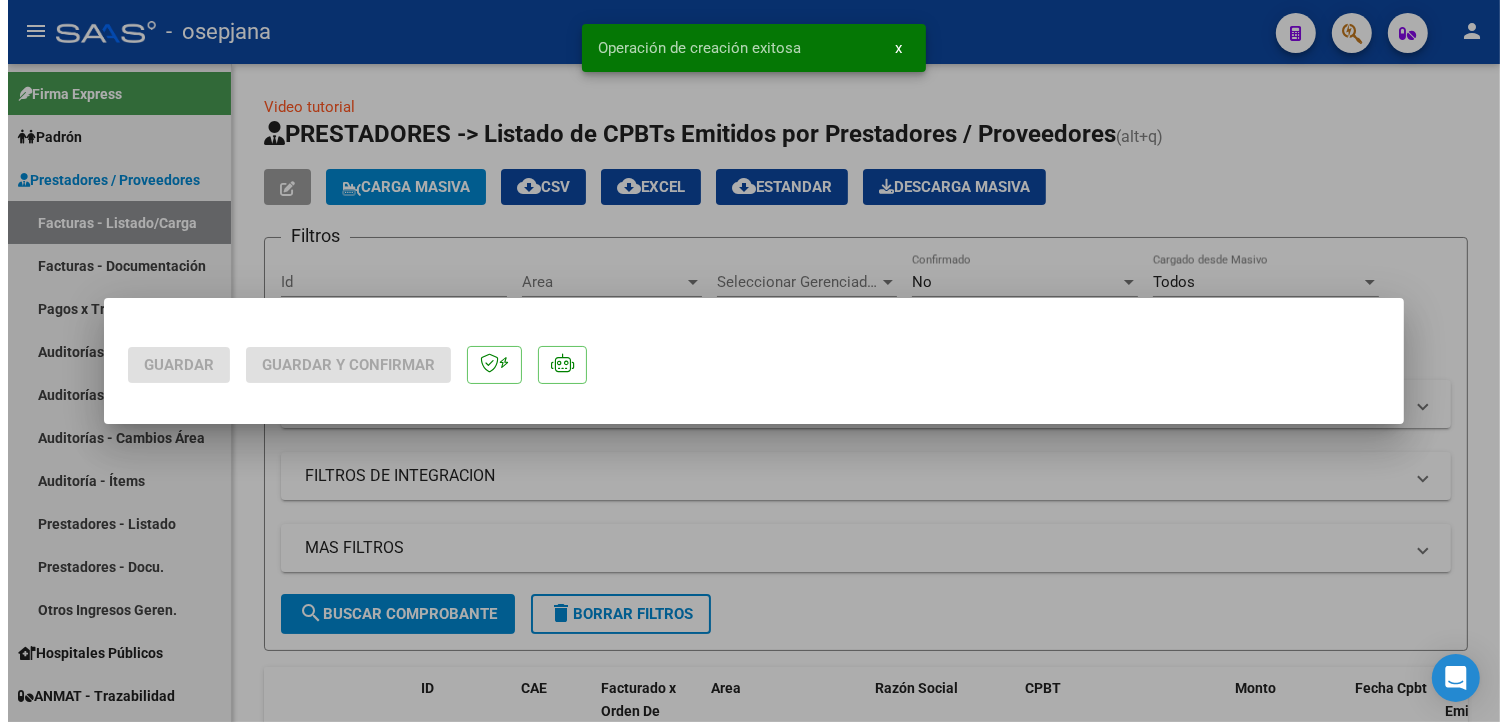 scroll, scrollTop: 0, scrollLeft: 0, axis: both 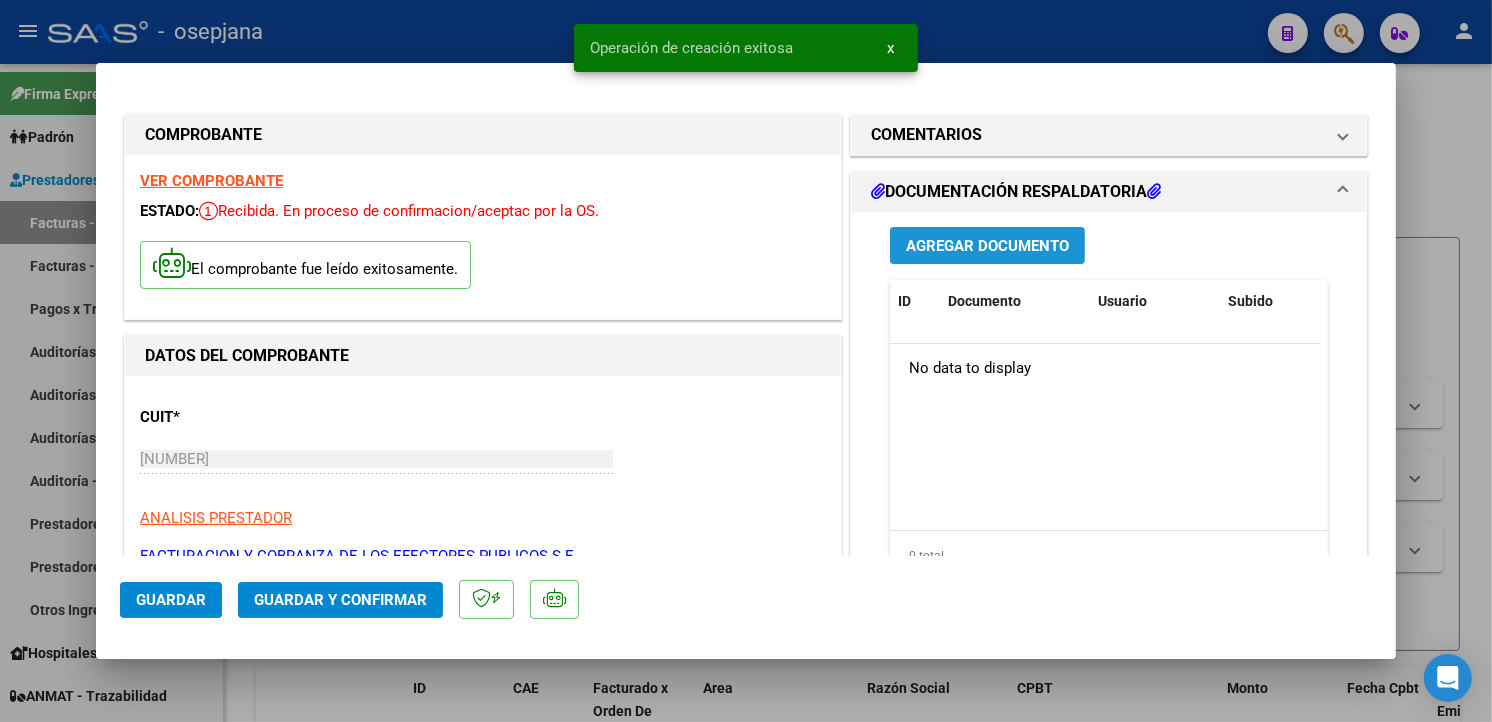 click on "Agregar Documento" at bounding box center [987, 245] 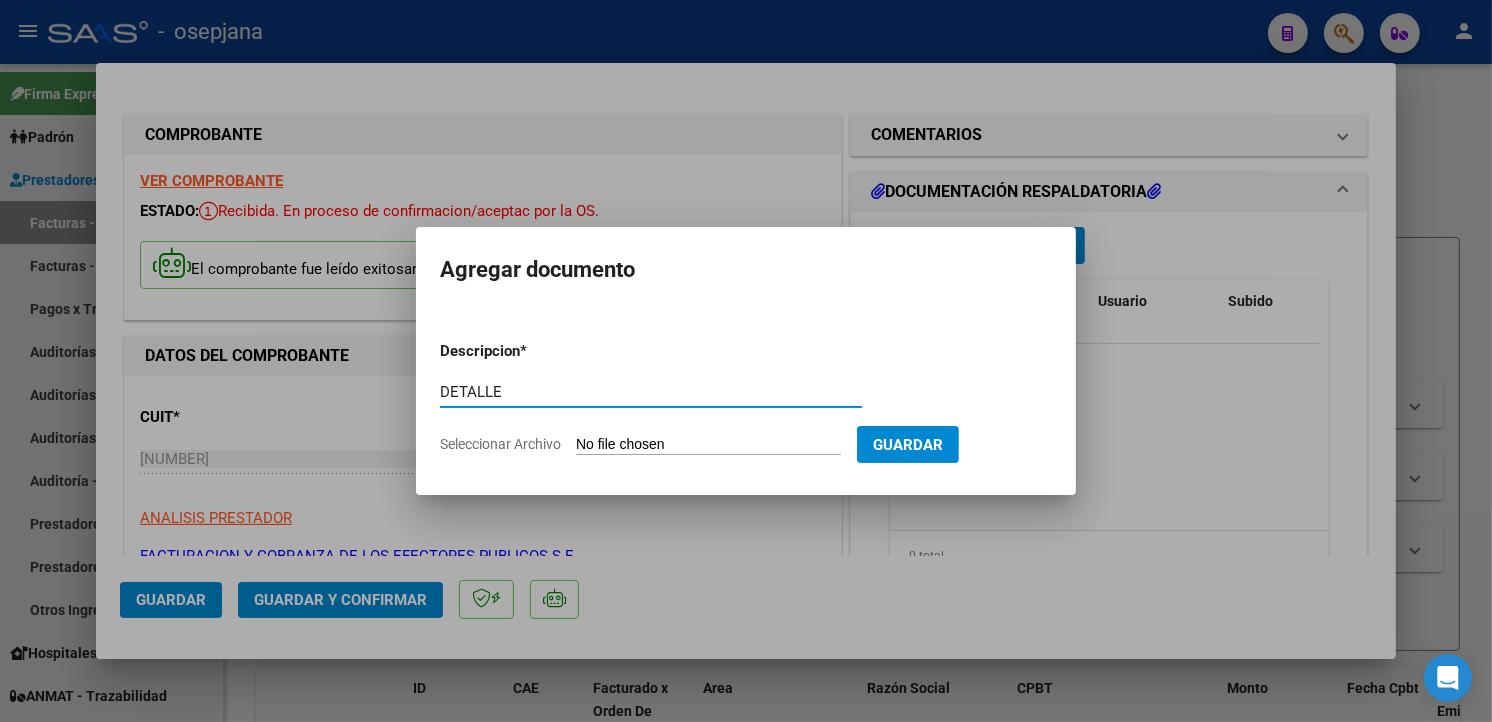 type on "DETALLE" 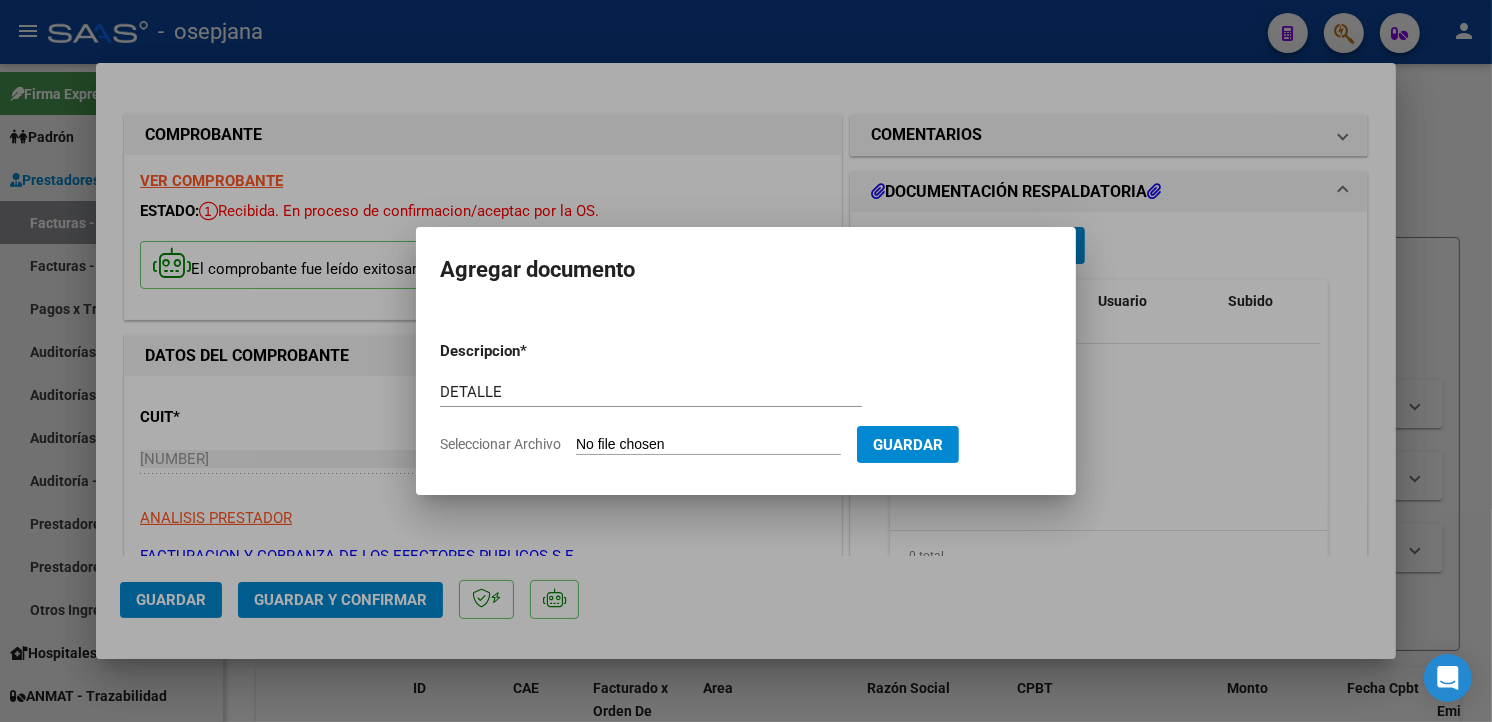 click on "Seleccionar Archivo" at bounding box center (708, 445) 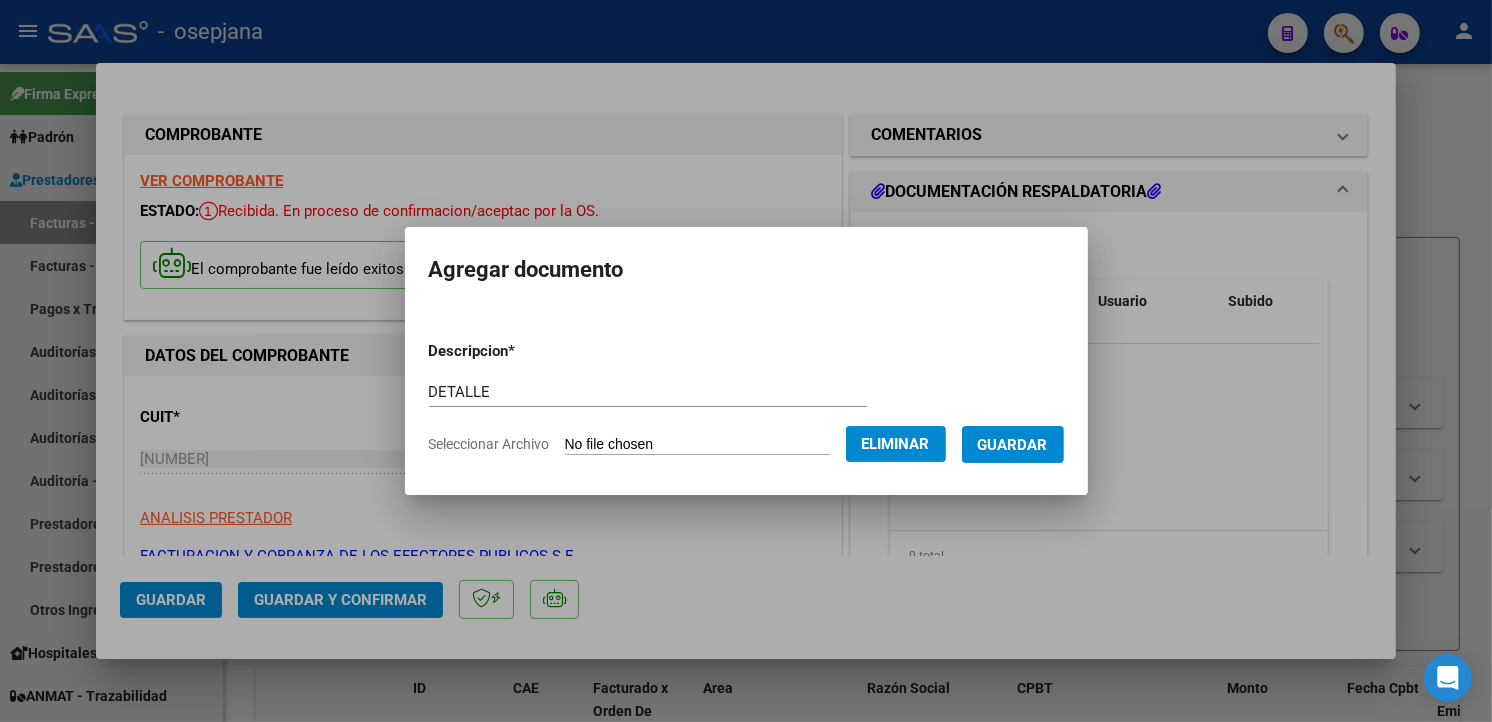 click on "Guardar" at bounding box center (1013, 444) 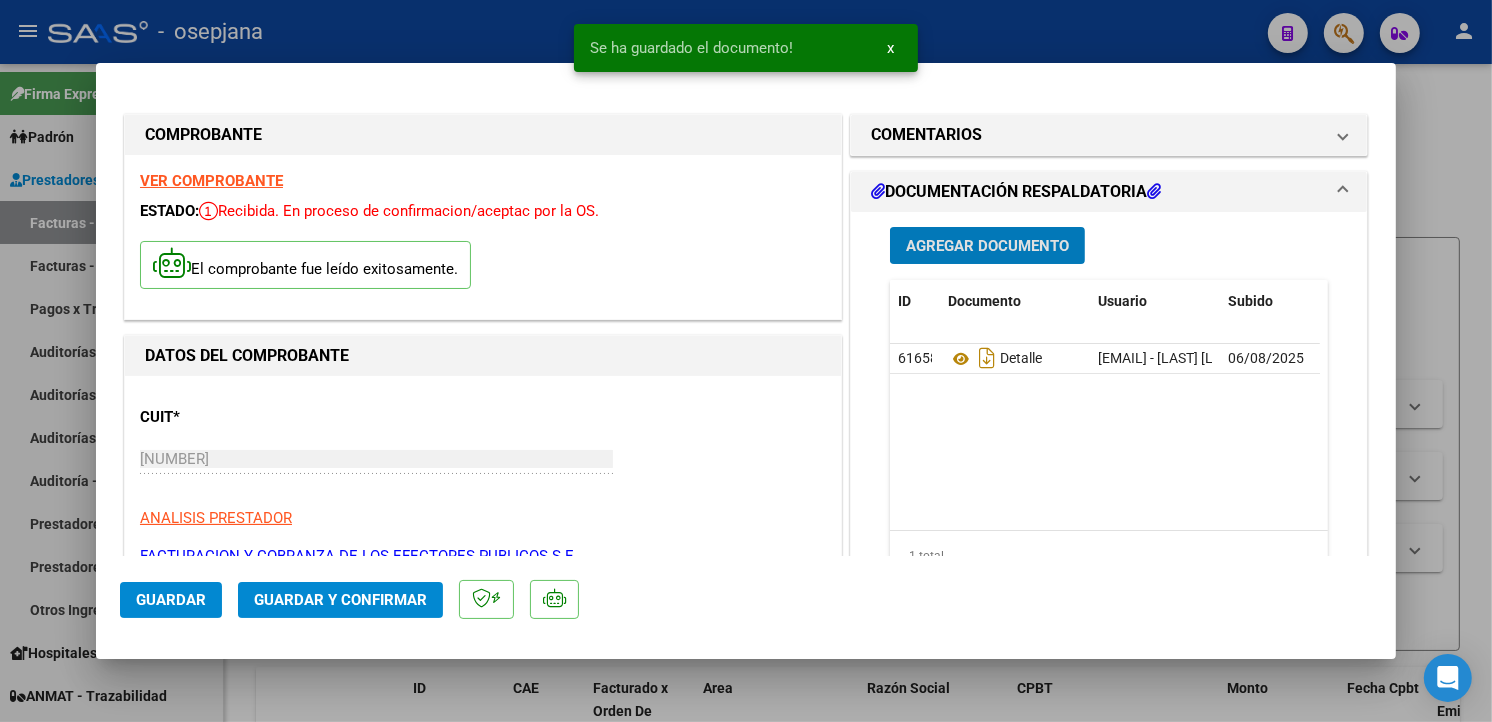 click on "Guardar" 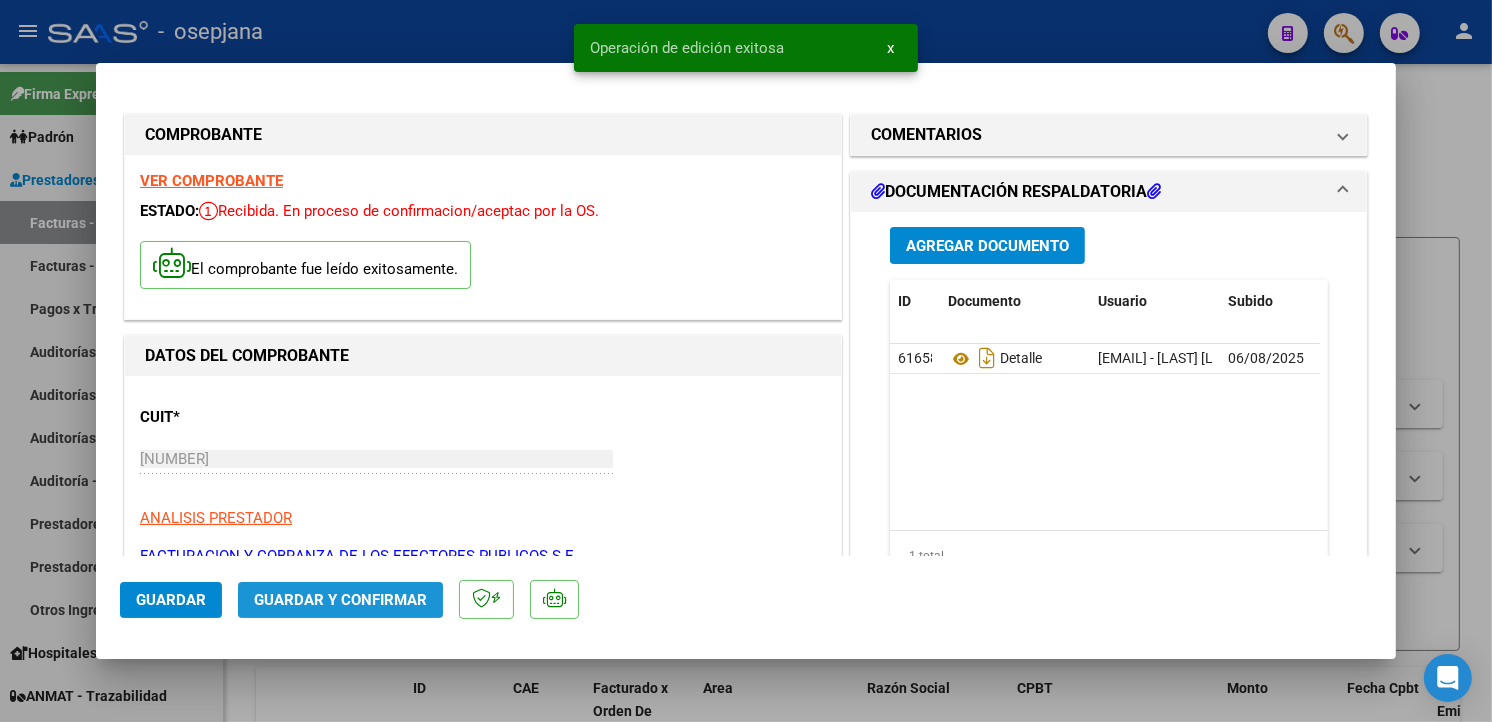 click on "Guardar y Confirmar" 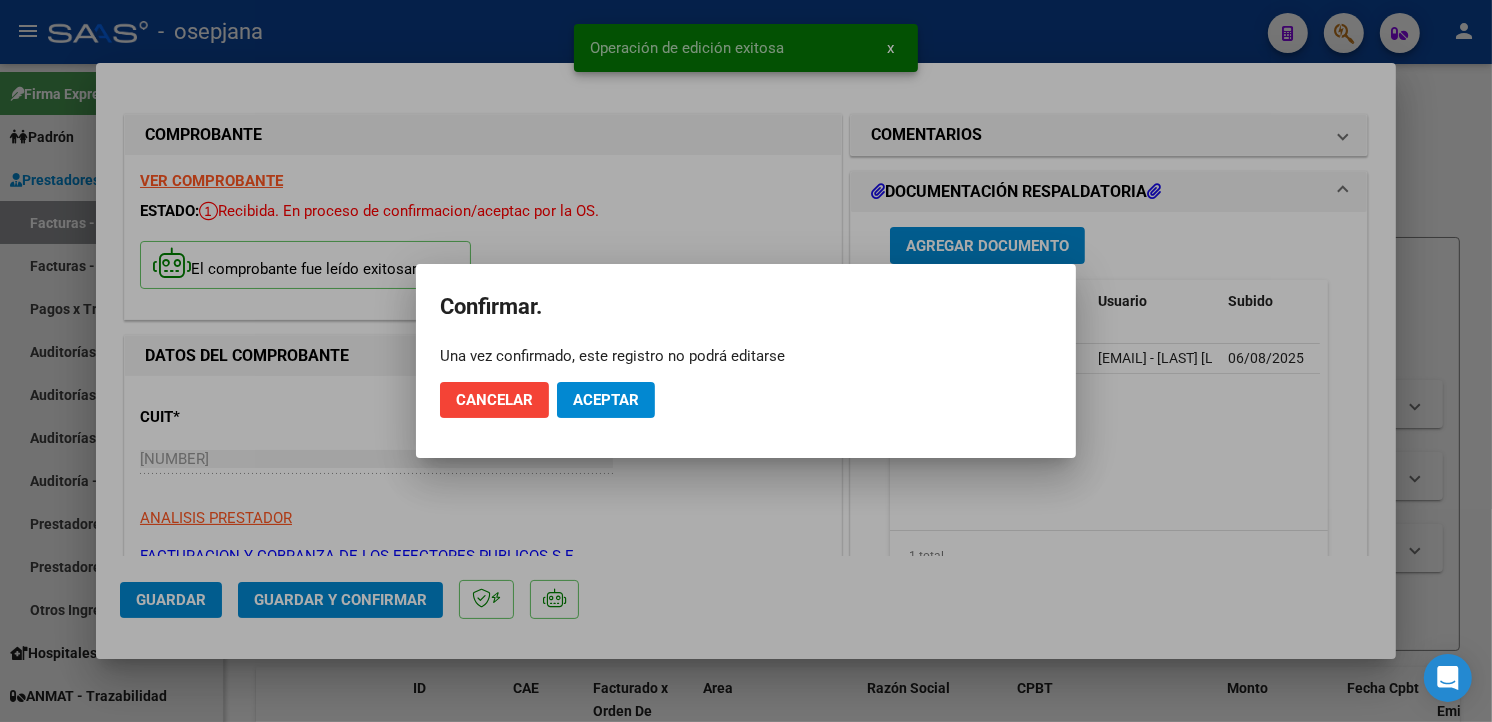 click on "Cancelar Aceptar" 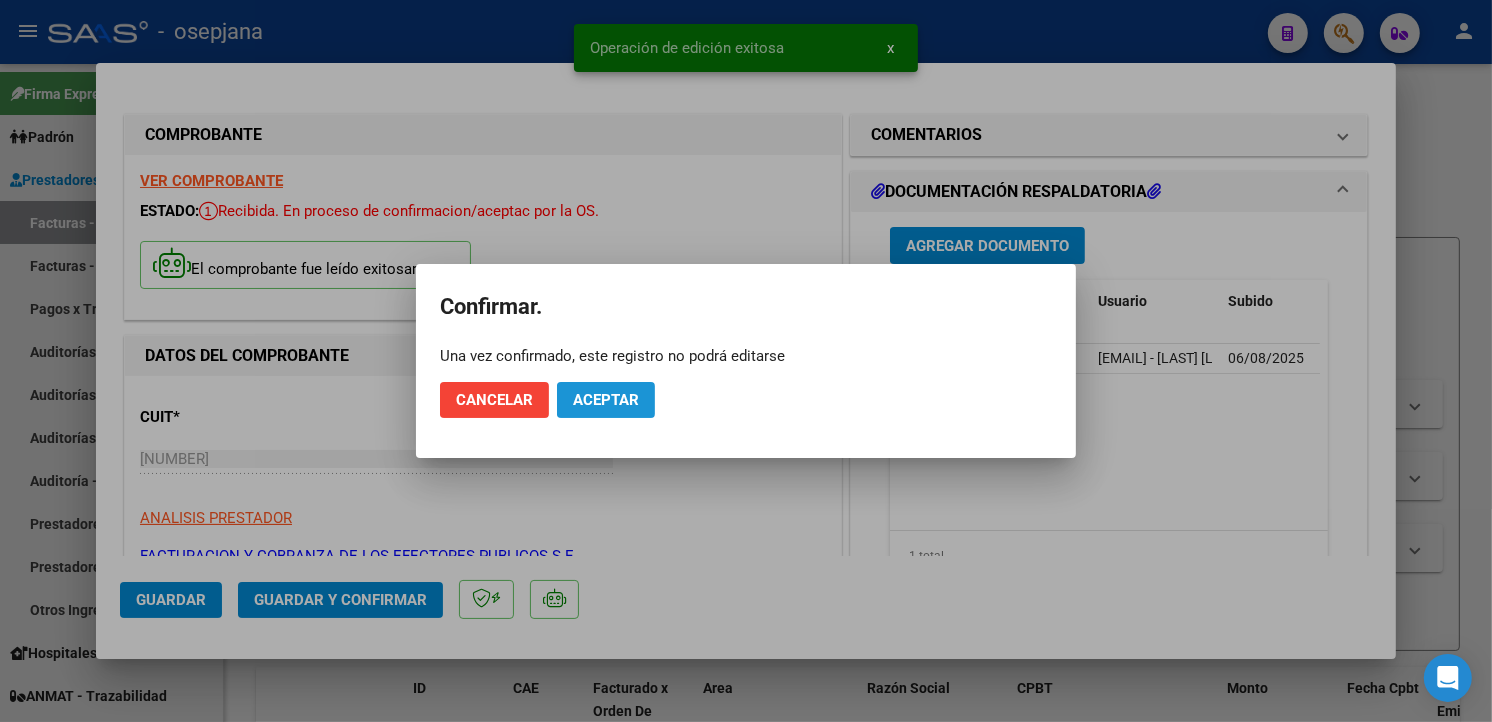 click on "Aceptar" 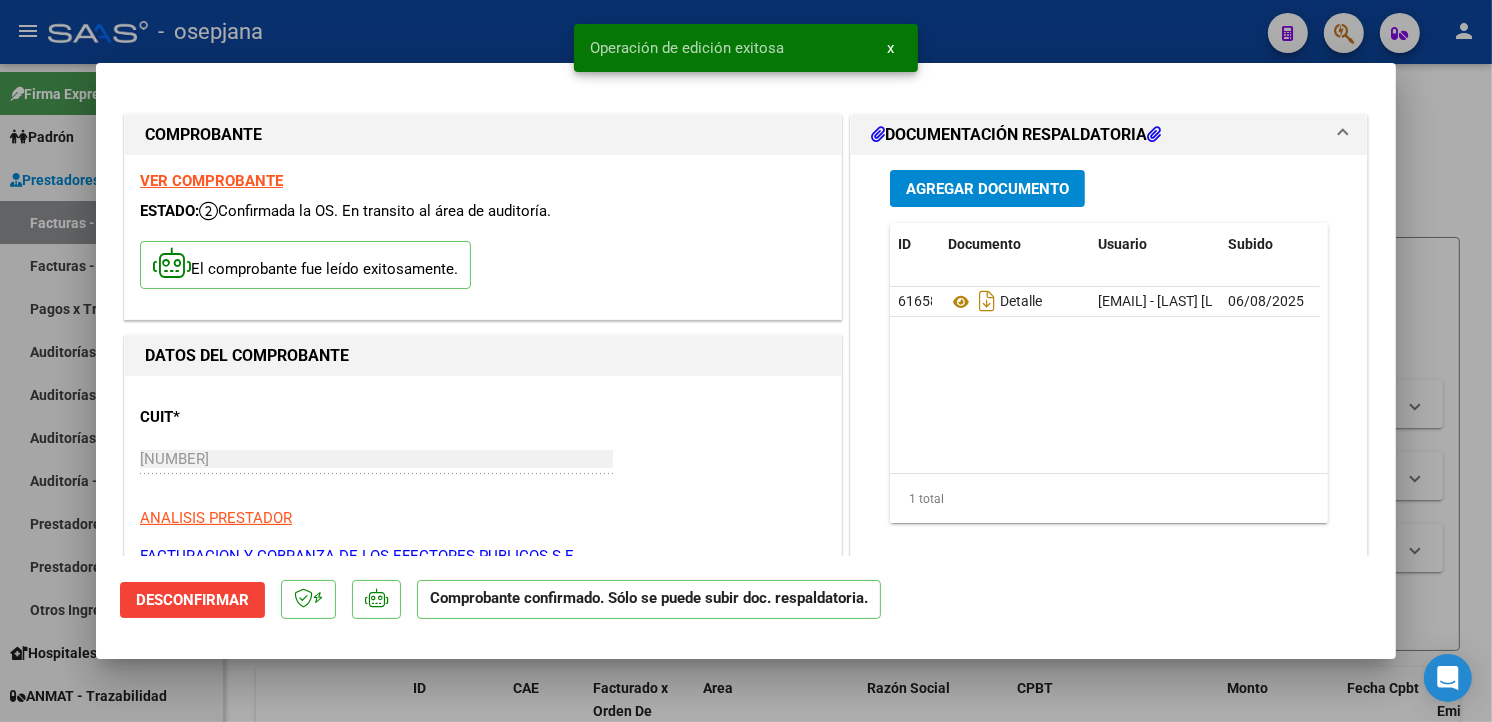 drag, startPoint x: 388, startPoint y: 15, endPoint x: 345, endPoint y: 65, distance: 65.946945 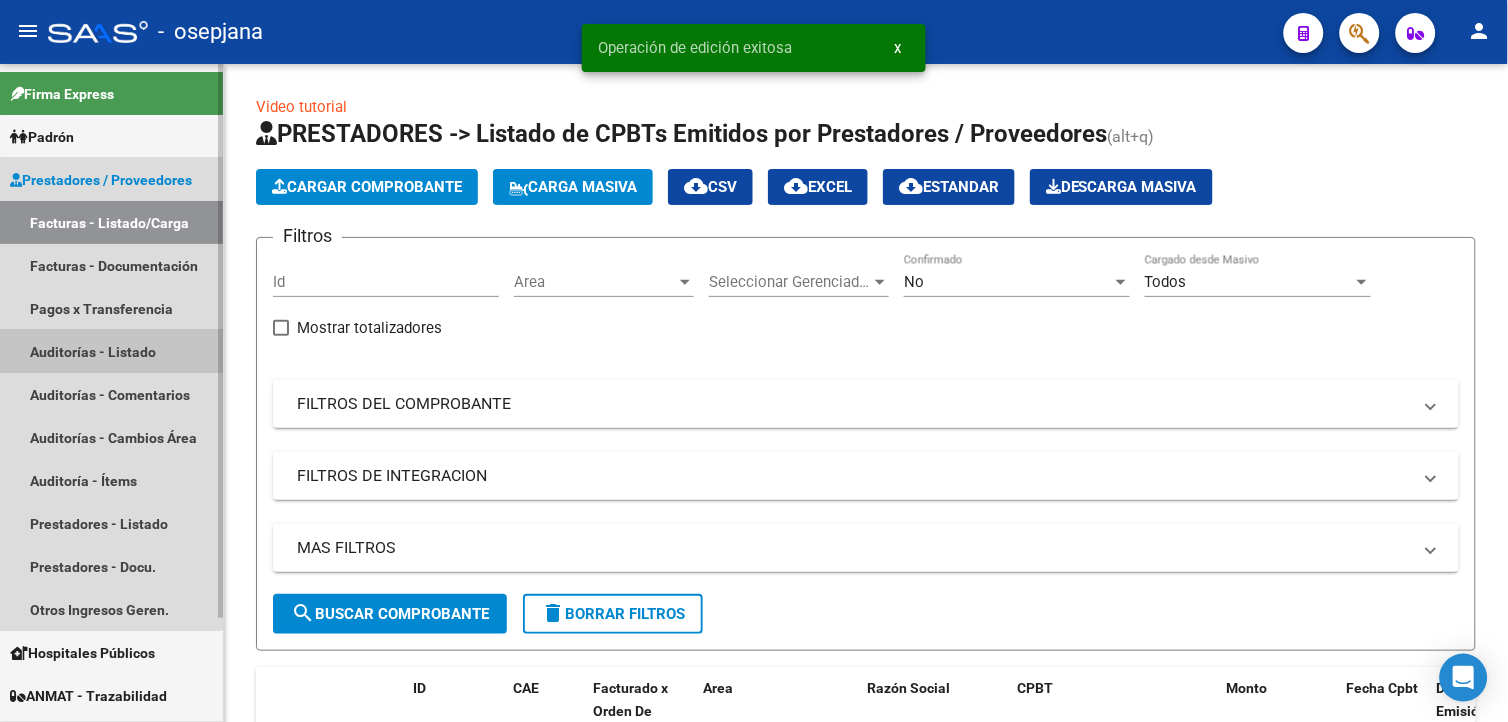 click on "Auditorías - Listado" at bounding box center [111, 351] 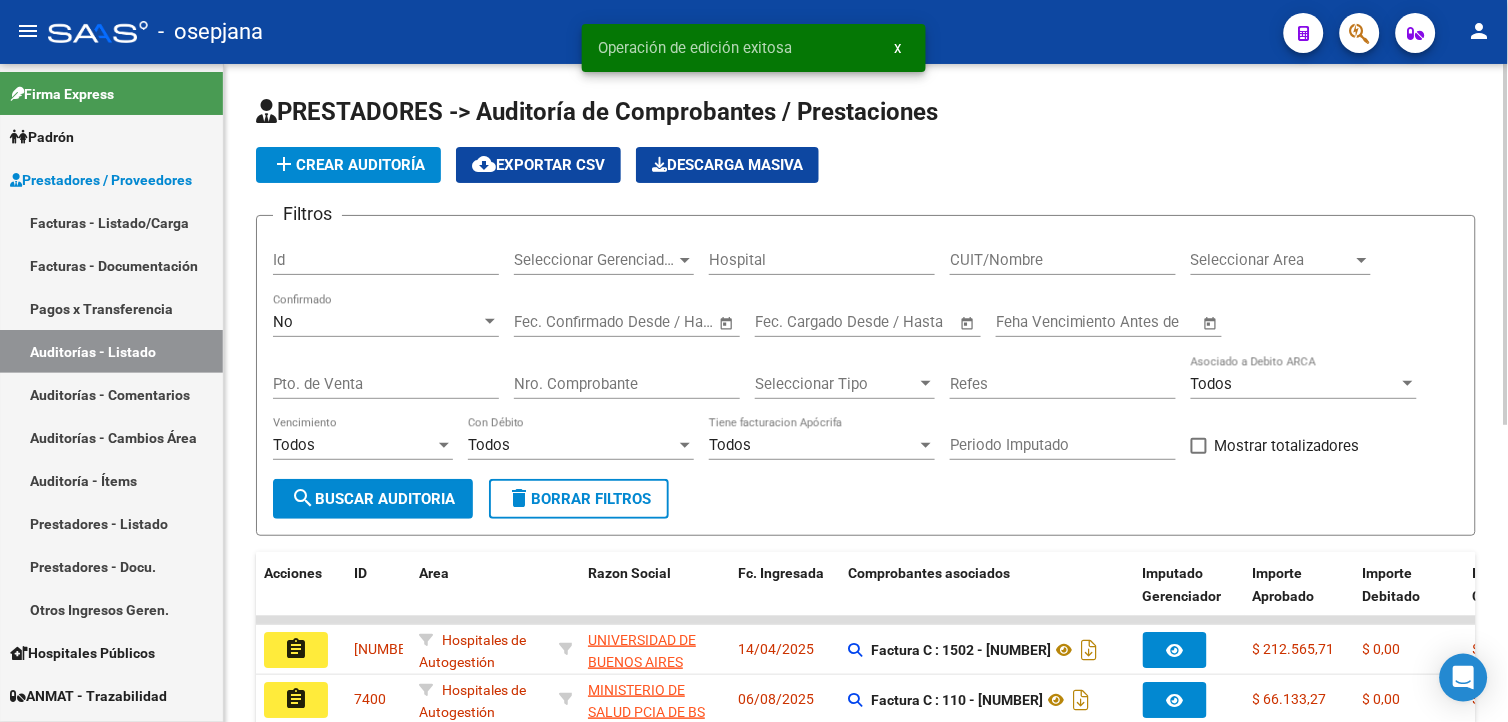 click on "add  Crear Auditoría" 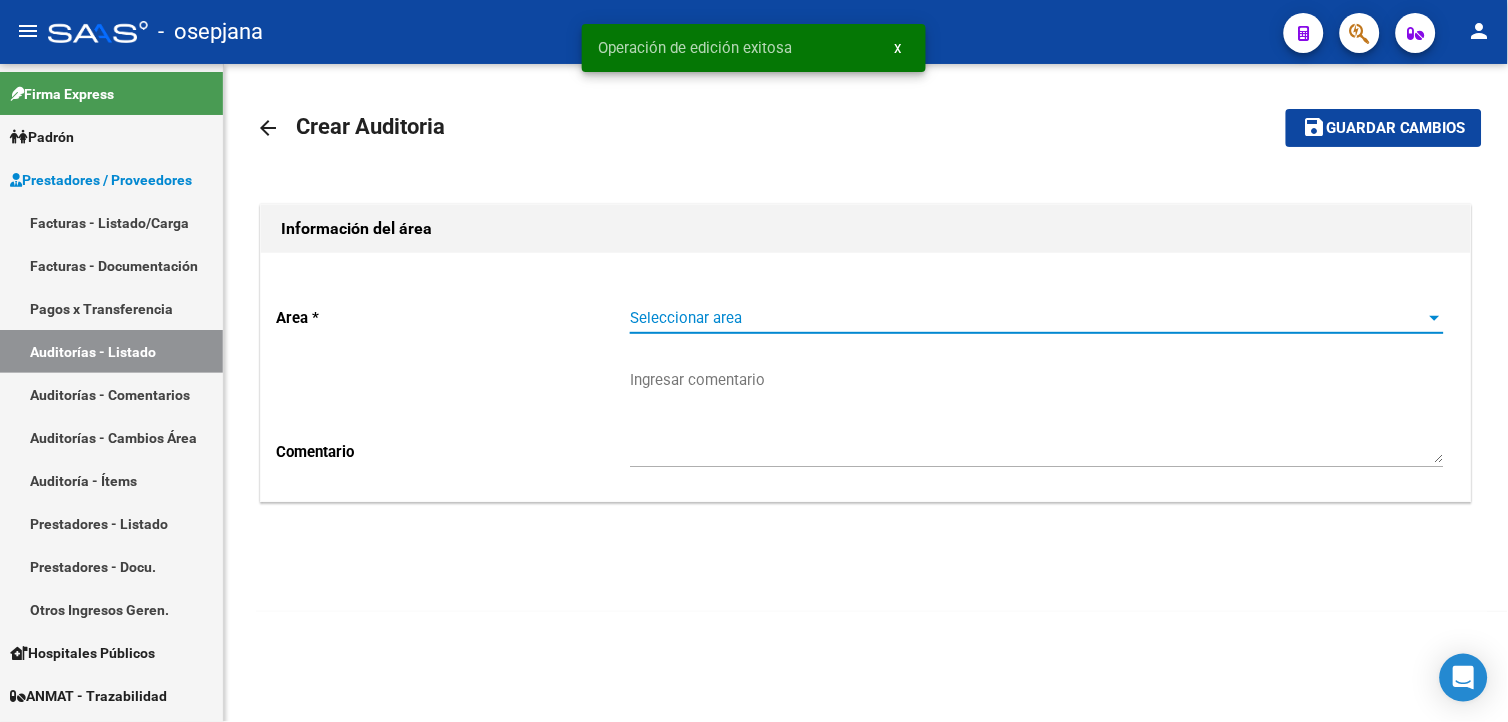 click on "Seleccionar area" at bounding box center (1028, 318) 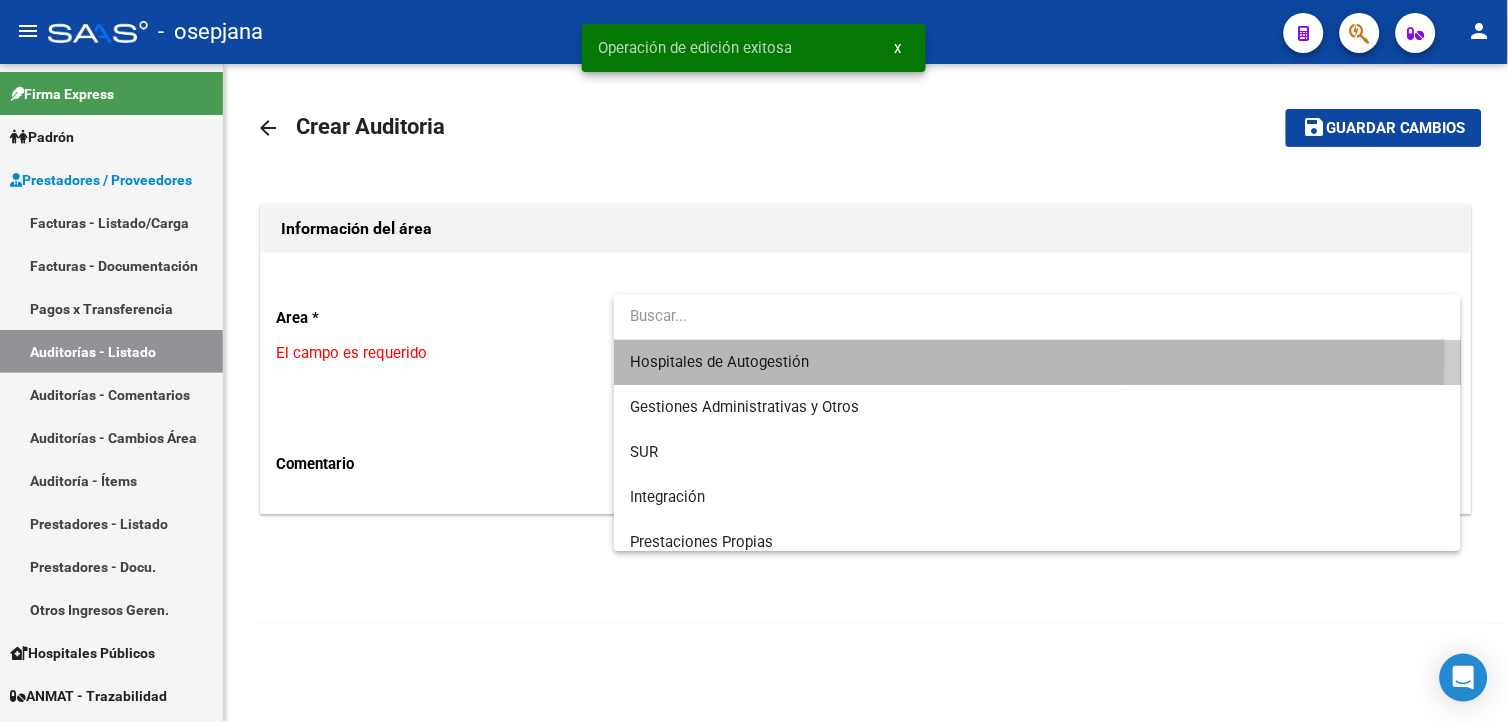 drag, startPoint x: 682, startPoint y: 351, endPoint x: 575, endPoint y: 377, distance: 110.11358 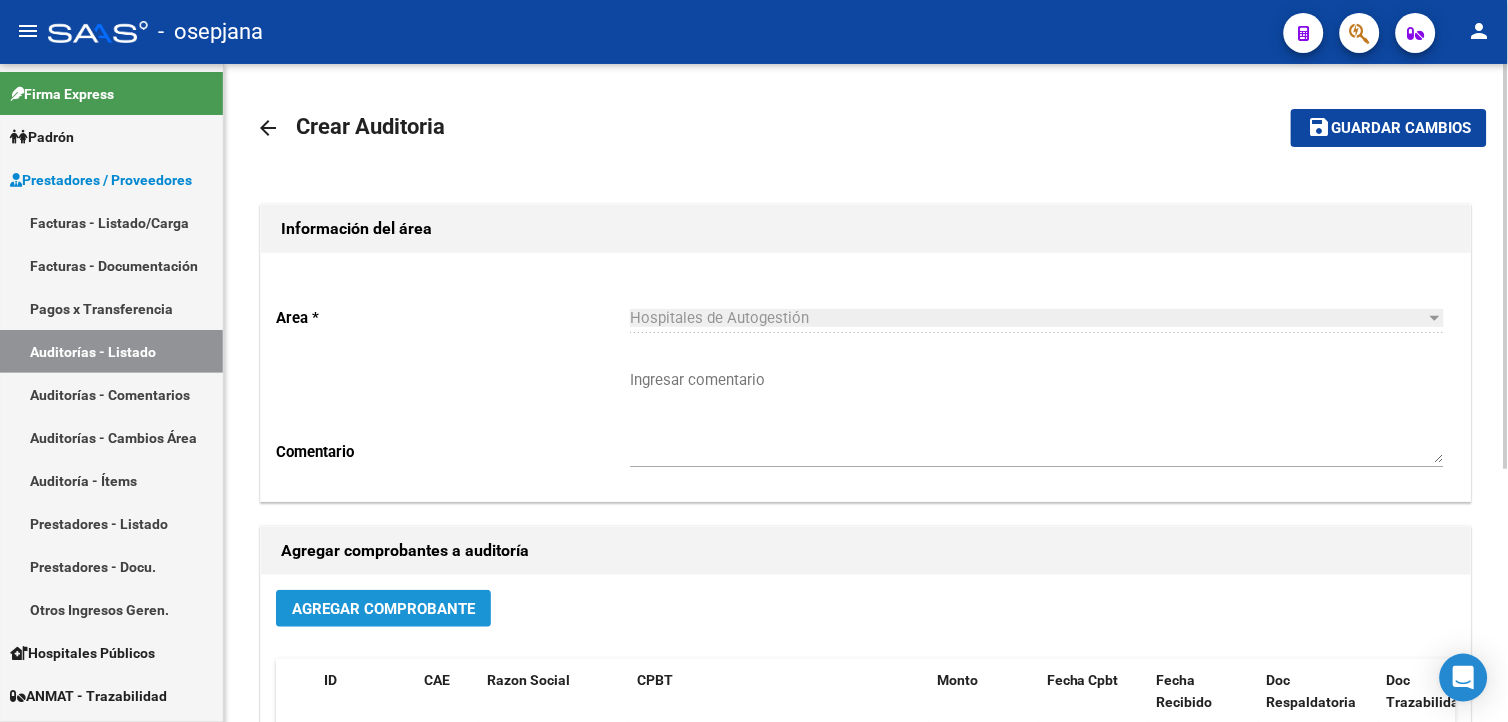 click on "Agregar Comprobante" 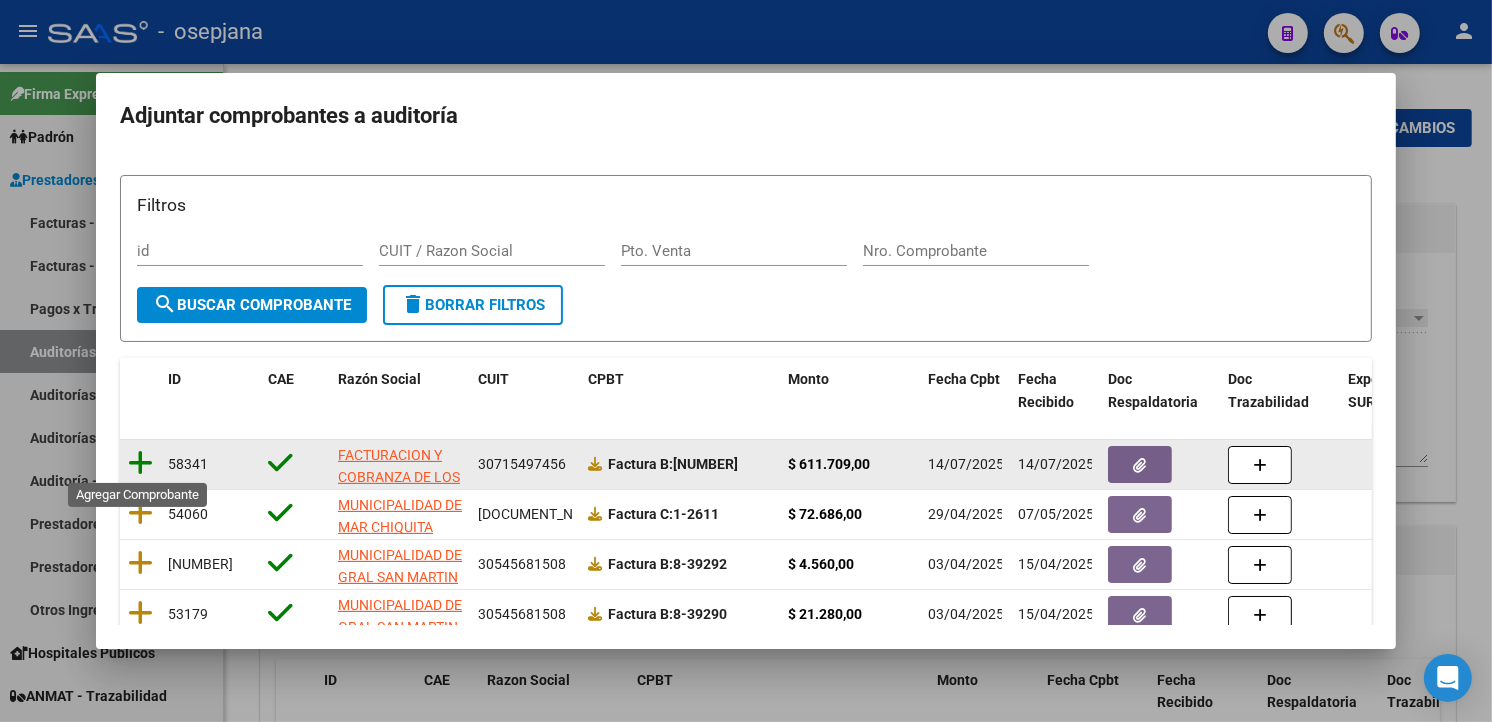 click 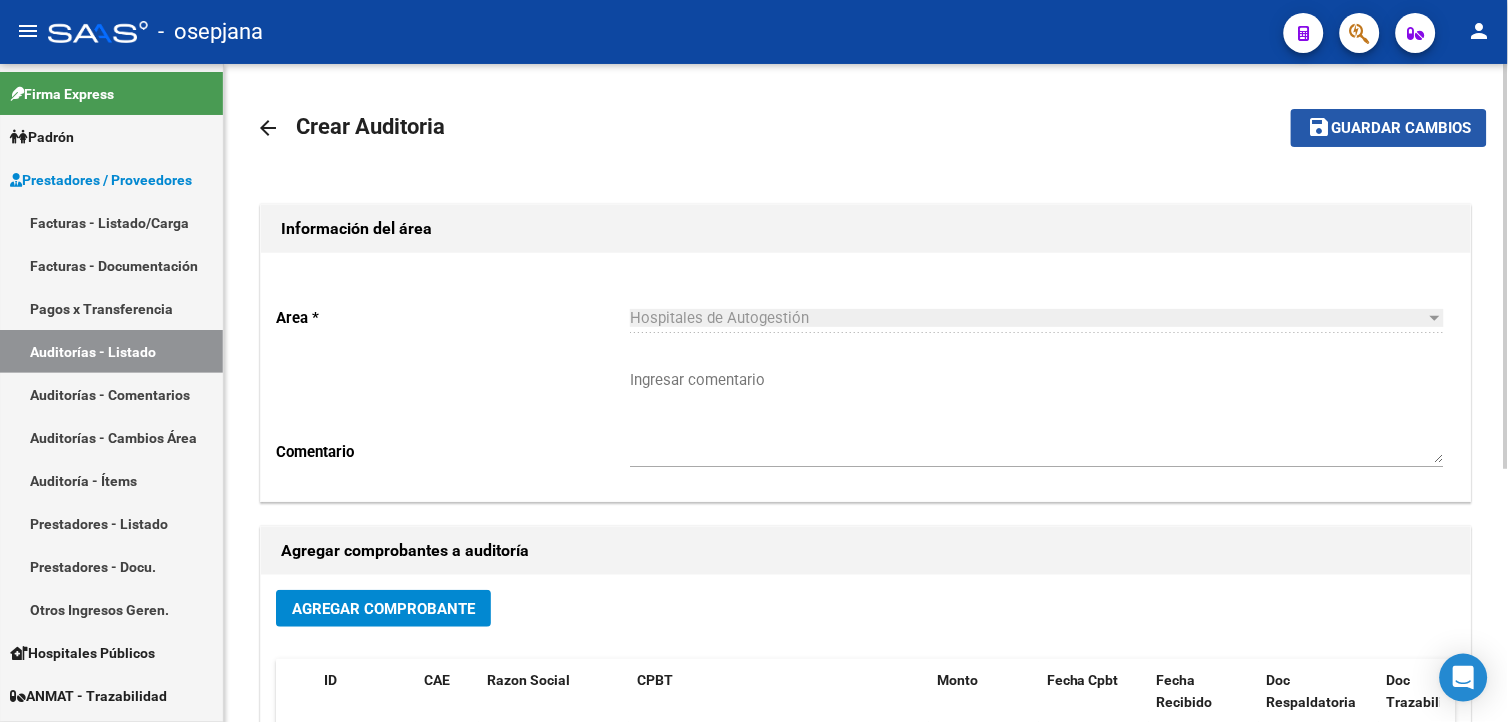 drag, startPoint x: 1440, startPoint y: 140, endPoint x: 1411, endPoint y: 161, distance: 35.805027 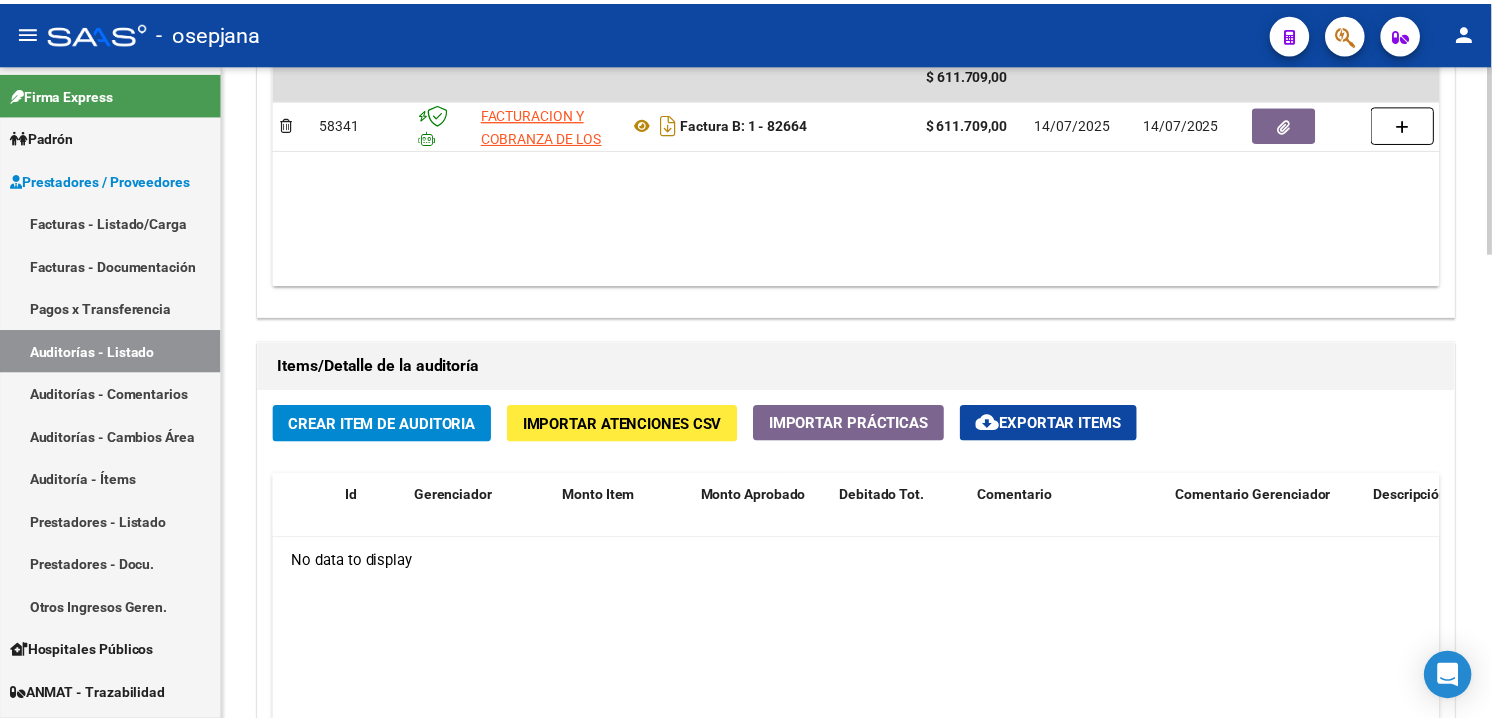 scroll, scrollTop: 1222, scrollLeft: 0, axis: vertical 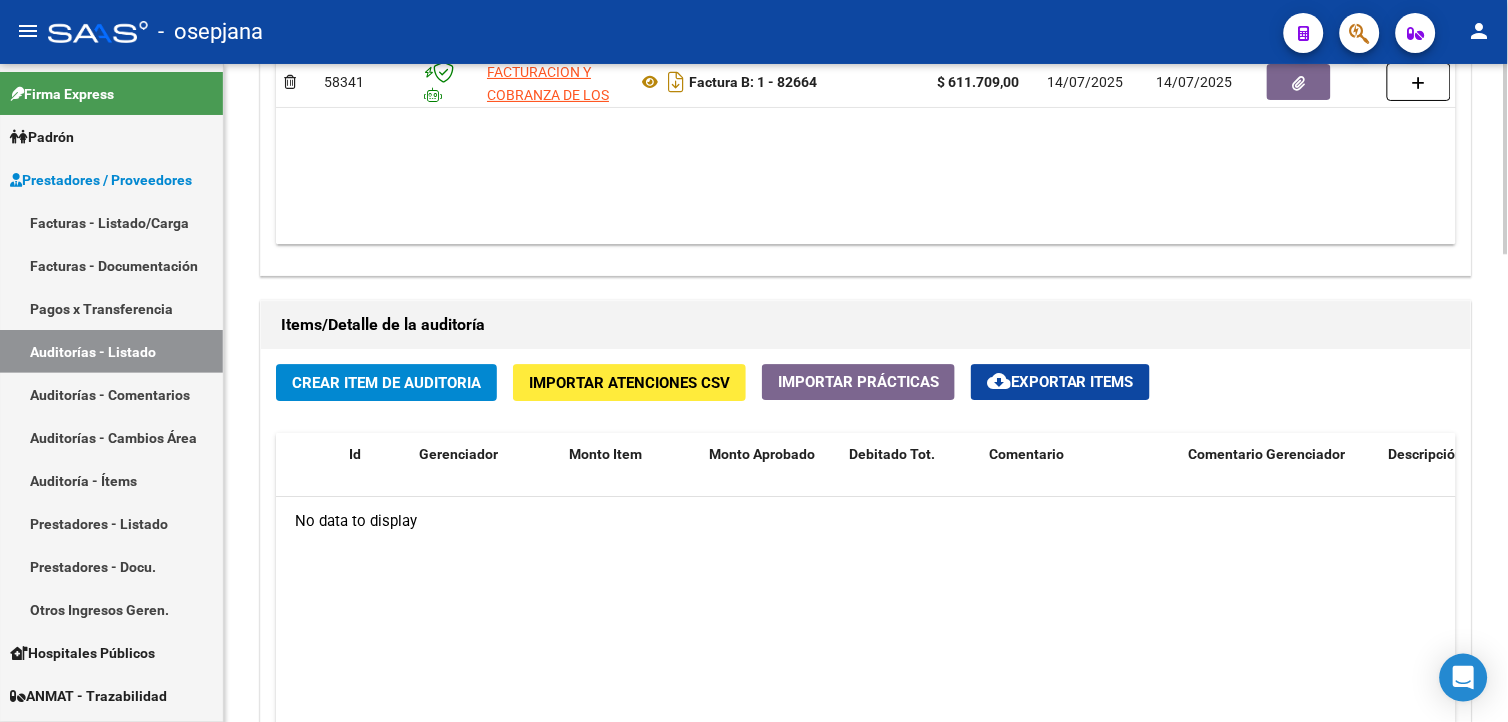 click on "Crear Item de Auditoria" 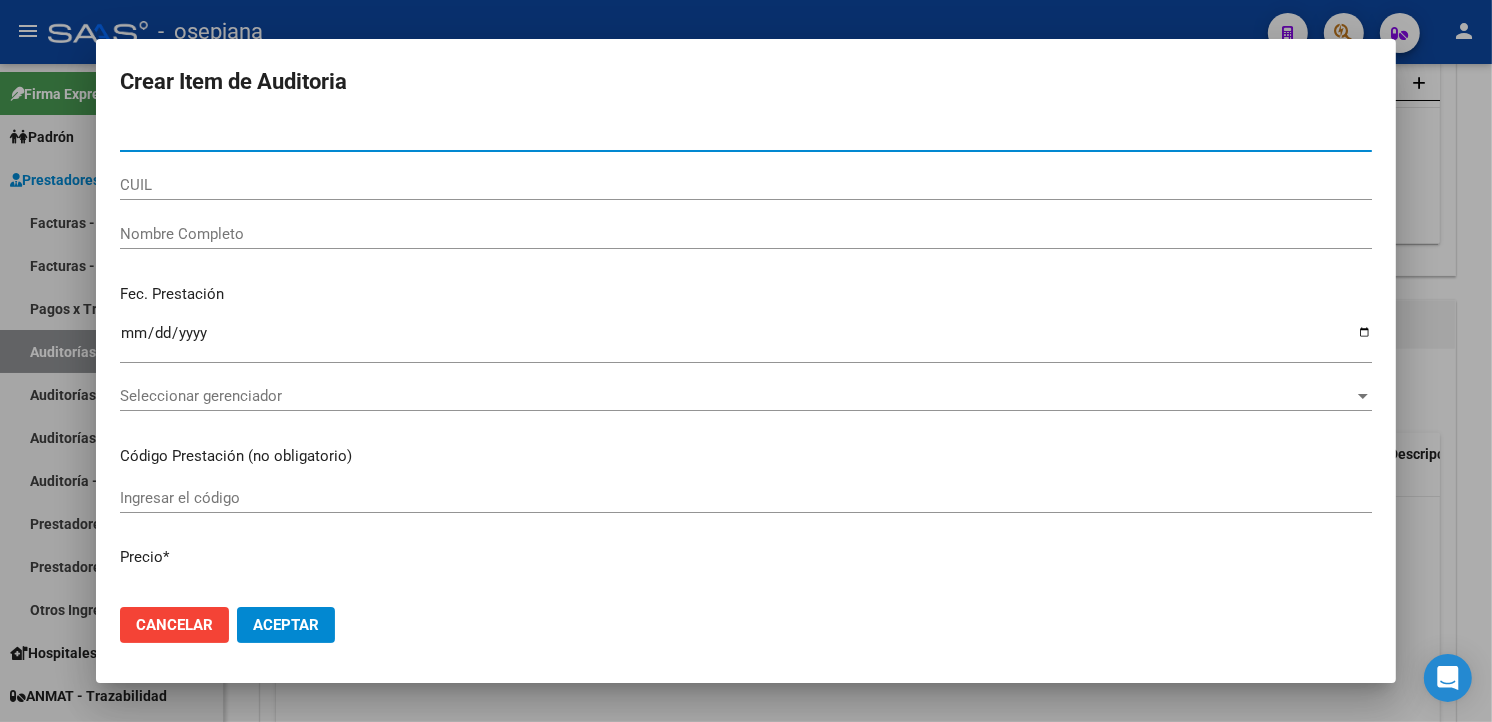 type on "[NUMBER]" 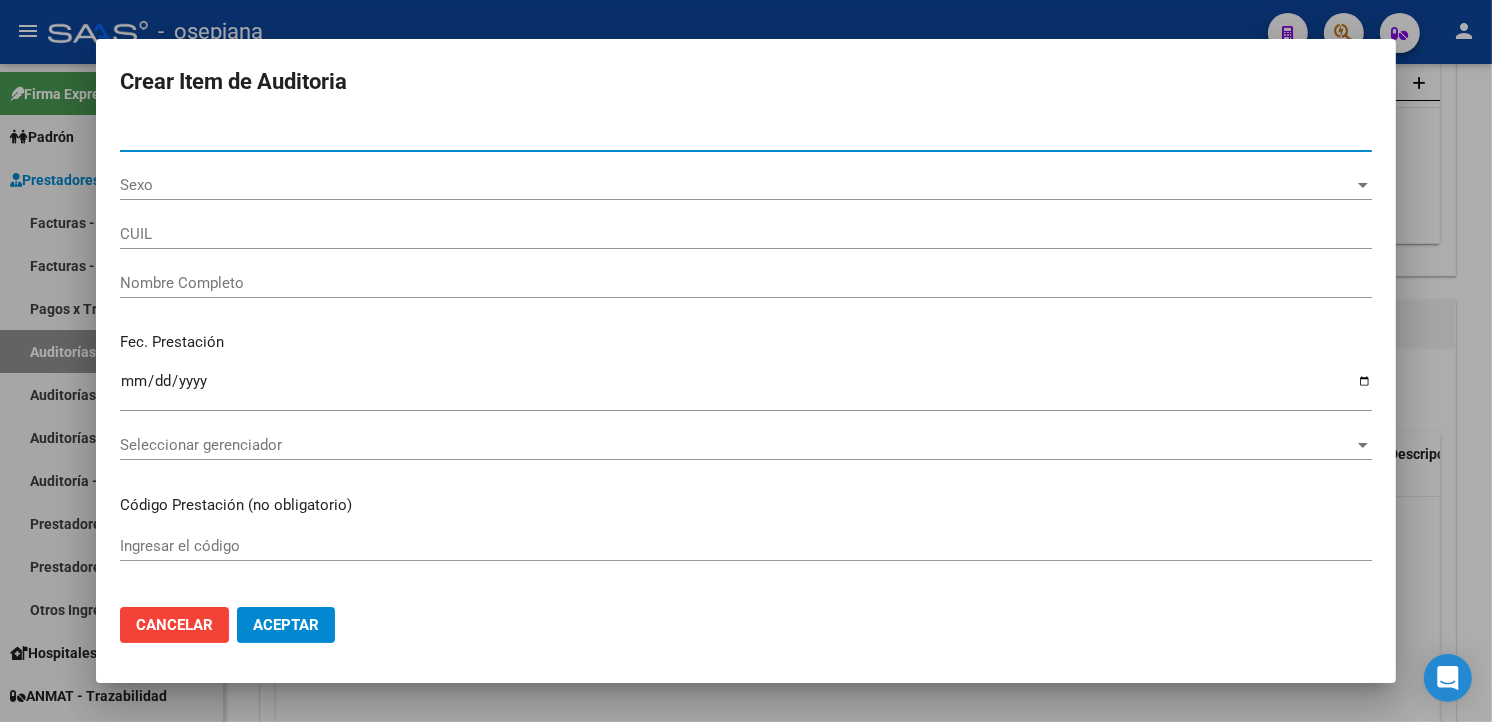type on "[NUMBER]" 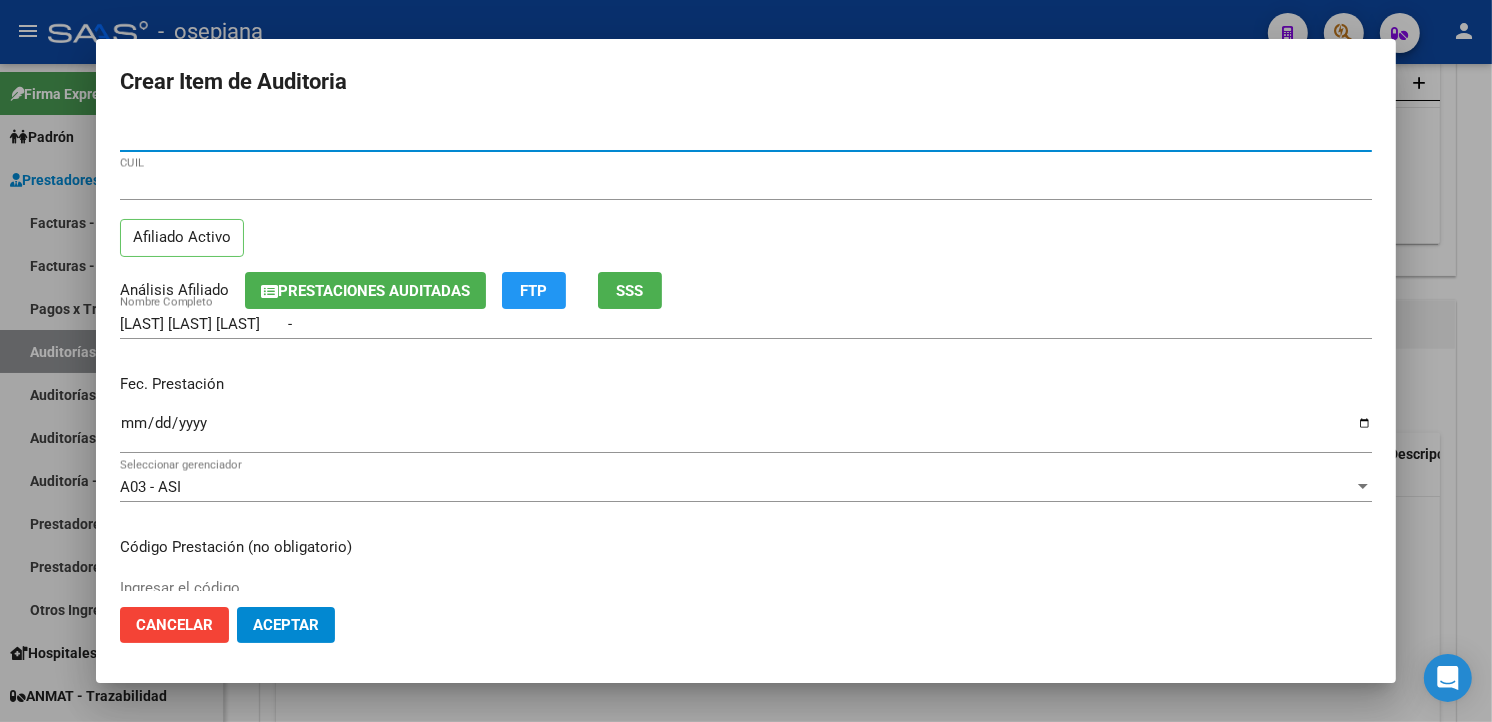 type on "[NUMBER]" 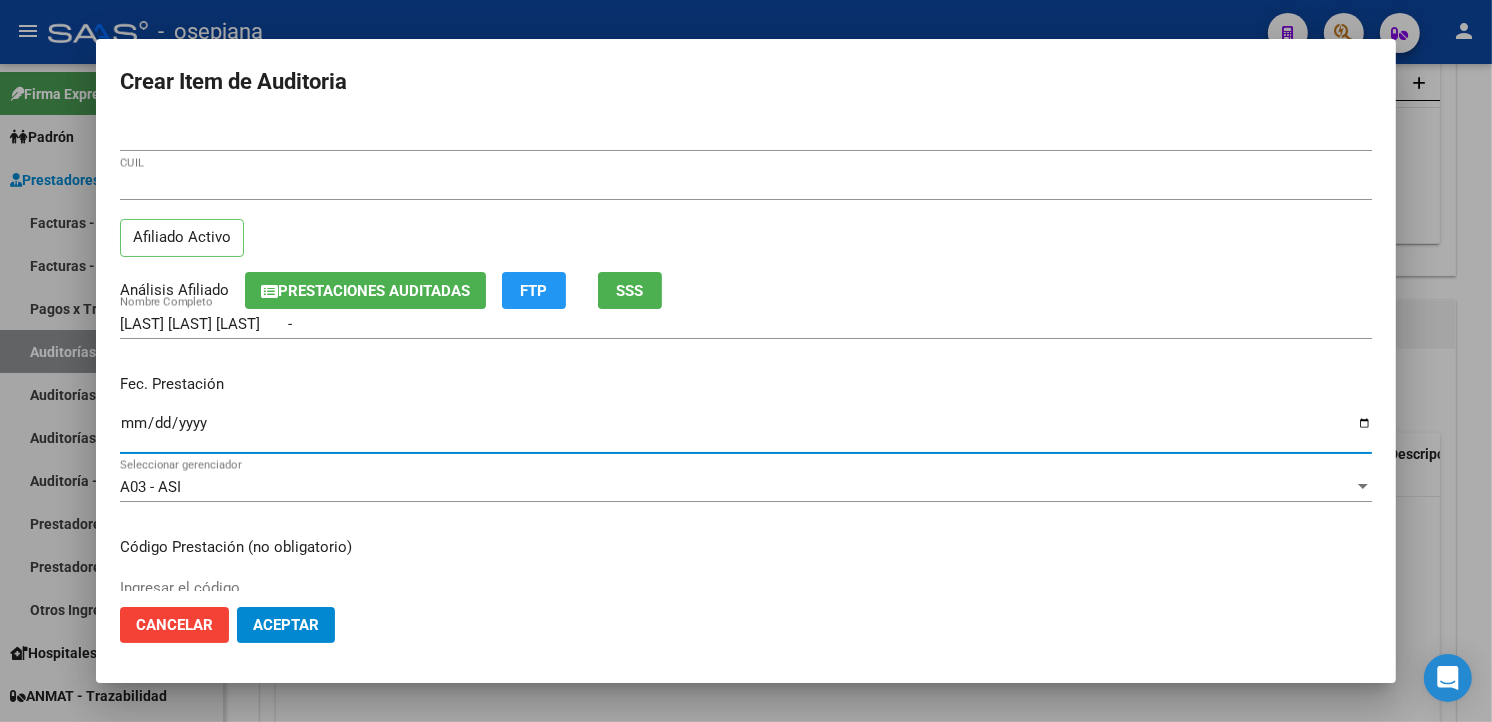 click on "Ingresar la fecha" at bounding box center [746, 431] 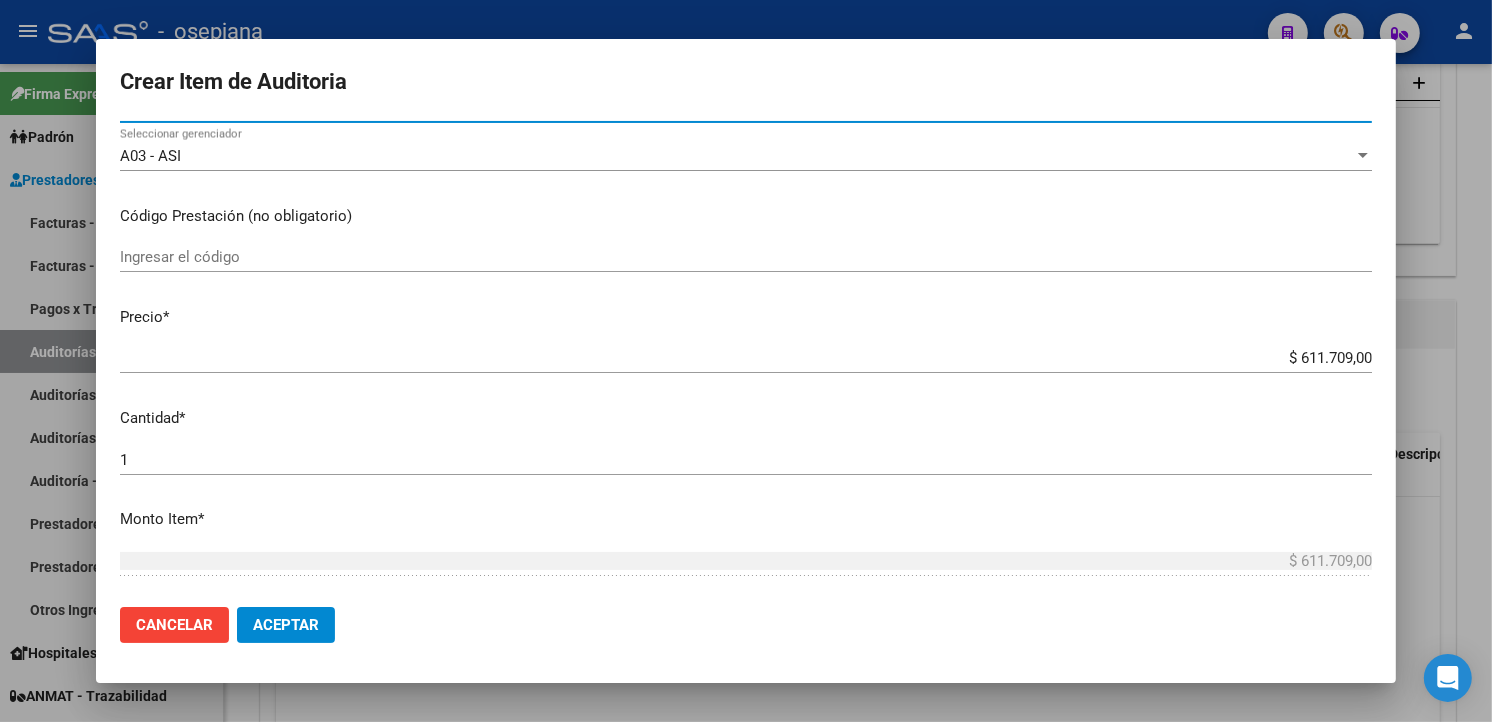 scroll, scrollTop: 333, scrollLeft: 0, axis: vertical 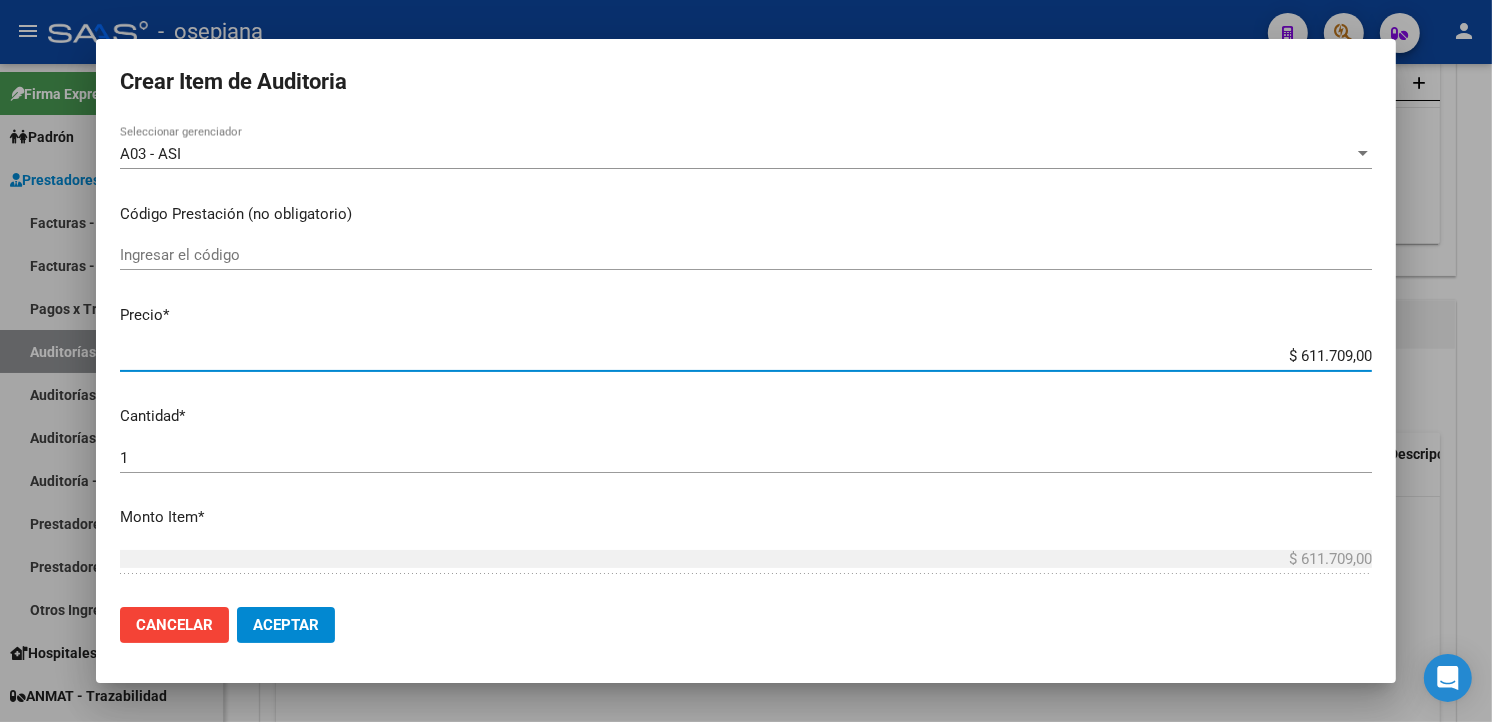 drag, startPoint x: 1260, startPoint y: 360, endPoint x: 1501, endPoint y: 341, distance: 241.7478 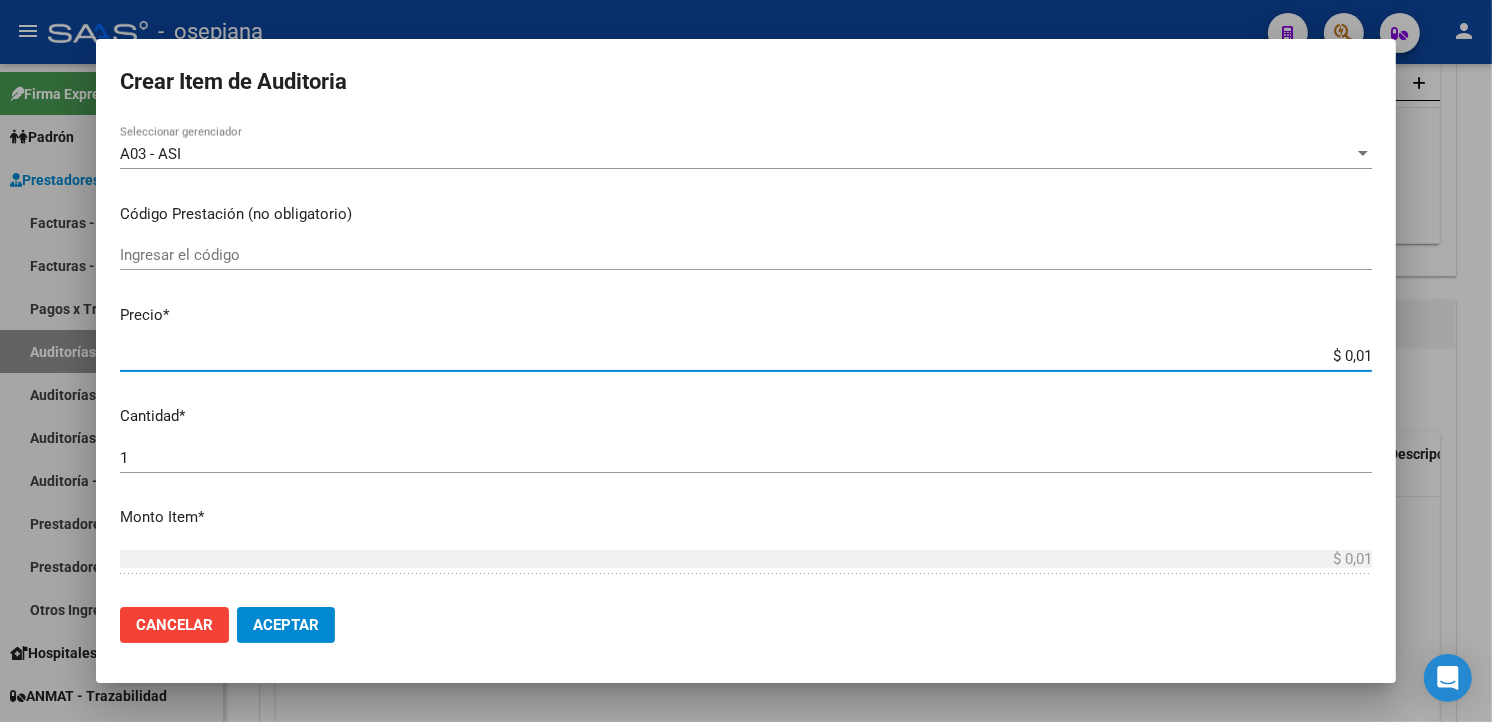 type on "$ 0,15" 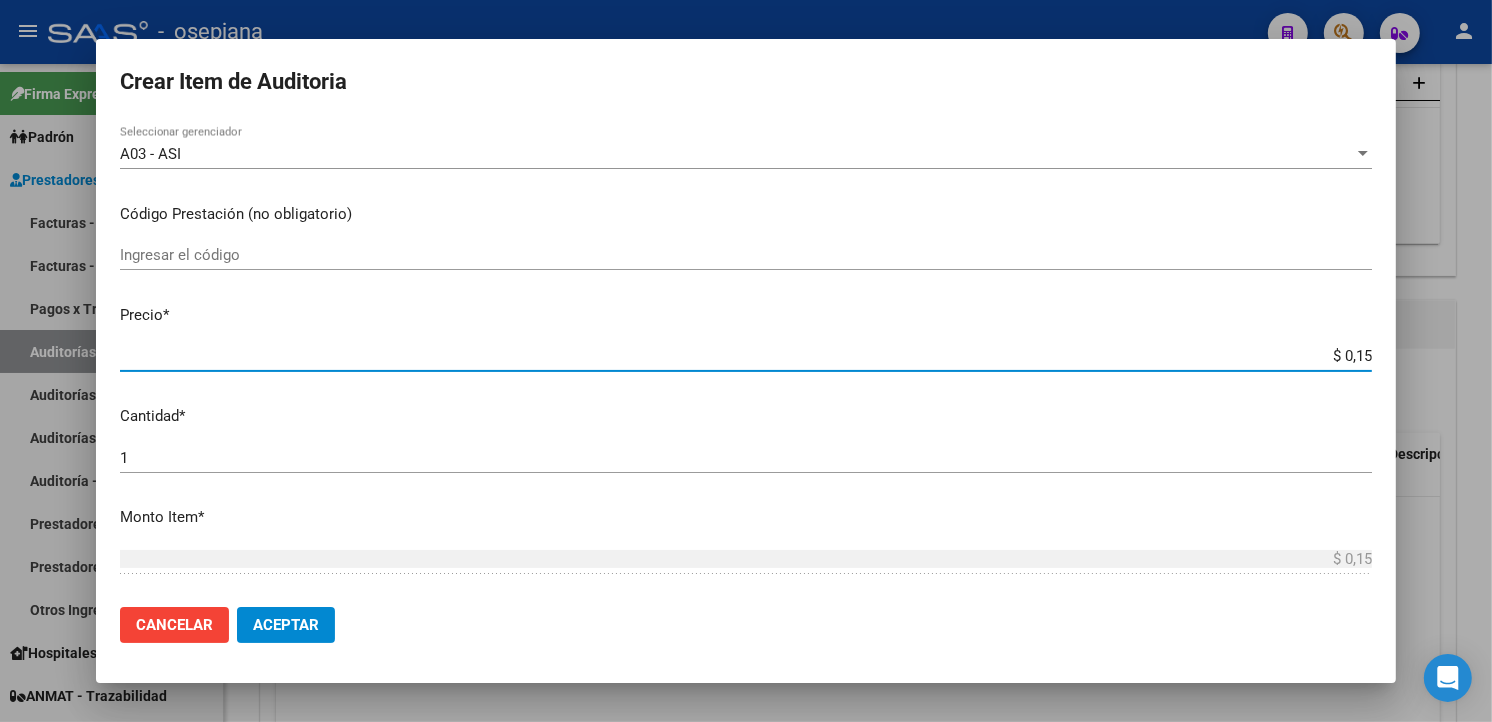 type on "$ 1,50" 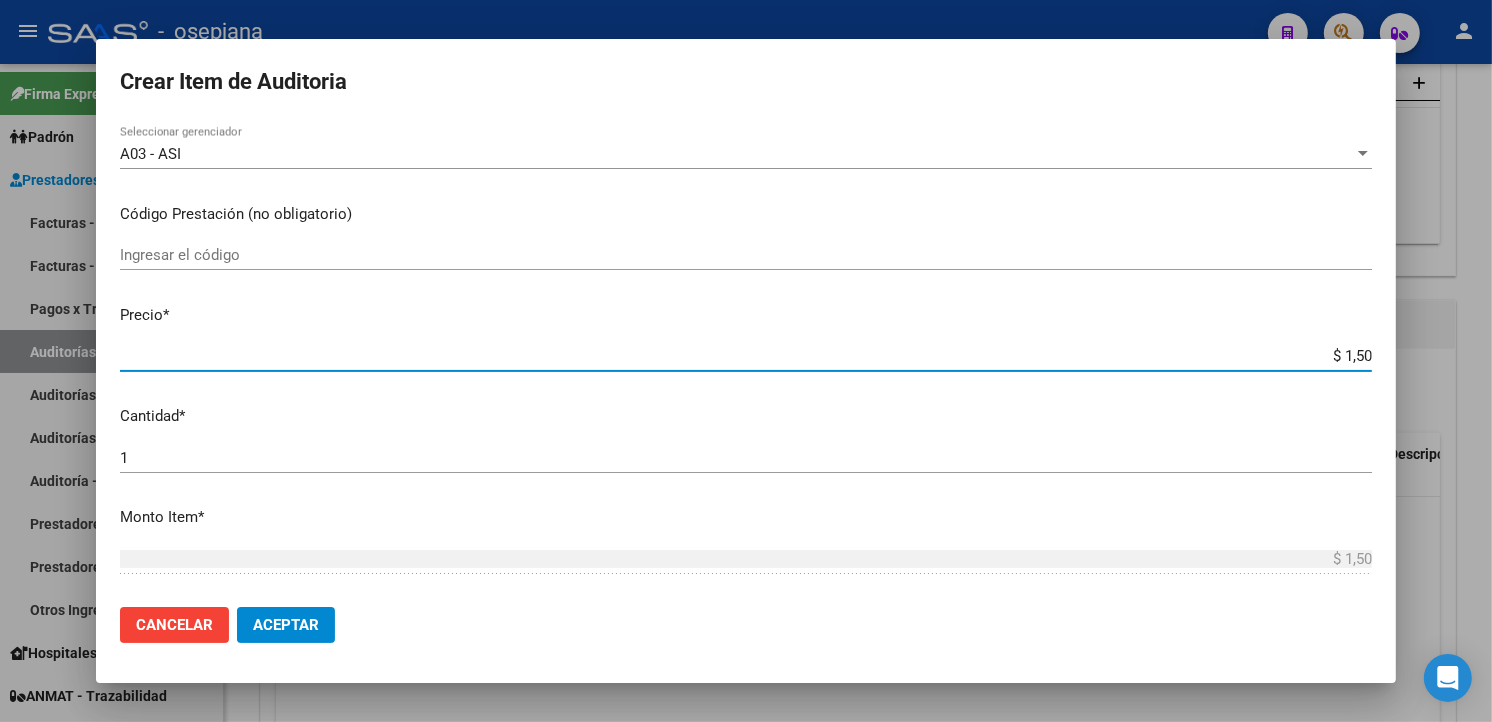 type on "$ 15,08" 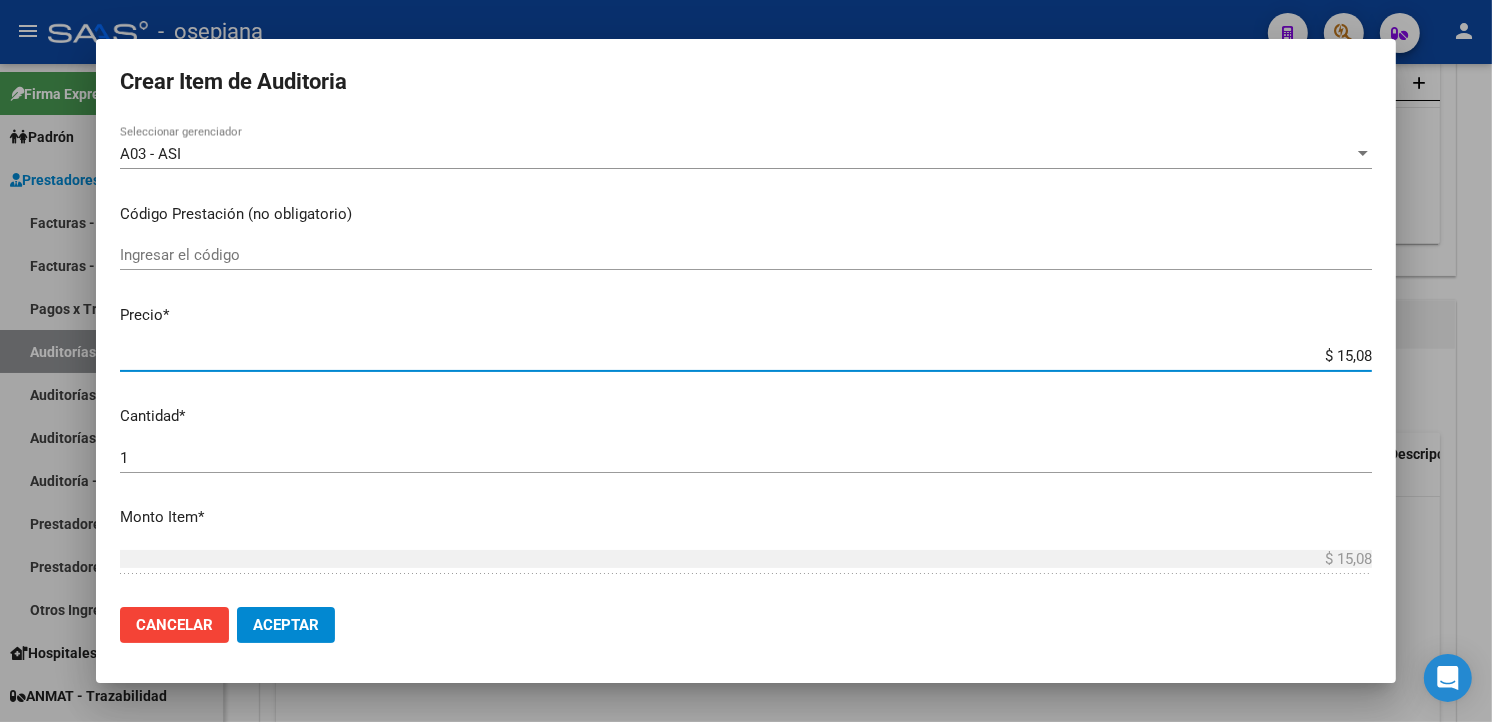 type on "$ 150,84" 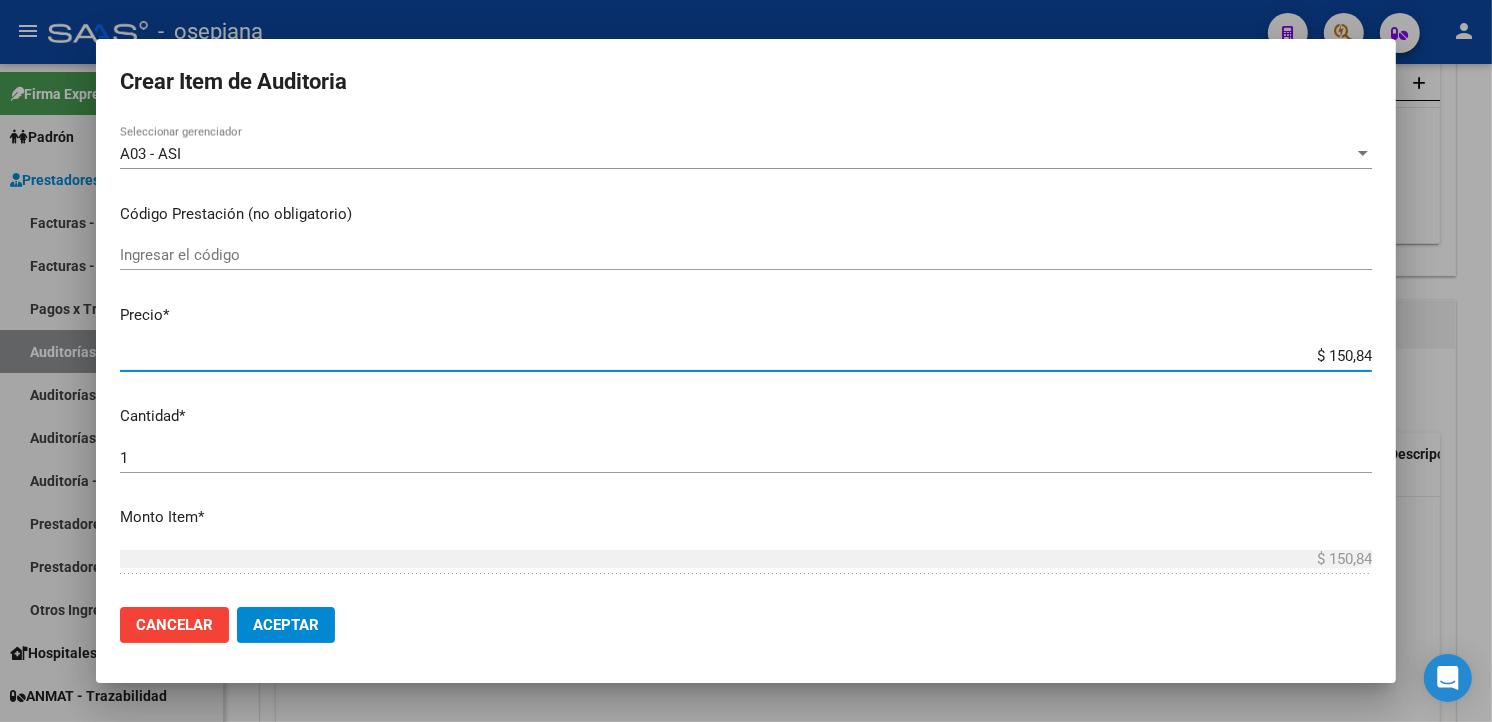 type on "$ 1.508,40" 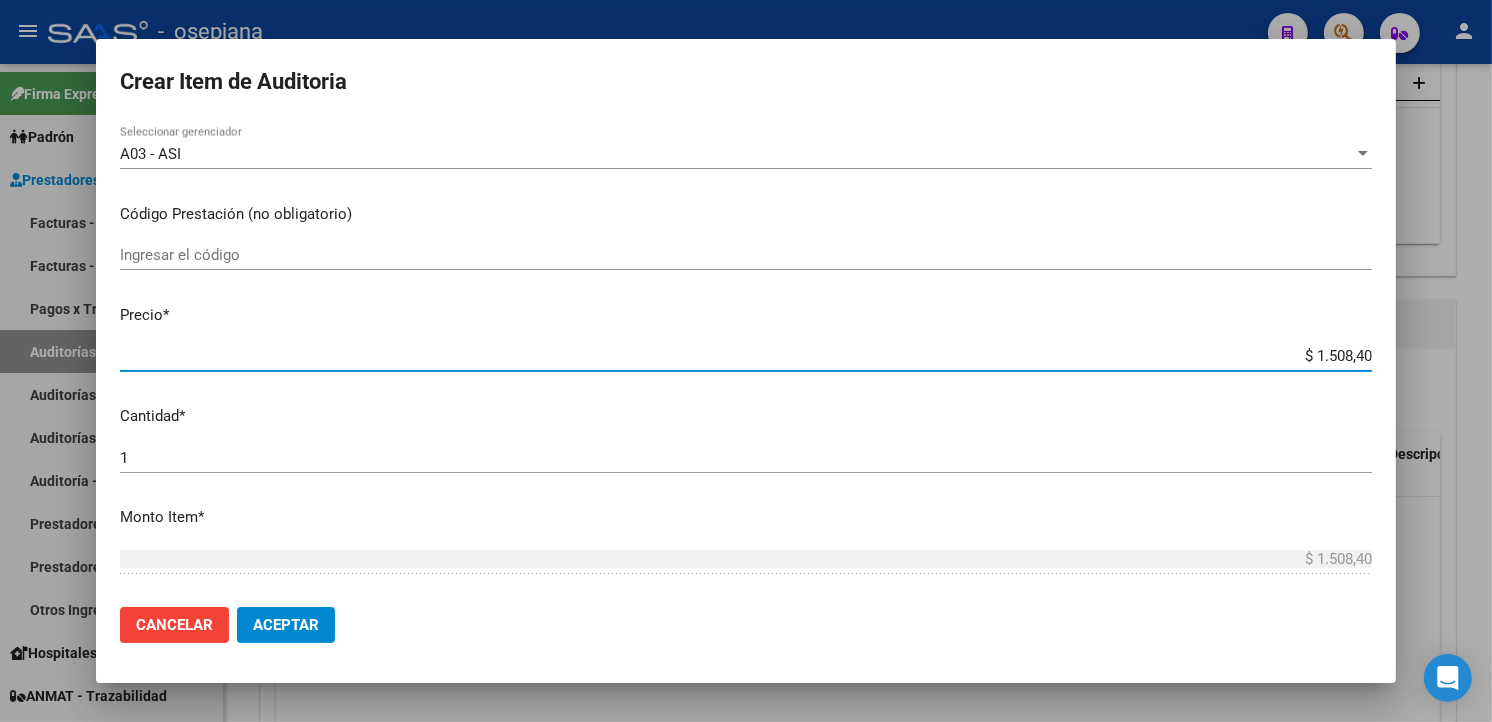 type on "$ 15.084,00" 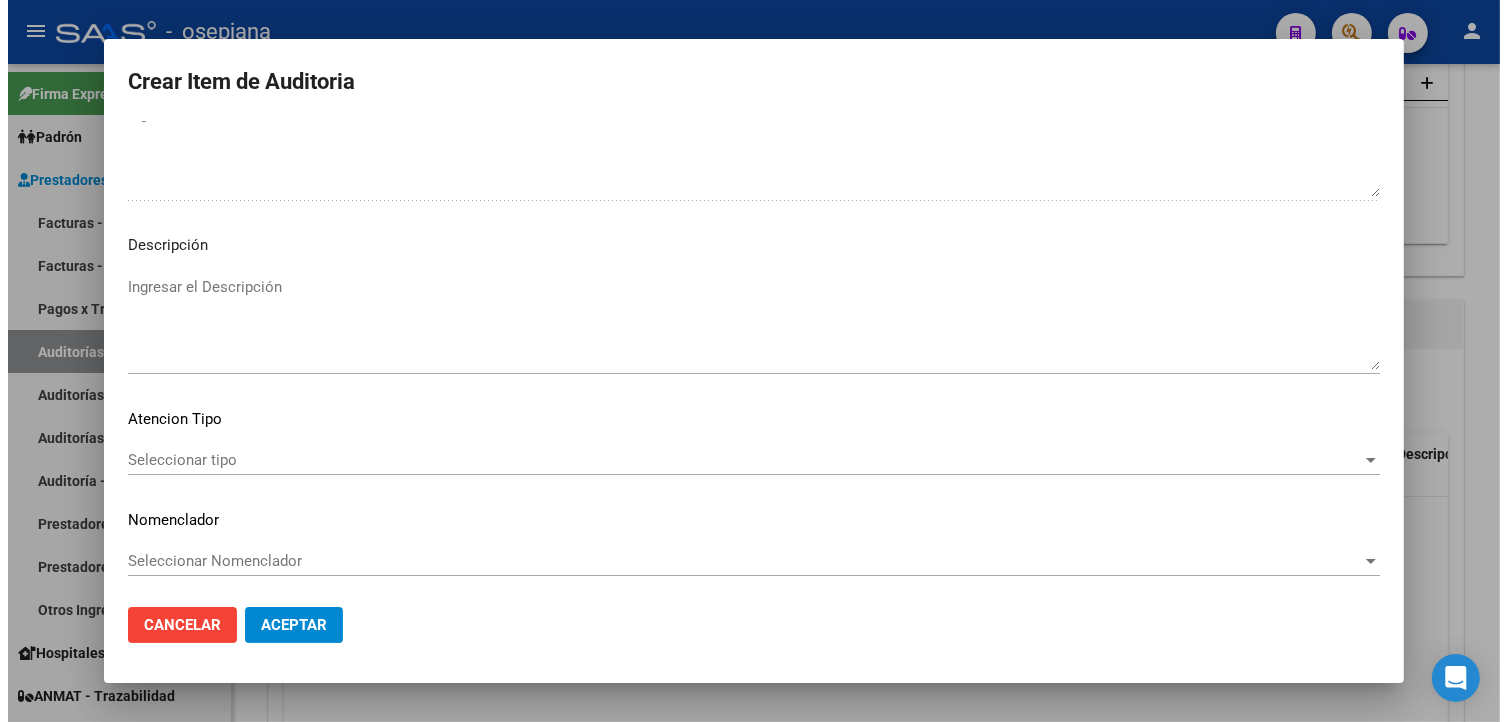 scroll, scrollTop: 1157, scrollLeft: 0, axis: vertical 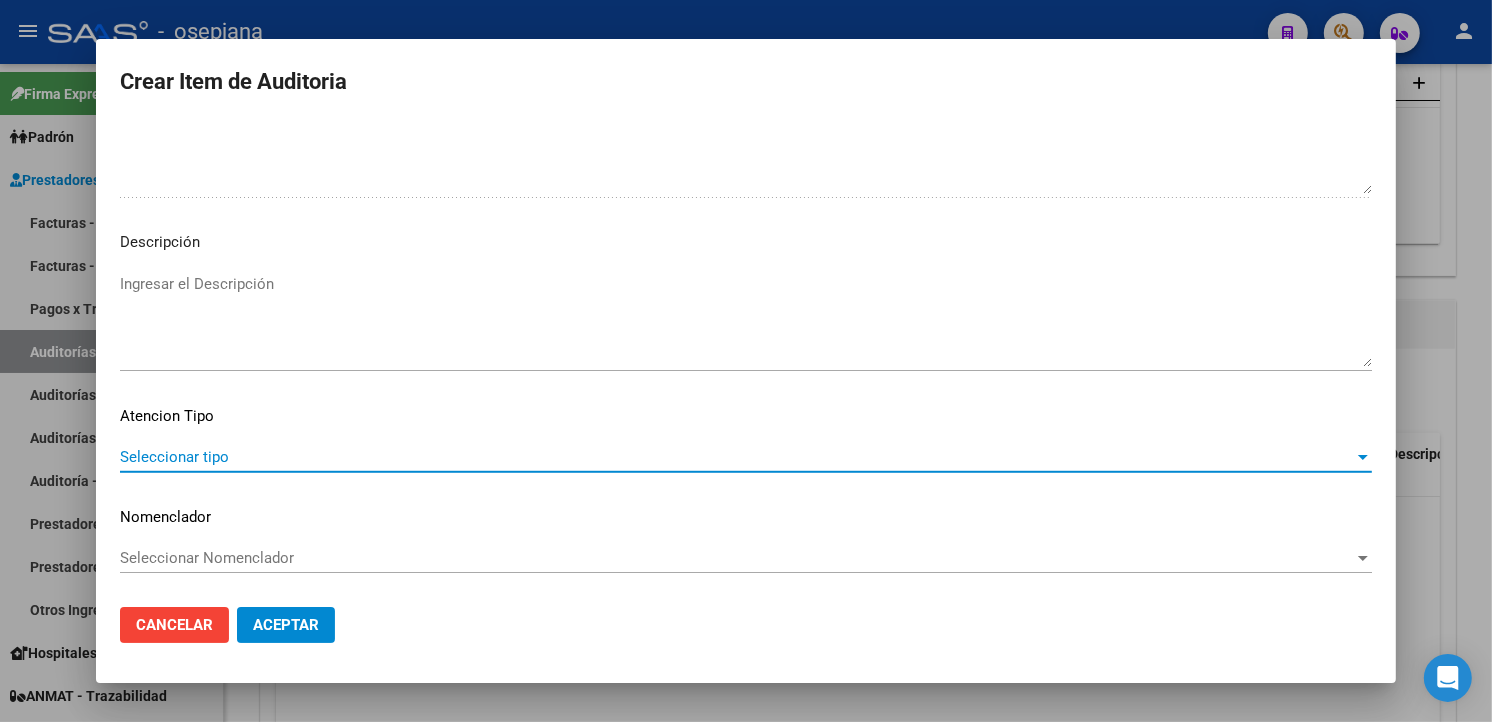 click on "Seleccionar tipo" at bounding box center (737, 457) 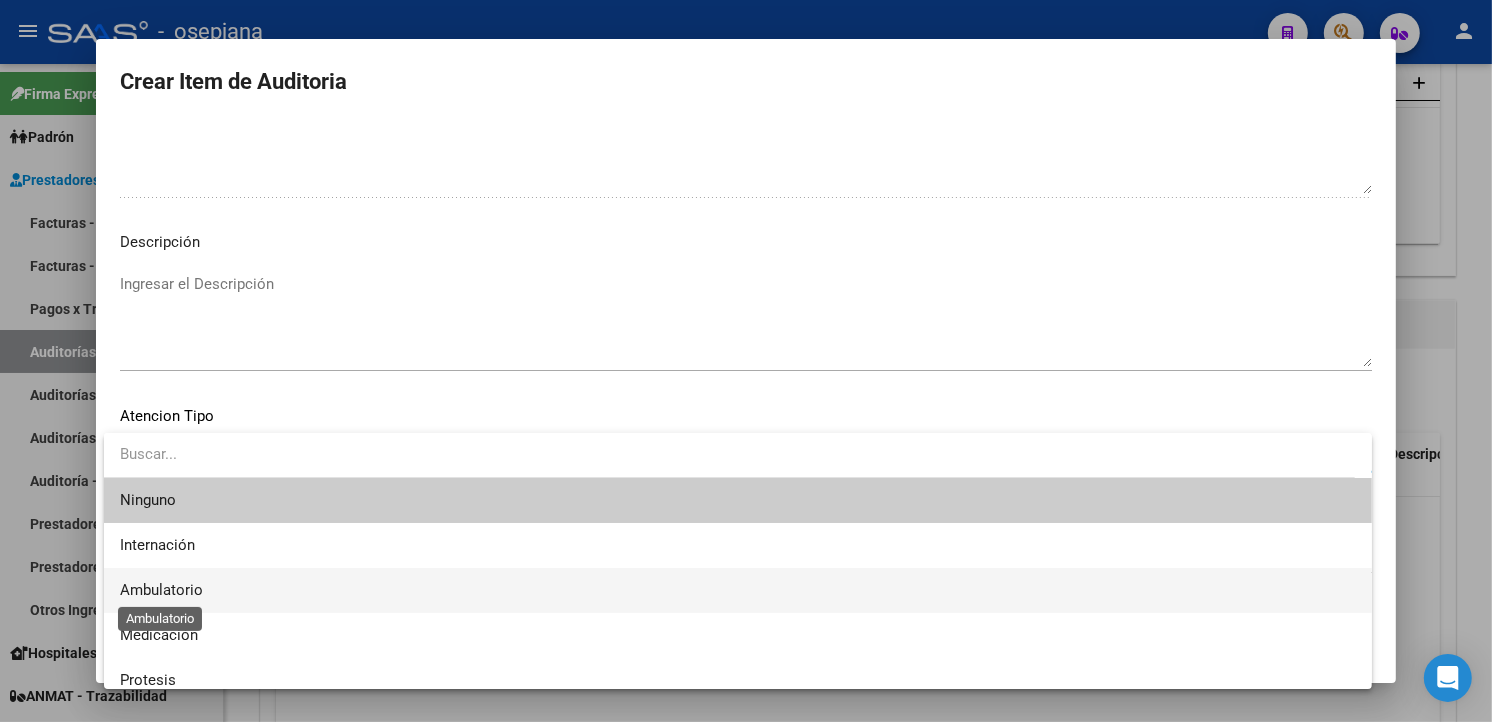 click on "Ambulatorio" at bounding box center [161, 590] 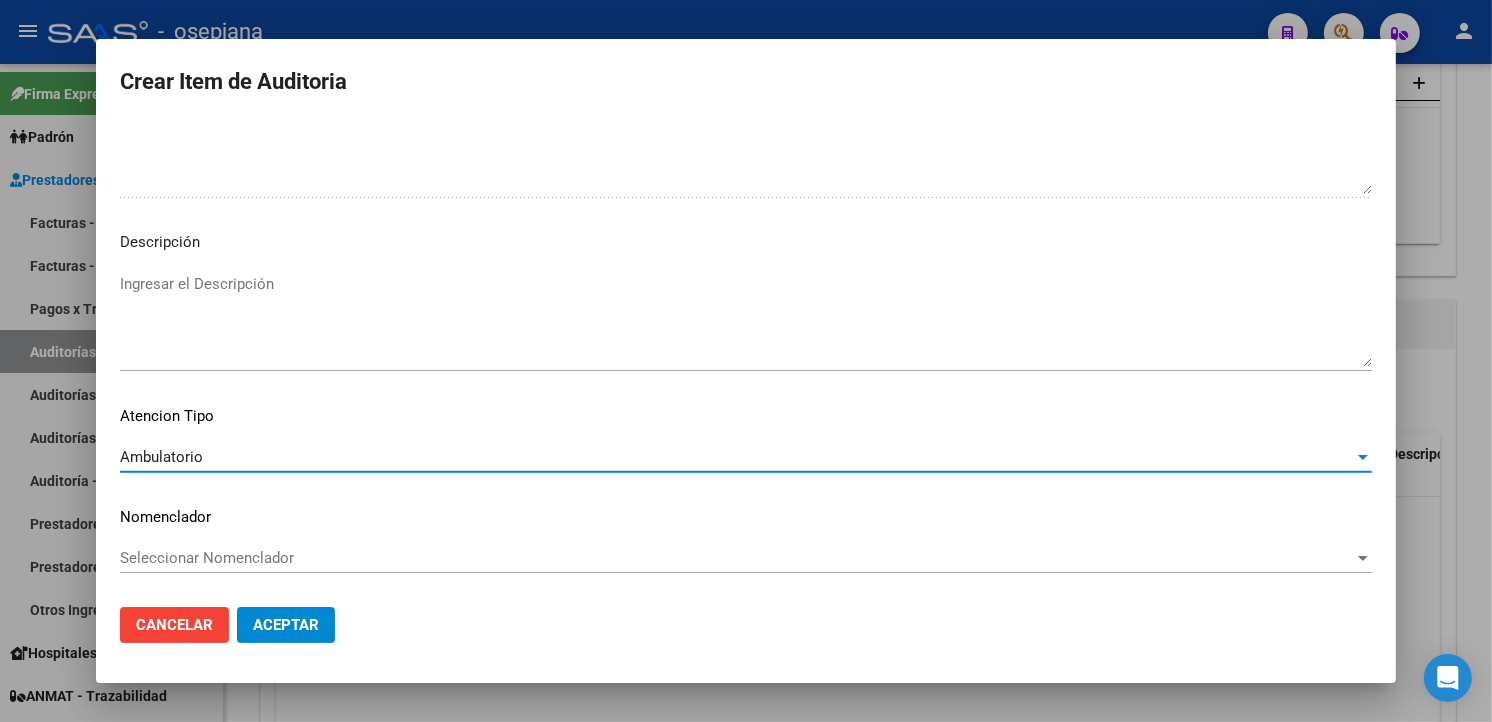 click on "Seleccionar Nomenclador Seleccionar Nomenclador" 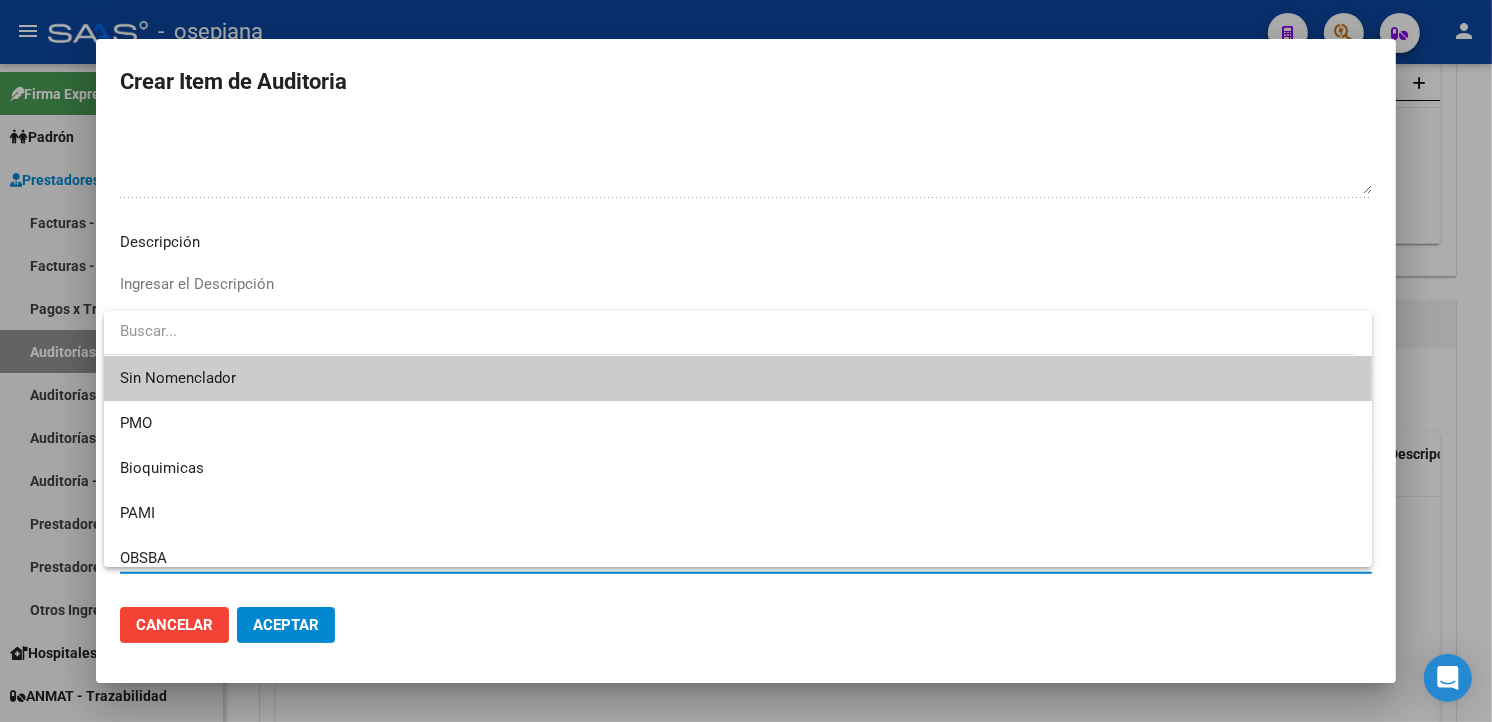 drag, startPoint x: 176, startPoint y: 562, endPoint x: 155, endPoint y: 392, distance: 171.29214 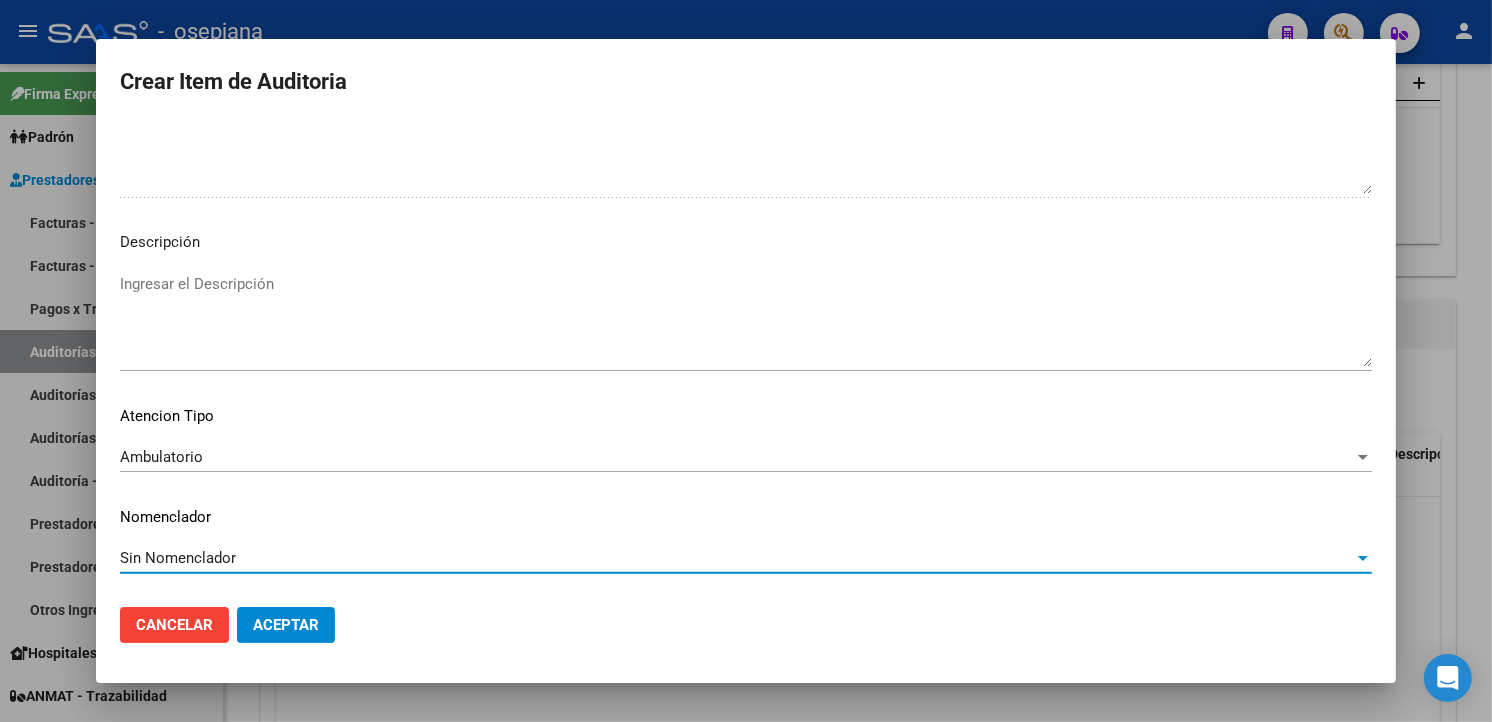 click on "Aceptar" 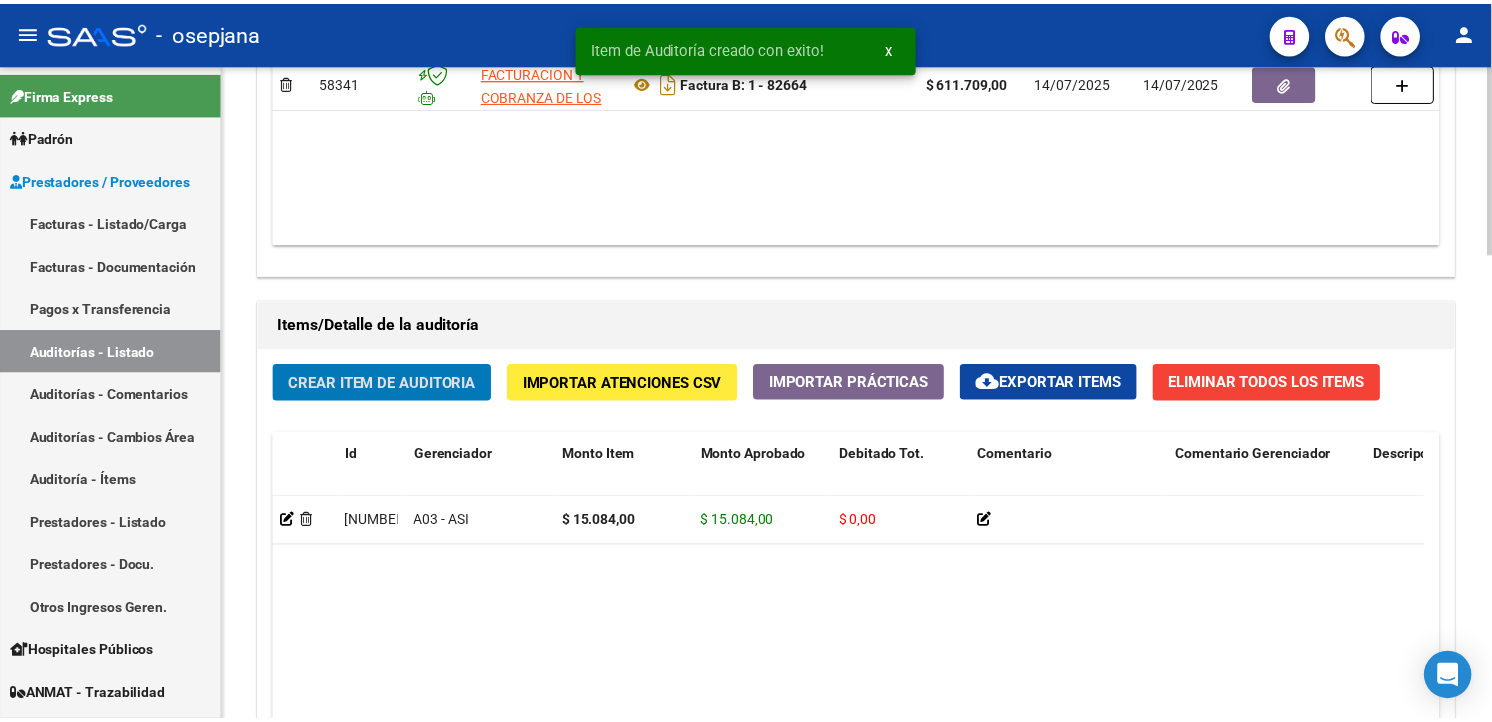 scroll, scrollTop: 1223, scrollLeft: 0, axis: vertical 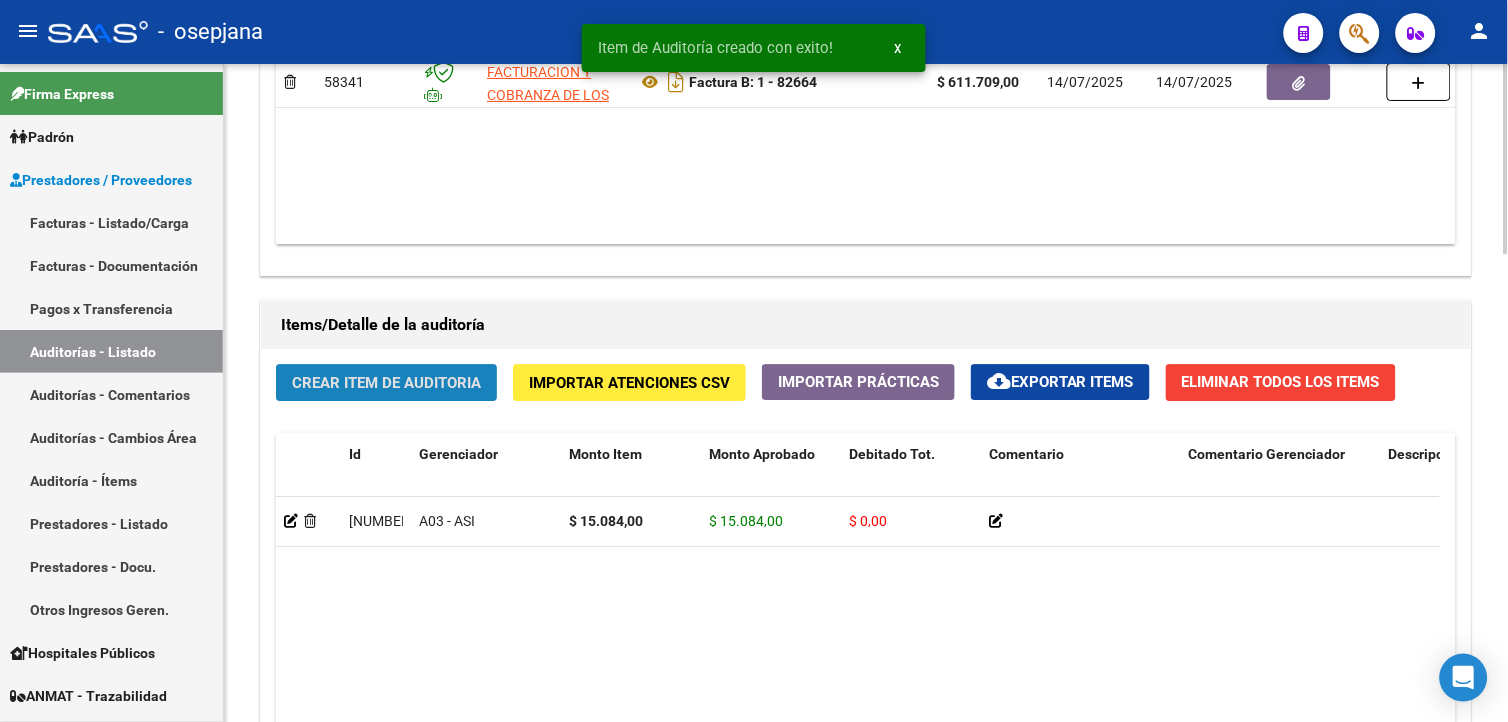 click on "Crear Item de Auditoria" 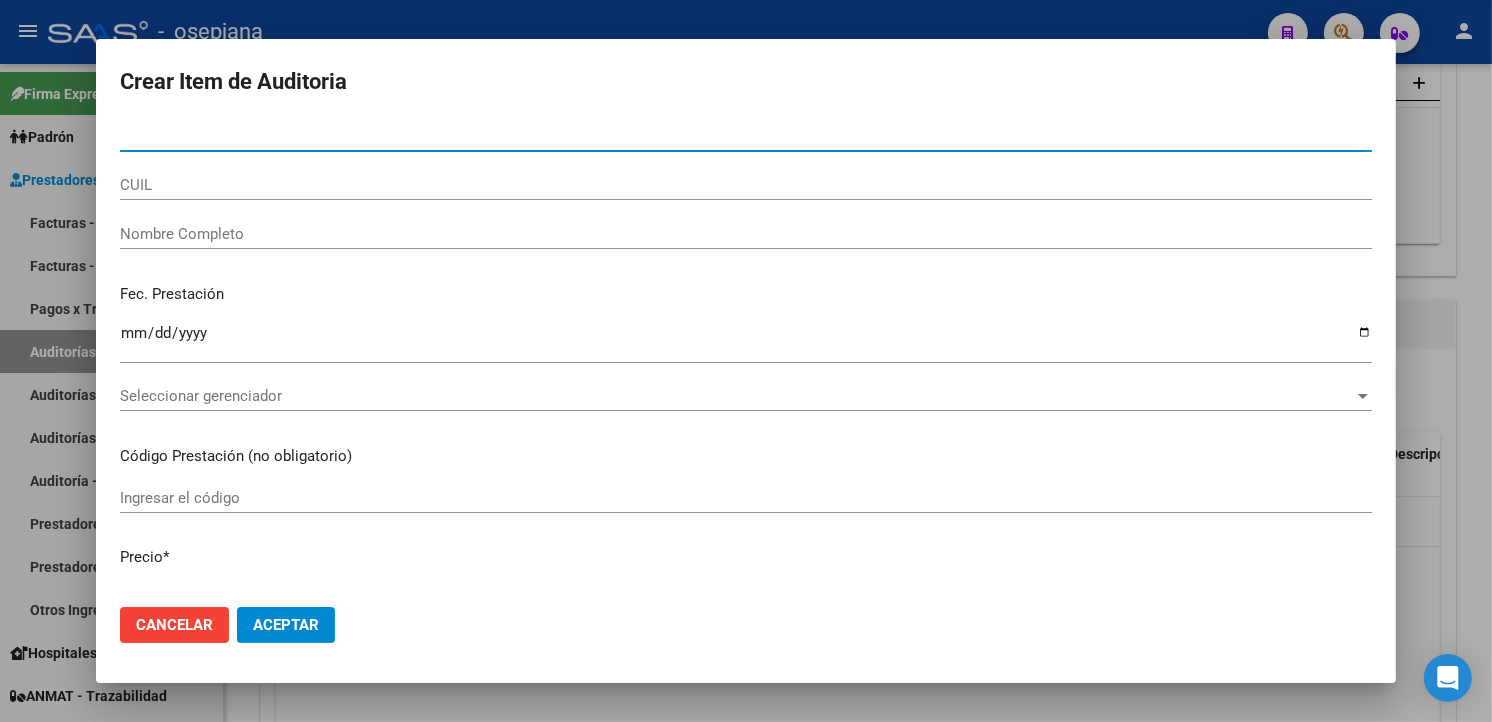 type on "28350693" 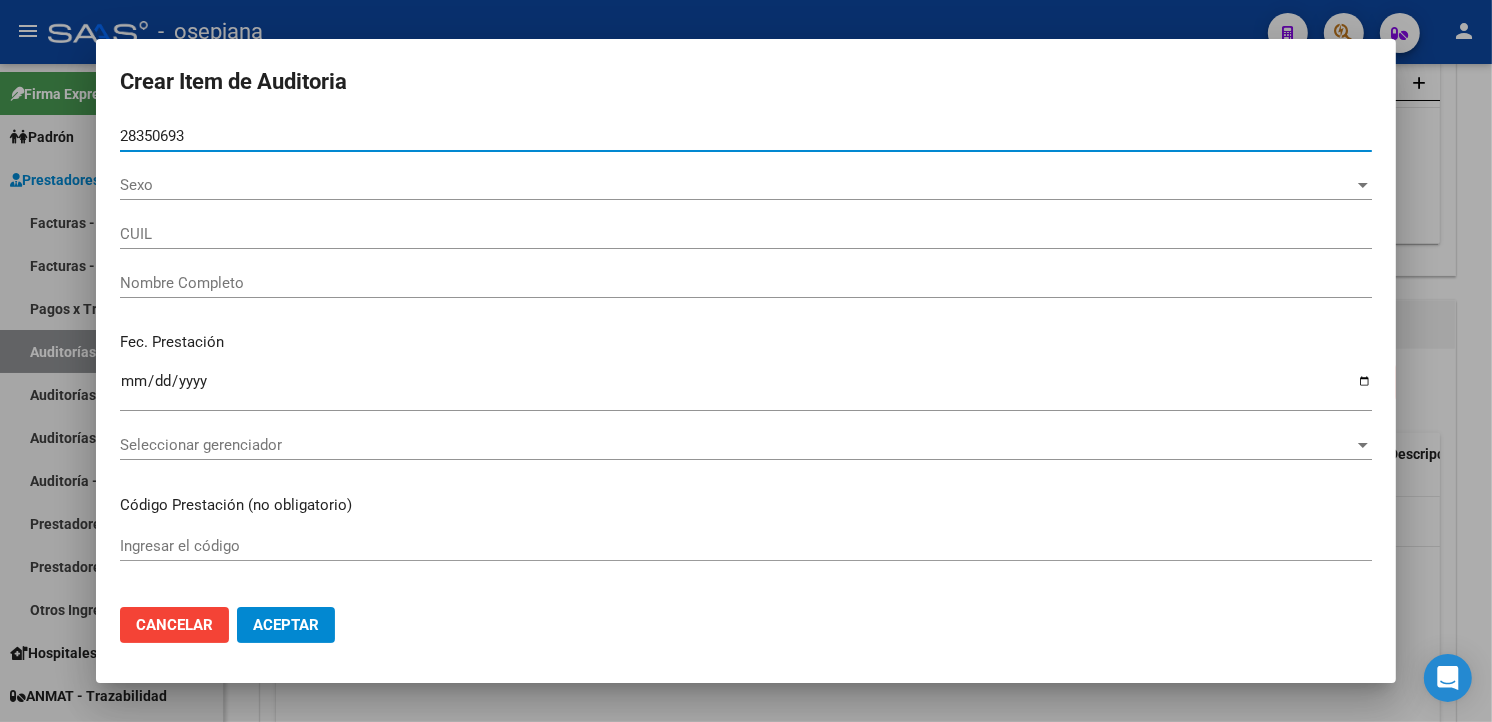 type on "[NUMBER]" 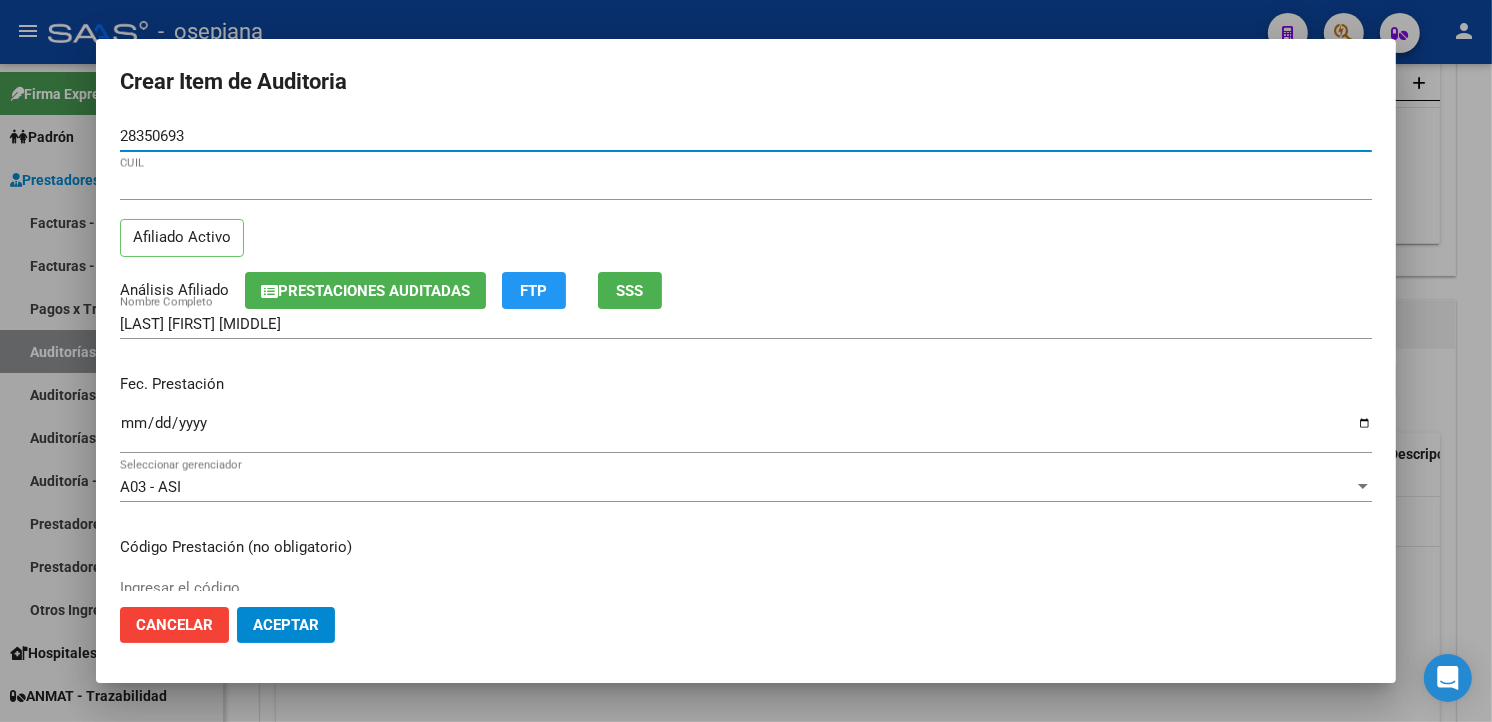 type on "28350693" 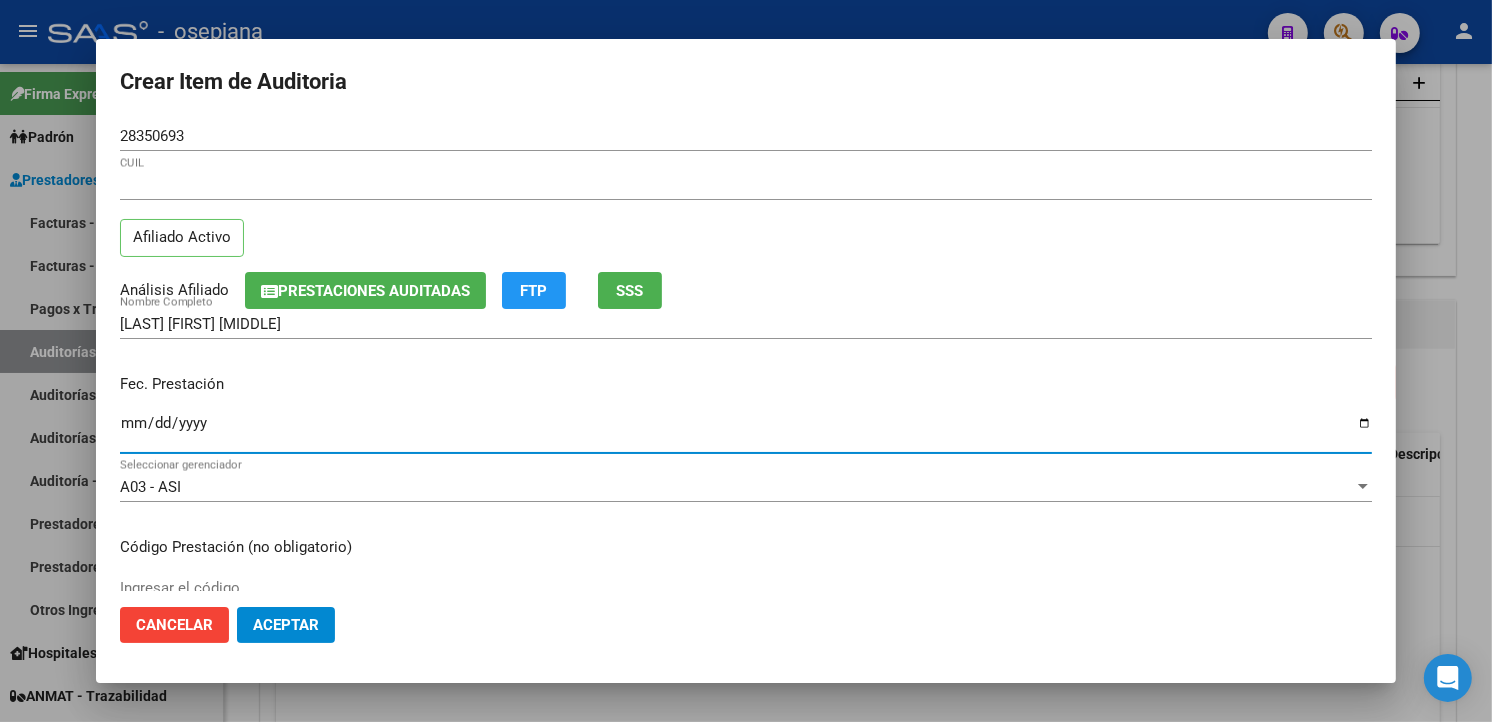 type on "[DATE]" 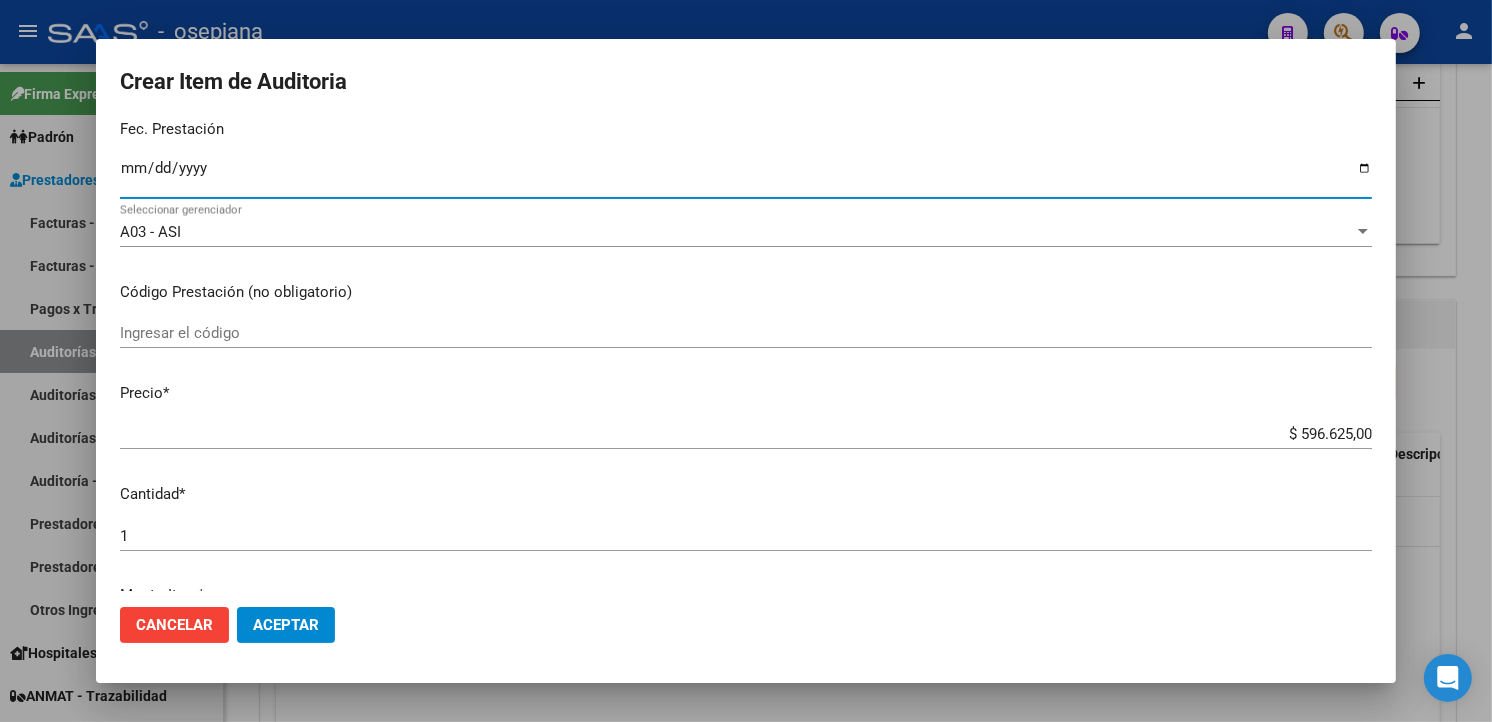 scroll, scrollTop: 333, scrollLeft: 0, axis: vertical 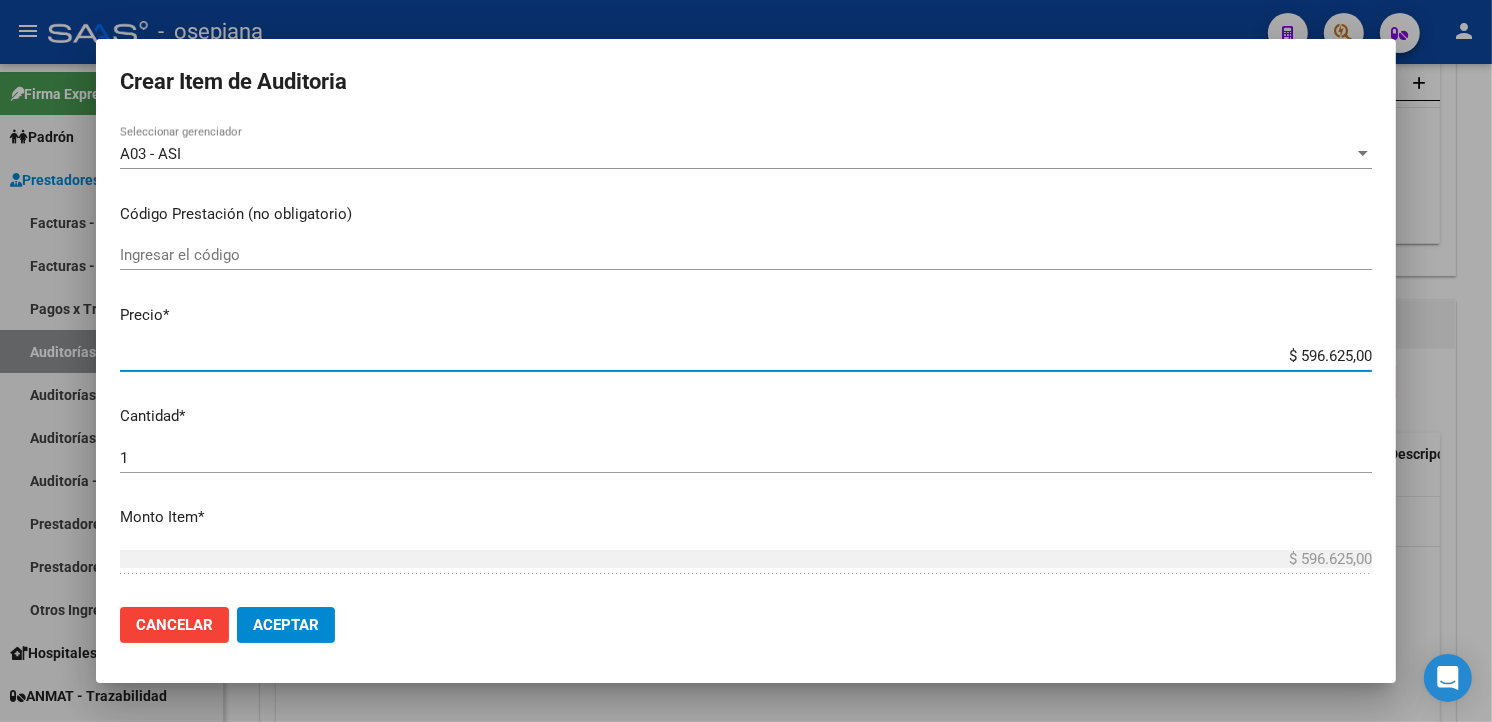 drag, startPoint x: 1275, startPoint y: 362, endPoint x: 1507, endPoint y: 352, distance: 232.21542 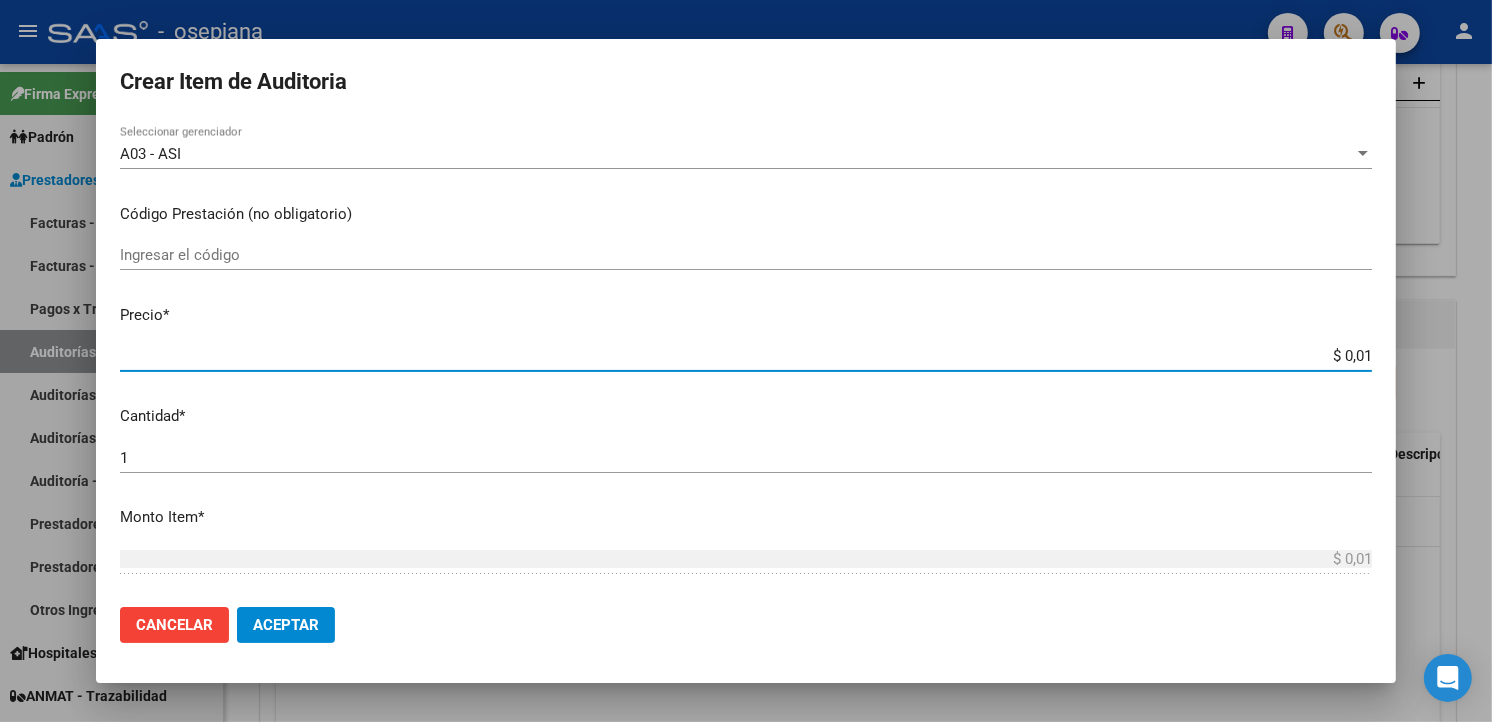 type on "$ 0,15" 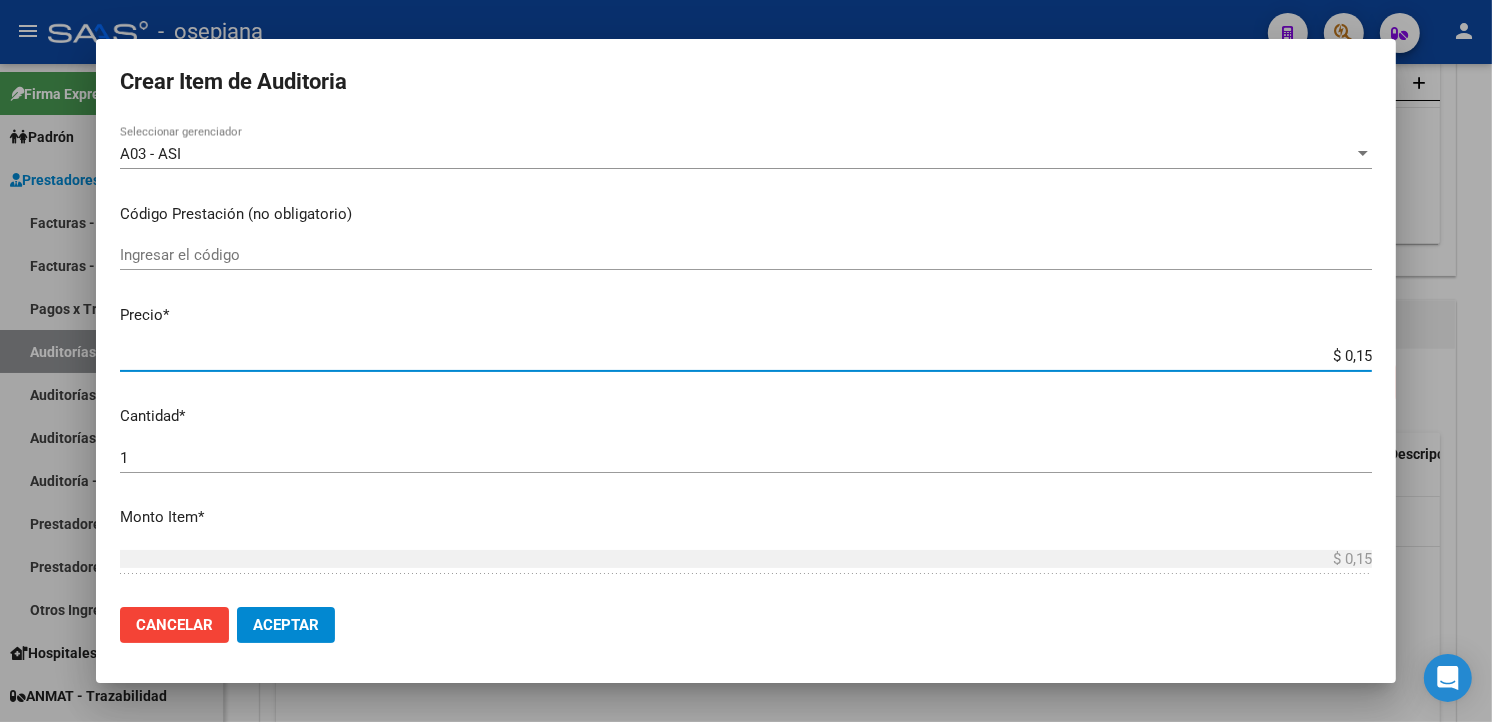 type on "$ 1,50" 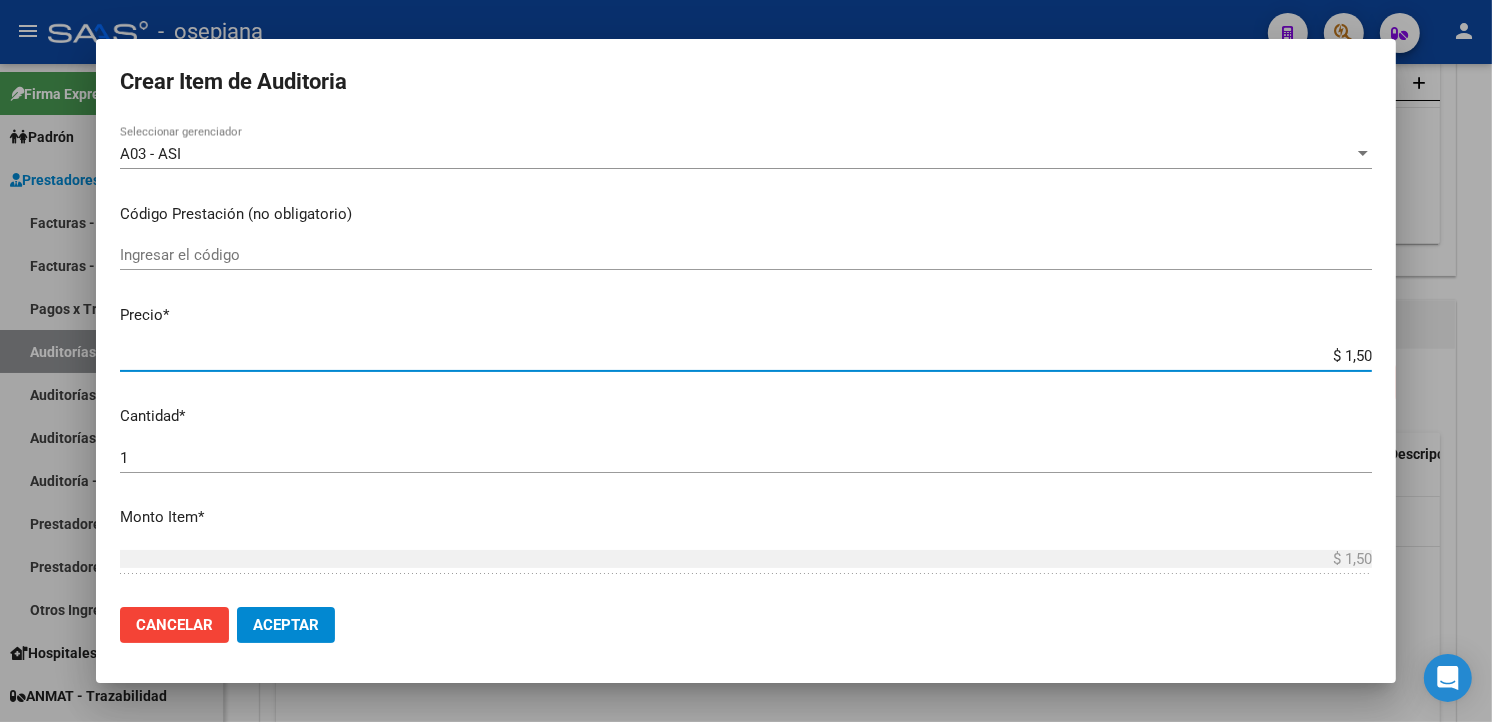 type on "$ 15,08" 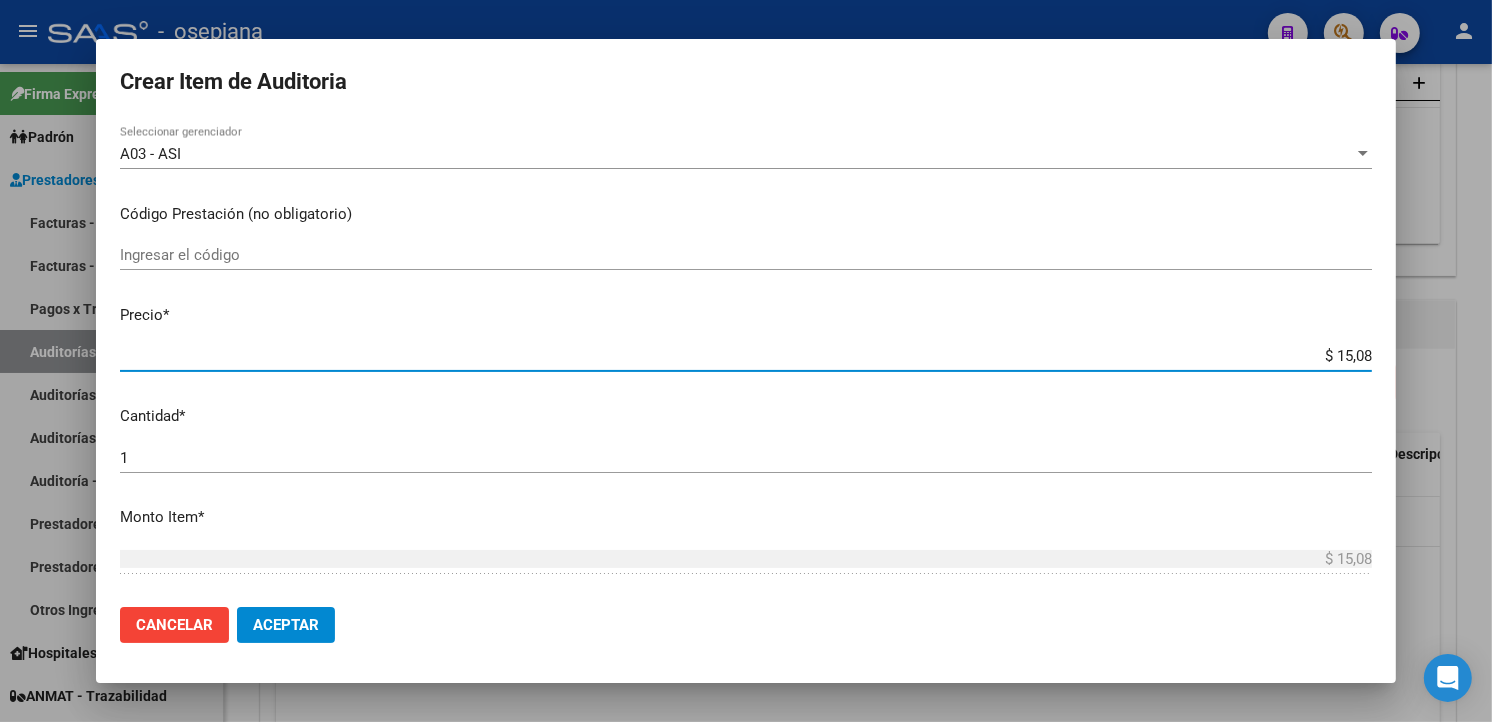type on "$ 150,84" 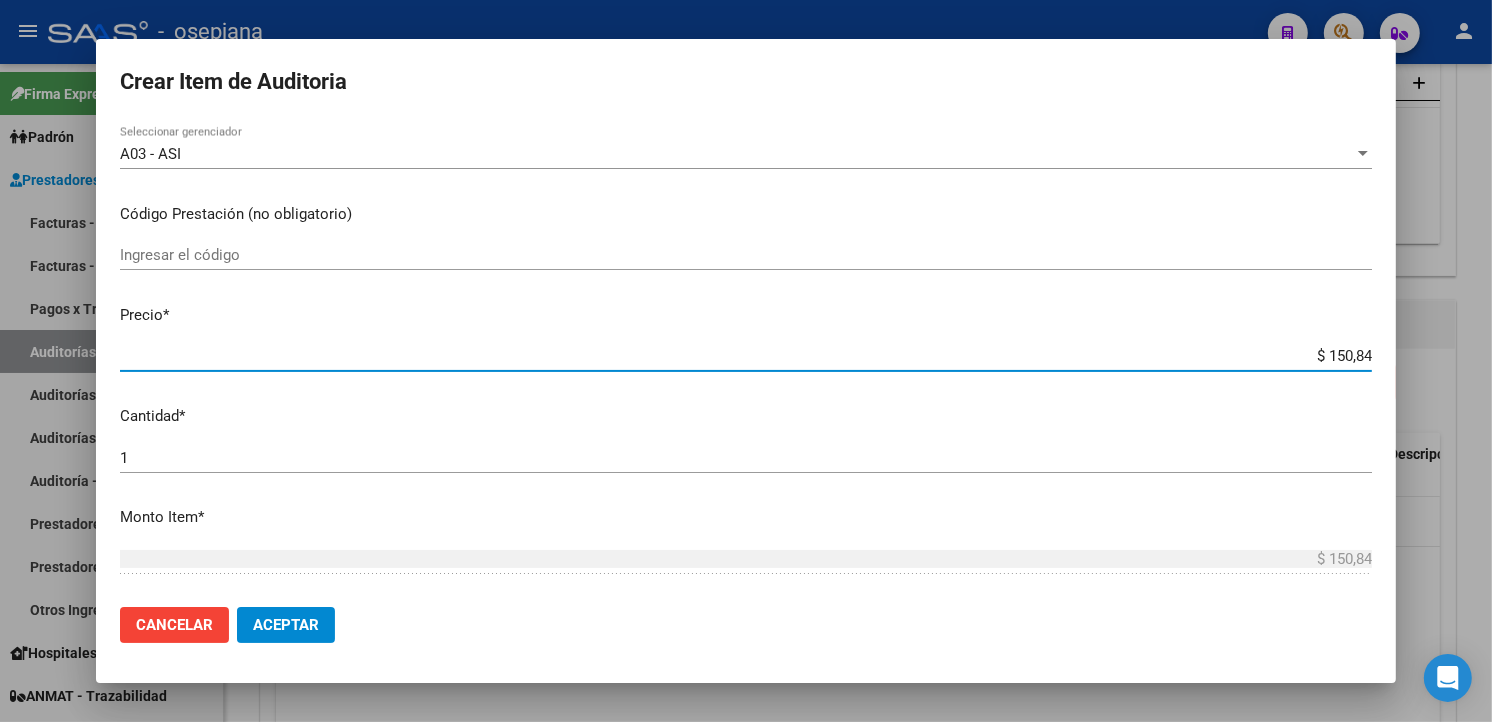 type on "$ 1.508,40" 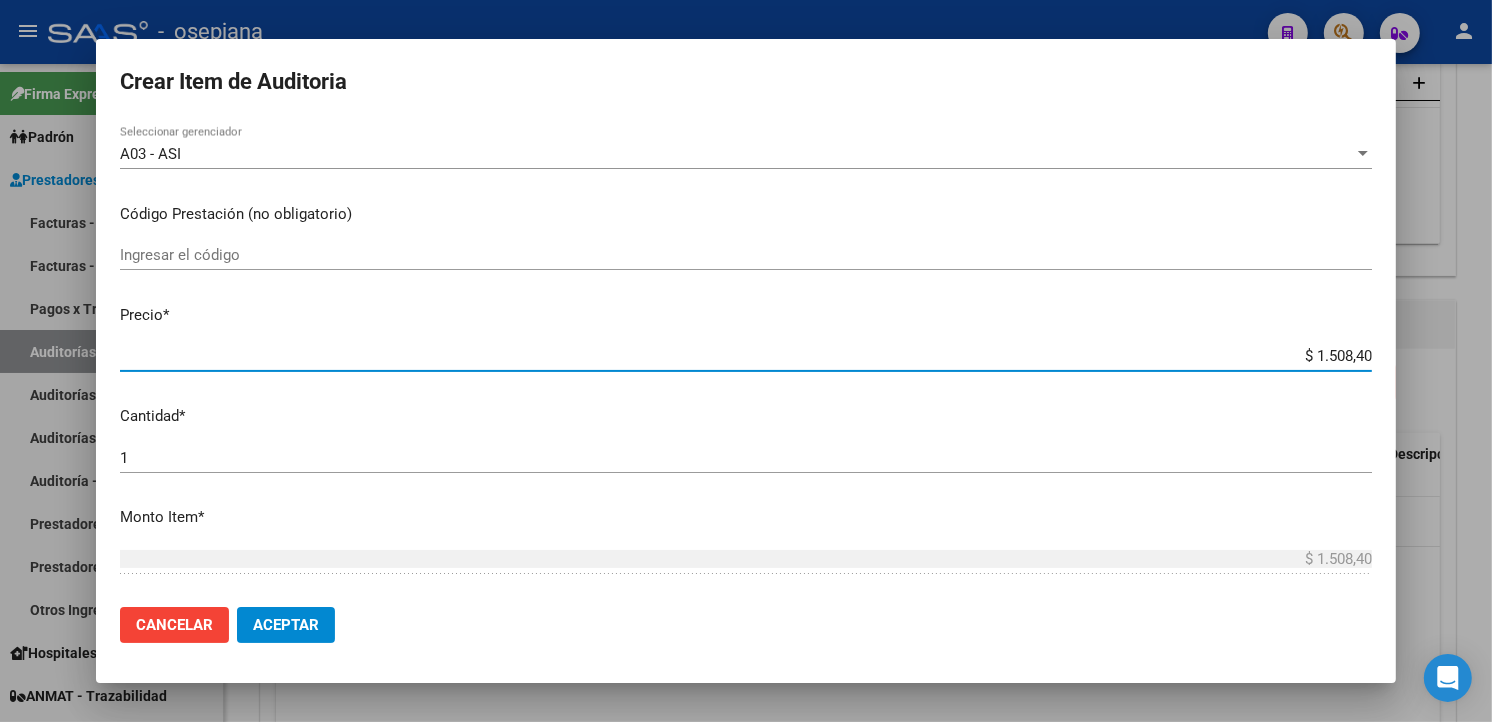 type on "$ 15.084,00" 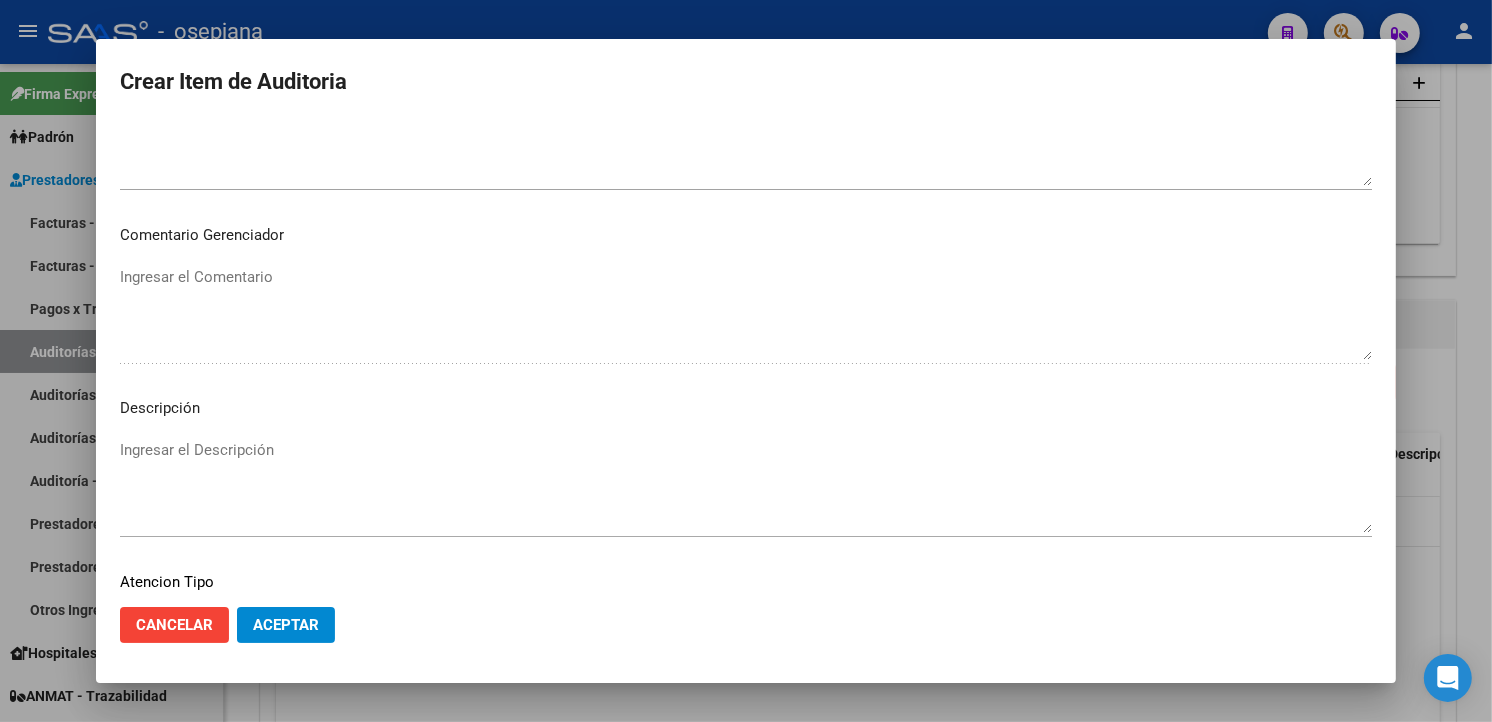scroll, scrollTop: 1157, scrollLeft: 0, axis: vertical 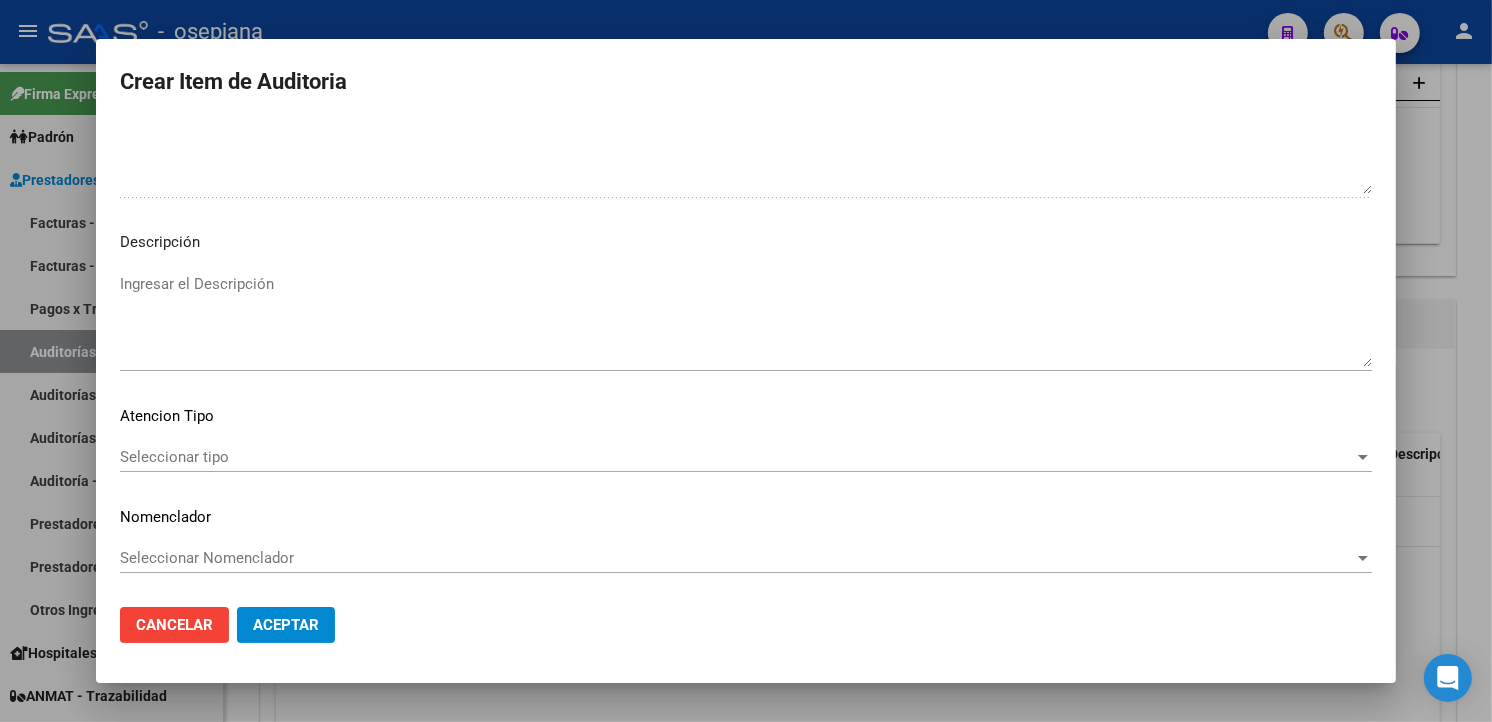 click on "Seleccionar tipo" at bounding box center (737, 457) 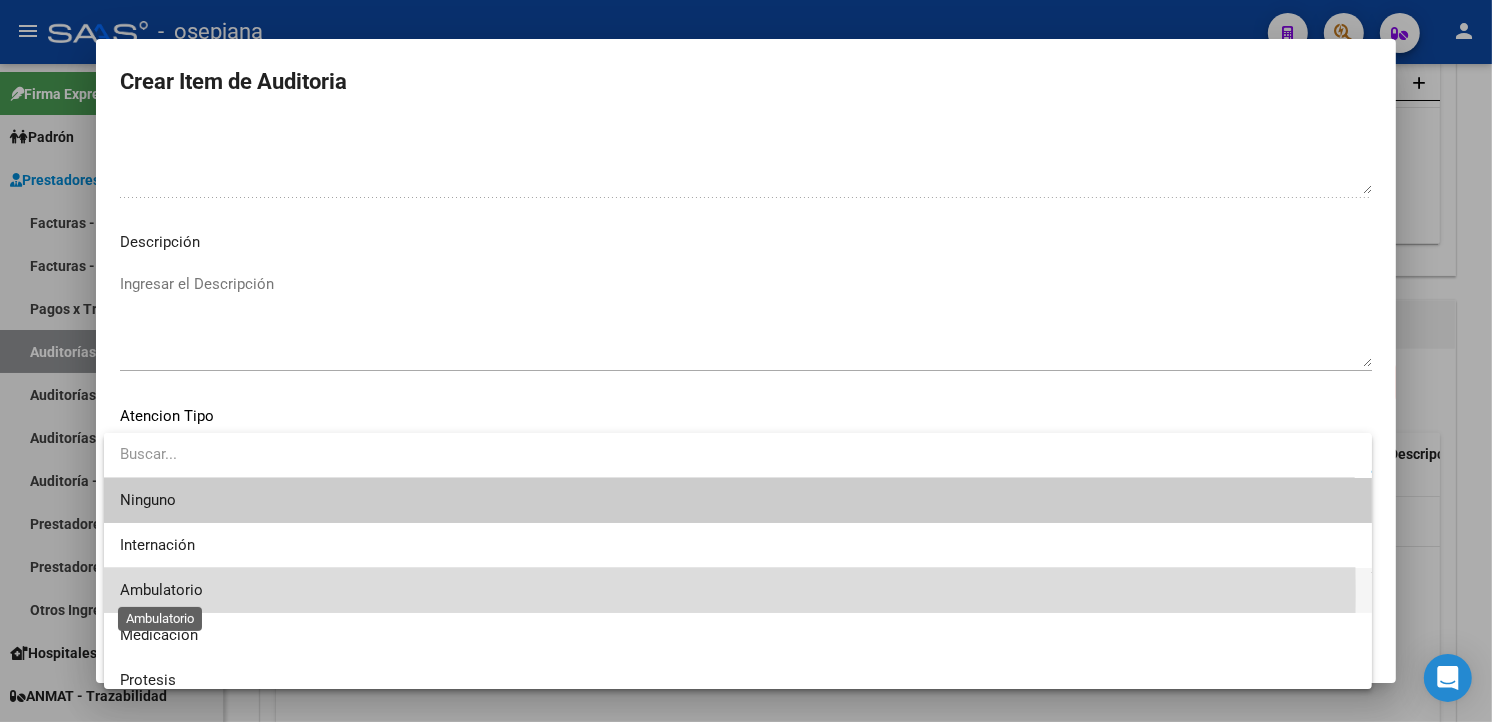 drag, startPoint x: 193, startPoint y: 452, endPoint x: 162, endPoint y: 585, distance: 136.565 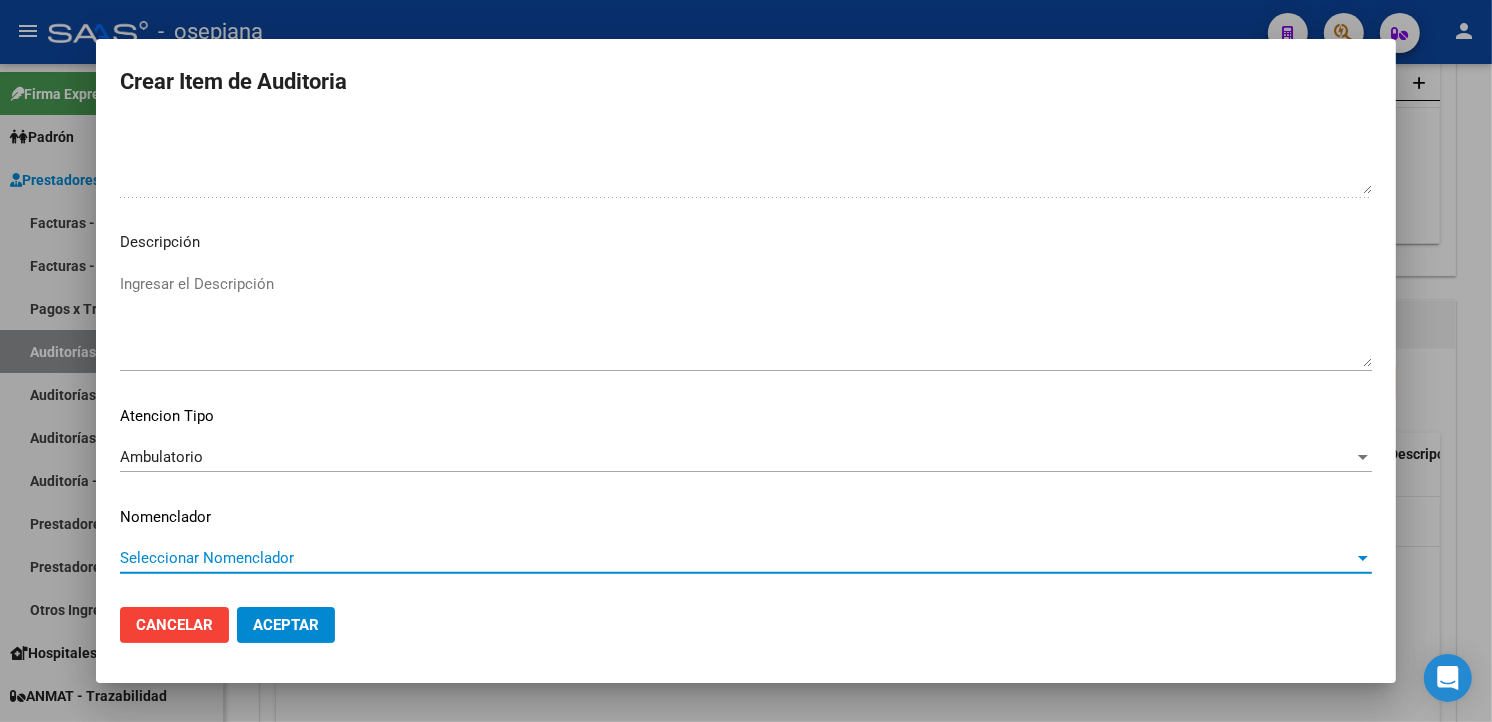 click on "Seleccionar Nomenclador" at bounding box center [737, 558] 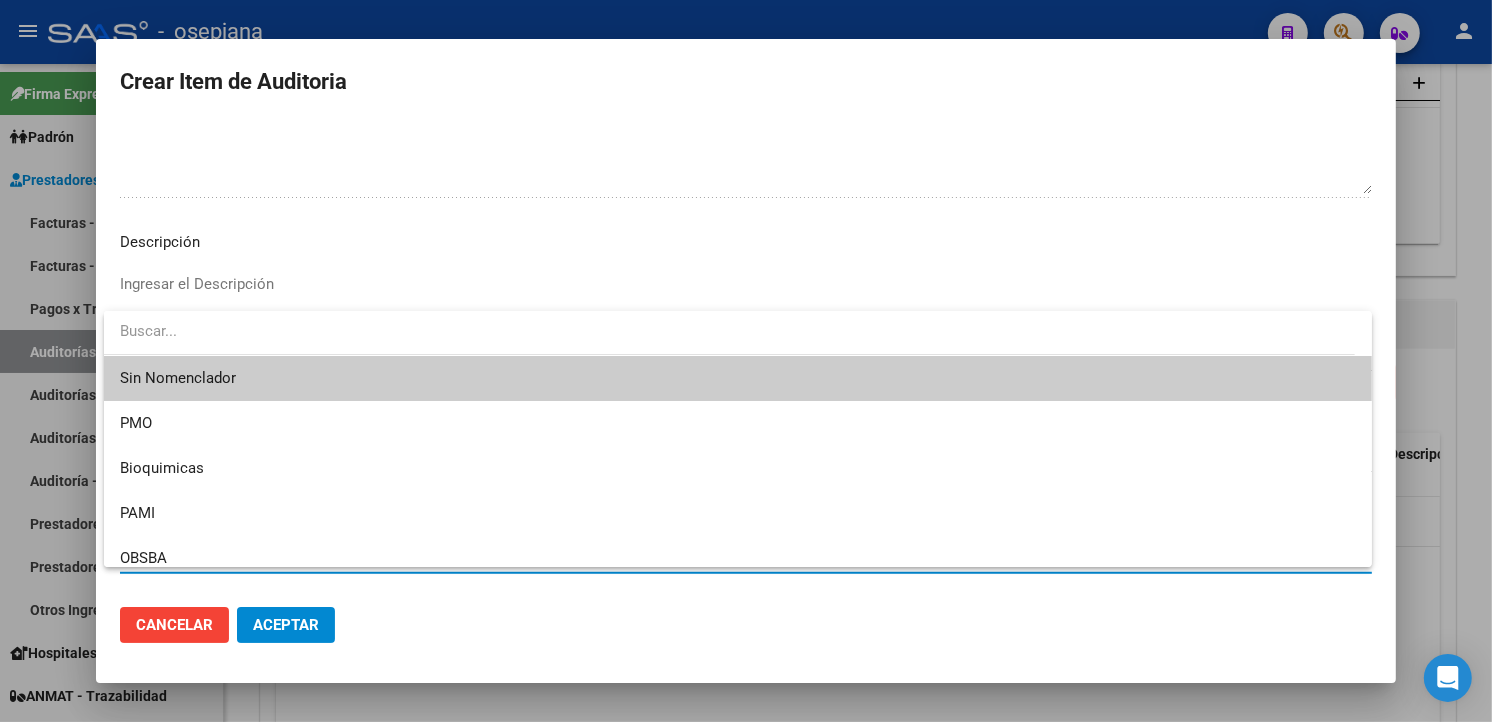 click on "Sin Nomenclador" at bounding box center (738, 378) 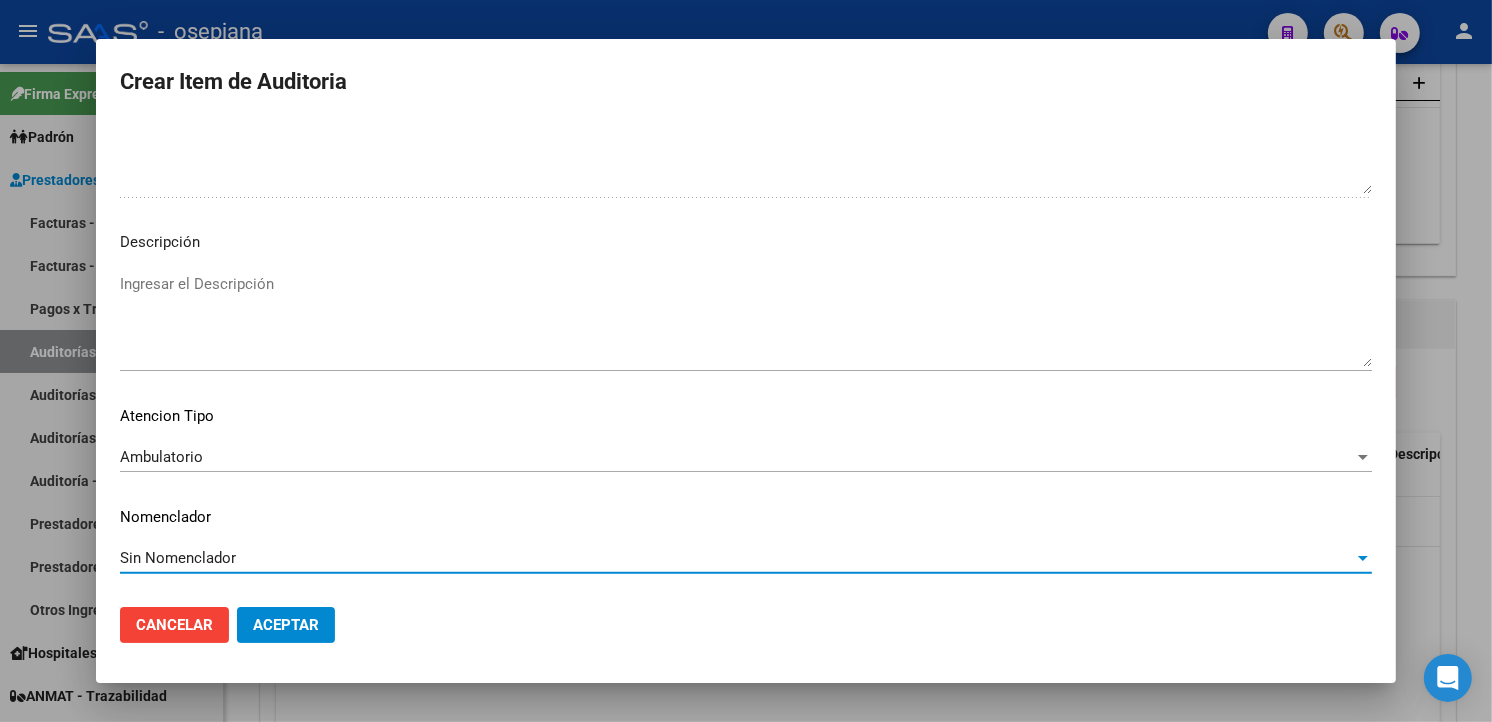 click on "Aceptar" 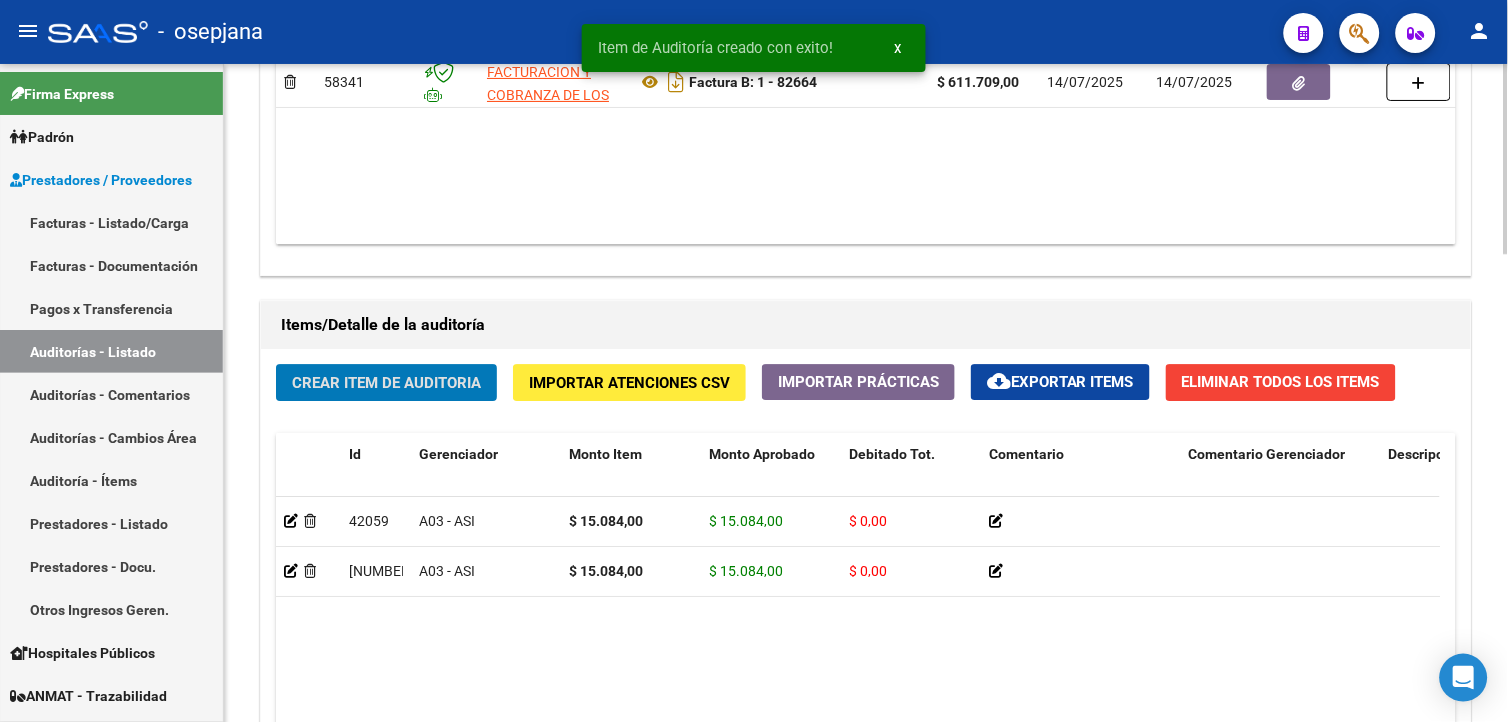 click on "Crear Item de Auditoria" 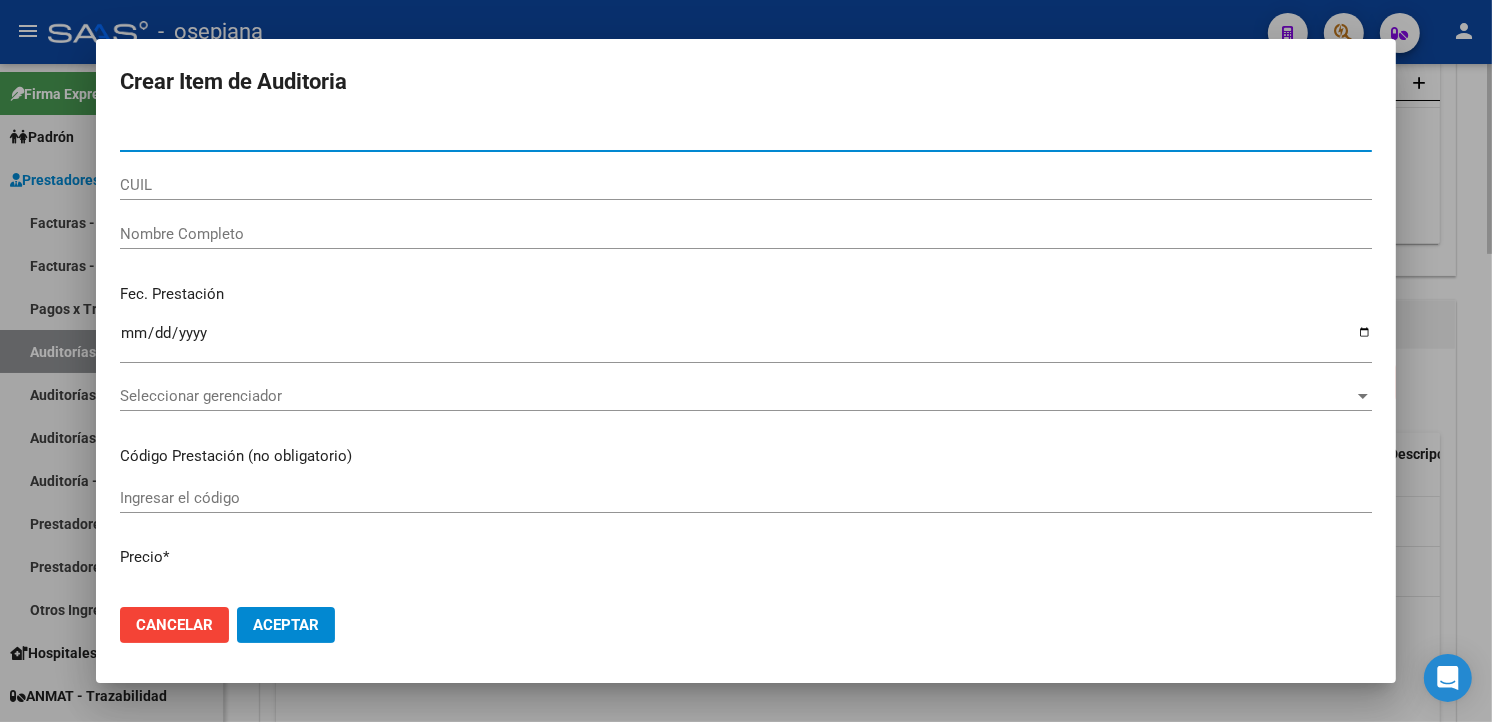 type on "17232976" 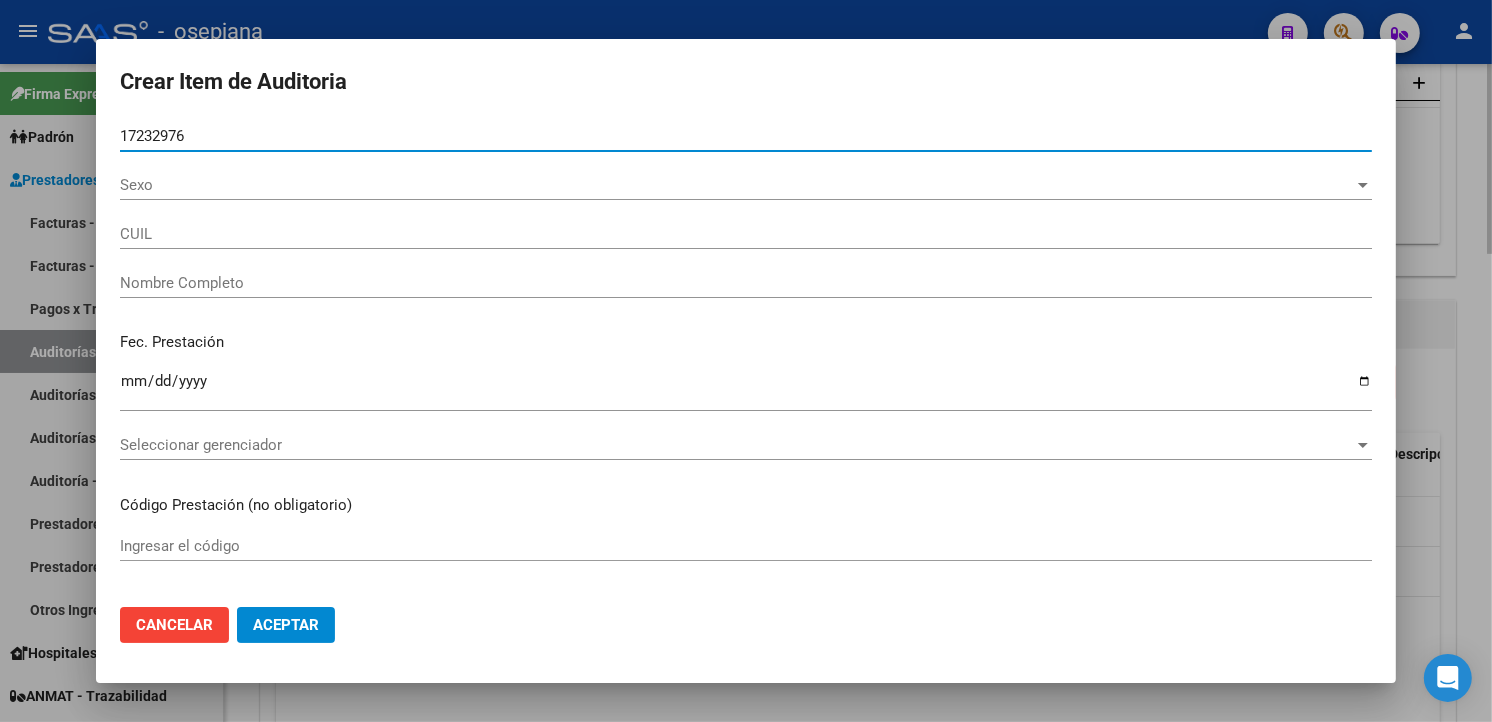 type on "[NUMBER]" 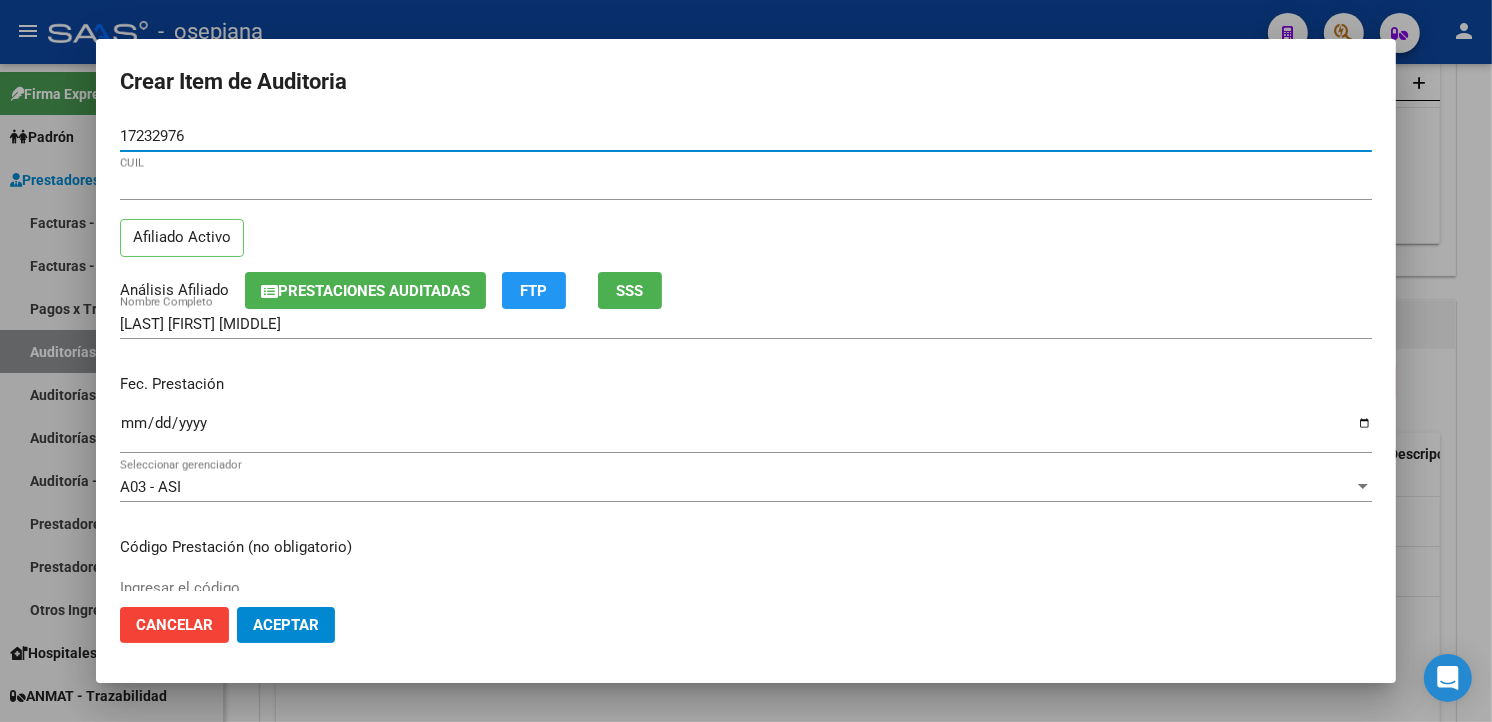 type on "17232976" 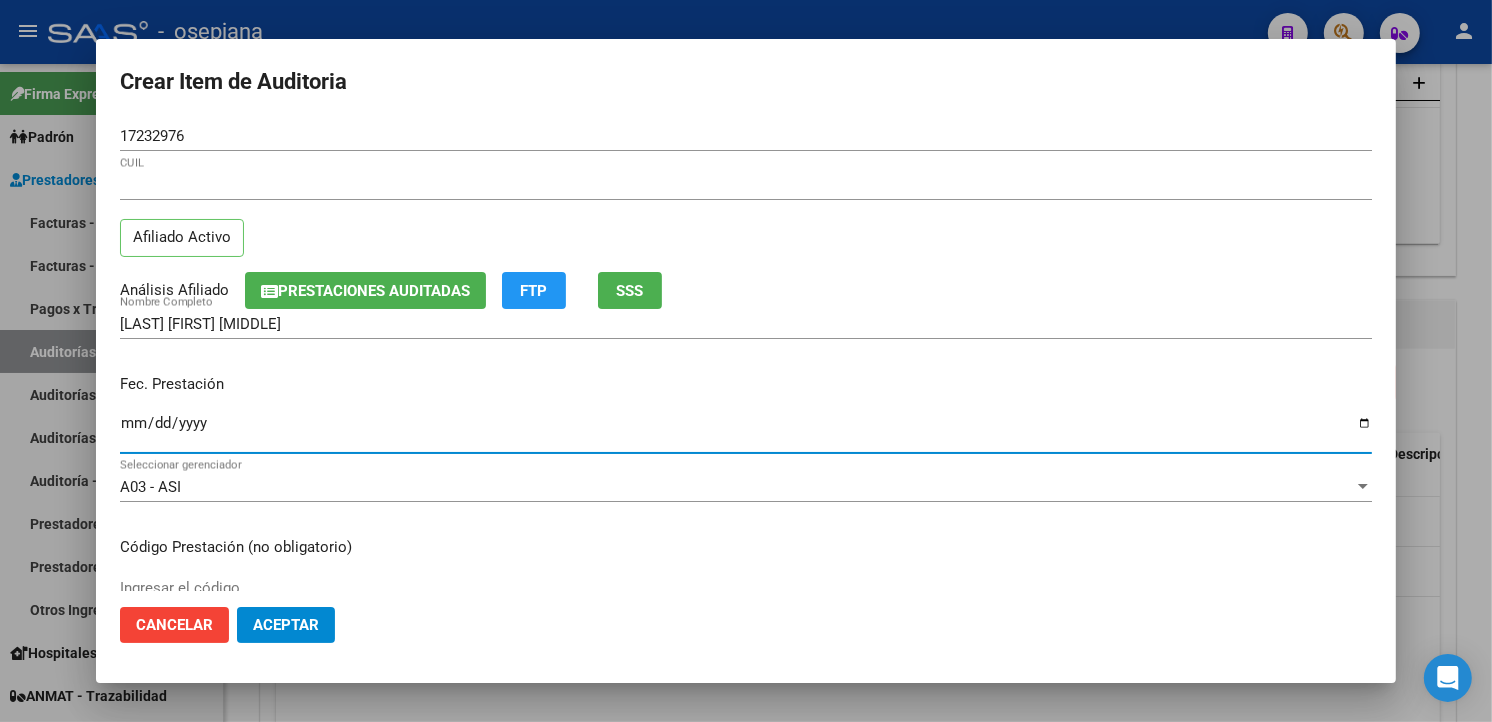 click on "Ingresar la fecha" at bounding box center (746, 431) 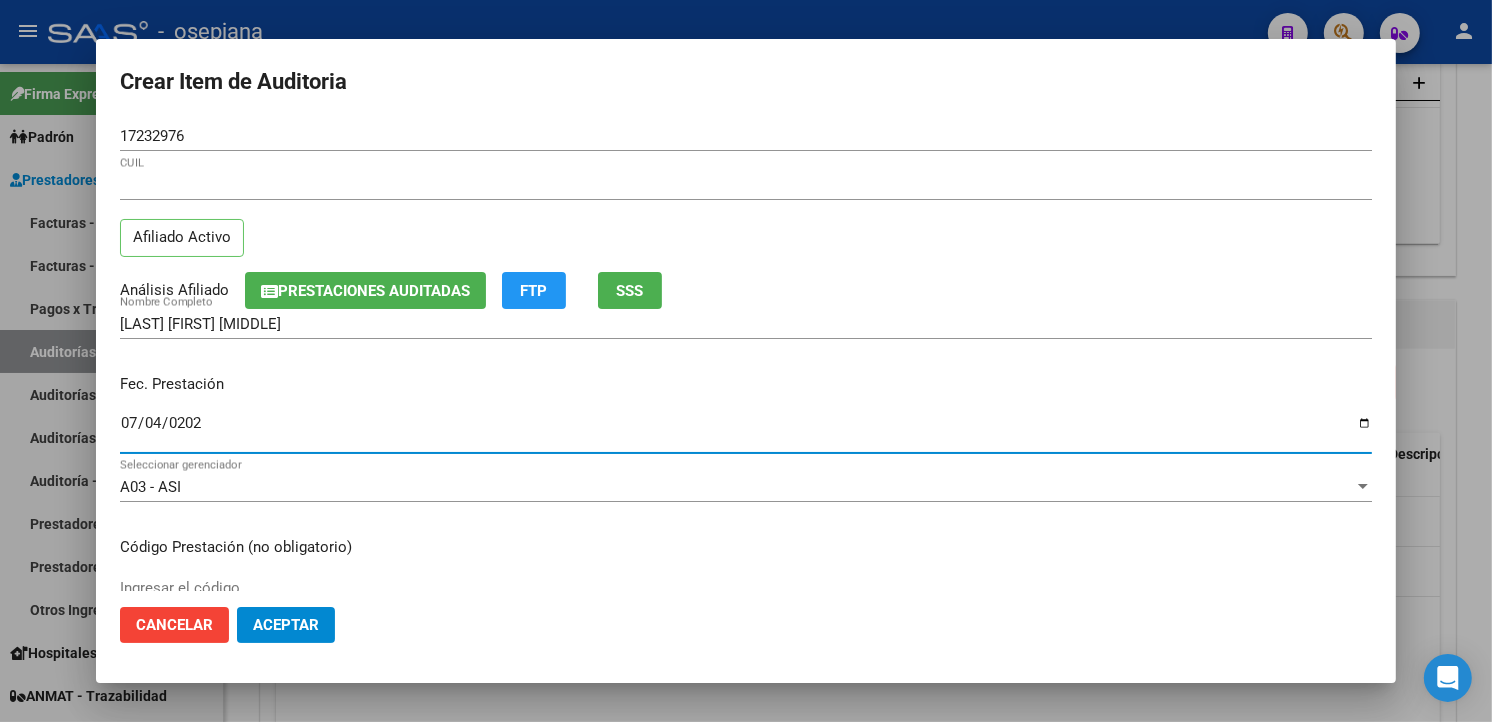 type on "2025-07-04" 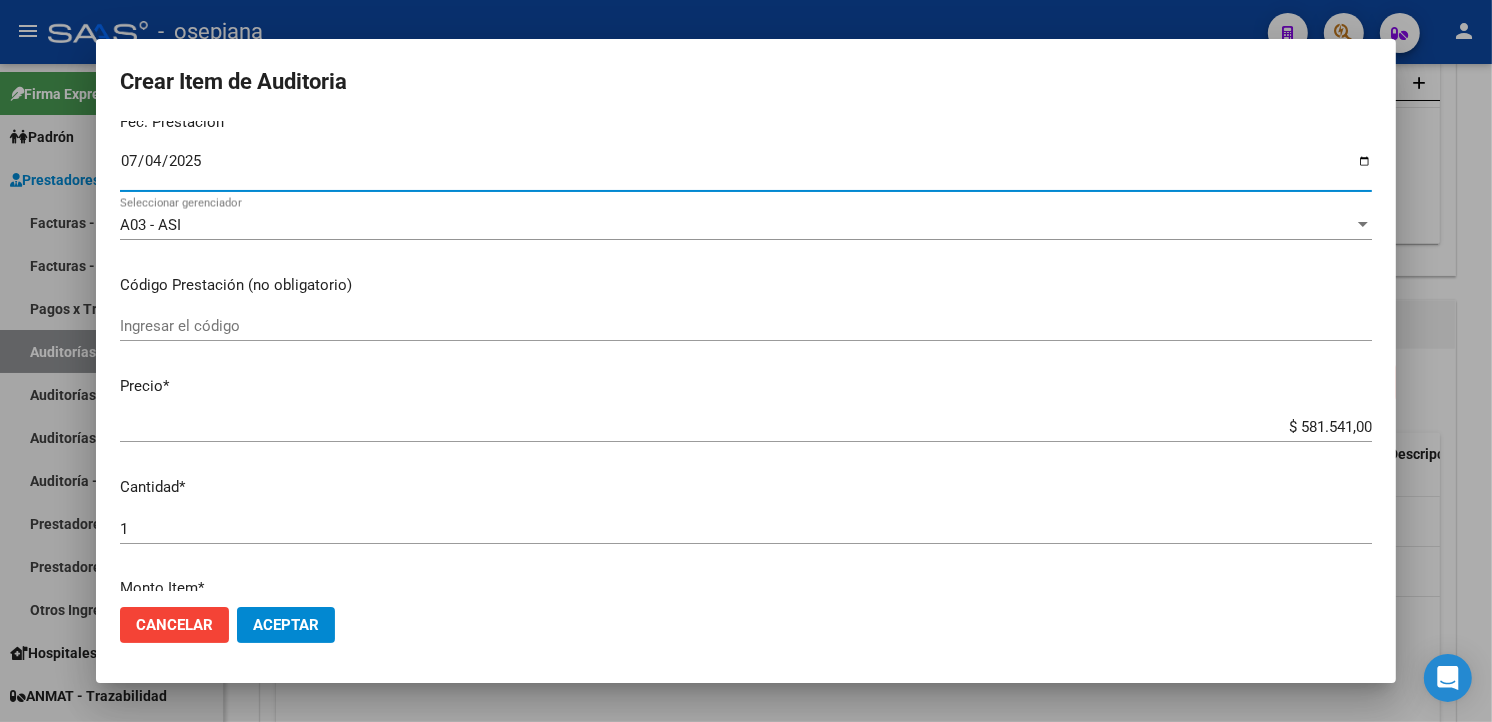 scroll, scrollTop: 333, scrollLeft: 0, axis: vertical 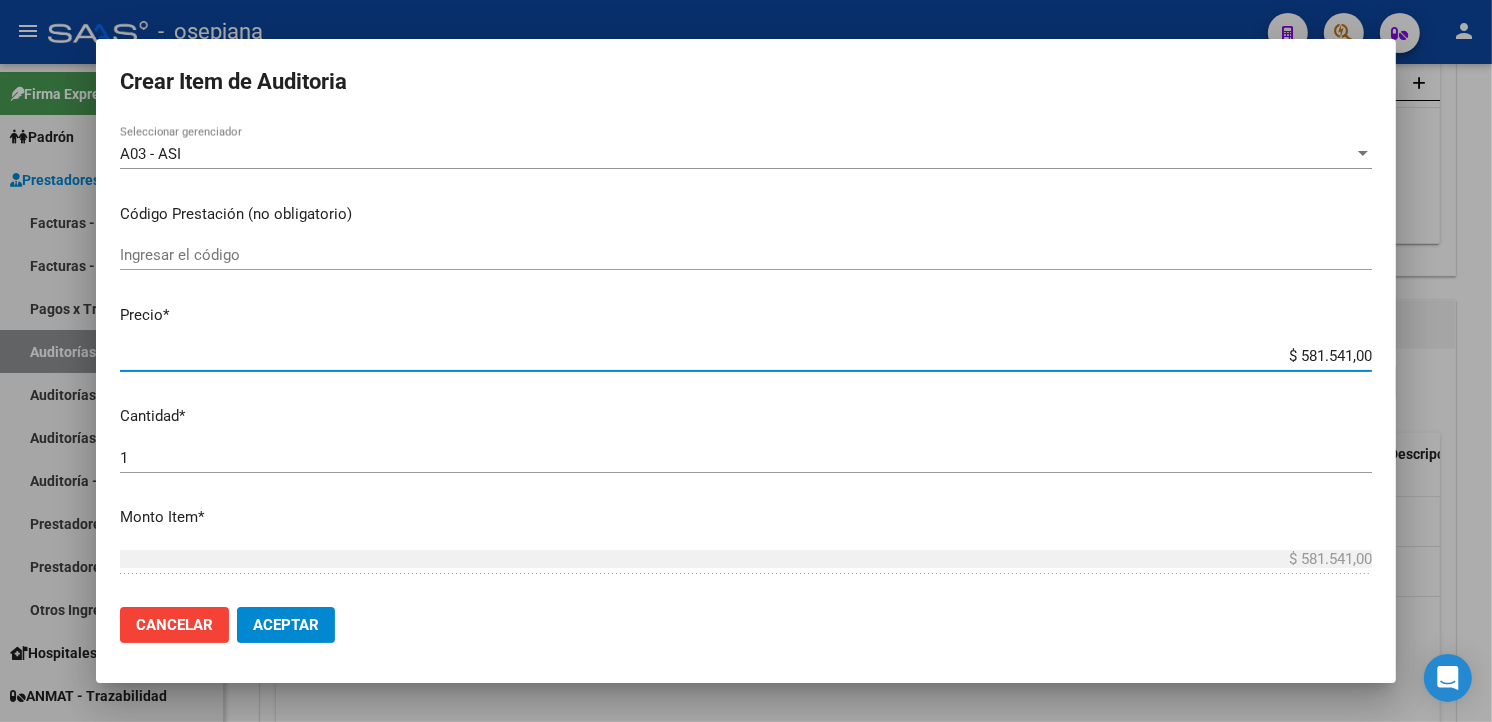 drag, startPoint x: 1261, startPoint y: 360, endPoint x: 1434, endPoint y: 333, distance: 175.09425 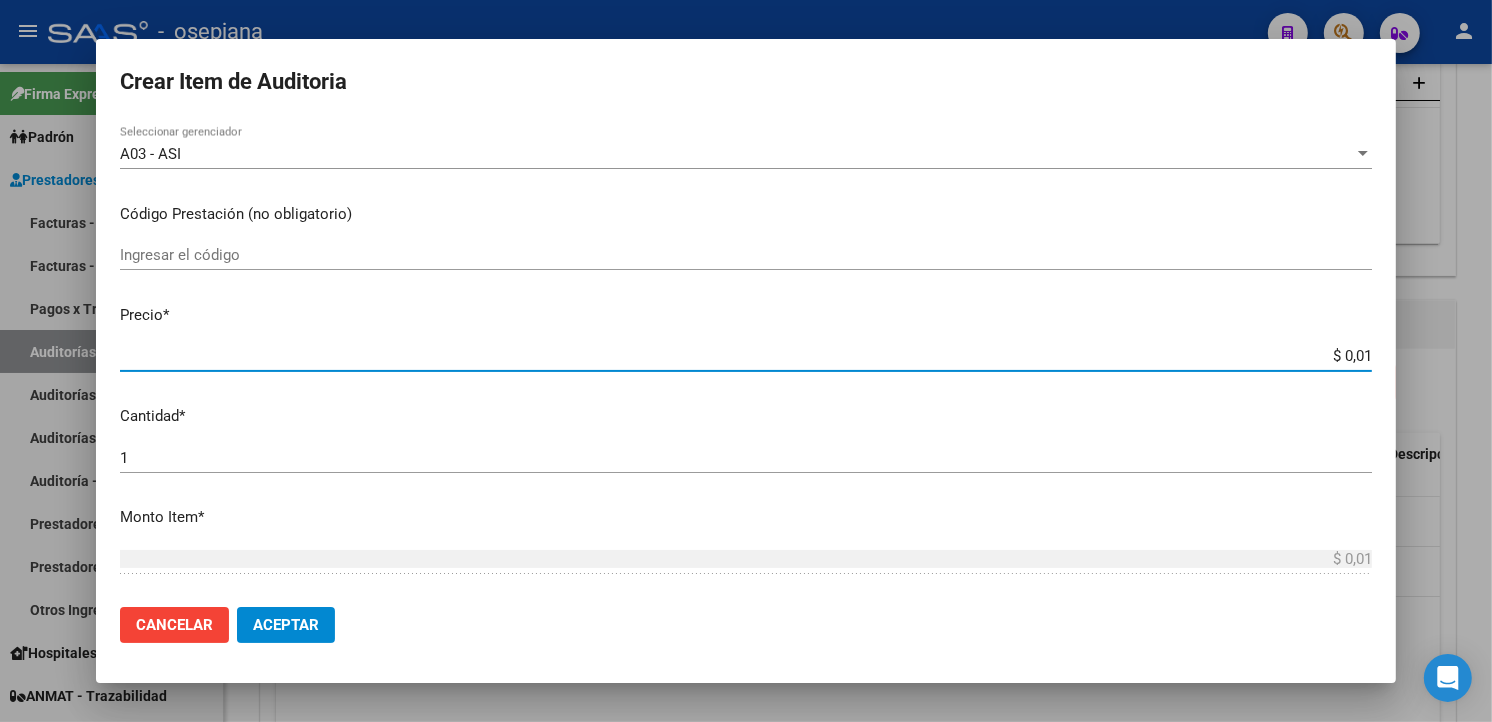 type on "$ 0,17" 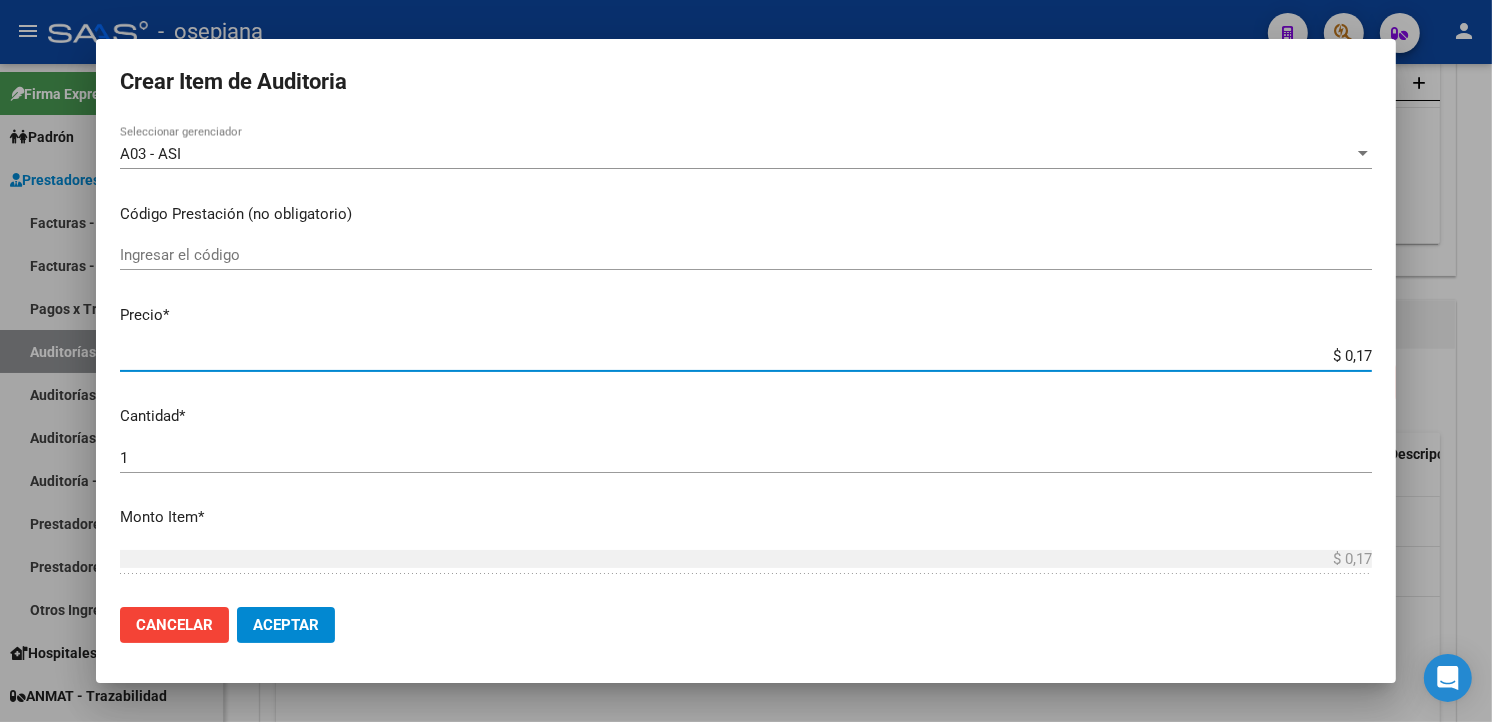 type on "$ 1,72" 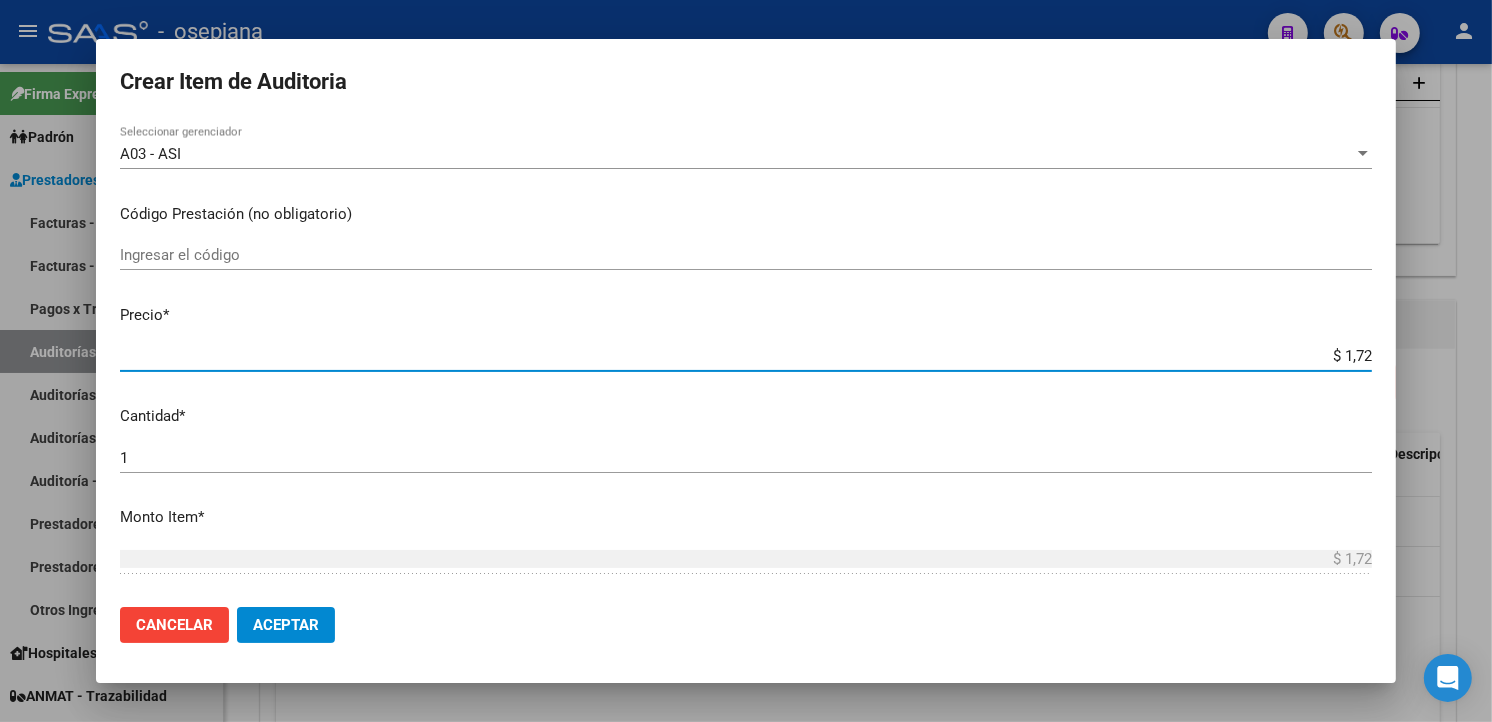 type on "$ 17,28" 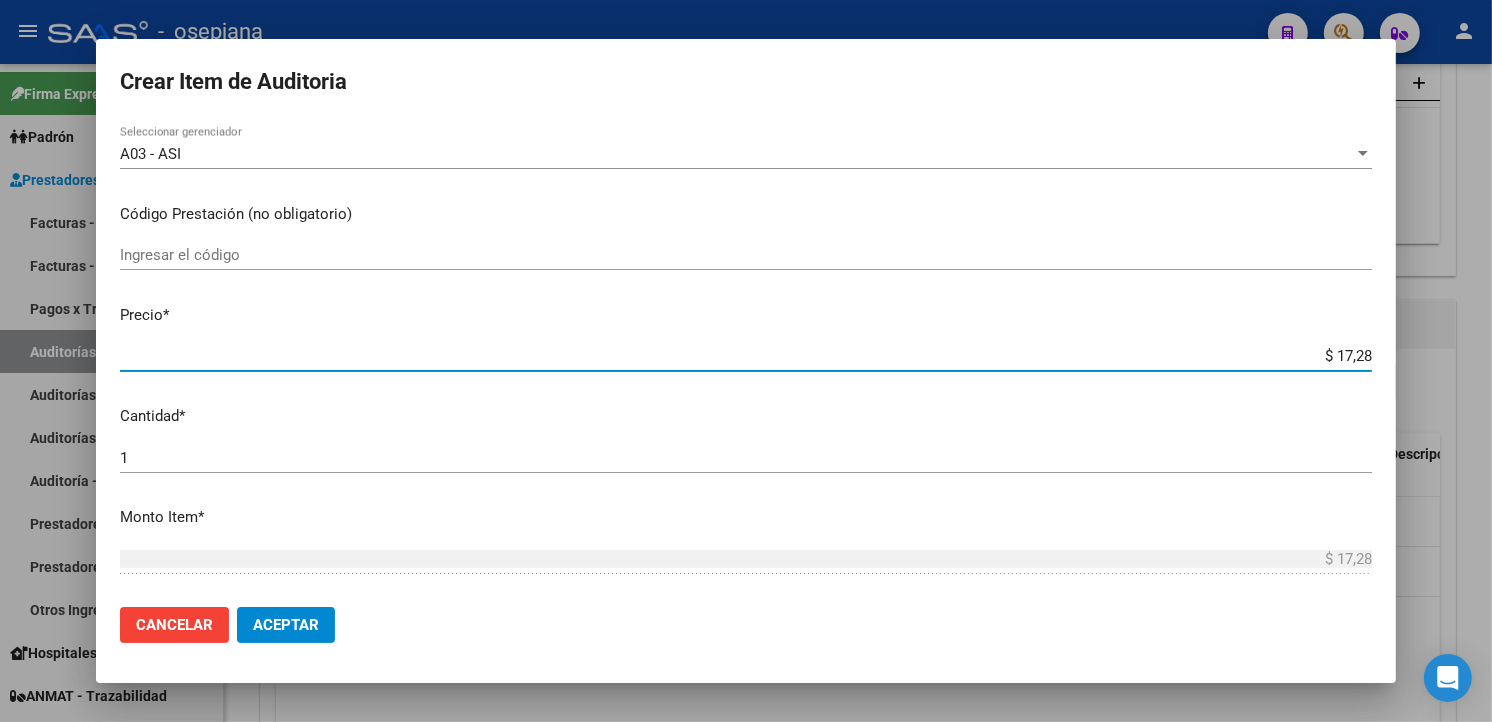 type on "$ 172,83" 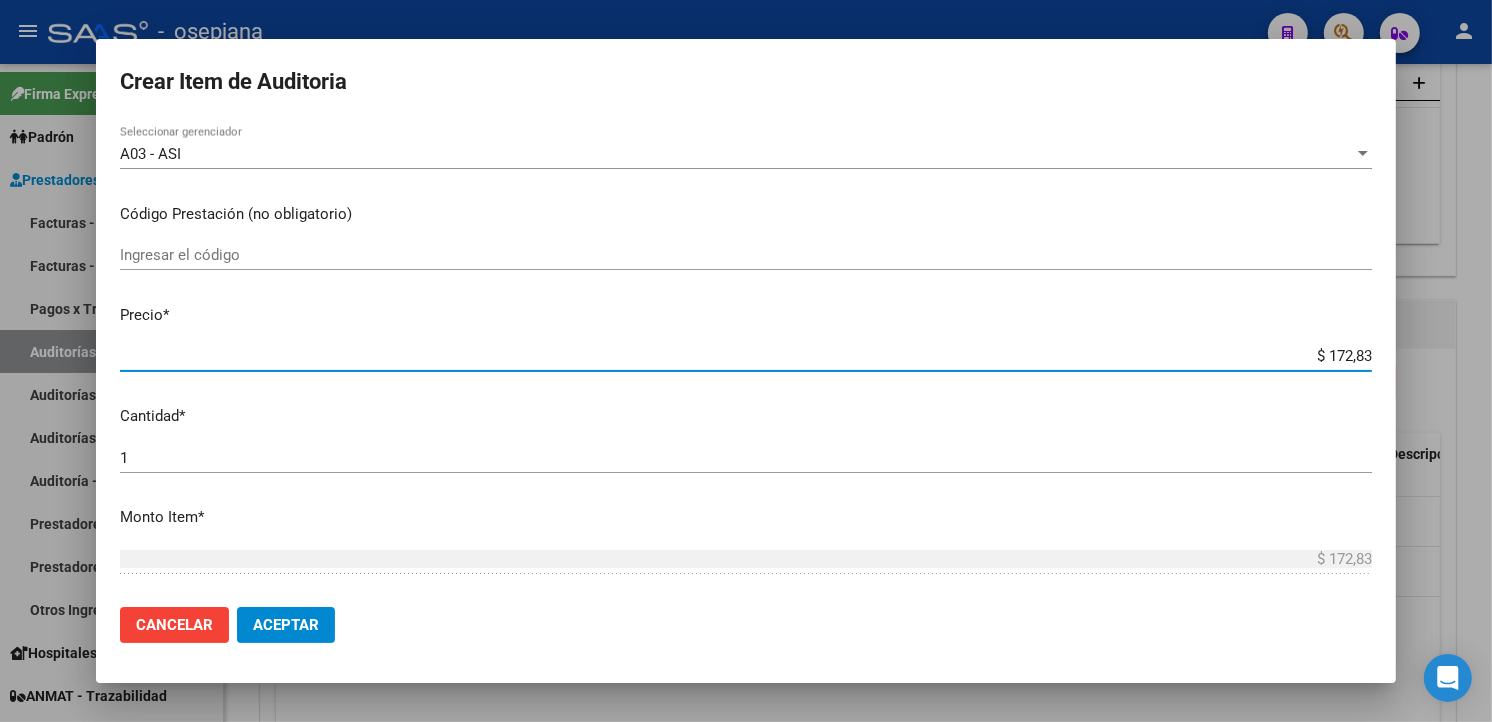 type on "$ 1.728,30" 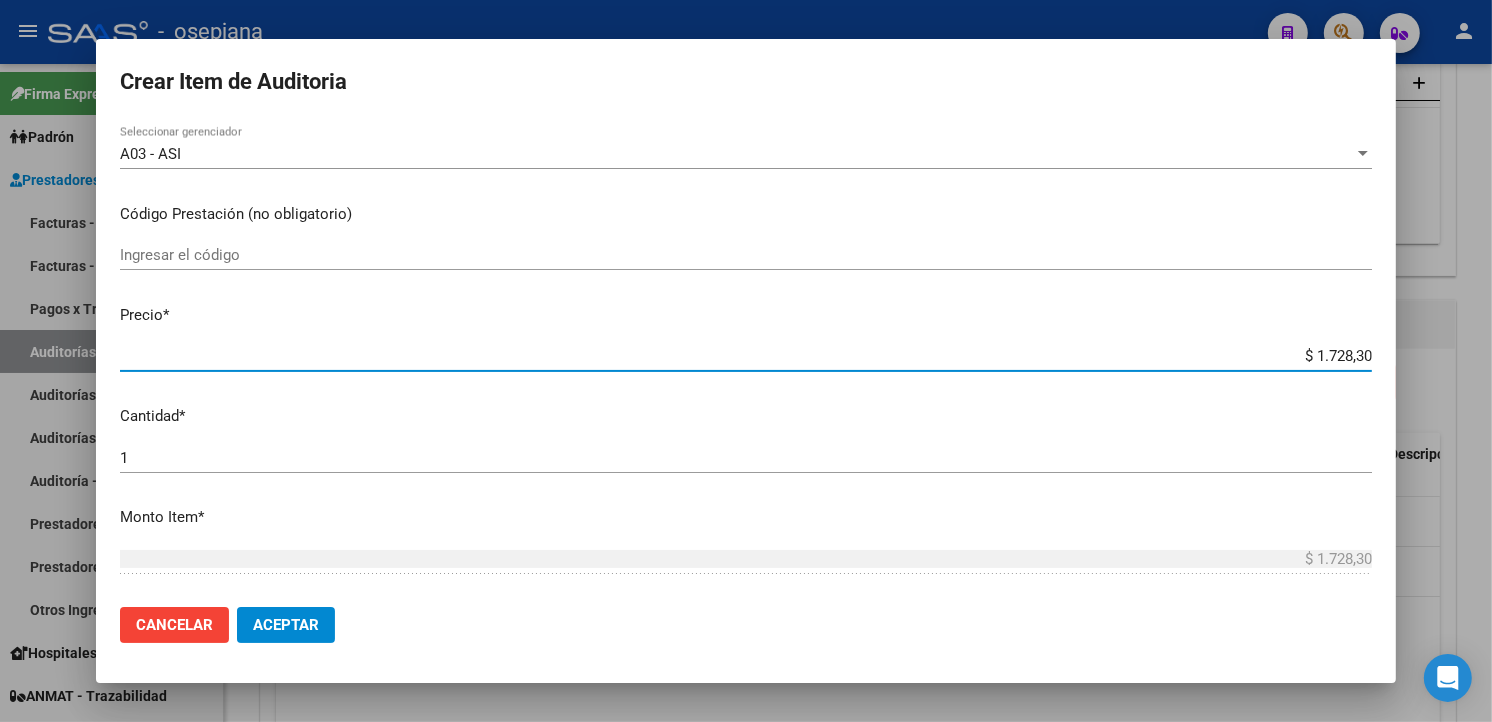 type on "$ 17.283,00" 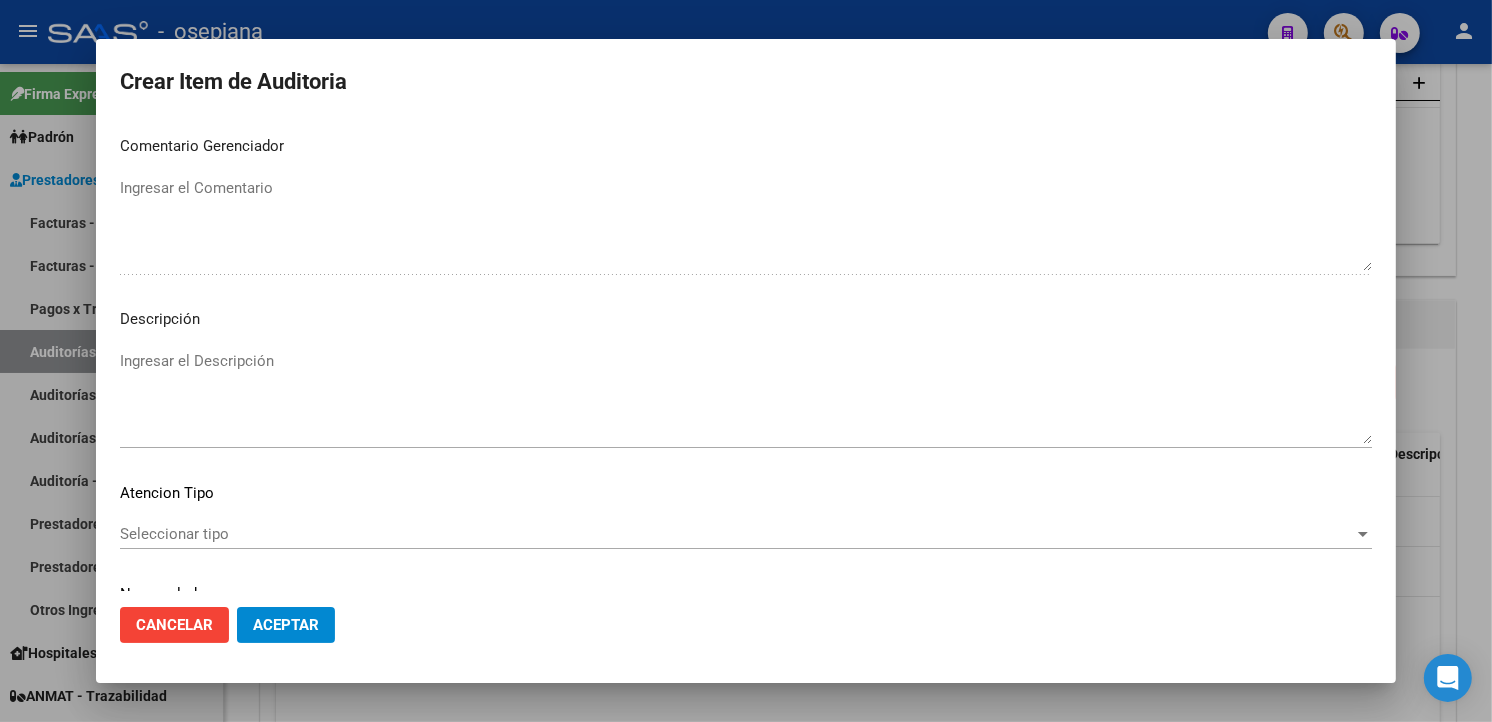 scroll, scrollTop: 1157, scrollLeft: 0, axis: vertical 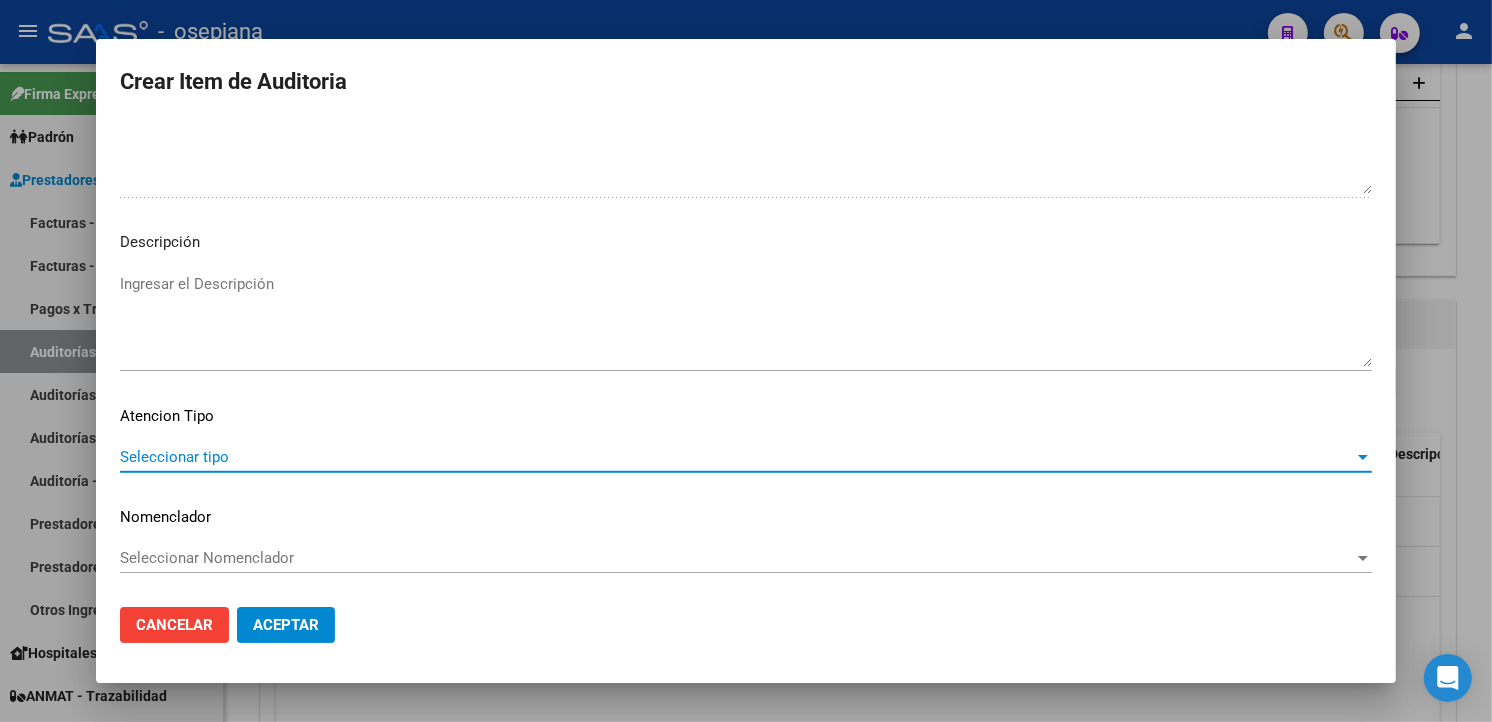 click on "Seleccionar tipo" at bounding box center (737, 457) 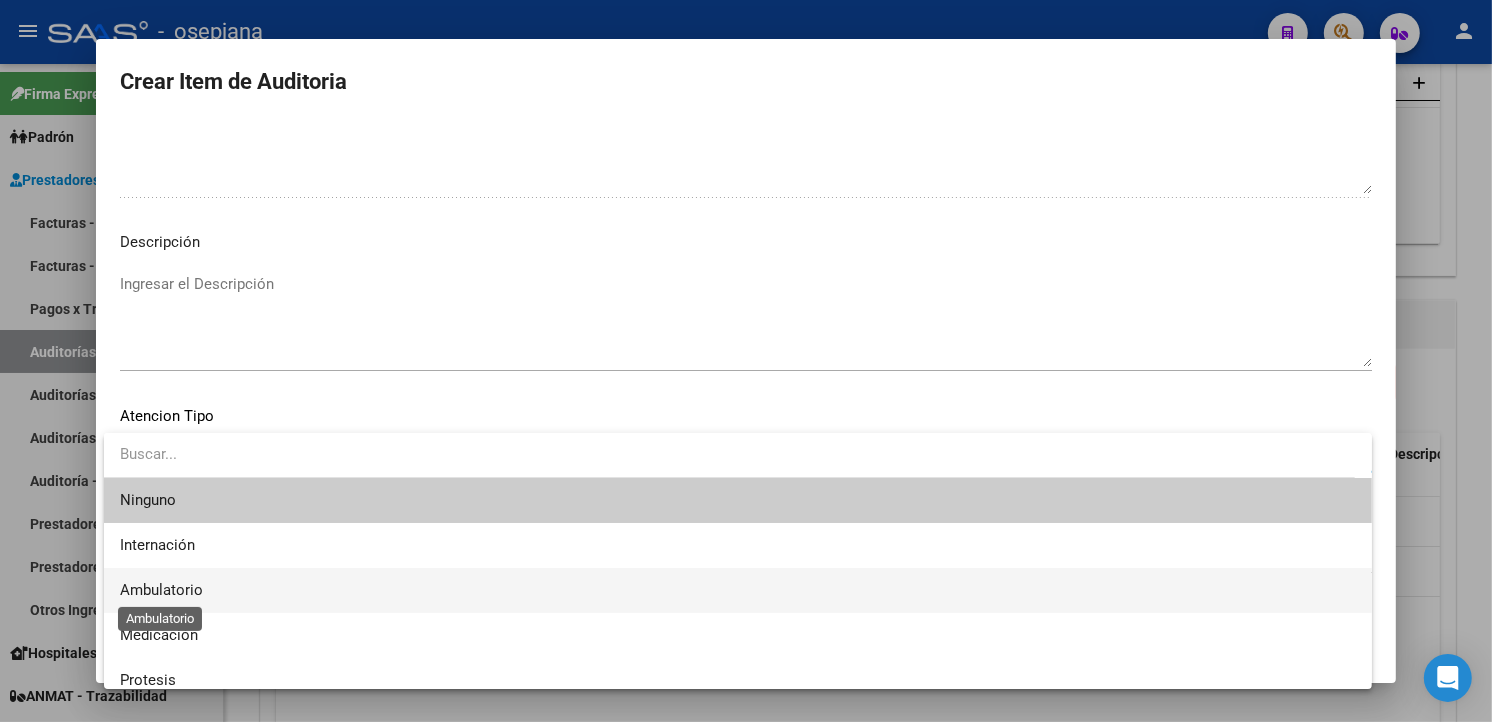 click on "Ambulatorio" at bounding box center (161, 590) 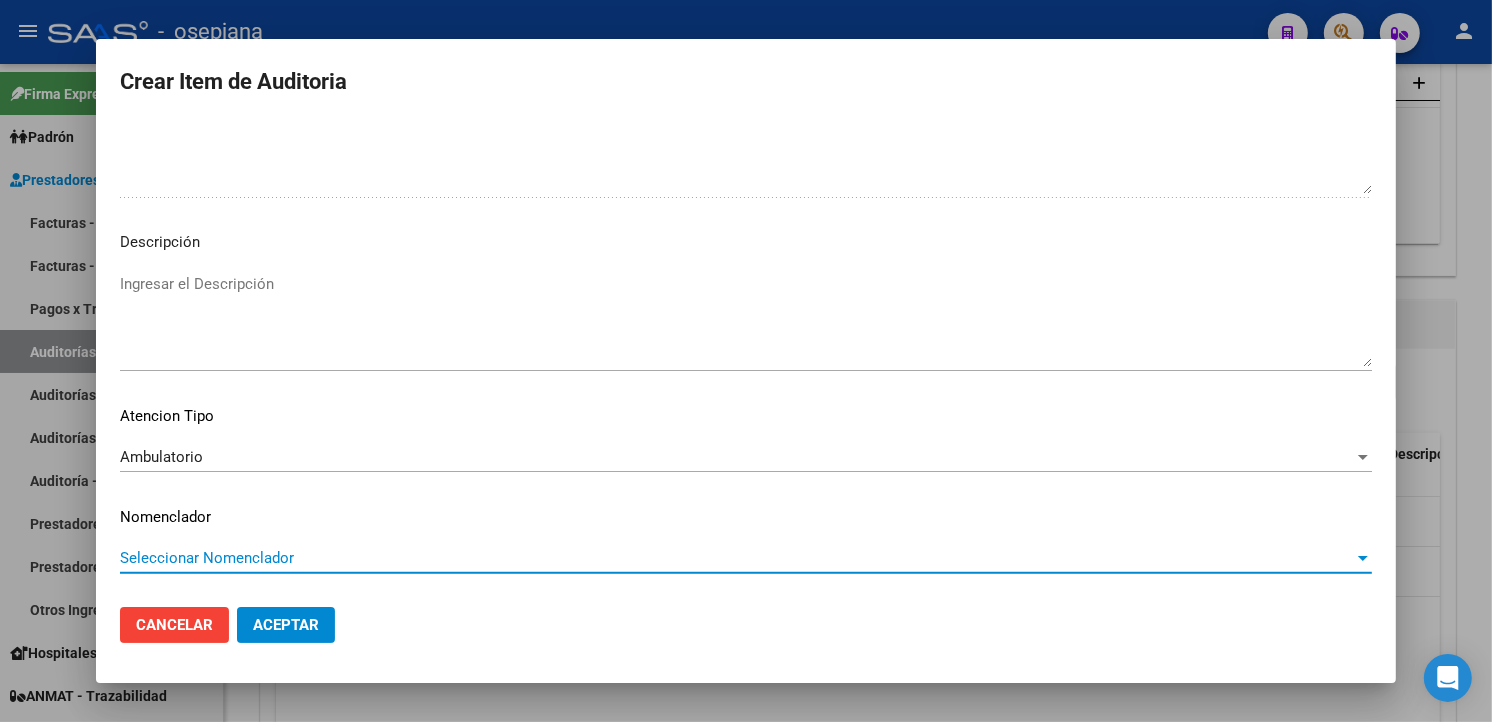 click on "Seleccionar Nomenclador" at bounding box center (737, 558) 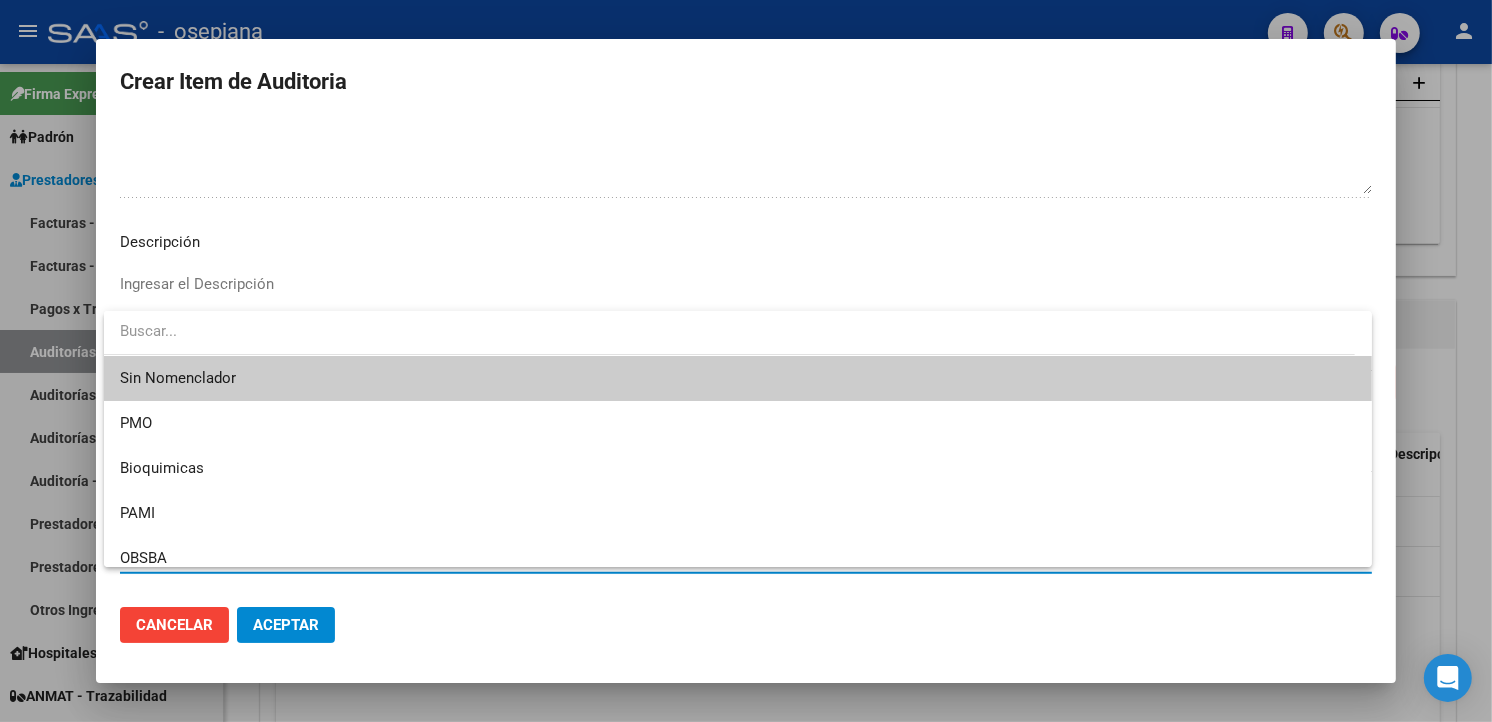 drag, startPoint x: 186, startPoint y: 376, endPoint x: 175, endPoint y: 422, distance: 47.296936 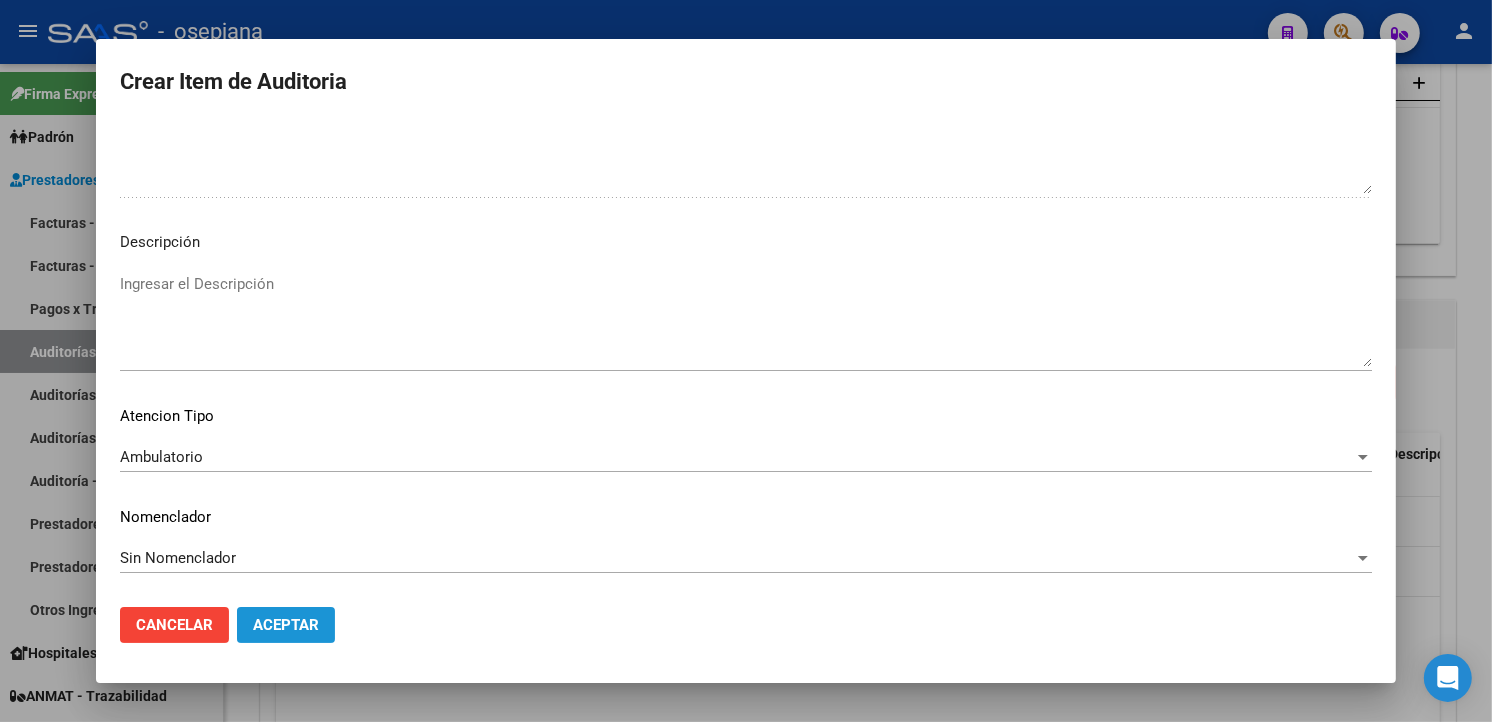 click on "Aceptar" 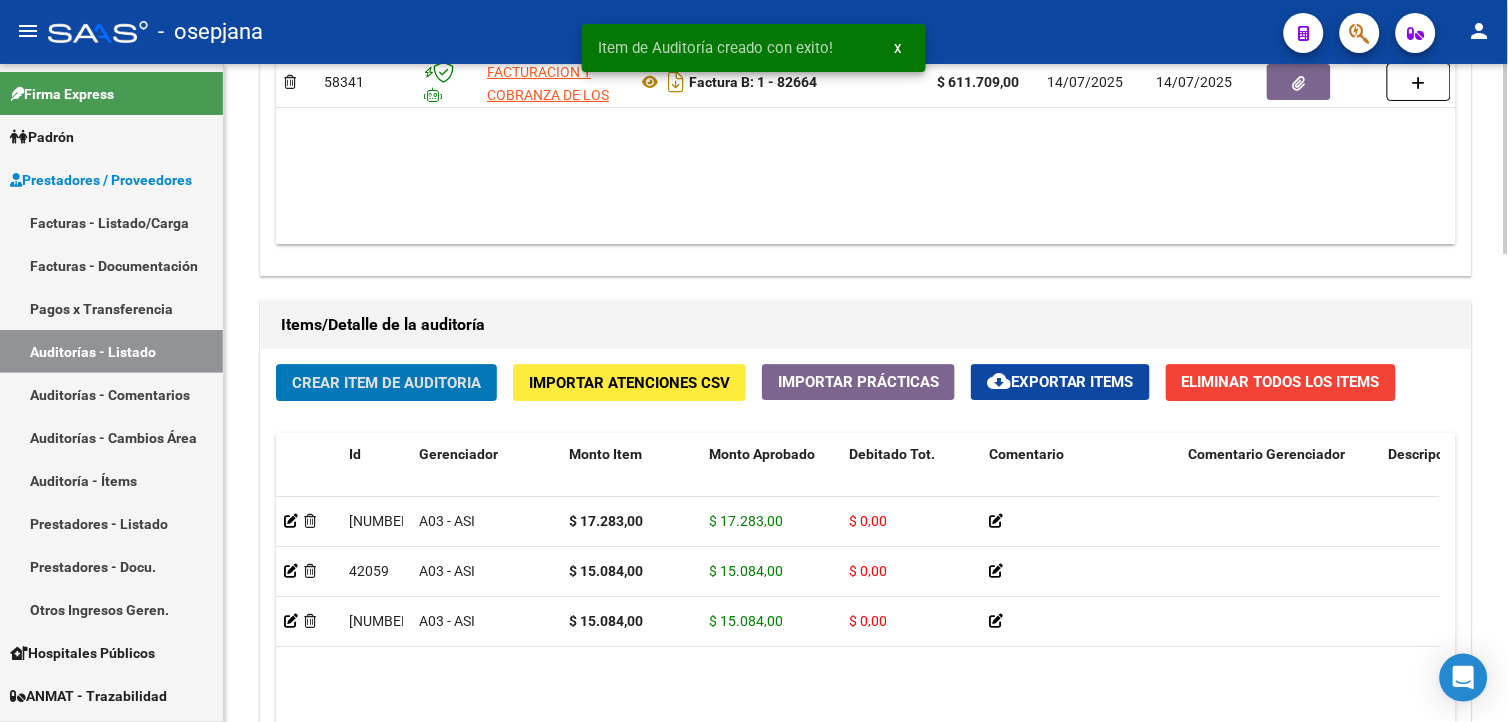 click on "Crear Item de Auditoria" 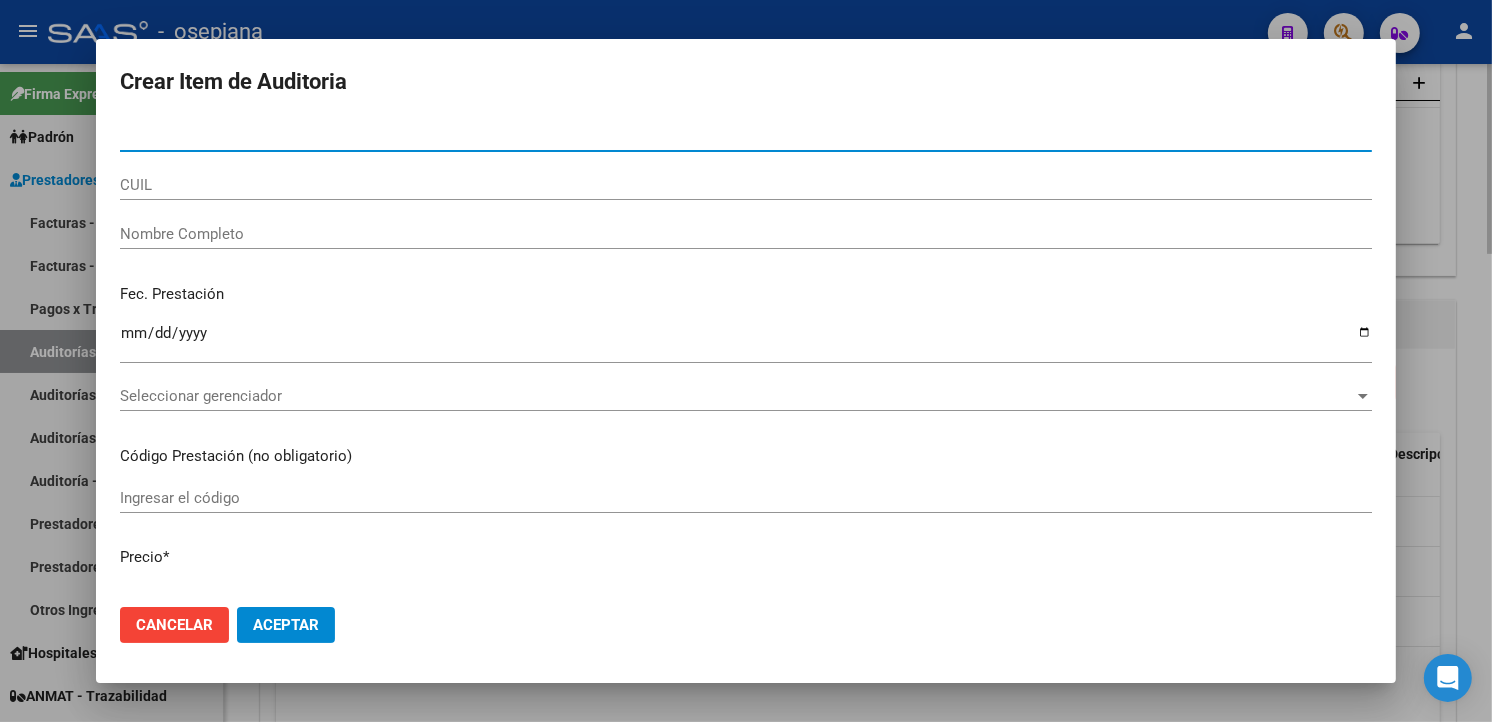 type on "[NUMBER]" 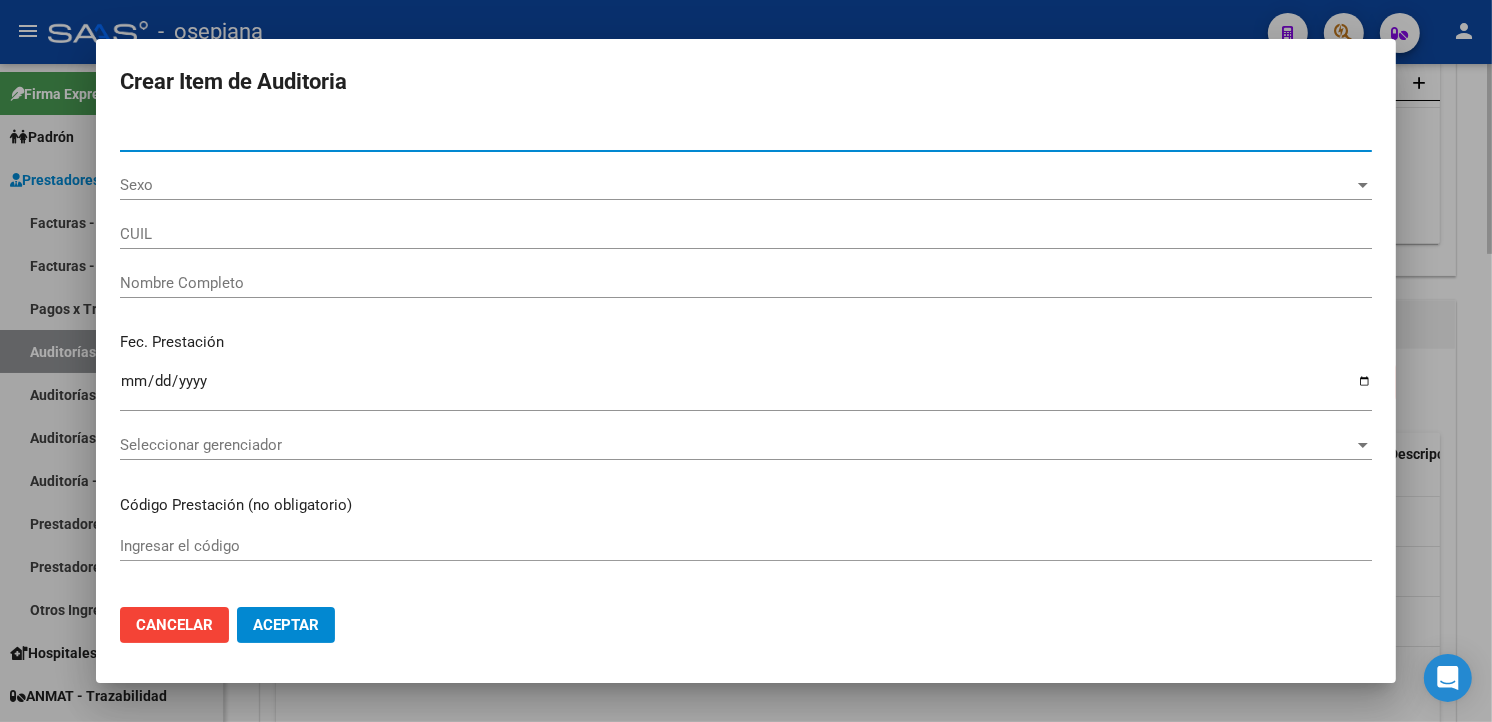 type on "27458717759" 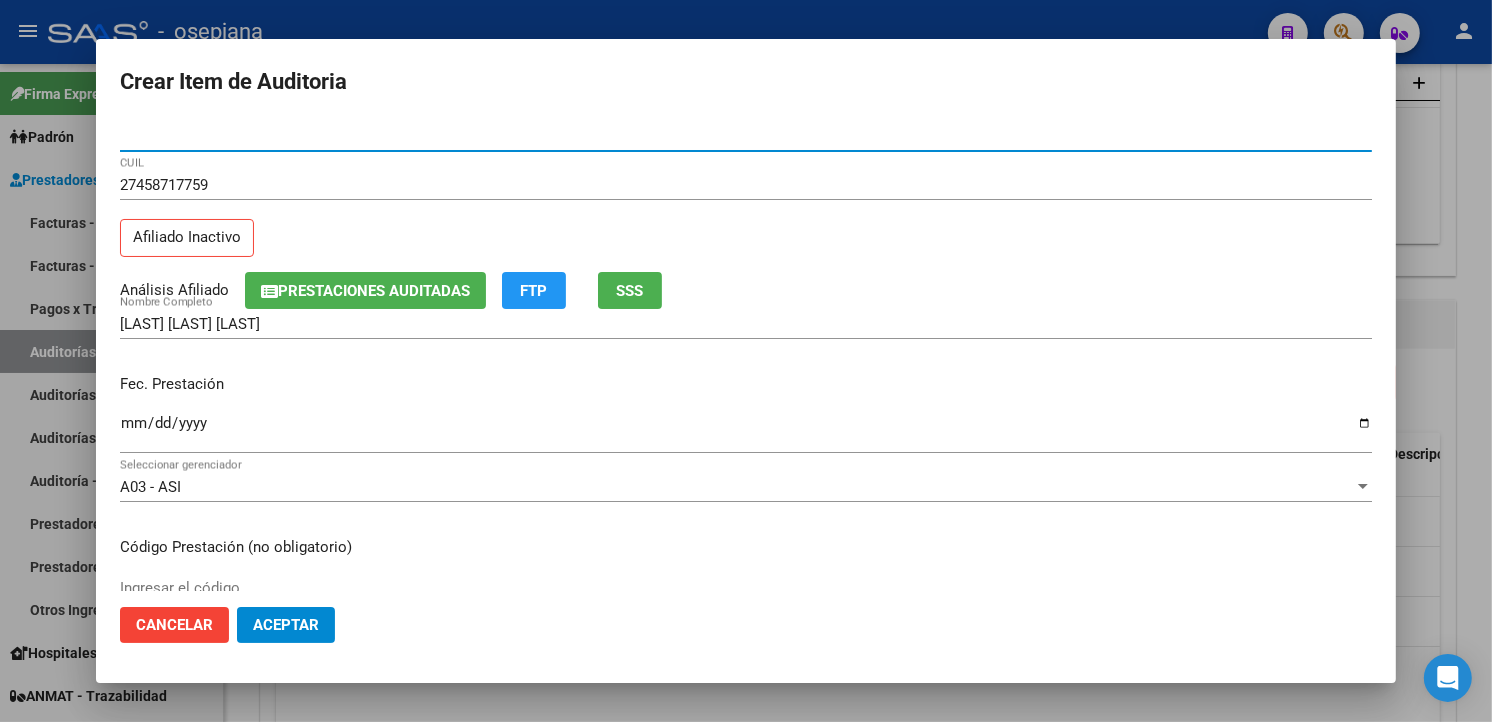 type on "[NUMBER]" 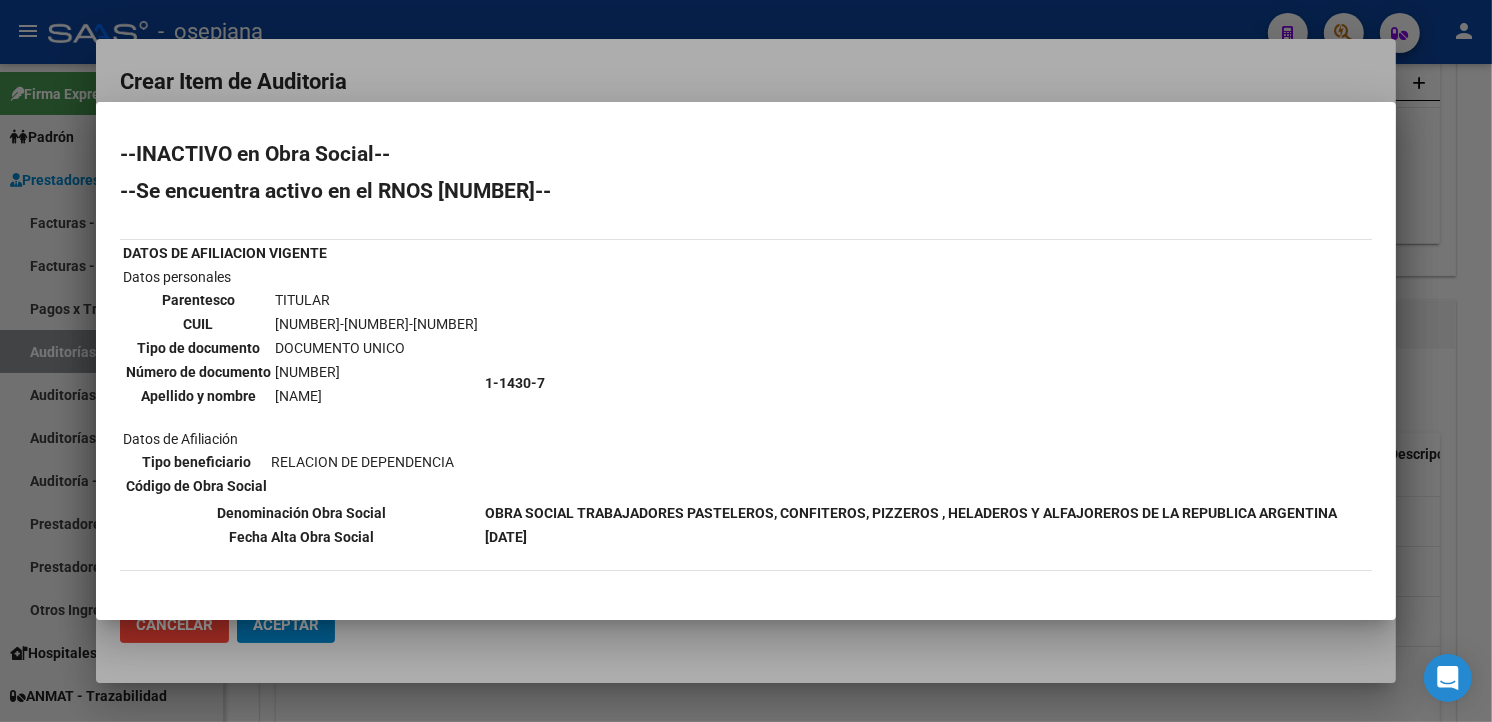 scroll, scrollTop: 204, scrollLeft: 0, axis: vertical 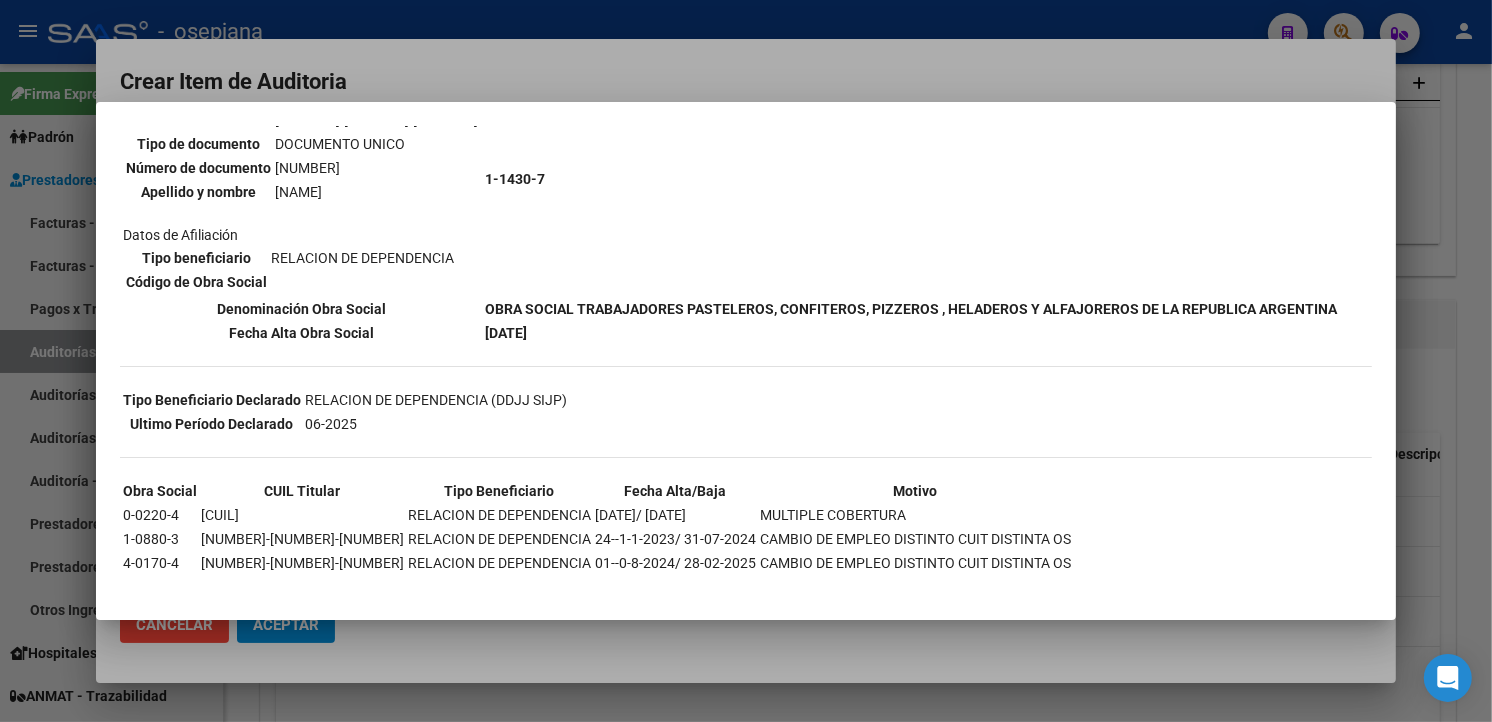 click at bounding box center [746, 361] 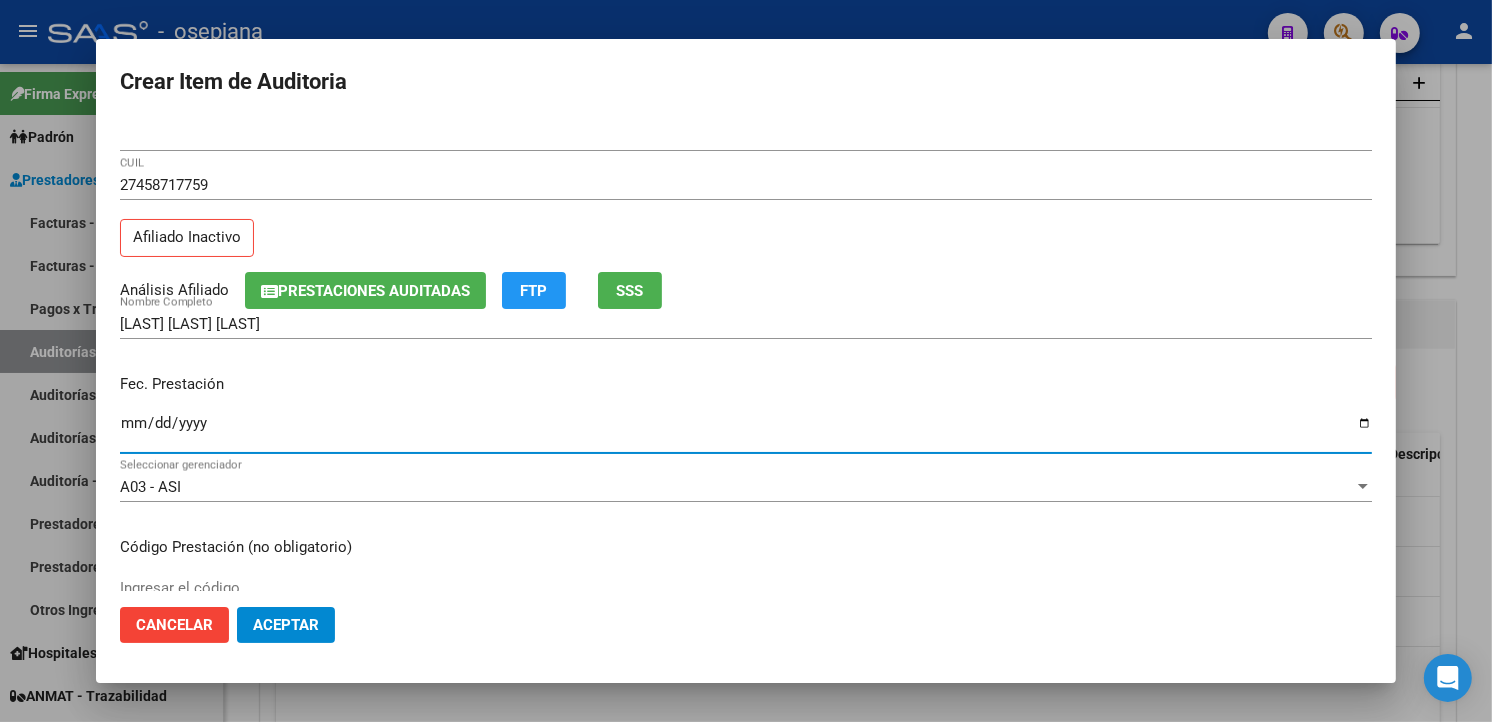 click on "Ingresar la fecha" at bounding box center (746, 431) 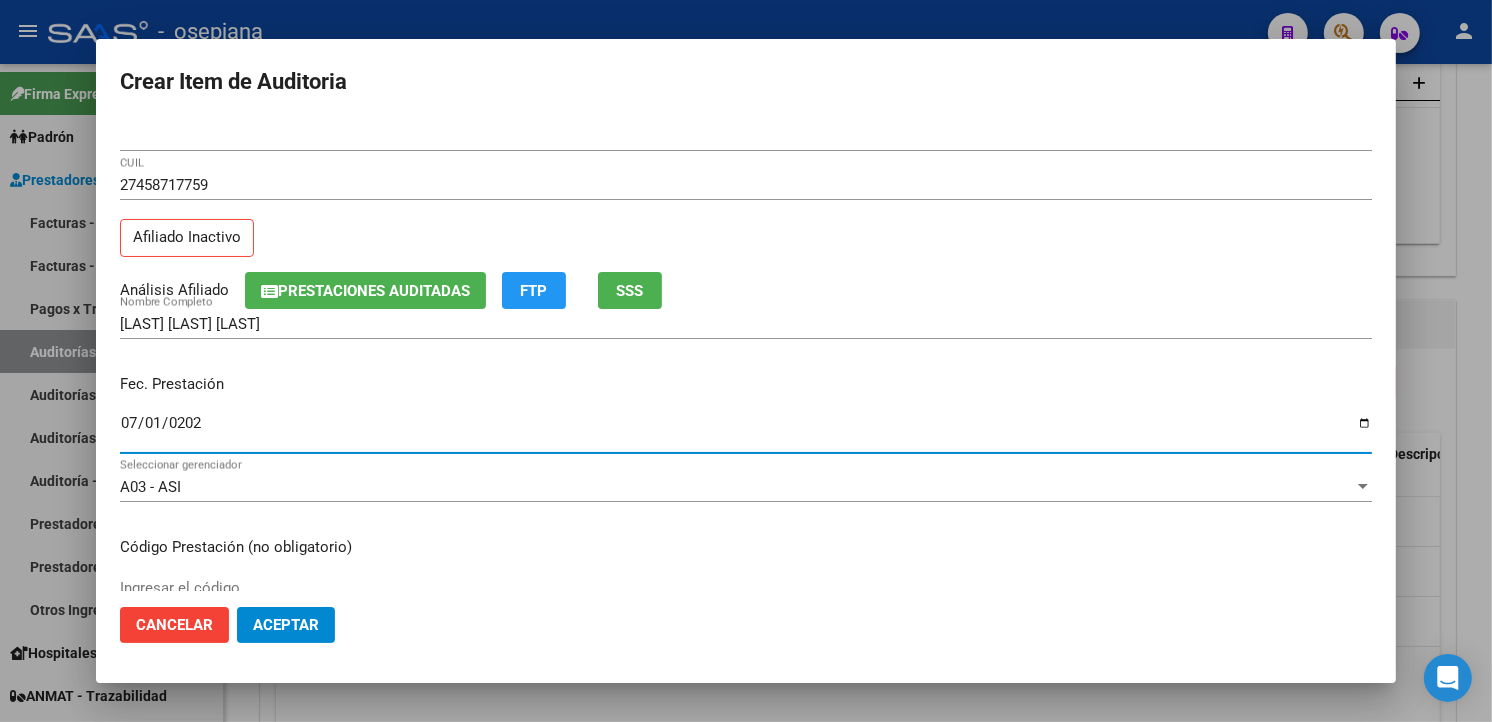 type on "2025-07-01" 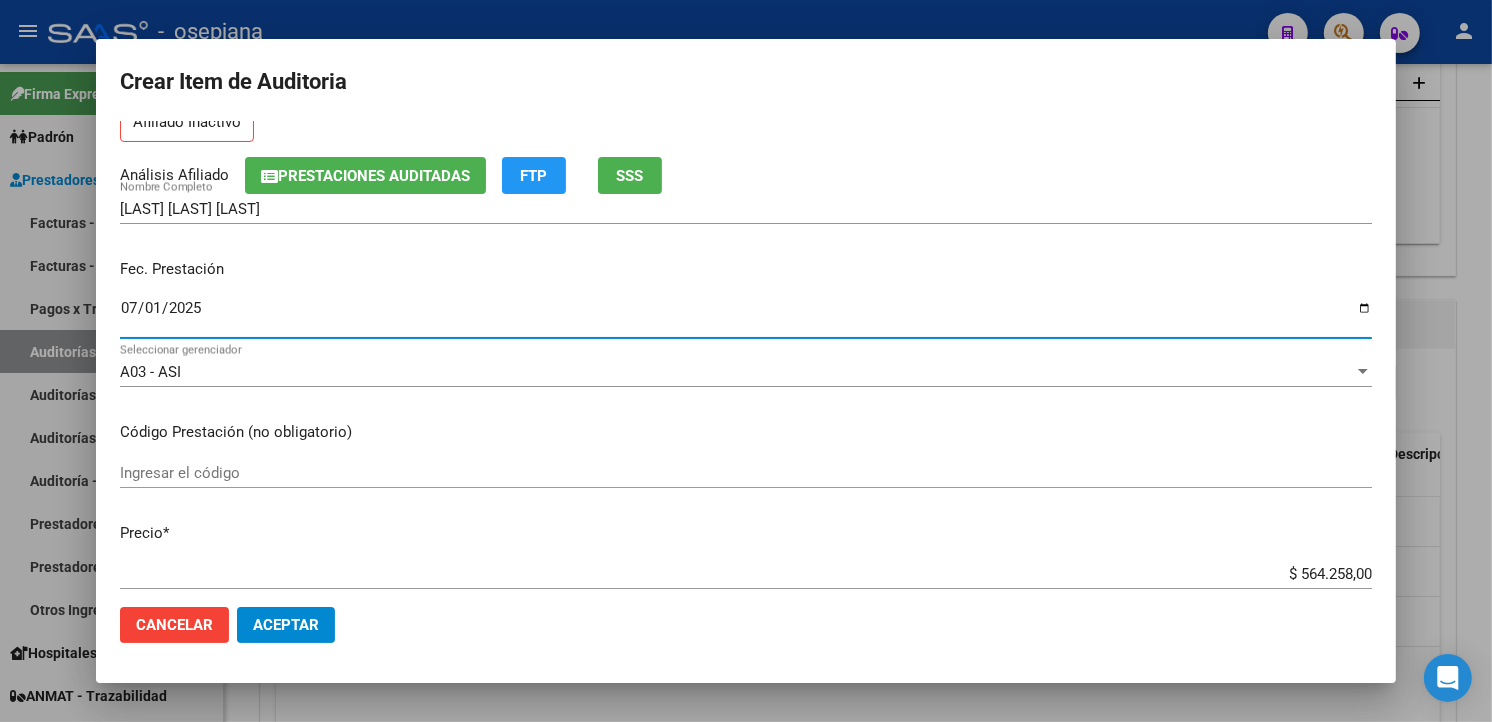scroll, scrollTop: 222, scrollLeft: 0, axis: vertical 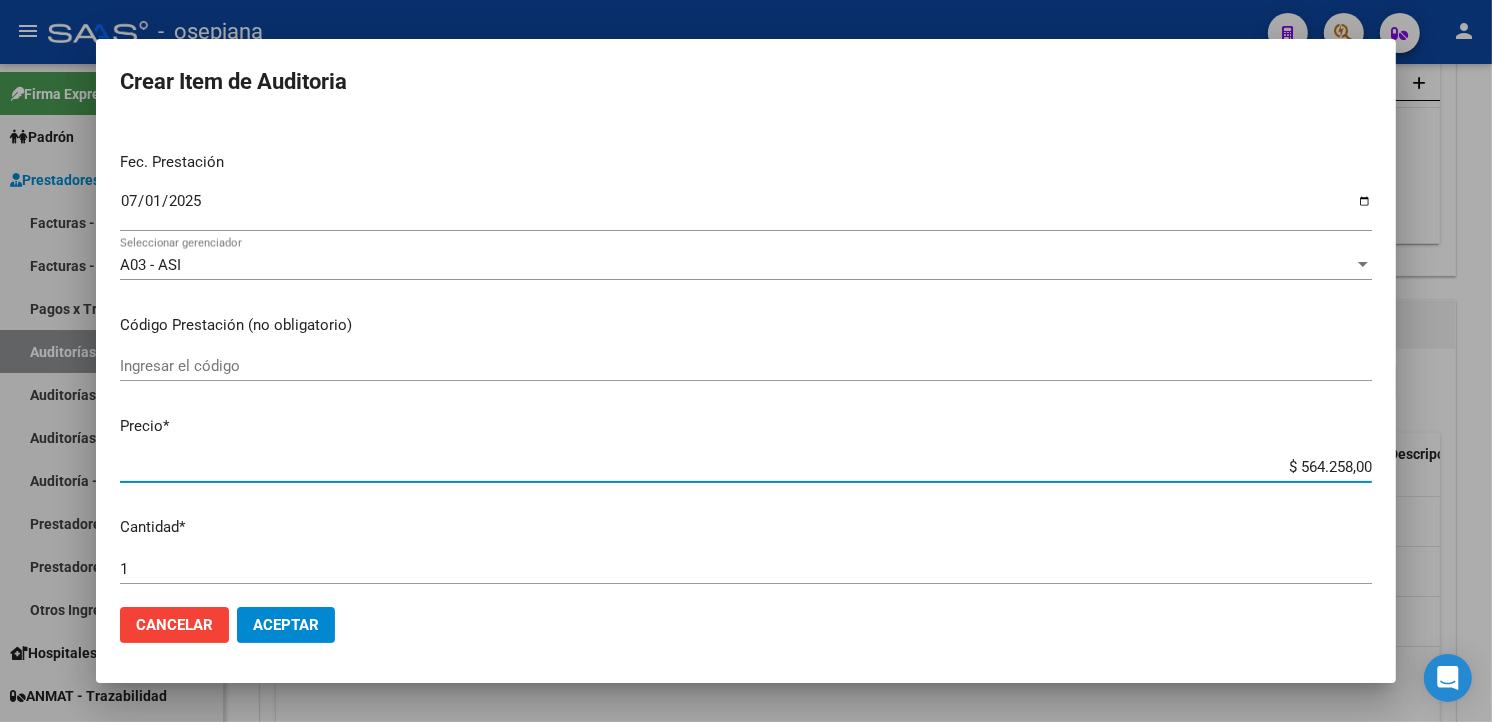 drag, startPoint x: 1295, startPoint y: 467, endPoint x: 1465, endPoint y: 460, distance: 170.14406 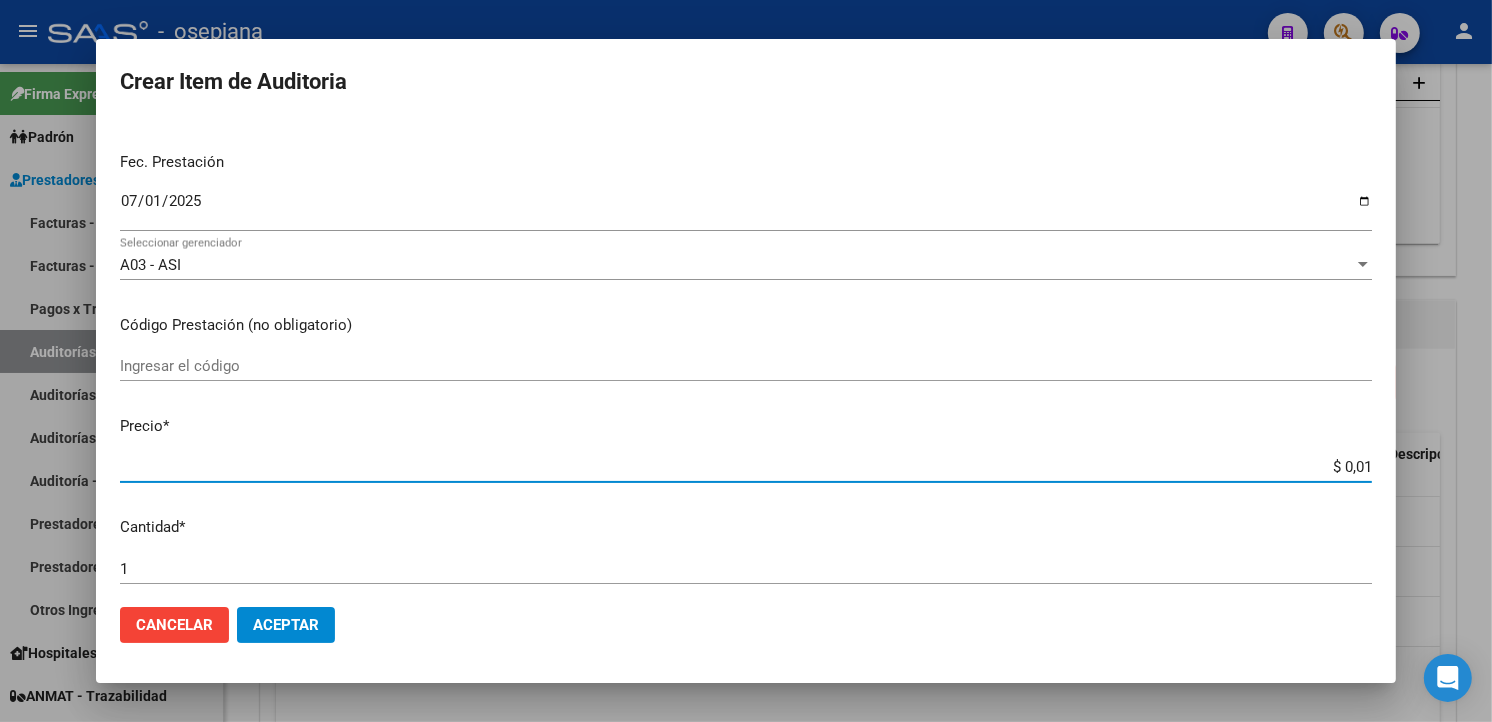 type on "$ 0,17" 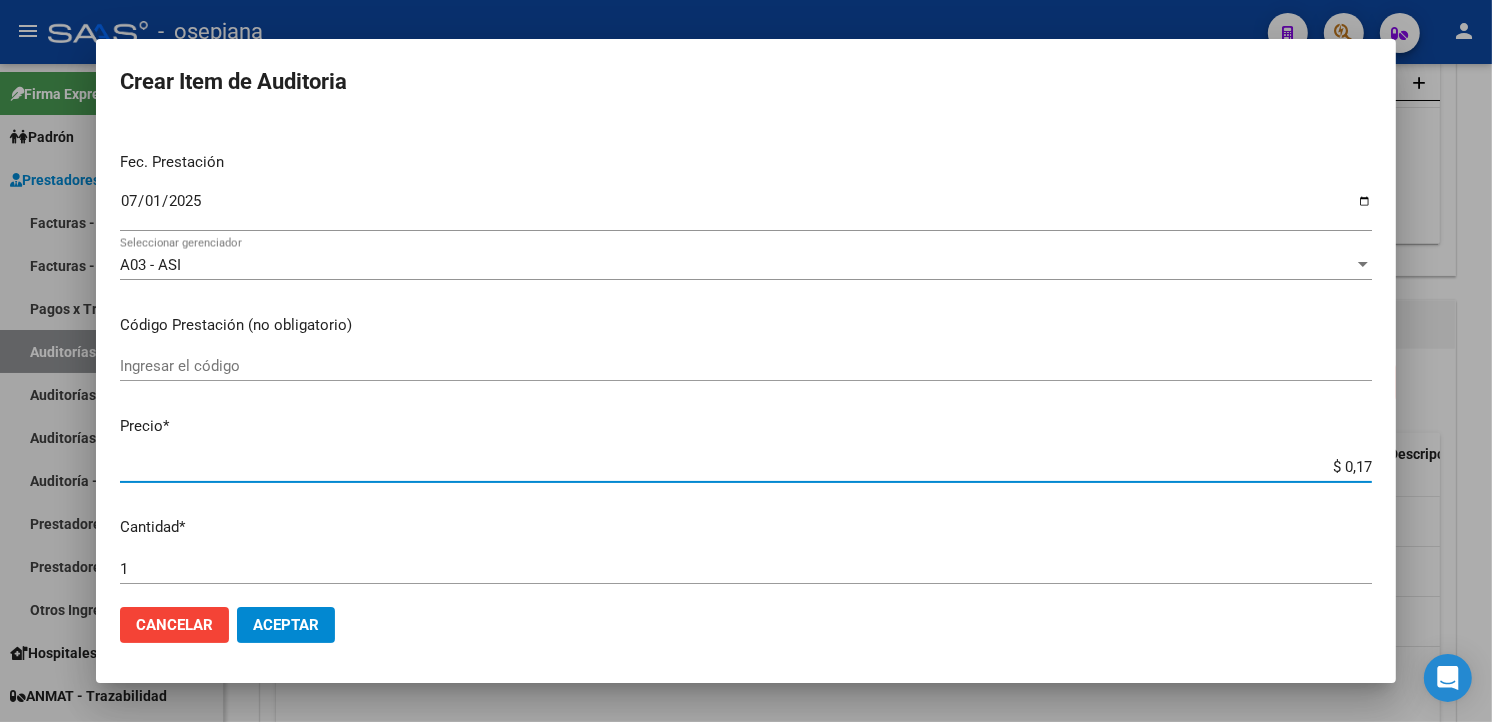 type on "$ 1,72" 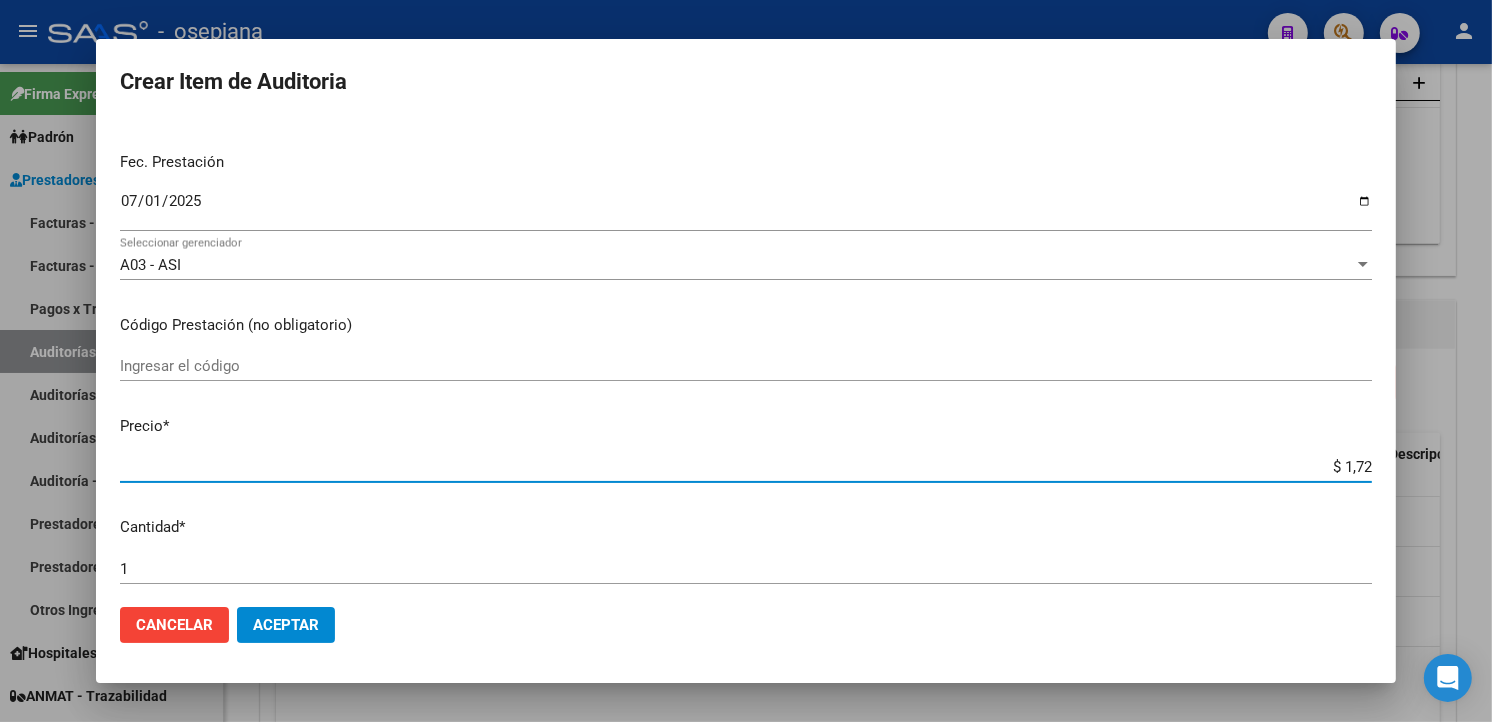 type on "$ 17,28" 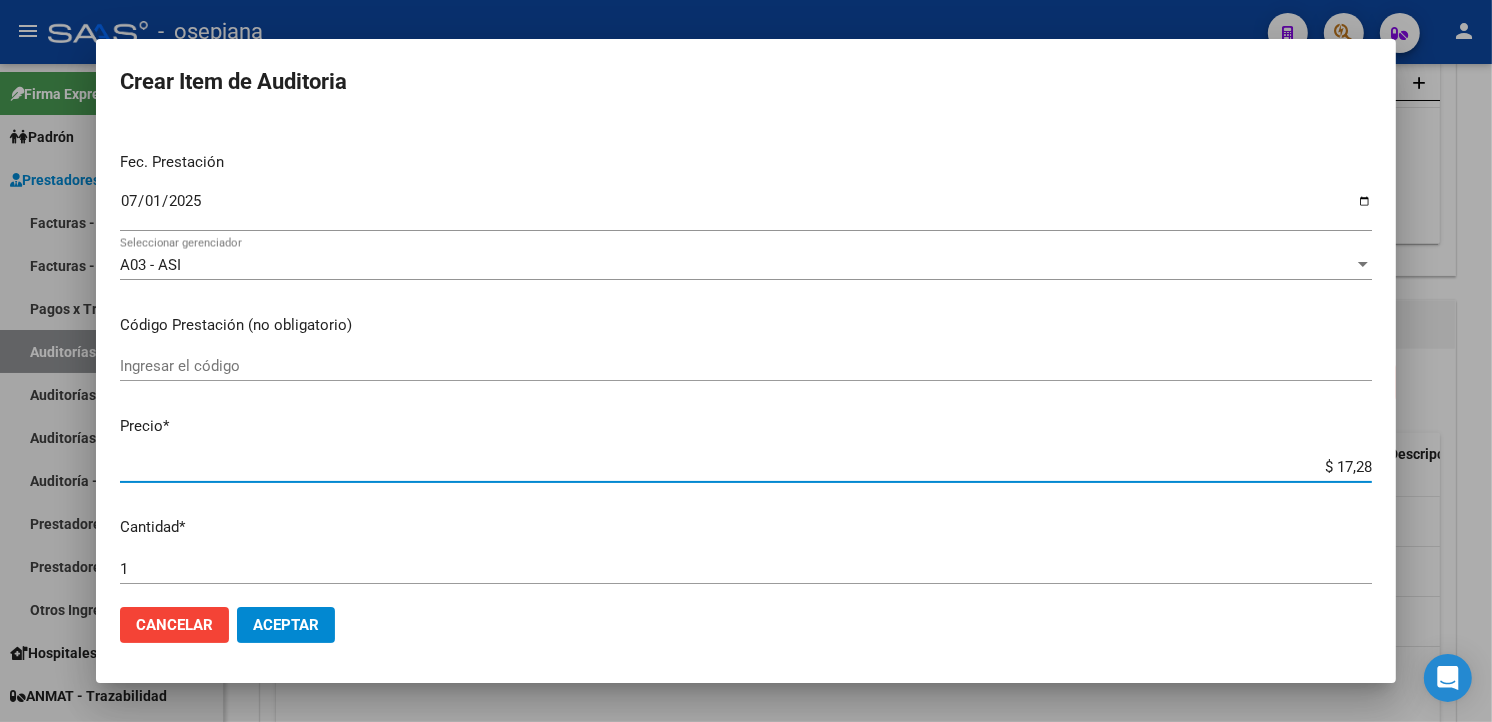 type on "$ 172,83" 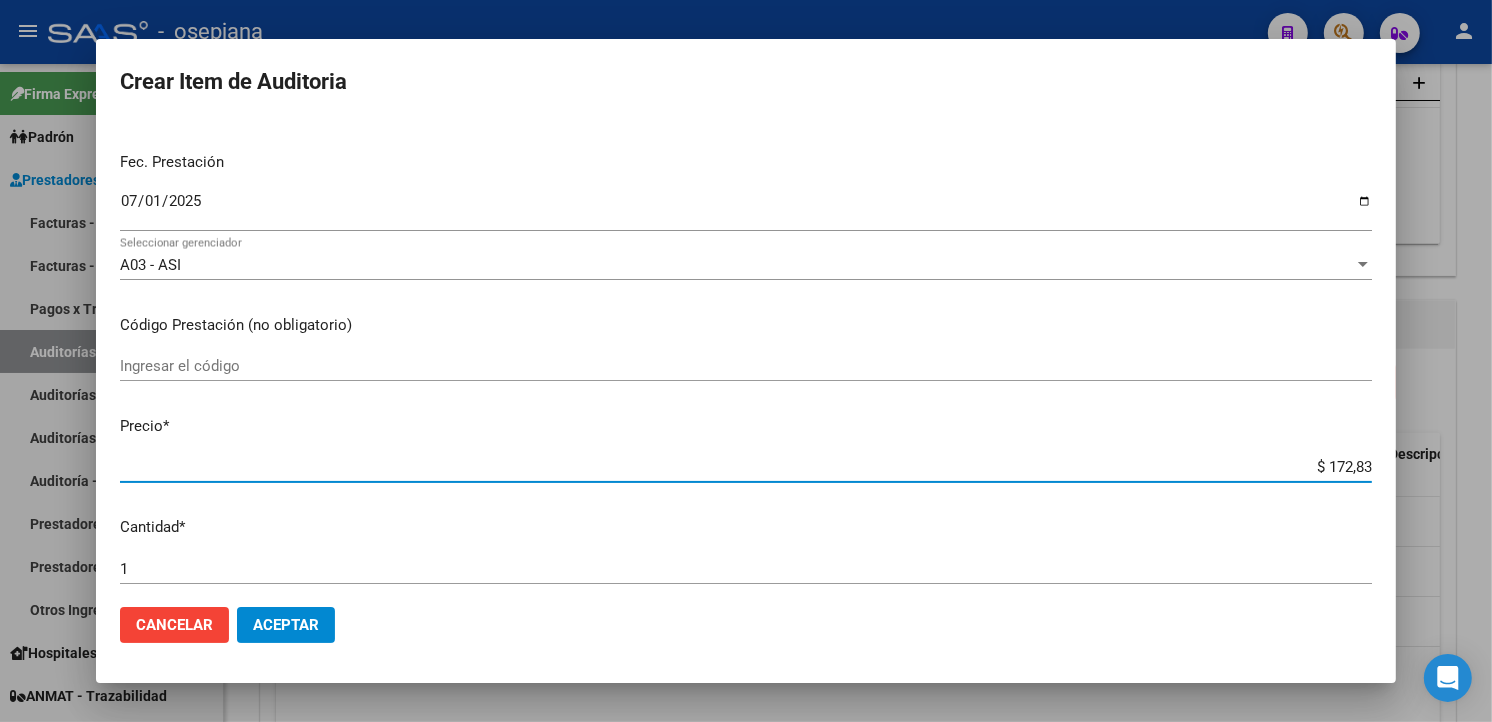type on "$ 1.728,30" 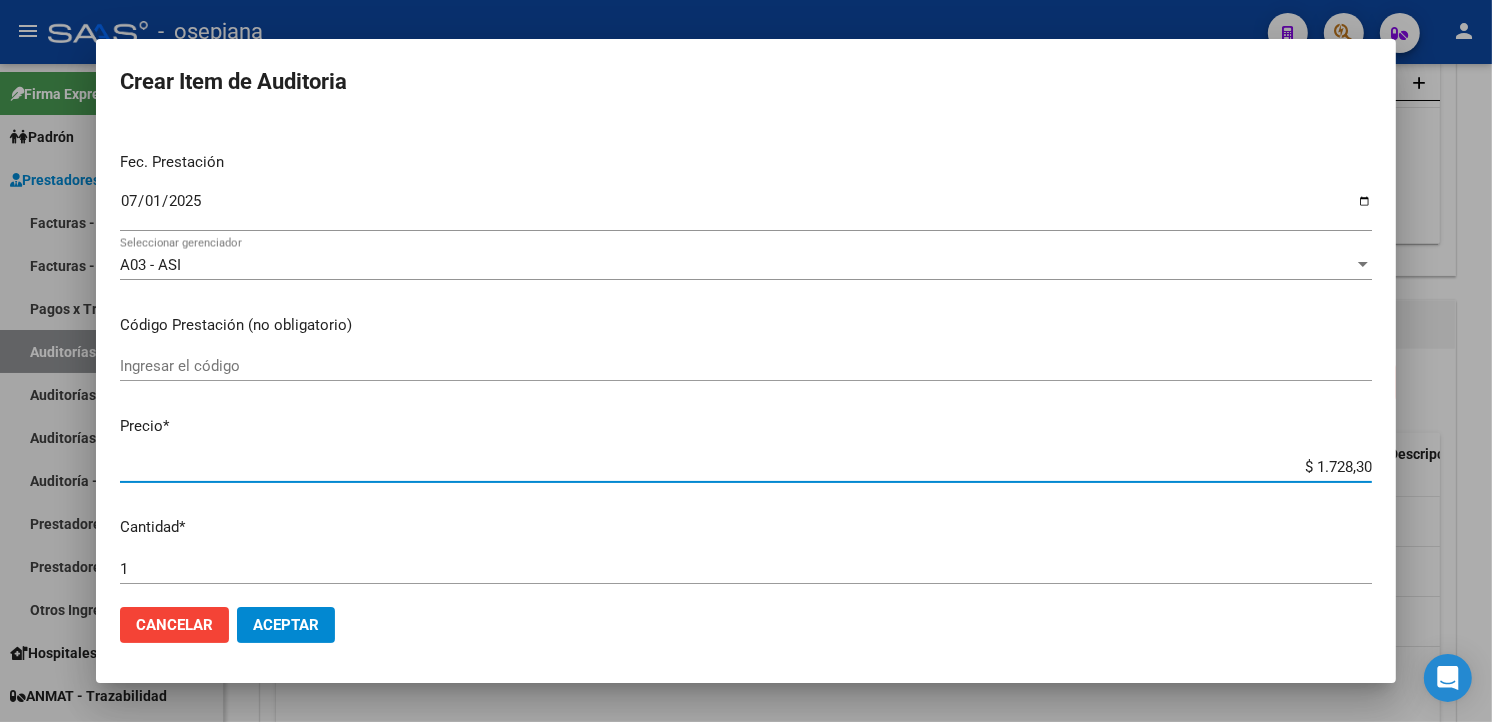type on "$ 17.283,00" 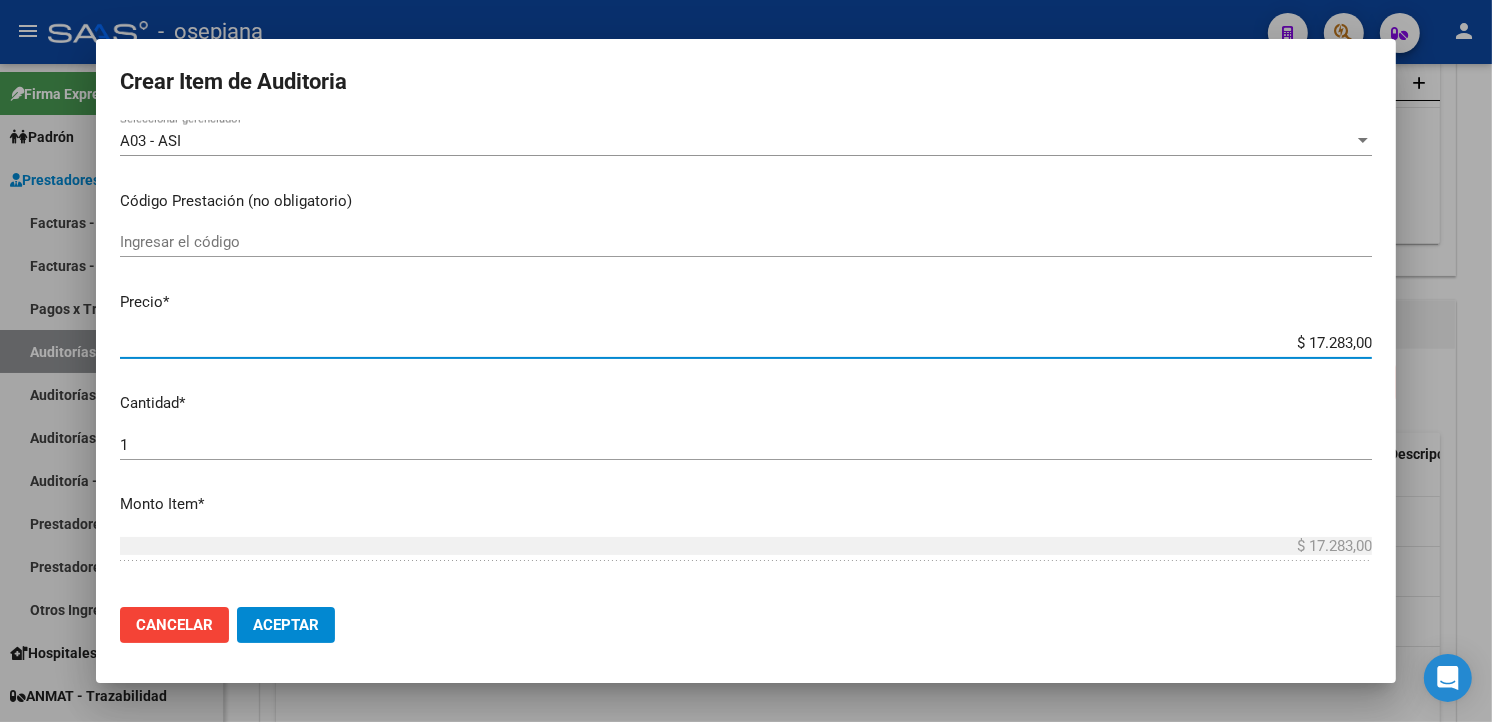 scroll, scrollTop: 555, scrollLeft: 0, axis: vertical 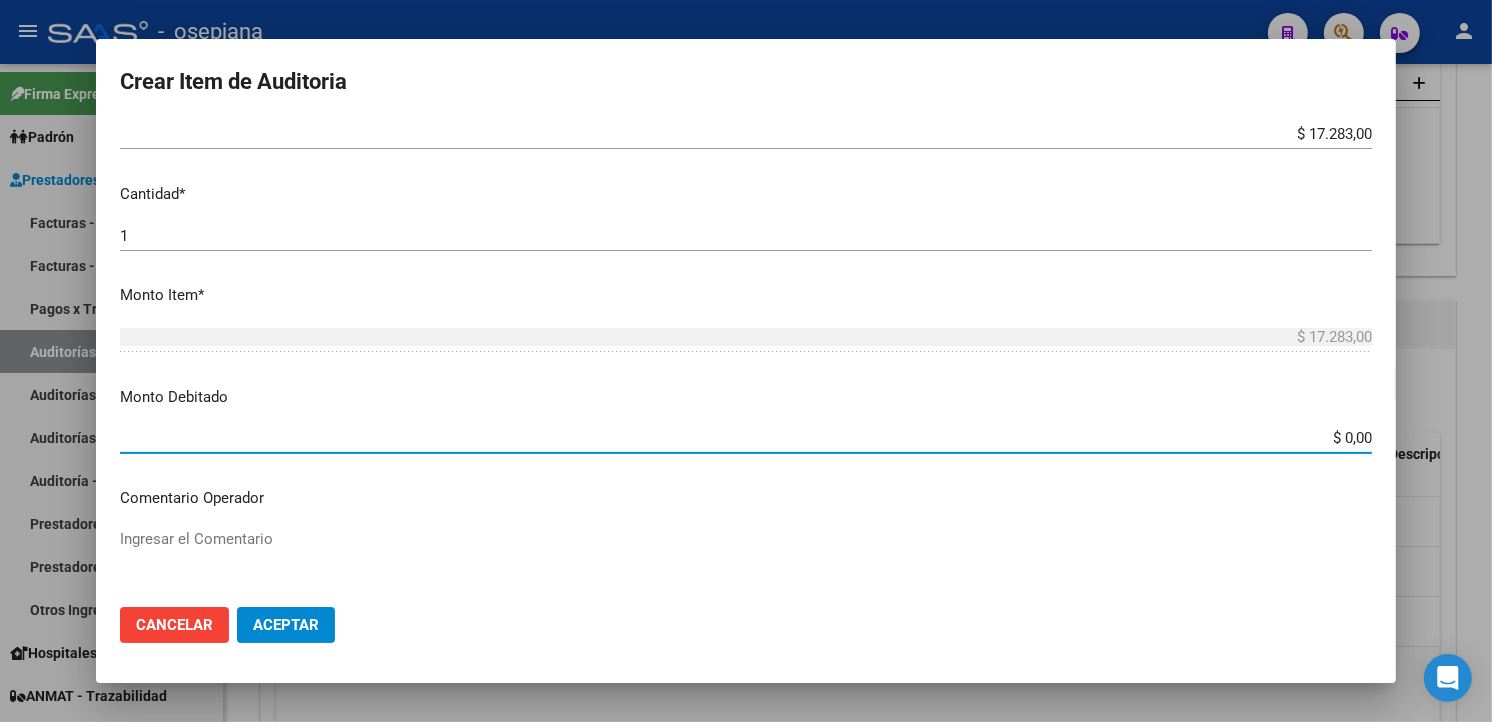drag, startPoint x: 1293, startPoint y: 435, endPoint x: 1507, endPoint y: 420, distance: 214.52505 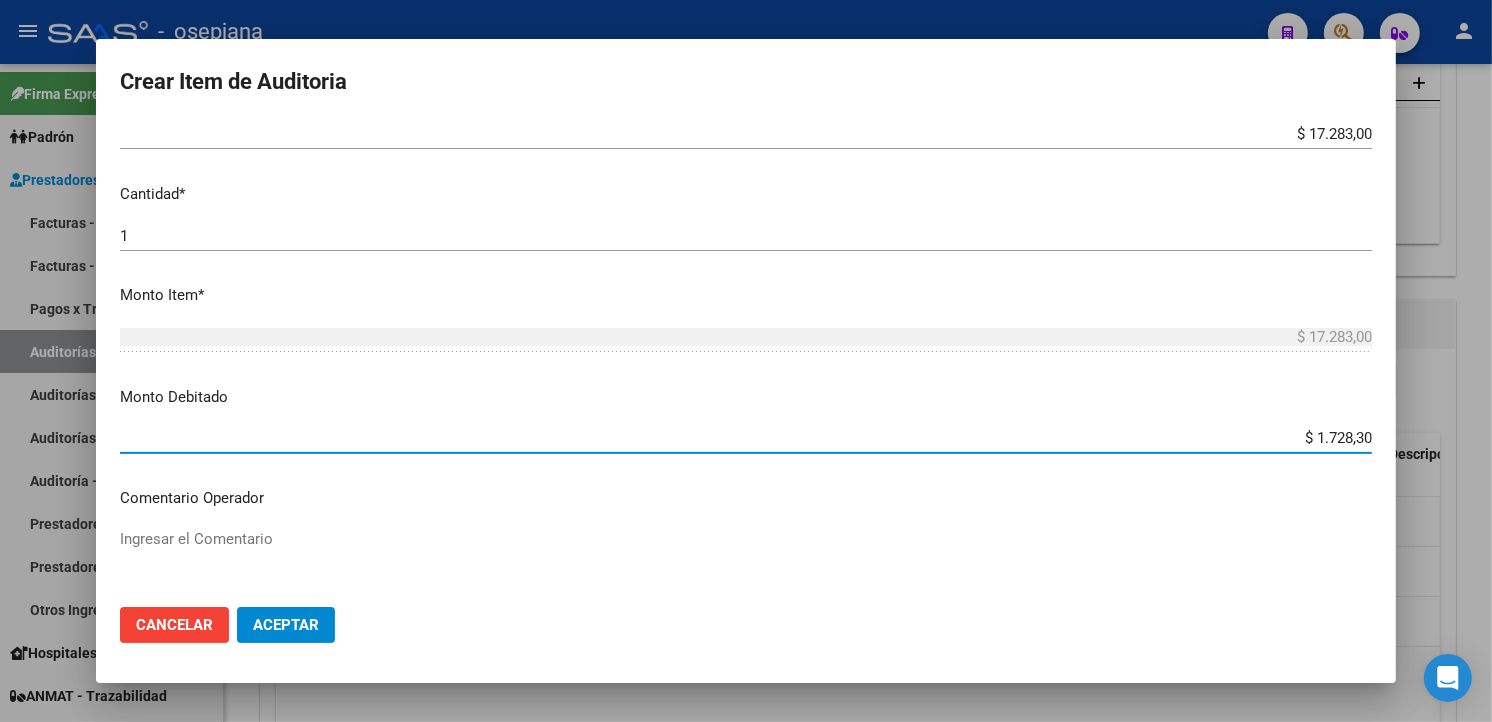 type on "$ 17.283,00" 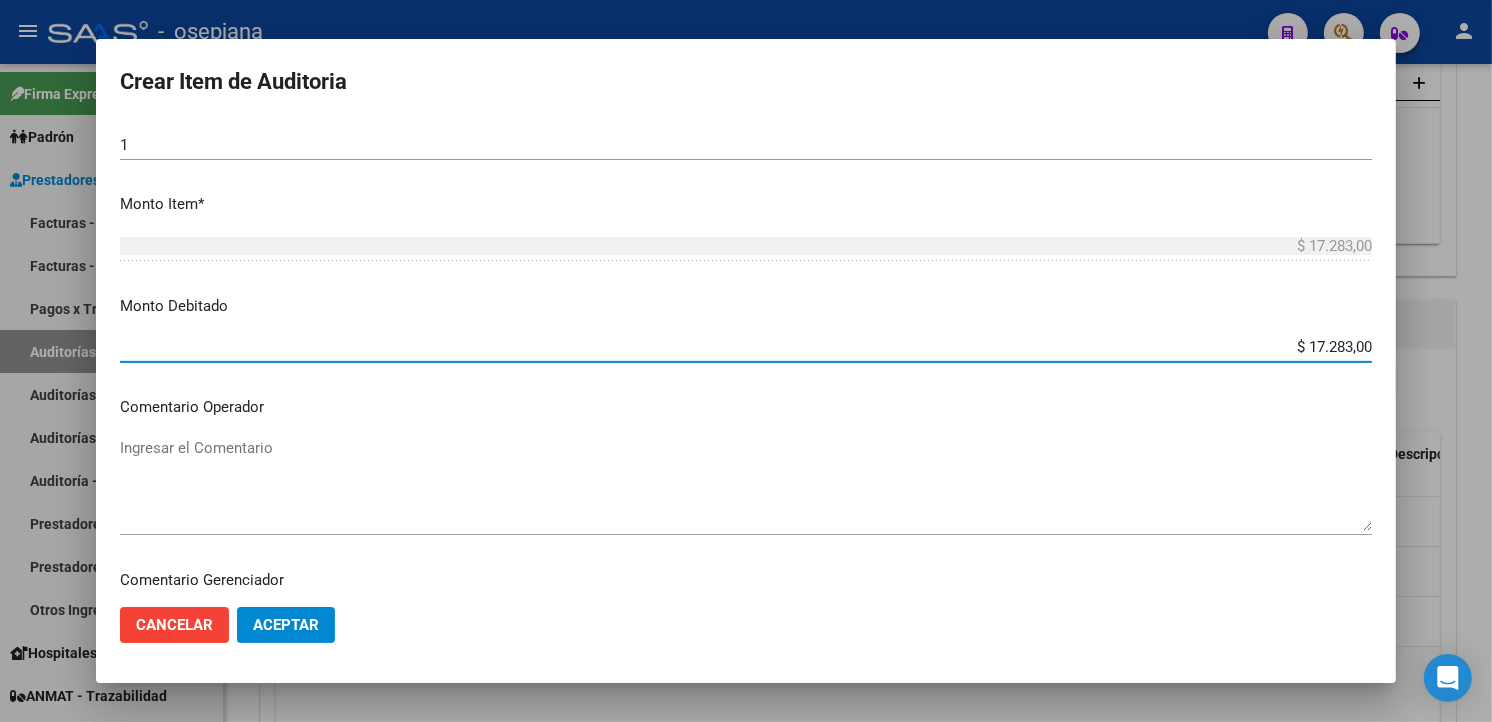 scroll, scrollTop: 777, scrollLeft: 0, axis: vertical 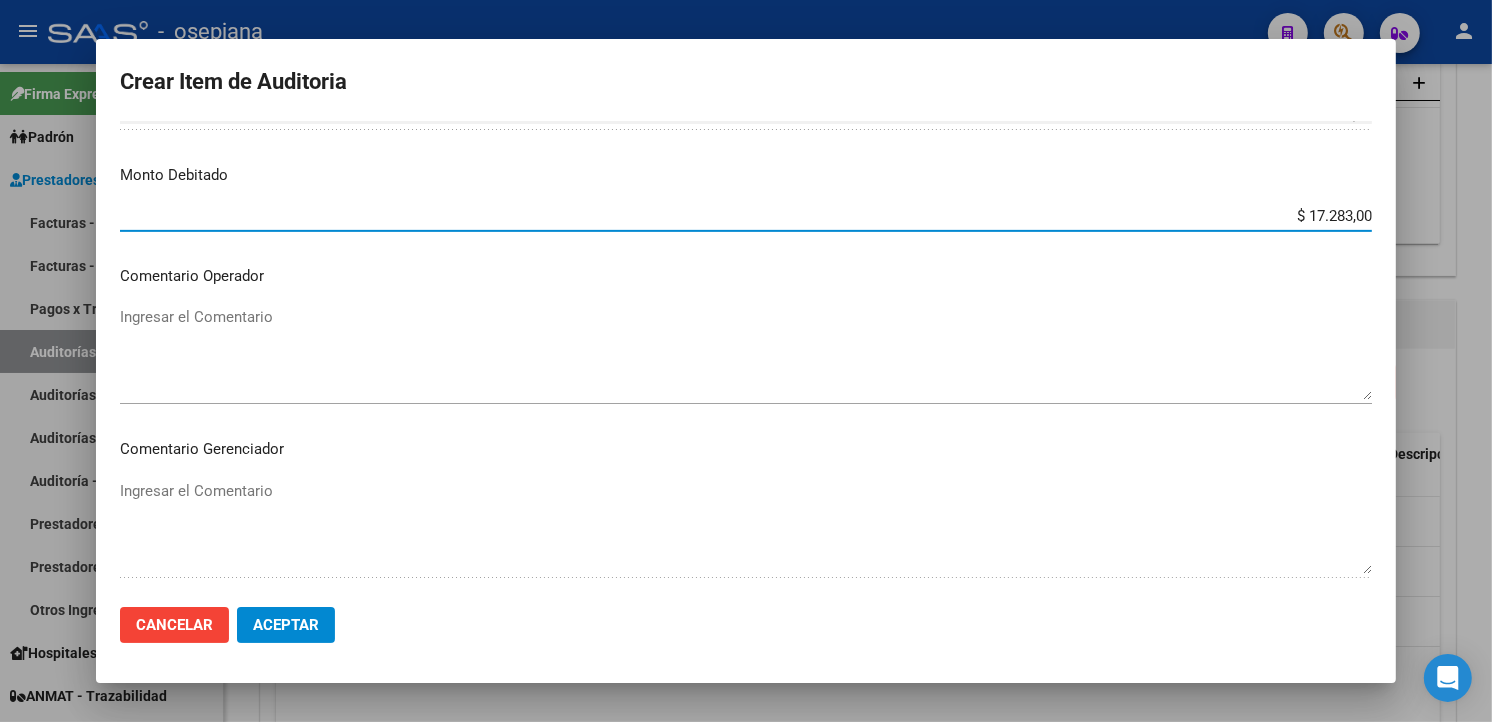click on "$ 17.283,00" at bounding box center (746, 216) 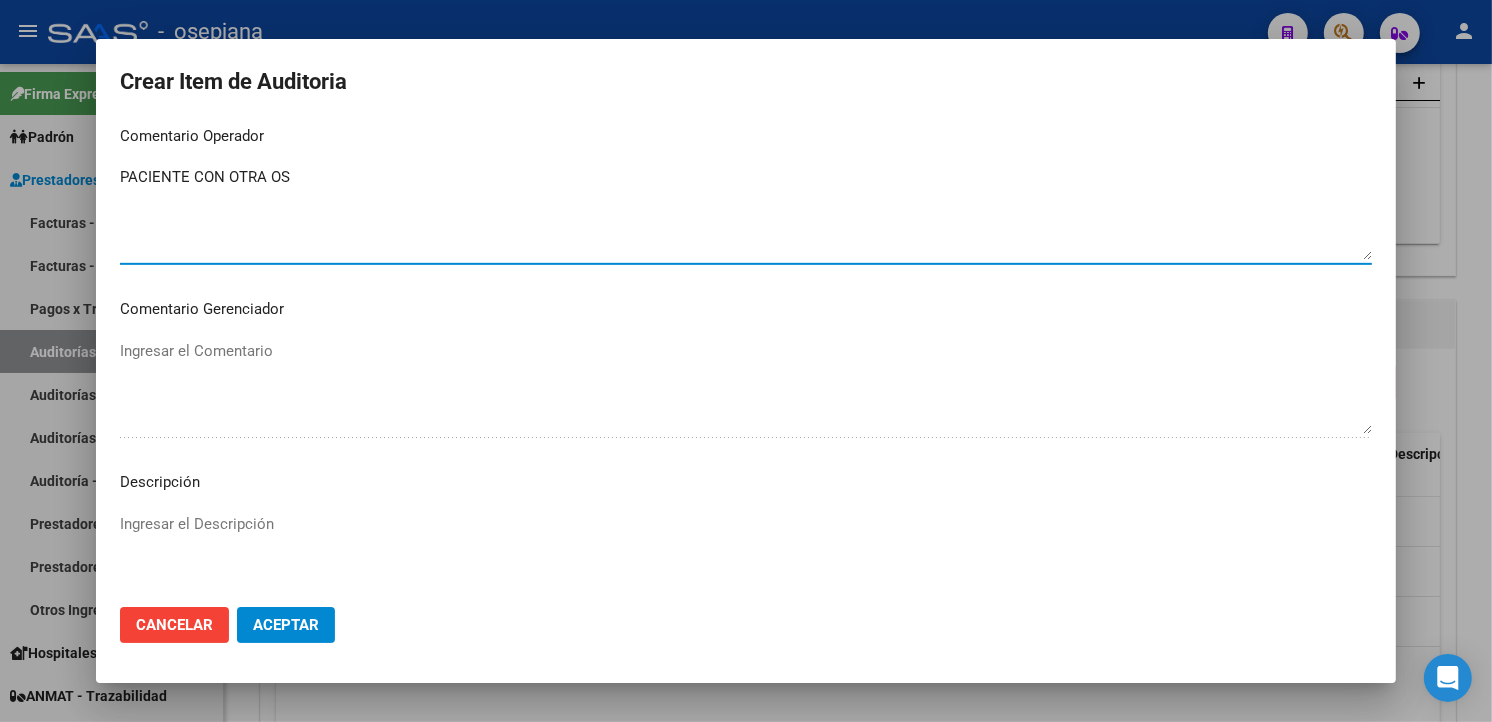 scroll, scrollTop: 1111, scrollLeft: 0, axis: vertical 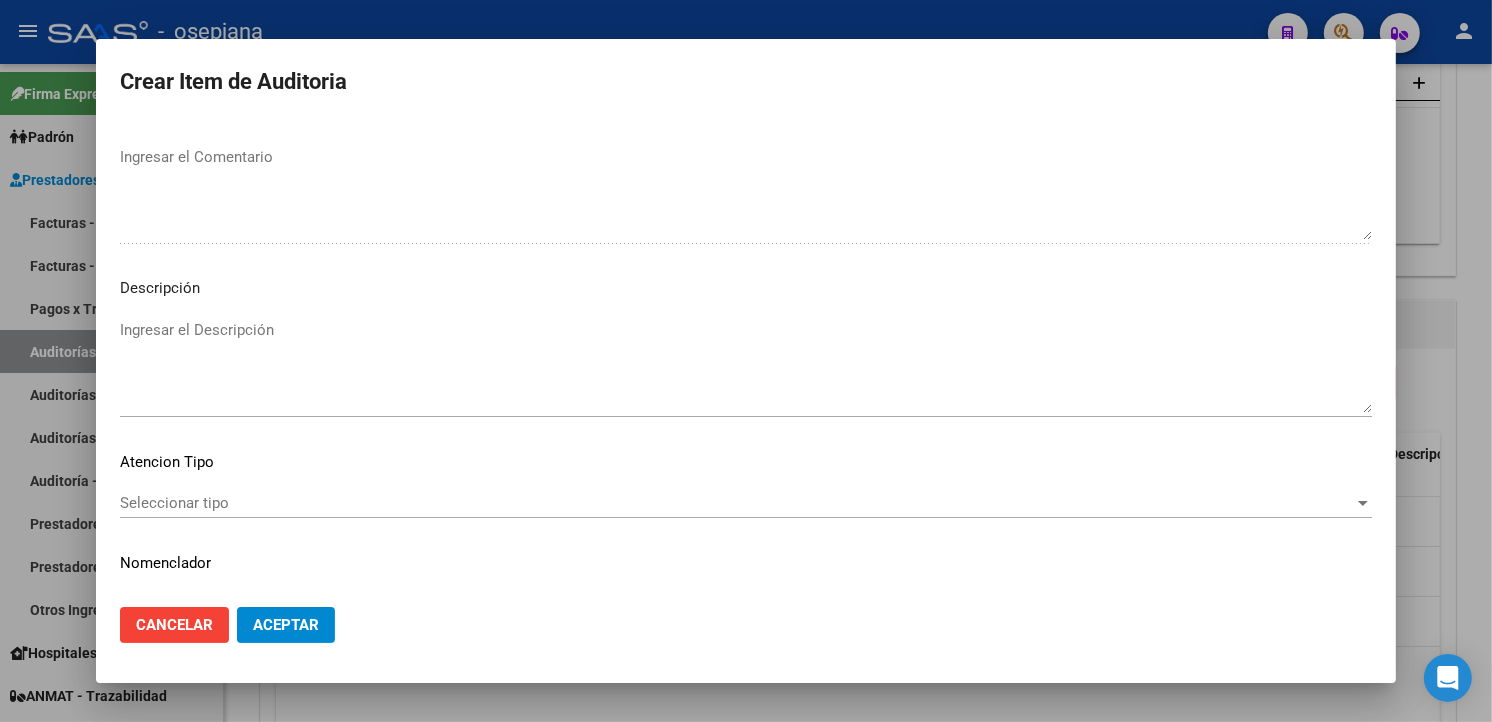 type on "PACIENTE CON OTRA OS" 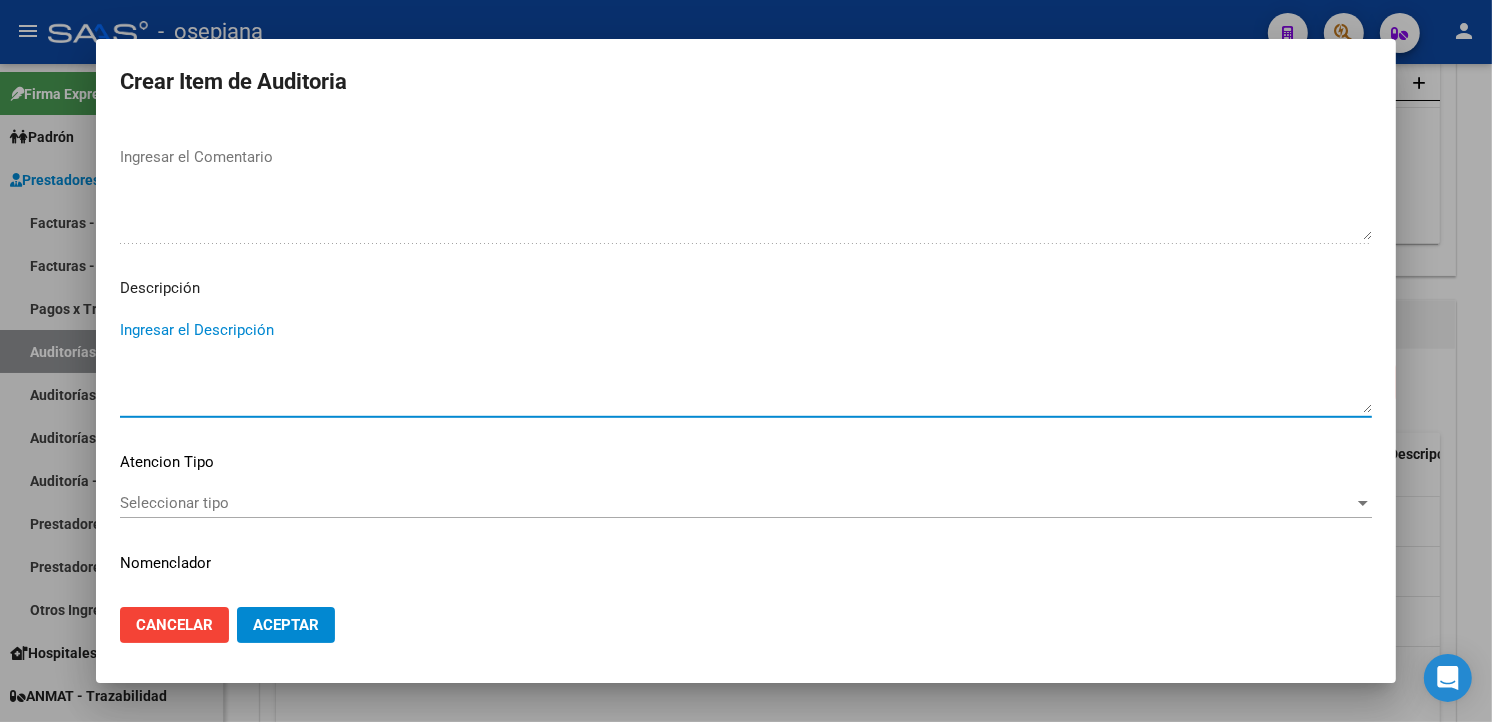 click on "Ingresar el Descripción" at bounding box center (746, 366) 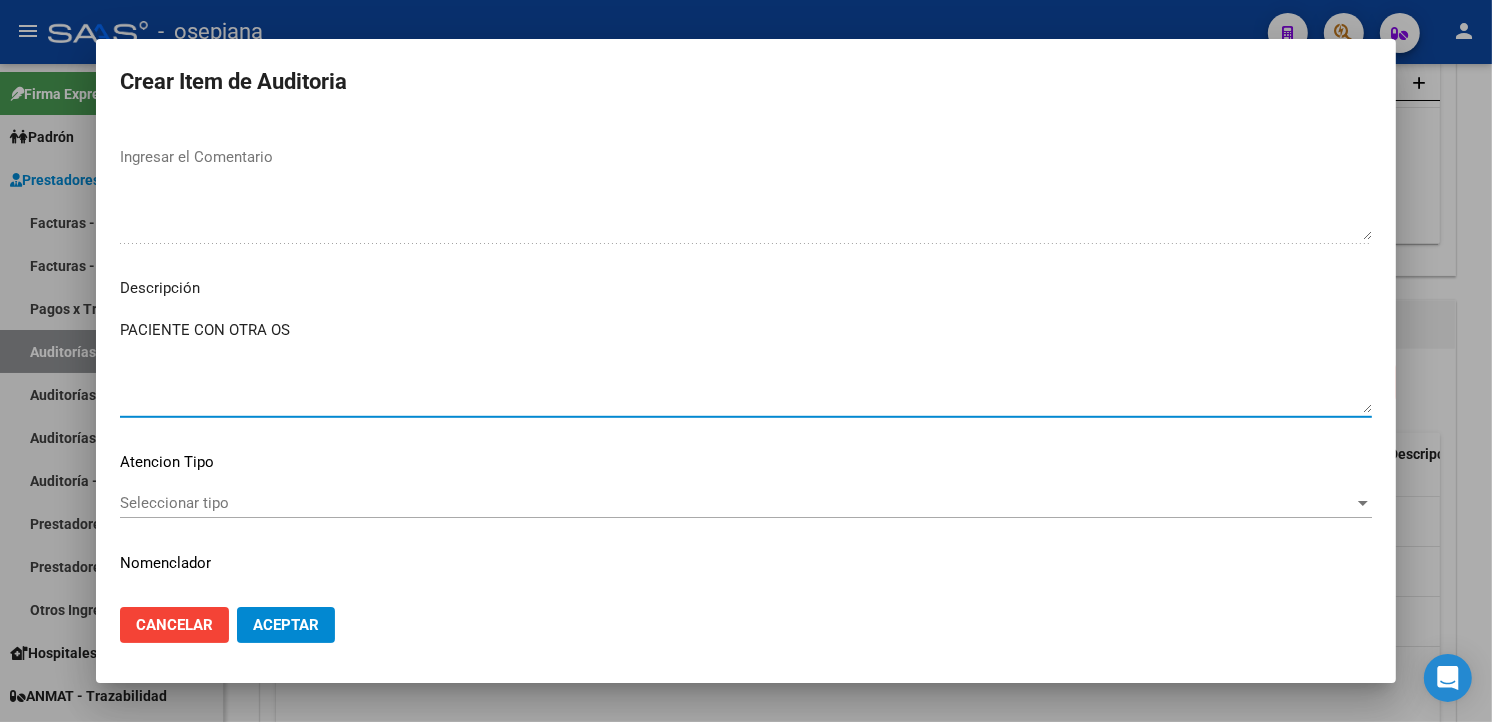 scroll, scrollTop: 1157, scrollLeft: 0, axis: vertical 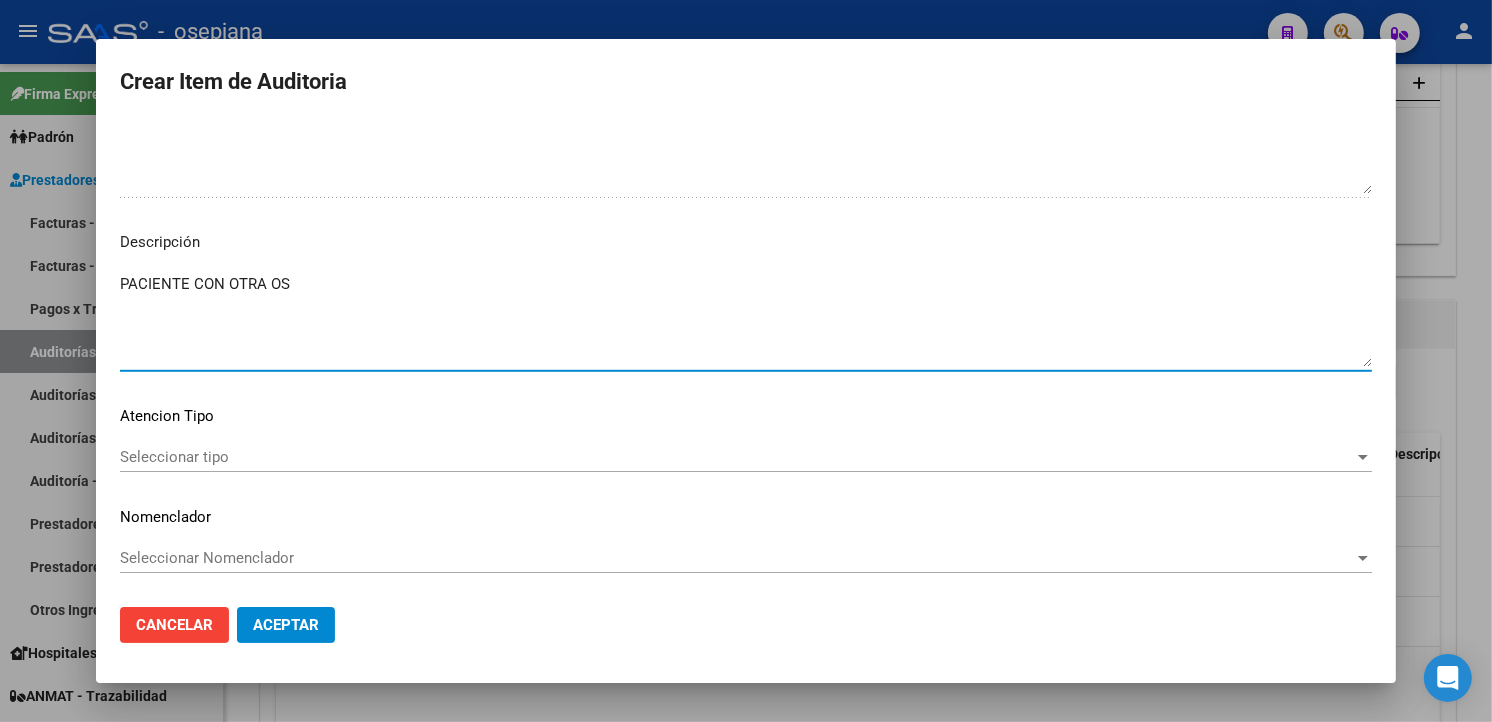 type on "PACIENTE CON OTRA OS" 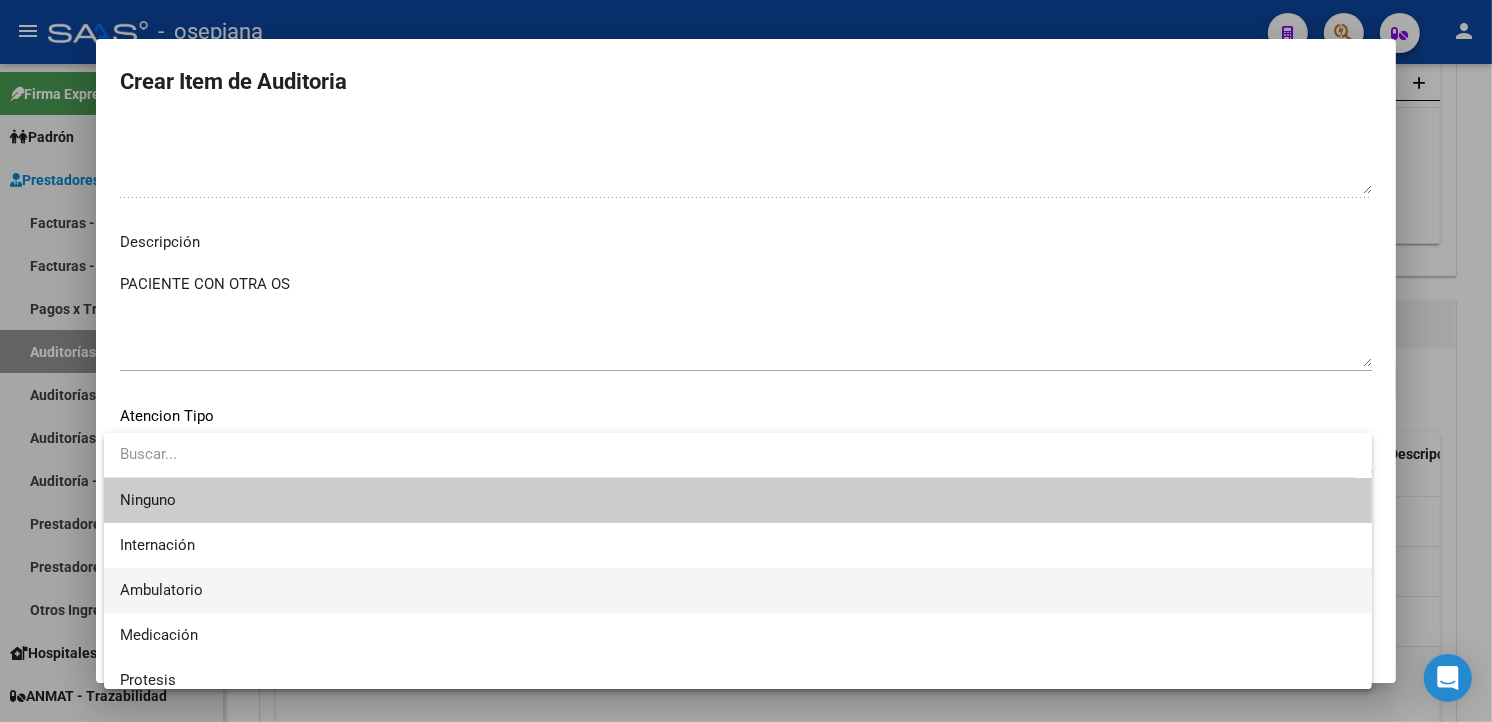 click on "Ambulatorio" at bounding box center [738, 590] 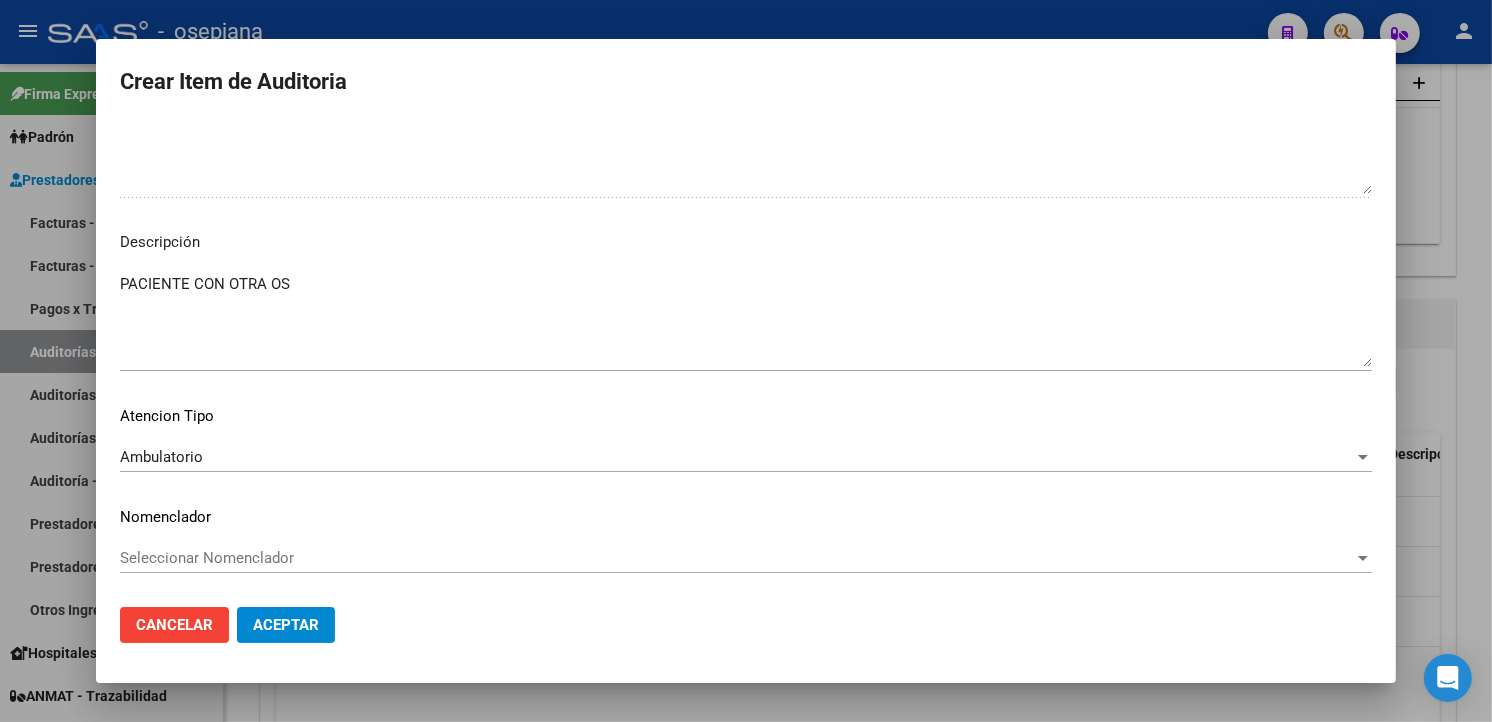 click on "Seleccionar Nomenclador Seleccionar Nomenclador" 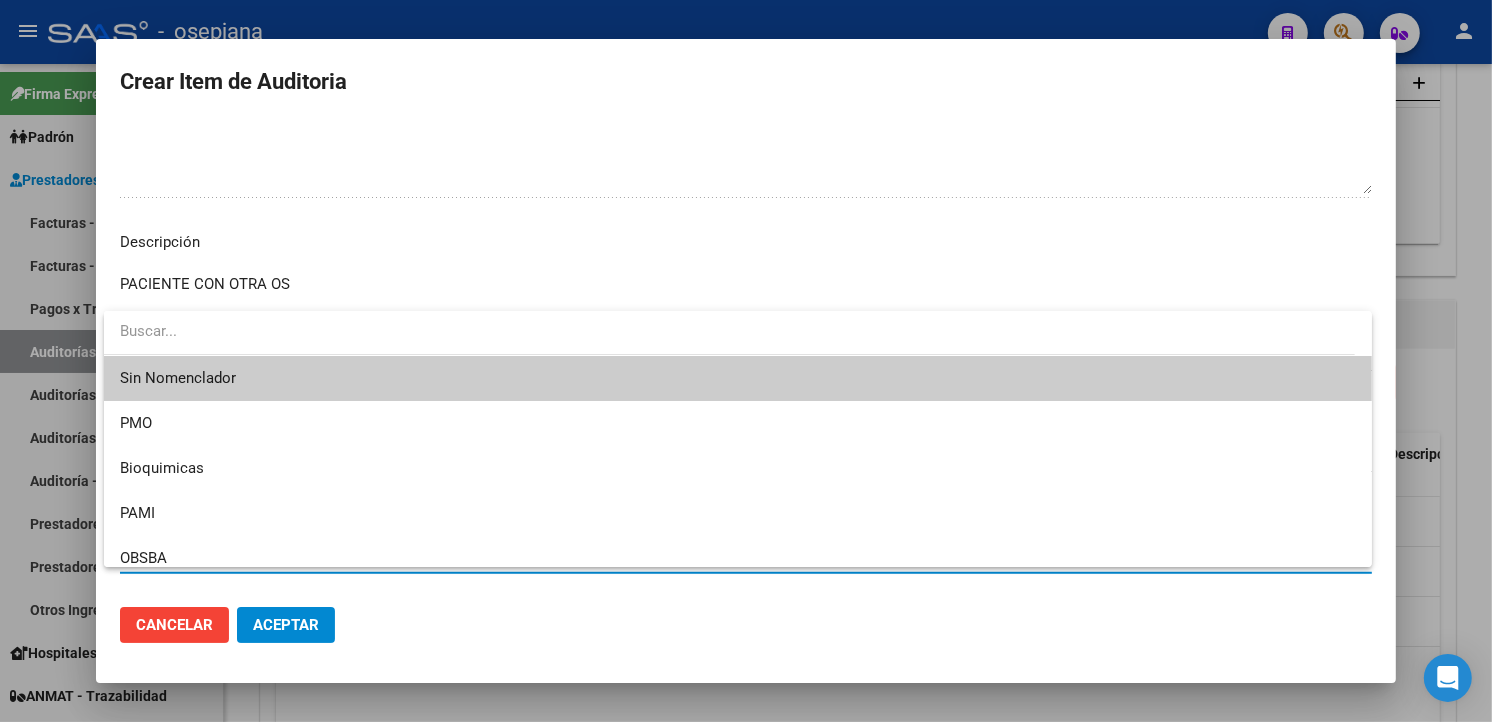 drag, startPoint x: 175, startPoint y: 384, endPoint x: 193, endPoint y: 428, distance: 47.539455 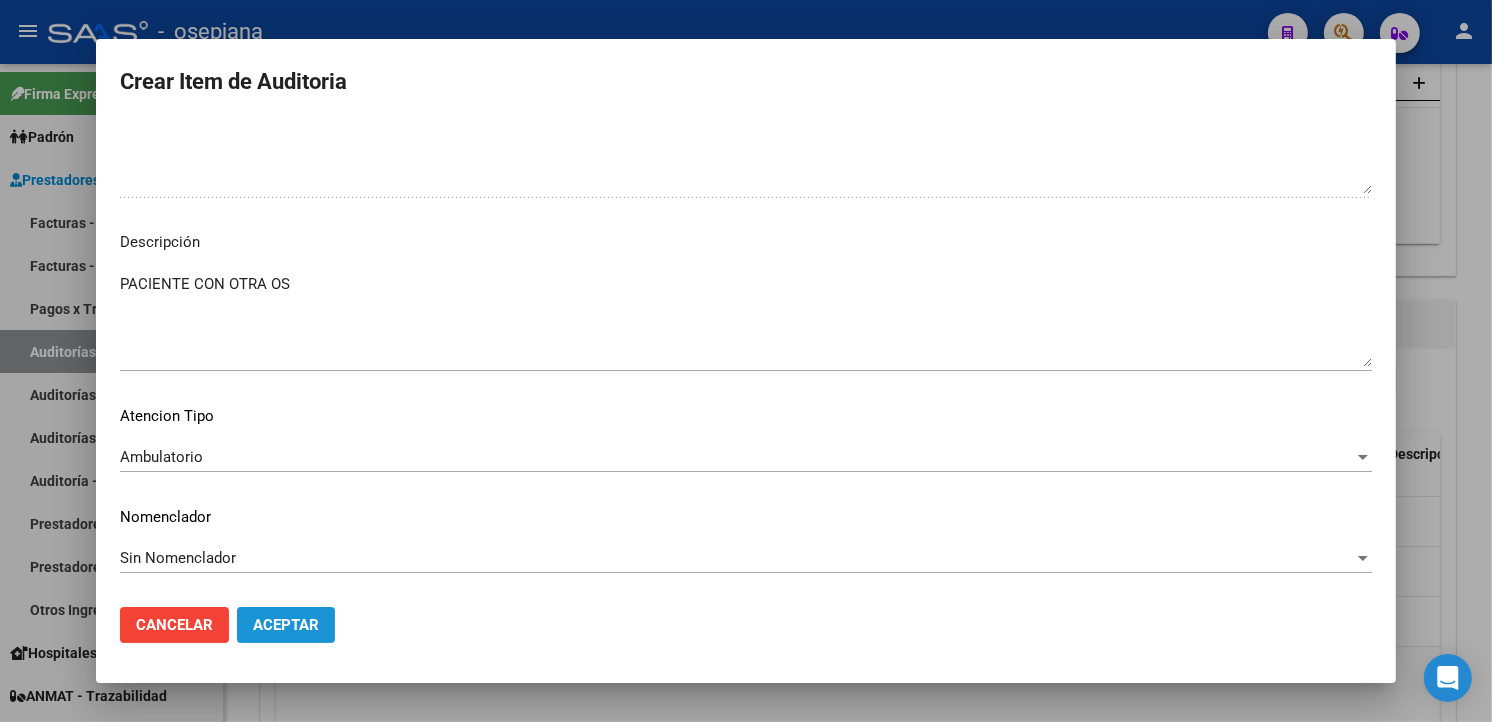click on "Aceptar" 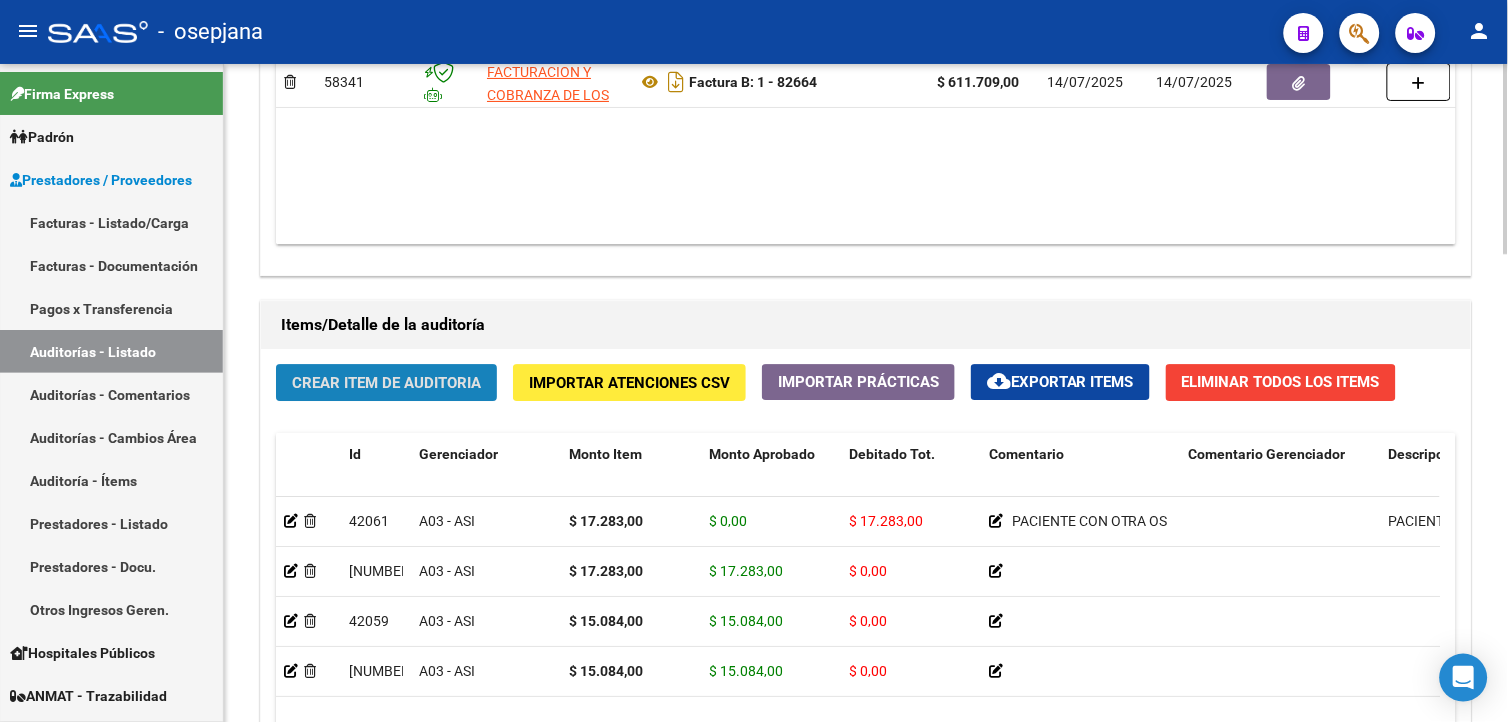 drag, startPoint x: 337, startPoint y: 391, endPoint x: 351, endPoint y: 394, distance: 14.3178215 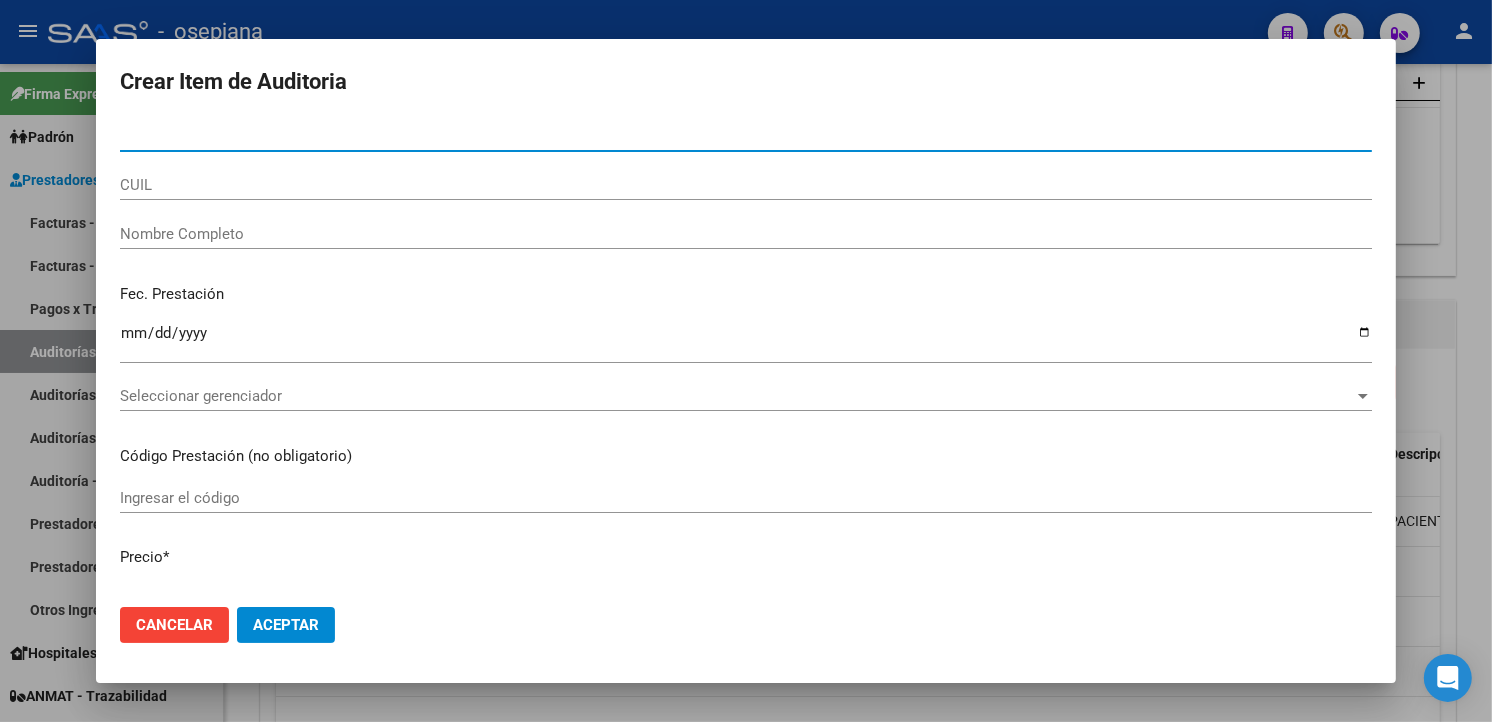 type on "[NUMBER]" 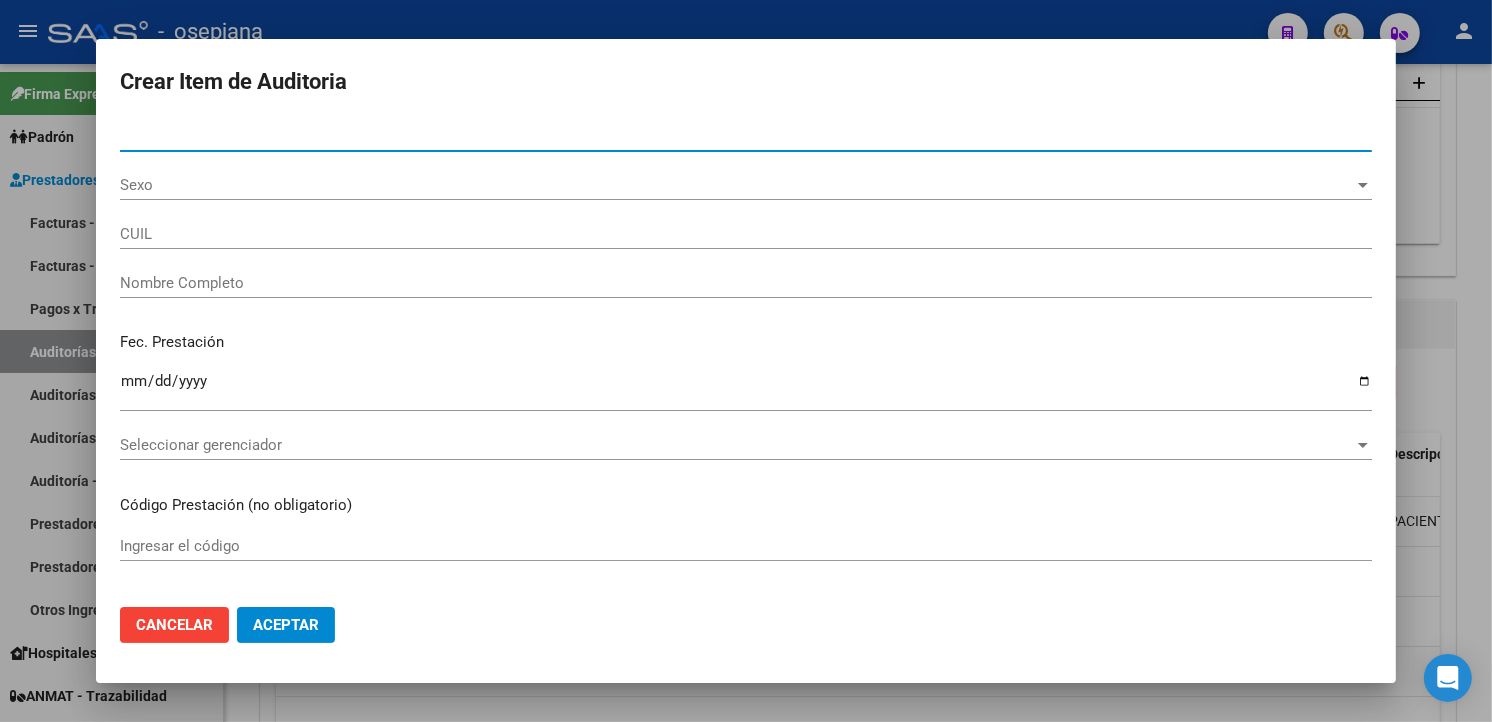 type on "[NUMBER]" 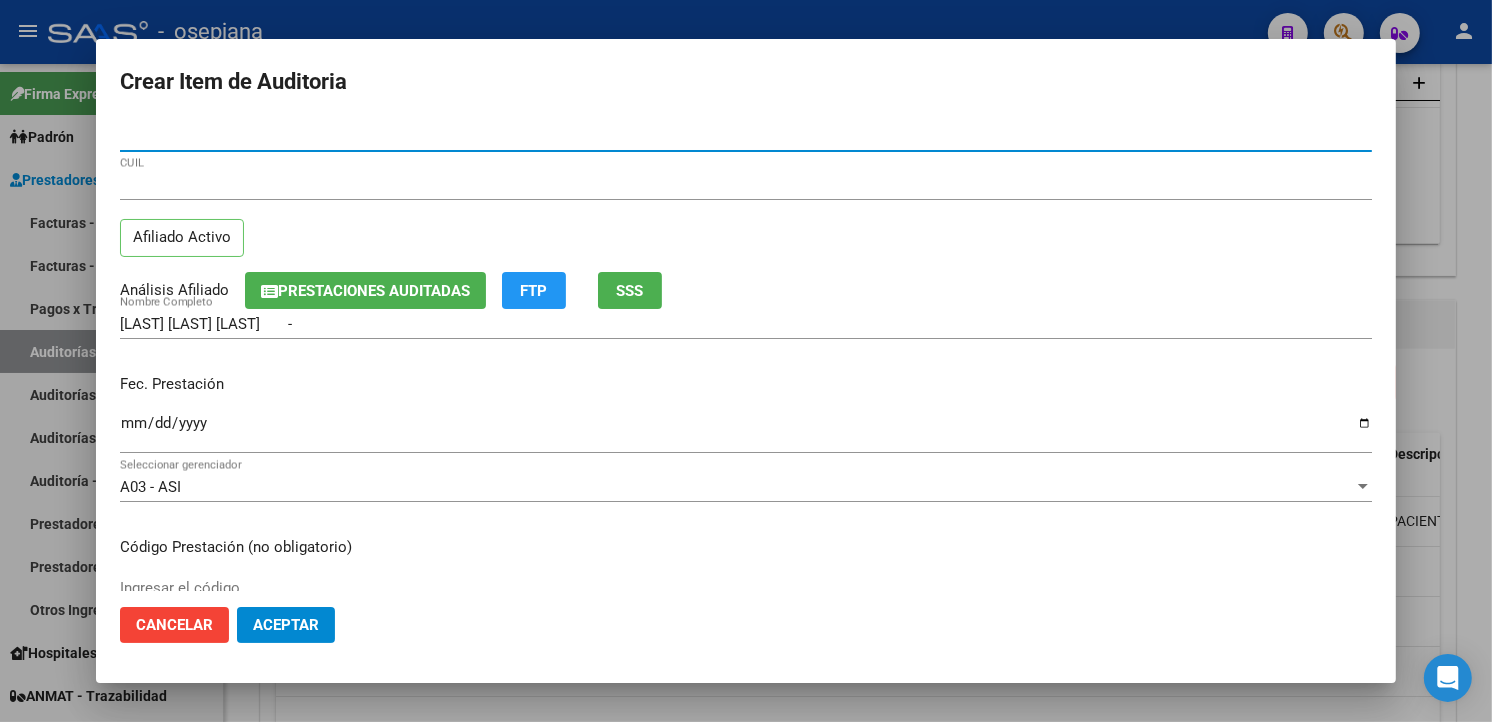 type on "[NUMBER]" 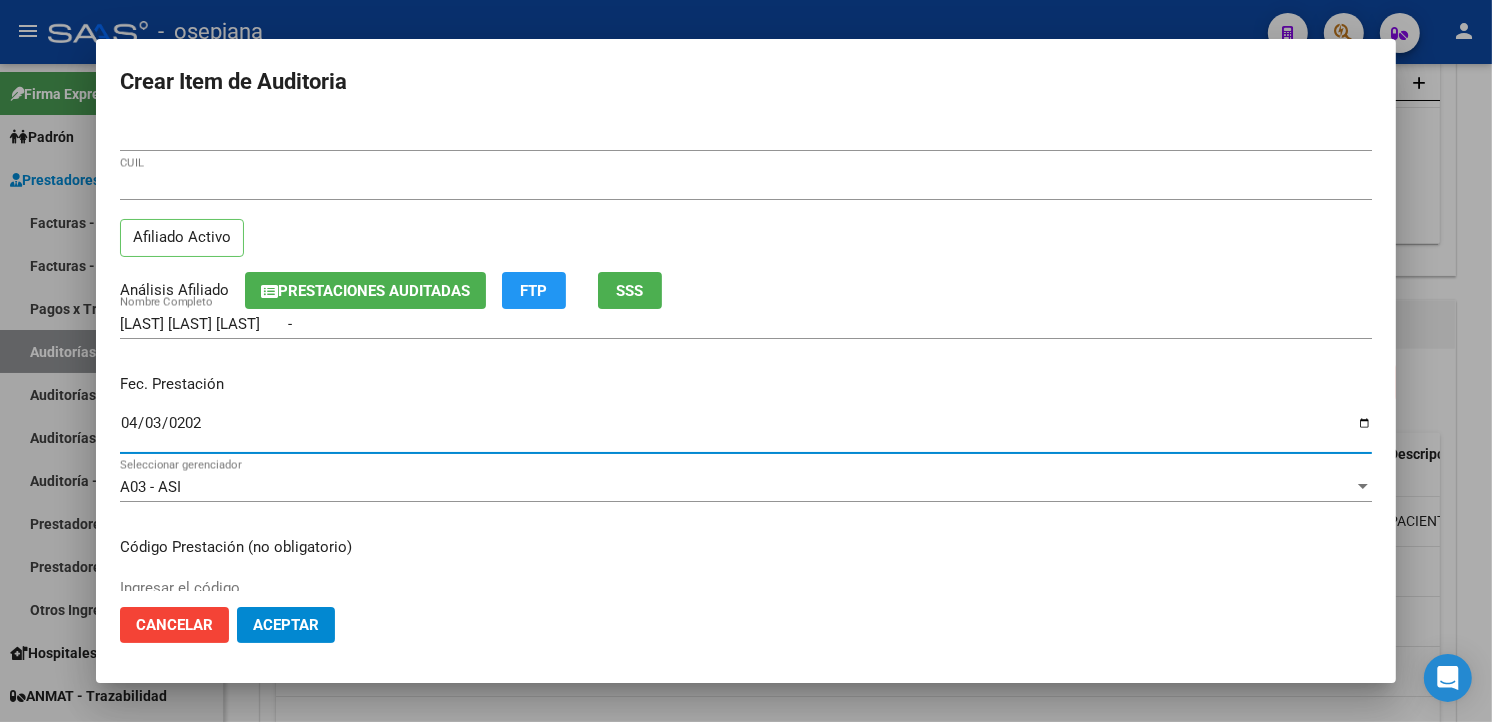 type on "[DATE]" 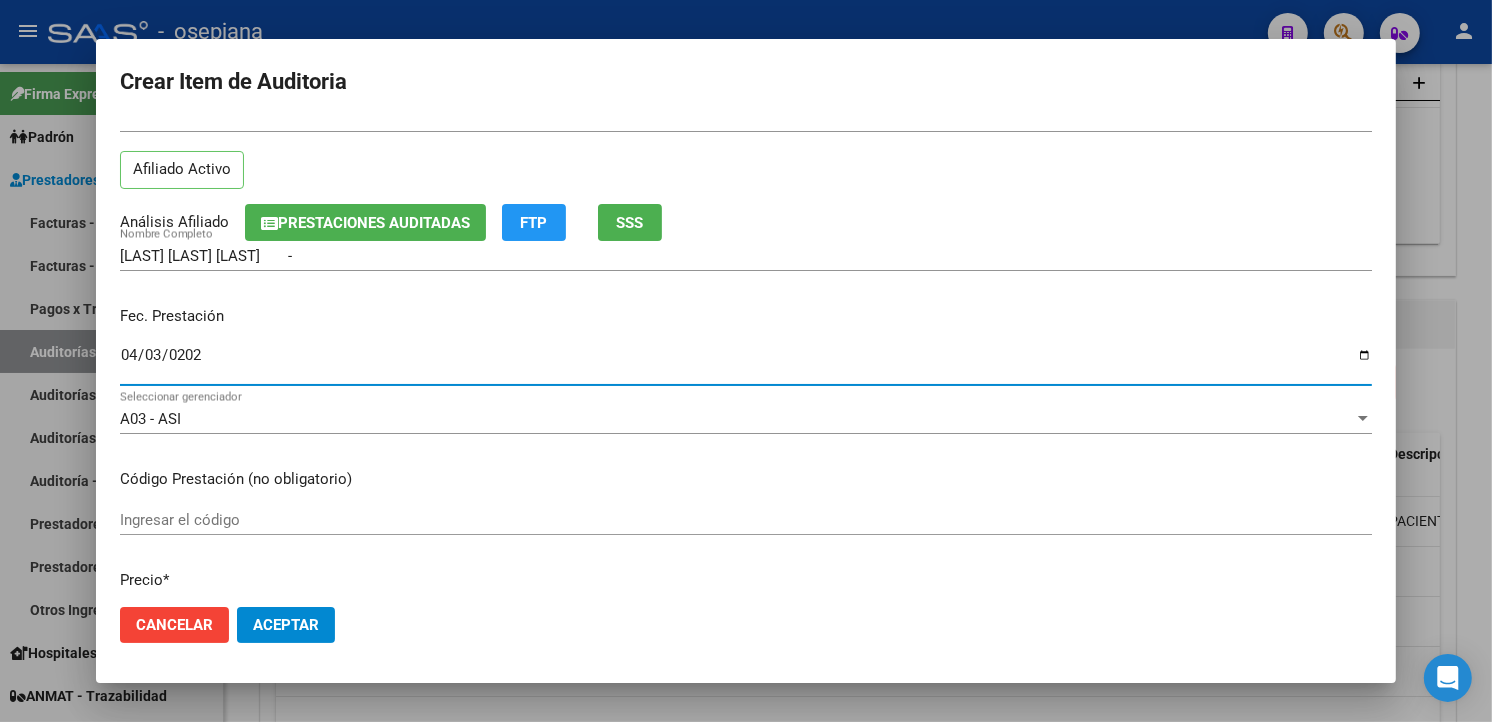 scroll, scrollTop: 222, scrollLeft: 0, axis: vertical 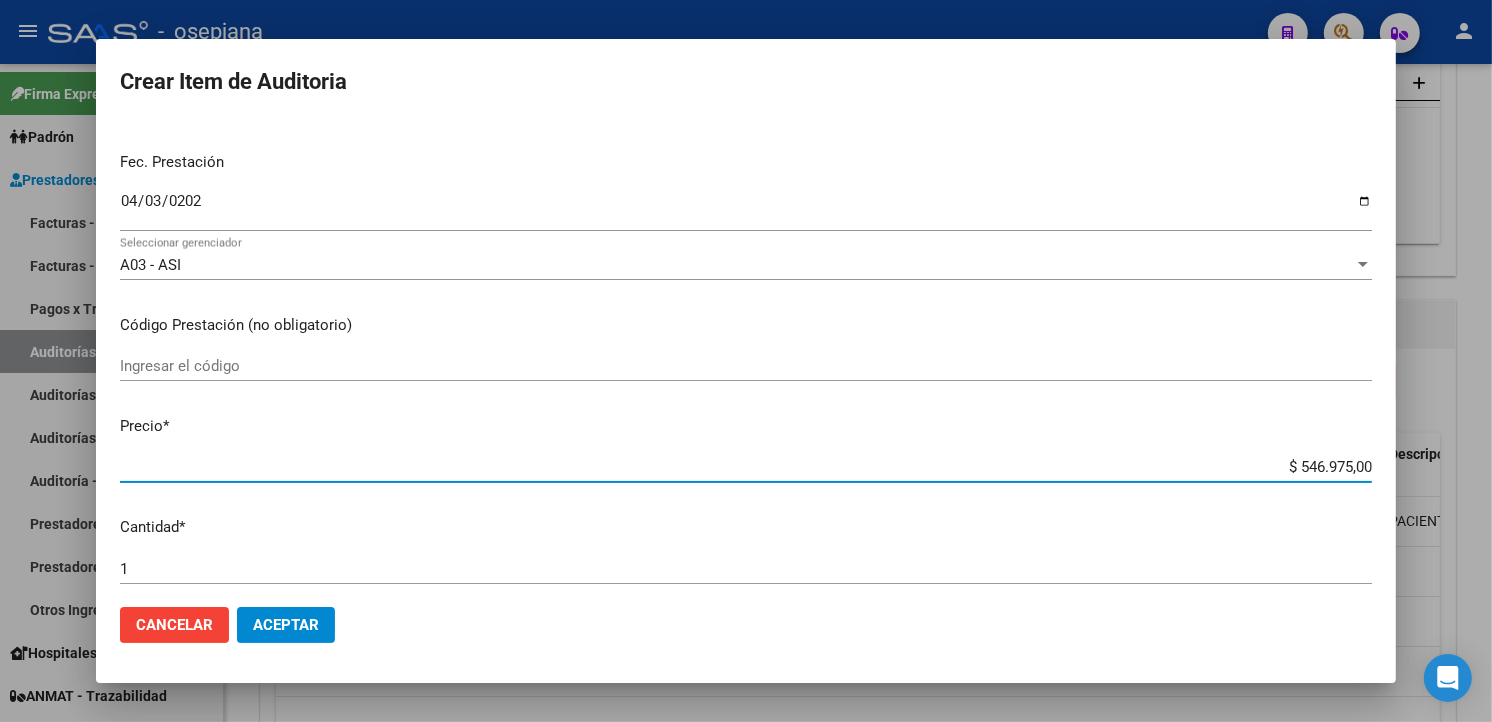 drag, startPoint x: 1250, startPoint y: 467, endPoint x: 1507, endPoint y: 445, distance: 257.9399 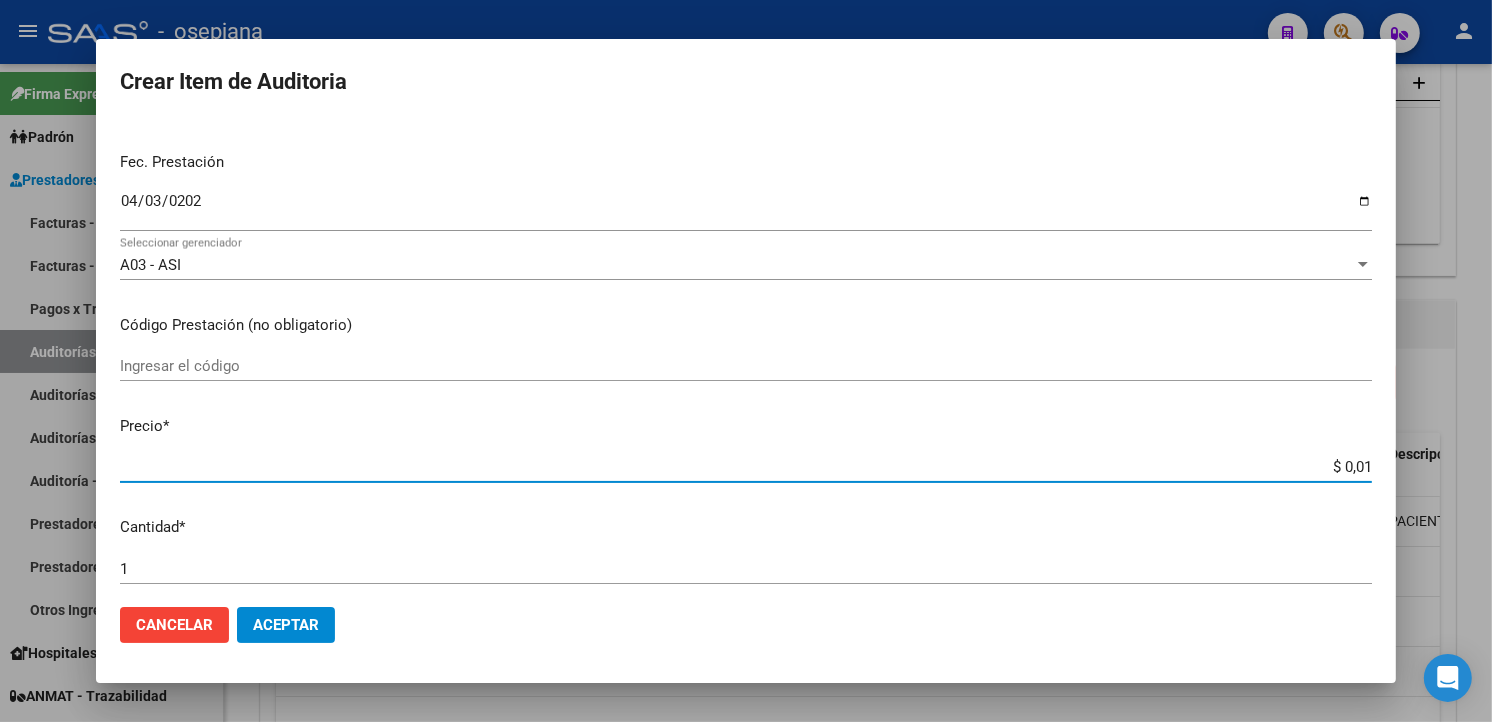 type on "$ 0,16" 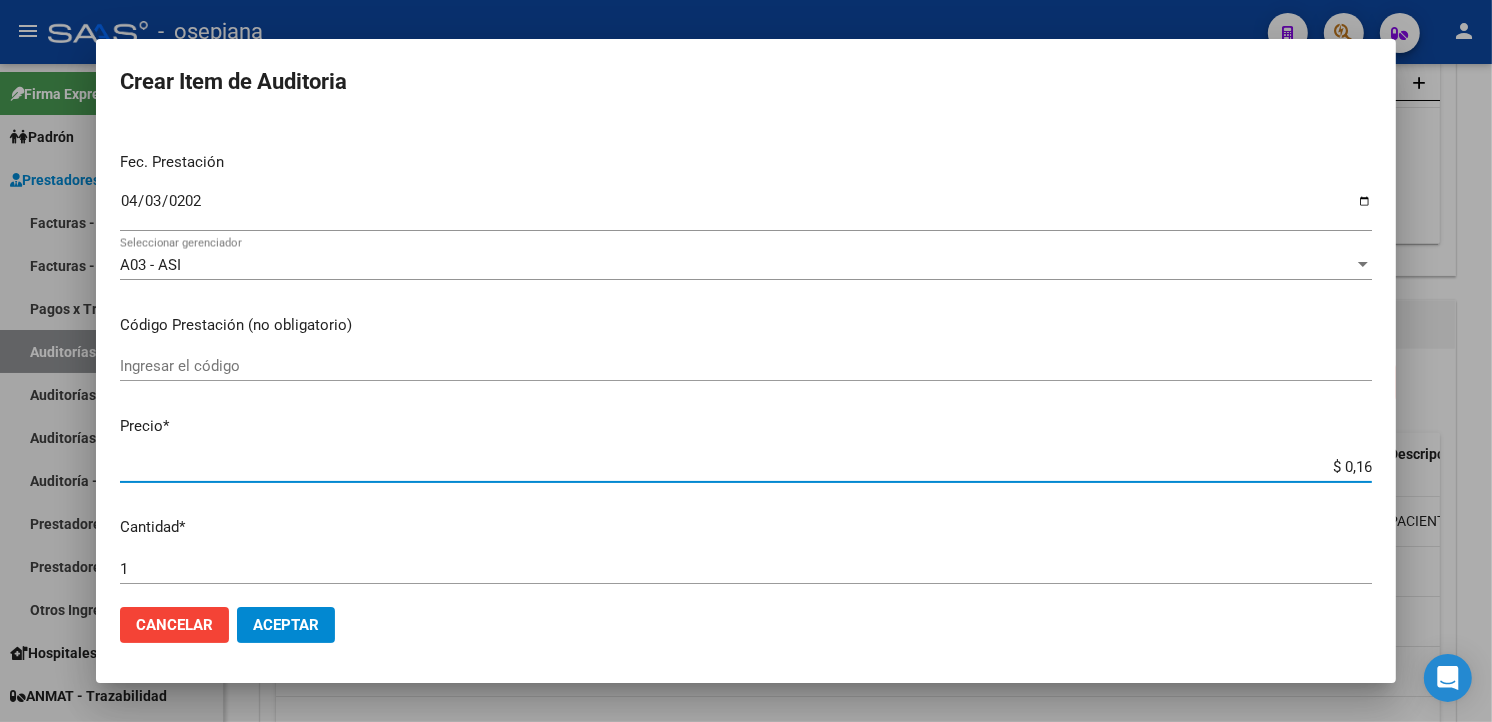type on "$ 1,60" 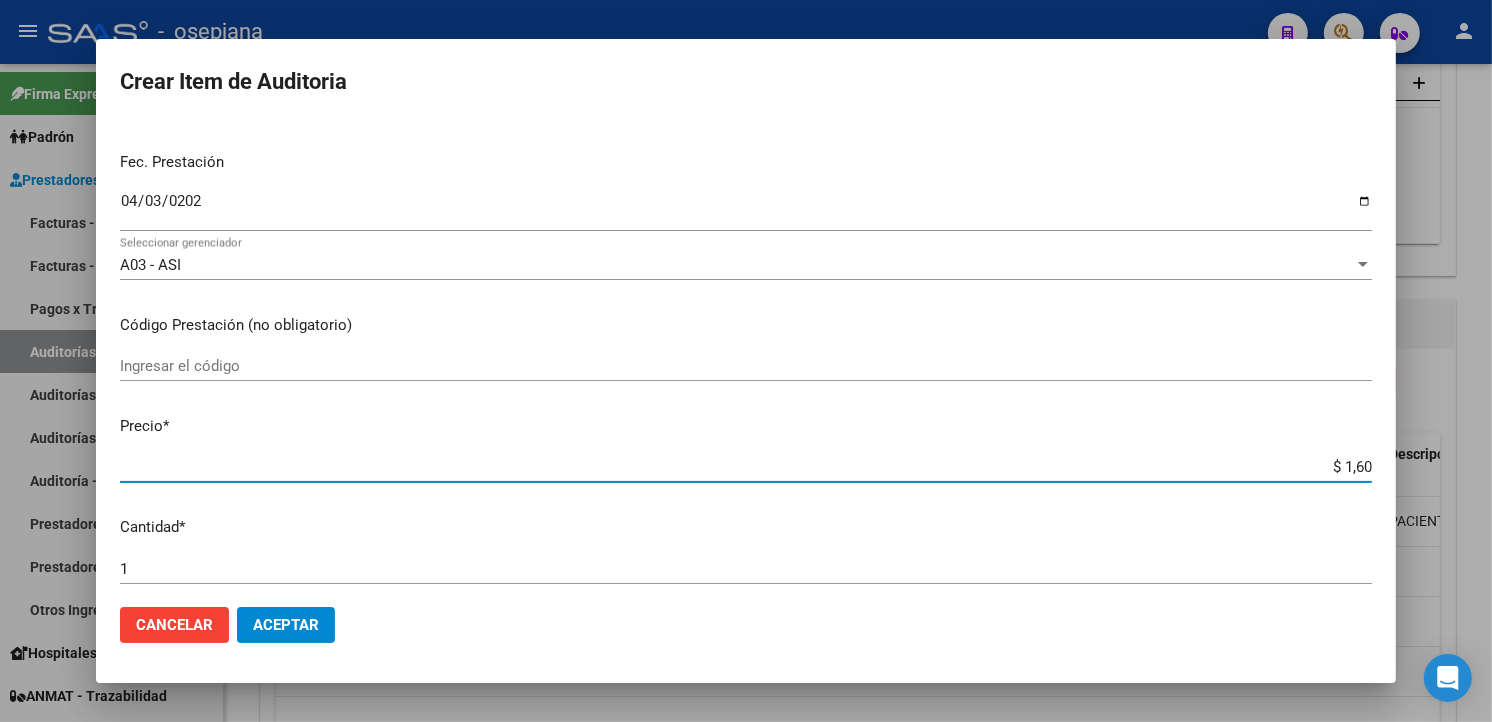 type on "$ 1,60" 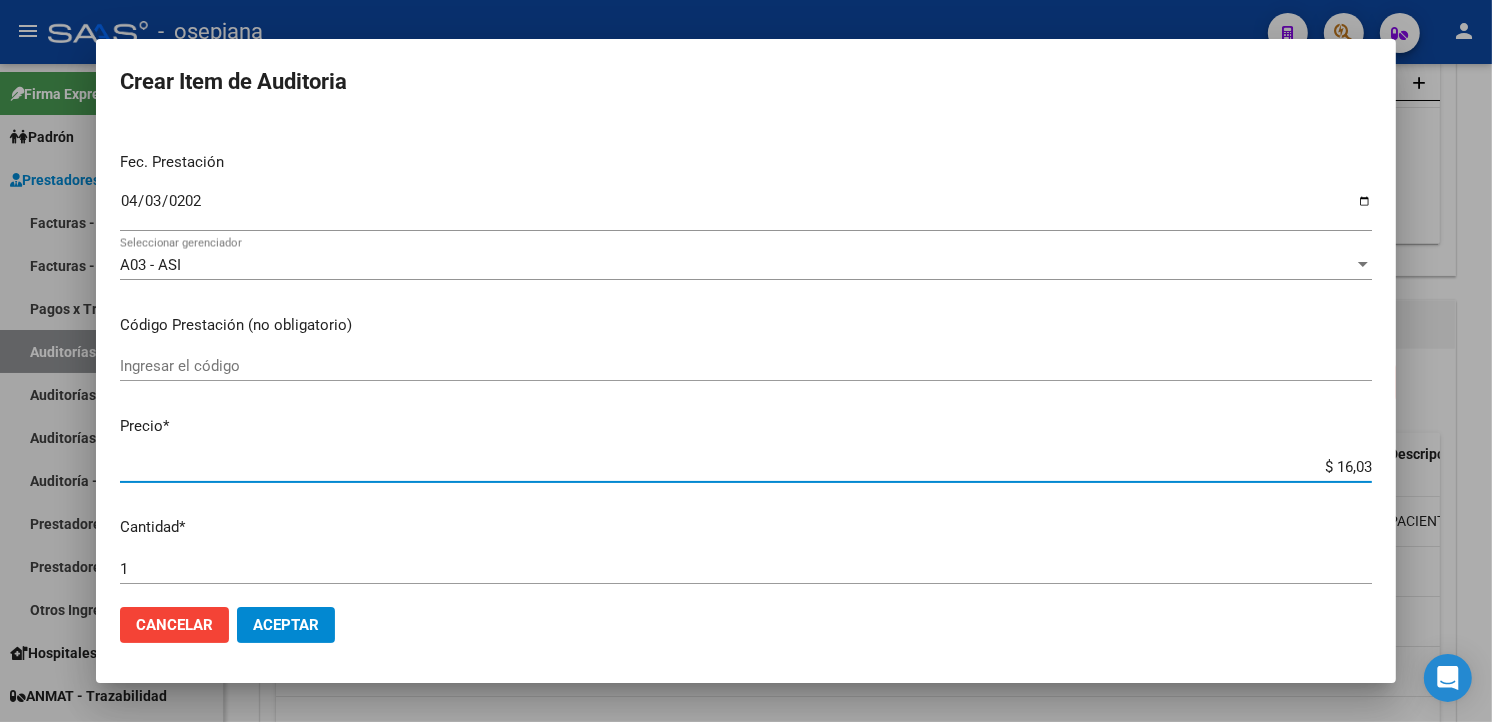 type on "$ 160,34" 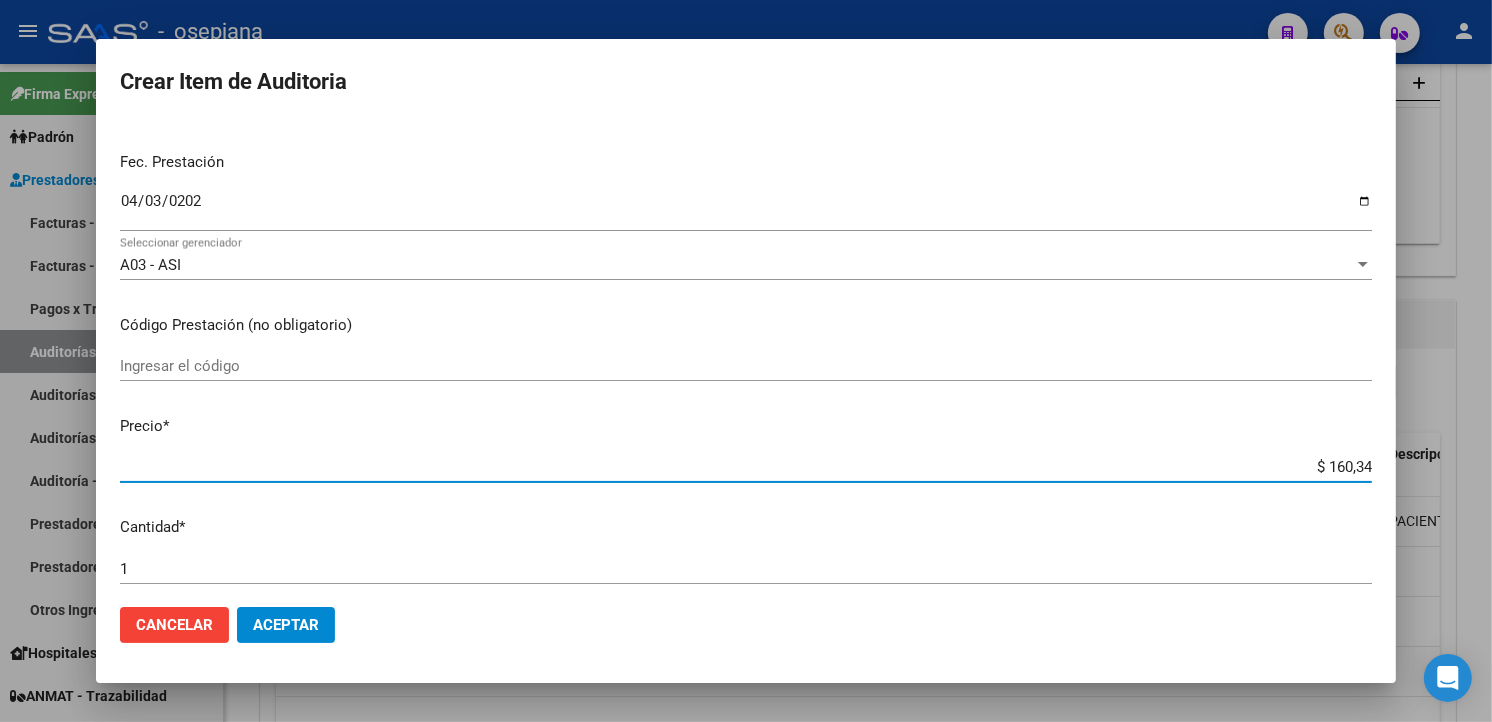 type on "$ 1.603,40" 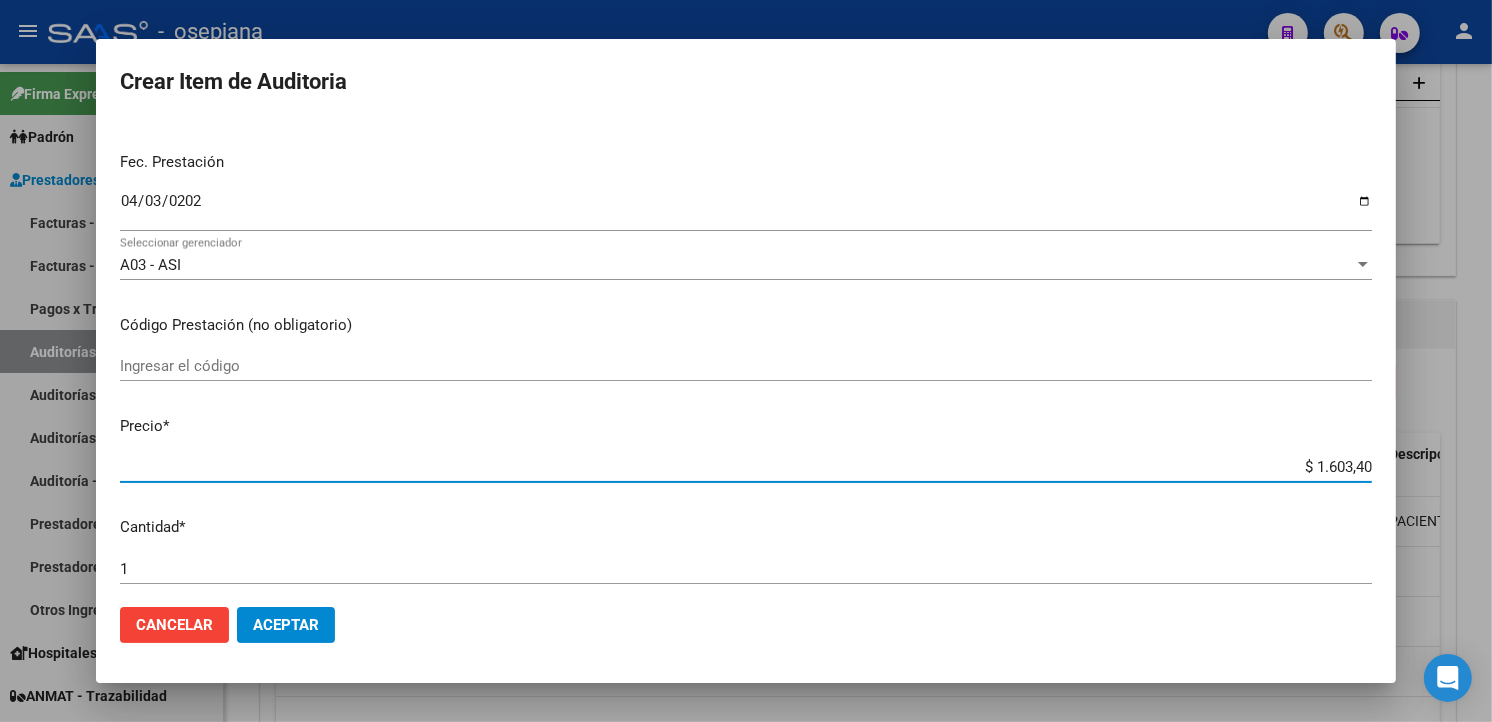 type on "$ 16.034,00" 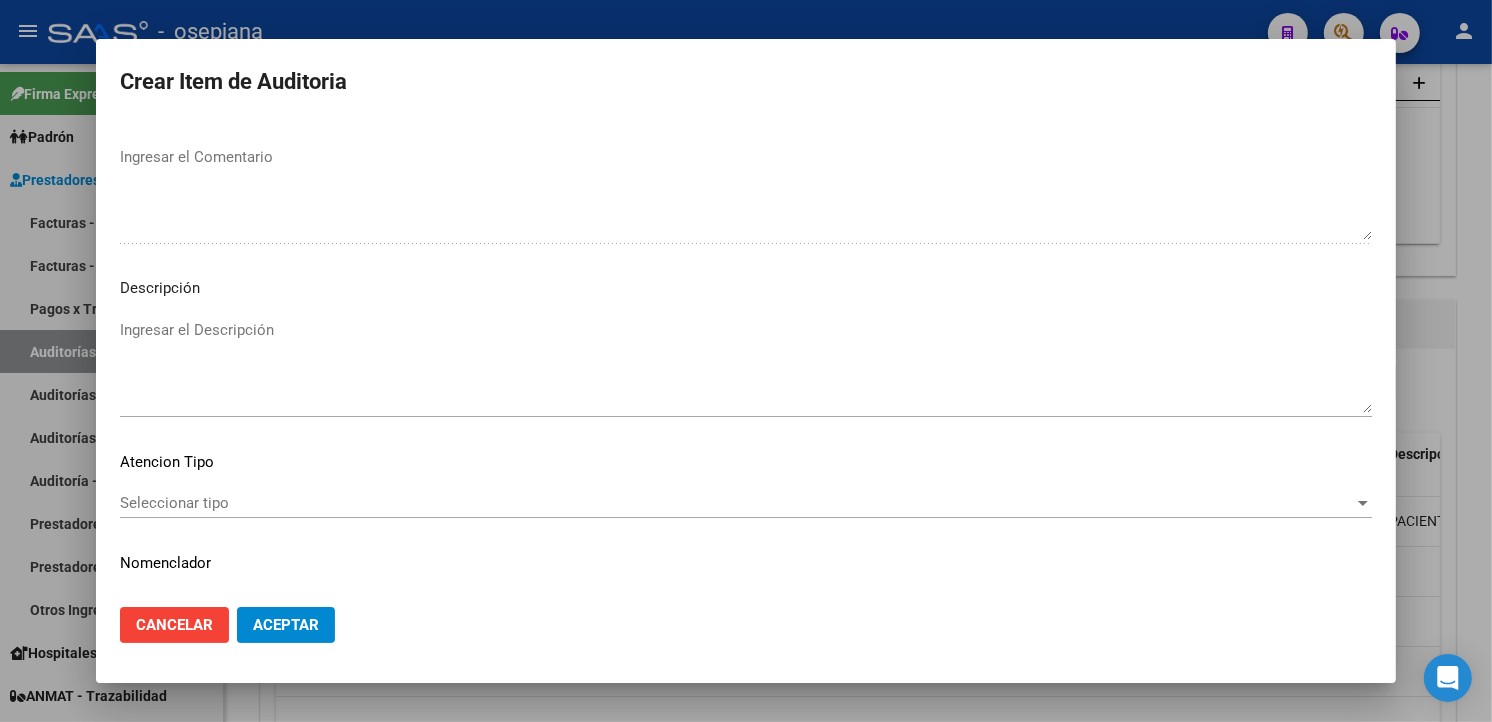 scroll, scrollTop: 1157, scrollLeft: 0, axis: vertical 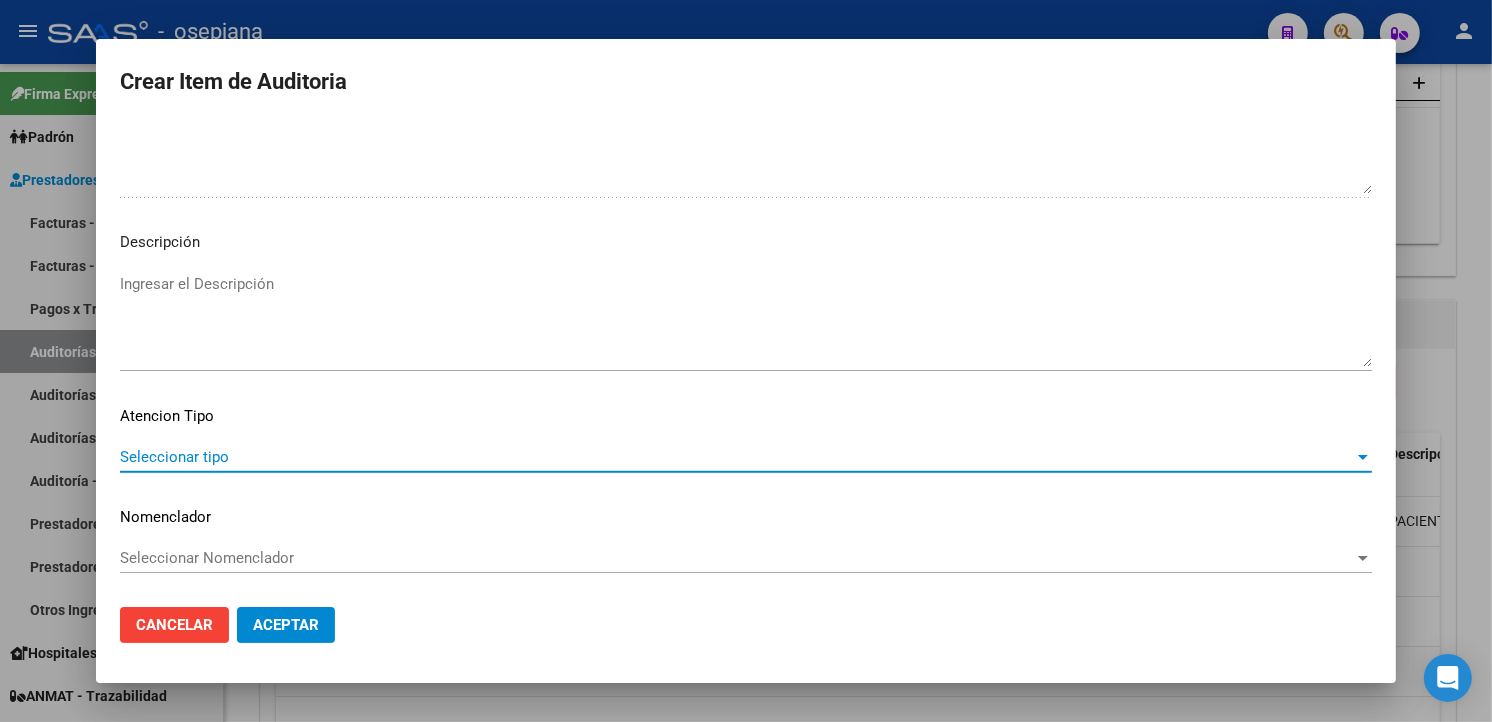 click on "Seleccionar tipo" at bounding box center (737, 457) 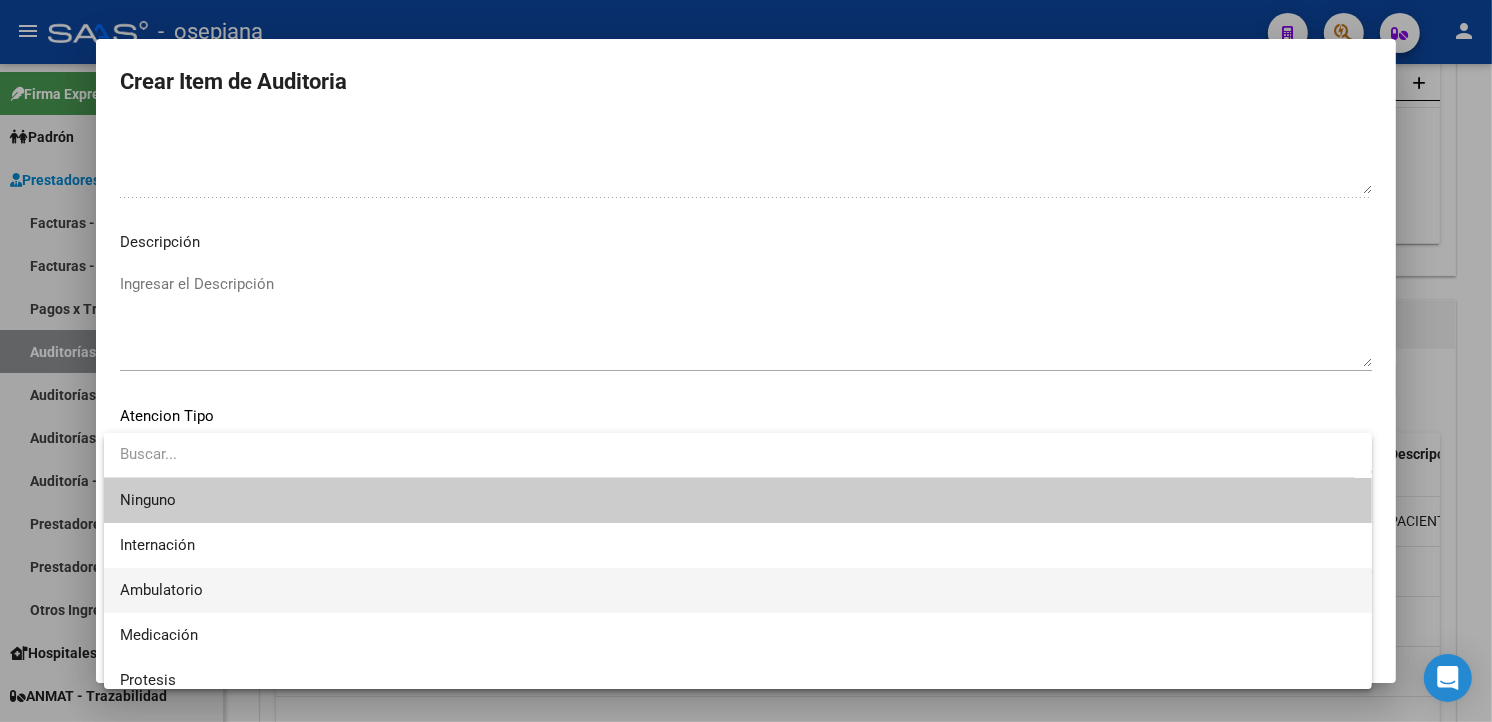drag, startPoint x: 171, startPoint y: 451, endPoint x: 148, endPoint y: 582, distance: 133.00375 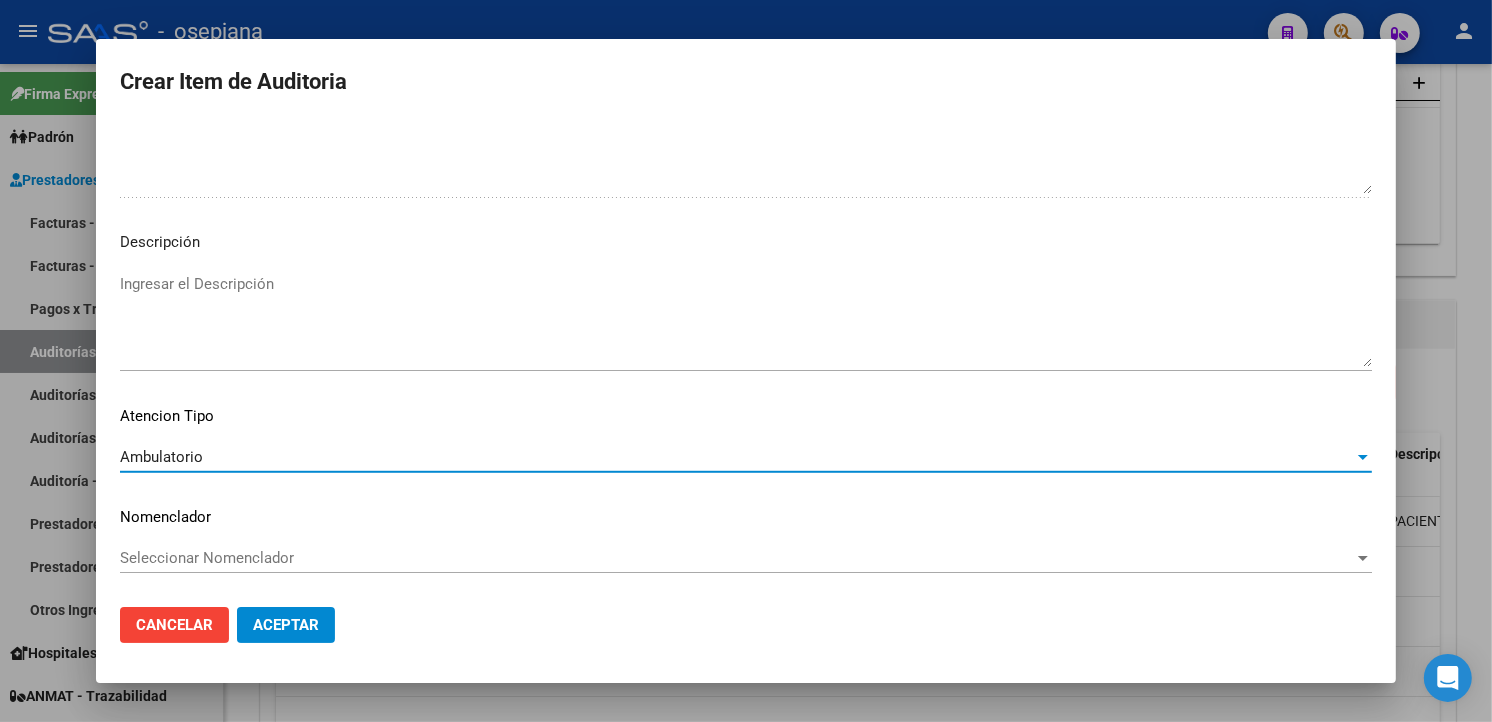 click on "Seleccionar Nomenclador" at bounding box center [737, 558] 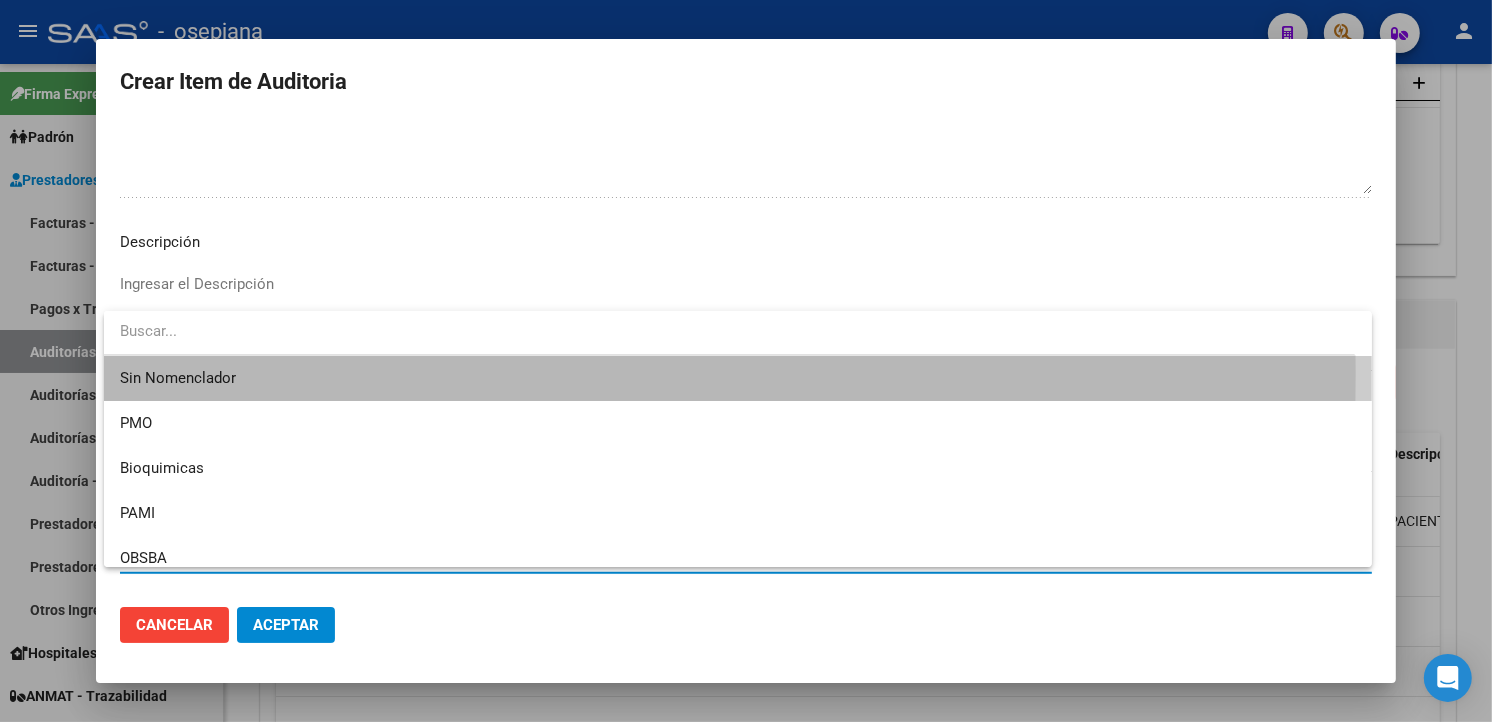 drag, startPoint x: 143, startPoint y: 373, endPoint x: 205, endPoint y: 533, distance: 171.59254 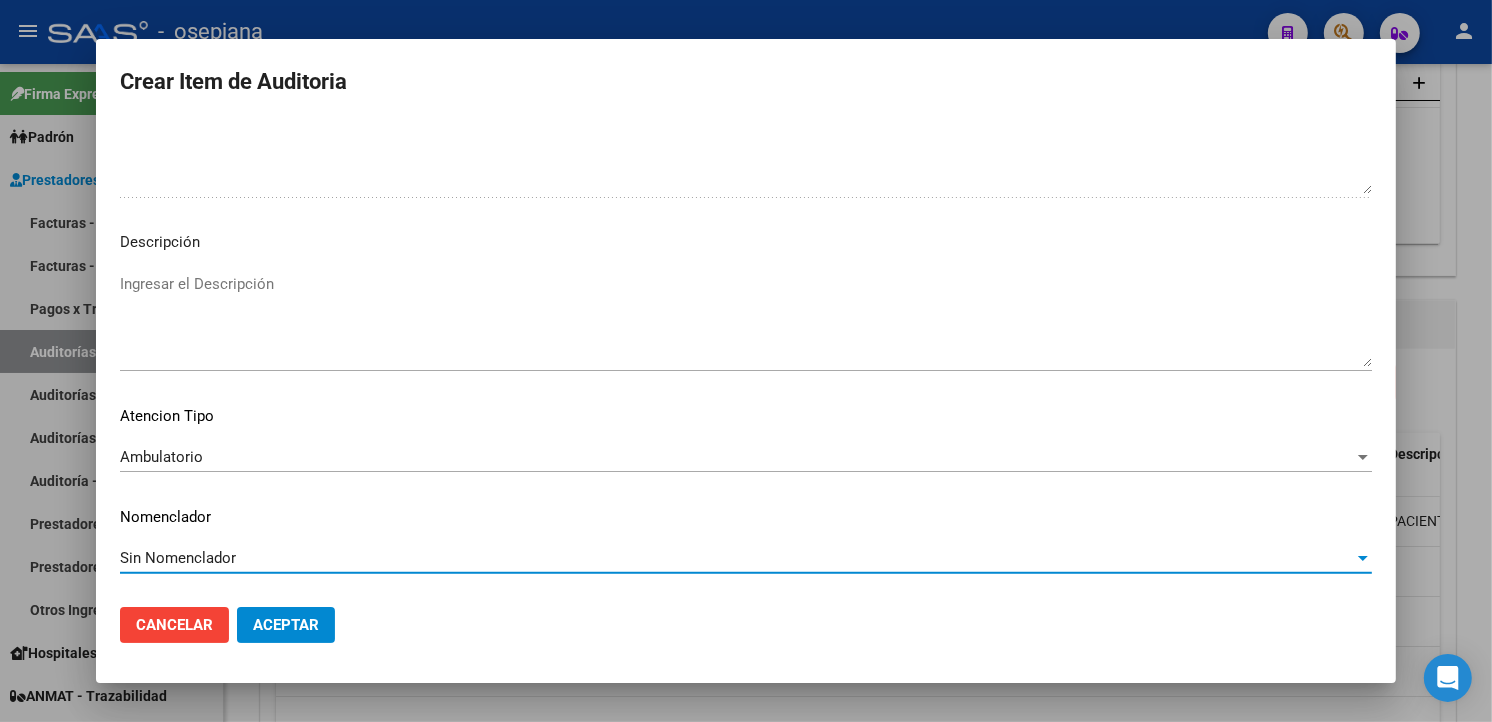 click on "Aceptar" 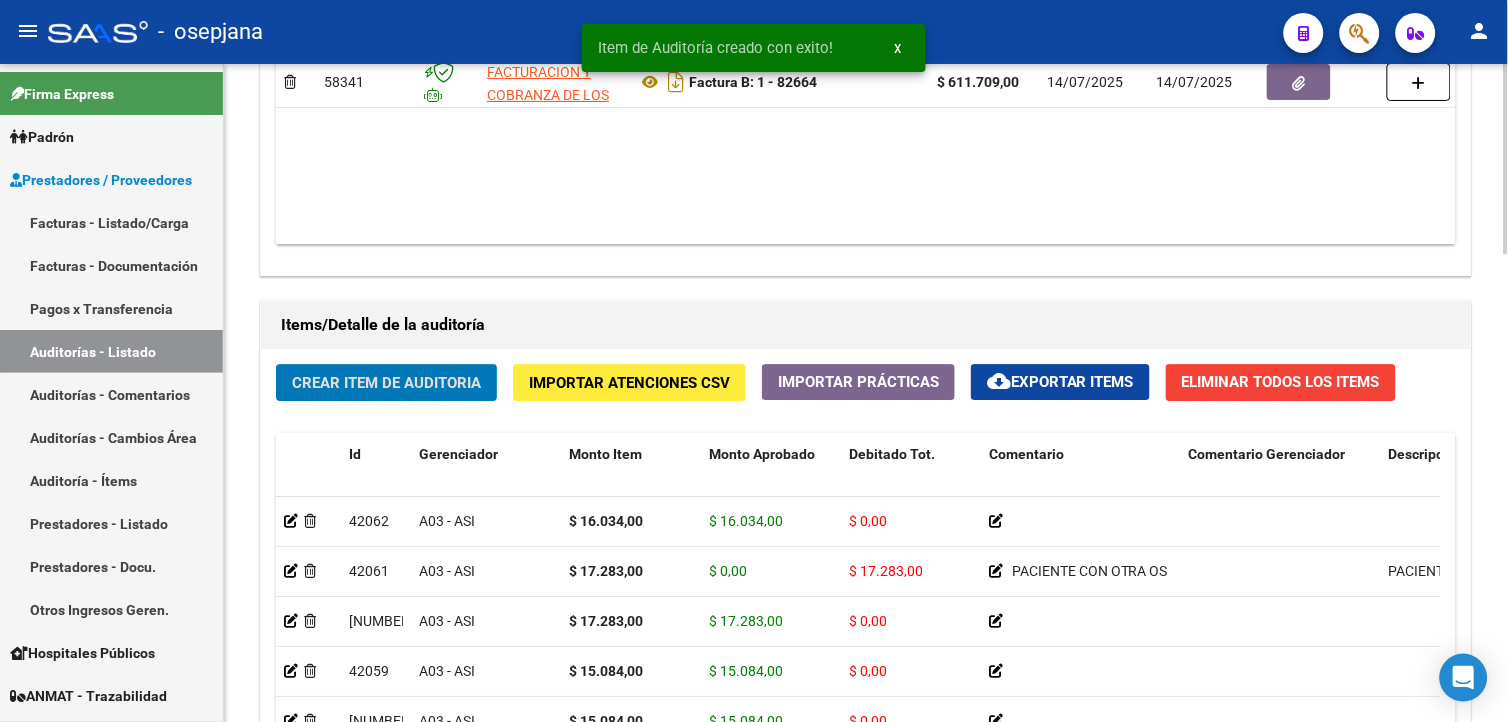 click on "Crear Item de Auditoria" 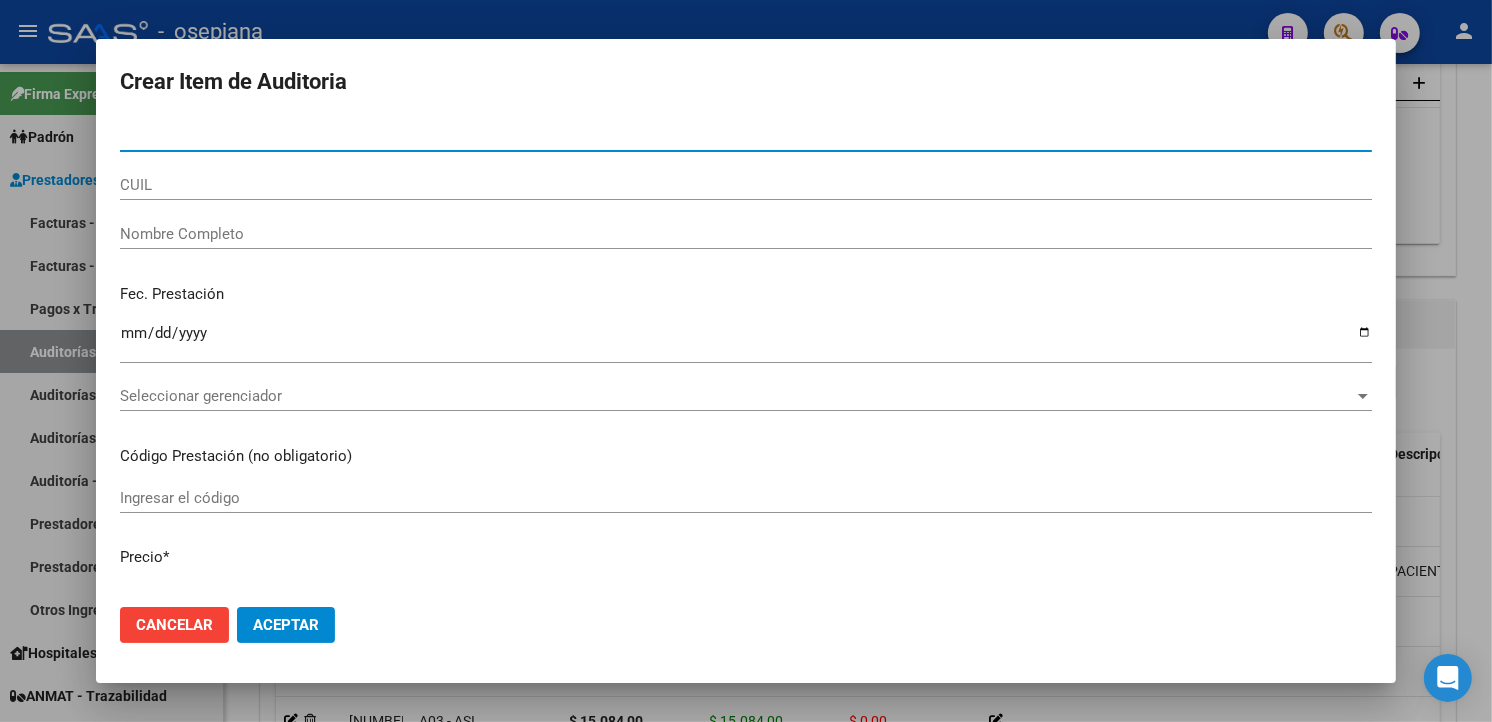 type on "[NUMBER]" 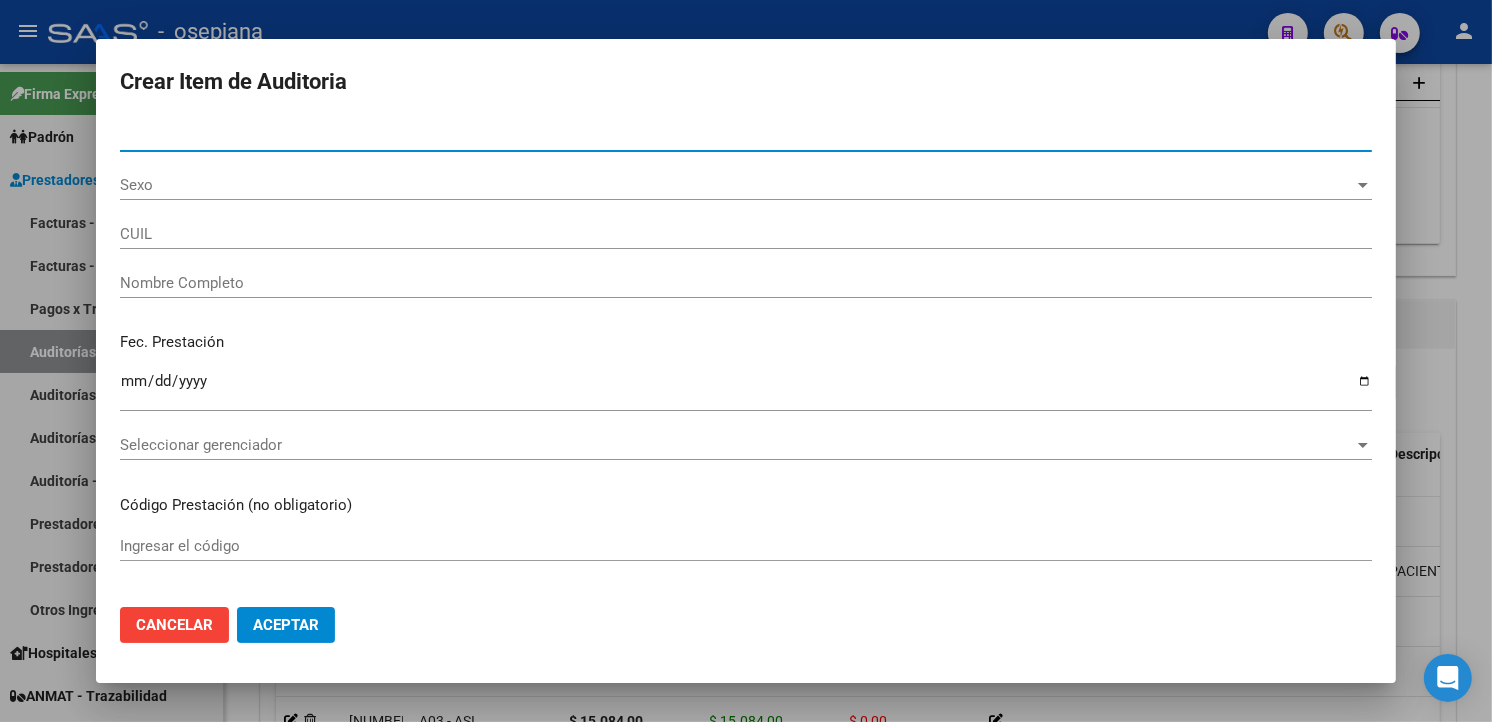 type on "27458717759" 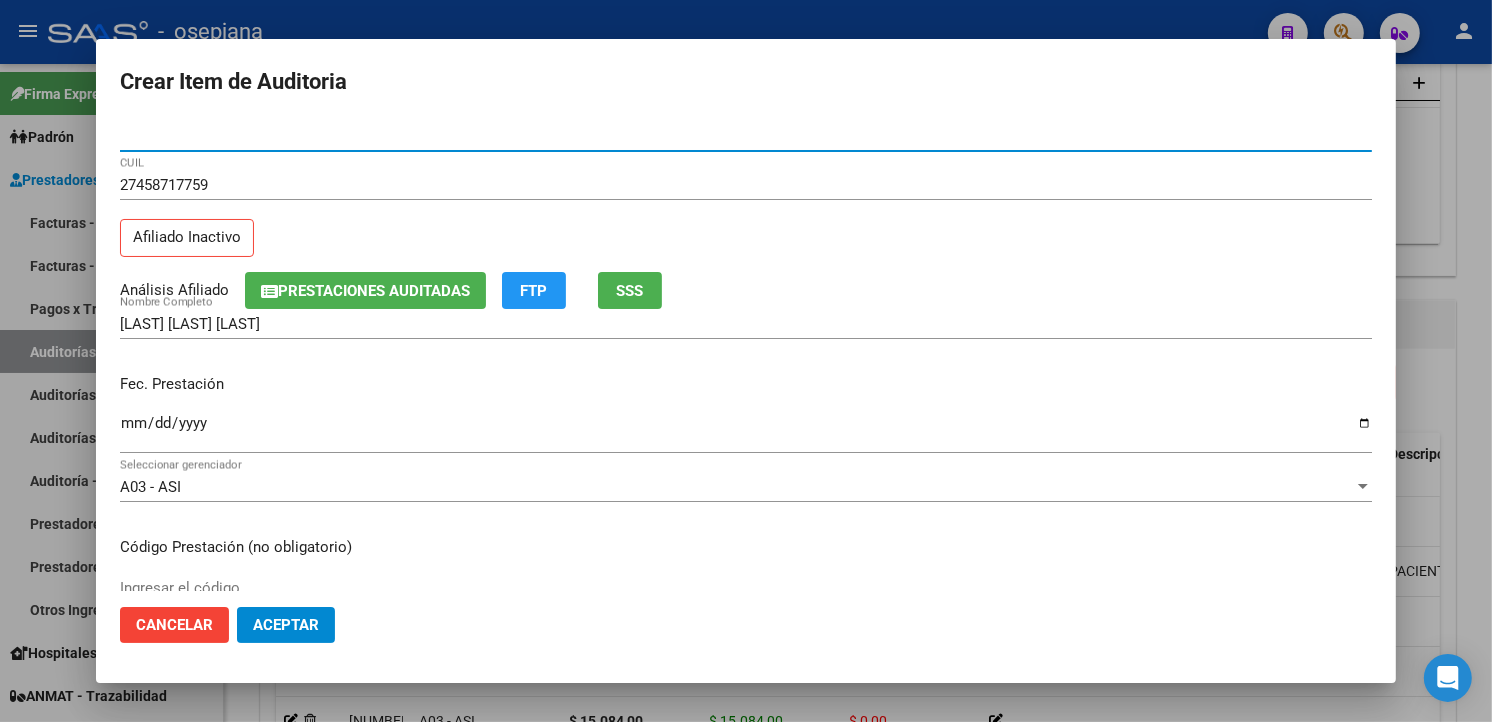 type on "[NUMBER]" 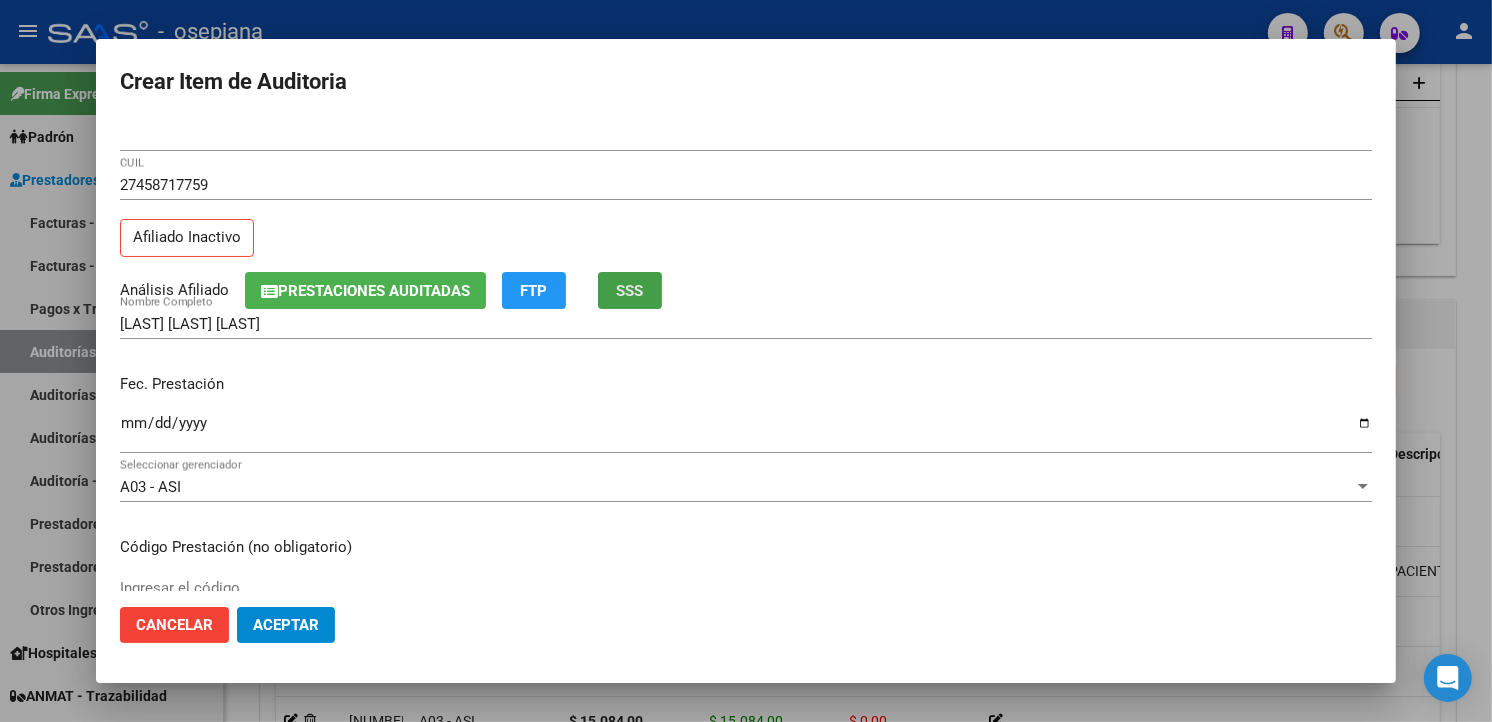 click on "SSS" 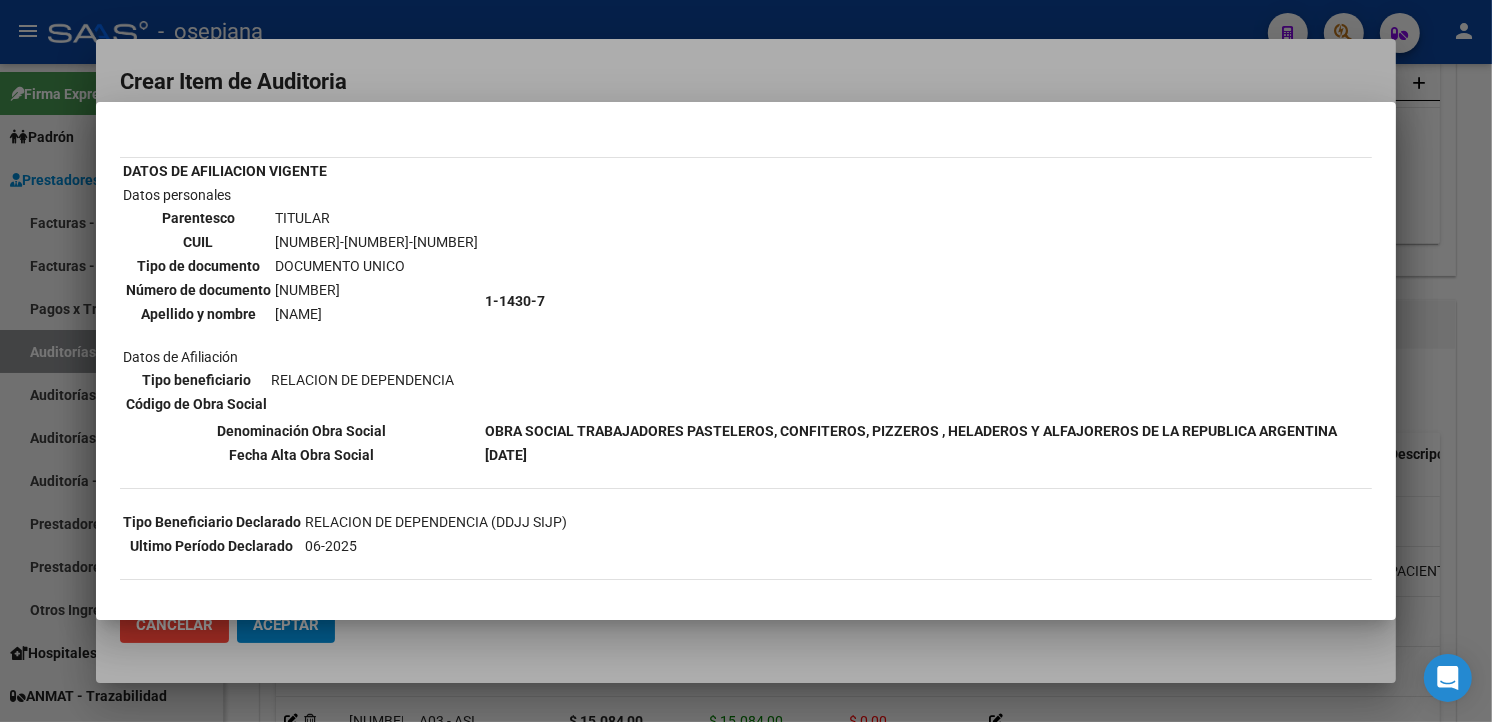 scroll, scrollTop: 204, scrollLeft: 0, axis: vertical 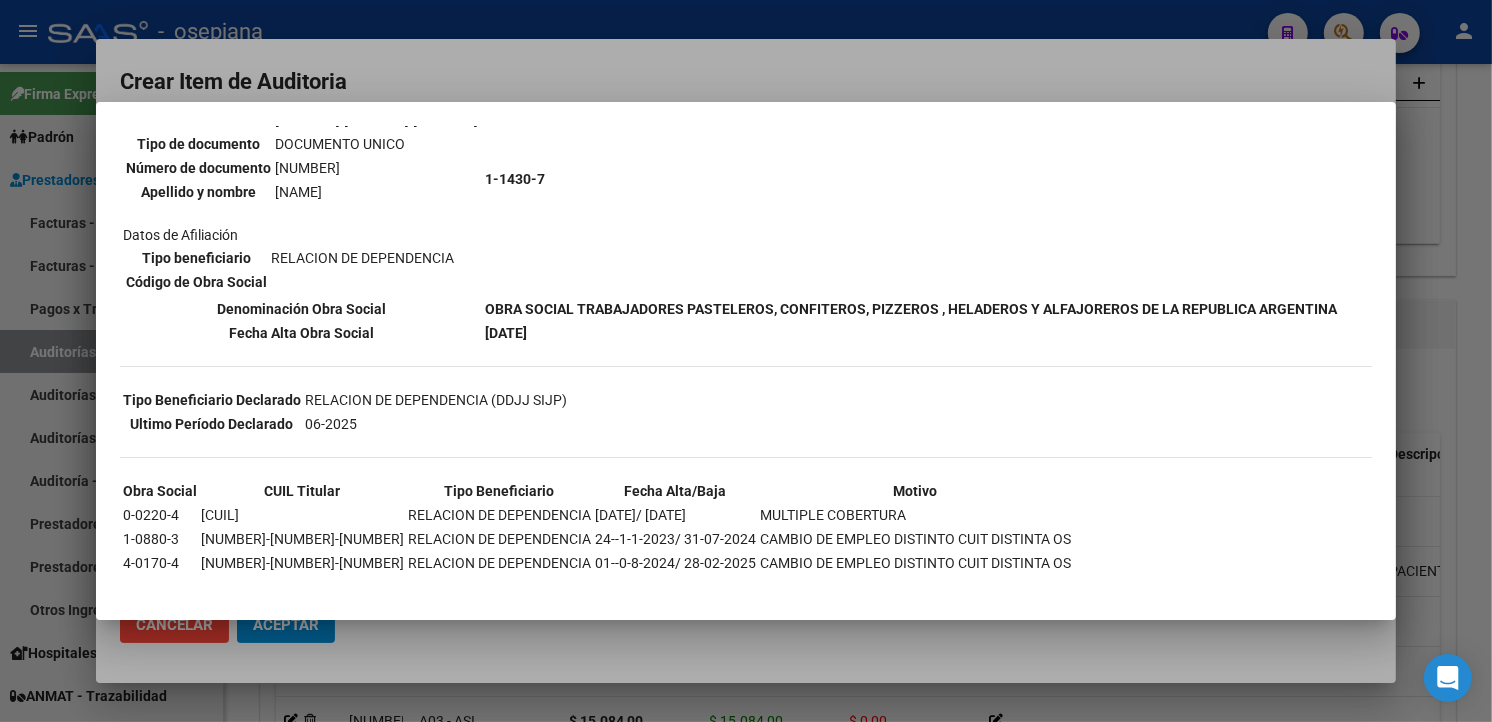 click at bounding box center [746, 361] 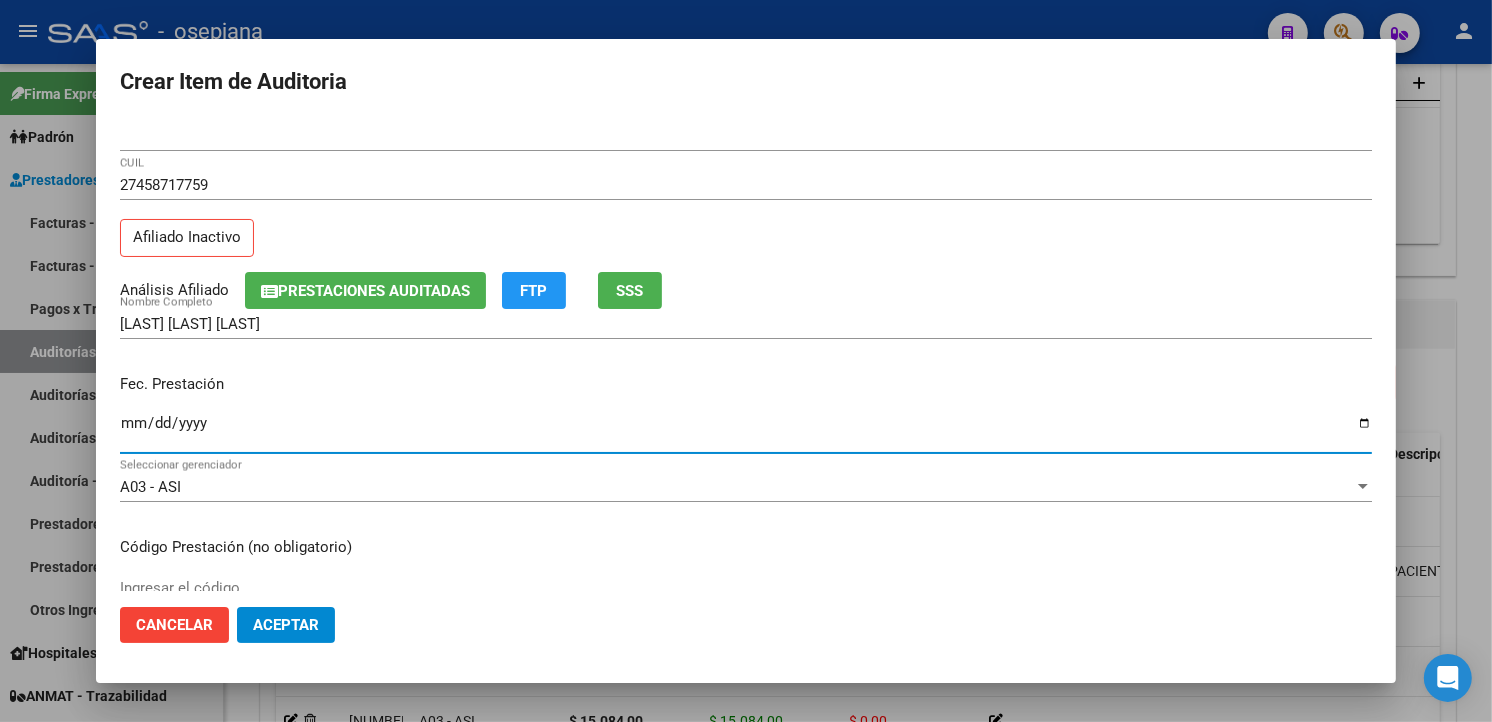 drag, startPoint x: 134, startPoint y: 427, endPoint x: 406, endPoint y: 443, distance: 272.47018 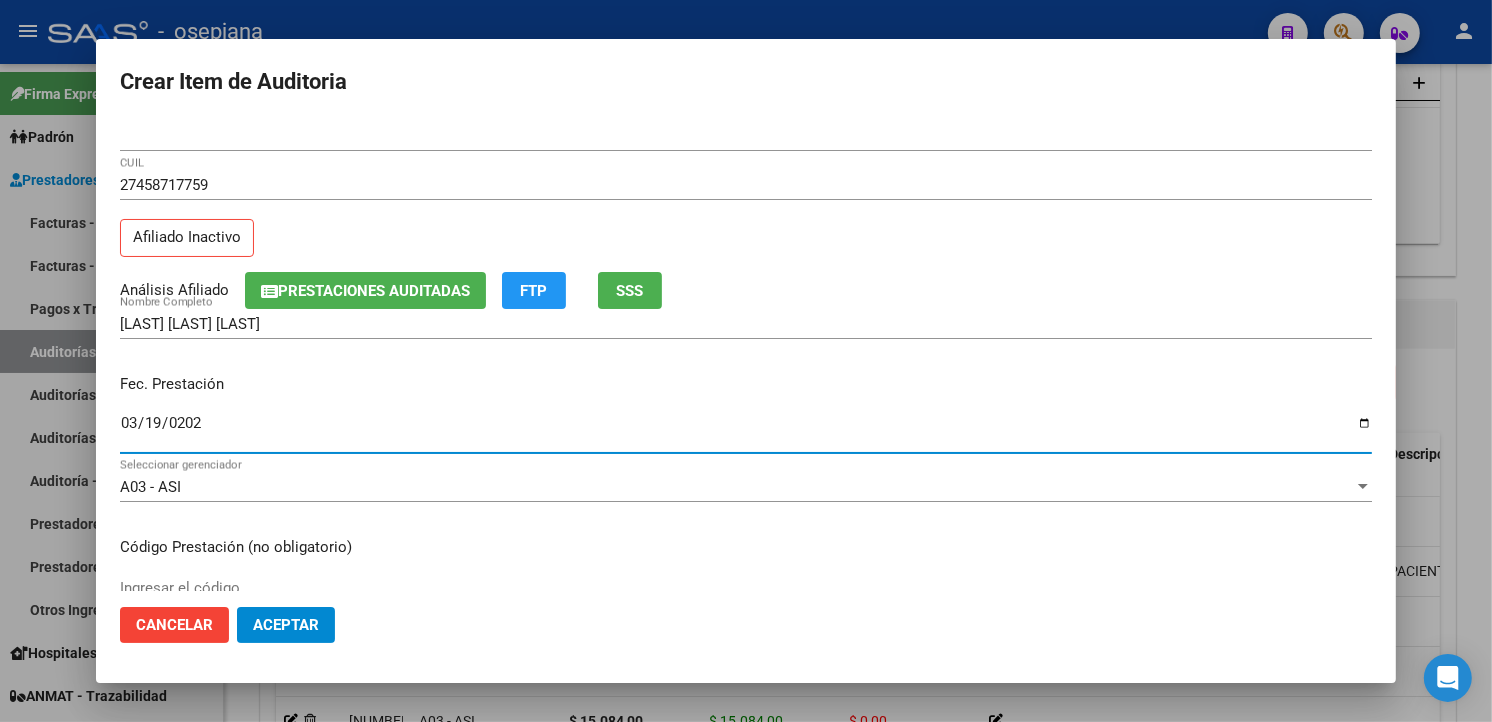 type on "2025-03-19" 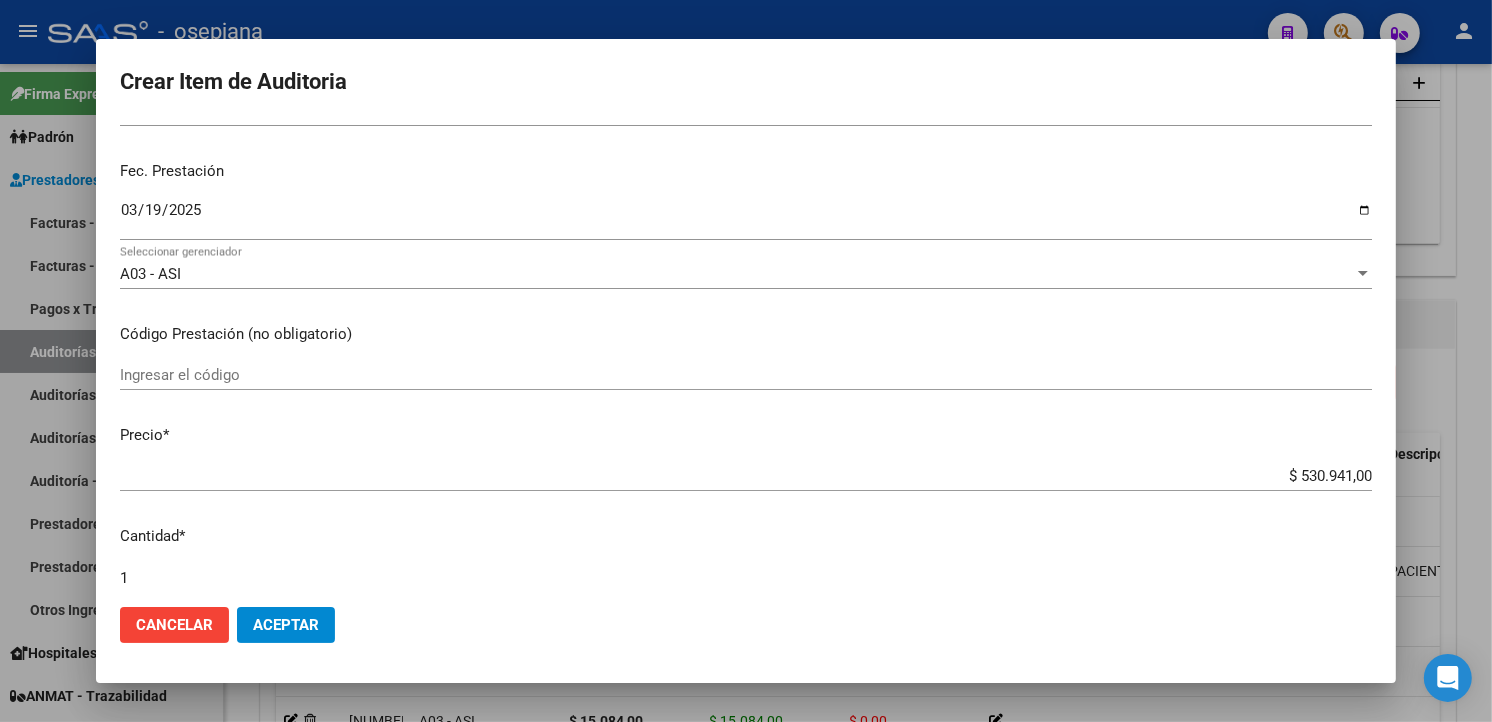 scroll, scrollTop: 222, scrollLeft: 0, axis: vertical 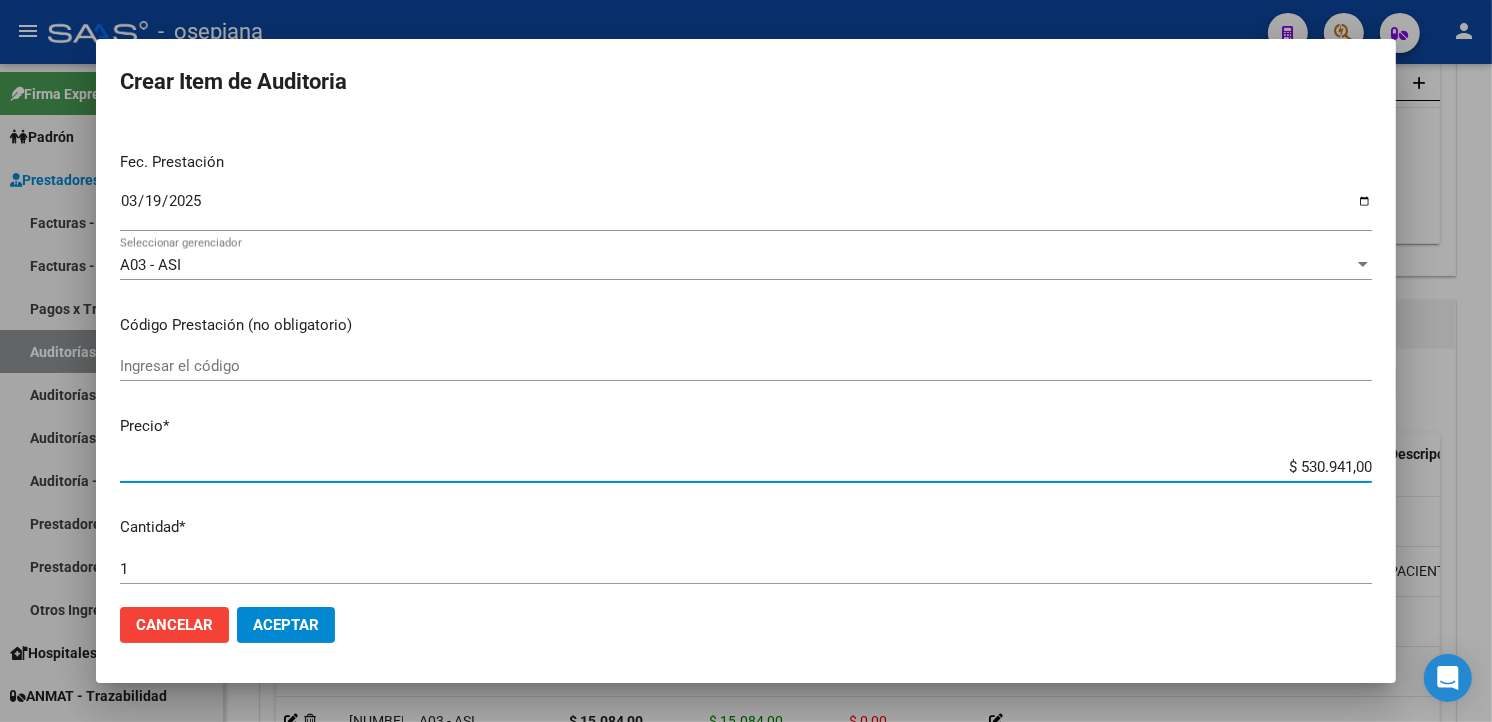 drag, startPoint x: 1270, startPoint y: 465, endPoint x: 1497, endPoint y: 442, distance: 228.16222 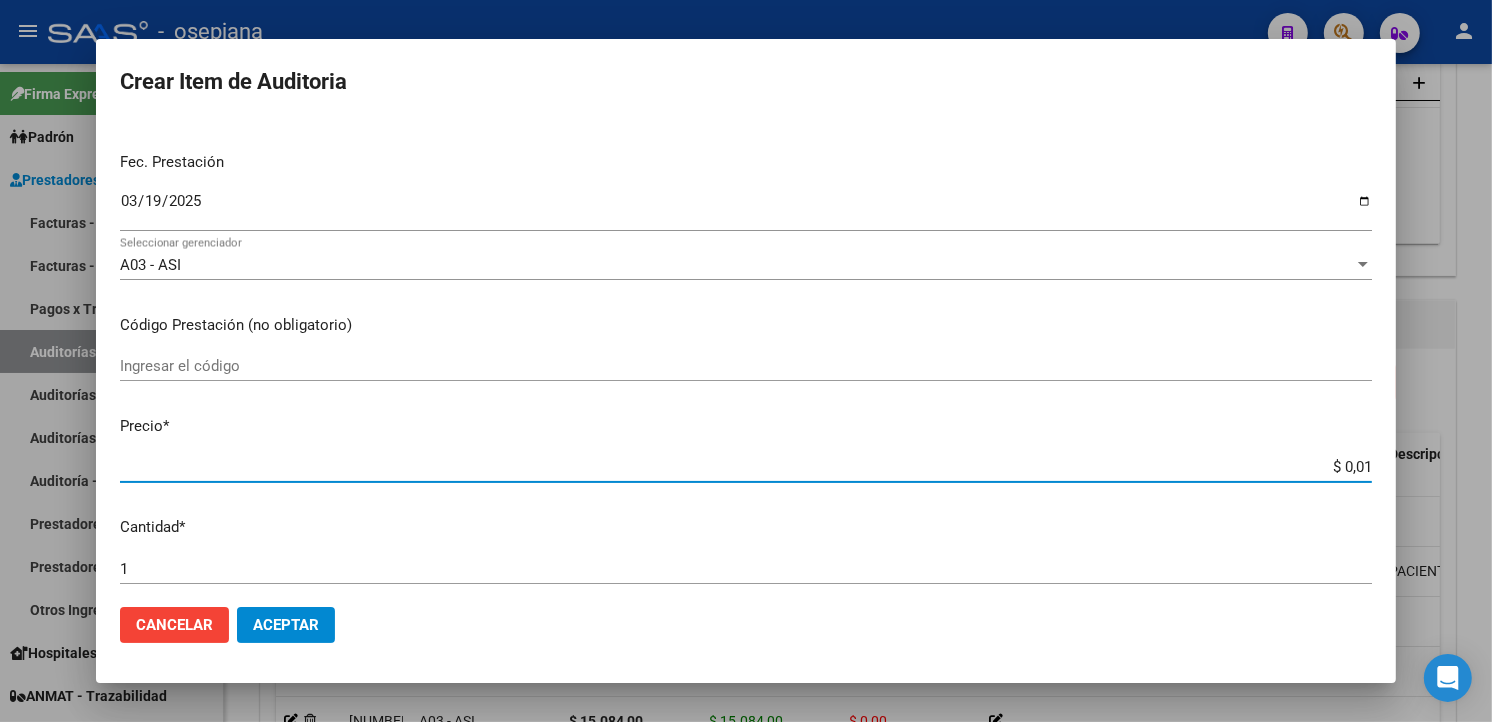 type on "$ 0,15" 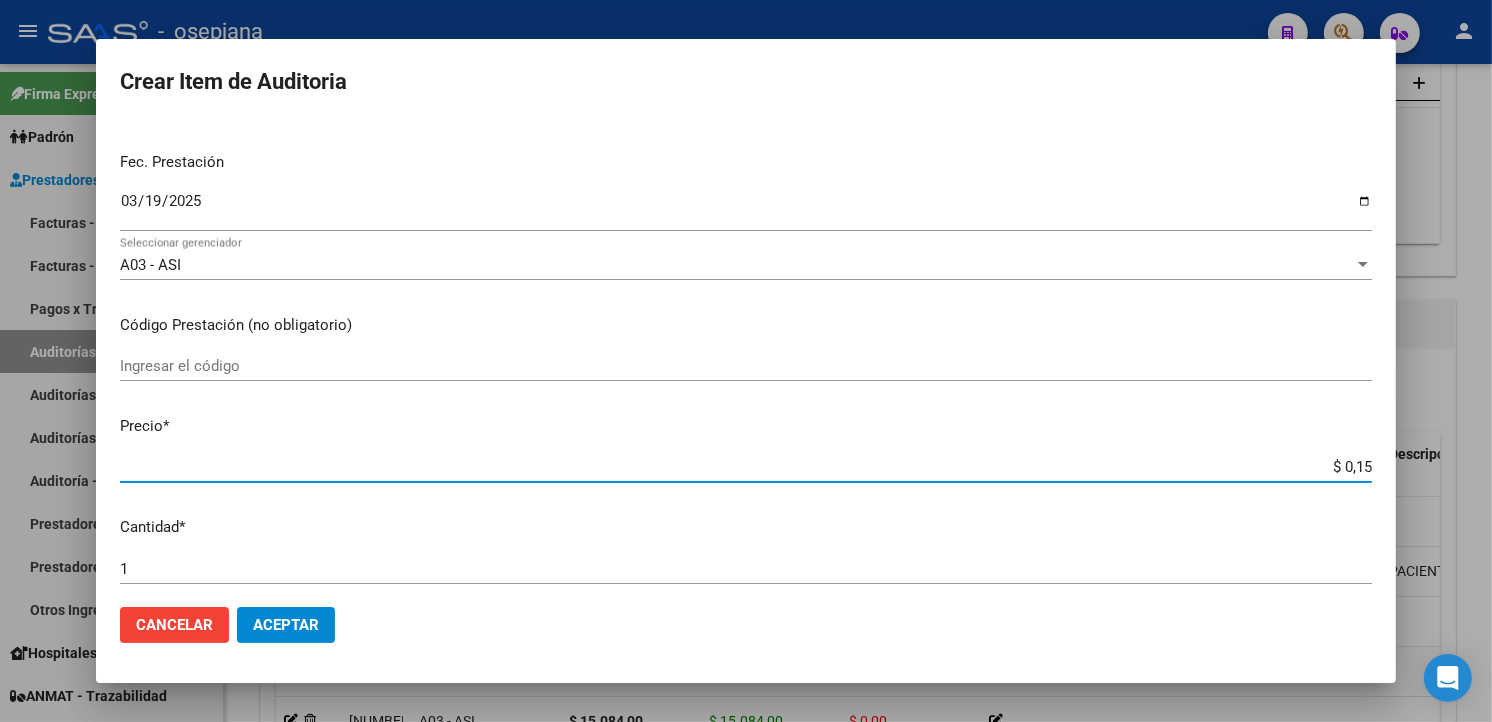type on "$ 1,55" 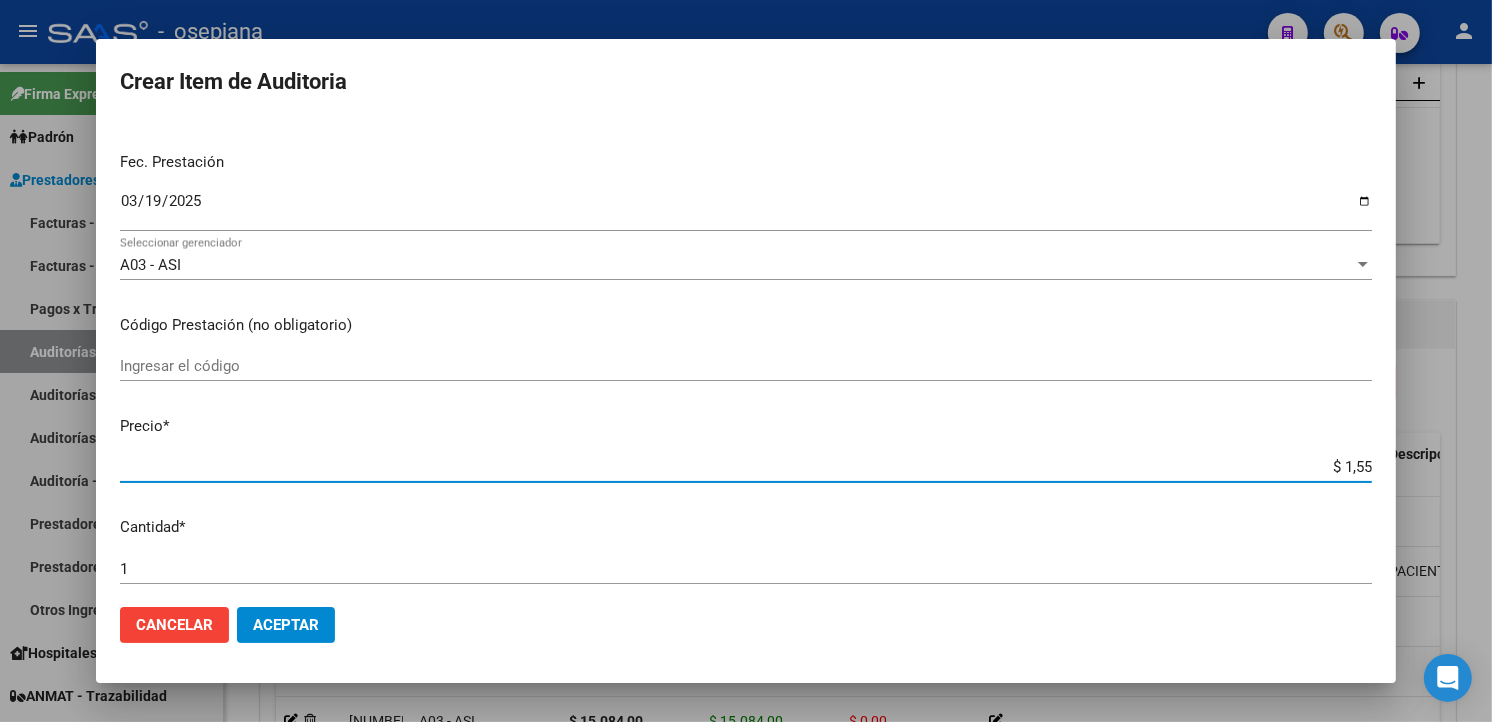 type on "$ 15,56" 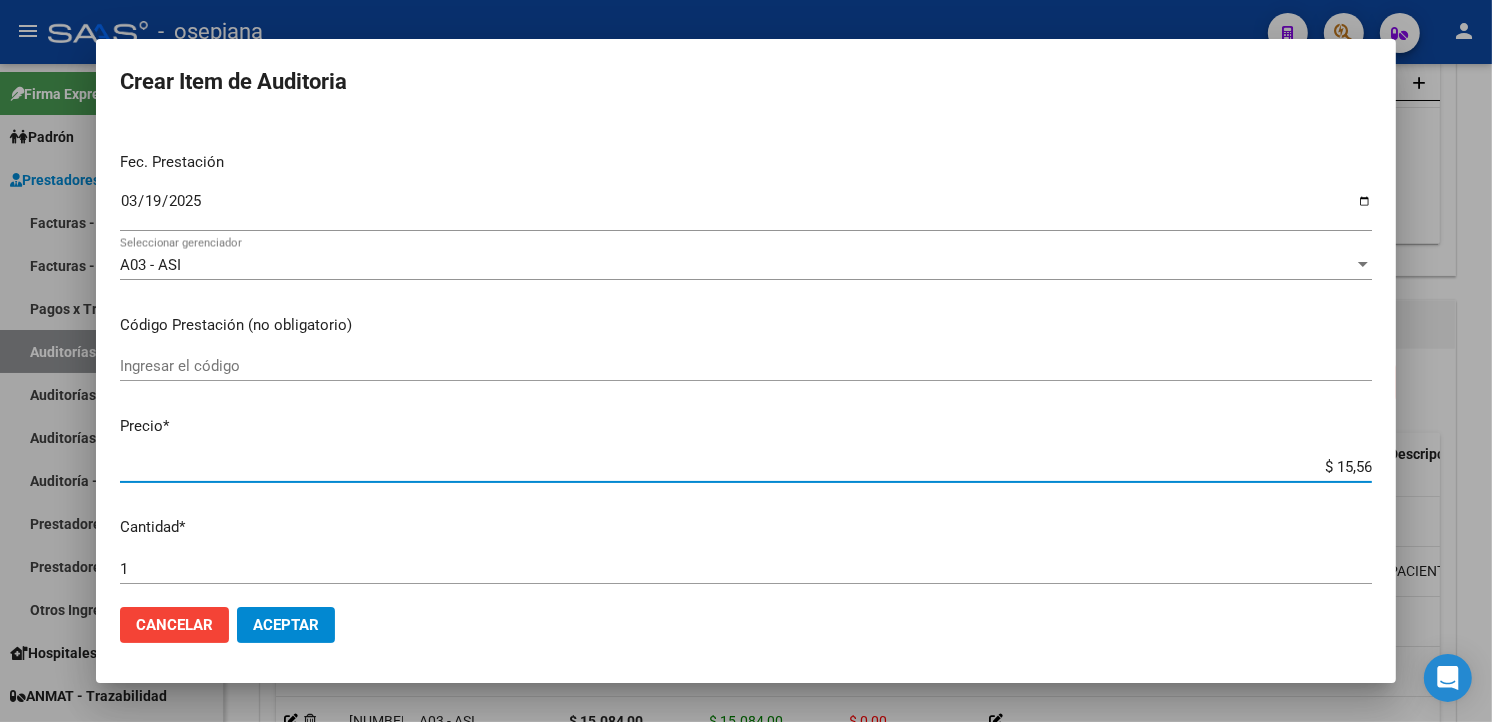 type on "$ 155,67" 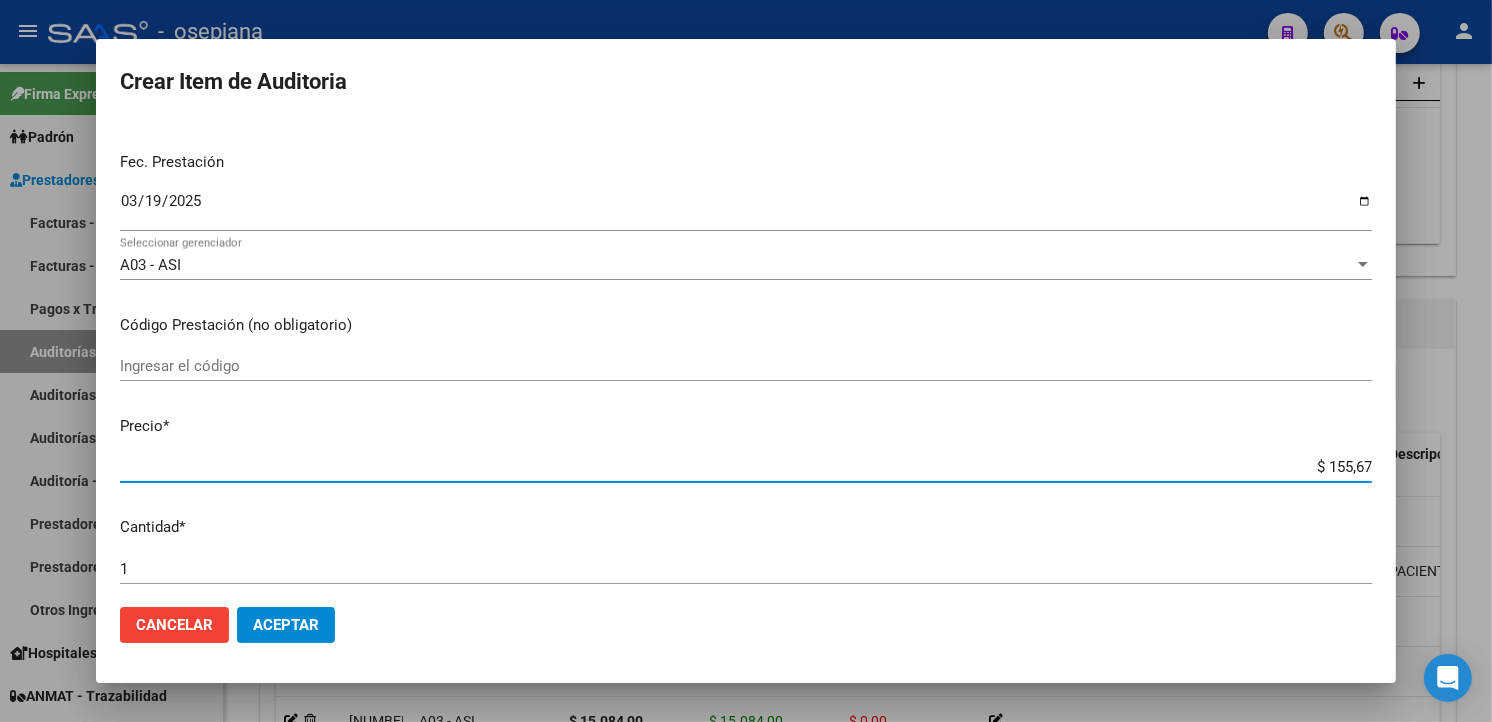 type on "$ 1.556,70" 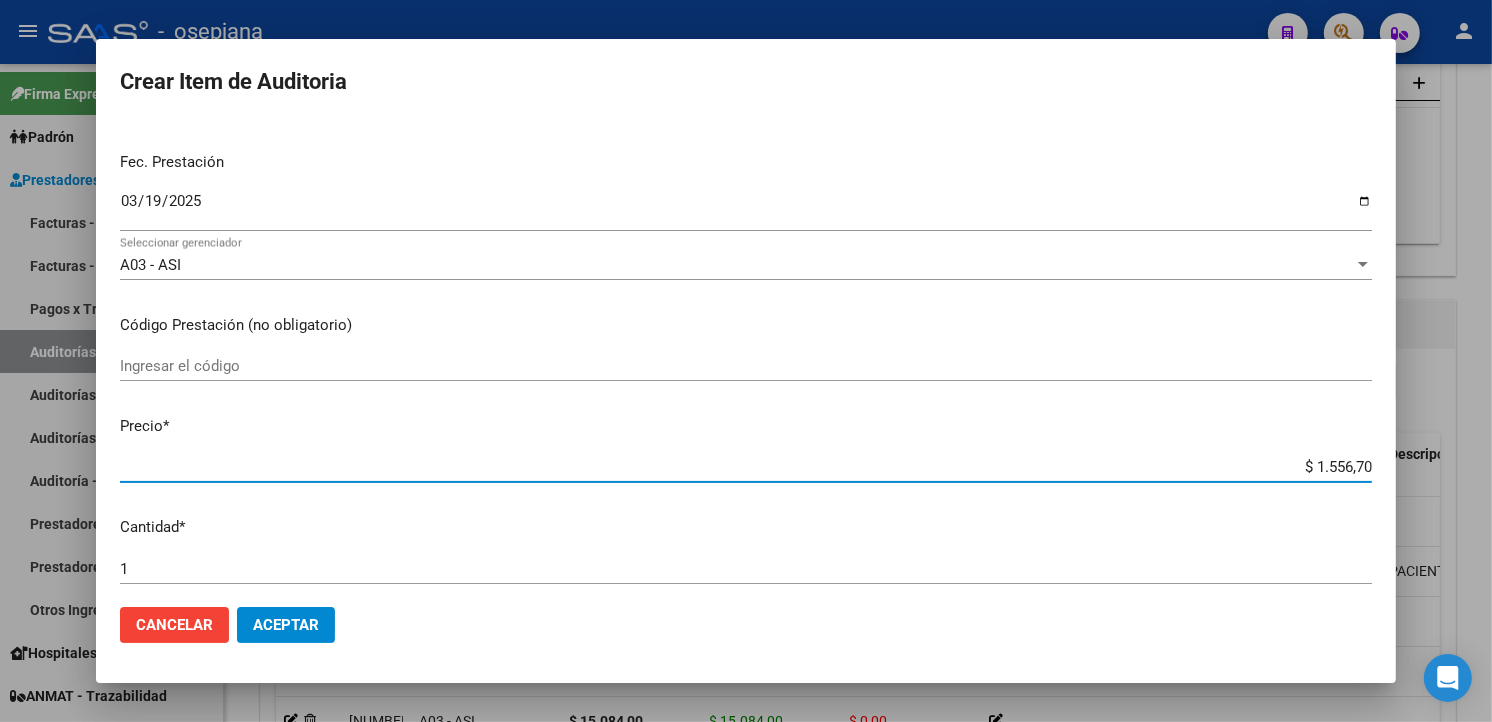 type on "$ 15.567,00" 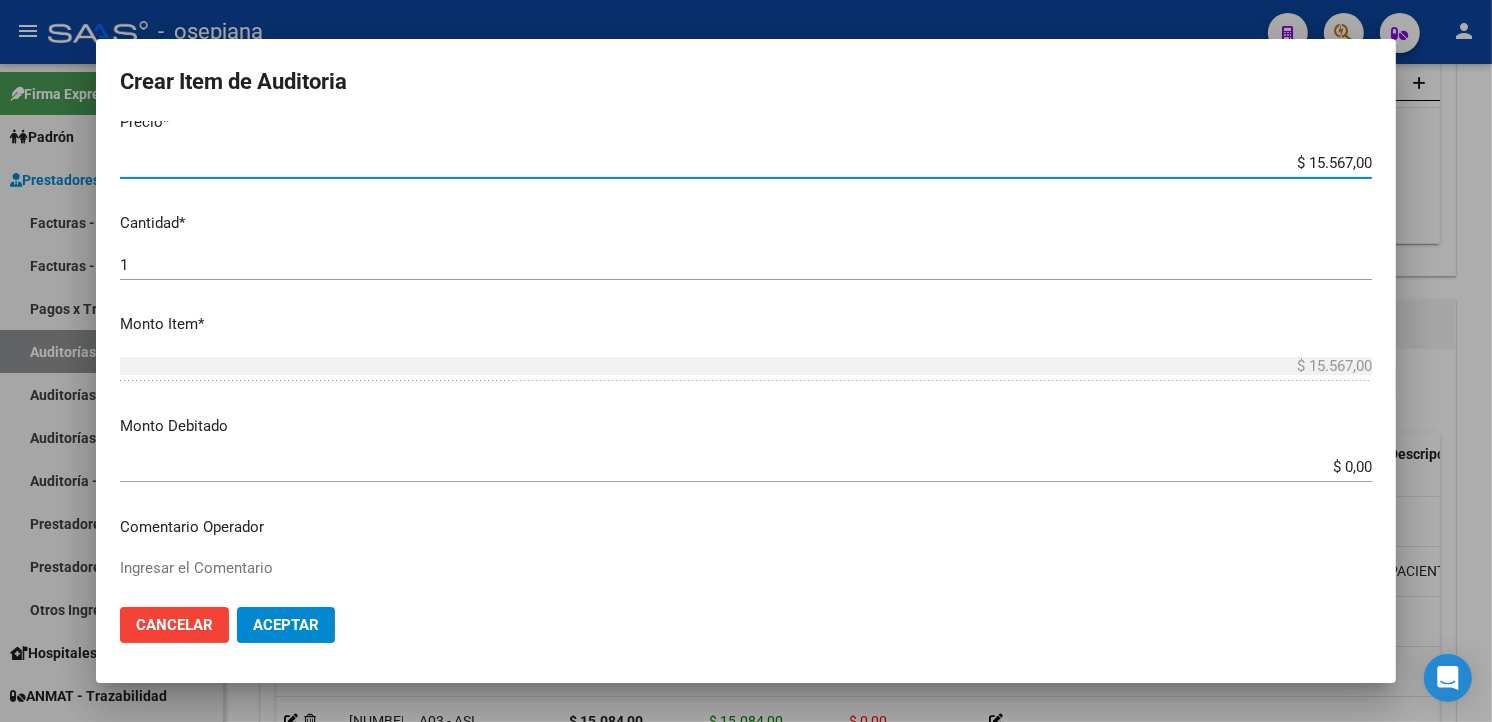 scroll, scrollTop: 555, scrollLeft: 0, axis: vertical 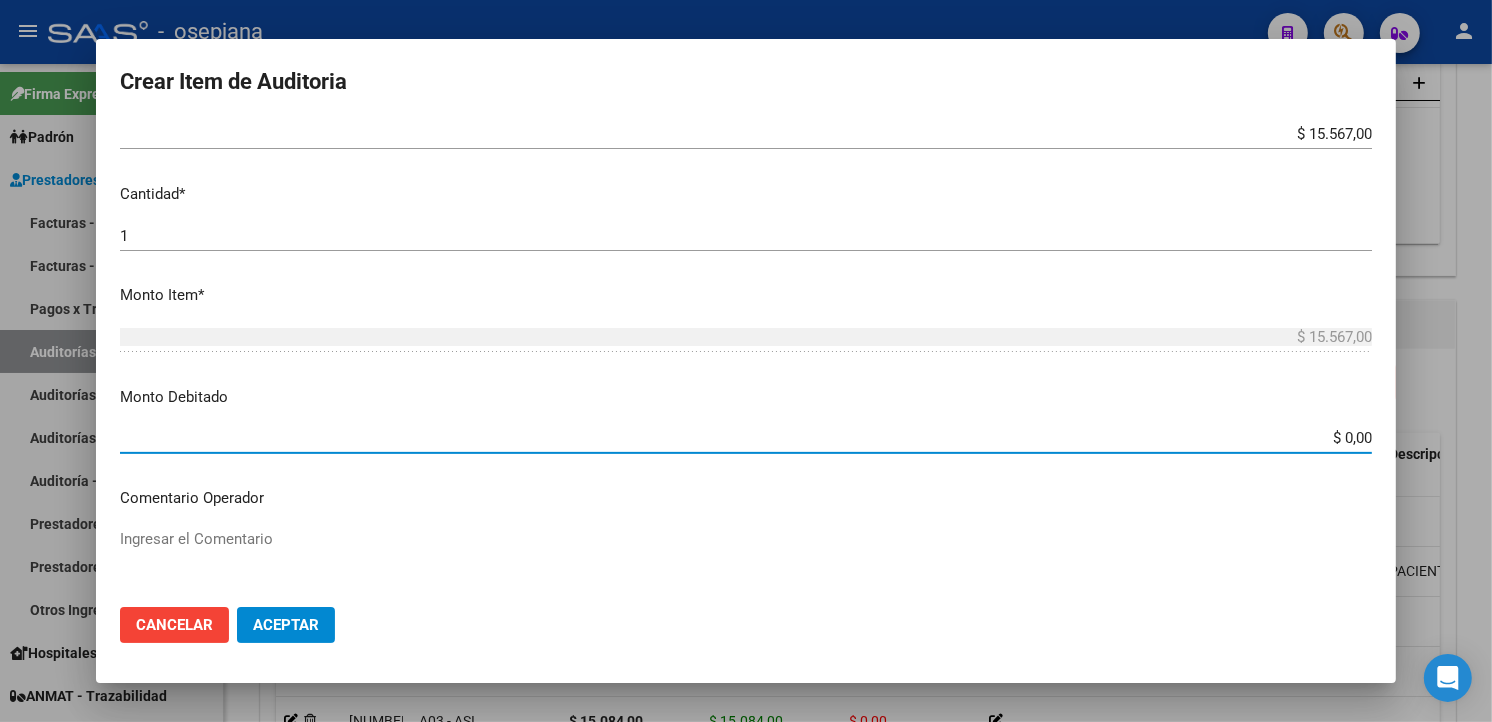 drag, startPoint x: 1295, startPoint y: 447, endPoint x: 1507, endPoint y: 417, distance: 214.11212 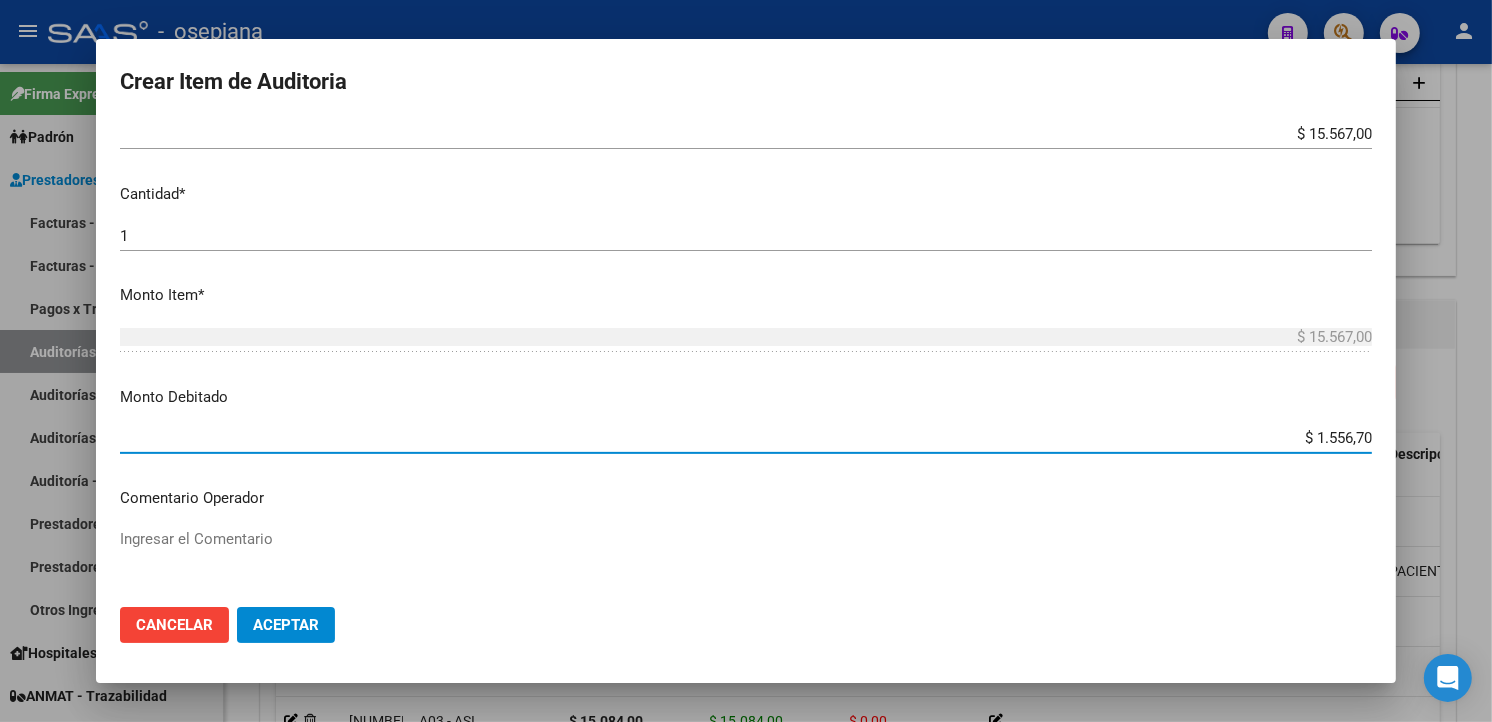 type on "$ 15.567,00" 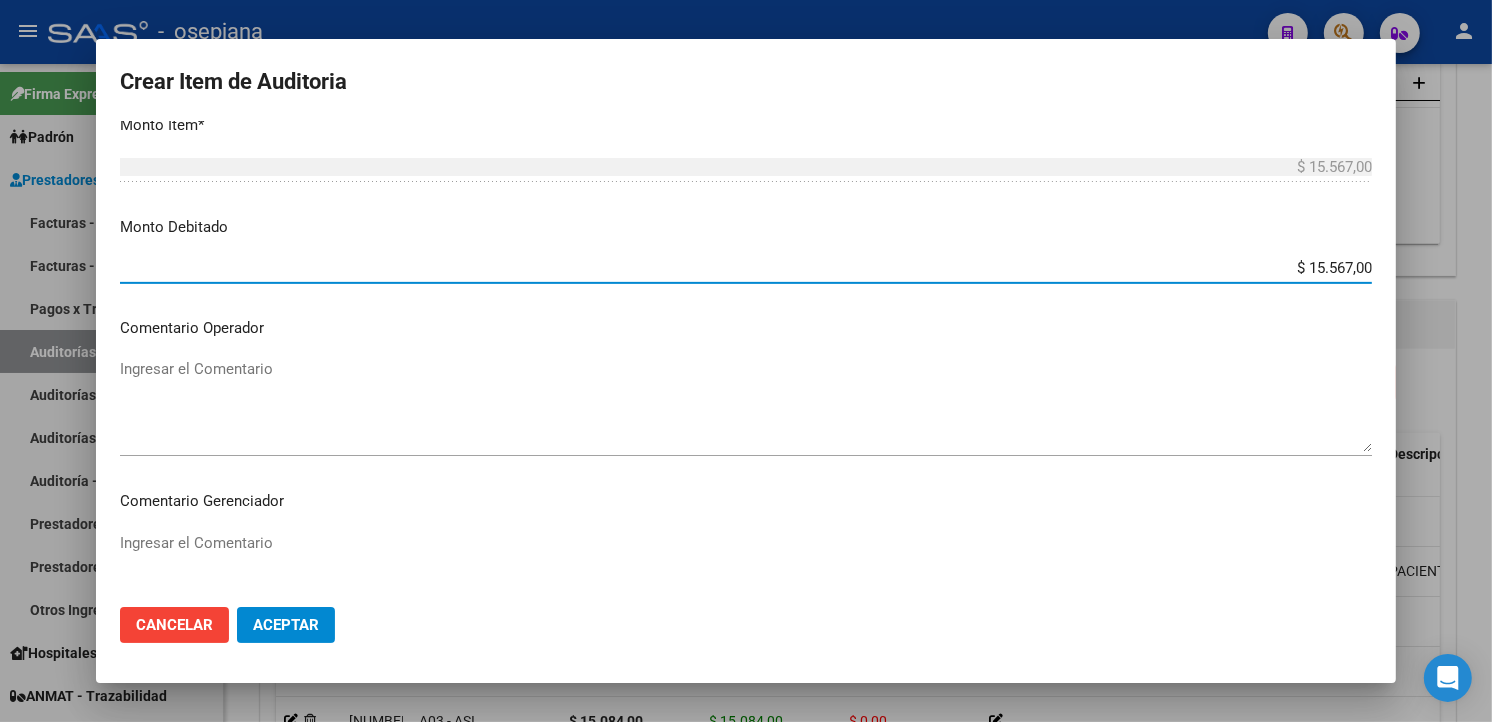 scroll, scrollTop: 777, scrollLeft: 0, axis: vertical 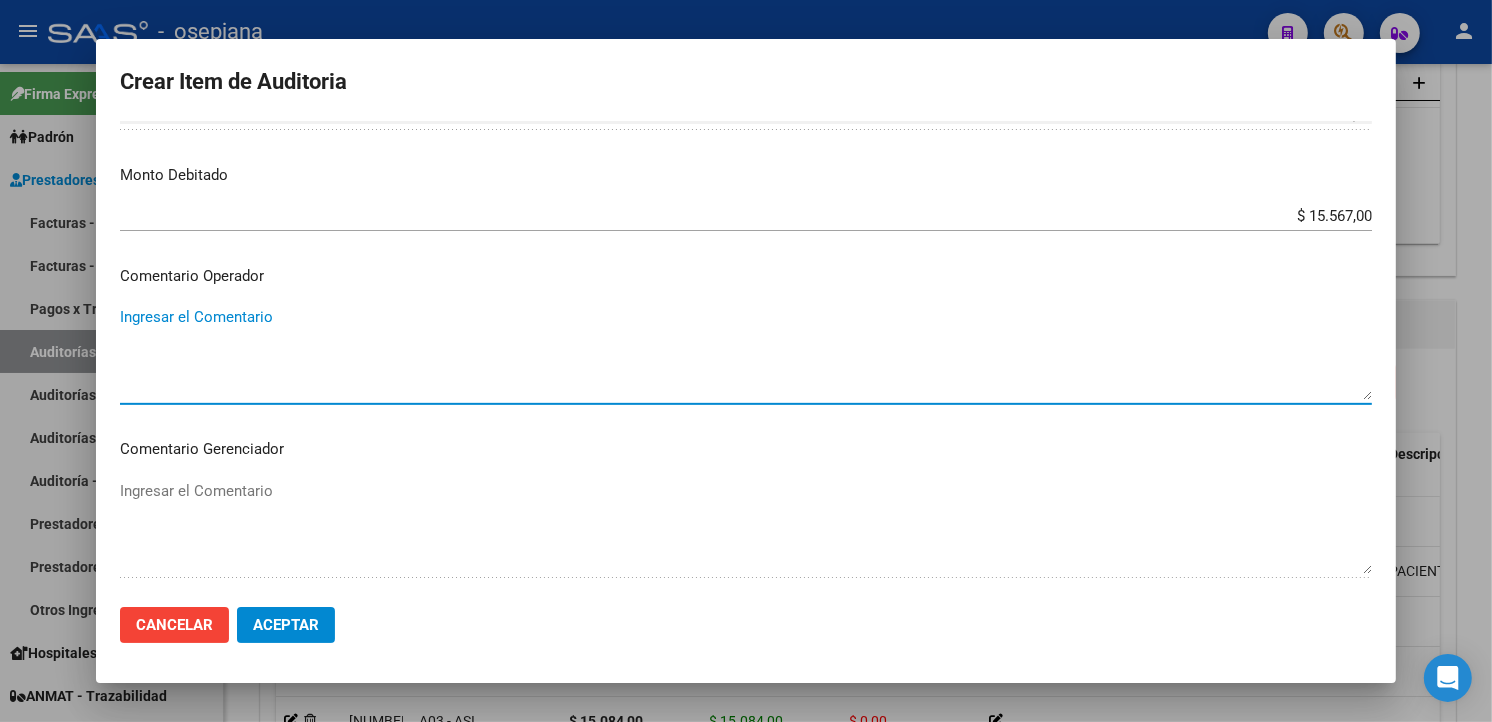 drag, startPoint x: 361, startPoint y: 370, endPoint x: 377, endPoint y: 355, distance: 21.931713 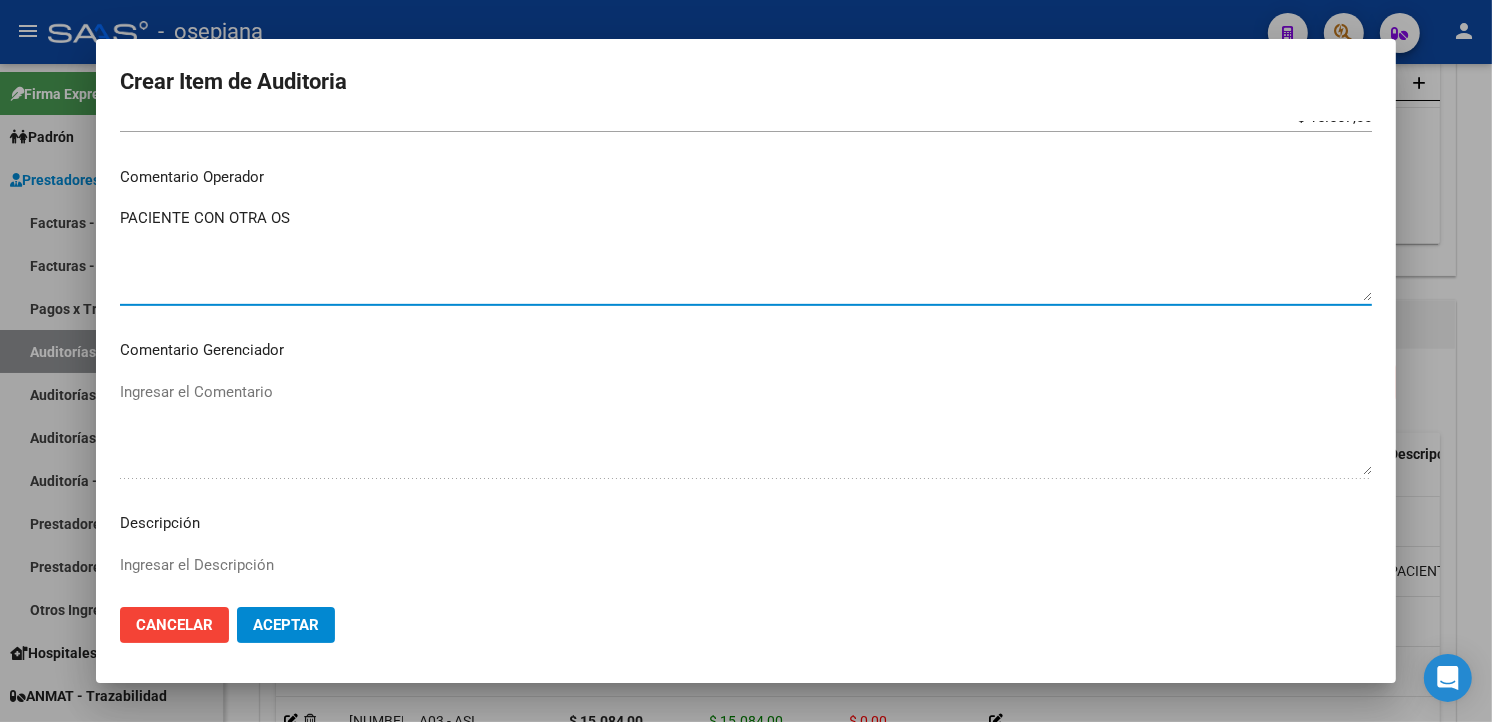 scroll, scrollTop: 1111, scrollLeft: 0, axis: vertical 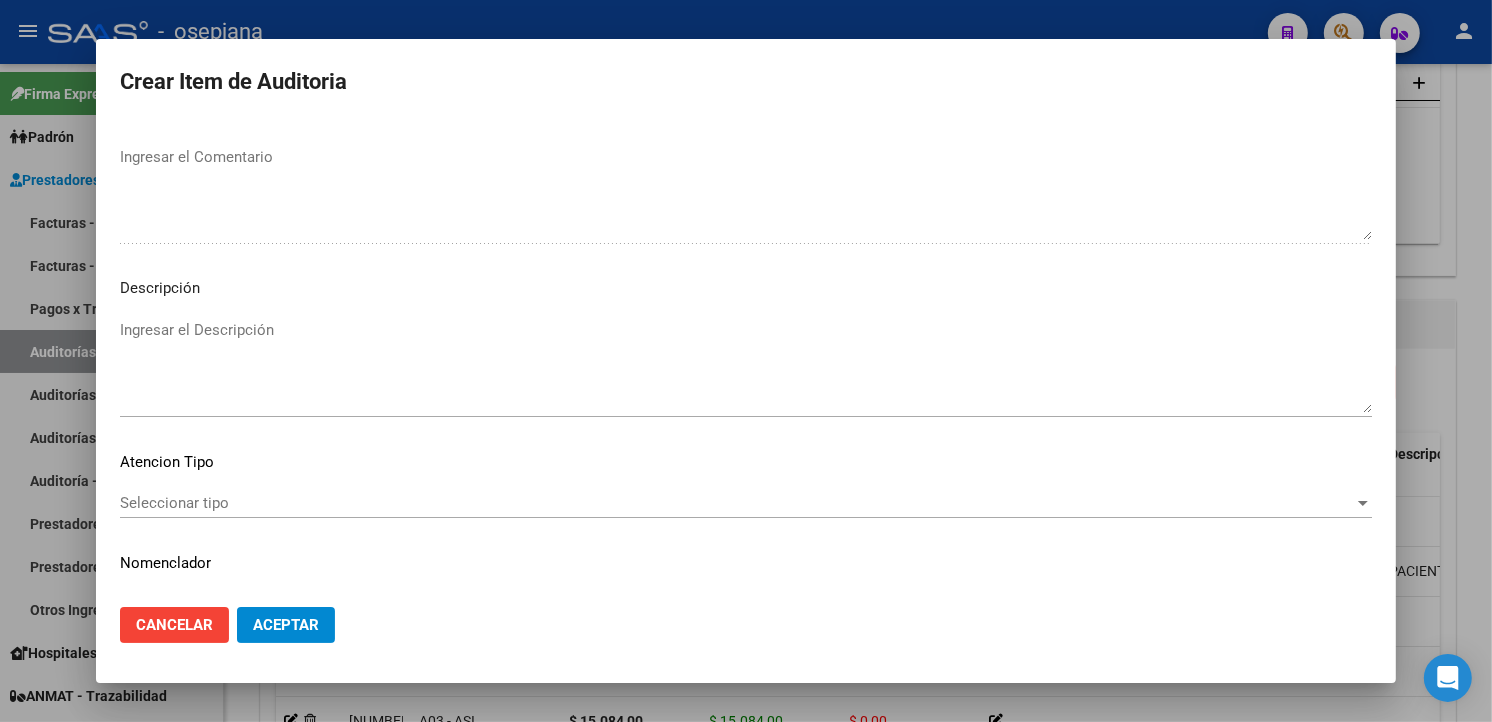 type on "PACIENTE CON OTRA OS" 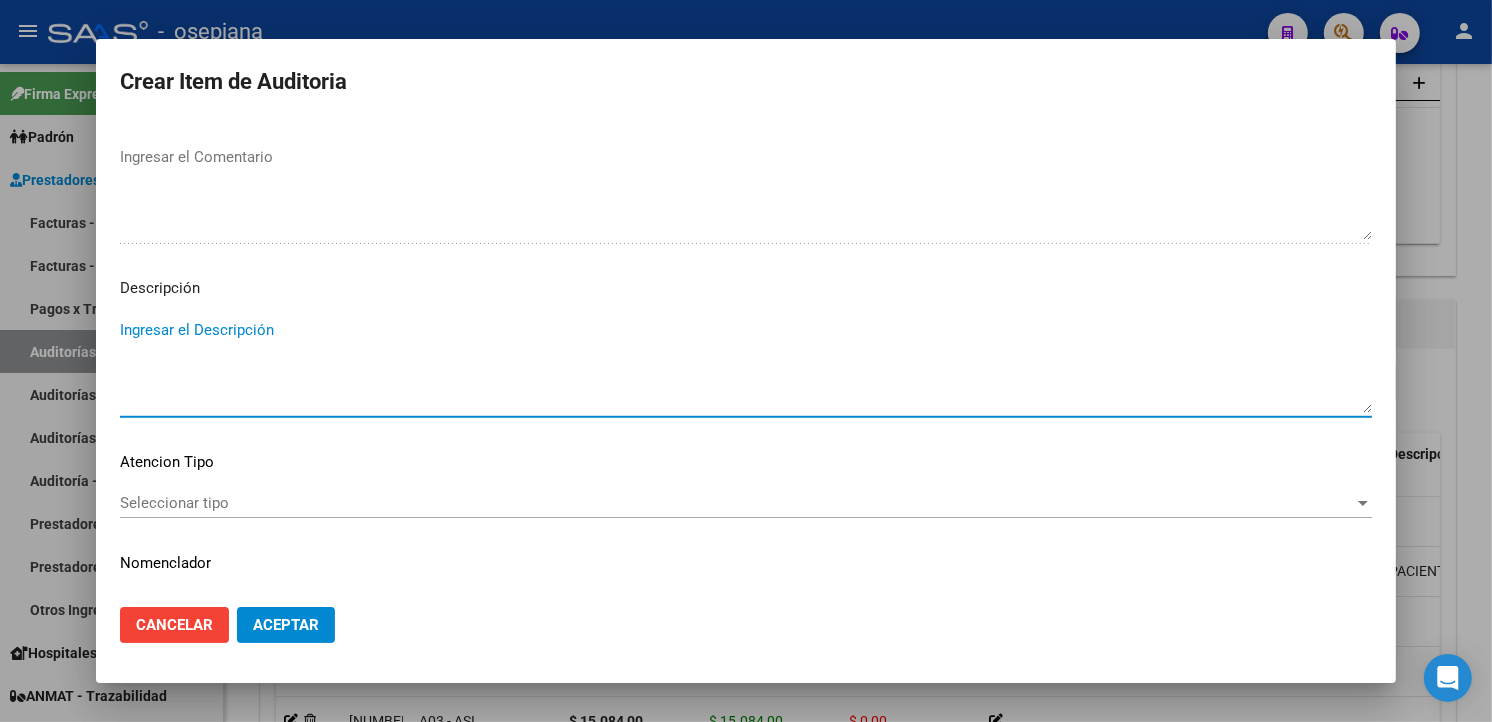 click on "Ingresar el Descripción" at bounding box center (746, 366) 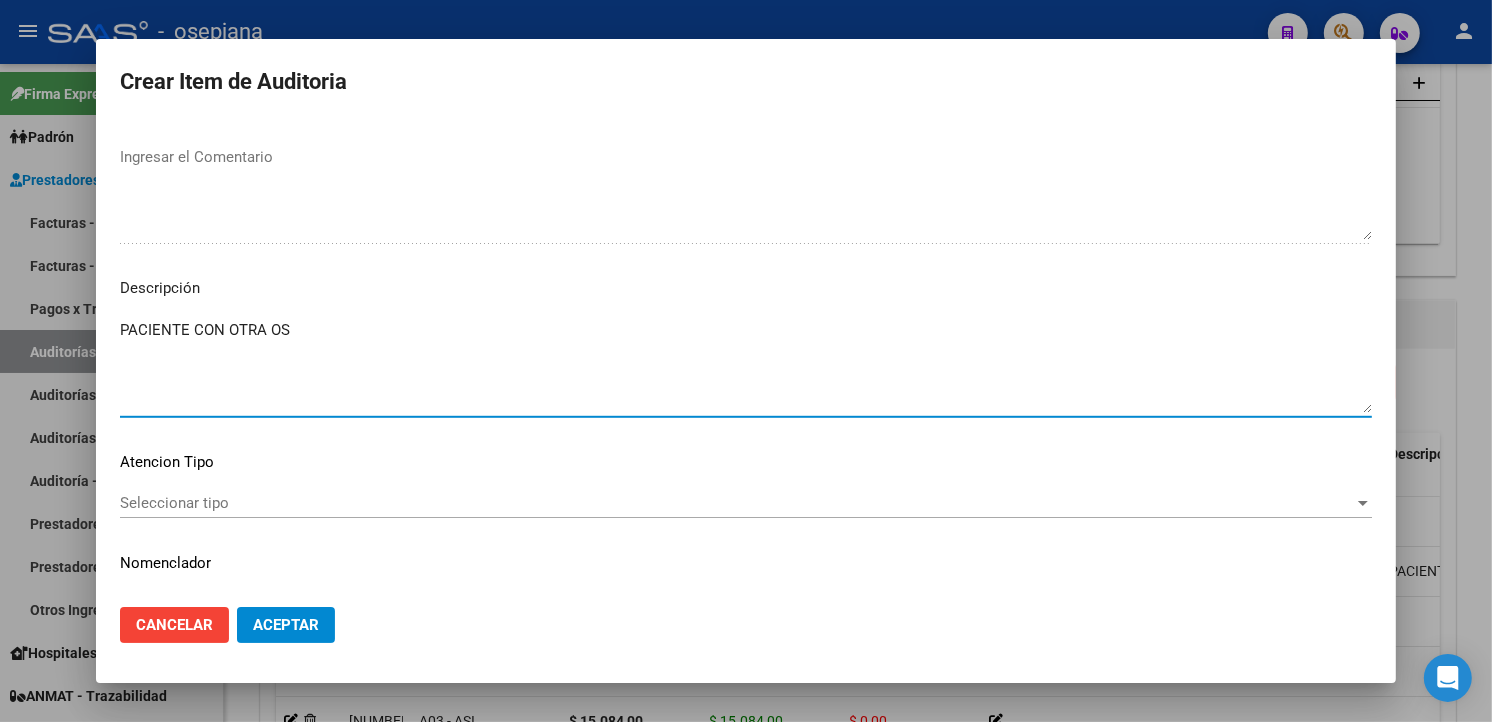 scroll, scrollTop: 1157, scrollLeft: 0, axis: vertical 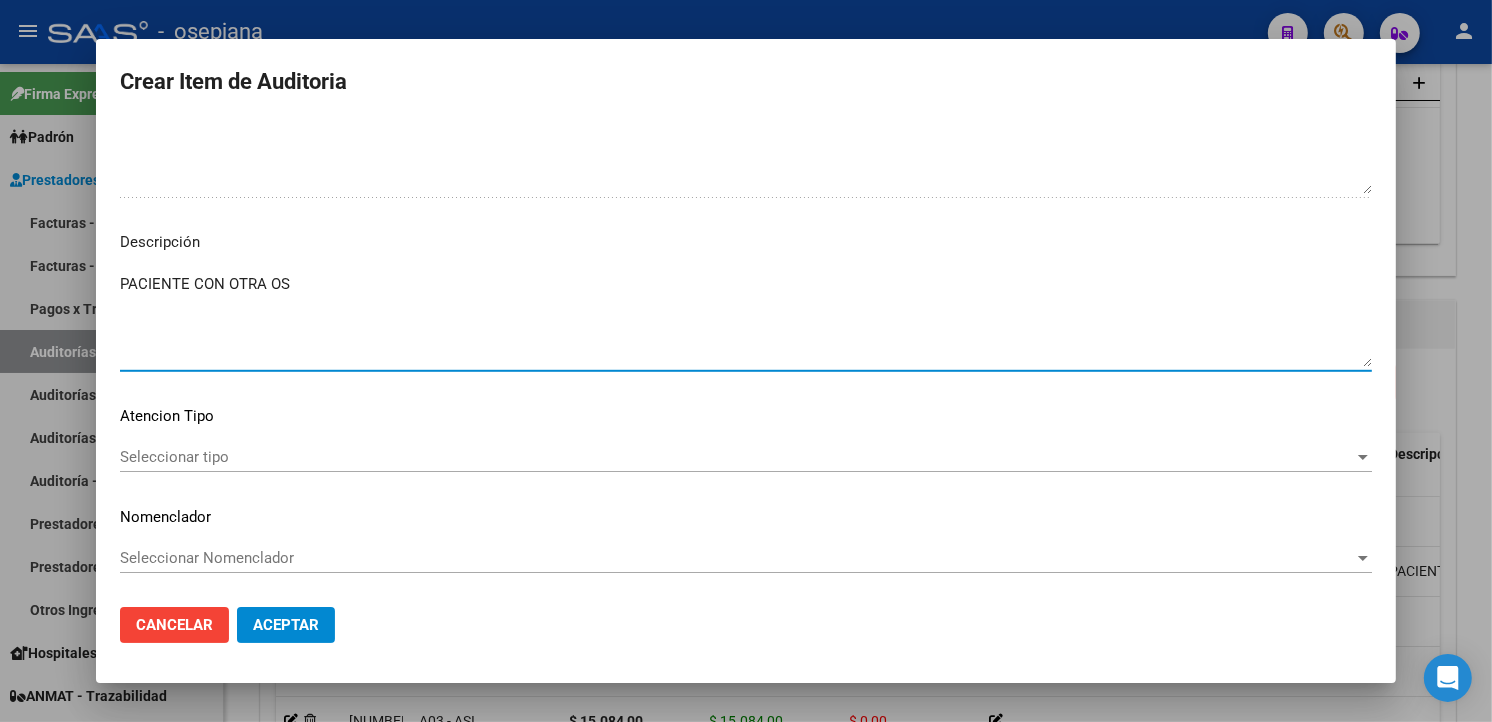 type on "PACIENTE CON OTRA OS" 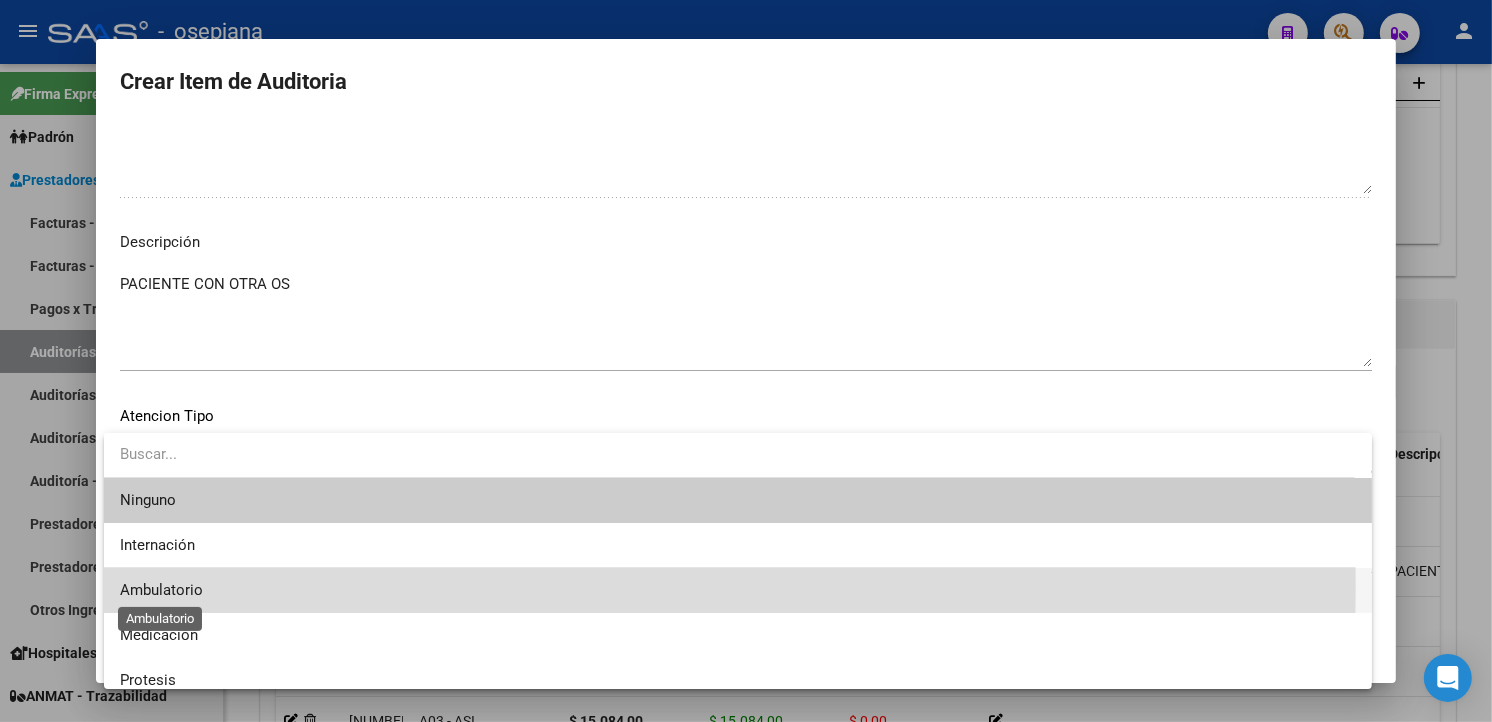 drag, startPoint x: 145, startPoint y: 586, endPoint x: 163, endPoint y: 568, distance: 25.455845 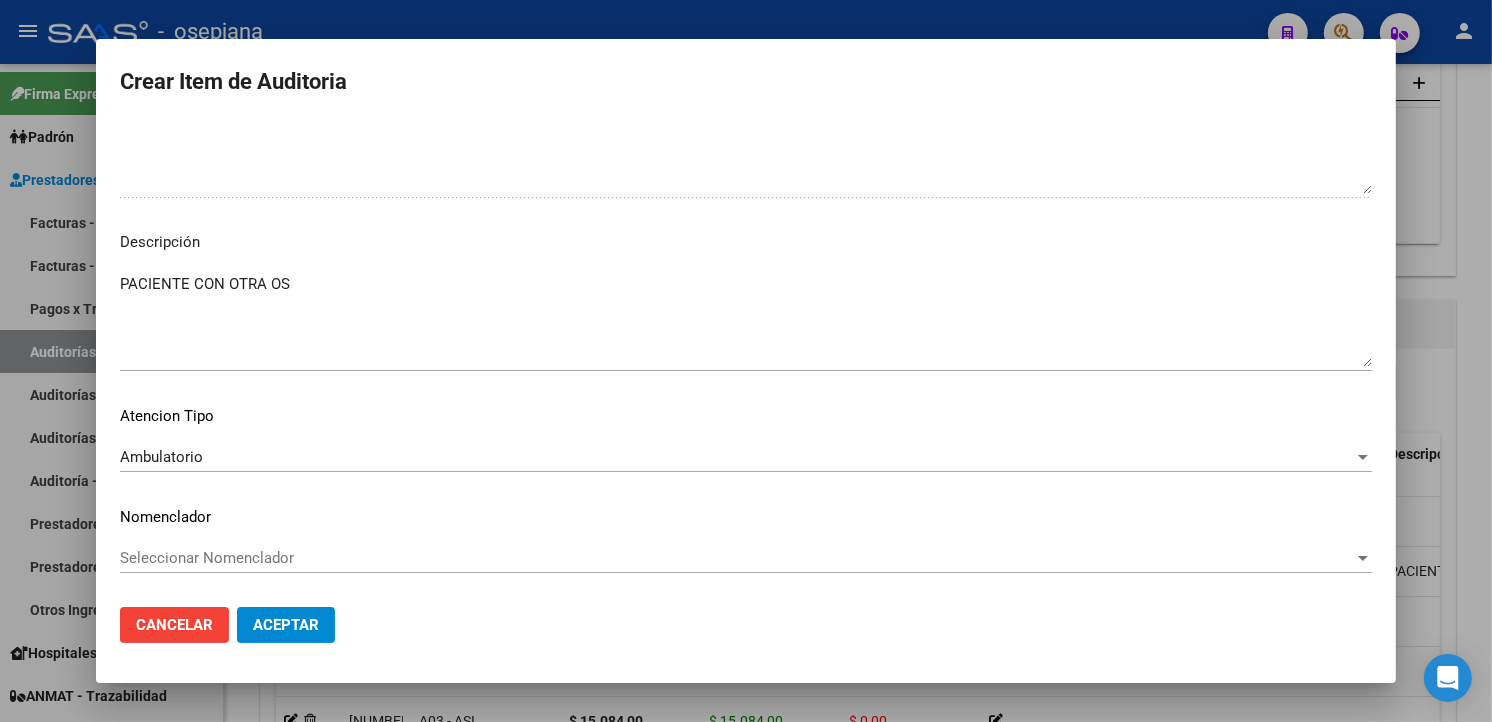 click on "Seleccionar Nomenclador Seleccionar Nomenclador" 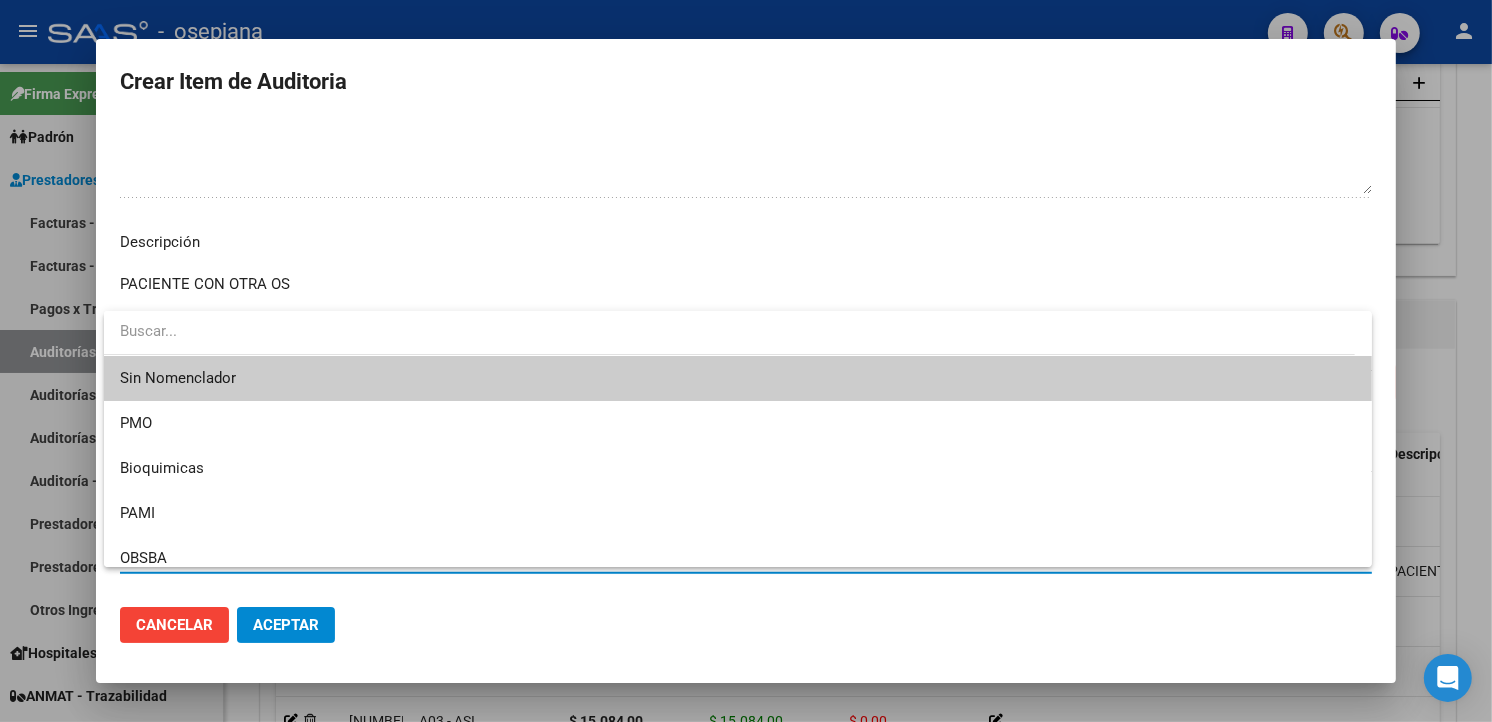drag, startPoint x: 163, startPoint y: 372, endPoint x: 161, endPoint y: 393, distance: 21.095022 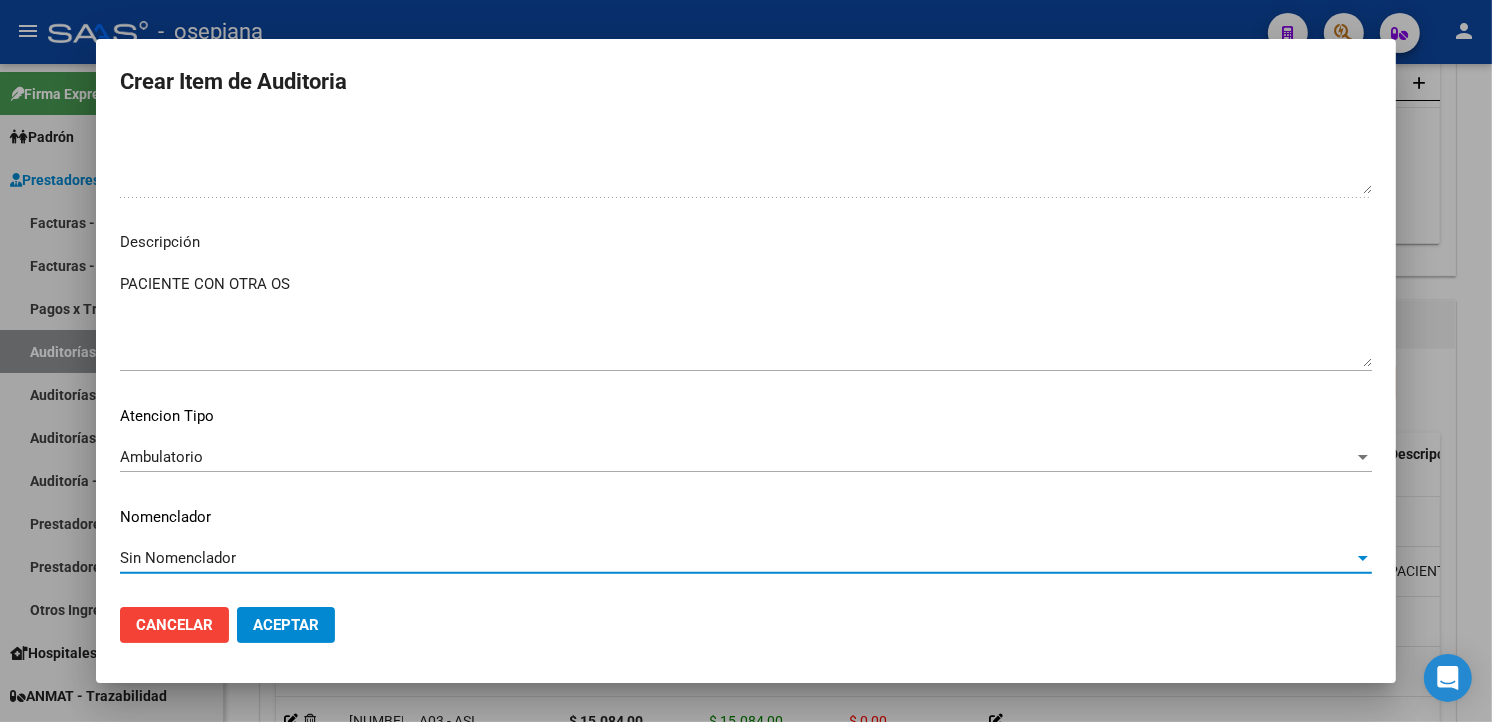 click on "Aceptar" 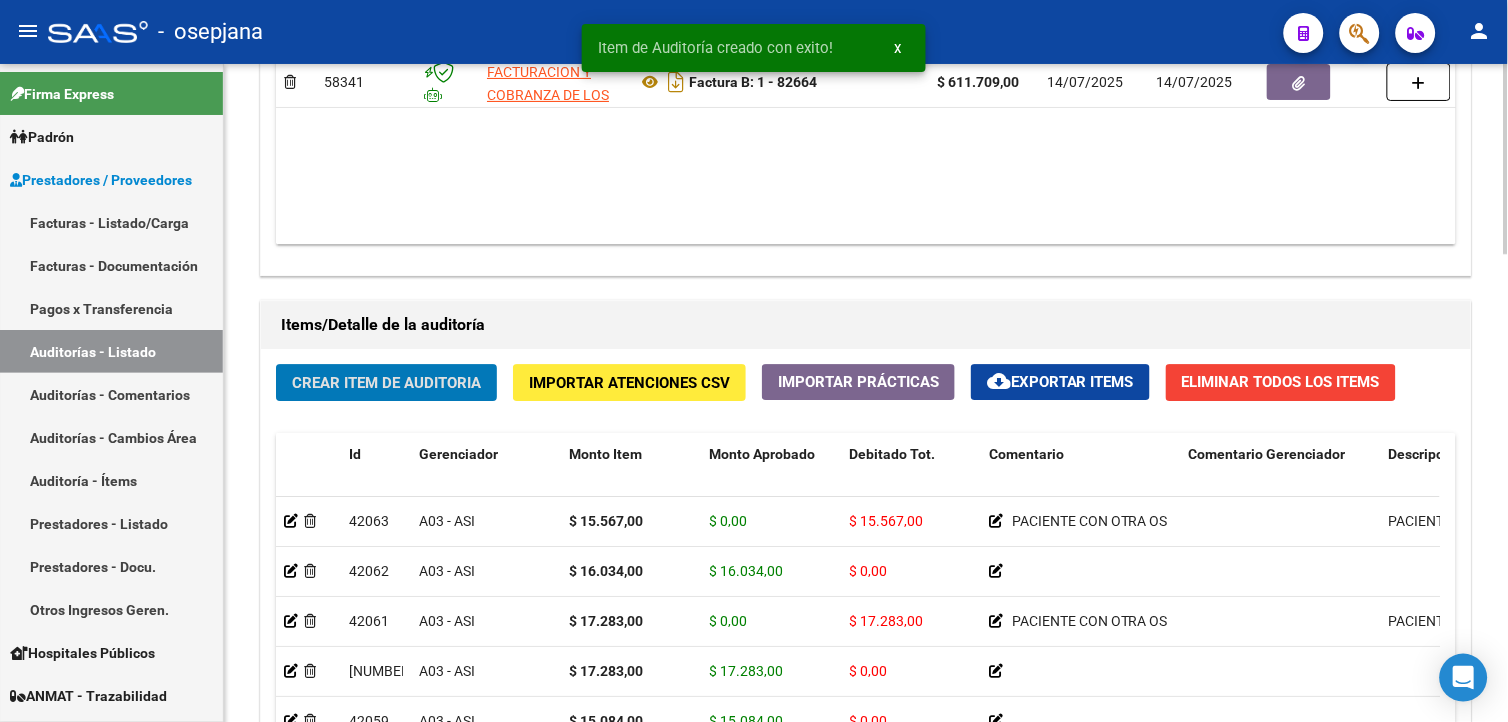 click on "Crear Item de Auditoria Importar Atenciones CSV  Importar Prácticas
cloud_download  Exportar Items   Eliminar Todos los Items  Id Gerenciador Monto Item Monto Aprobado Debitado Tot. Comentario Comentario Gerenciador Descripción Afiliado Estado CUIL Documento Nombre Completo Fec. Prestación Atencion Tipo Nomenclador Código Nomenclador Nombre Usuario Creado Area Creado Area Modificado     42063  A03 - ASI $ 15.567,00 $ 0,00 $ 15.567,00      PACIENTE CON OTRA OS        PACIENTE CON OTRA OS   27458717759  45871775   MOREL GIULIANA ABIGAIL   19/03/2025   Ambulatorio  CARLA BOLANO   06/08/2025      42062  A03 - ASI $ 16.034,00 $ 16.034,00 $ 0,00         20476352623  47635262   ROLDAN ESCALANTE ENZO M.       -   03/04/2025   Ambulatorio  CARLA BOLANO   06/08/2025      42061  A03 - ASI $ 17.283,00 $ 0,00 $ 17.283,00      PACIENTE CON OTRA OS       PACIENTE CON OTRA OS   27458717759  45871775   MOREL GIULIANA ABIGAIL   01/07/2025   Ambulatorio  CARLA BOLANO   06/08/2025      42060  A03 - ASI" 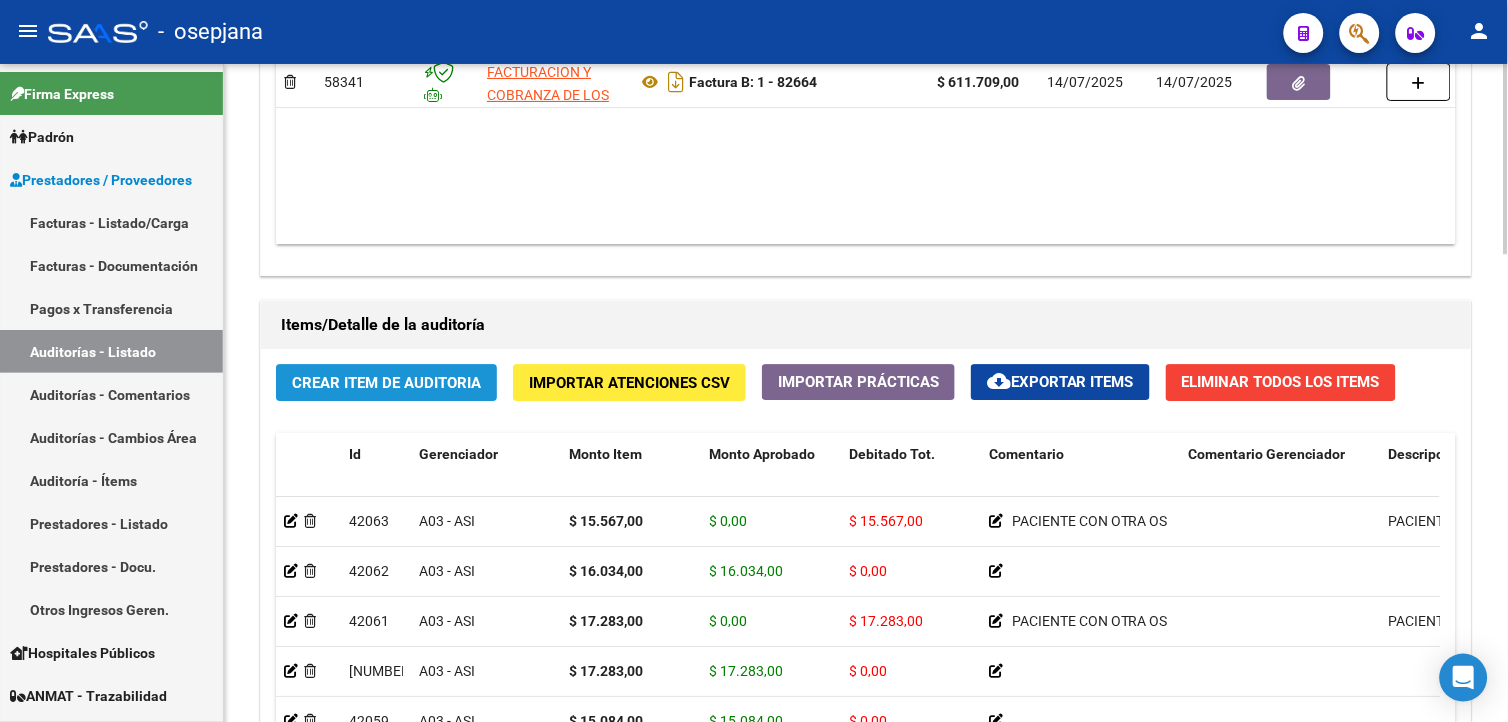 click on "Crear Item de Auditoria" 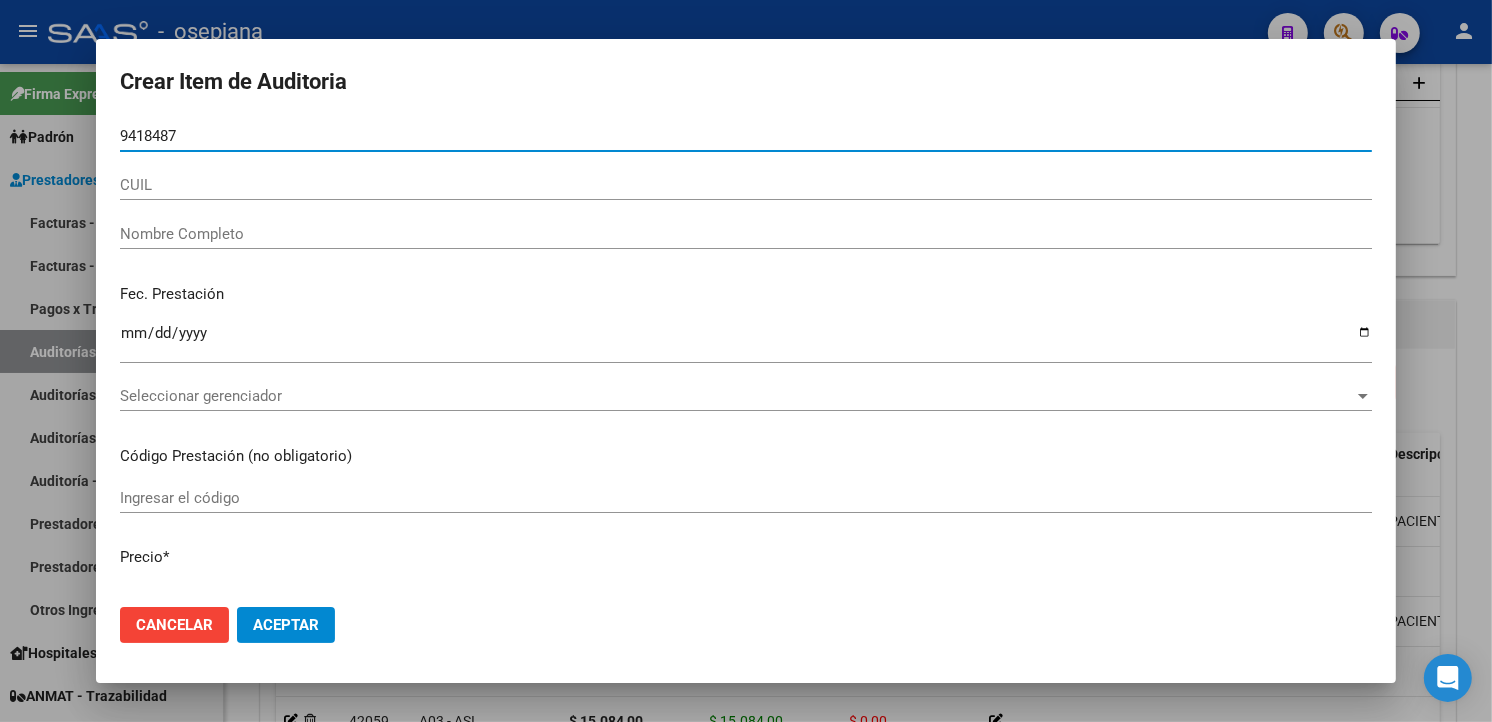 type on "[NUMBER]" 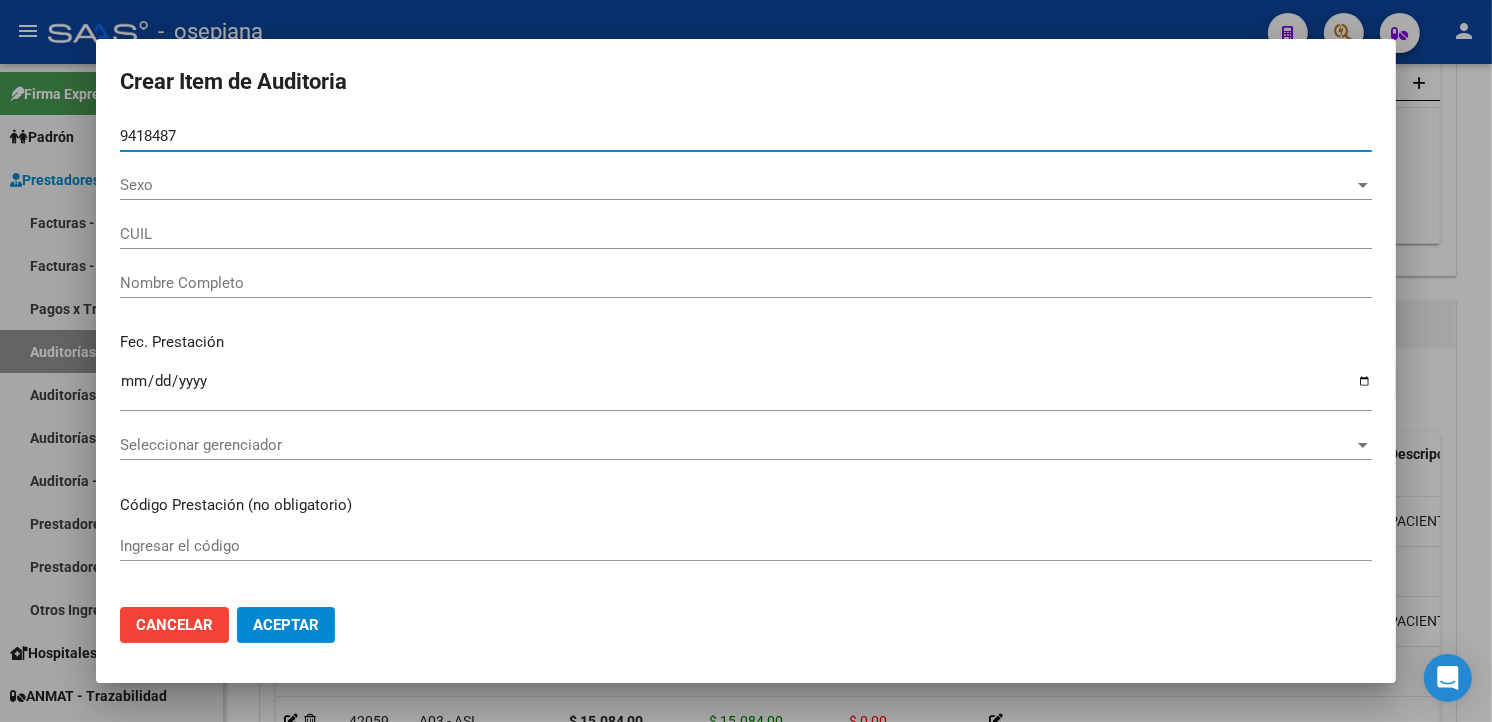type on "[NUMBER]" 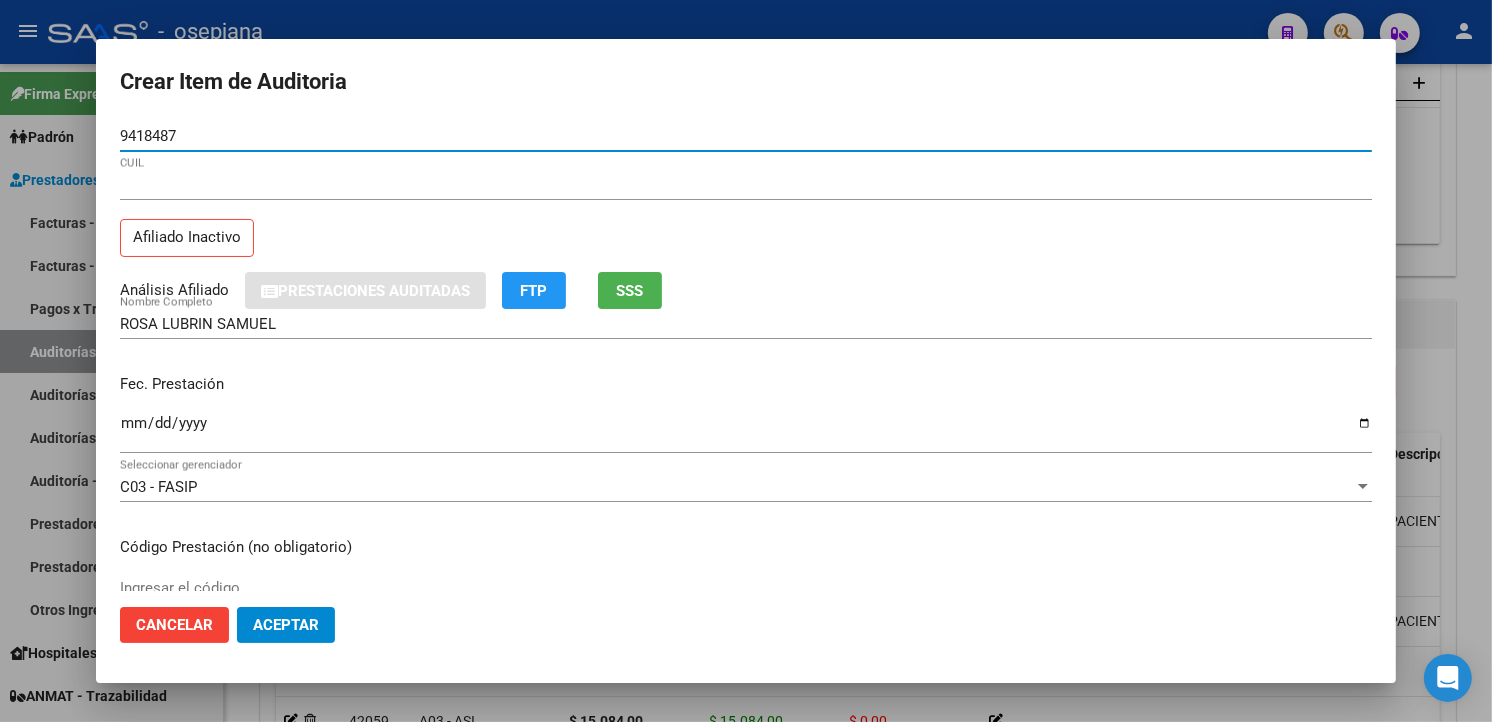 type on "[NUMBER]" 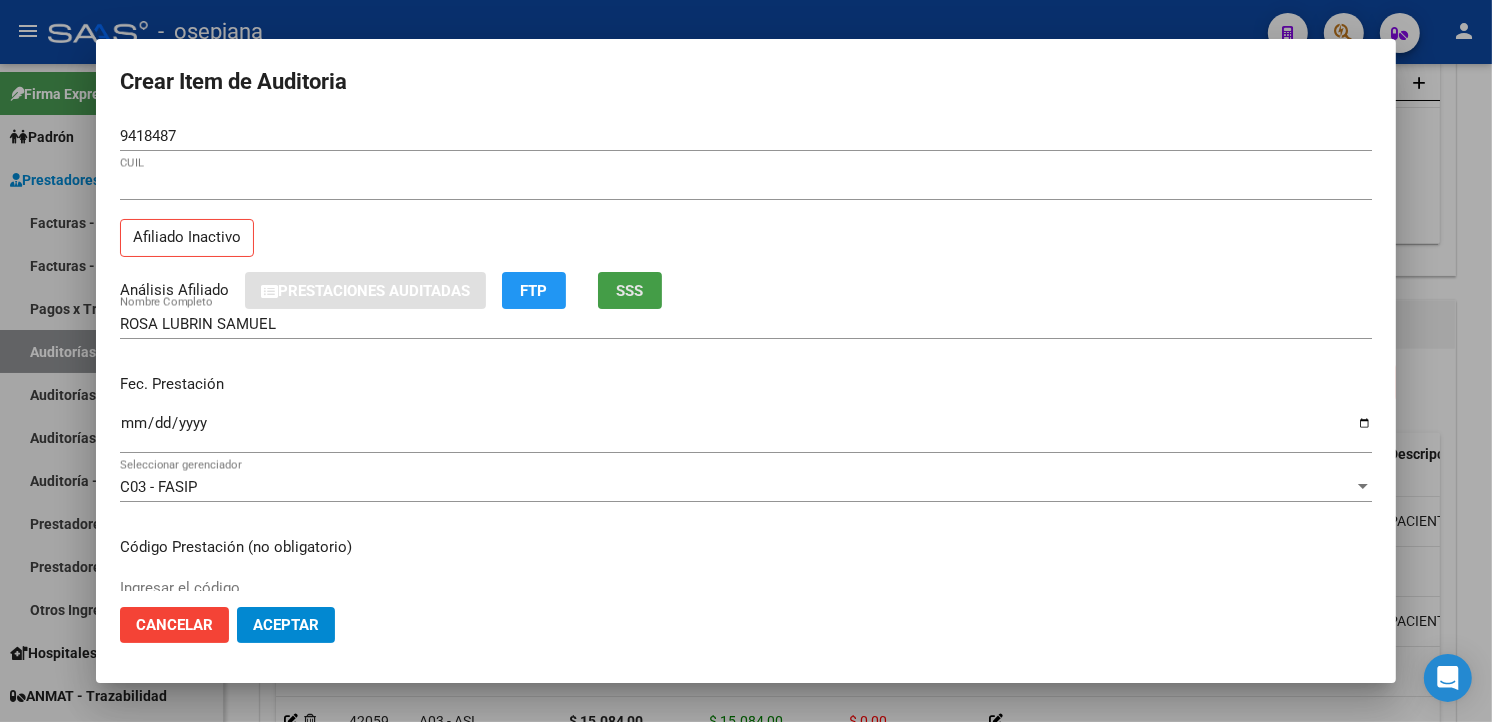click on "SSS" 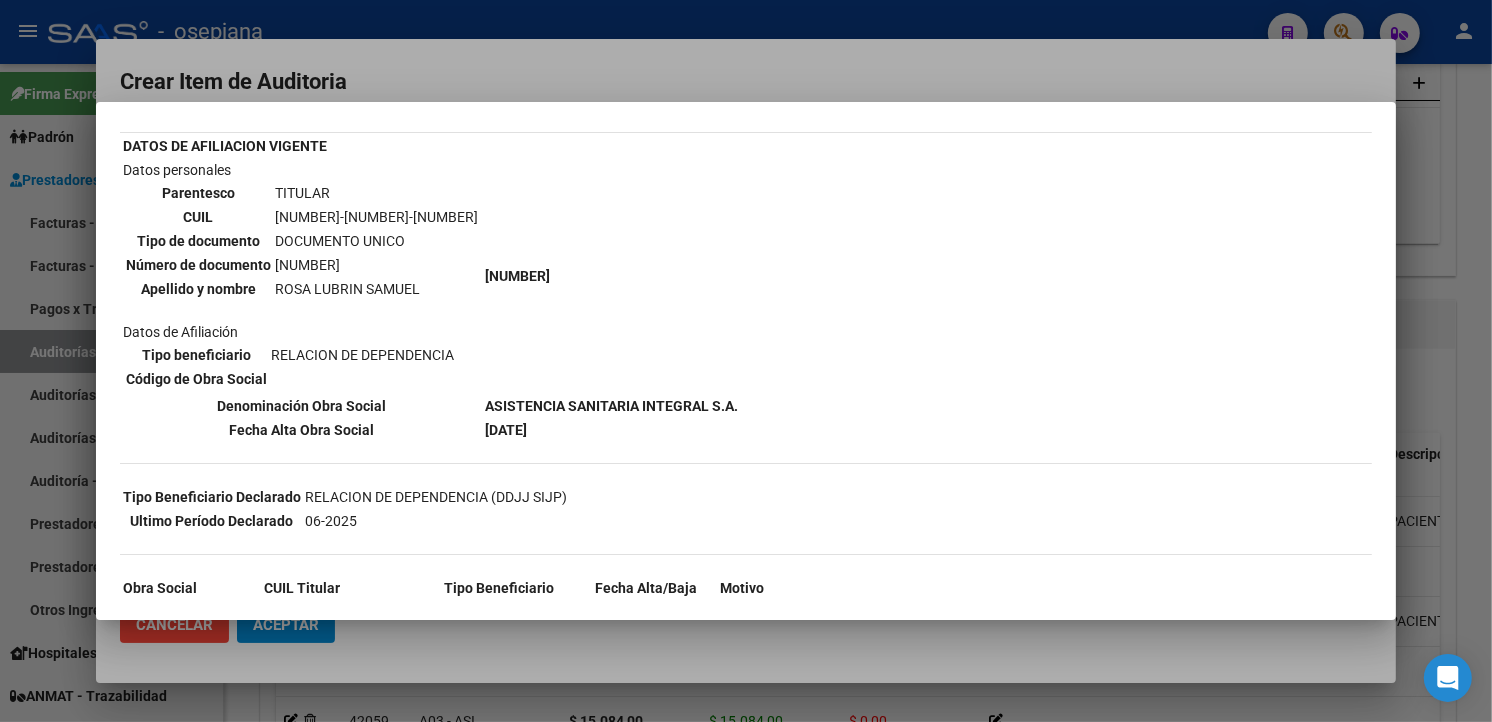 scroll, scrollTop: 182, scrollLeft: 0, axis: vertical 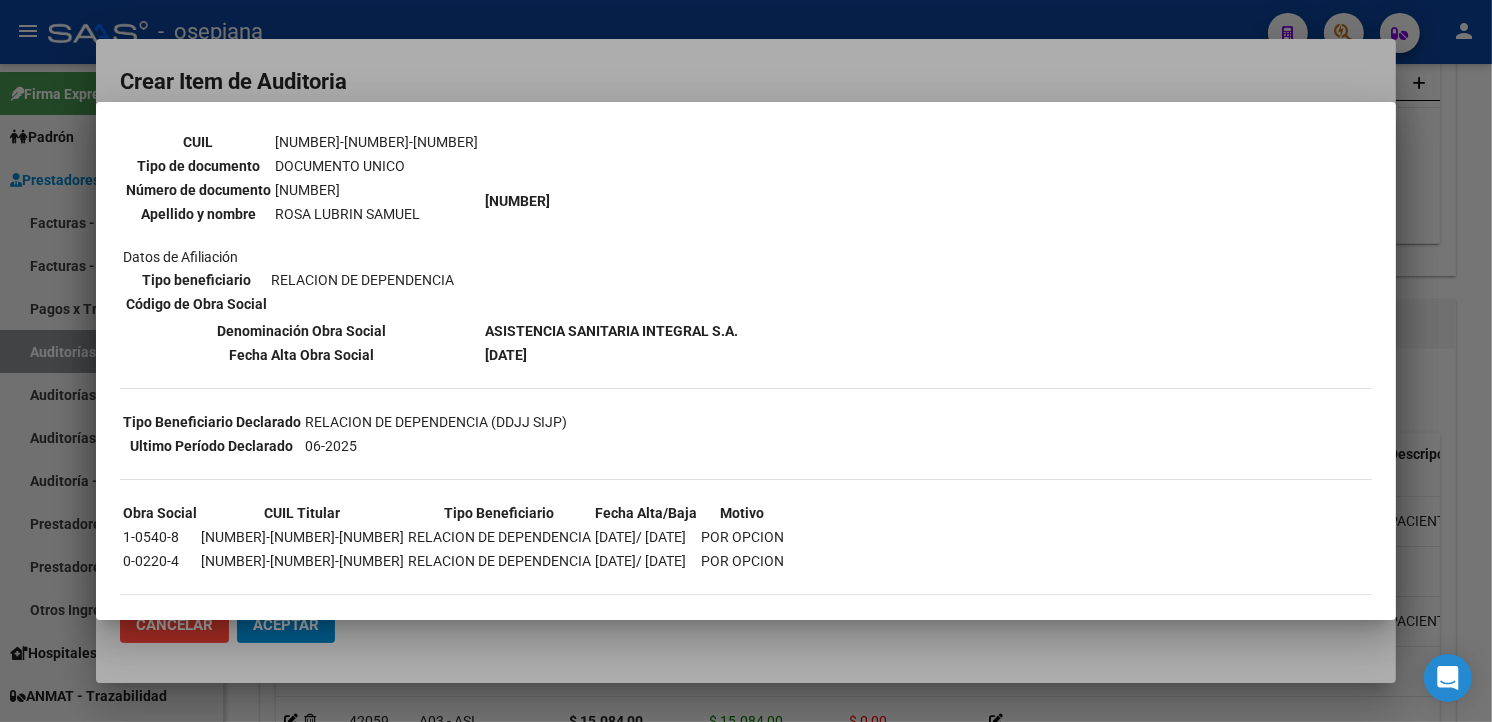 click at bounding box center [746, 361] 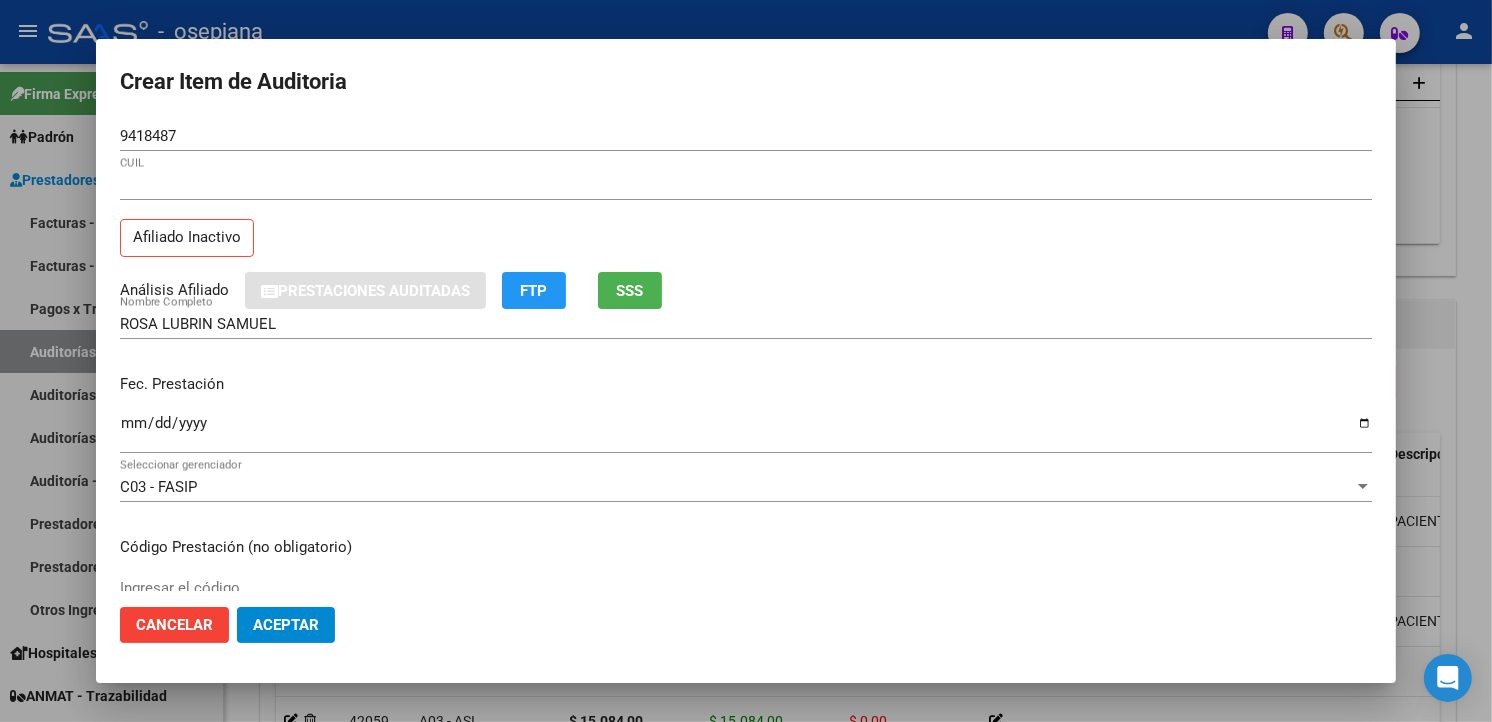 drag, startPoint x: 135, startPoint y: 422, endPoint x: 282, endPoint y: 418, distance: 147.05441 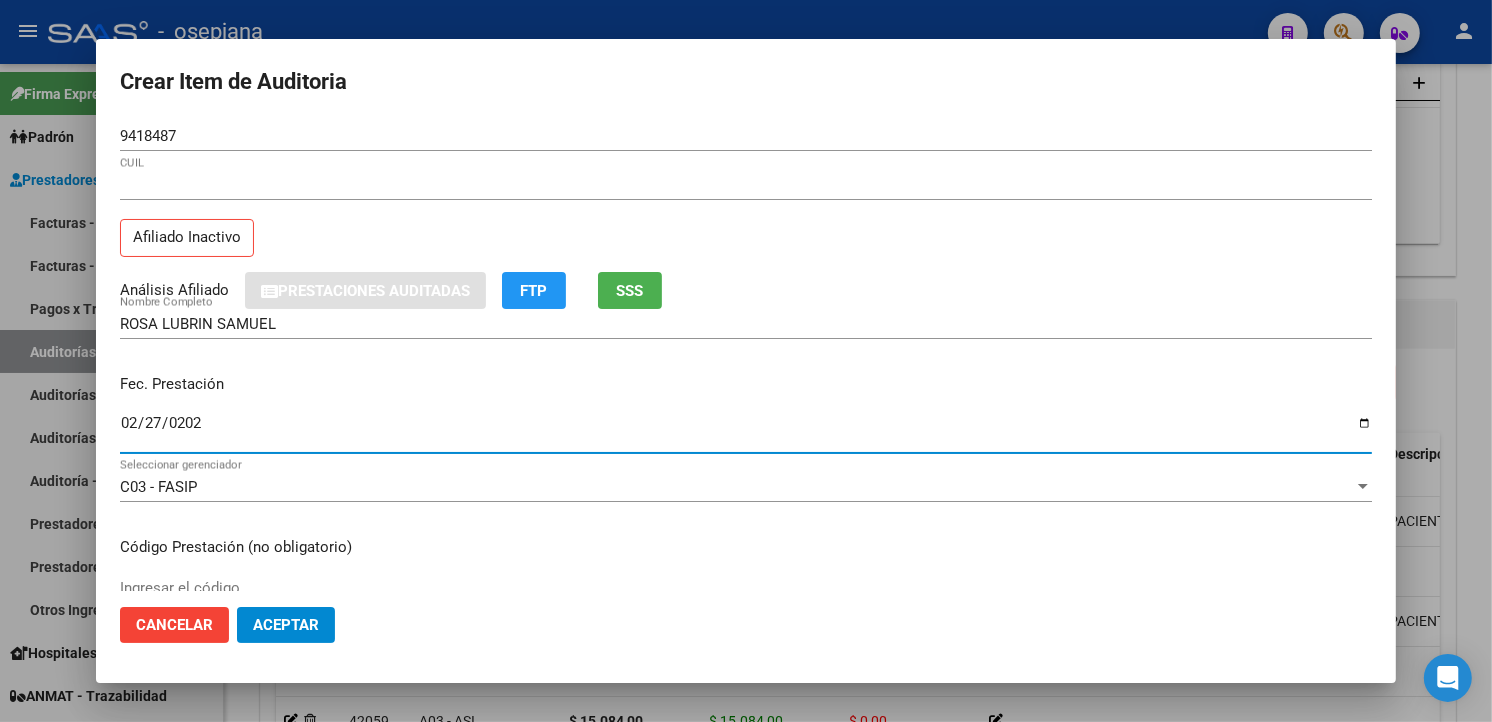 type on "2025-02-27" 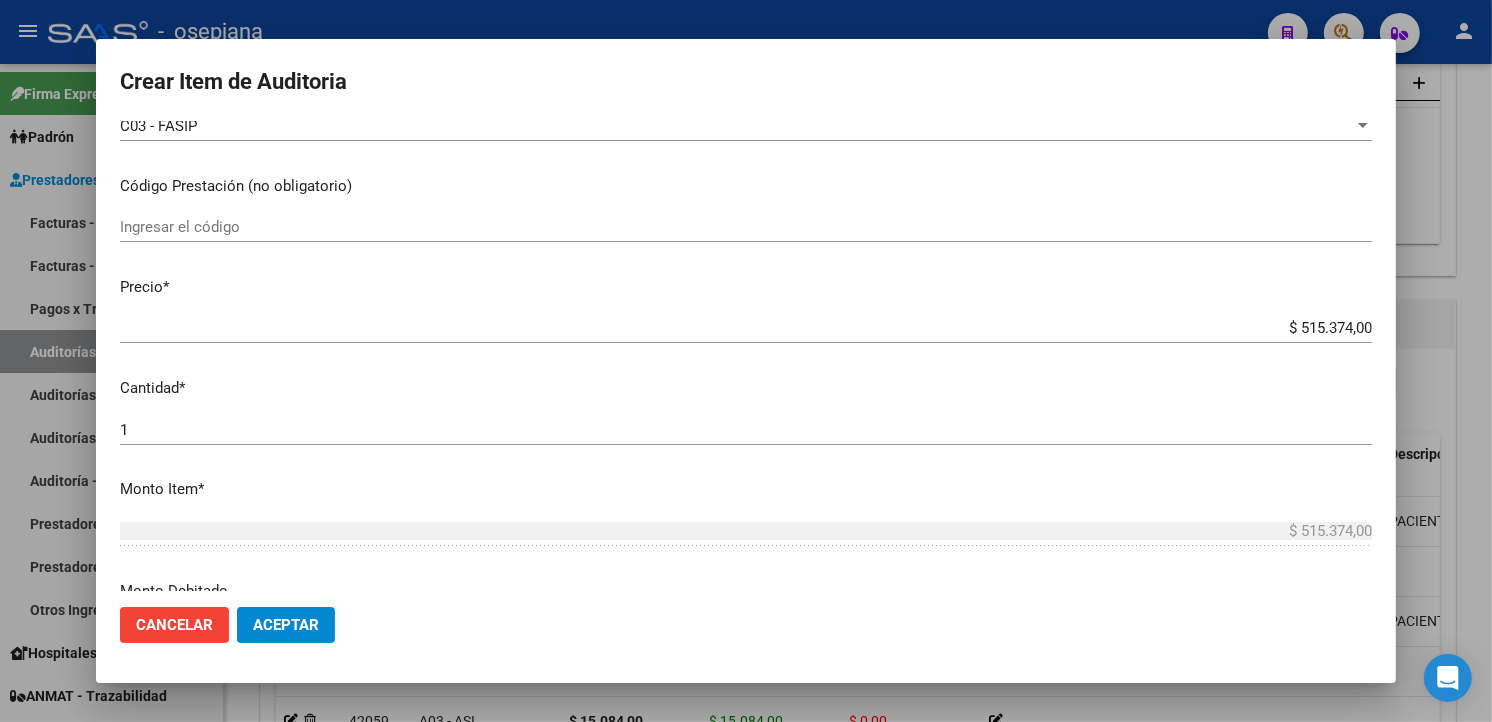 scroll, scrollTop: 444, scrollLeft: 0, axis: vertical 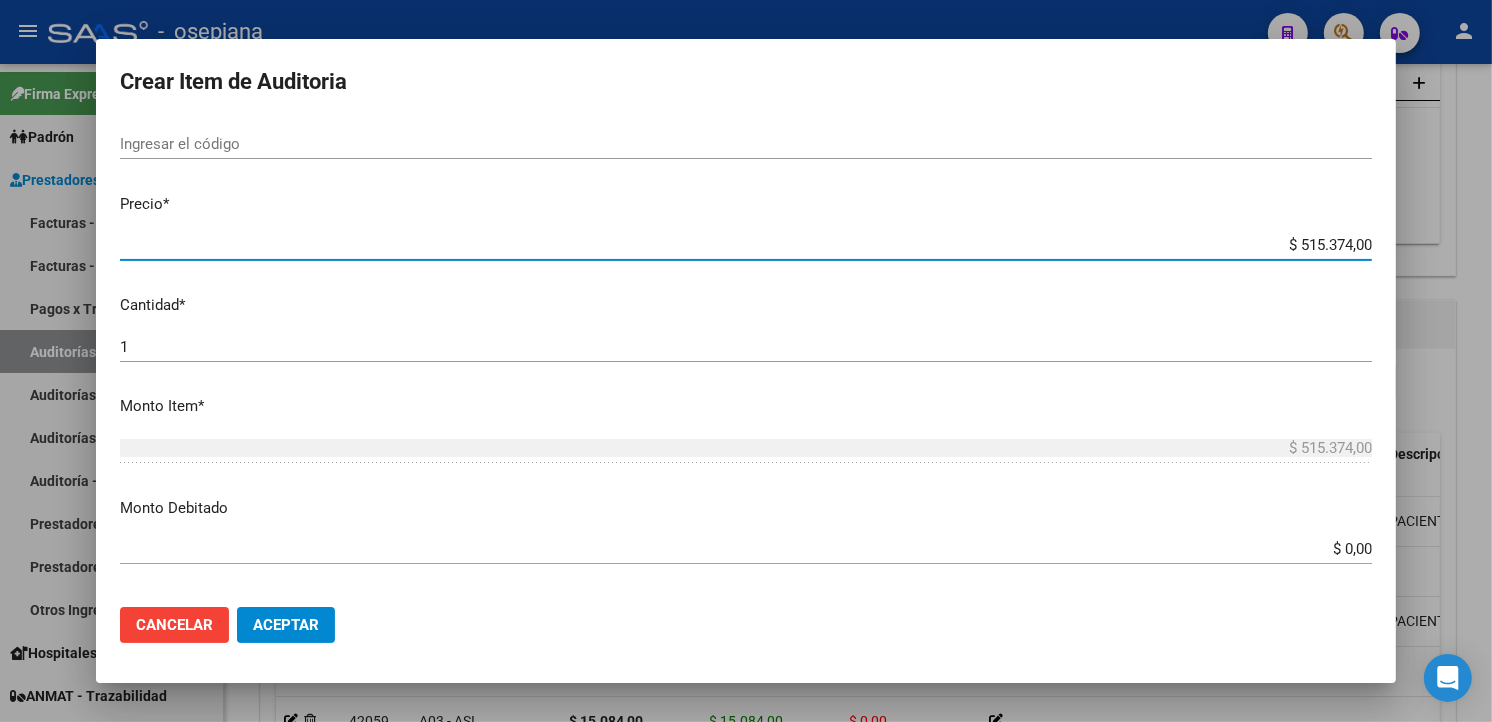 drag, startPoint x: 1251, startPoint y: 242, endPoint x: 1486, endPoint y: 237, distance: 235.05319 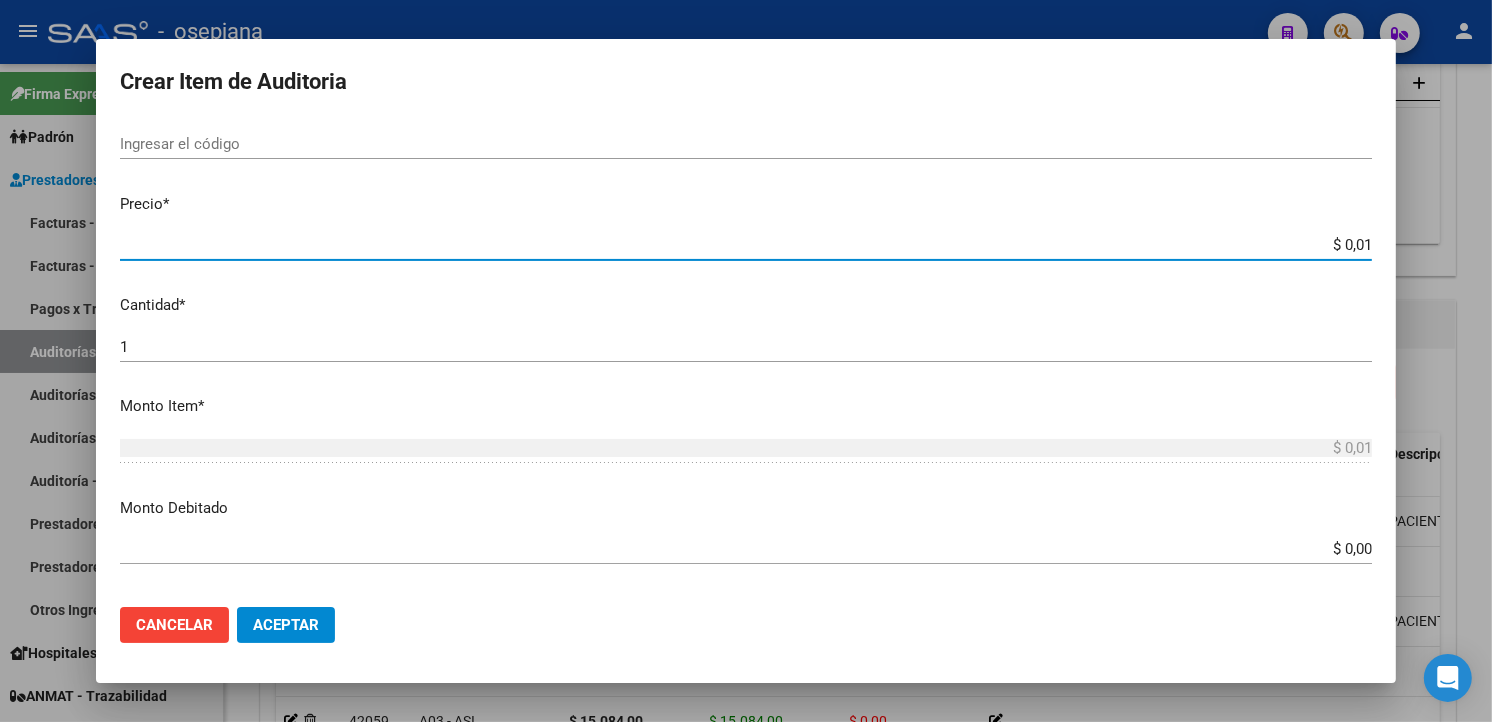 type on "$ 0,15" 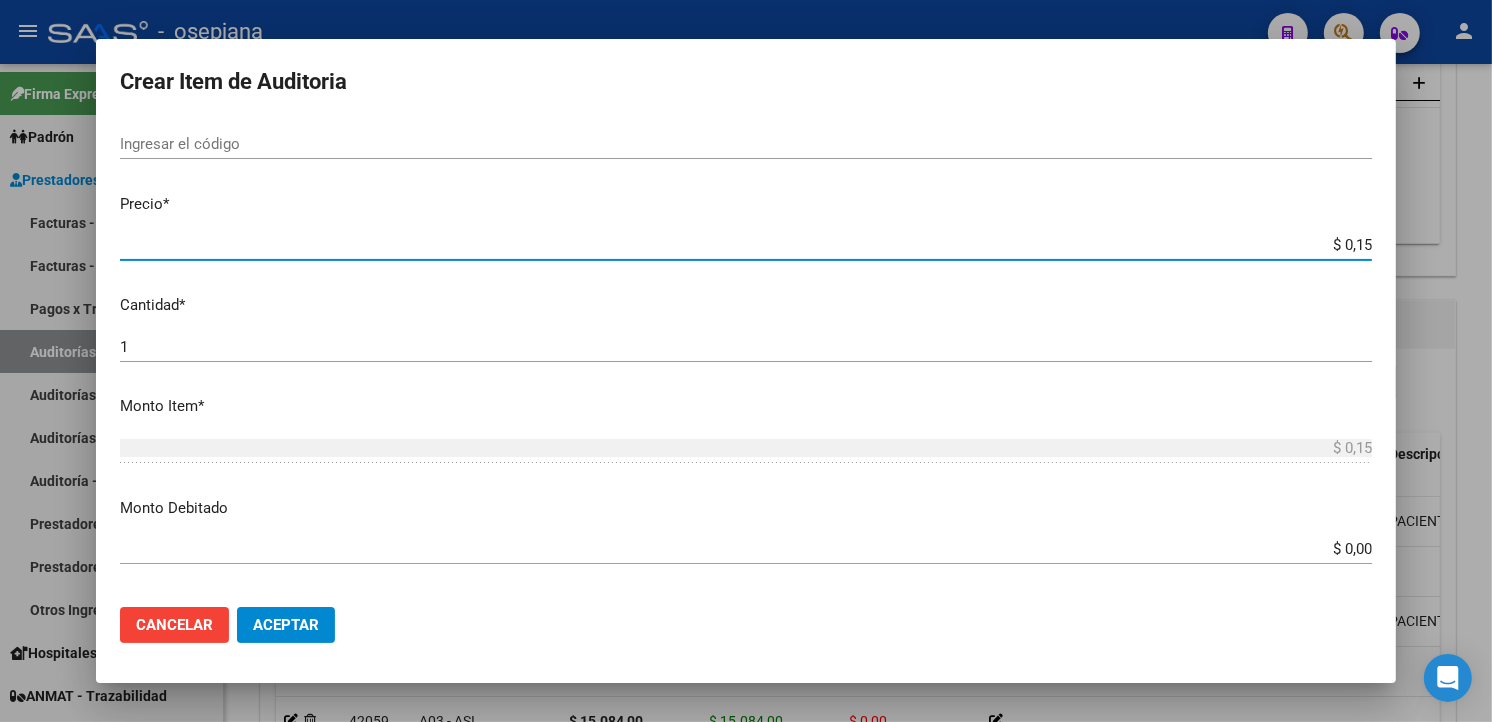 type on "$ 1,55" 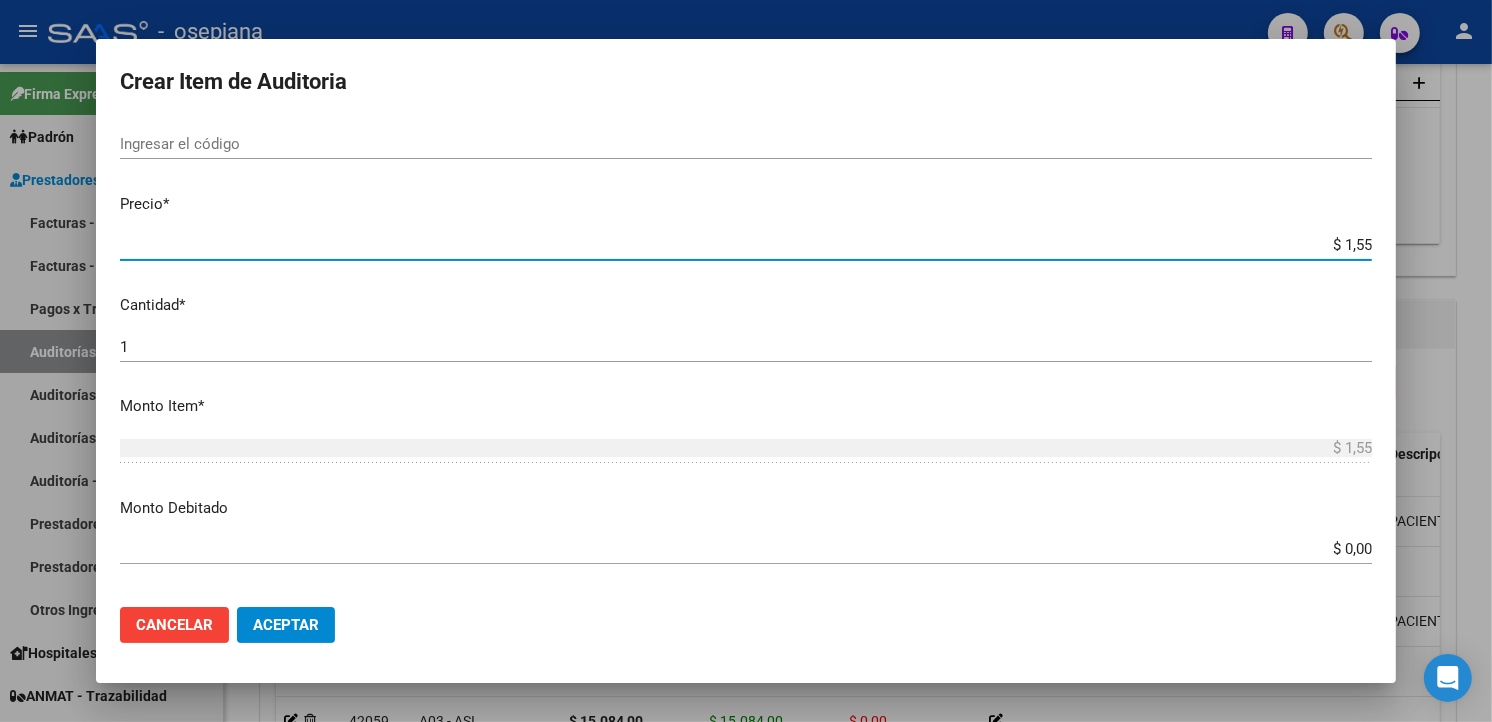 type on "$ 15,56" 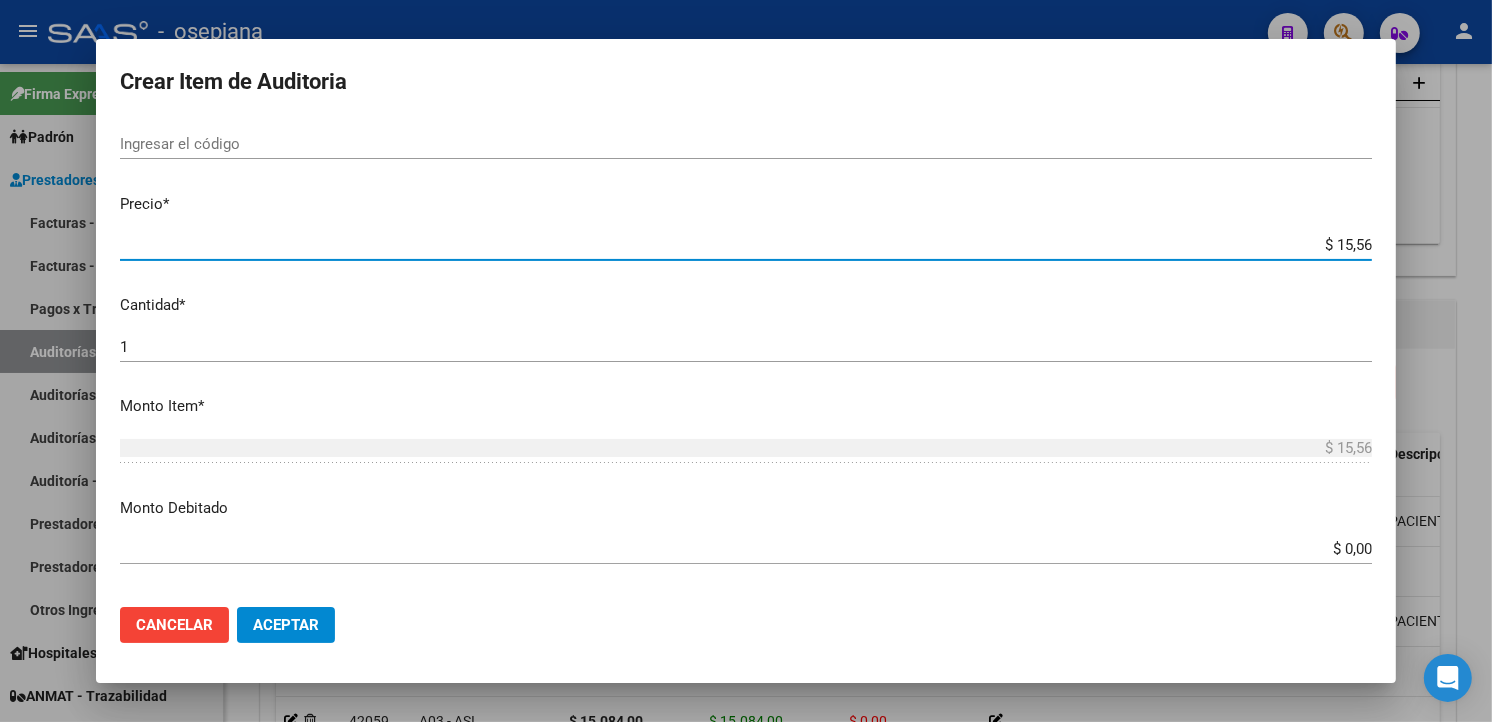 type on "$ 155,67" 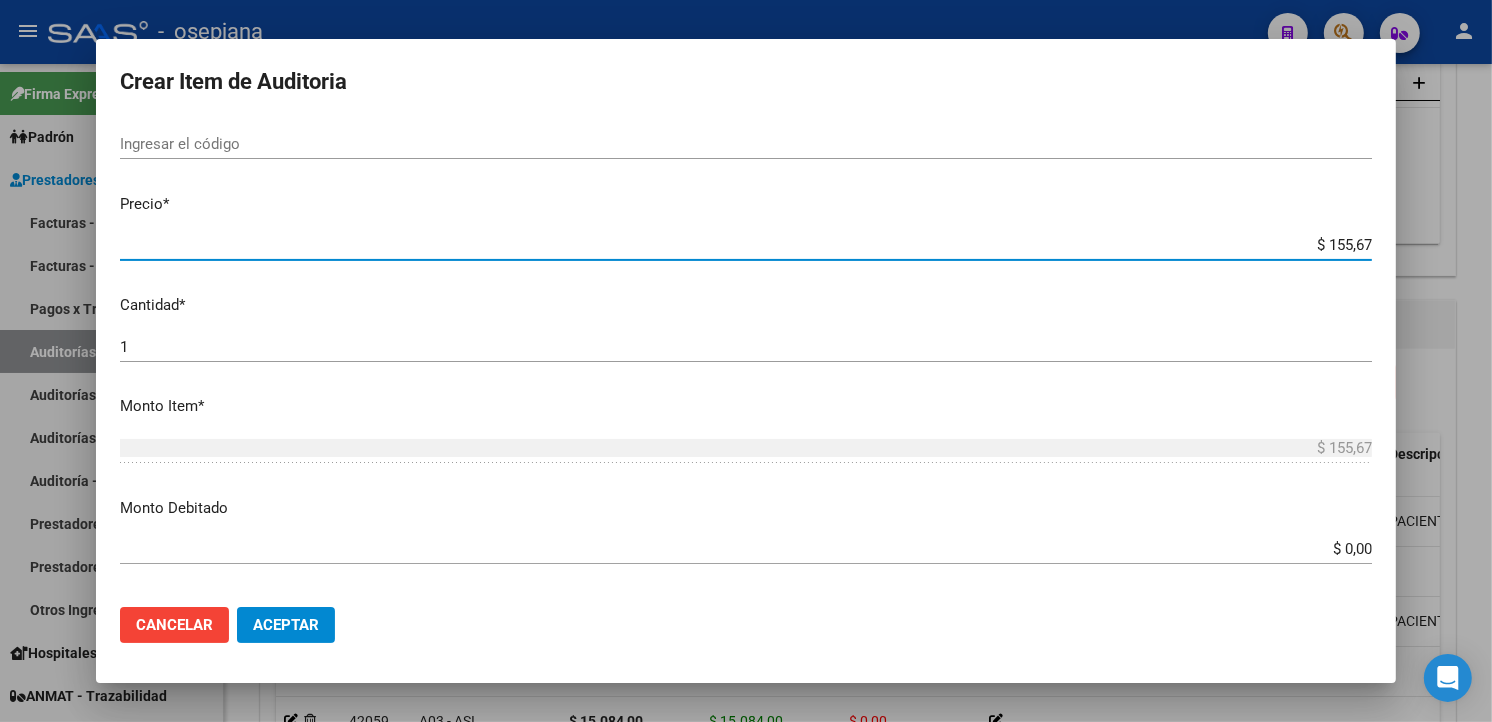 type on "$ 1.556,70" 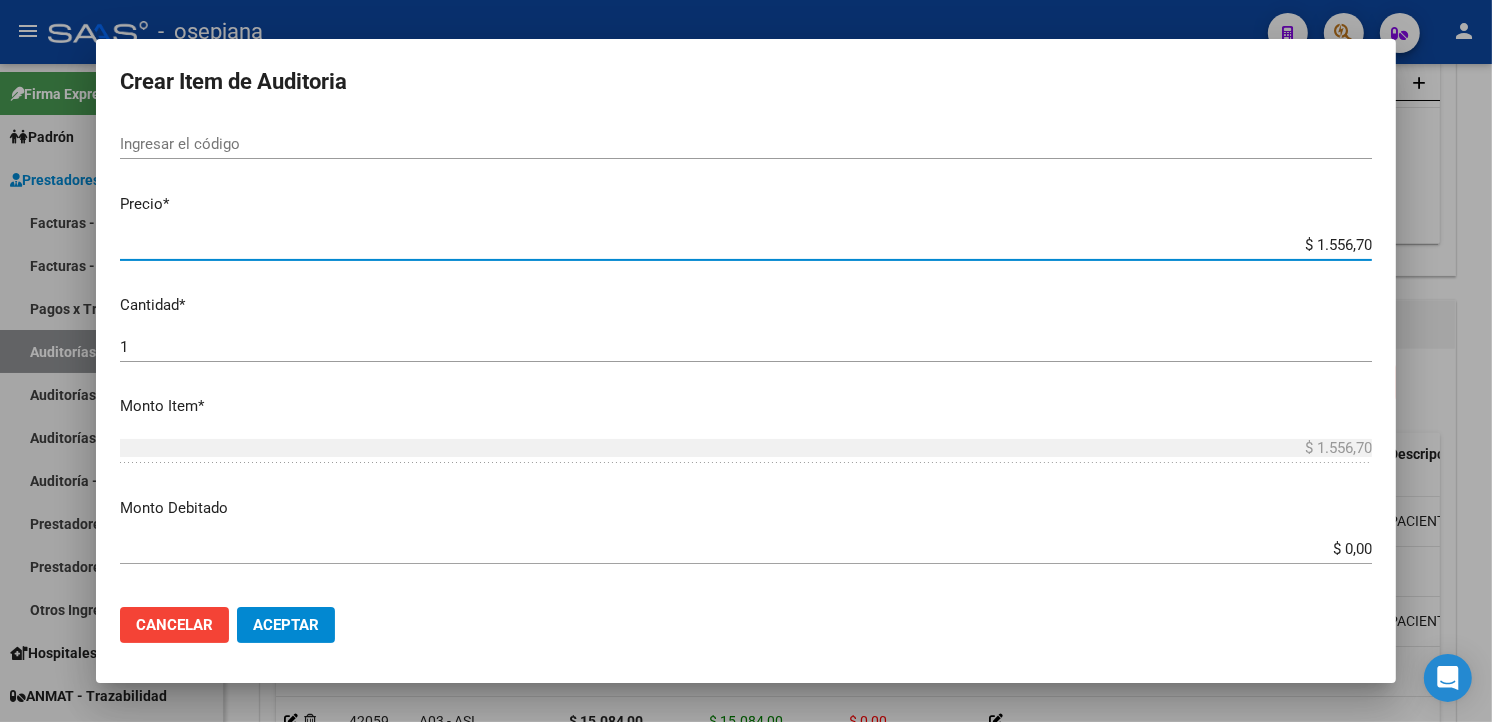 type on "$ 15.567,00" 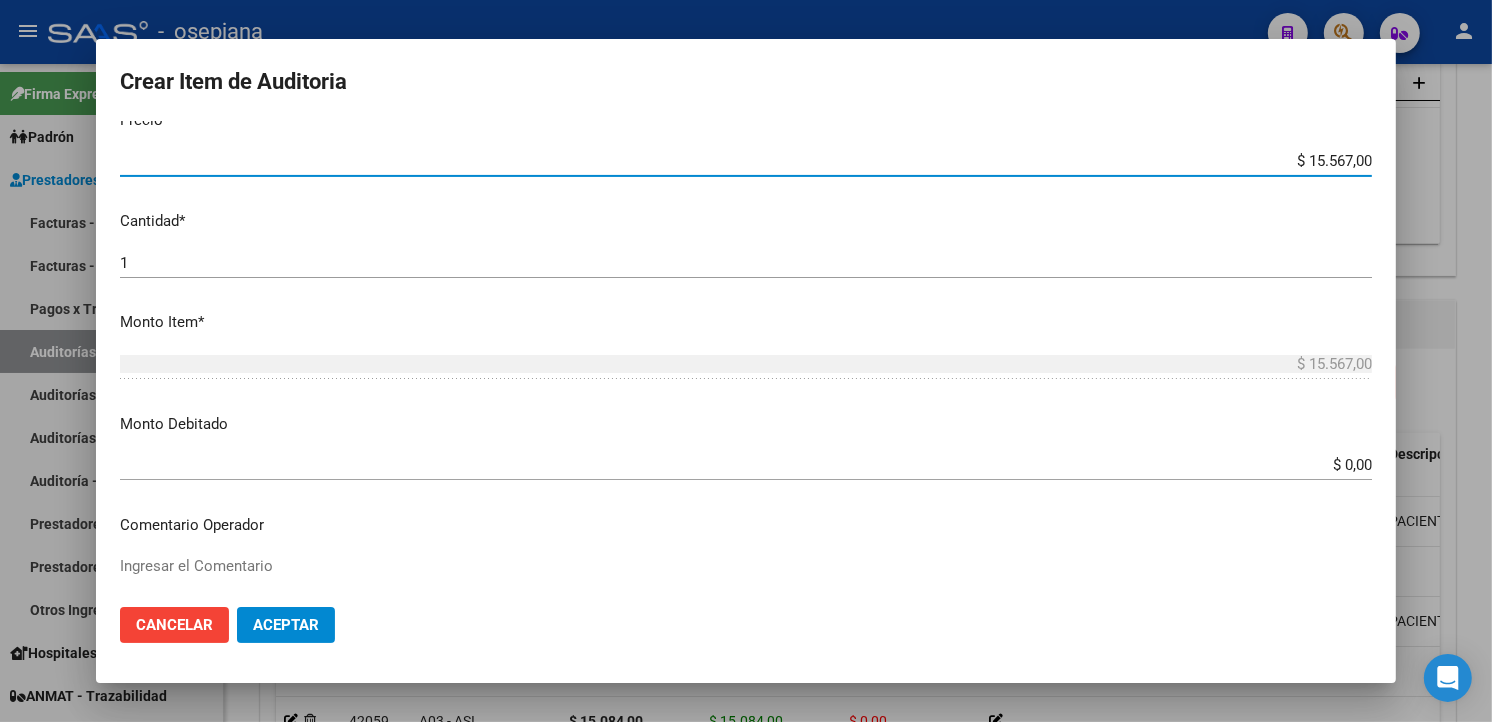 scroll, scrollTop: 666, scrollLeft: 0, axis: vertical 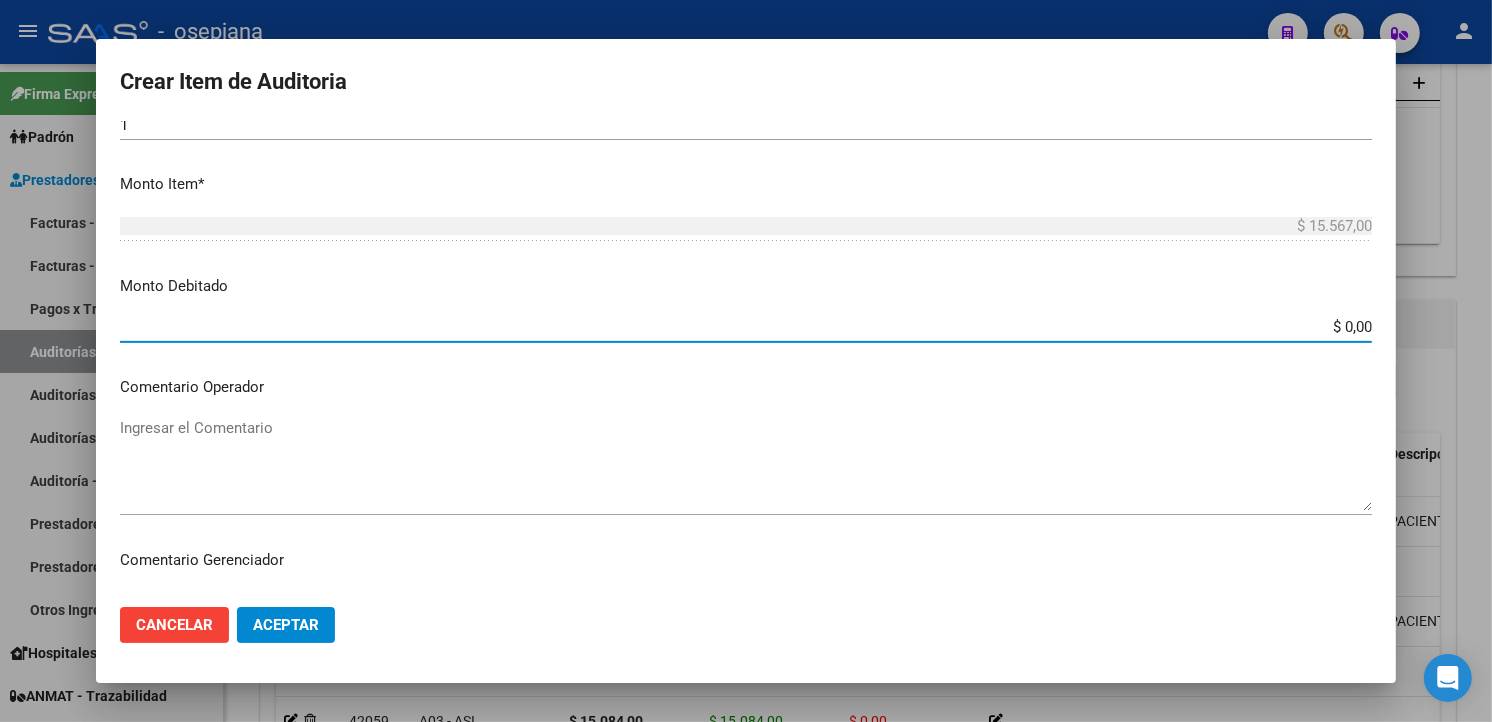 drag, startPoint x: 1271, startPoint y: 328, endPoint x: 1507, endPoint y: 308, distance: 236.84595 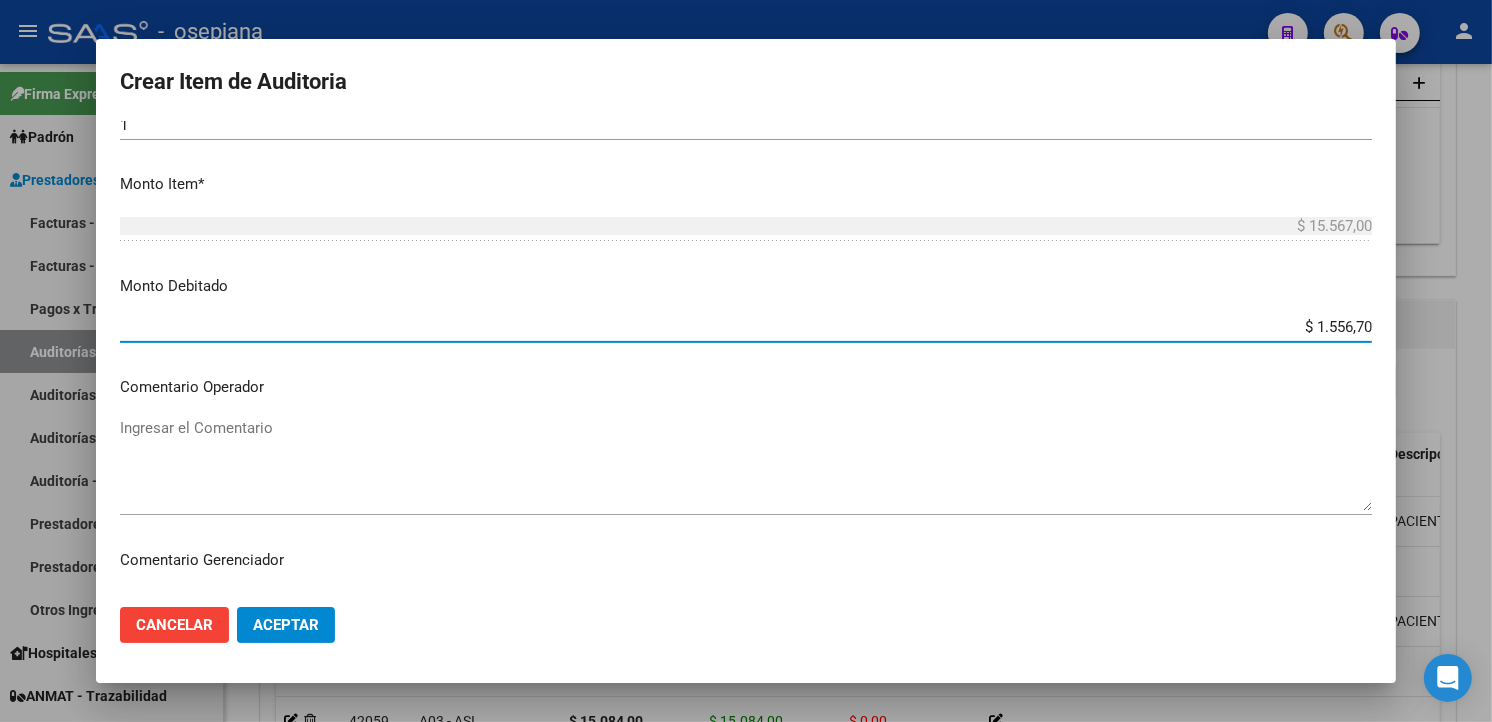 type on "$ 15.567,00" 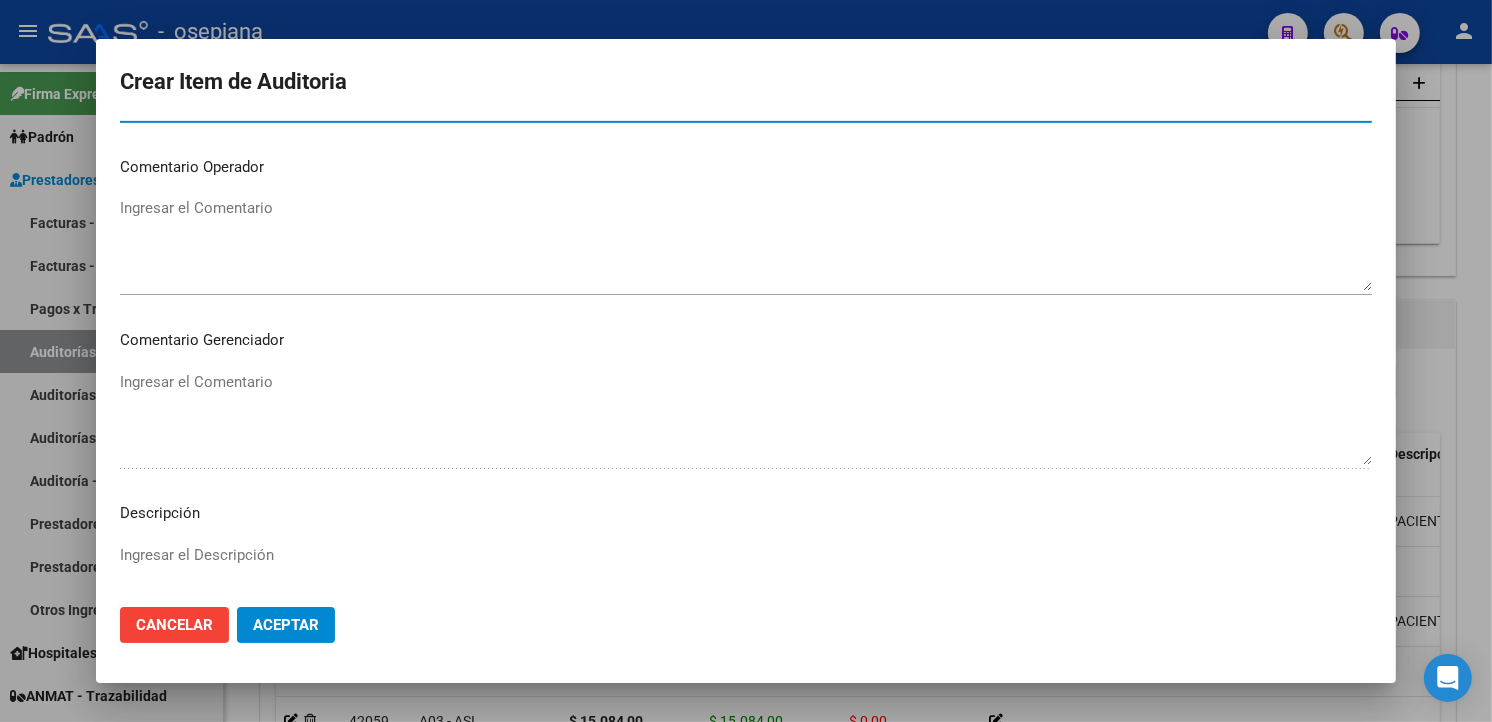 scroll, scrollTop: 888, scrollLeft: 0, axis: vertical 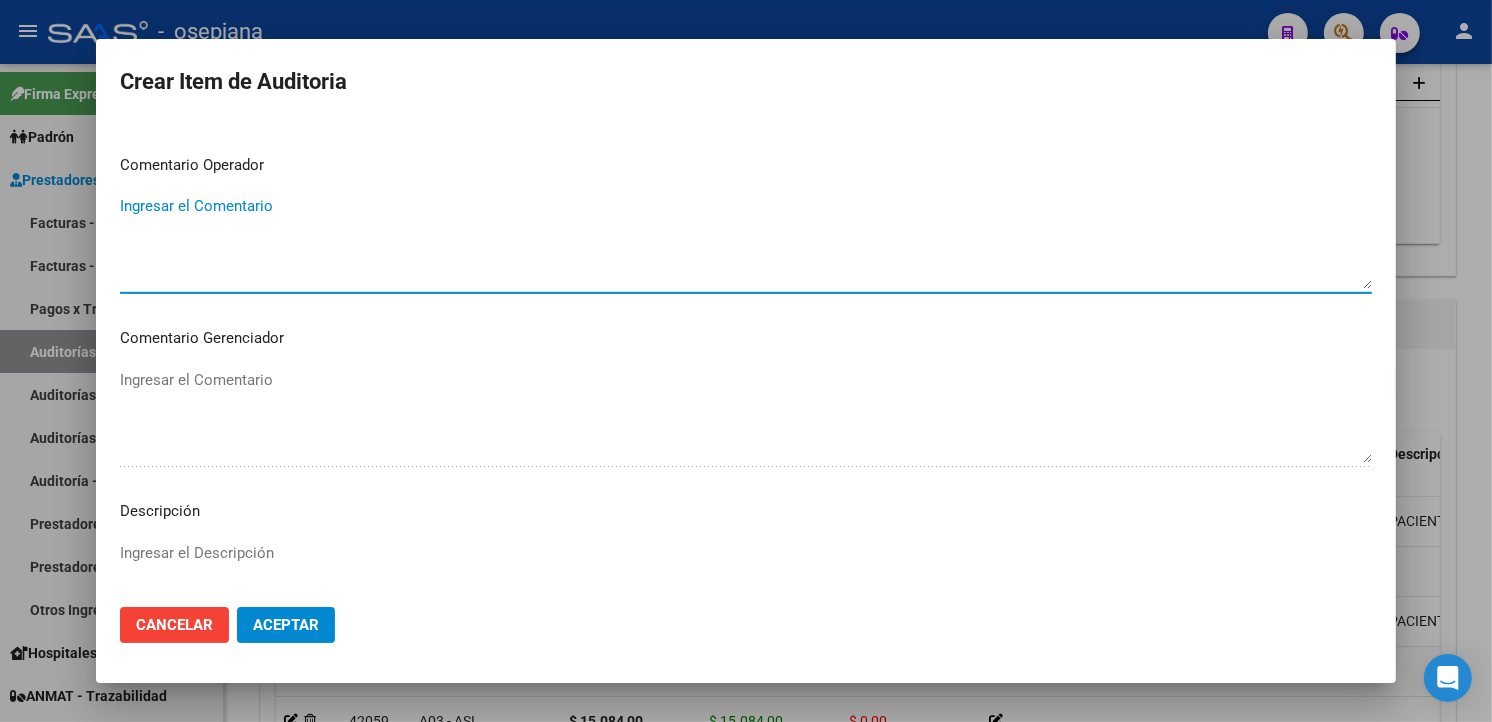 click on "Ingresar el Comentario" at bounding box center (746, 242) 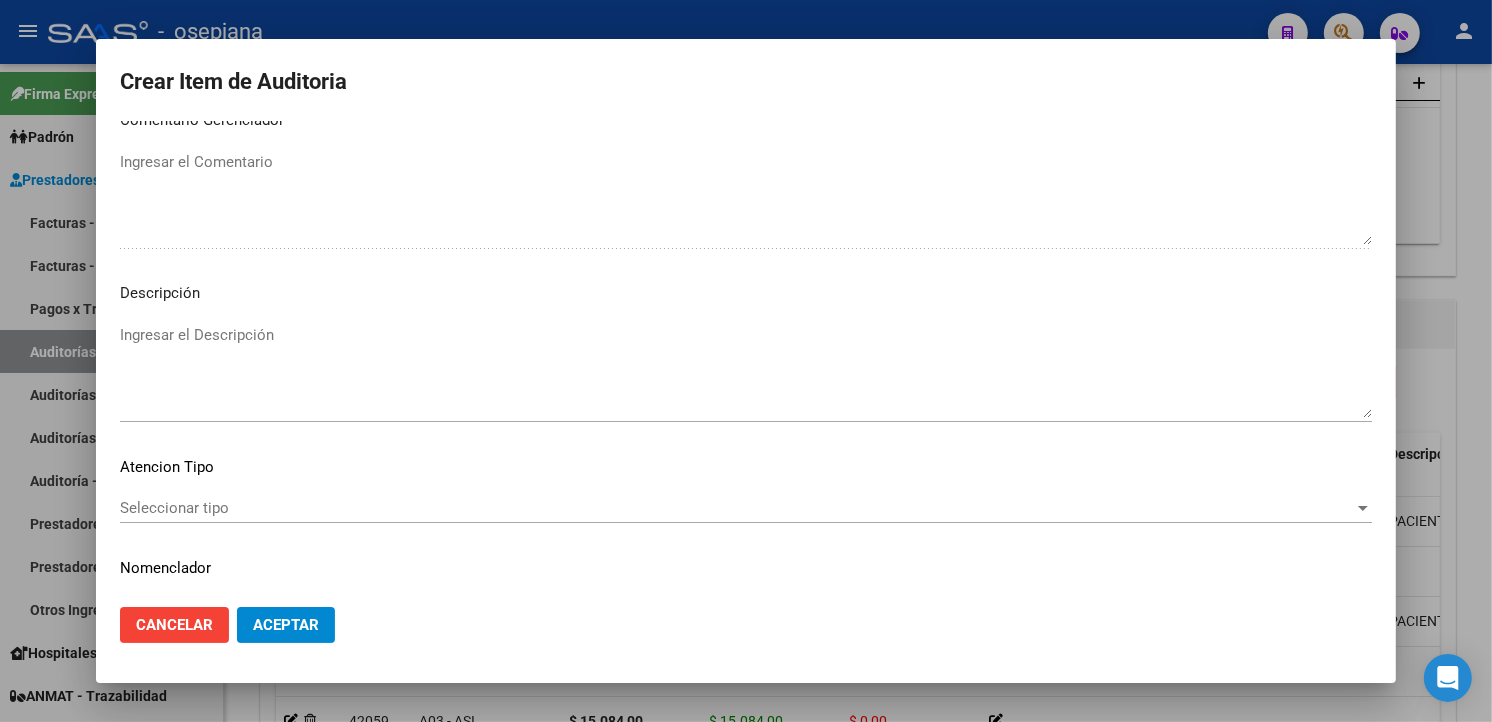 scroll, scrollTop: 1111, scrollLeft: 0, axis: vertical 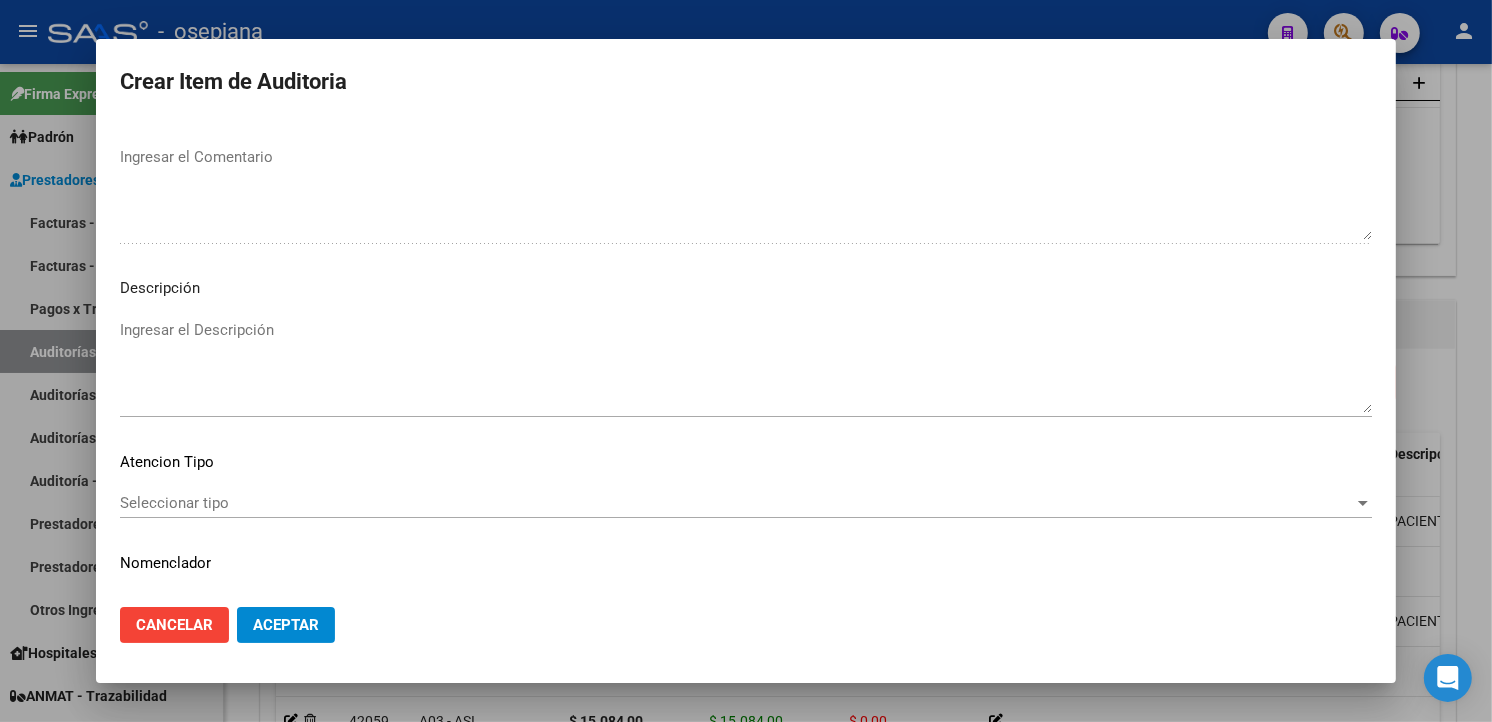 type on "FACTURAR A ASI" 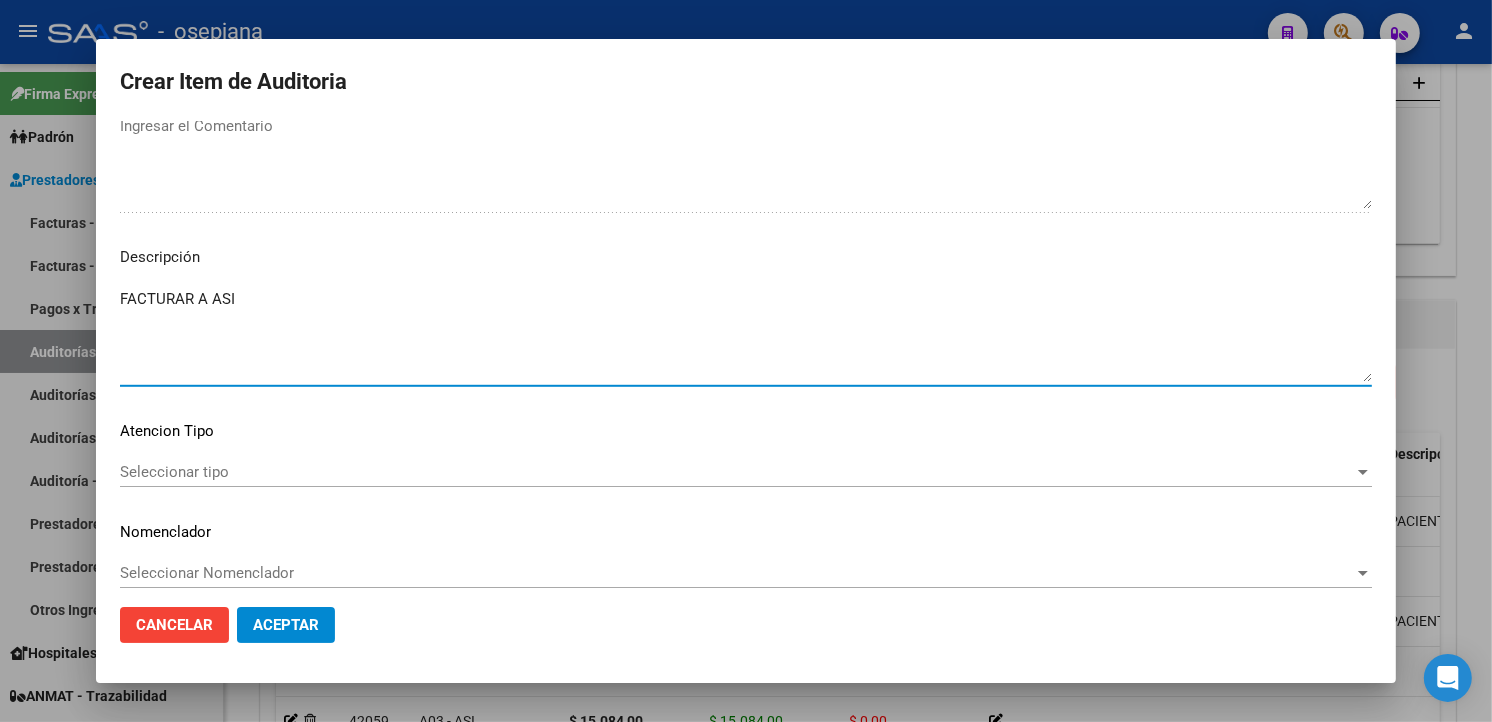 scroll, scrollTop: 1157, scrollLeft: 0, axis: vertical 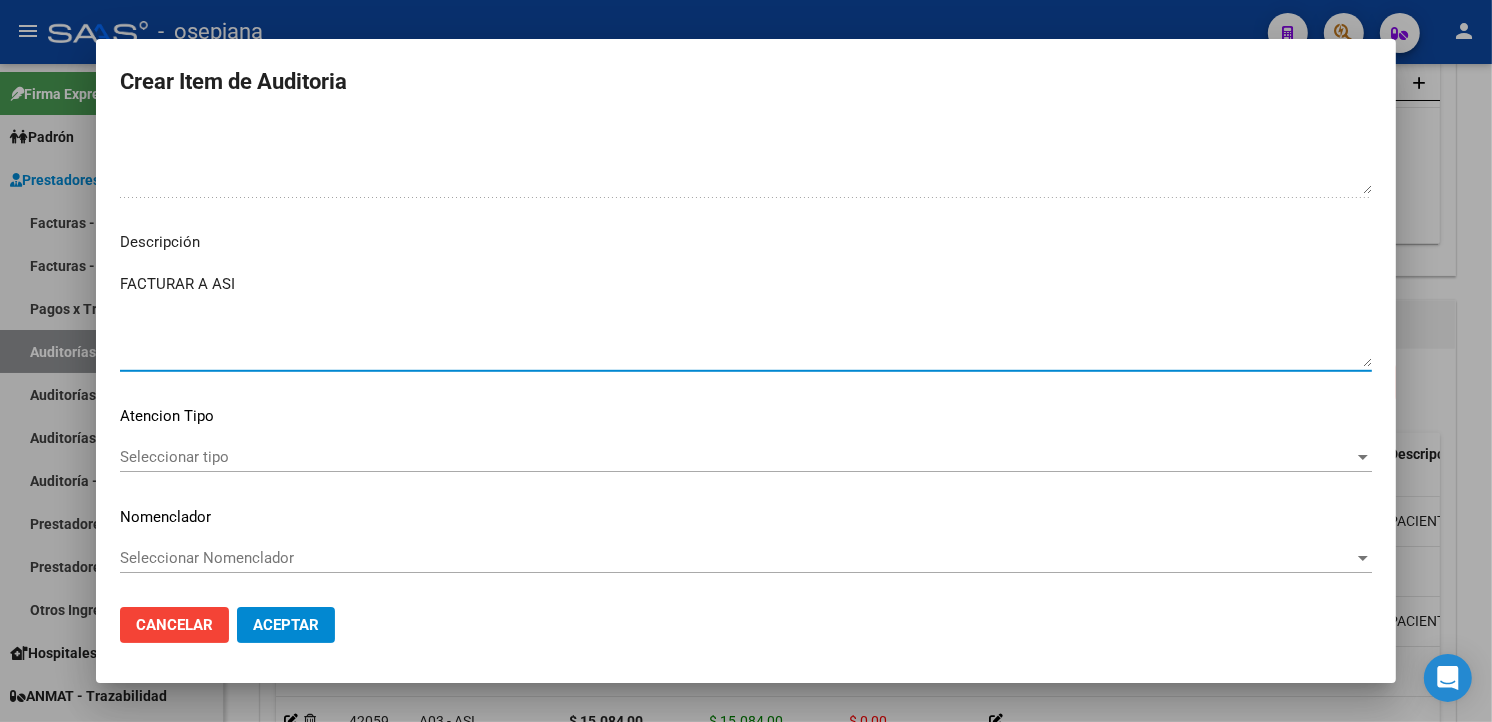 type on "FACTURAR A ASI" 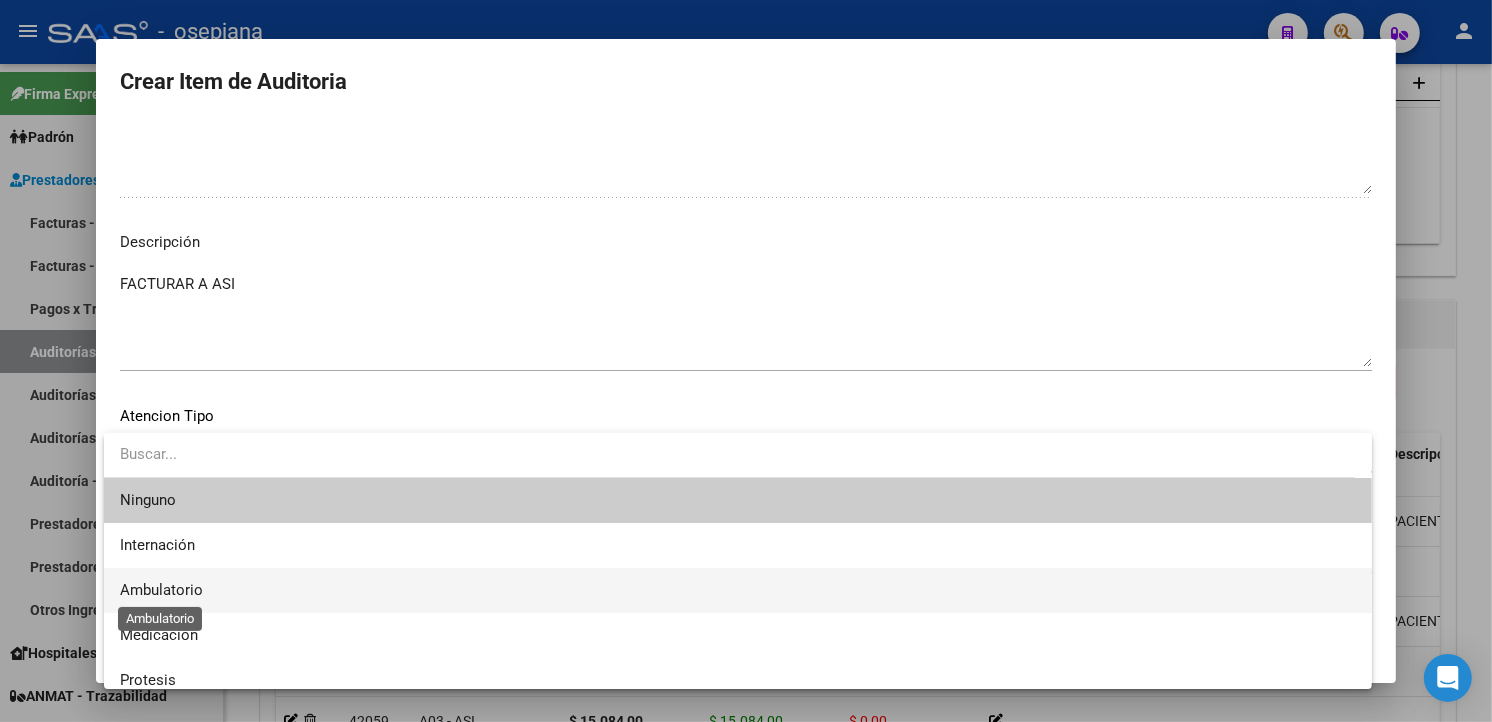 drag, startPoint x: 150, startPoint y: 590, endPoint x: 164, endPoint y: 577, distance: 19.104973 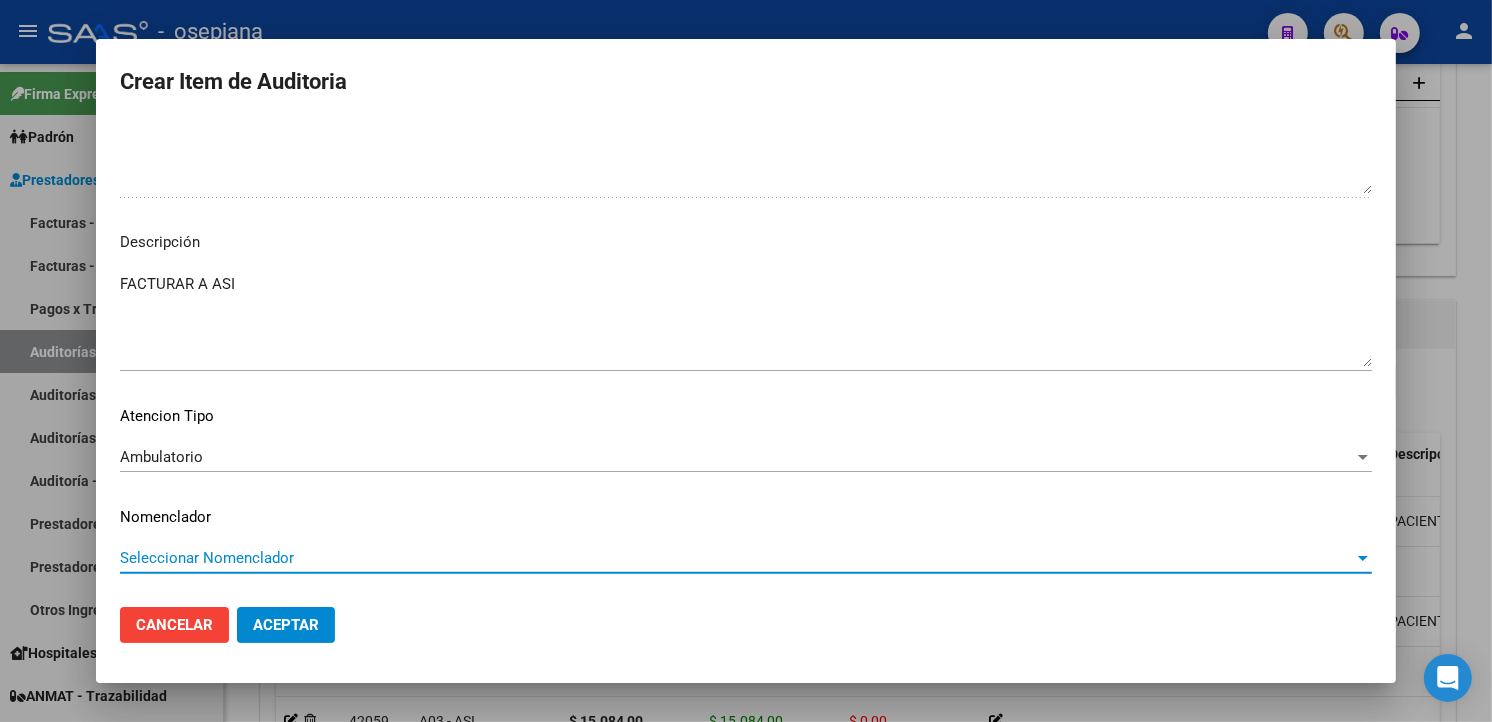 click on "Seleccionar Nomenclador" at bounding box center (737, 558) 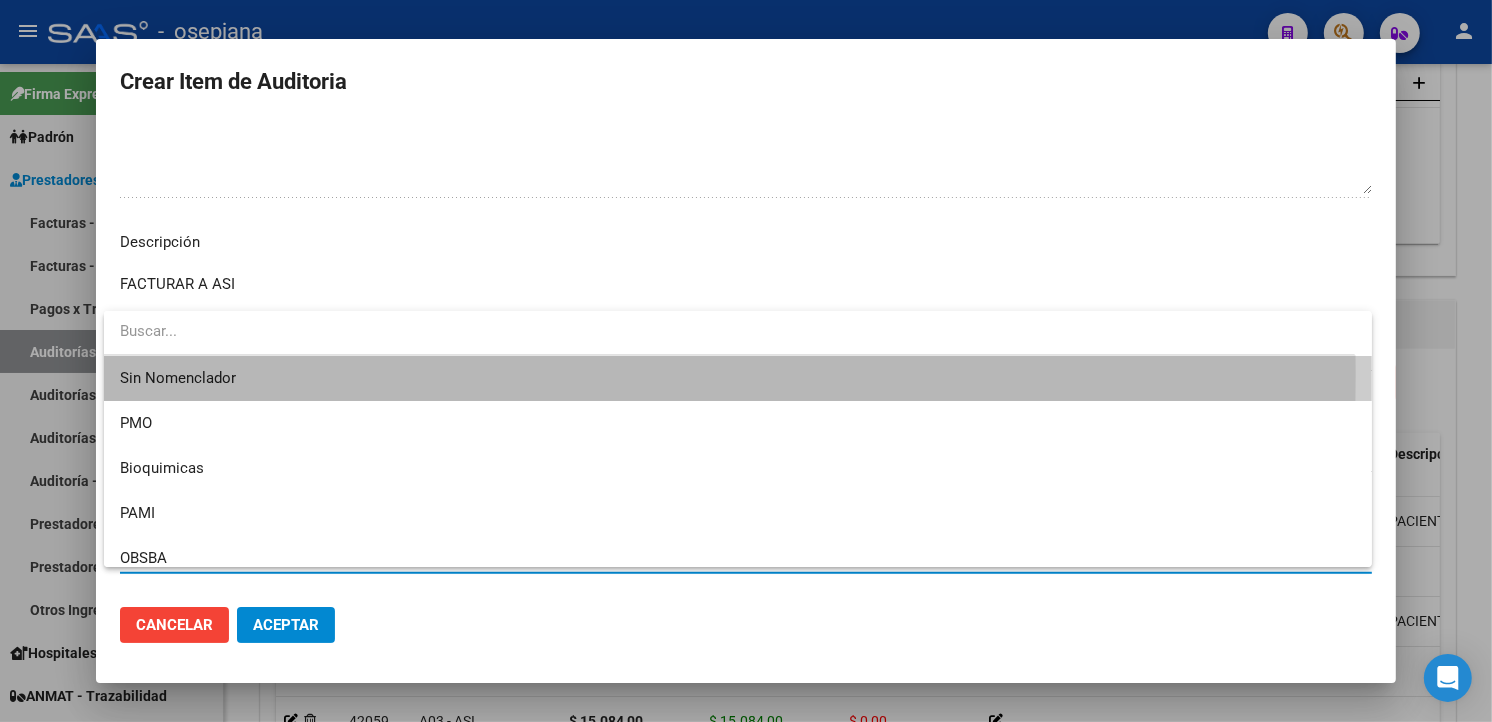 click on "Sin Nomenclador" at bounding box center (738, 378) 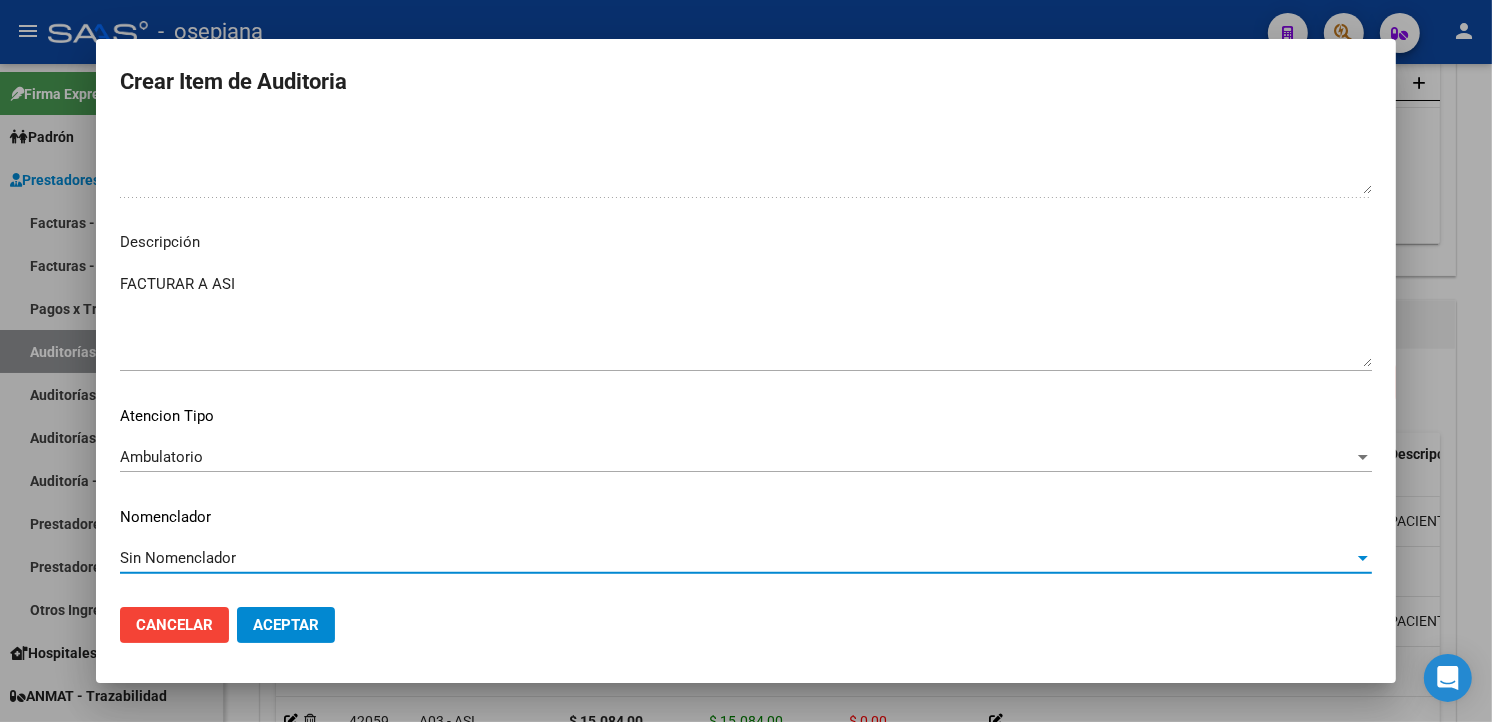 click on "Aceptar" 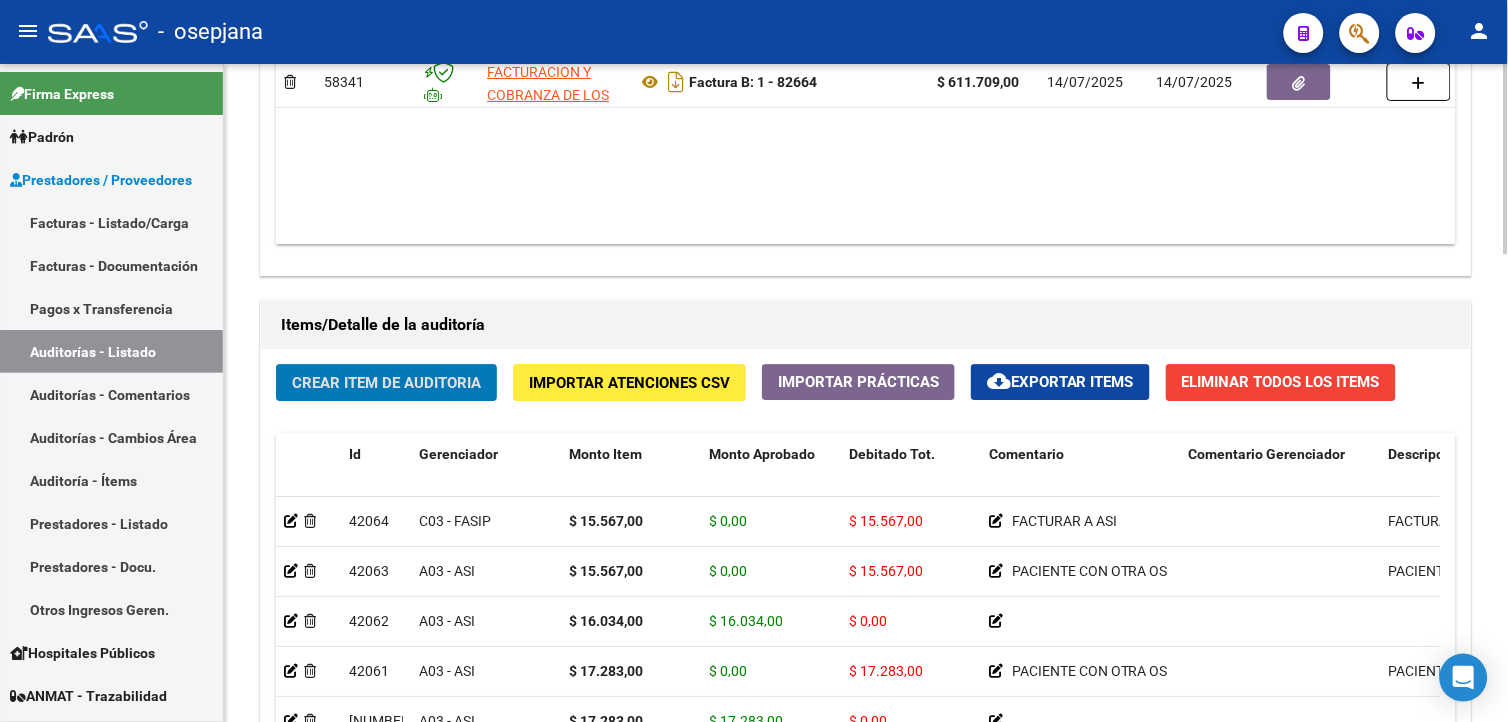 click on "Crear Item de Auditoria" 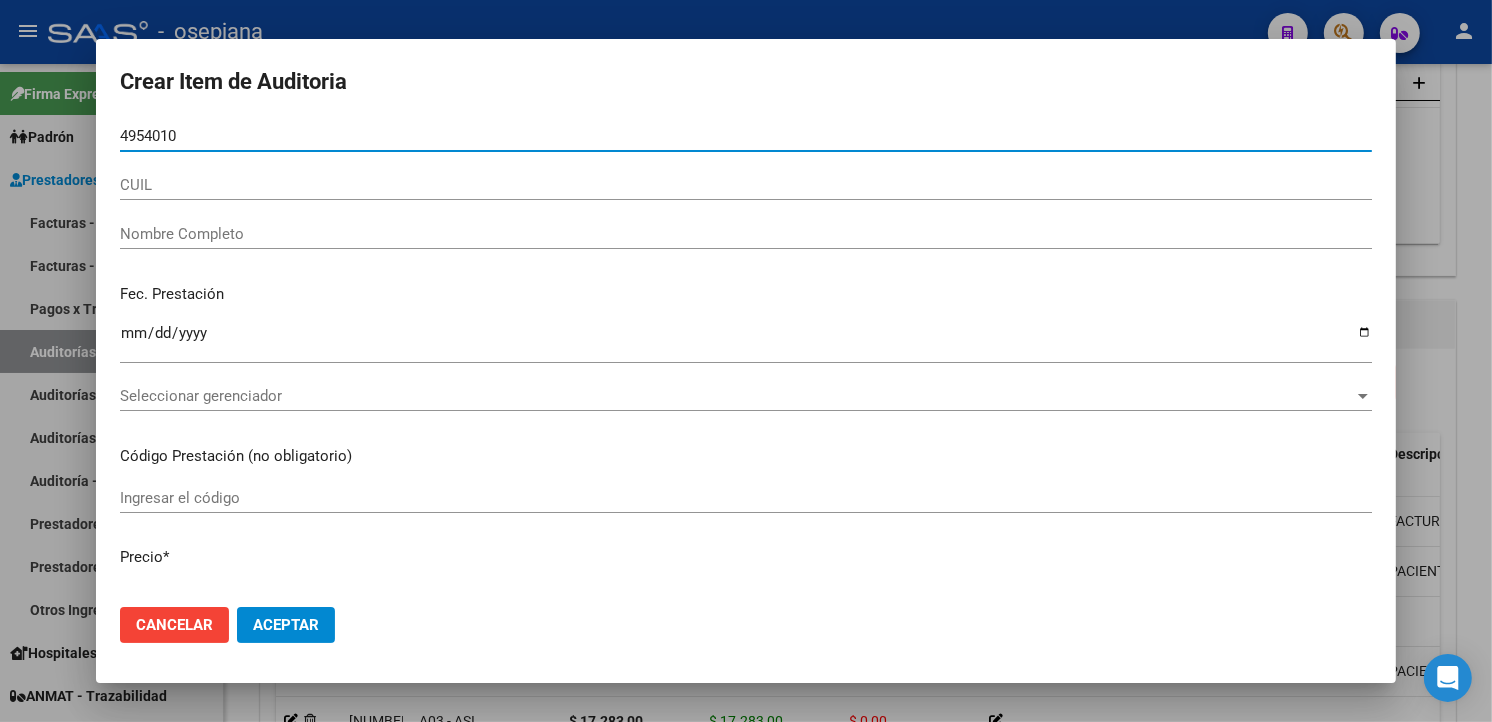 type on "49540109" 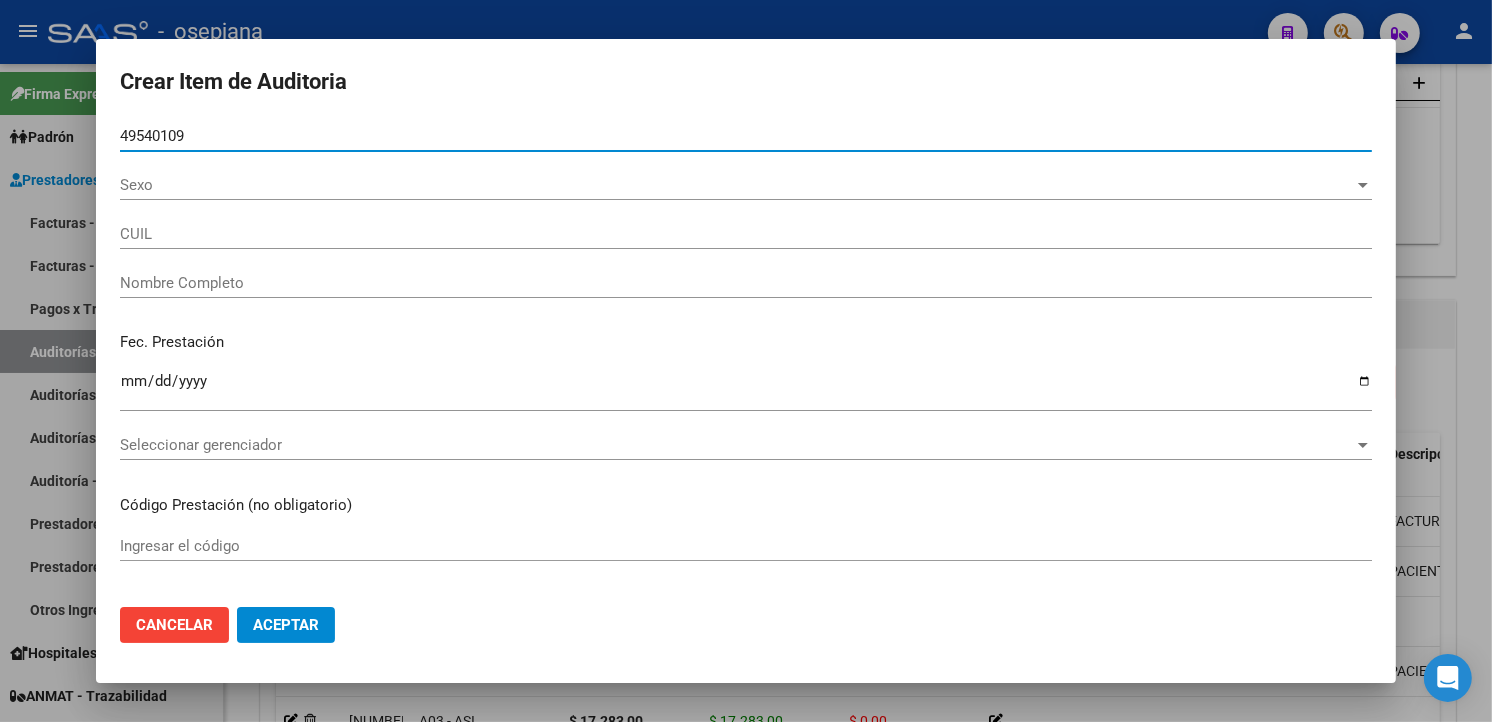 type on "[DOCUMENT_NUMBER]" 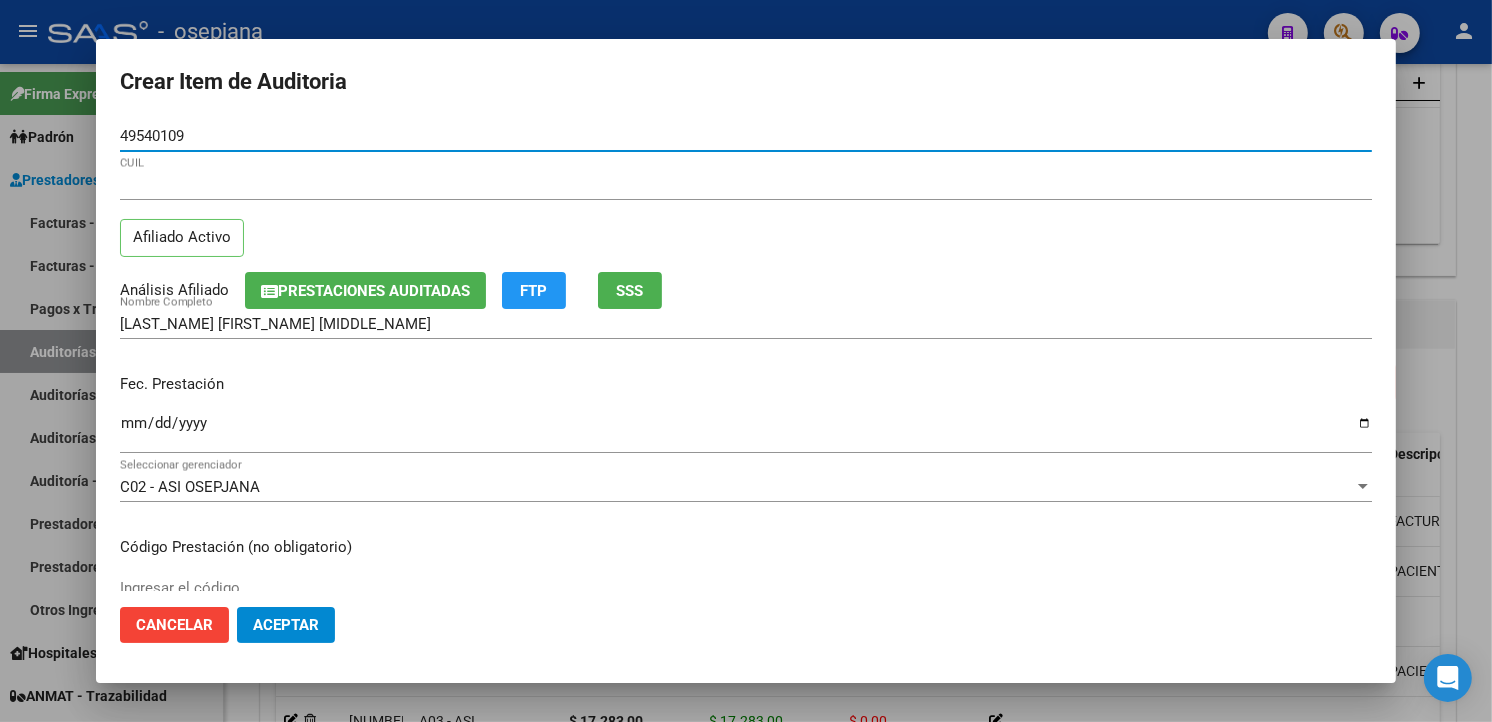 type on "49540109" 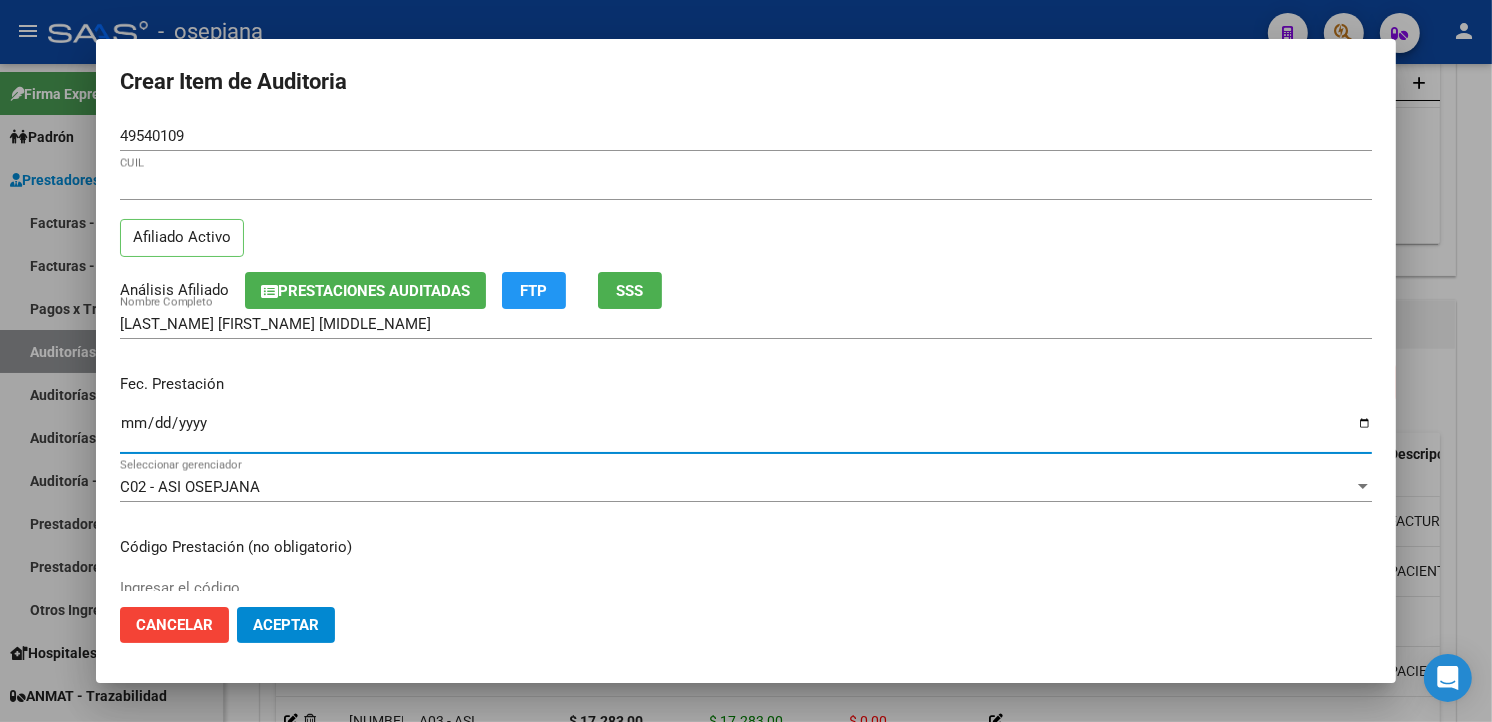 drag, startPoint x: 136, startPoint y: 427, endPoint x: 307, endPoint y: 404, distance: 172.53986 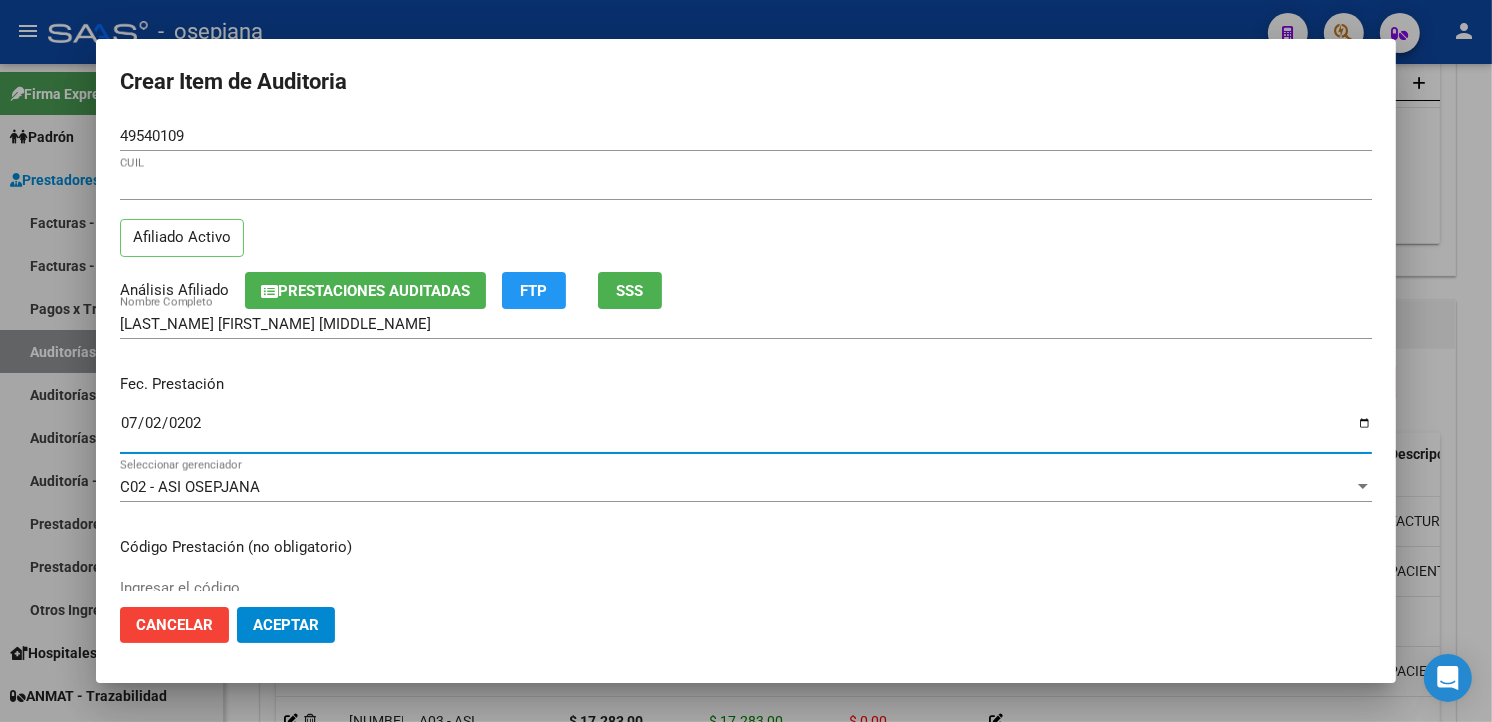 type on "[DATE]" 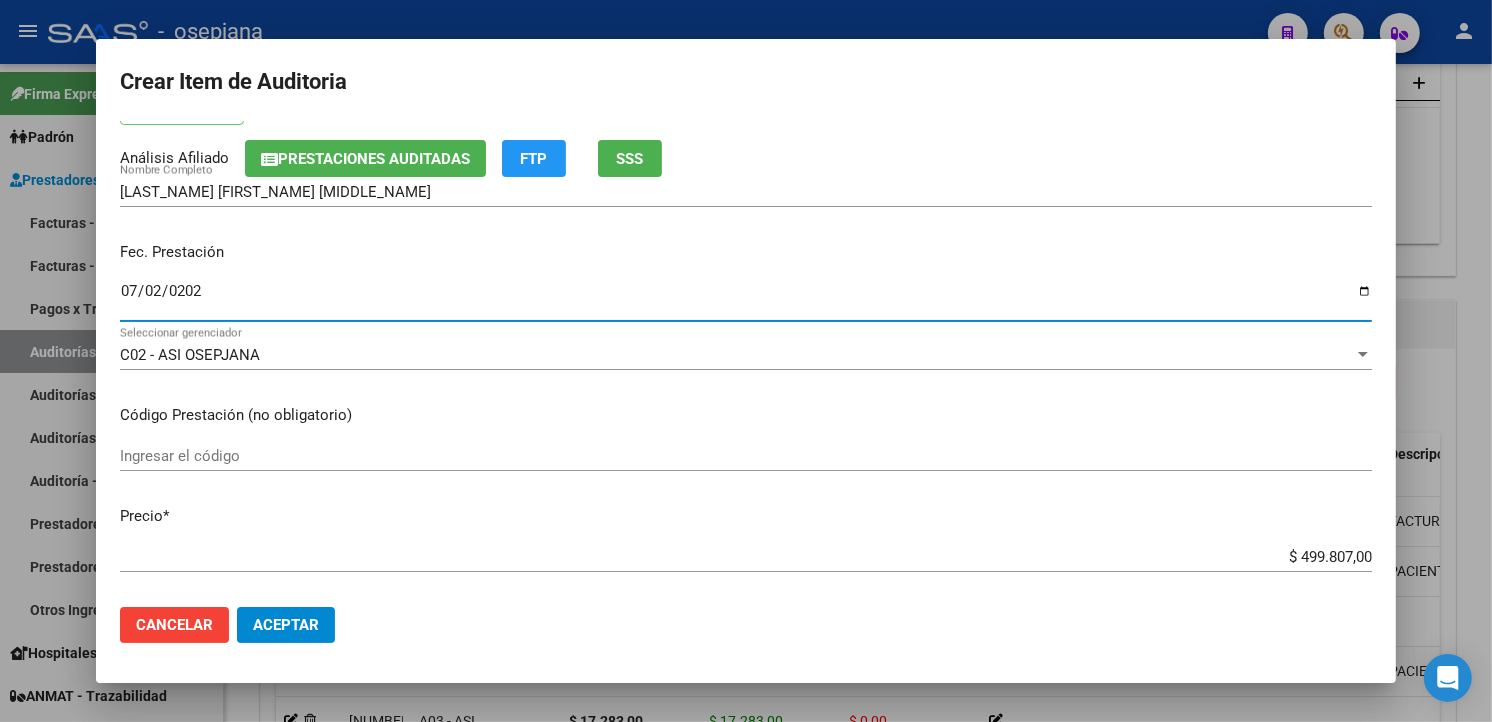 scroll, scrollTop: 333, scrollLeft: 0, axis: vertical 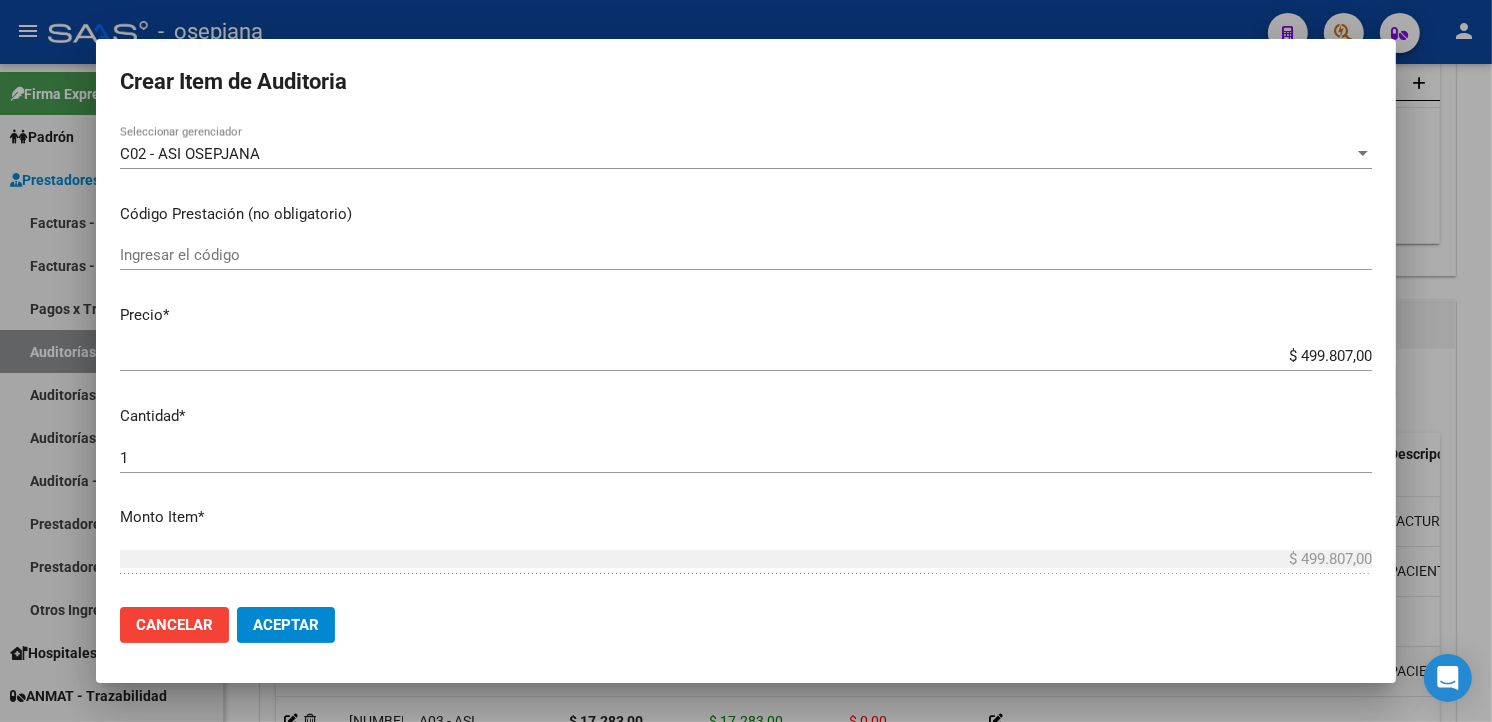 drag, startPoint x: 1247, startPoint y: 357, endPoint x: 1477, endPoint y: 337, distance: 230.86794 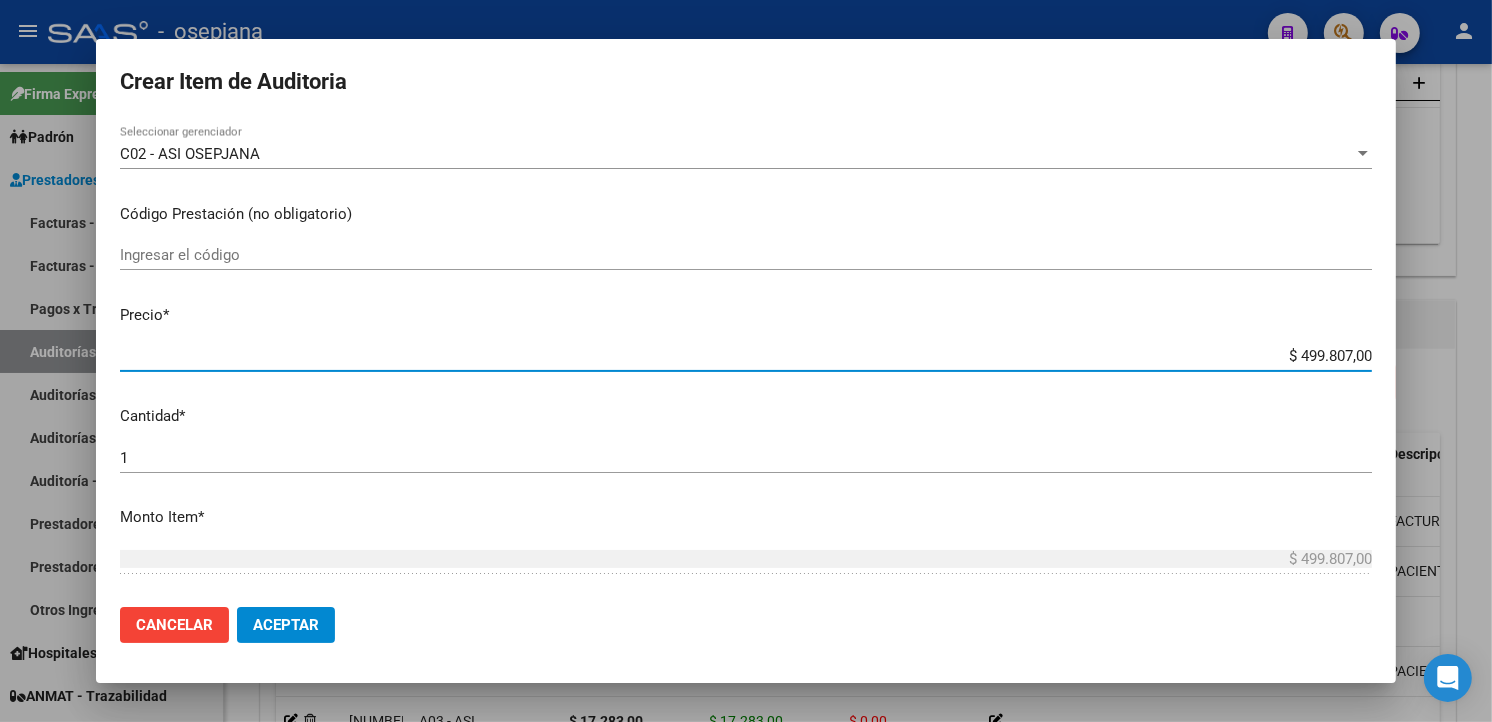 type on "$ 0,04" 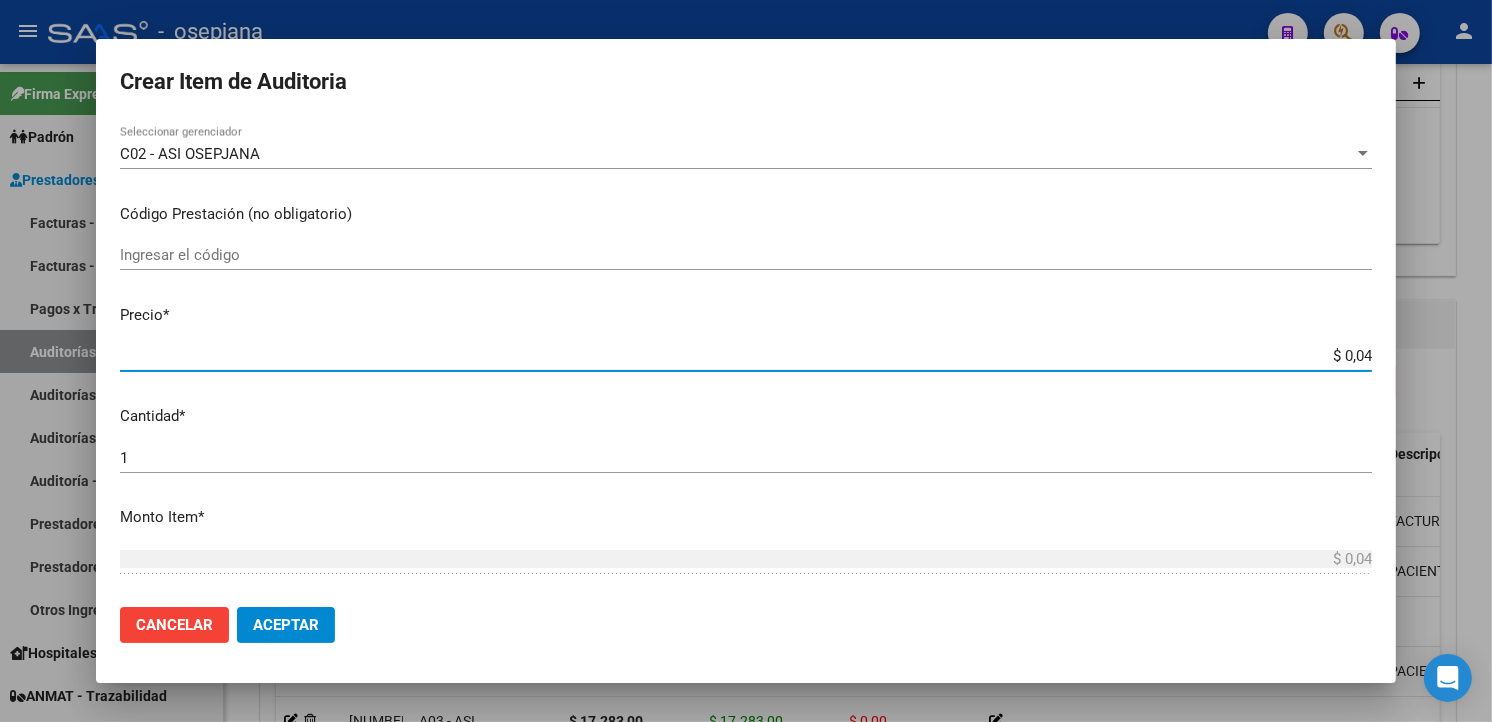 type on "$ 0,42" 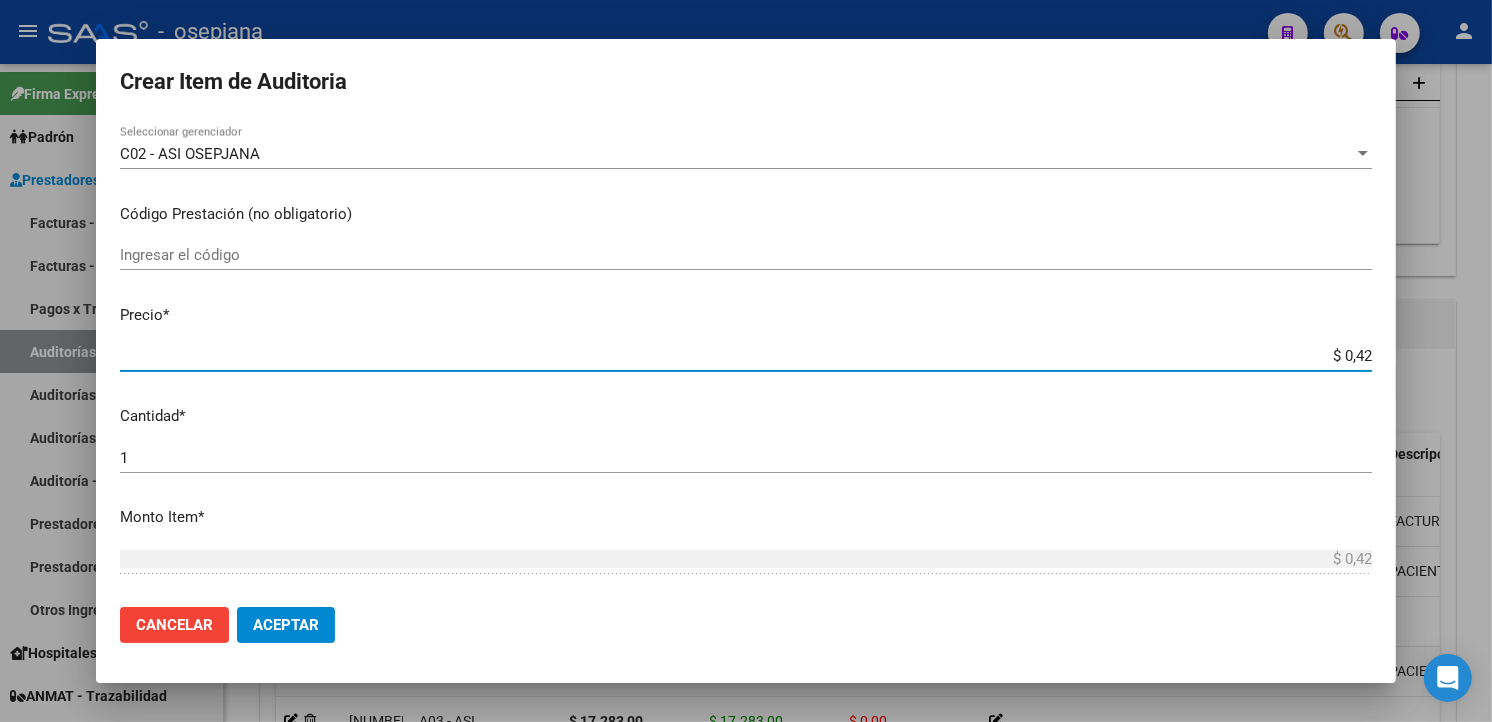 type on "$ 4,26" 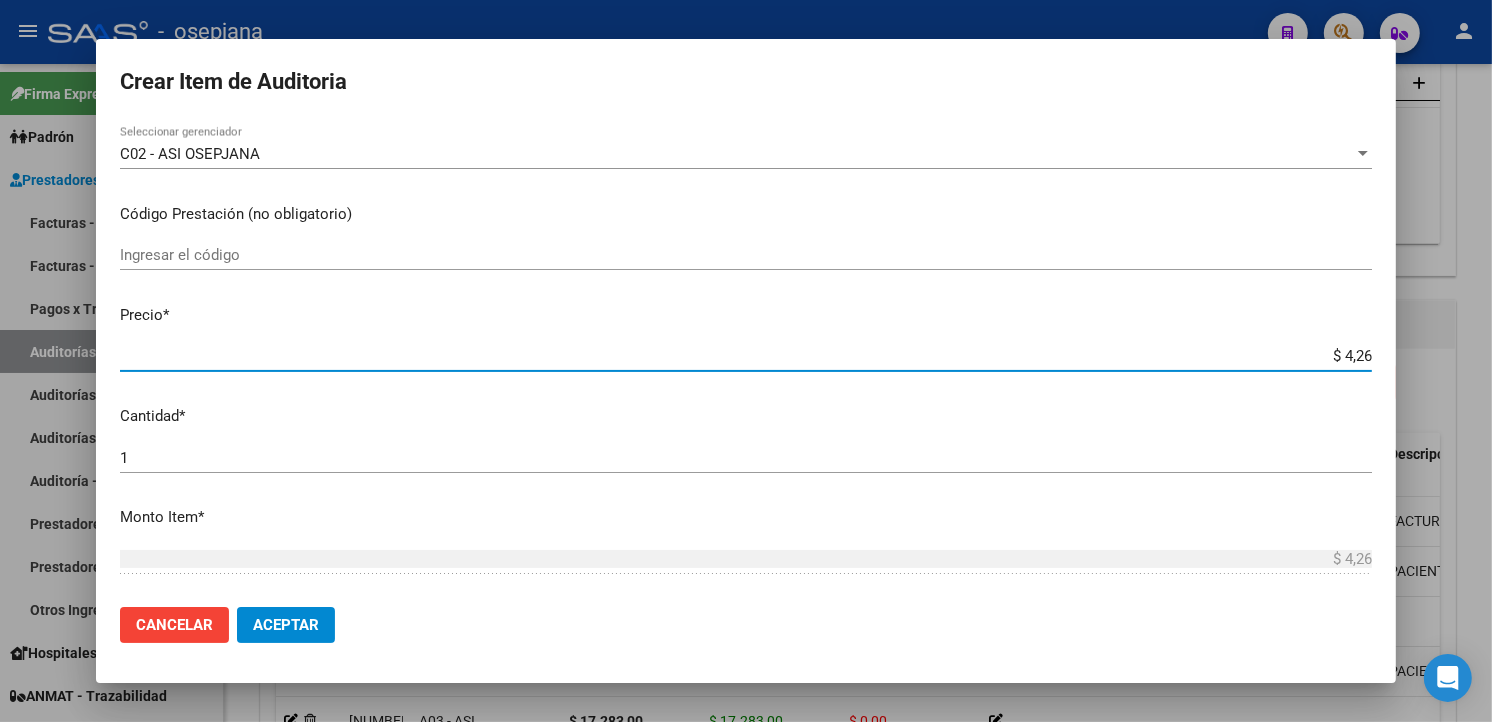 type on "$ 42,64" 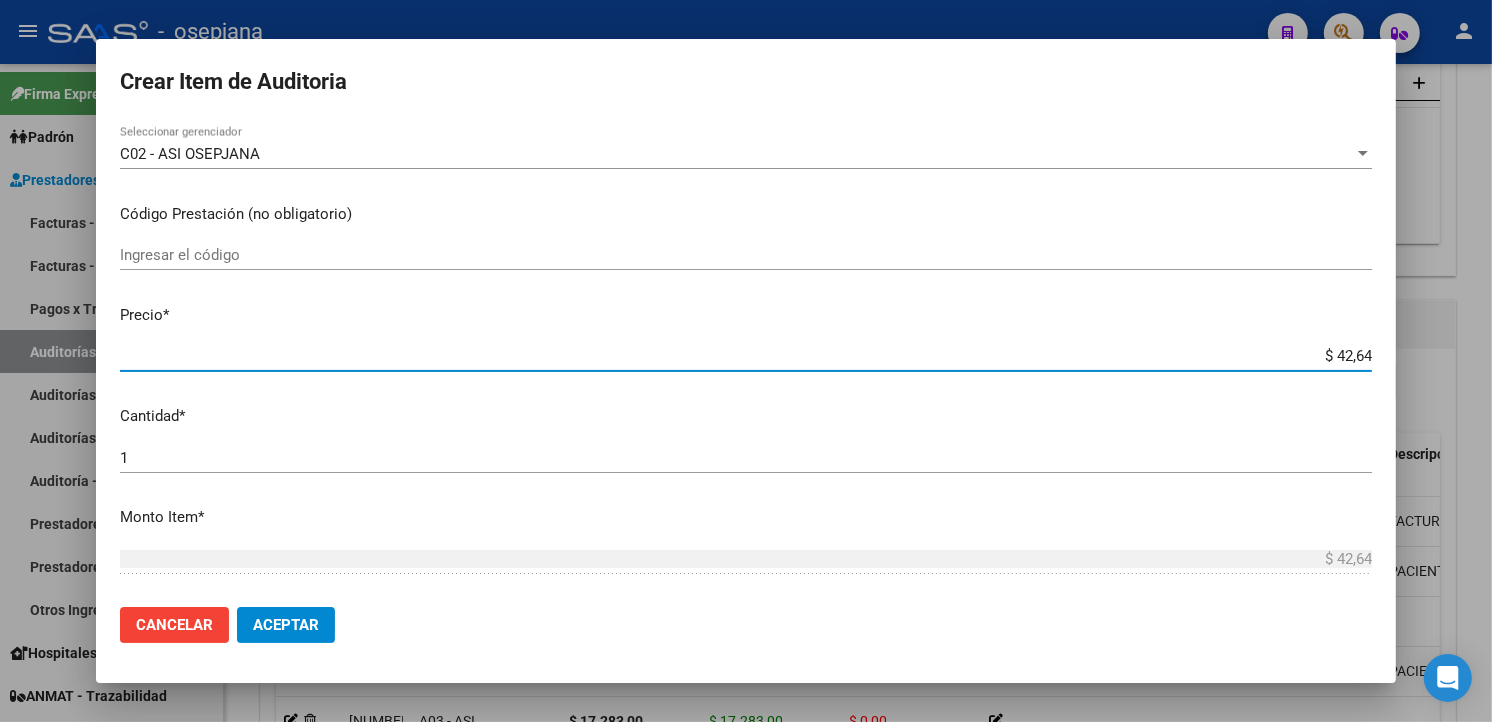 type on "$ 426,40" 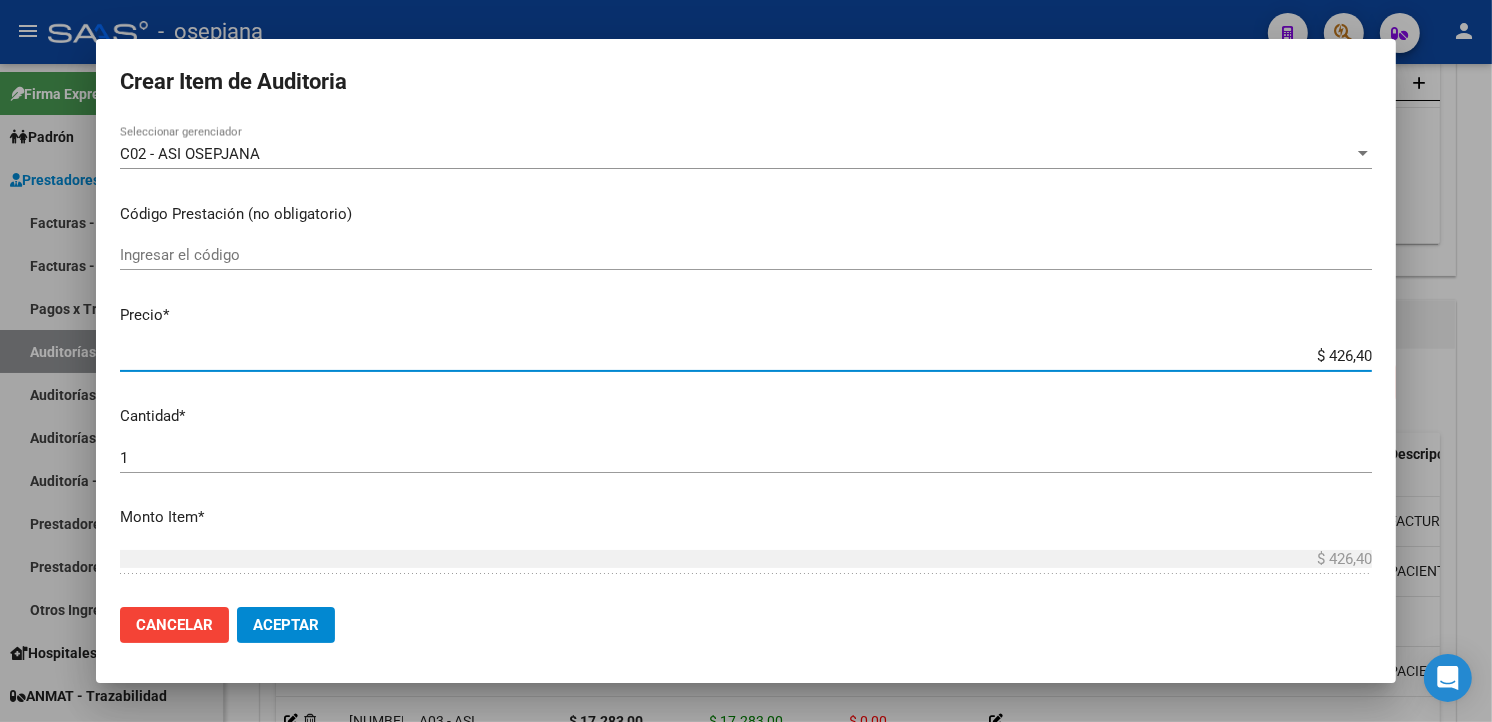 type on "$ 4.264,00" 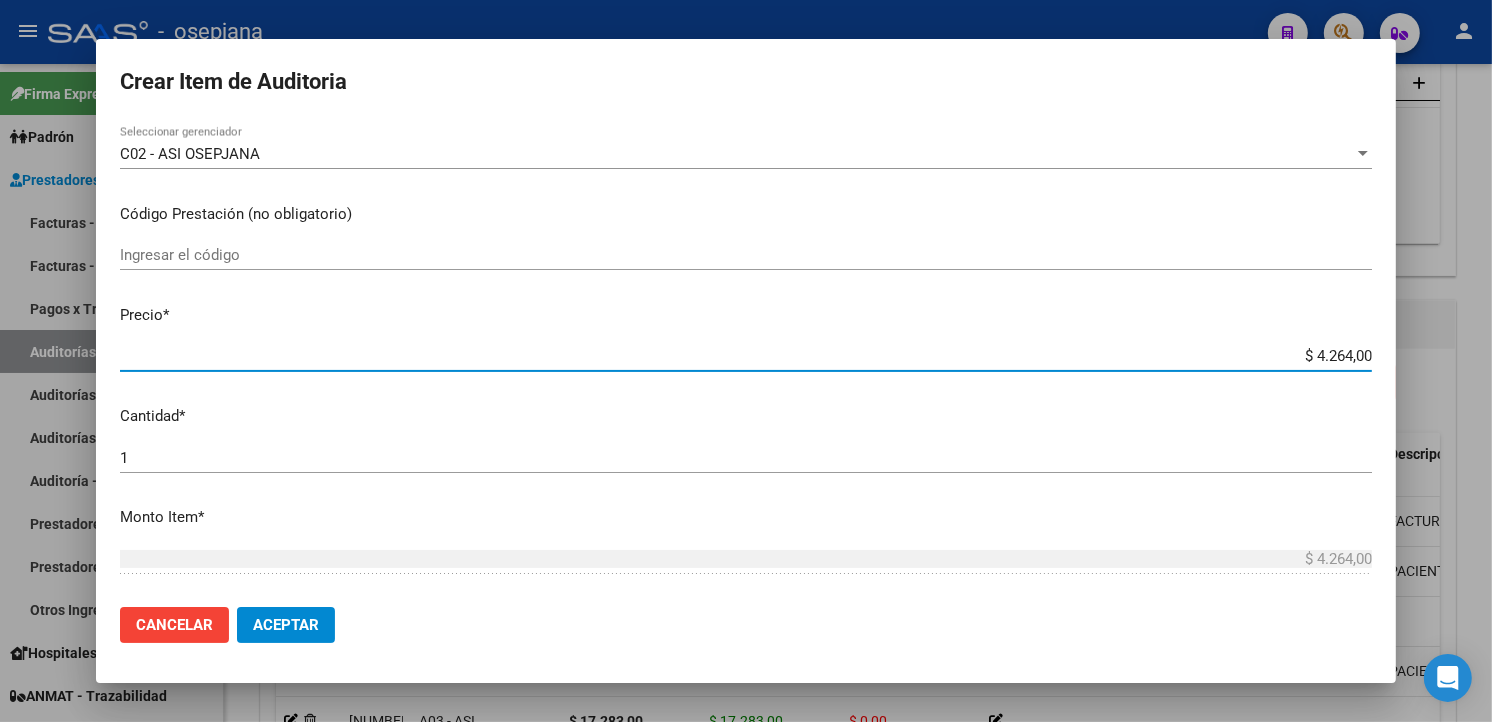type on "$ 42.640,00" 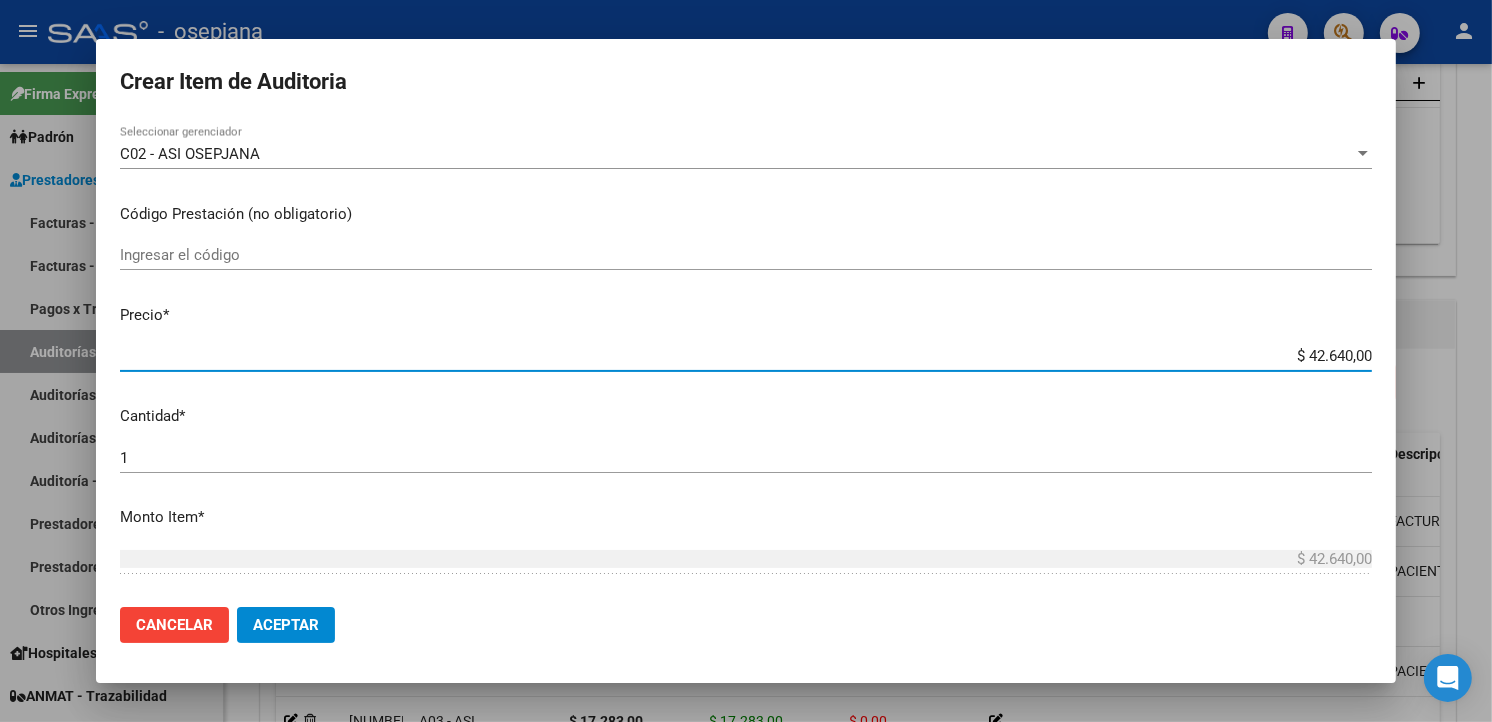 type on "$ 4.264,00" 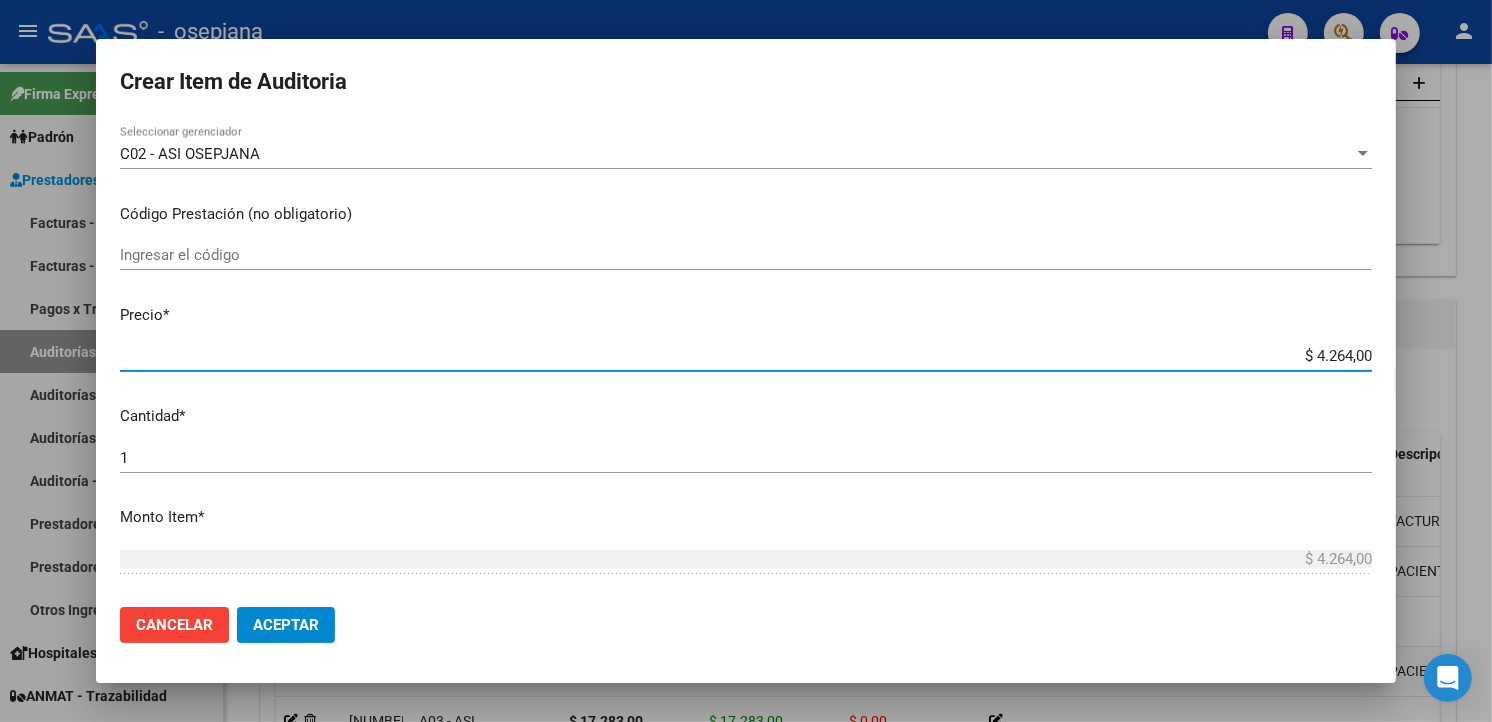 type on "$ 426,40" 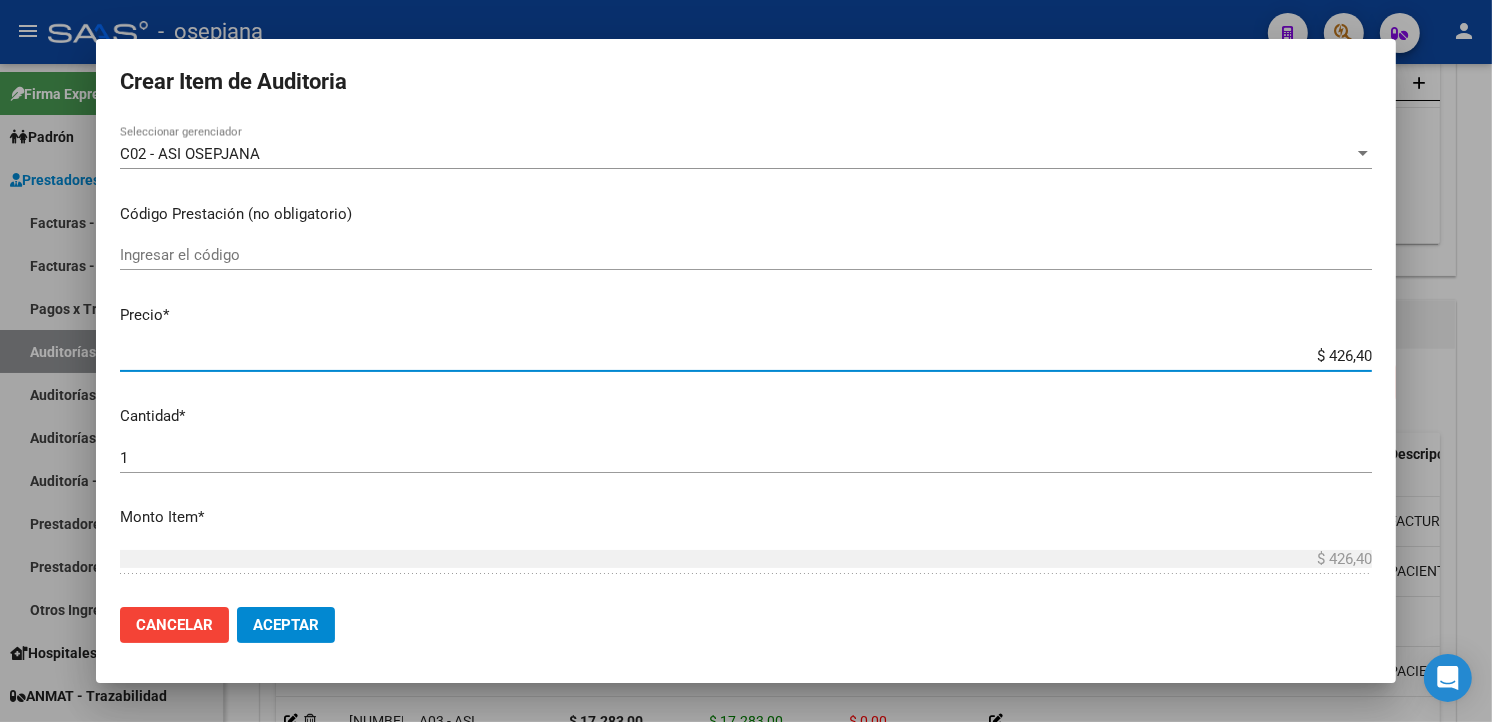 type on "$ 42,64" 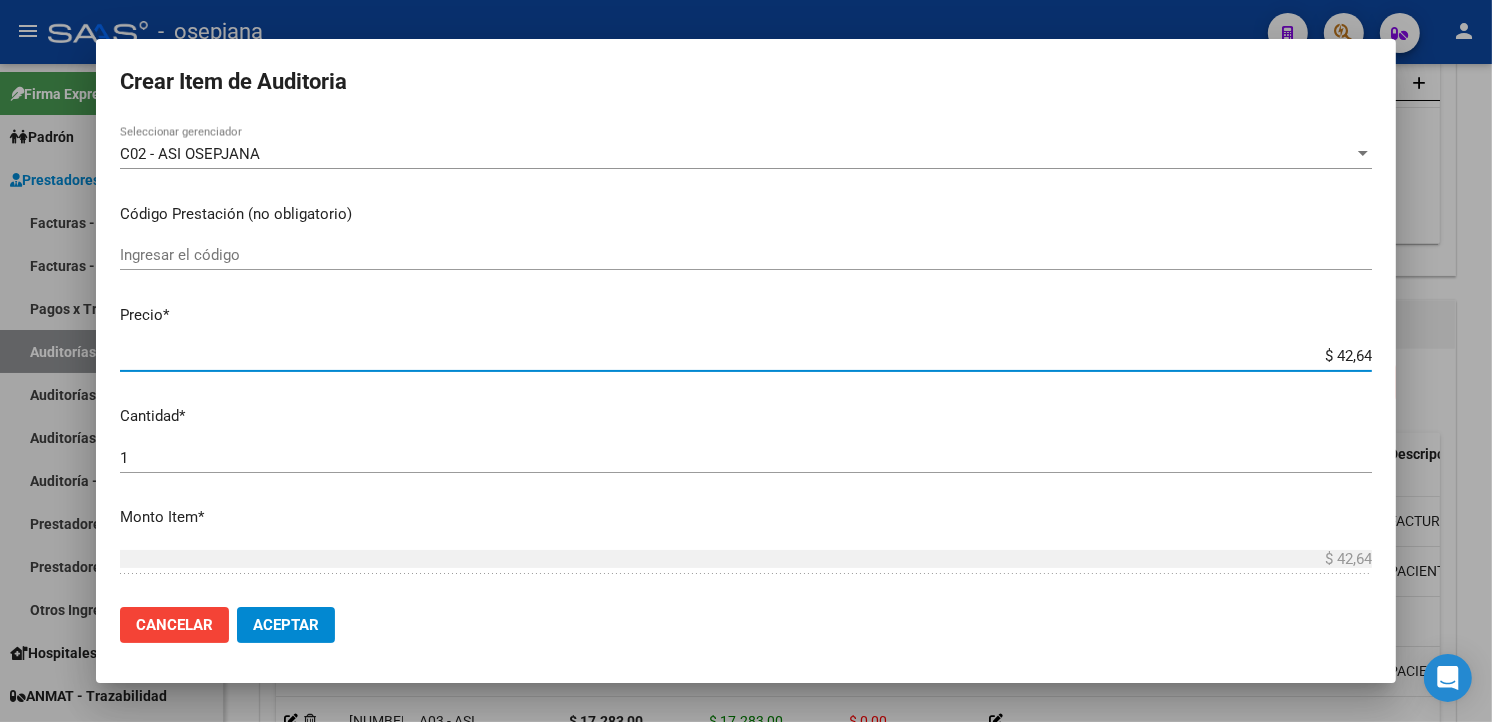 type on "$ 4,26" 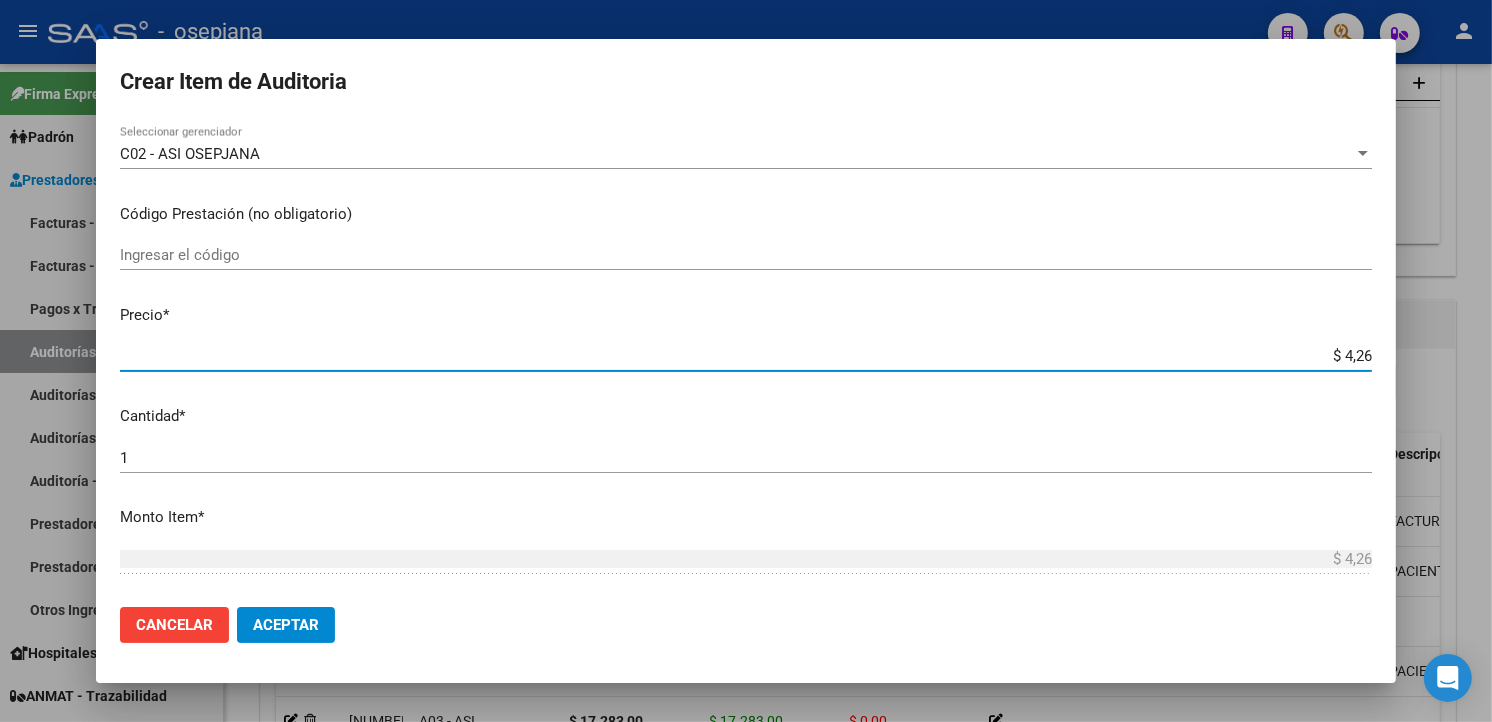 type on "$ 42,61" 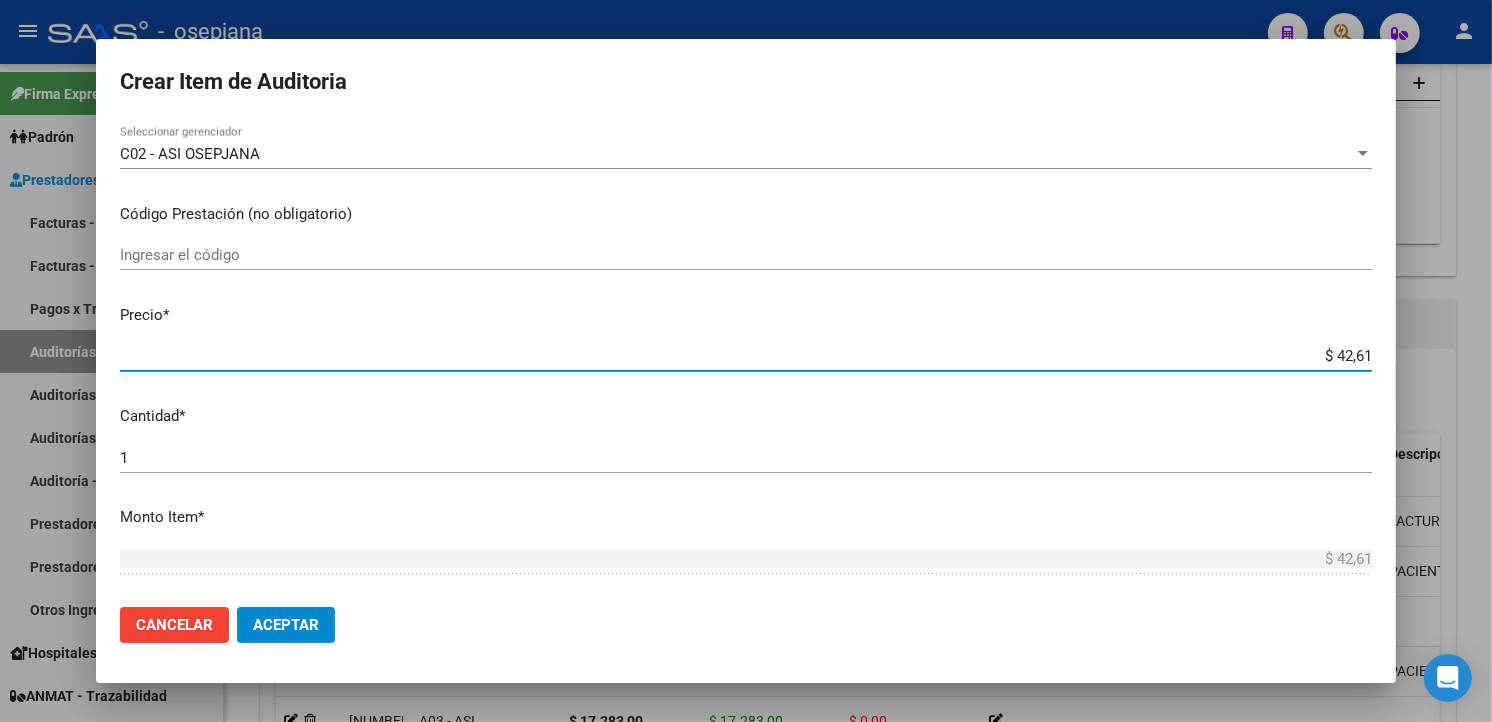 type on "$ 426,10" 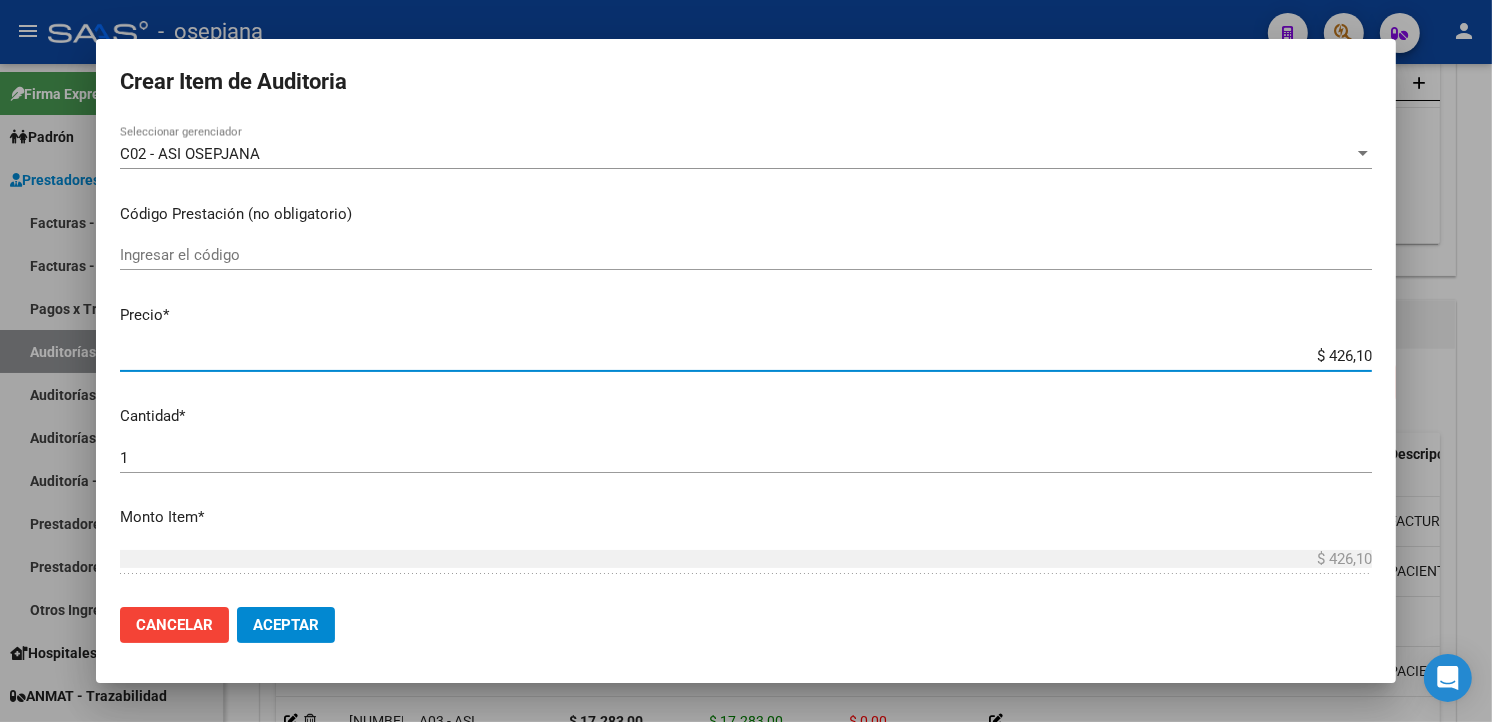 type on "$ 4.261,00" 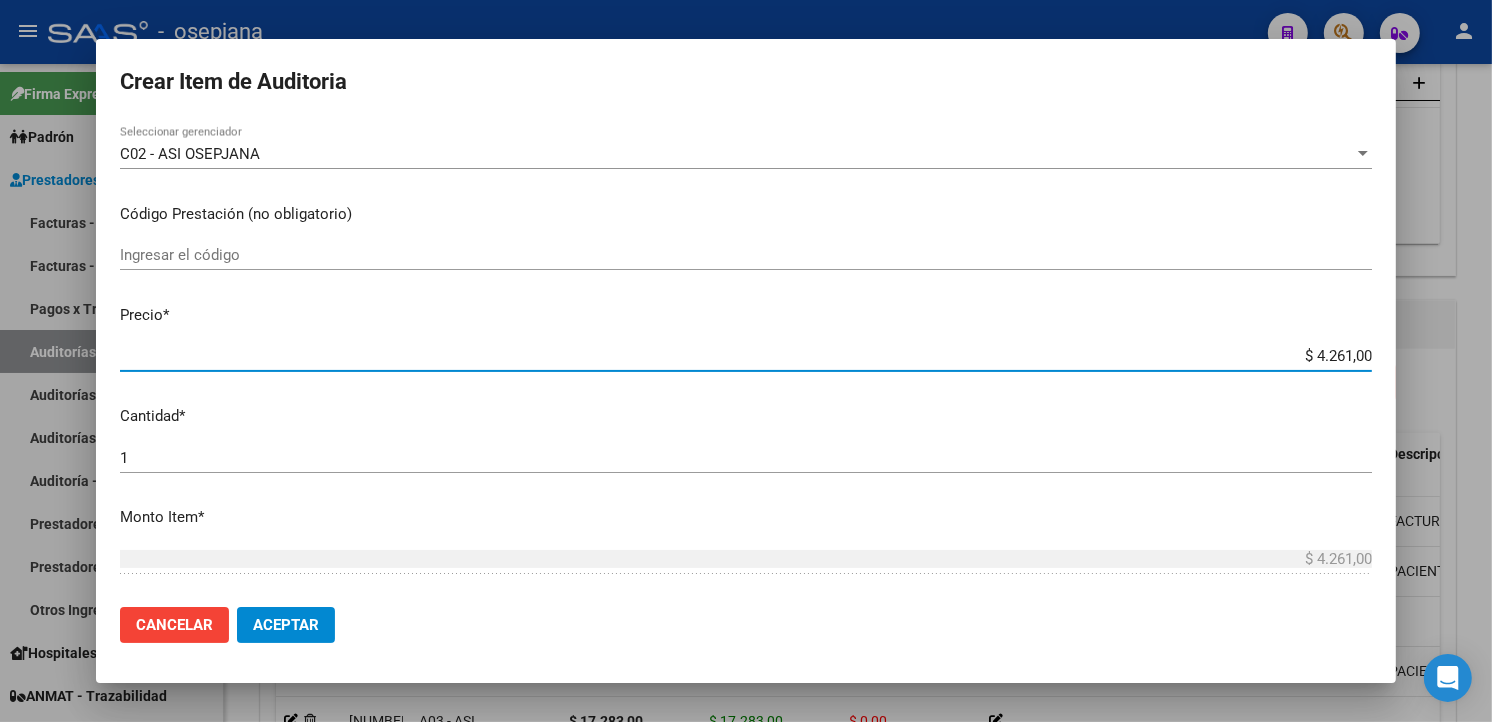 type on "$ 42.610,00" 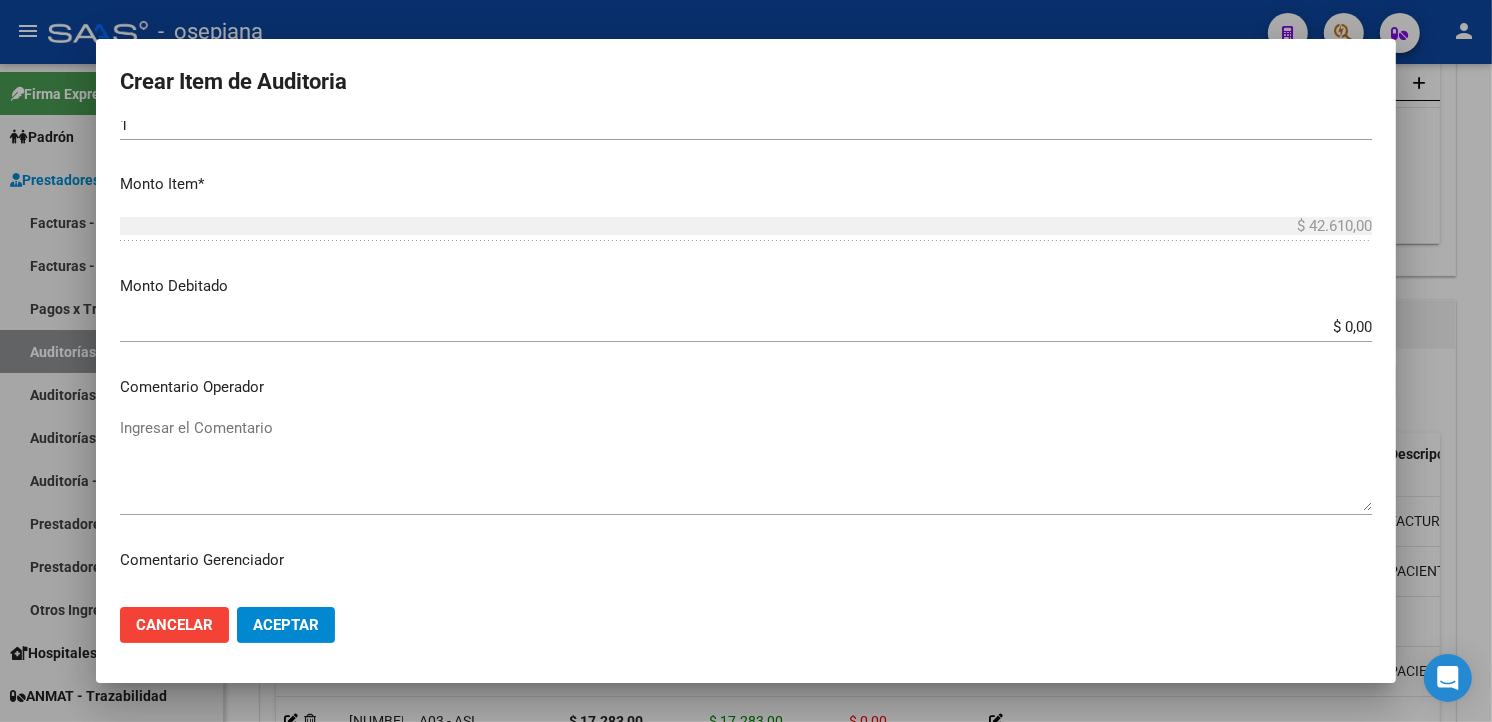 scroll, scrollTop: 1157, scrollLeft: 0, axis: vertical 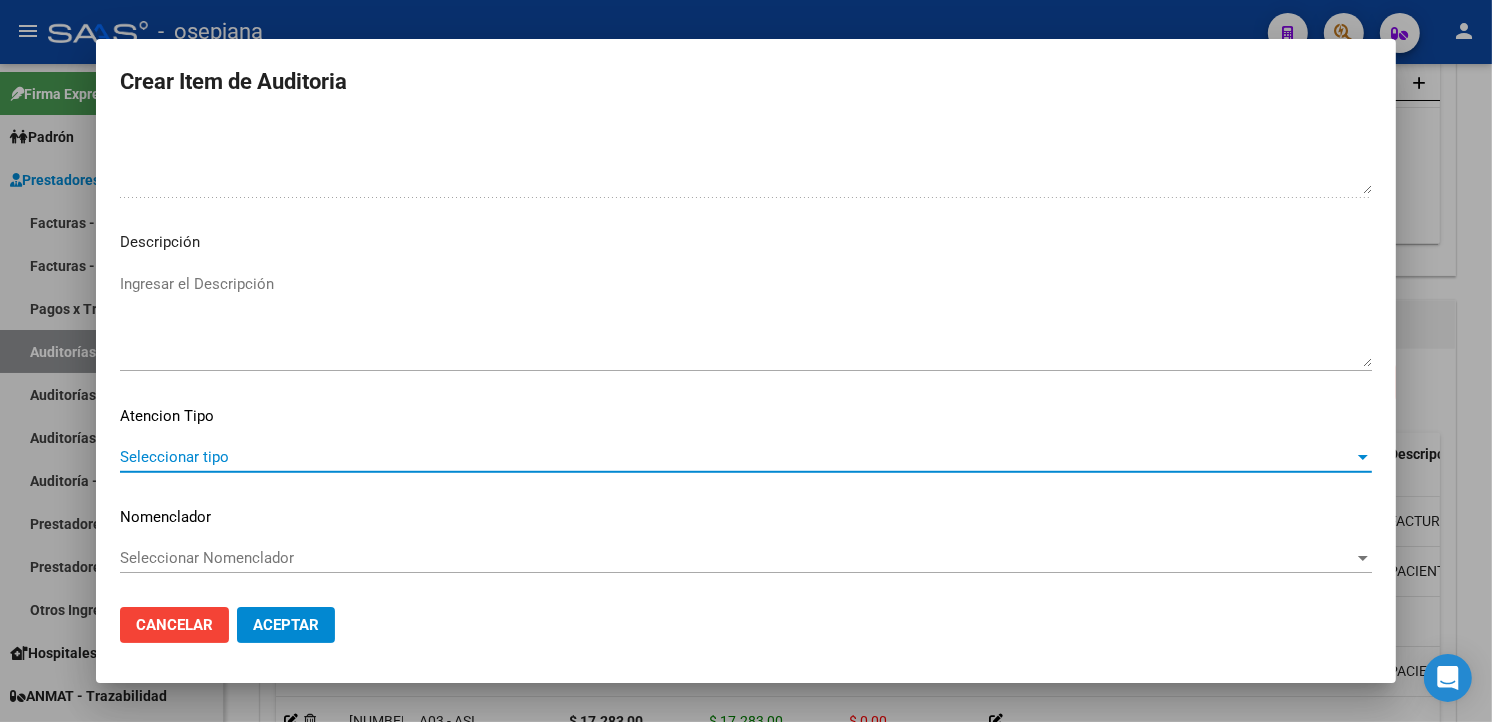 click on "Seleccionar tipo" at bounding box center (737, 457) 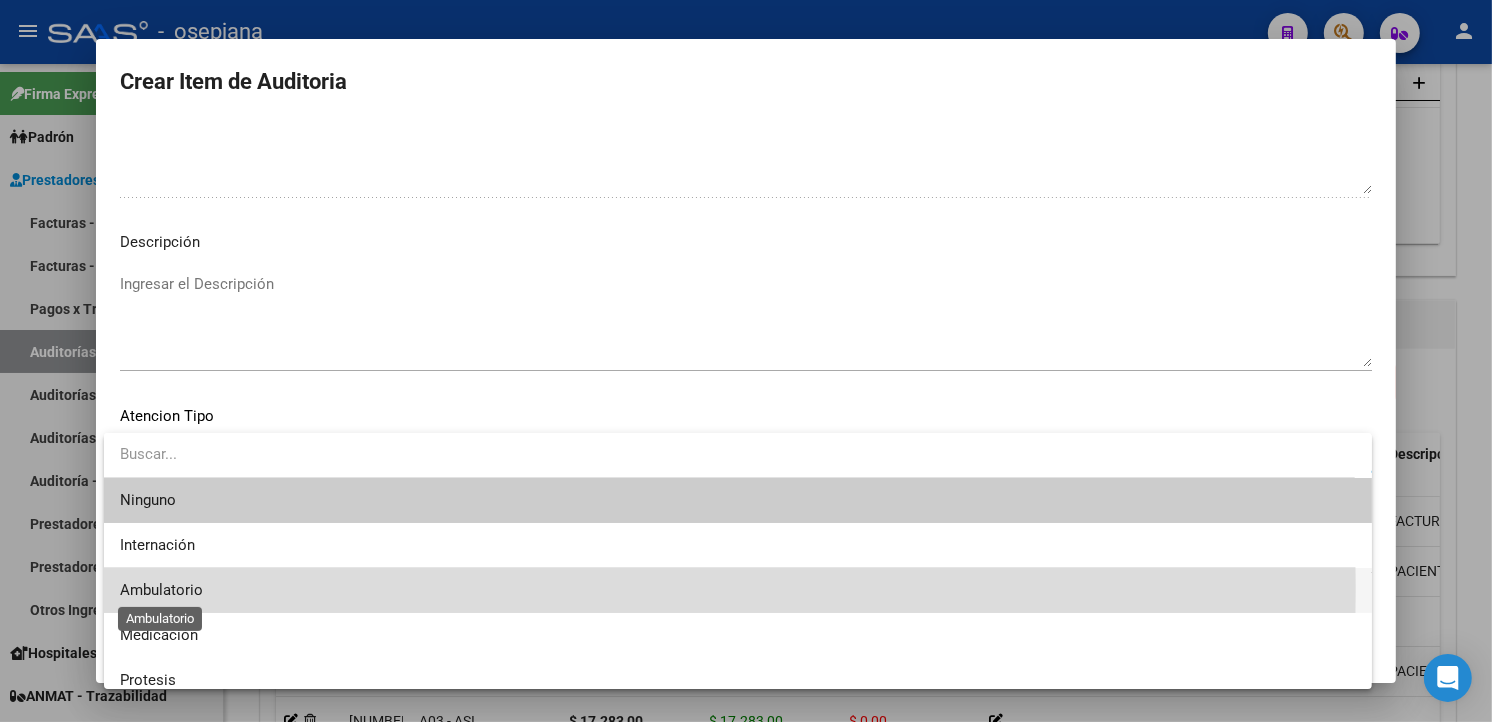 click on "Ambulatorio" at bounding box center (161, 590) 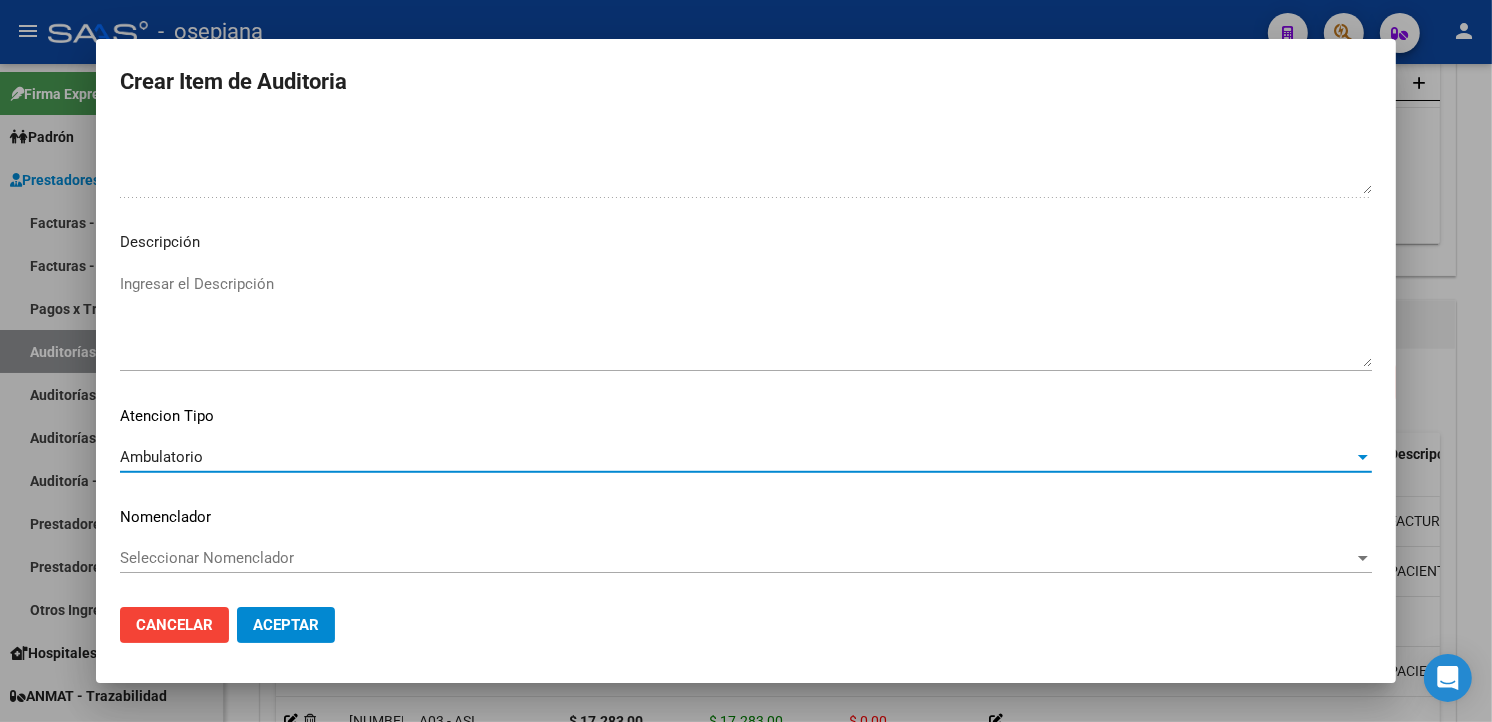 drag, startPoint x: 157, startPoint y: 586, endPoint x: 158, endPoint y: 552, distance: 34.0147 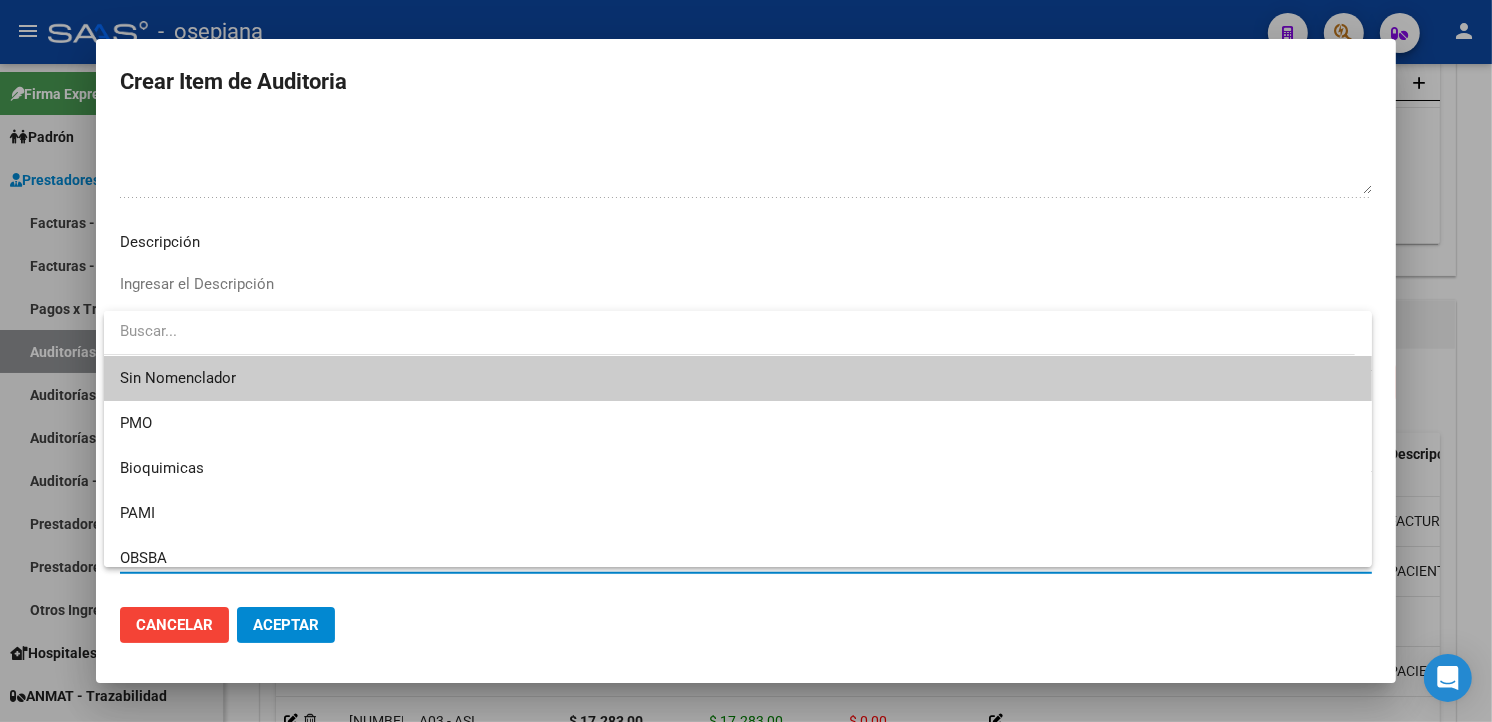 click on "Sin Nomenclador" at bounding box center [738, 378] 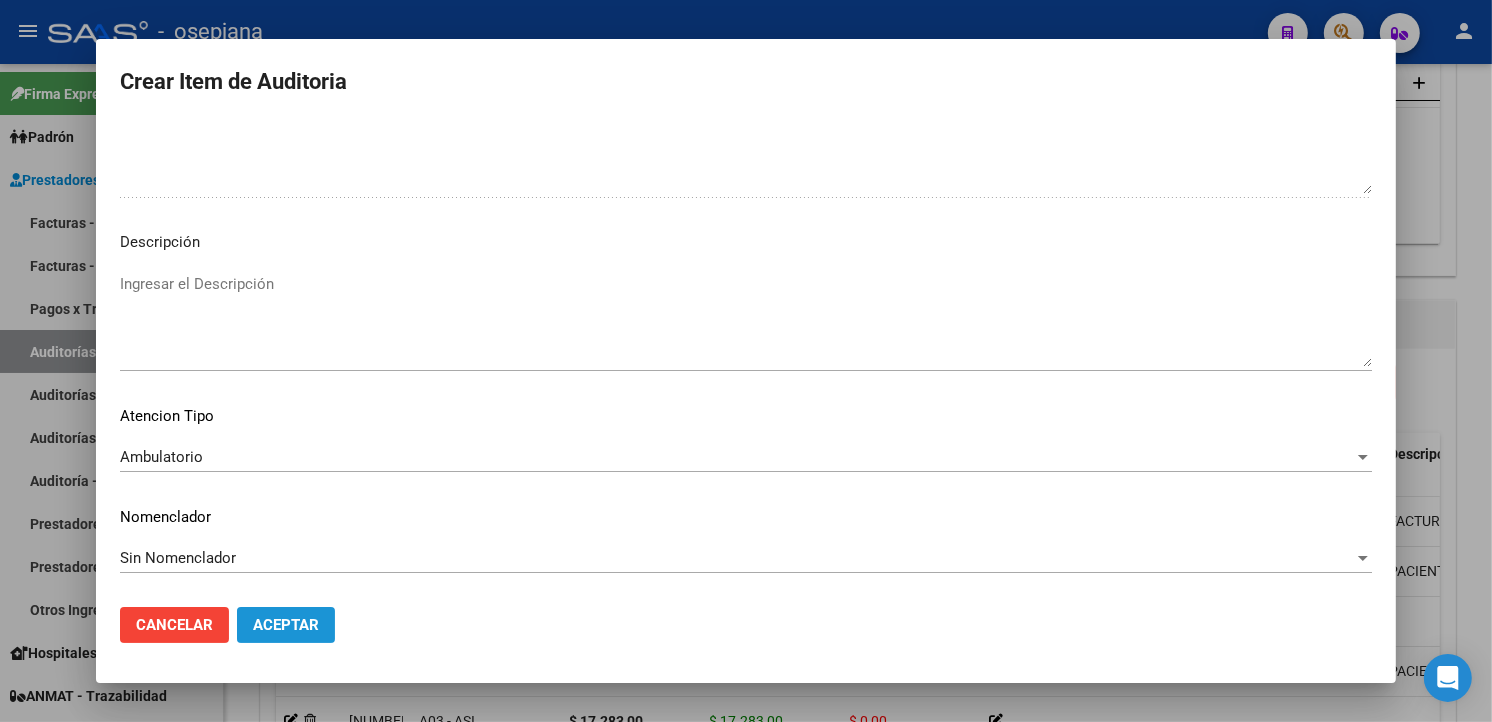 click on "Aceptar" 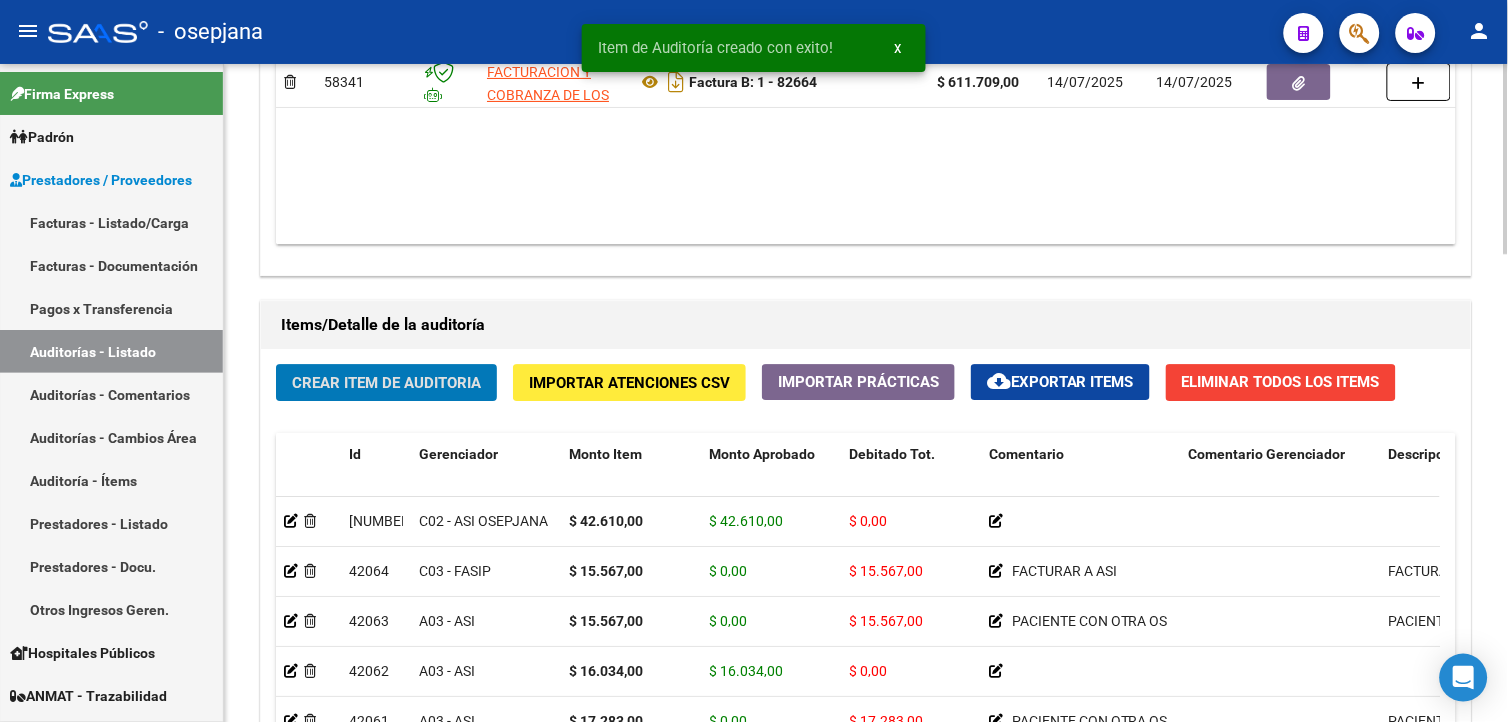 click on "Crear Item de Auditoria" 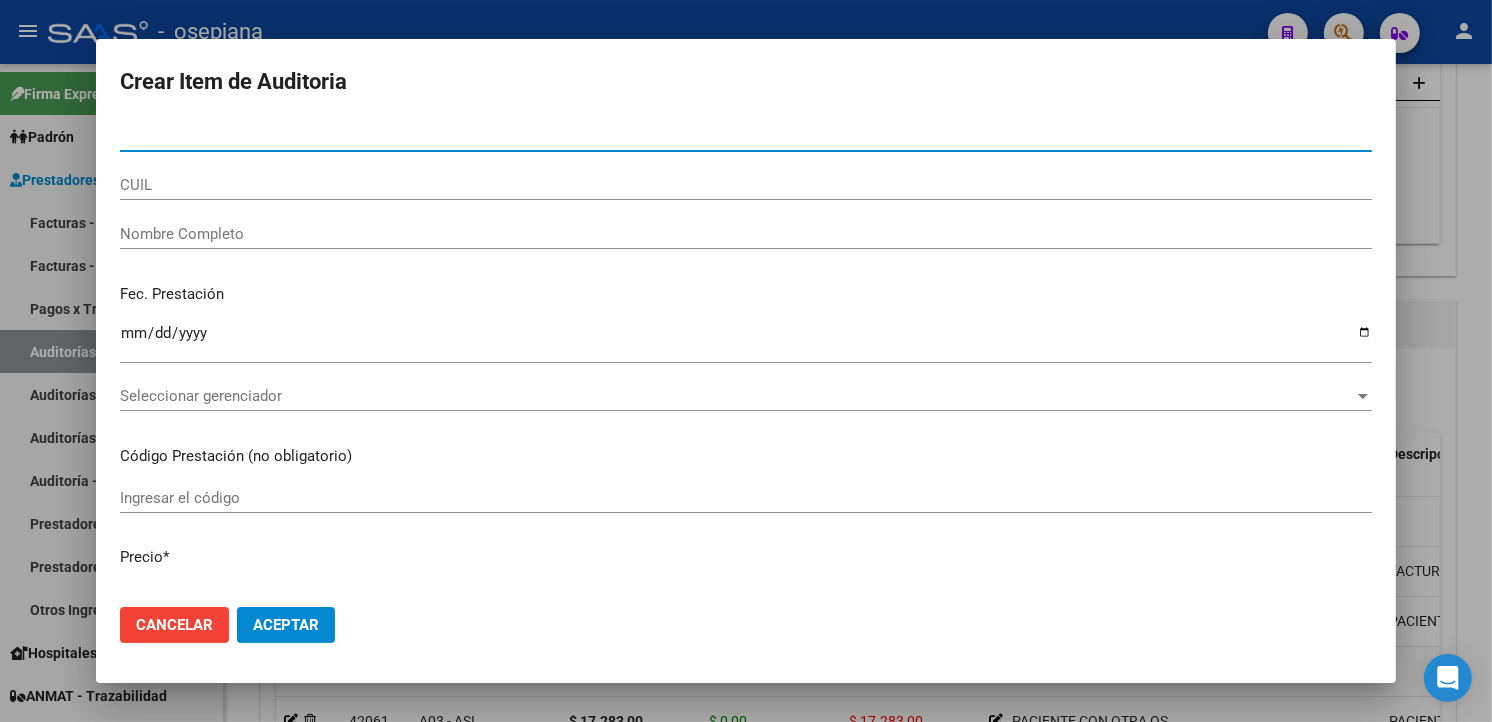 type on "[NUMBER]" 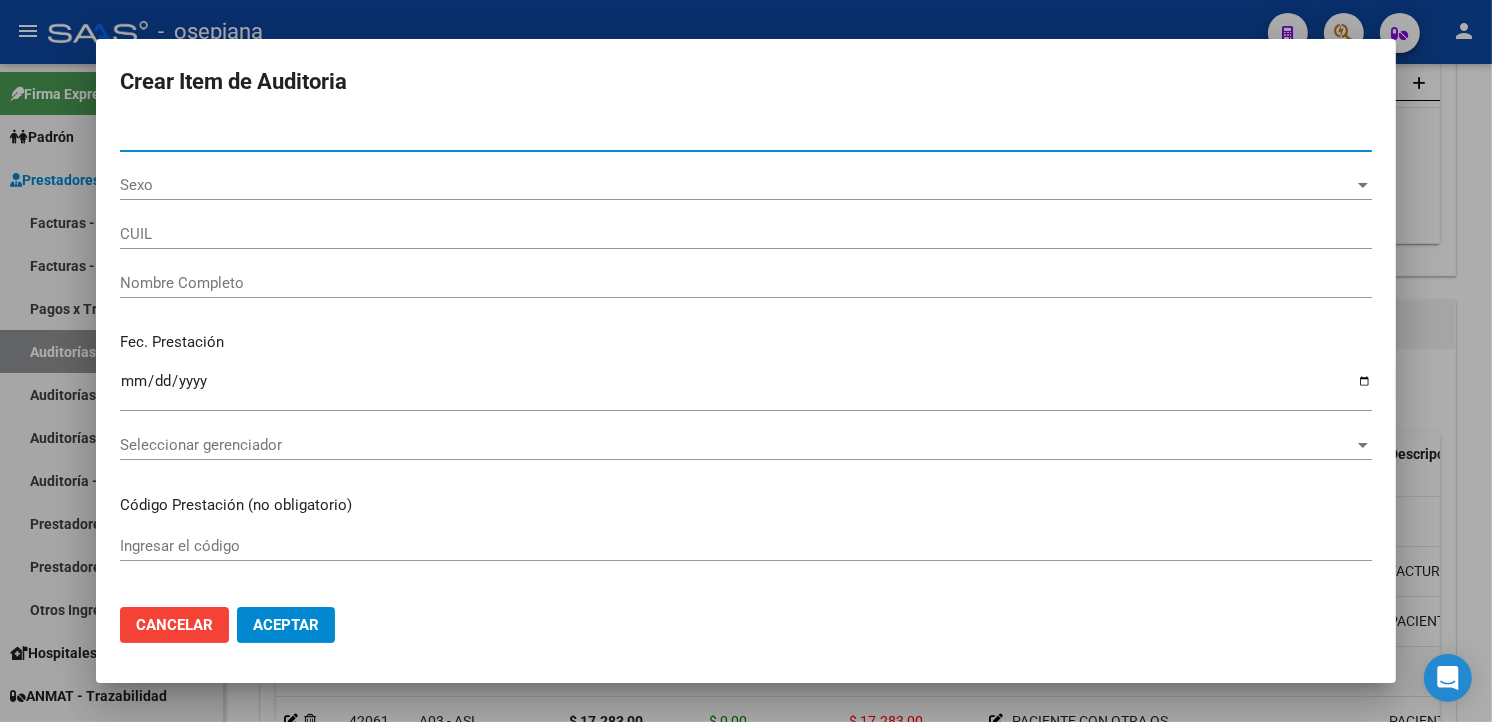 type on "[NUMBER]" 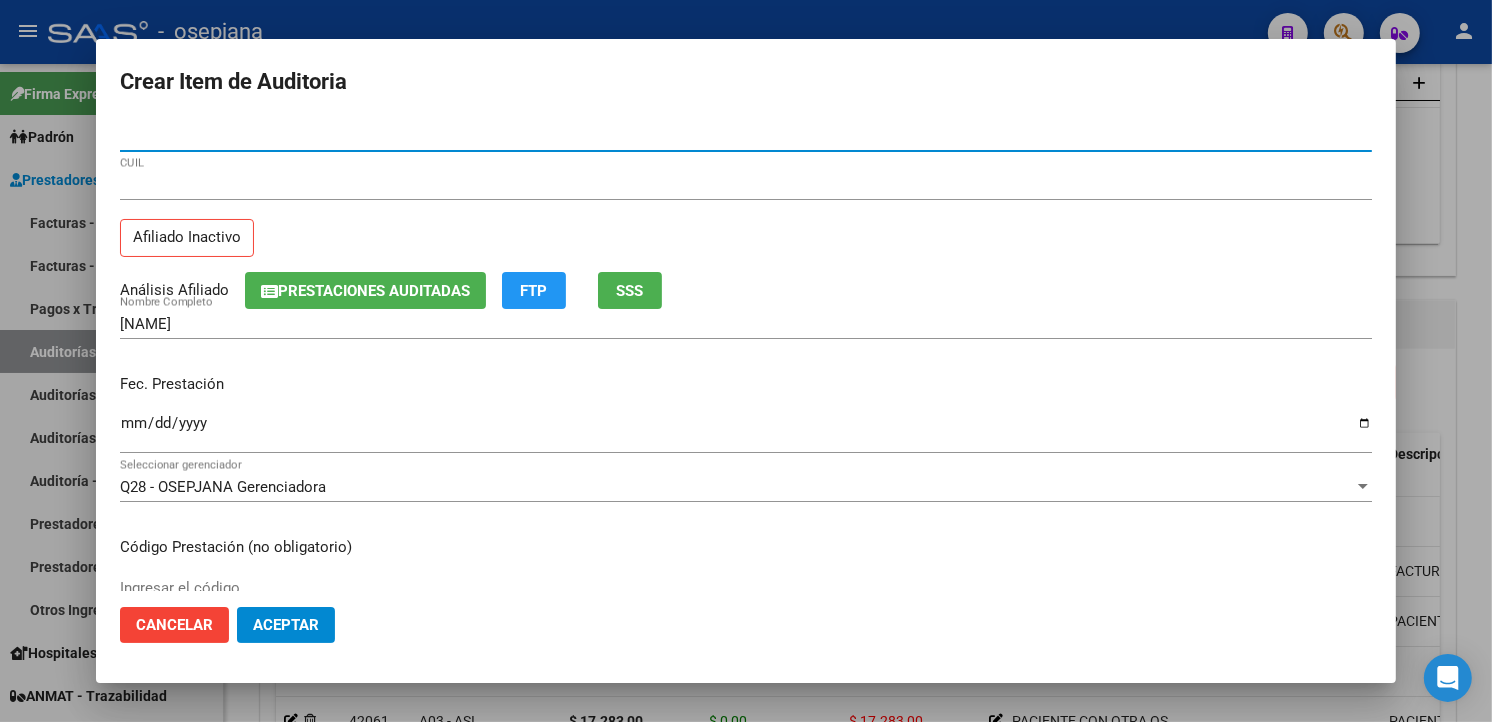 type on "[NUMBER]" 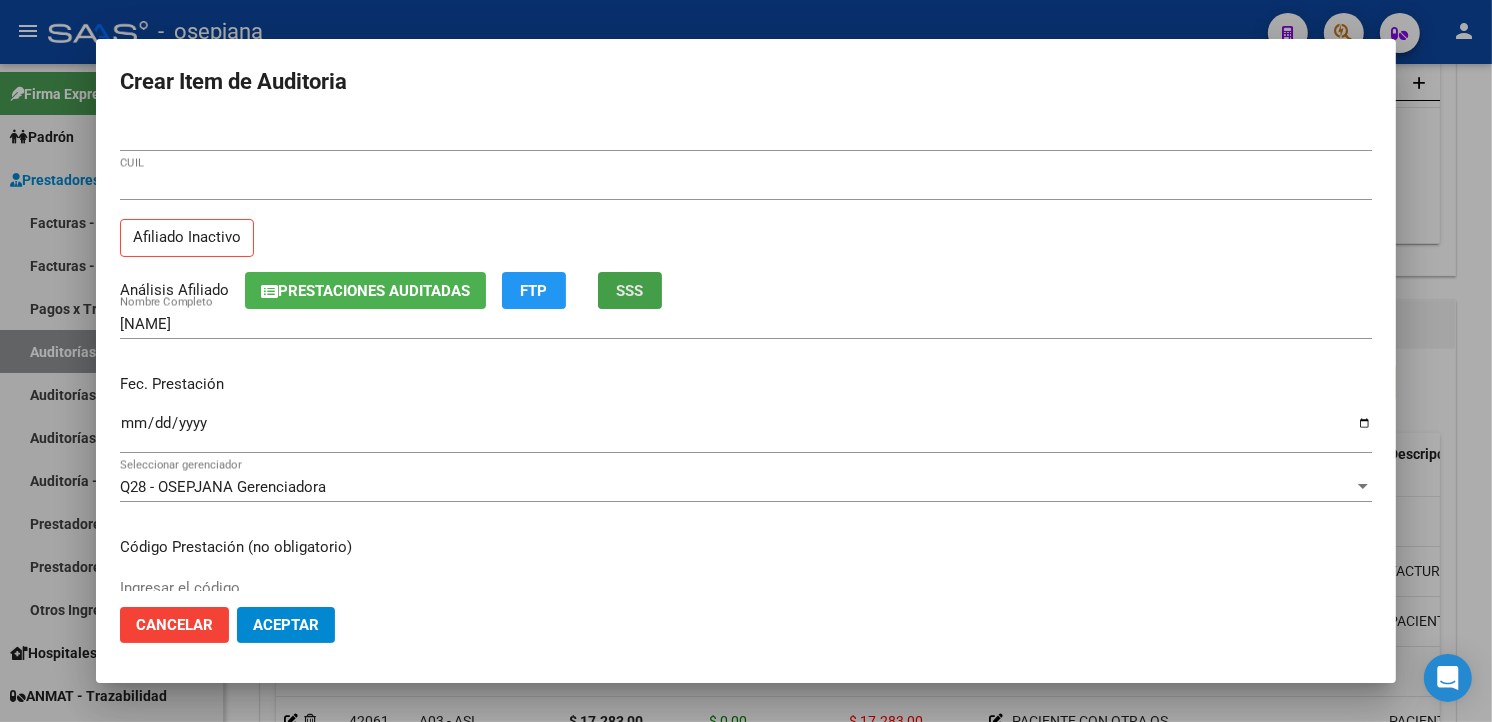 click on "SSS" 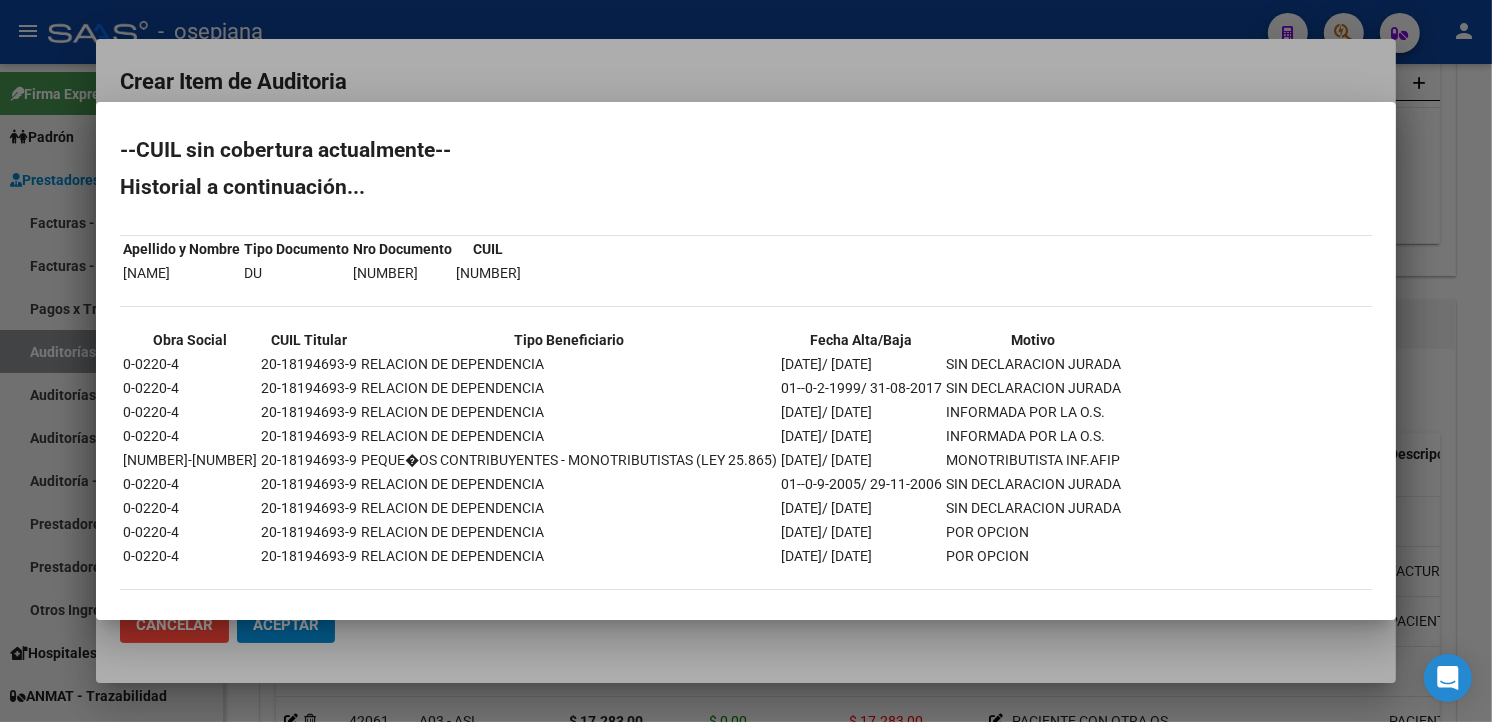scroll, scrollTop: 0, scrollLeft: 0, axis: both 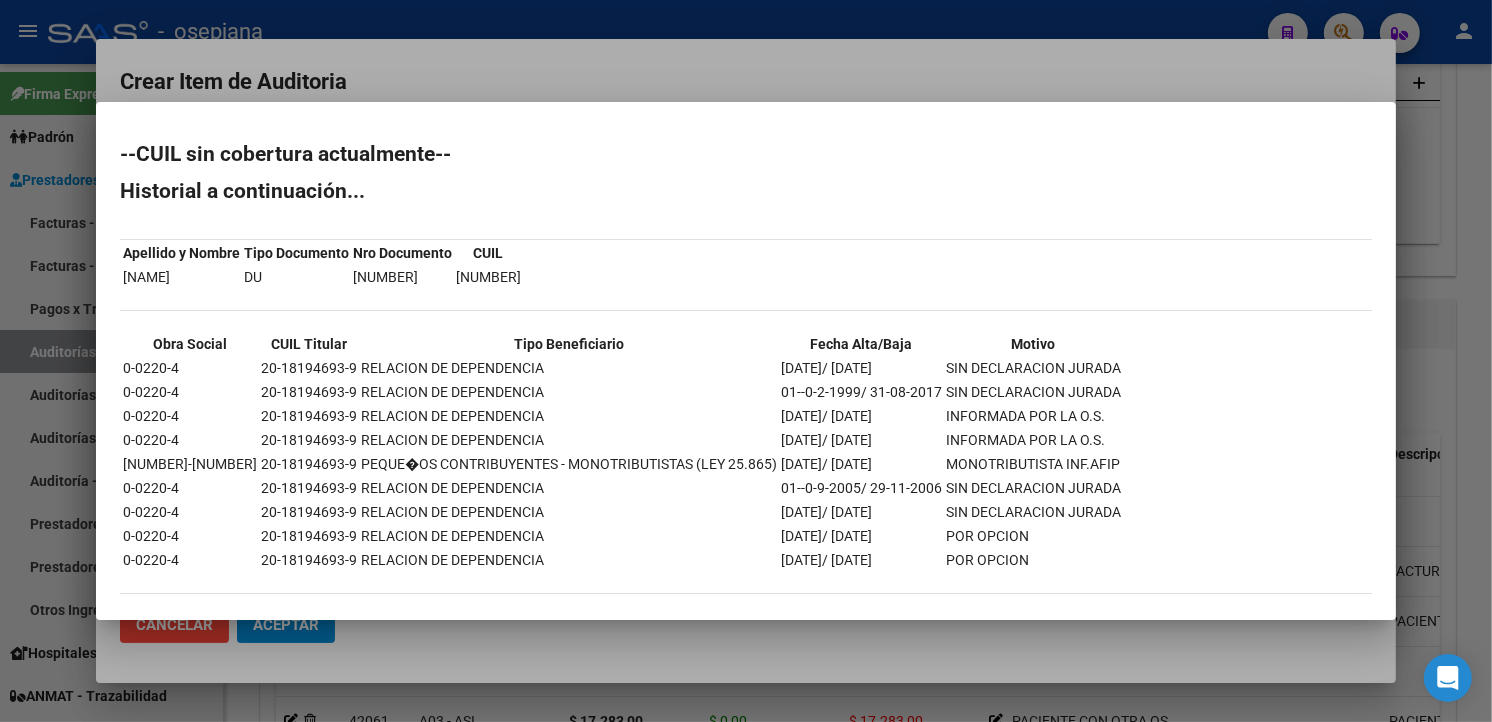 click at bounding box center [746, 361] 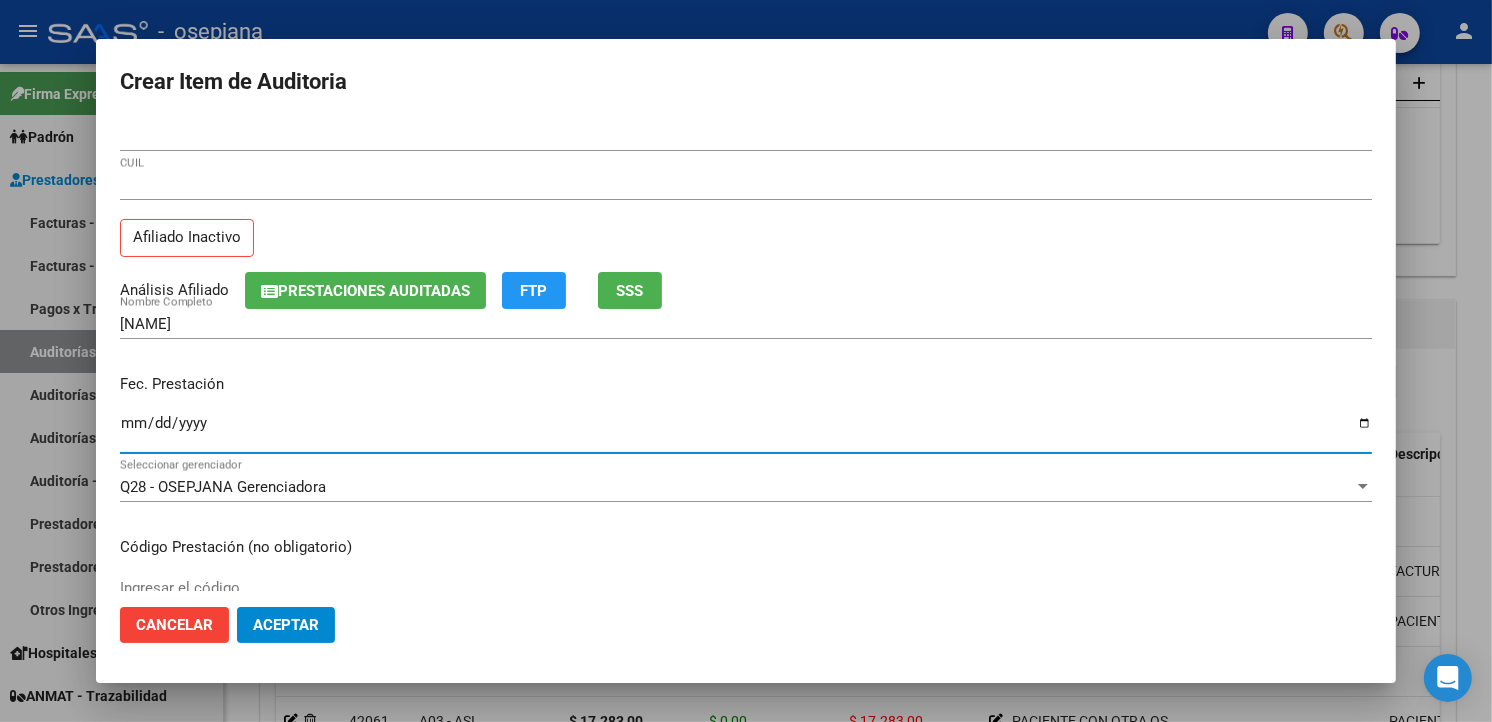 click on "Ingresar la fecha" at bounding box center [746, 431] 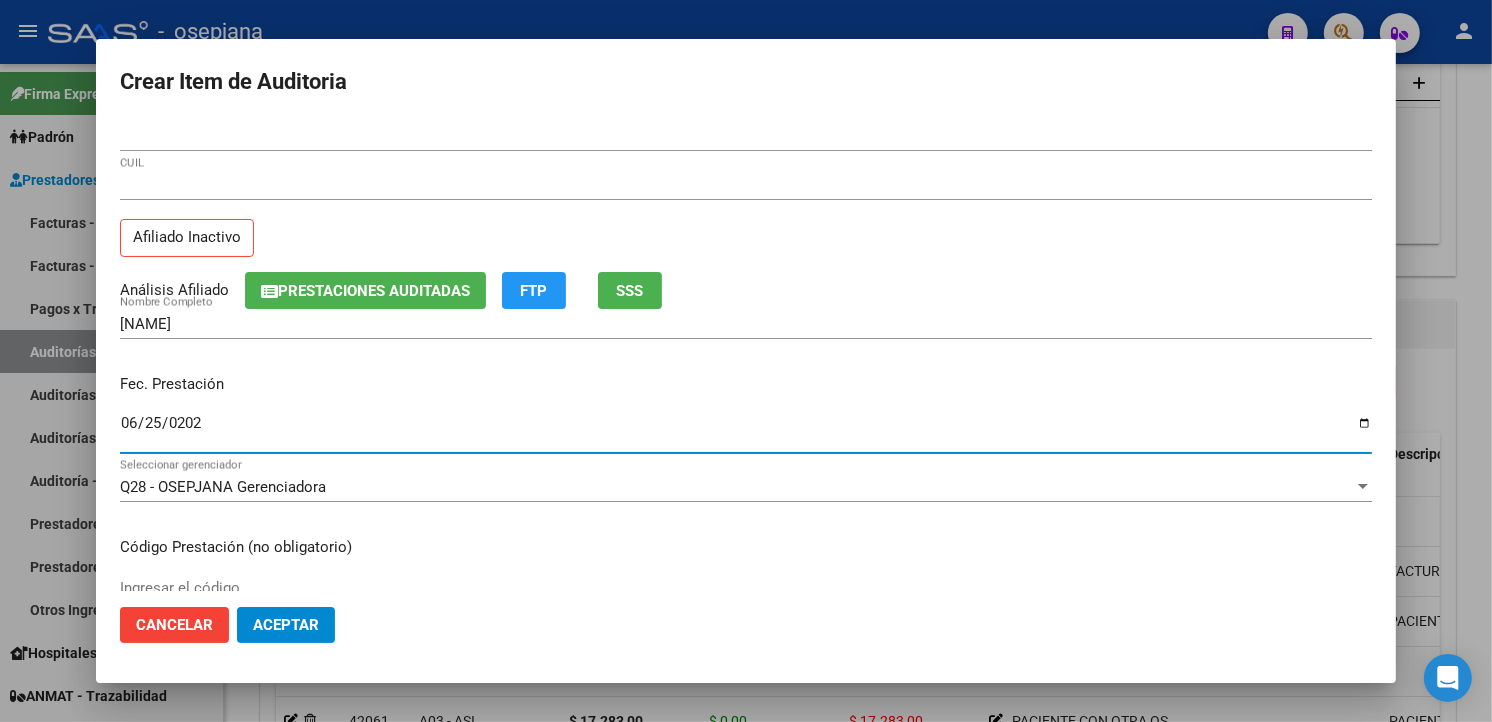 type on "2025-06-25" 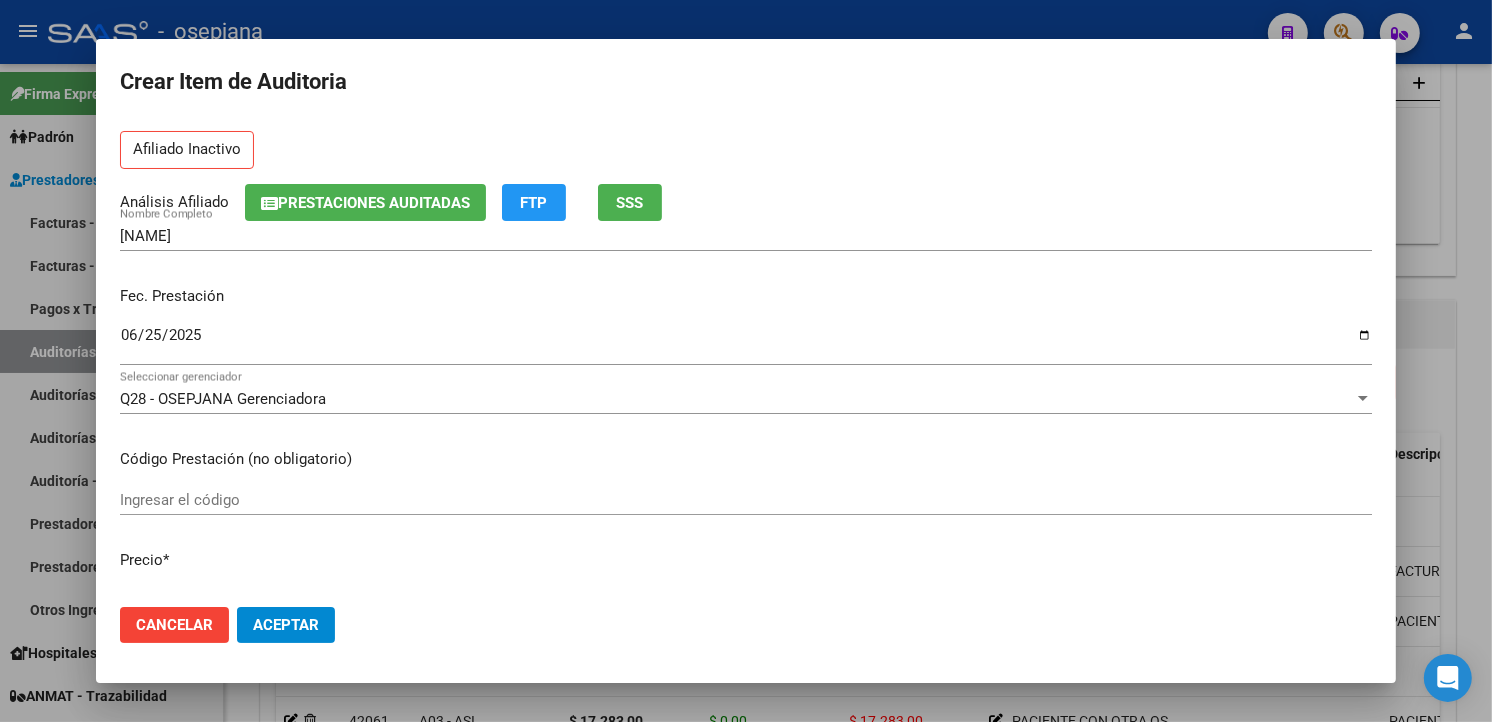 scroll, scrollTop: 222, scrollLeft: 0, axis: vertical 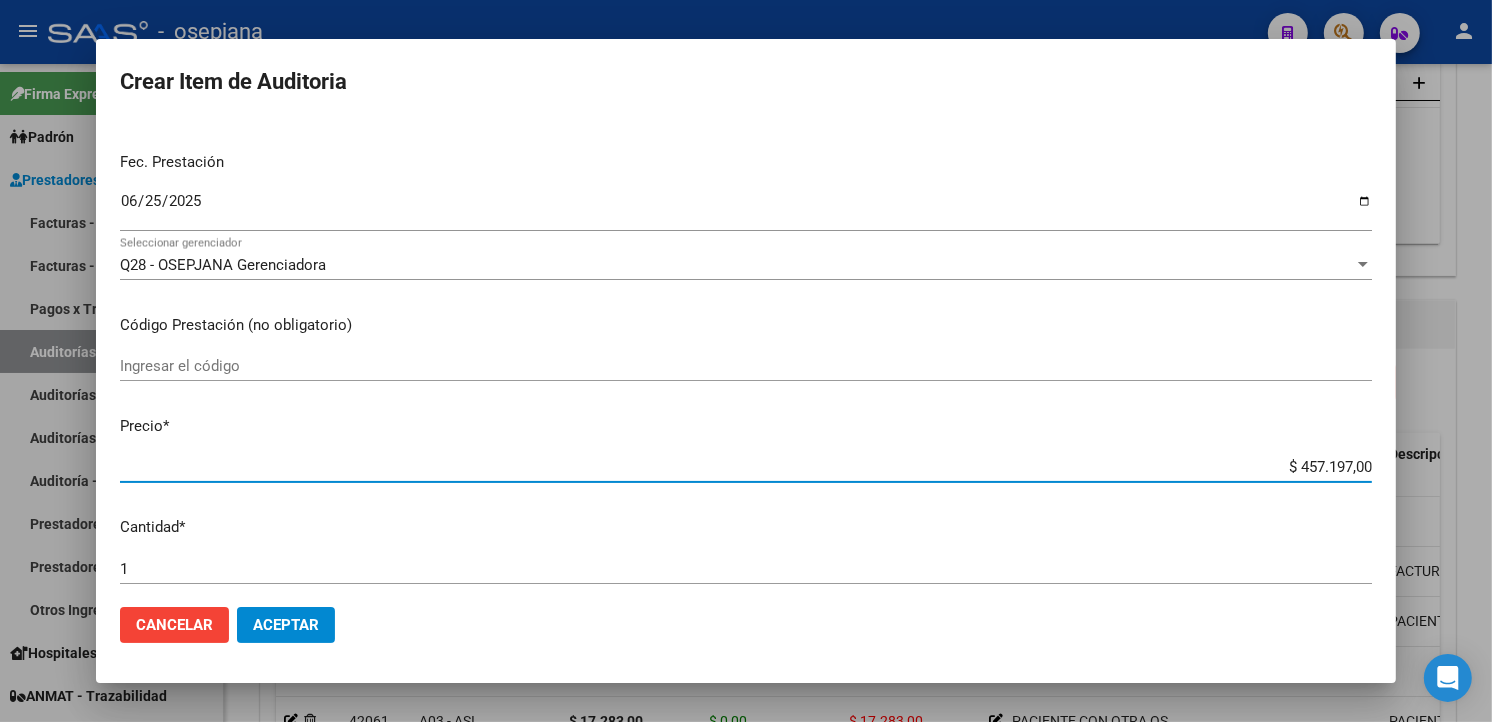 drag, startPoint x: 1247, startPoint y: 465, endPoint x: 1477, endPoint y: 456, distance: 230.17603 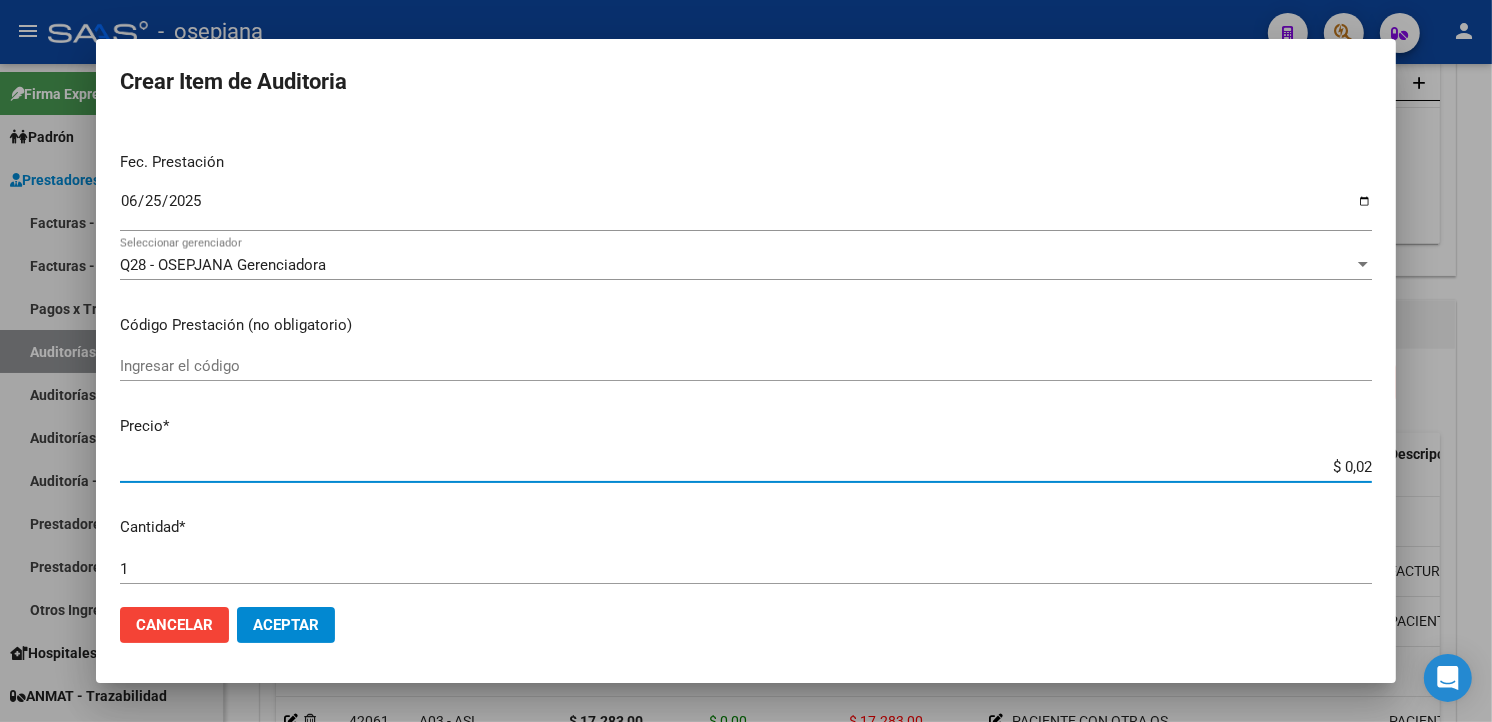 type on "$ 0,21" 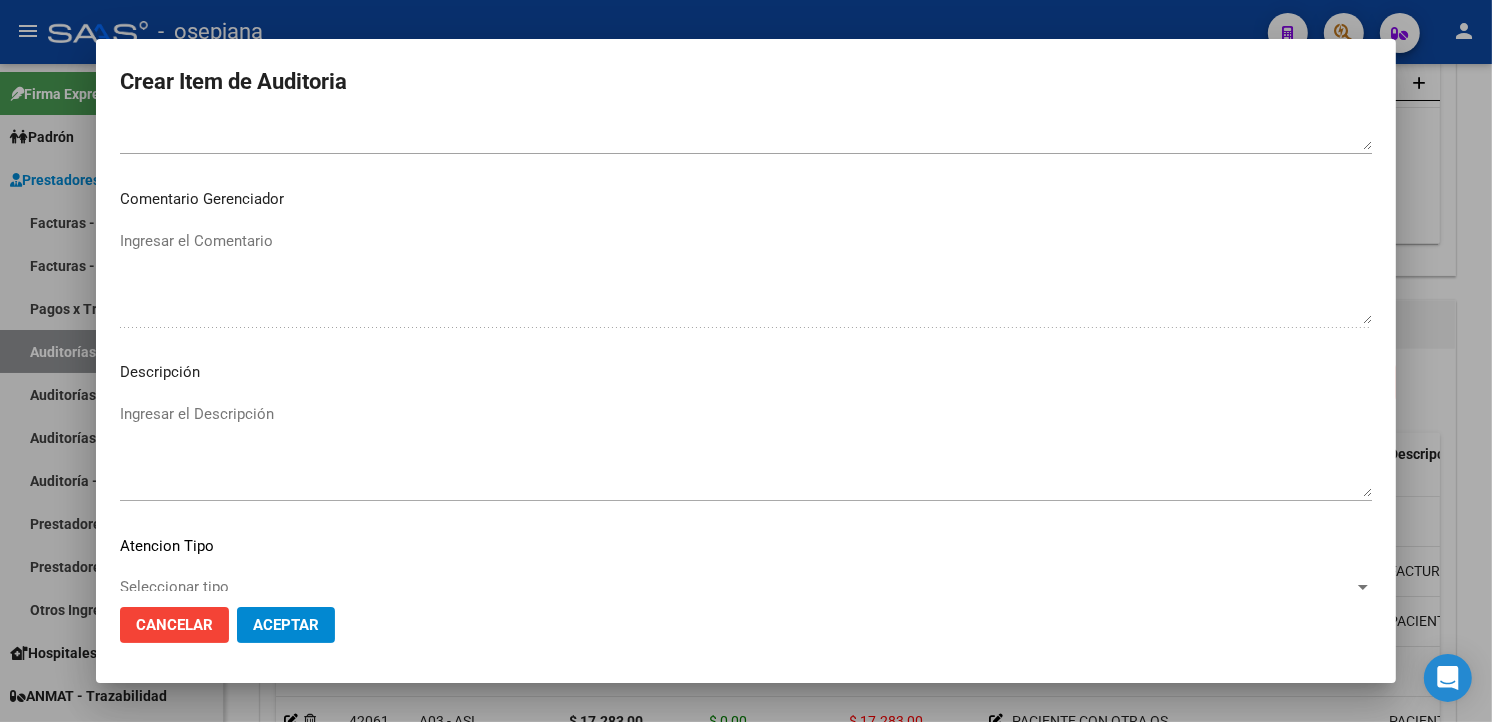 scroll, scrollTop: 1157, scrollLeft: 0, axis: vertical 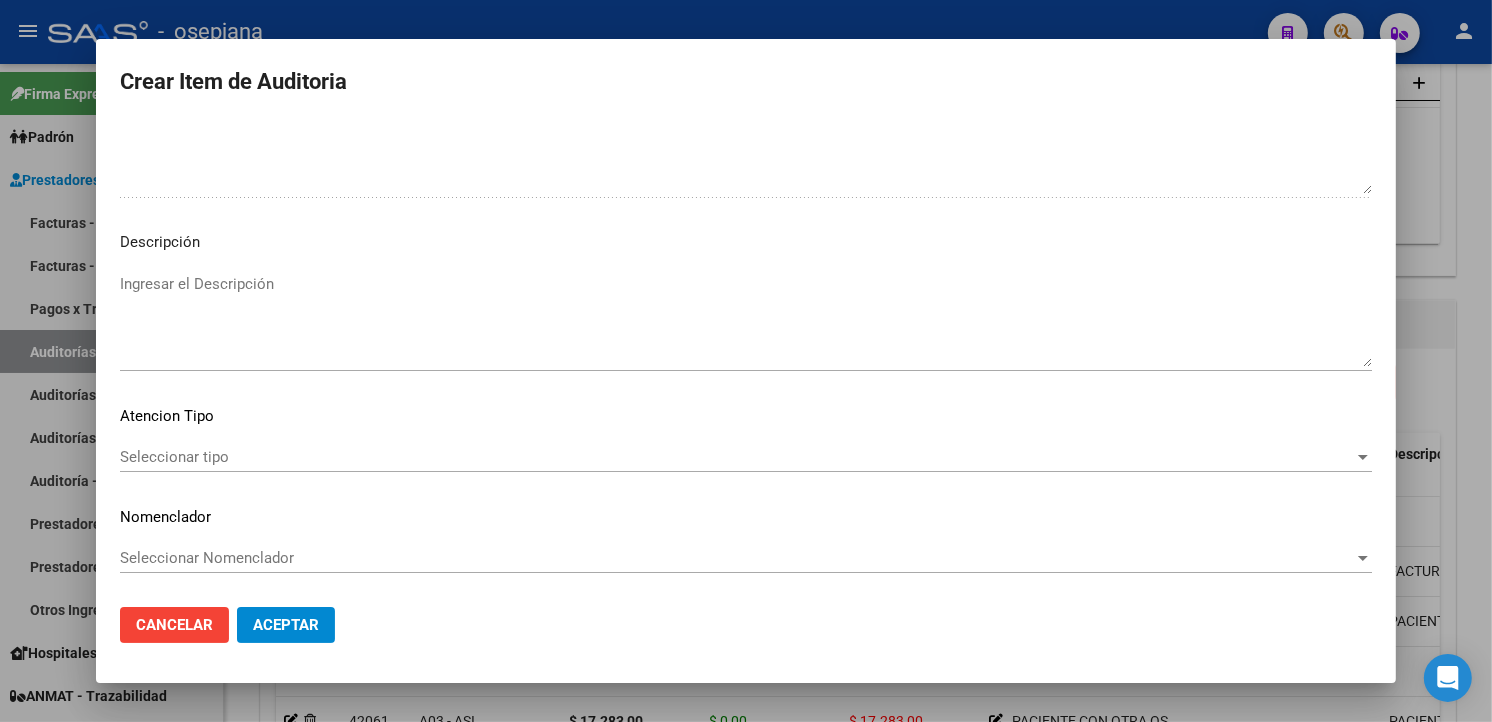 click on "Seleccionar tipo" at bounding box center [737, 457] 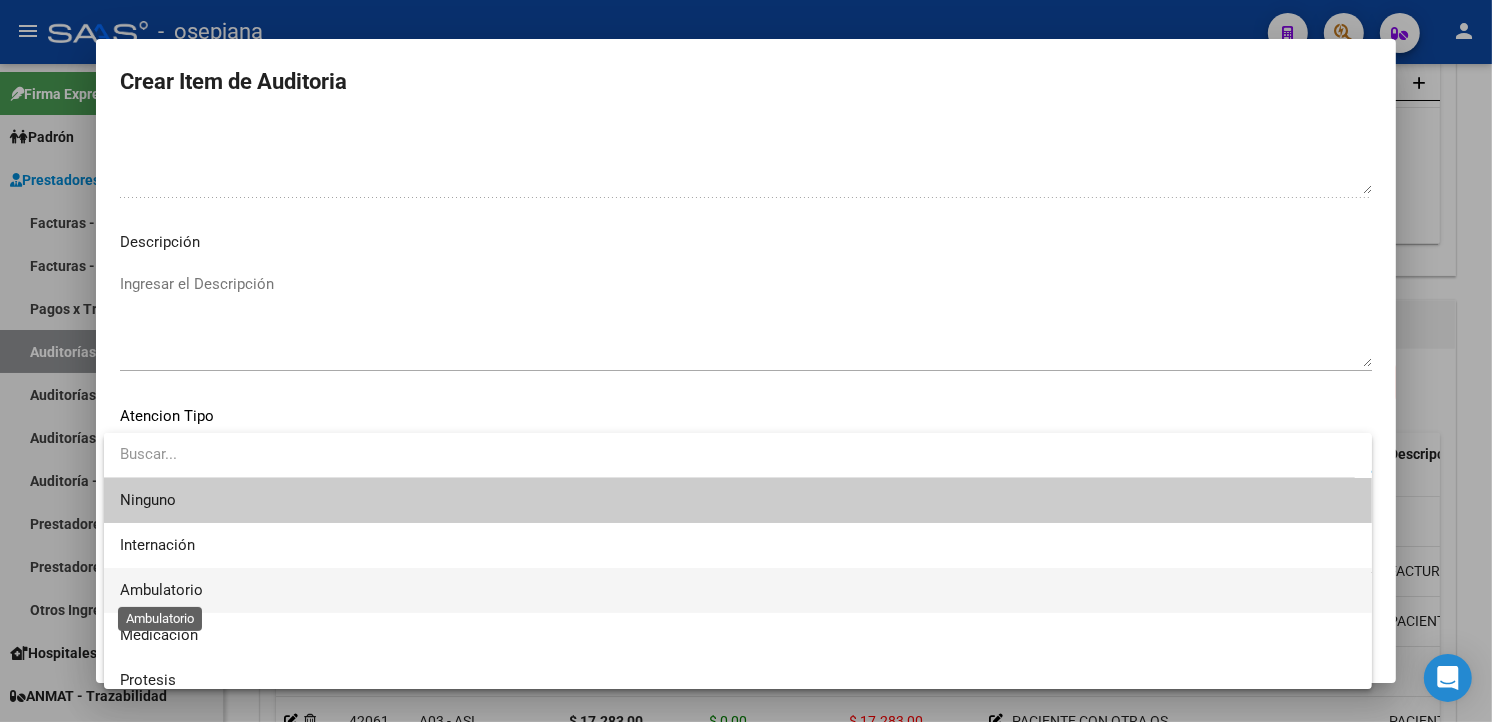 click on "Ambulatorio" at bounding box center [161, 590] 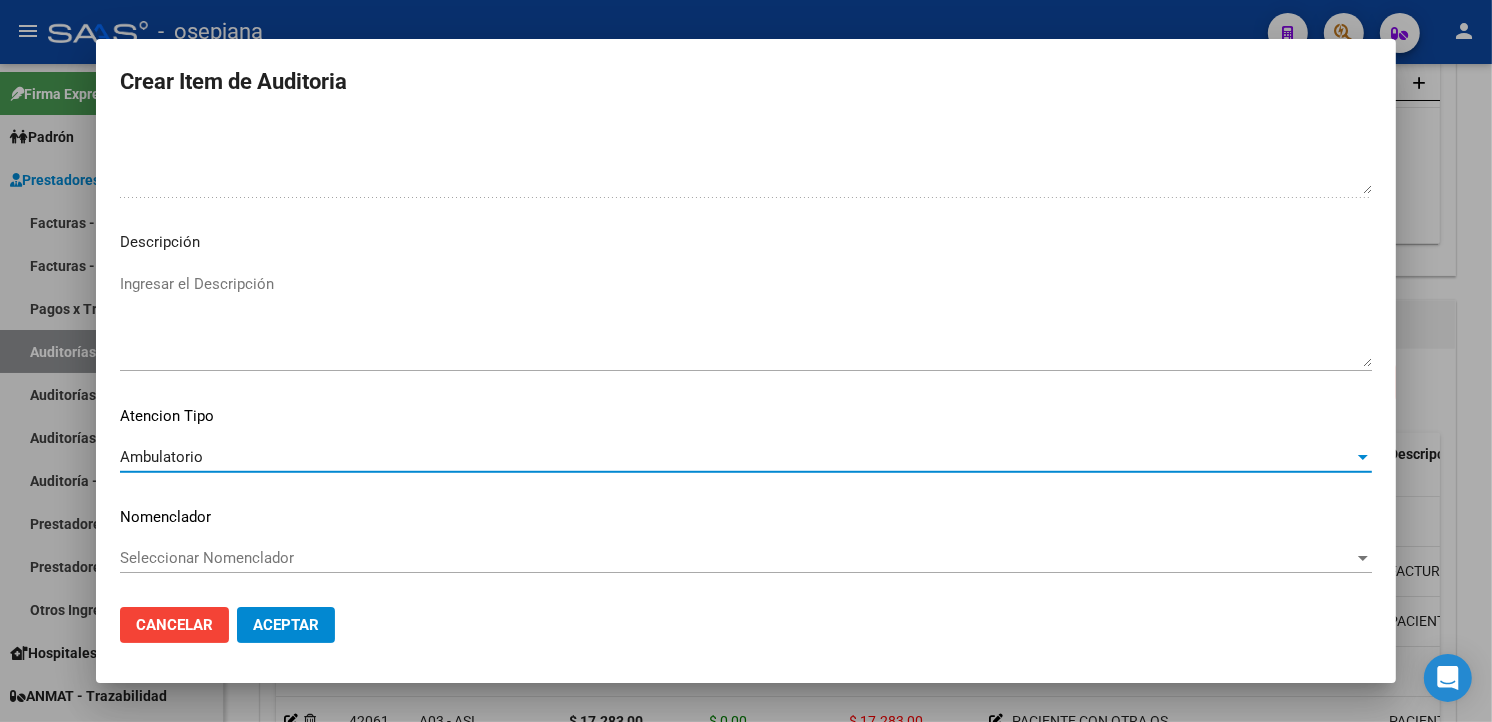 click on "Seleccionar Nomenclador" at bounding box center (737, 558) 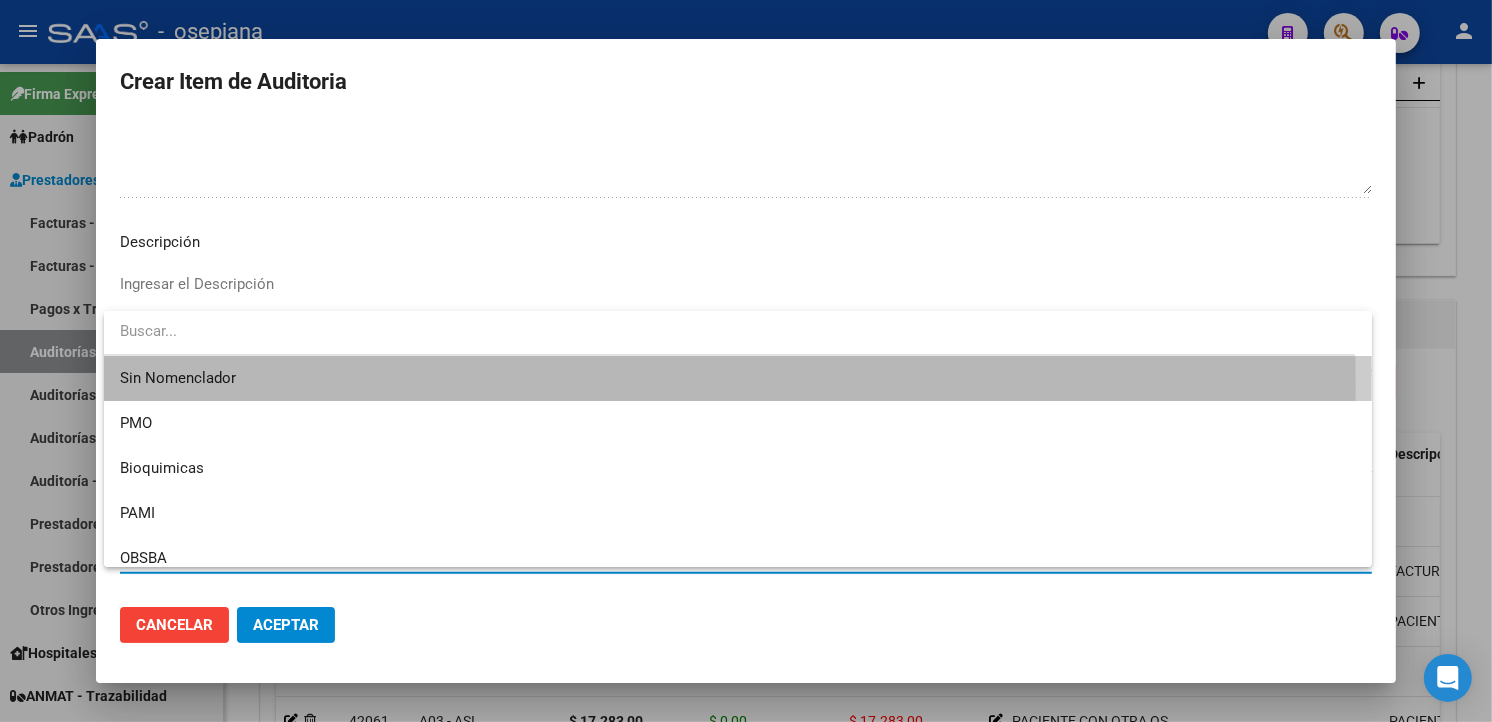 drag, startPoint x: 205, startPoint y: 388, endPoint x: 216, endPoint y: 384, distance: 11.7046995 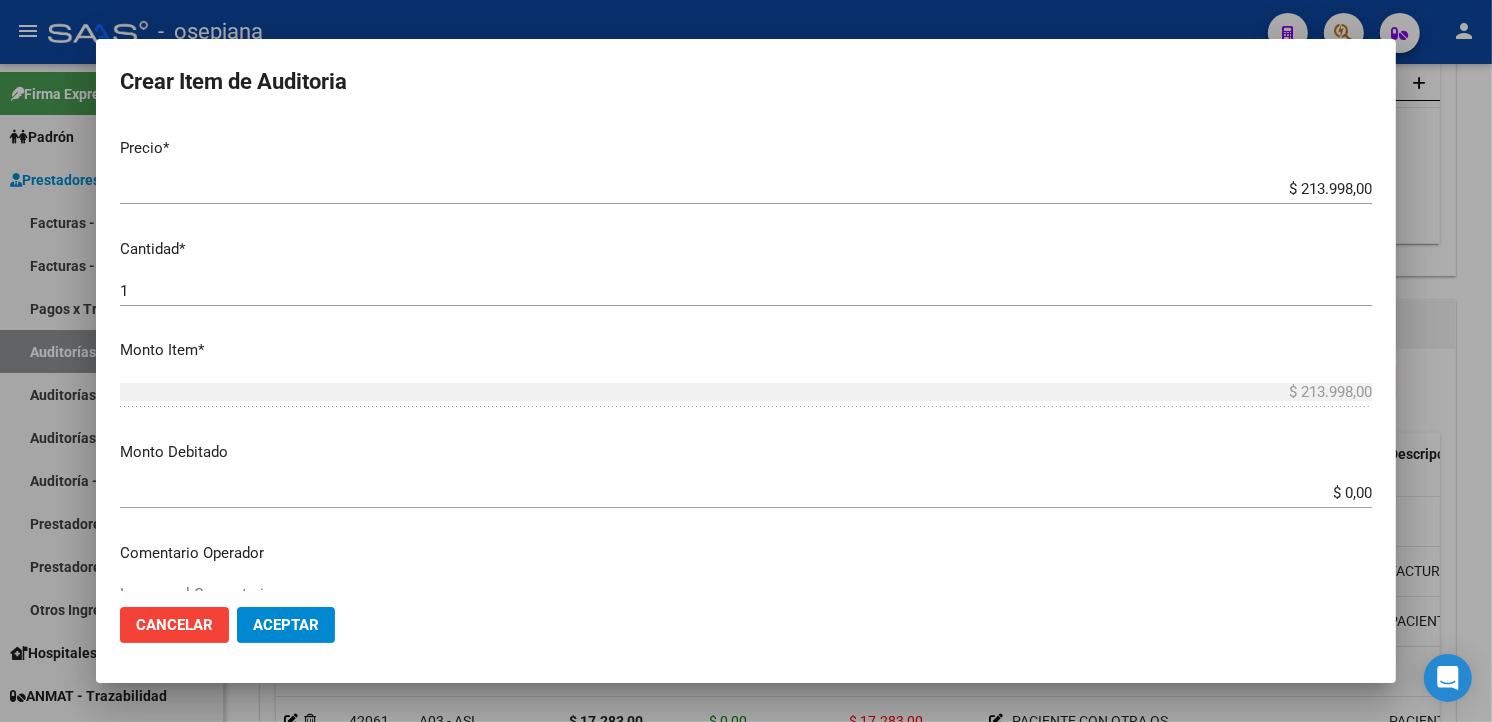 scroll, scrollTop: 491, scrollLeft: 0, axis: vertical 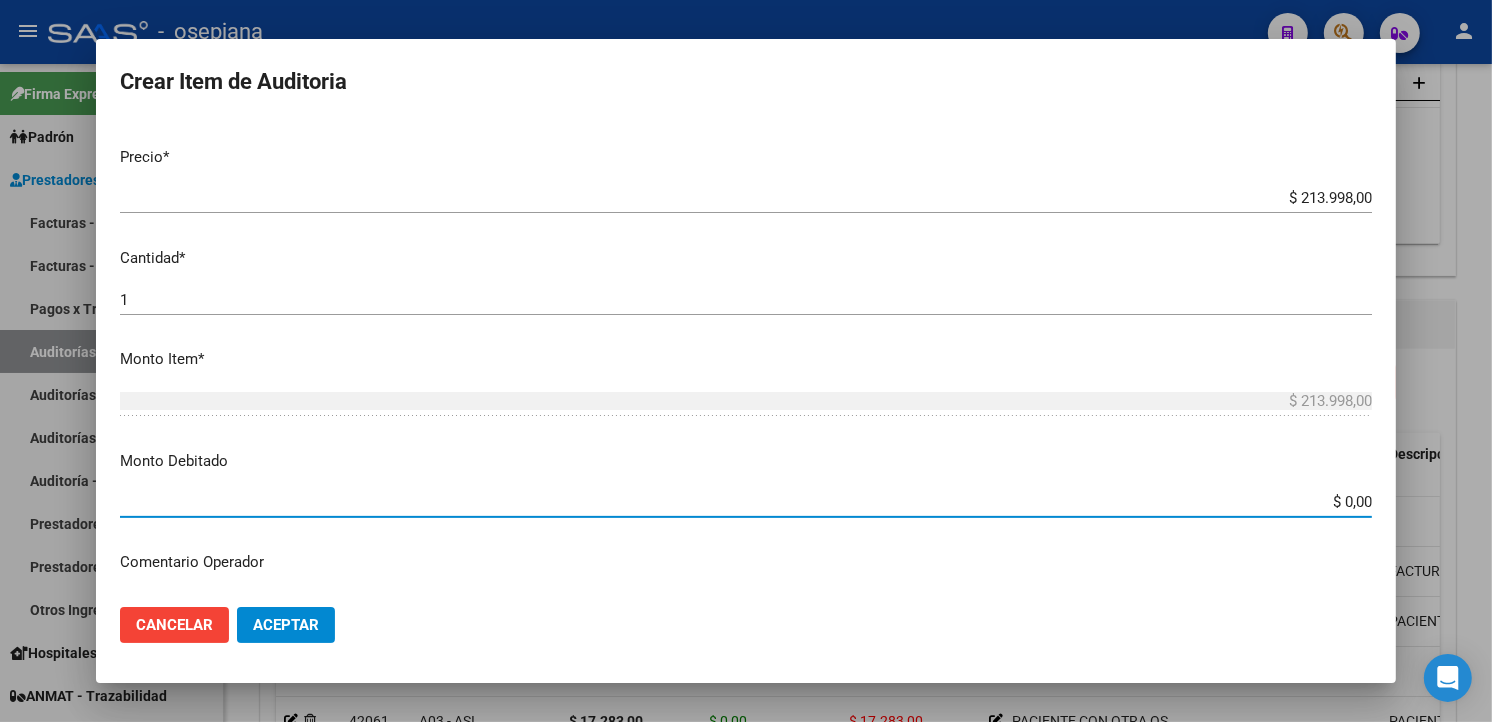 drag, startPoint x: 1276, startPoint y: 502, endPoint x: 1503, endPoint y: 485, distance: 227.63568 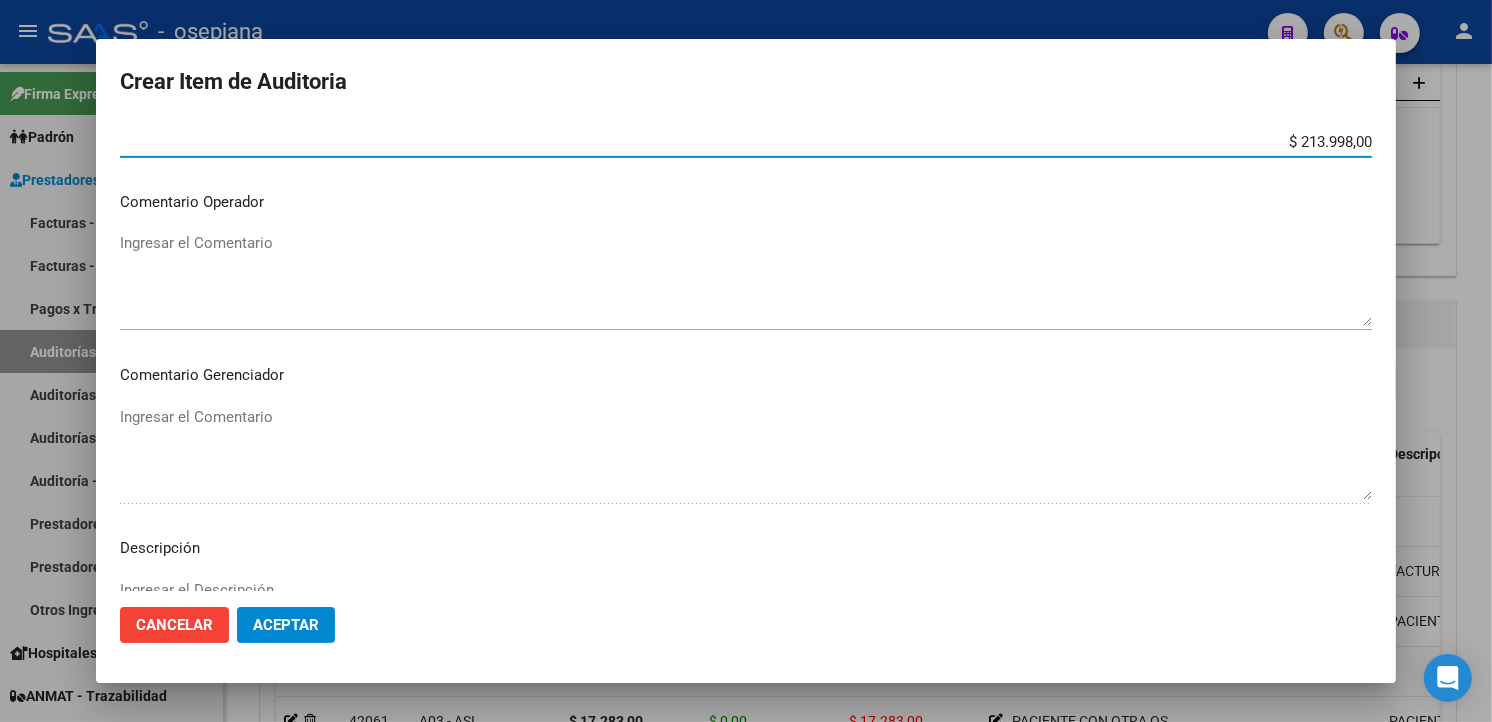 scroll, scrollTop: 713, scrollLeft: 0, axis: vertical 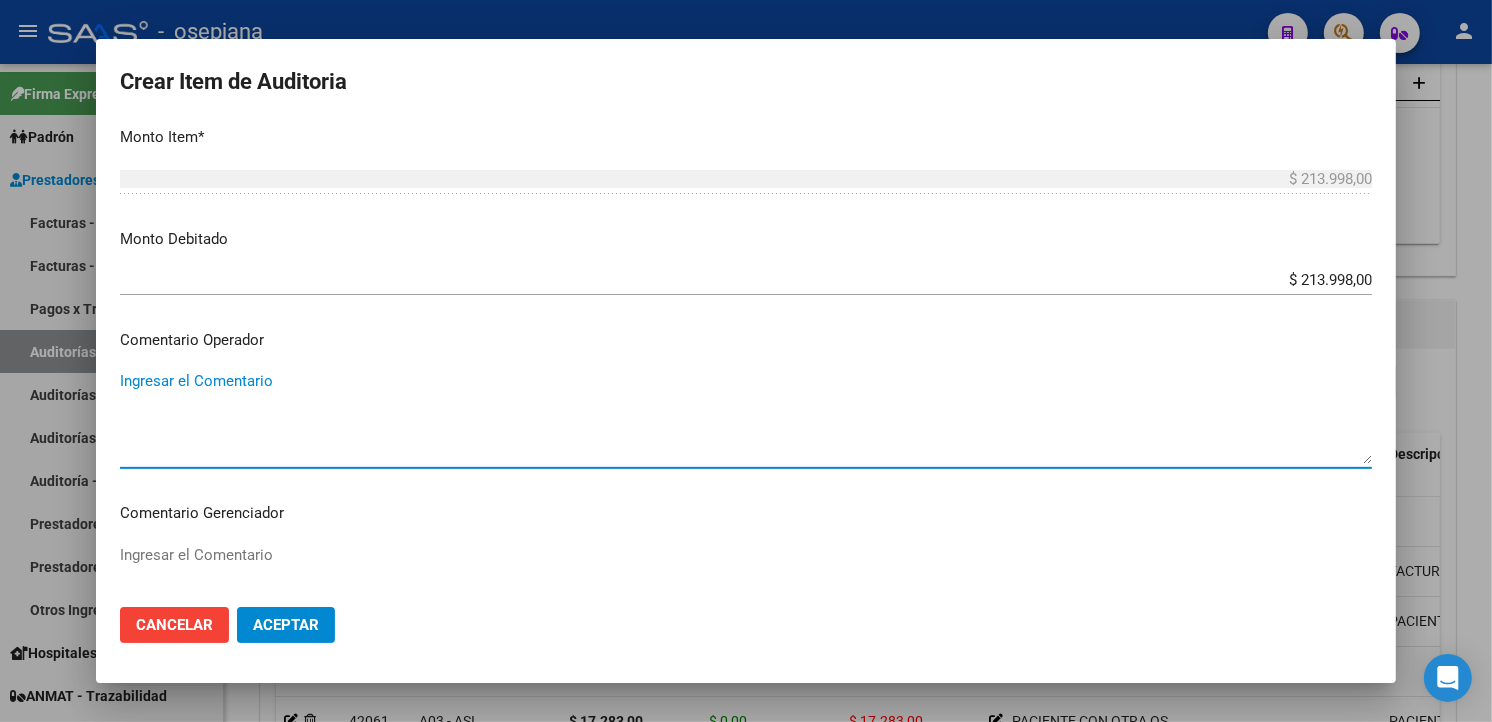 click on "Ingresar el Comentario" at bounding box center (746, 417) 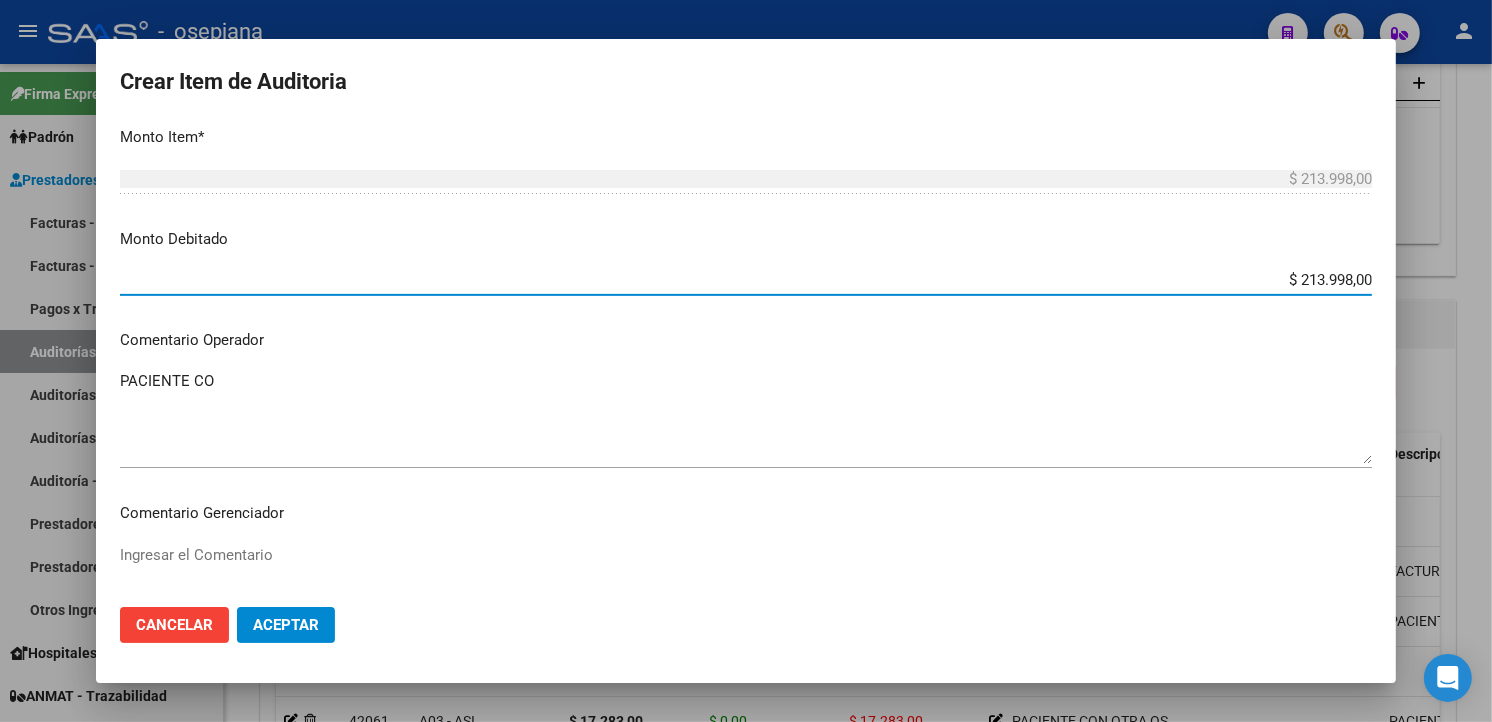 drag, startPoint x: 1250, startPoint y: 280, endPoint x: 1496, endPoint y: 261, distance: 246.73265 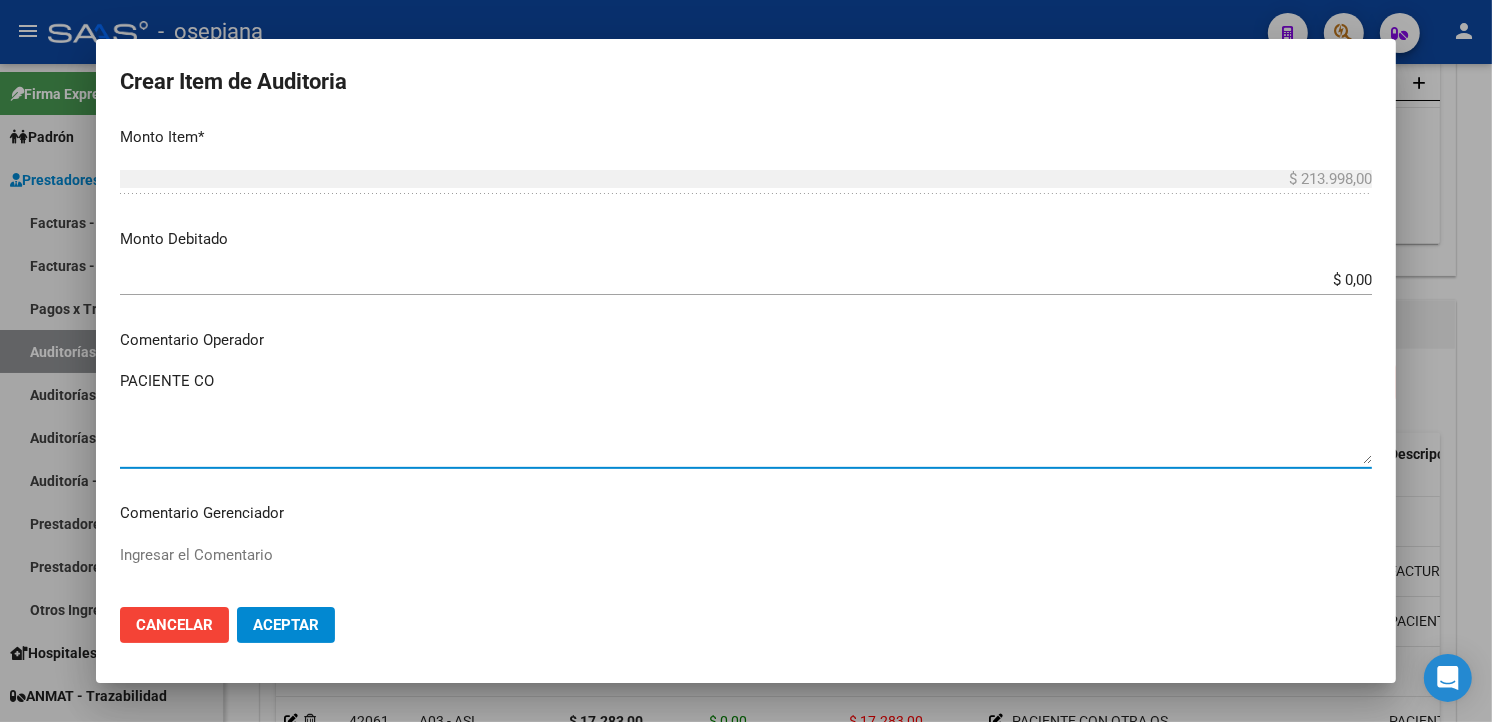 drag, startPoint x: 182, startPoint y: 385, endPoint x: 0, endPoint y: 375, distance: 182.27452 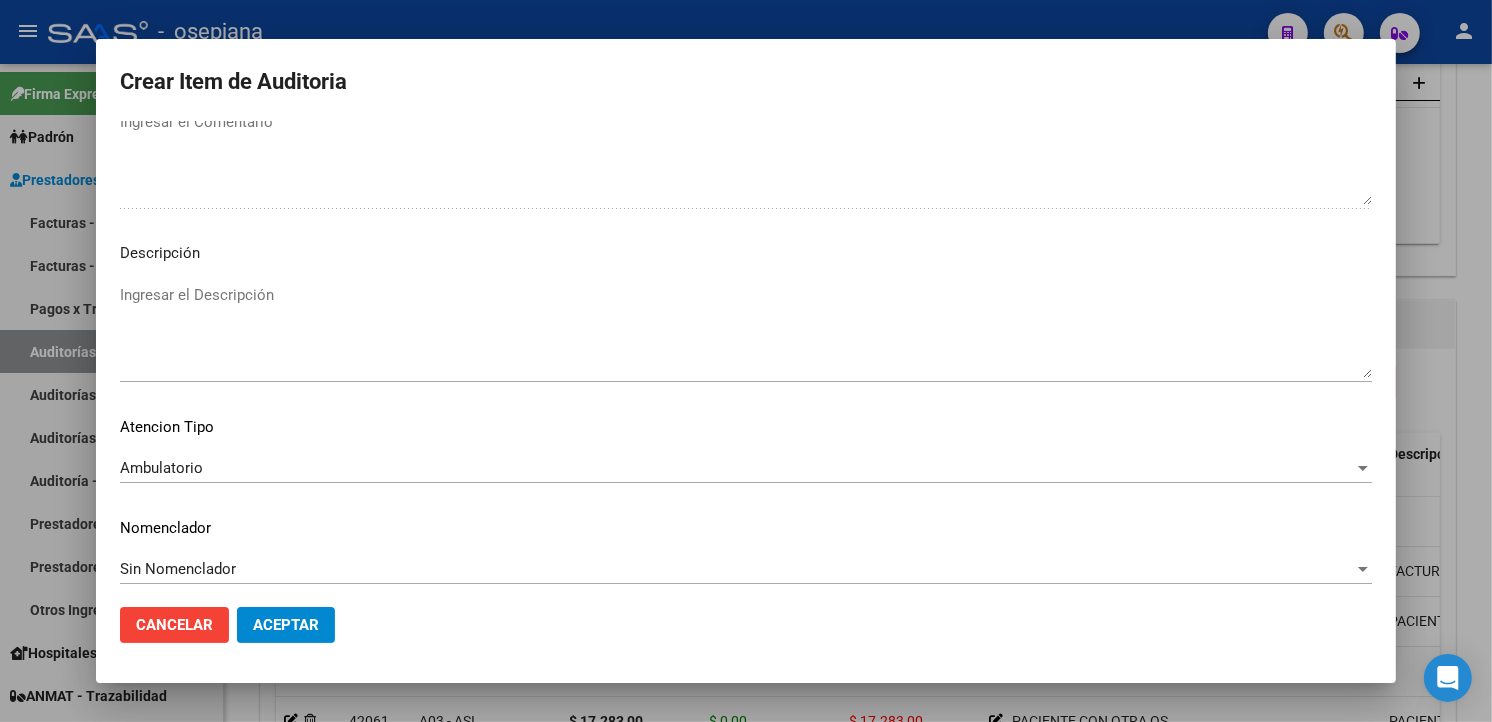 scroll, scrollTop: 1157, scrollLeft: 0, axis: vertical 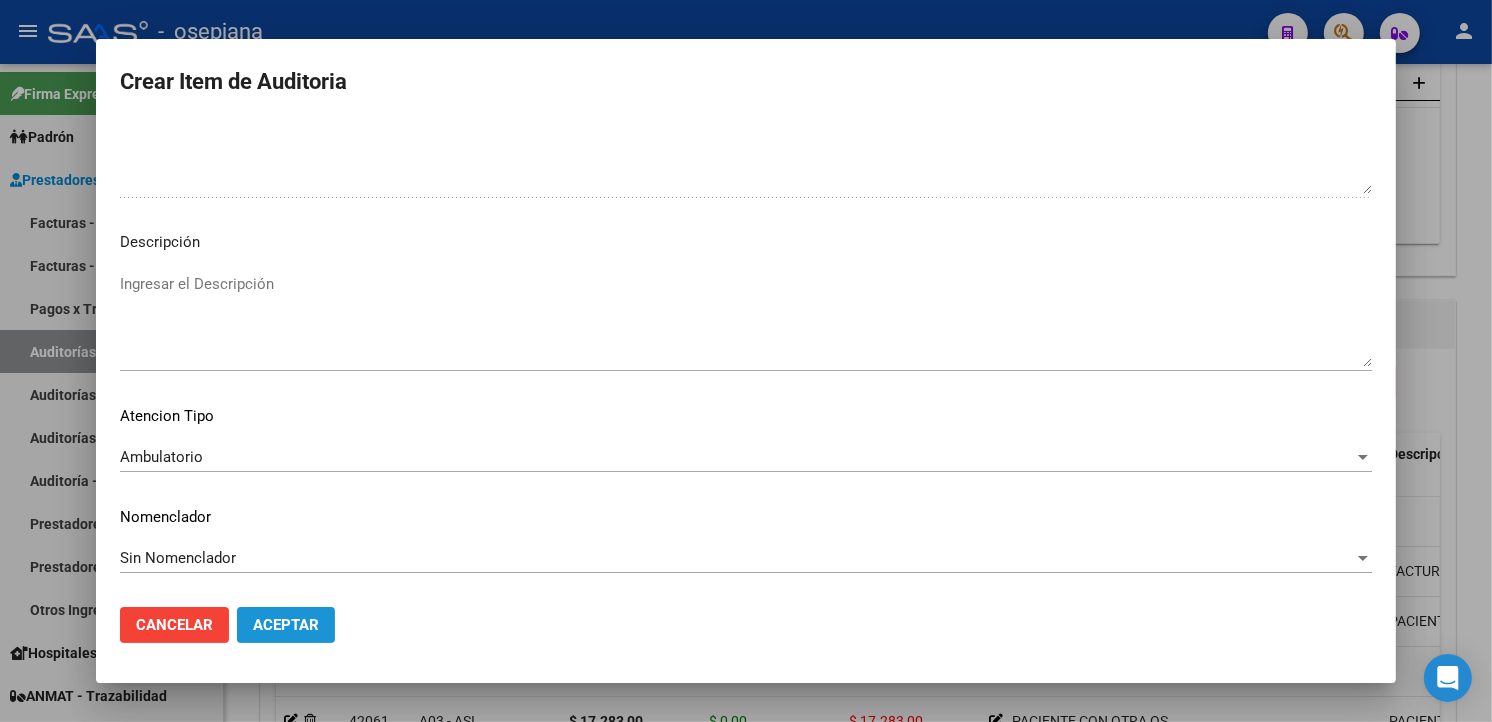 click on "Aceptar" 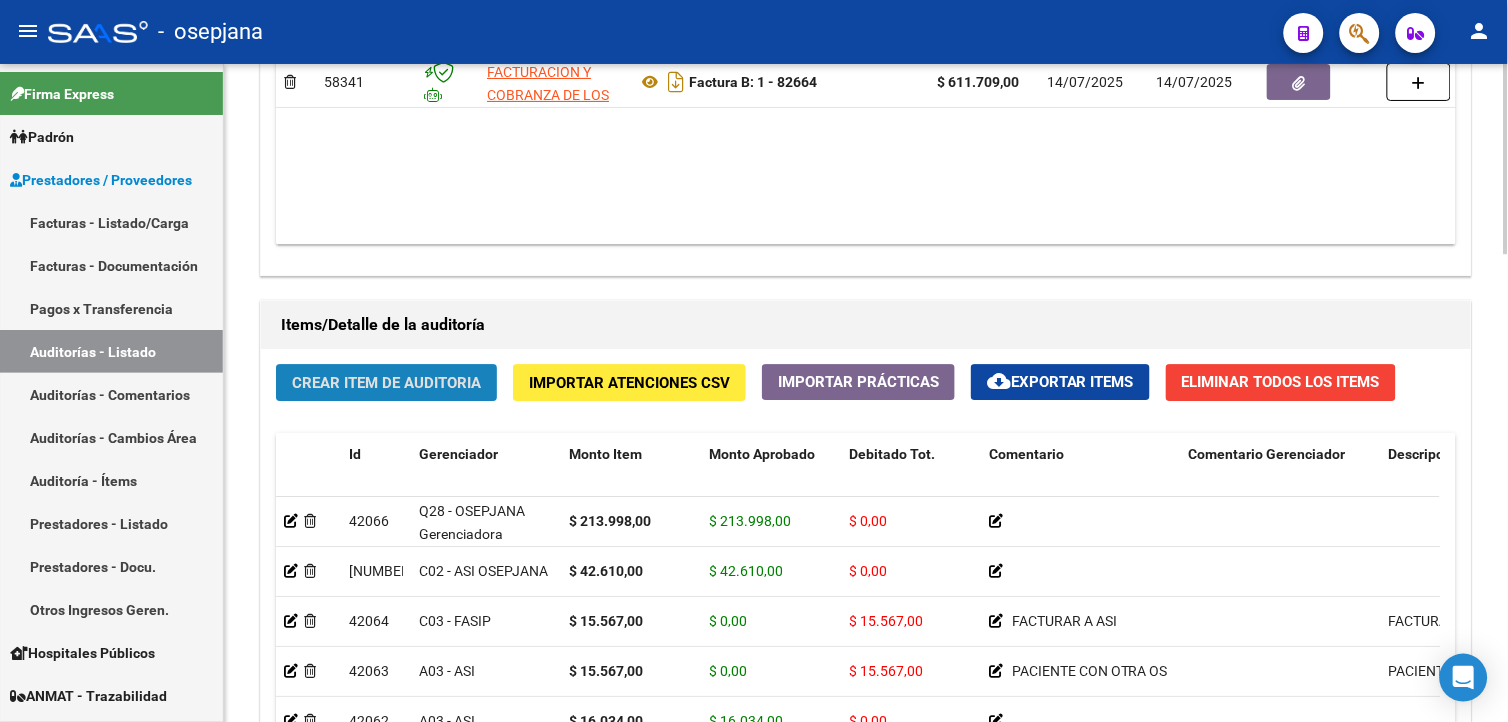 click on "Crear Item de Auditoria" 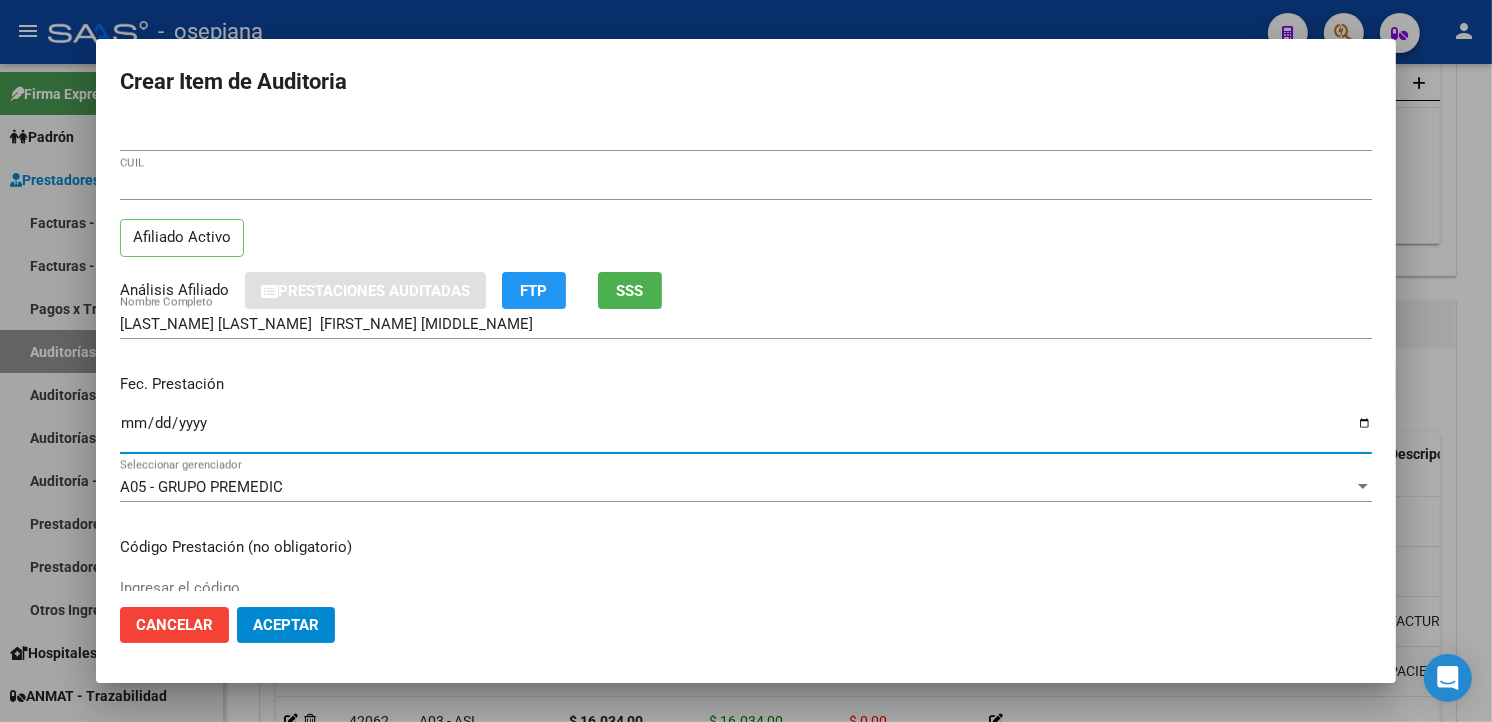 click on "Ingresar la fecha" at bounding box center (746, 431) 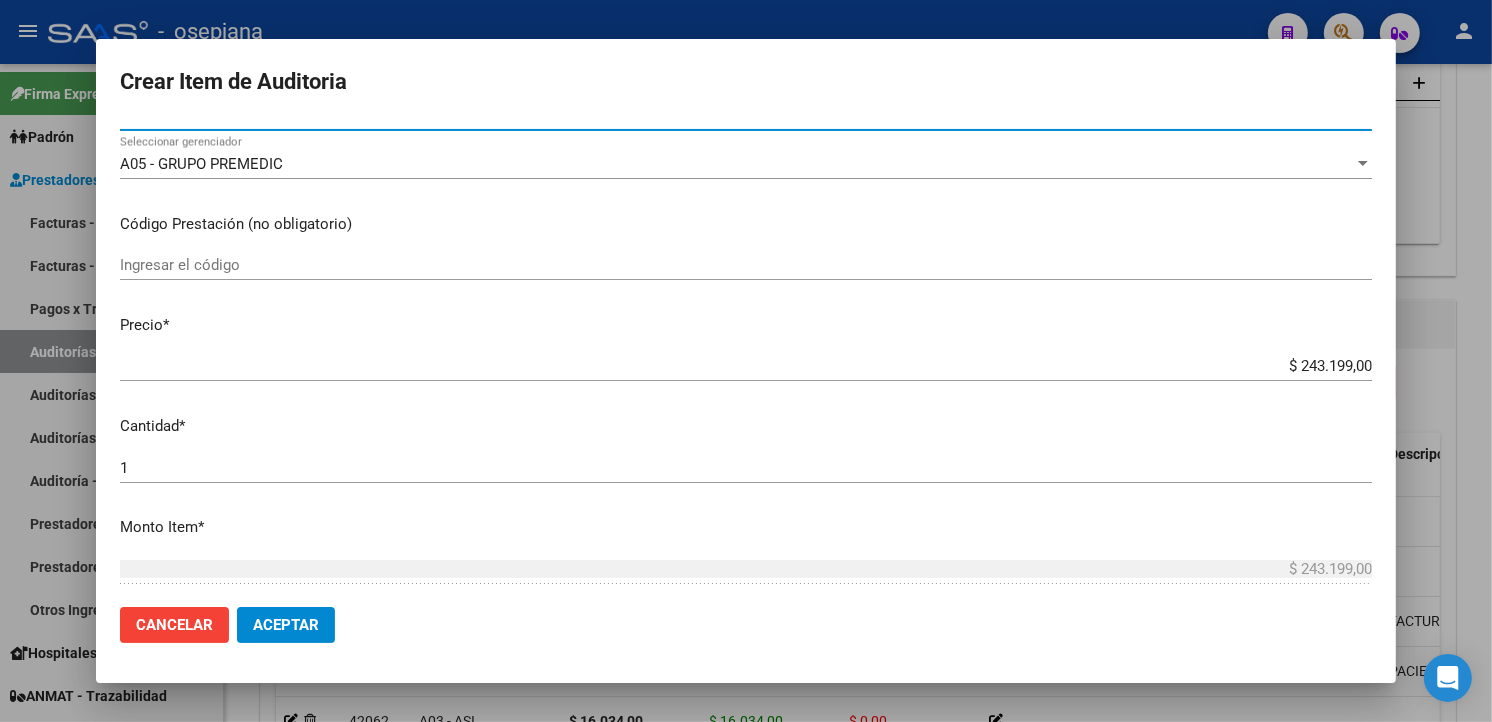 scroll, scrollTop: 333, scrollLeft: 0, axis: vertical 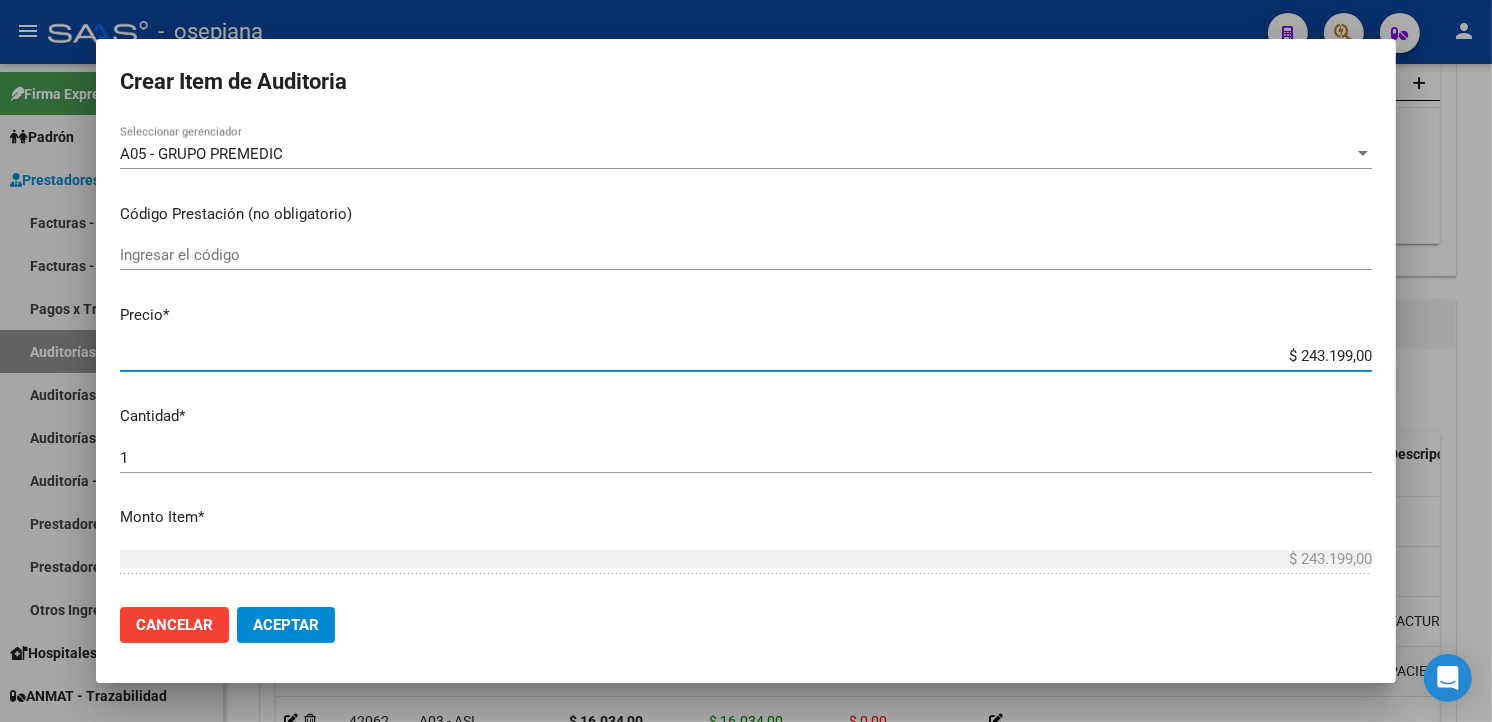 drag, startPoint x: 1268, startPoint y: 354, endPoint x: 1507, endPoint y: 330, distance: 240.202 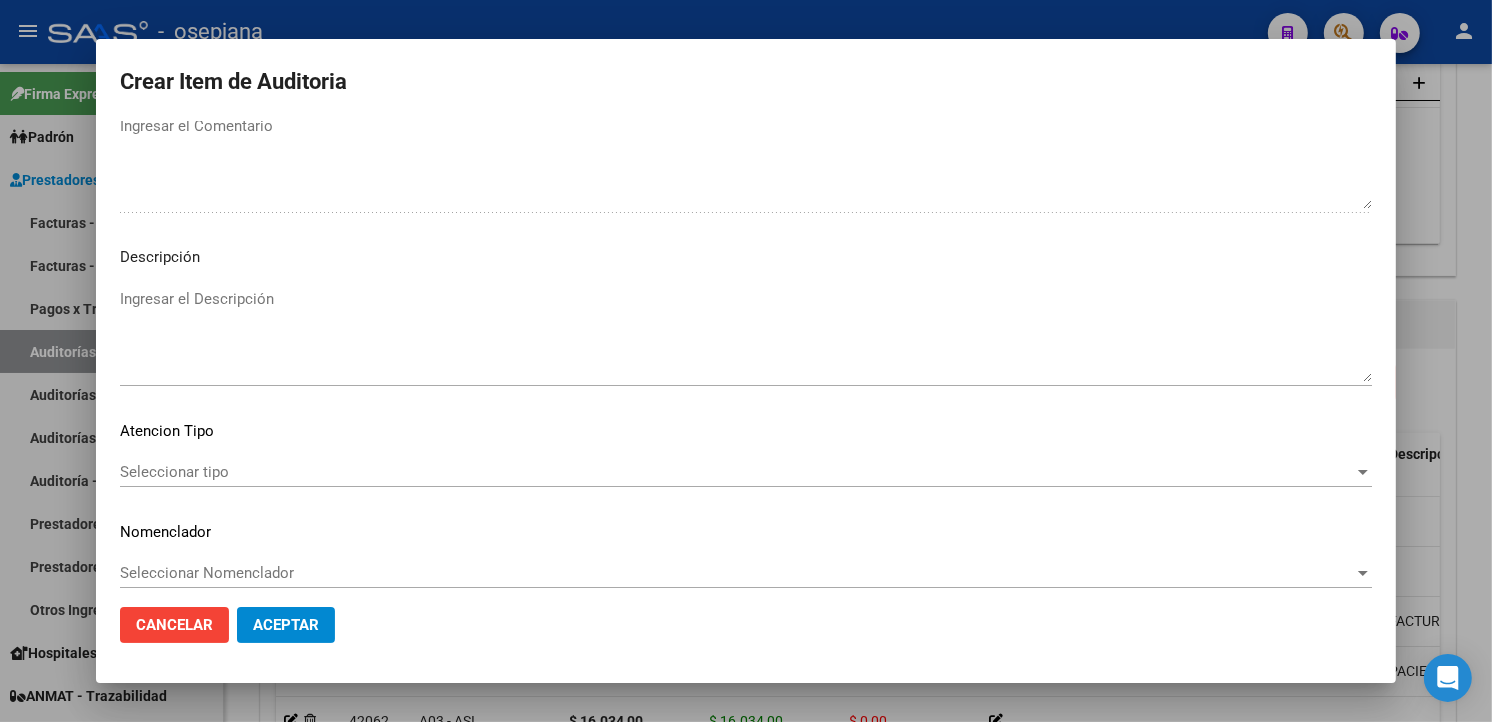 scroll, scrollTop: 1157, scrollLeft: 0, axis: vertical 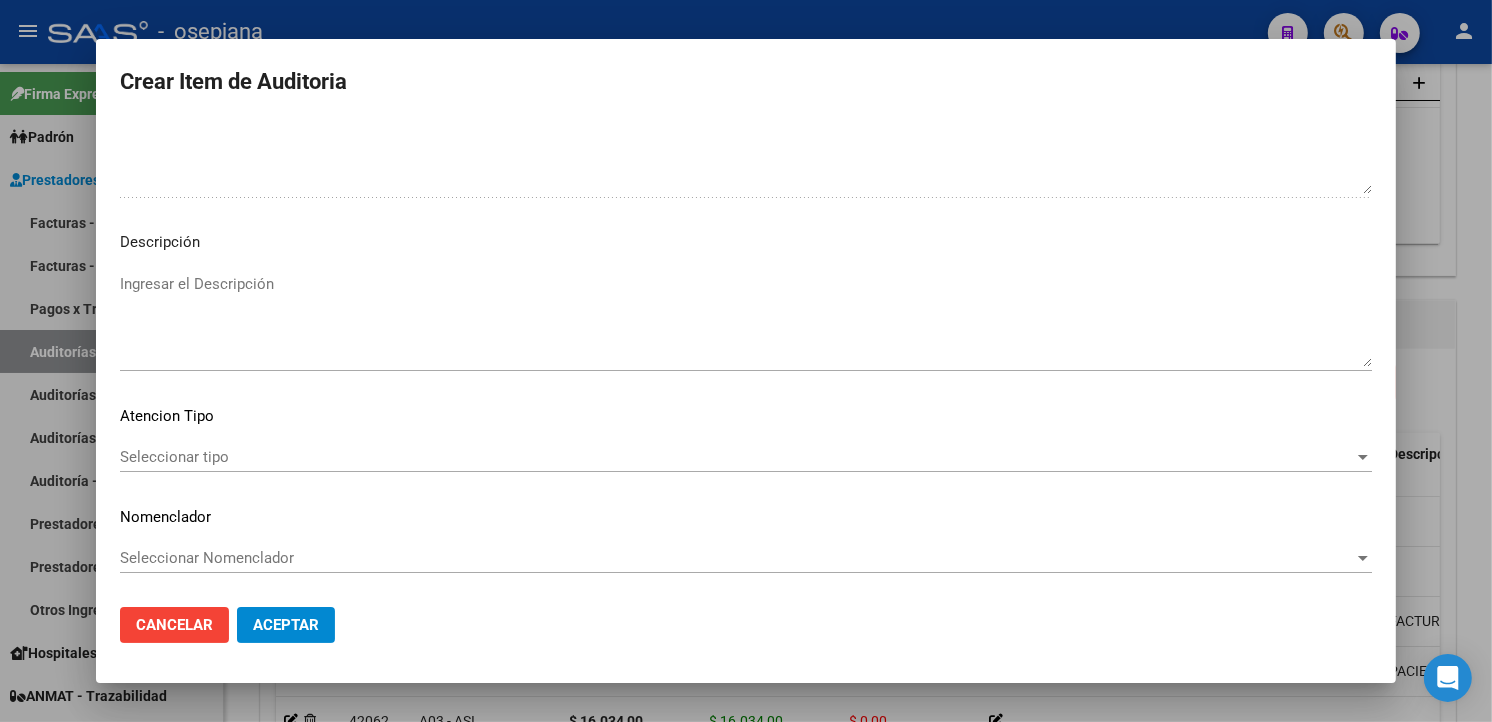 drag, startPoint x: 158, startPoint y: 438, endPoint x: 150, endPoint y: 458, distance: 21.540659 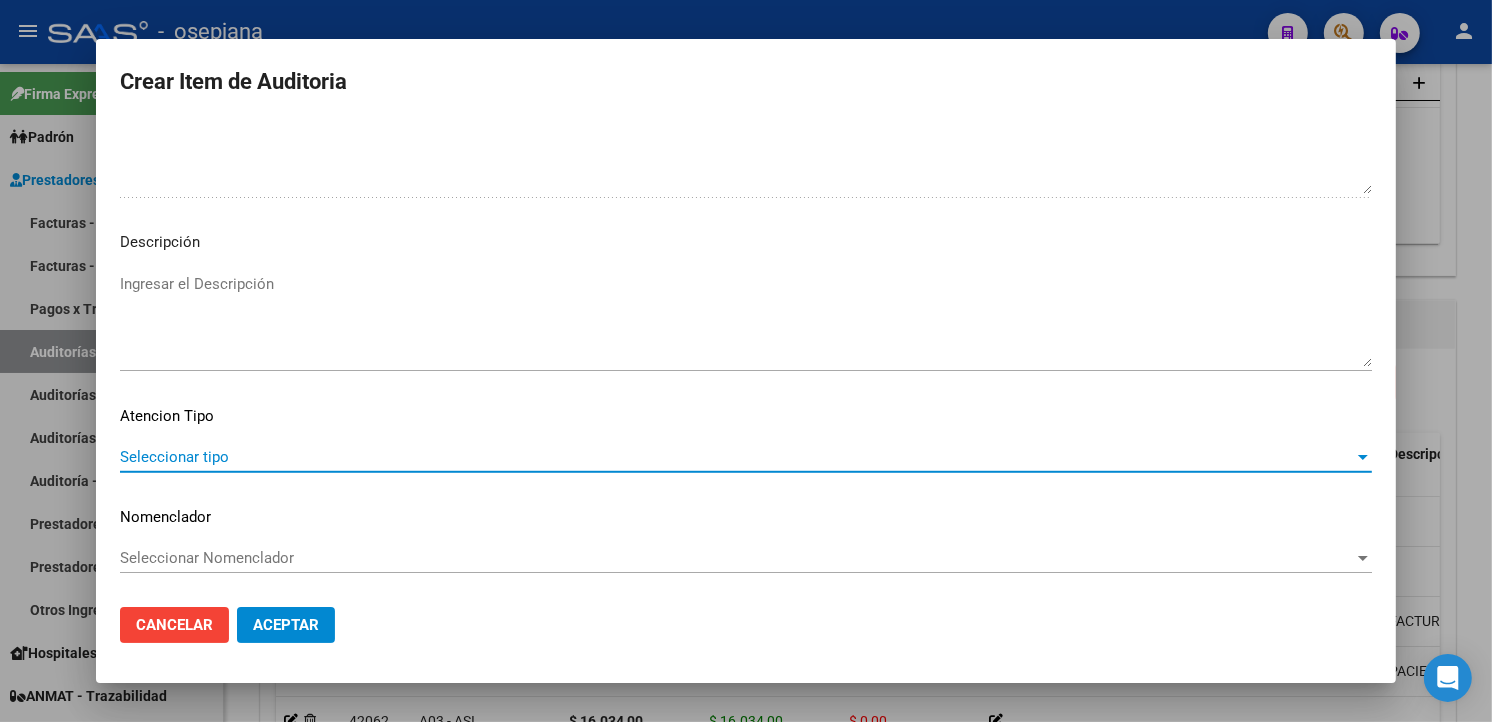 click on "Seleccionar tipo" at bounding box center [737, 457] 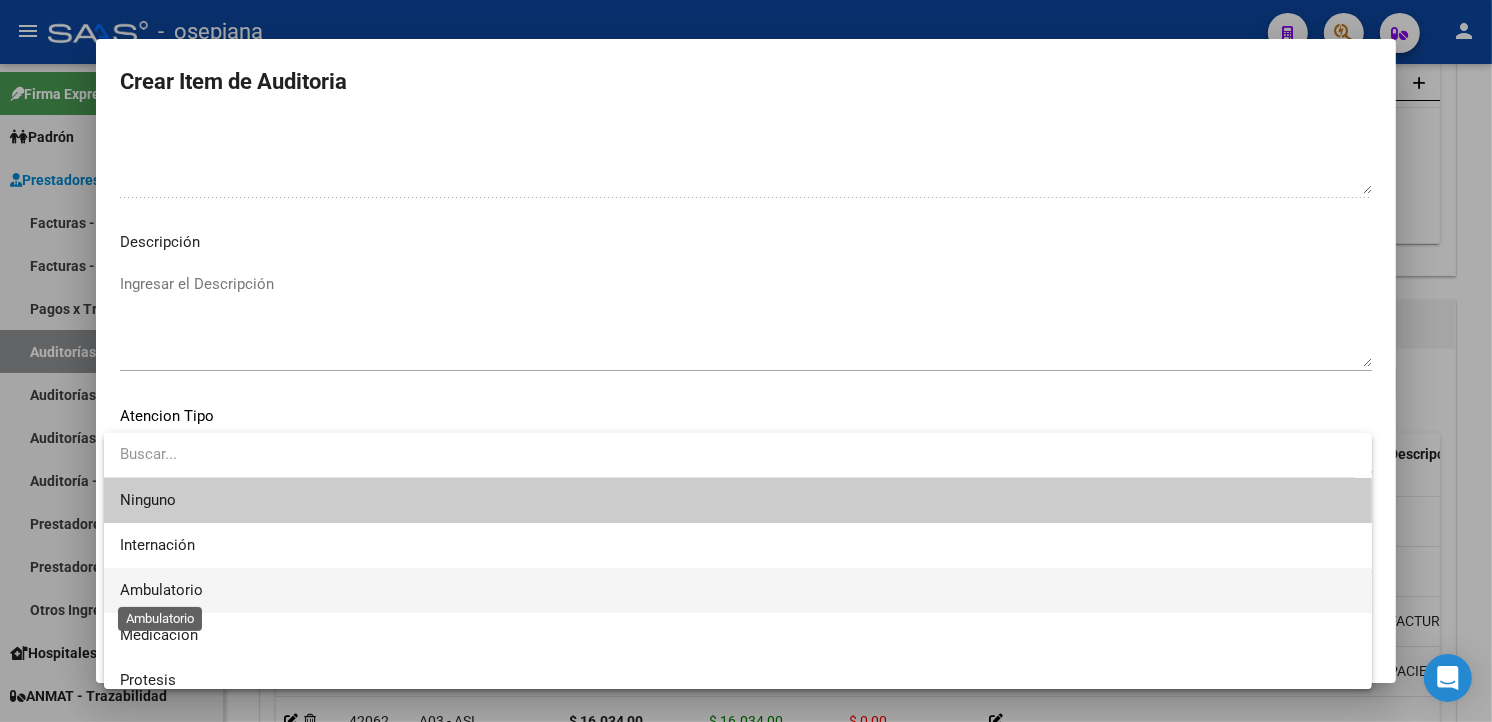 drag, startPoint x: 156, startPoint y: 584, endPoint x: 155, endPoint y: 561, distance: 23.021729 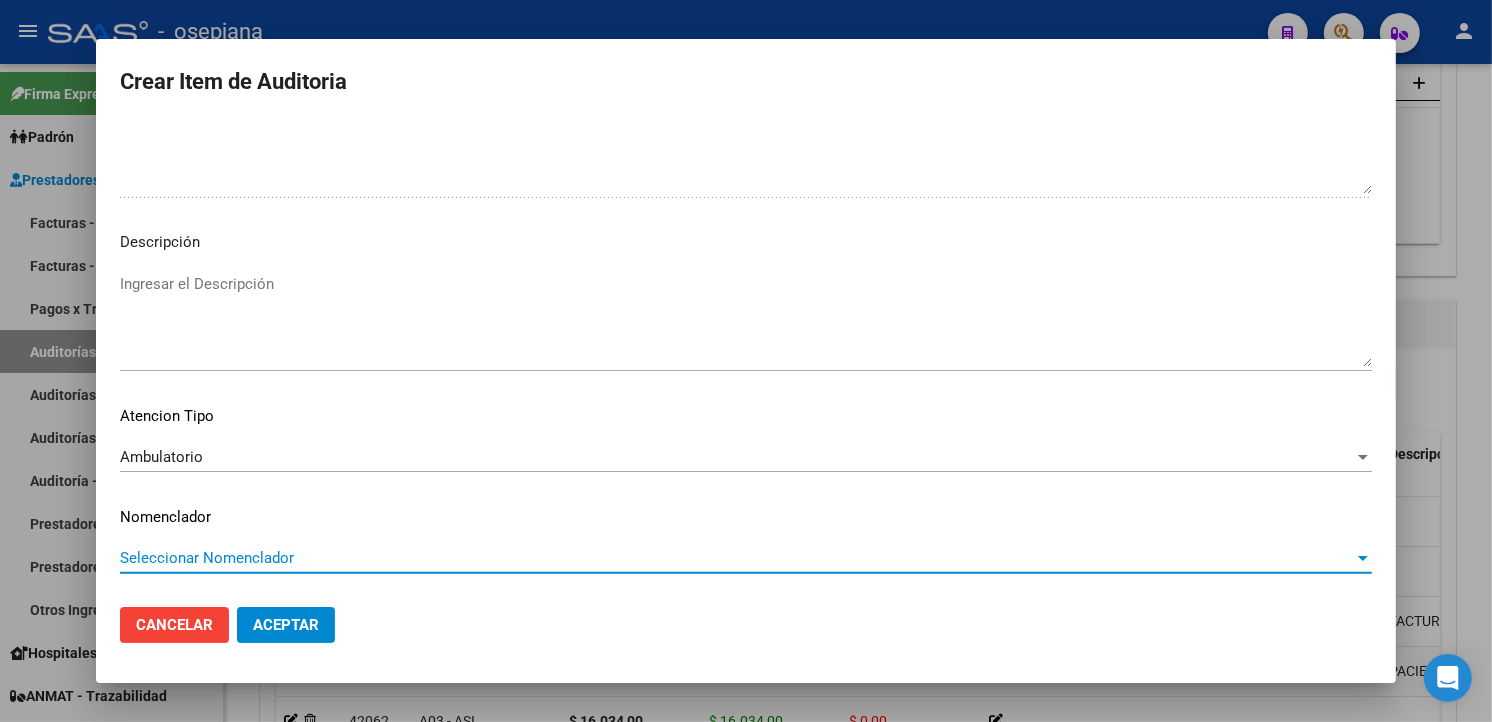 click on "Seleccionar Nomenclador" at bounding box center [737, 558] 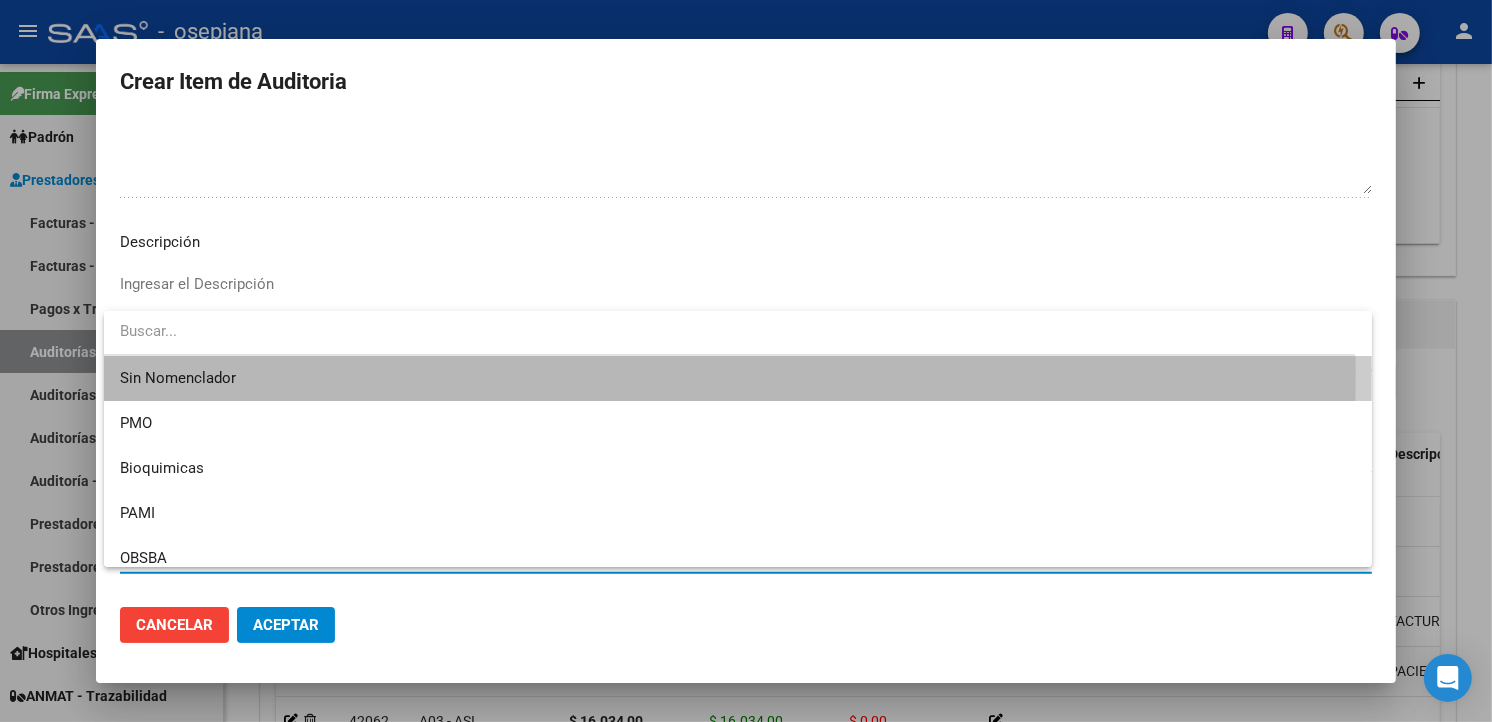 drag, startPoint x: 191, startPoint y: 372, endPoint x: 326, endPoint y: 611, distance: 274.49225 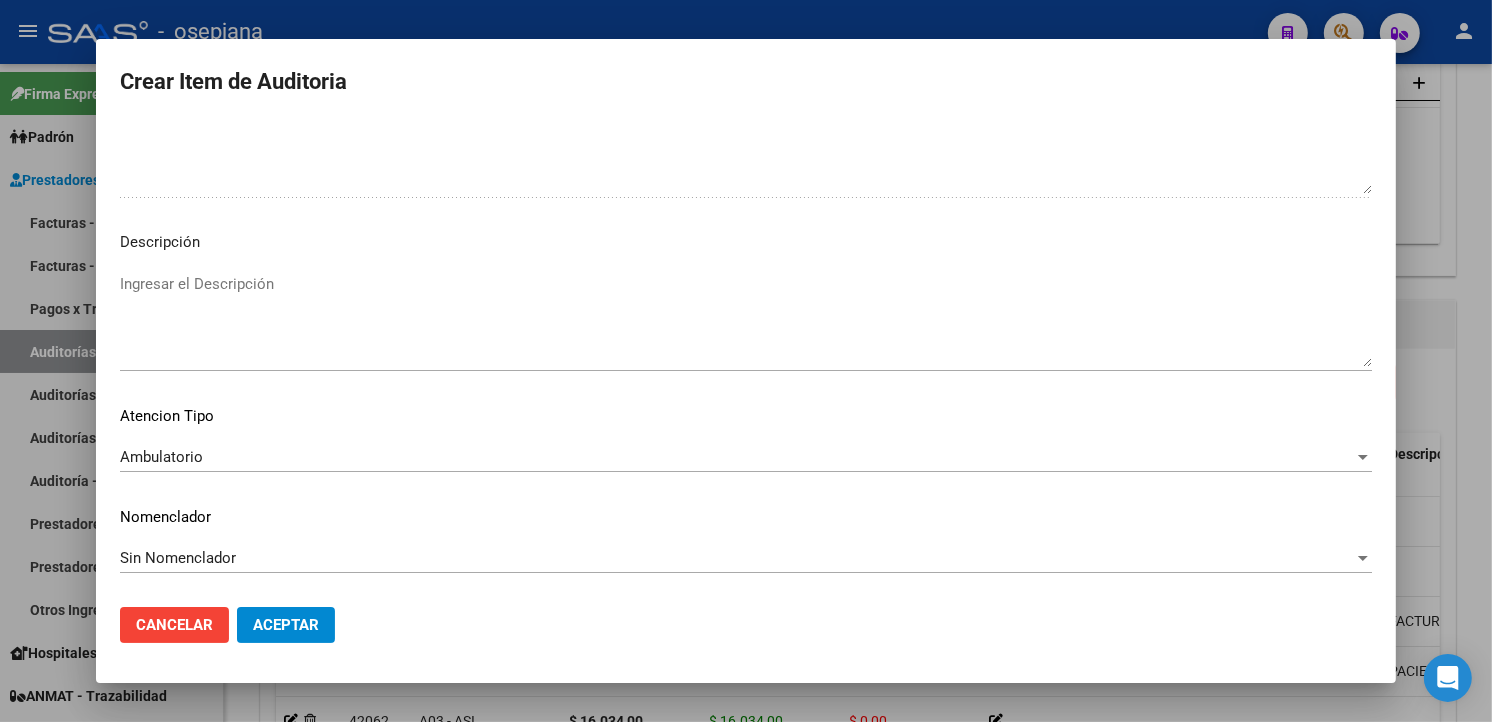 click on "Cancelar Aceptar" 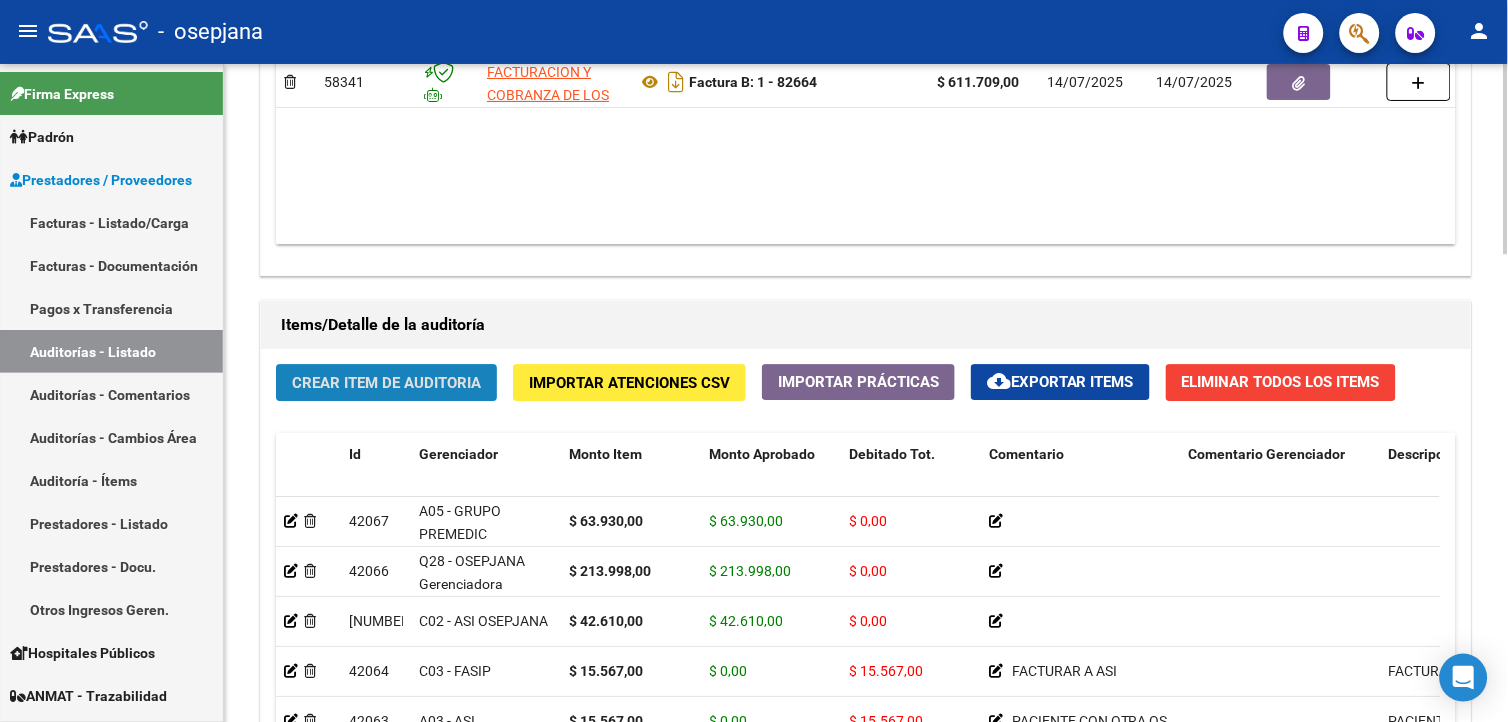 click on "Crear Item de Auditoria" 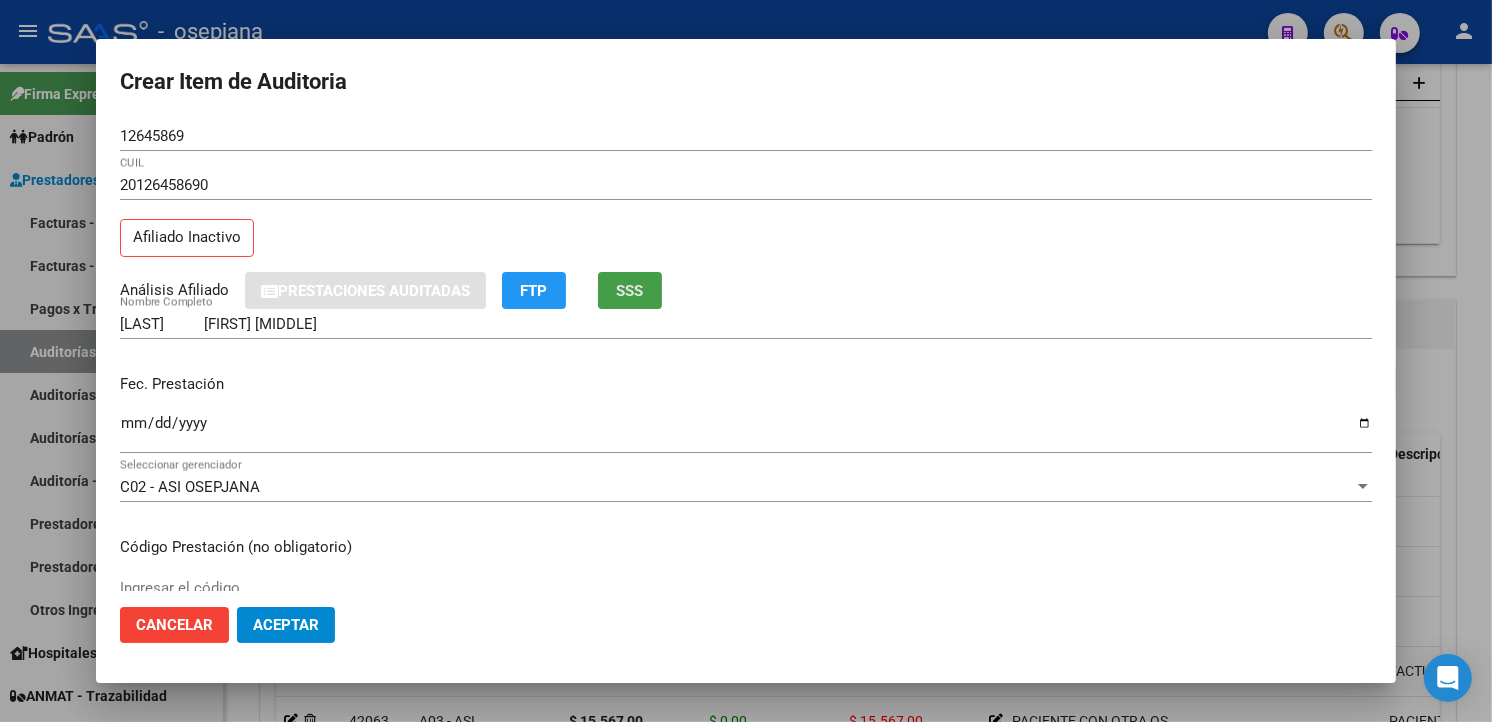 click on "SSS" 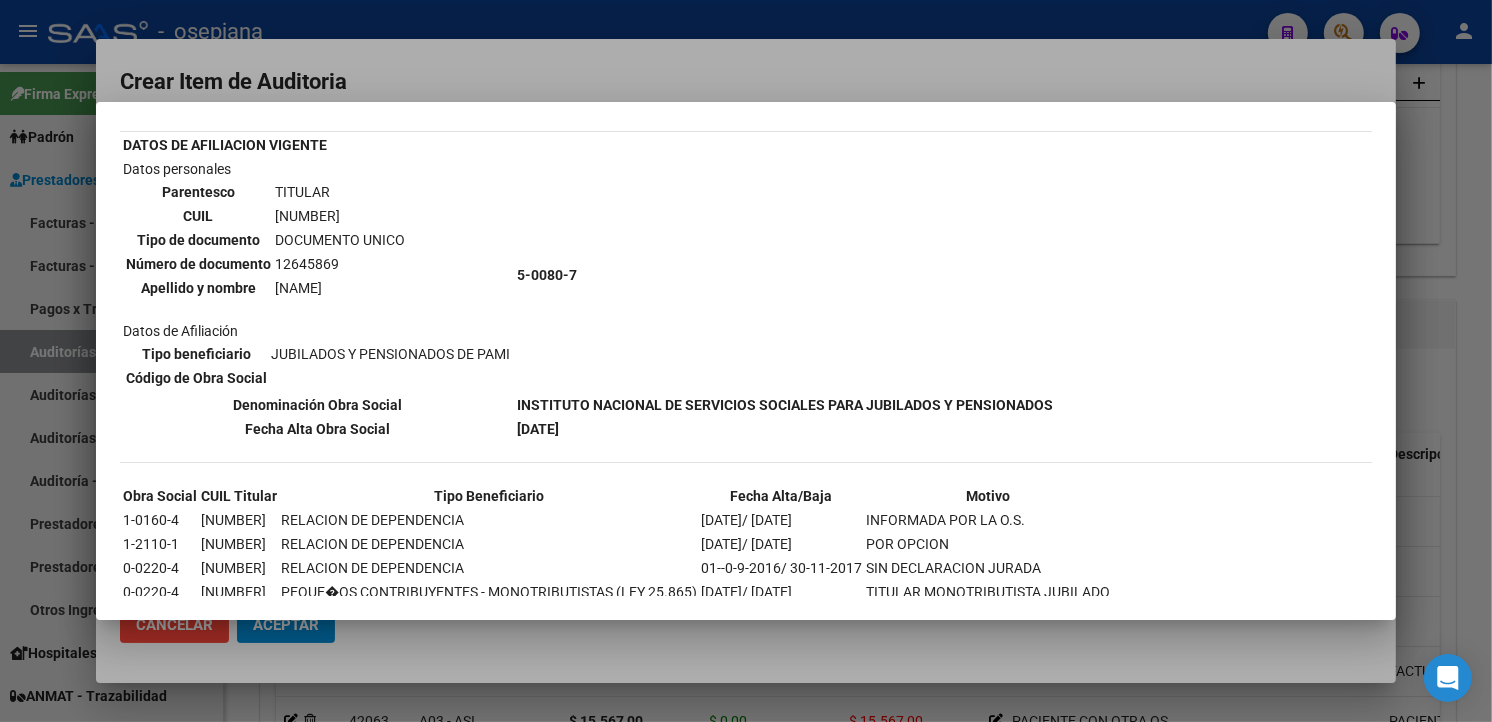 scroll, scrollTop: 232, scrollLeft: 0, axis: vertical 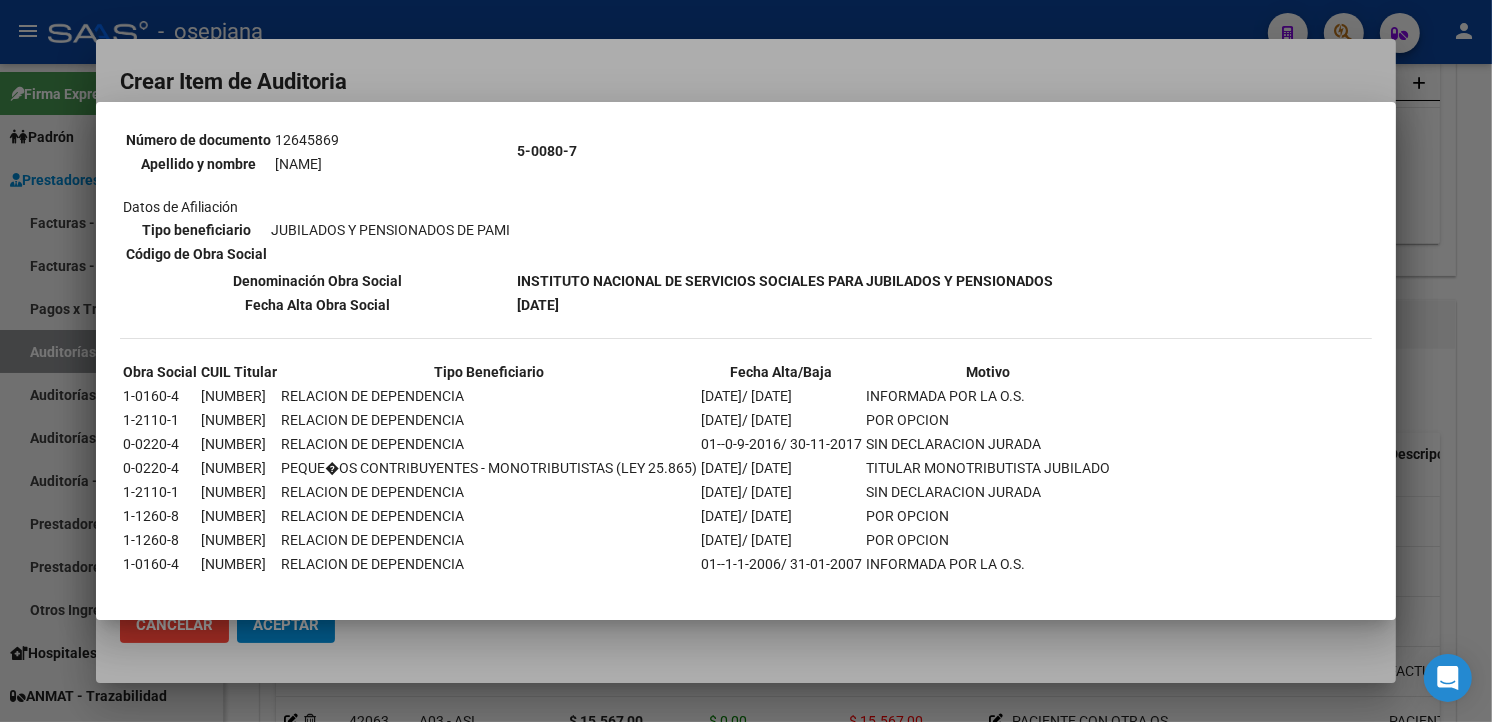 drag, startPoint x: 692, startPoint y: 67, endPoint x: 301, endPoint y: 182, distance: 407.56104 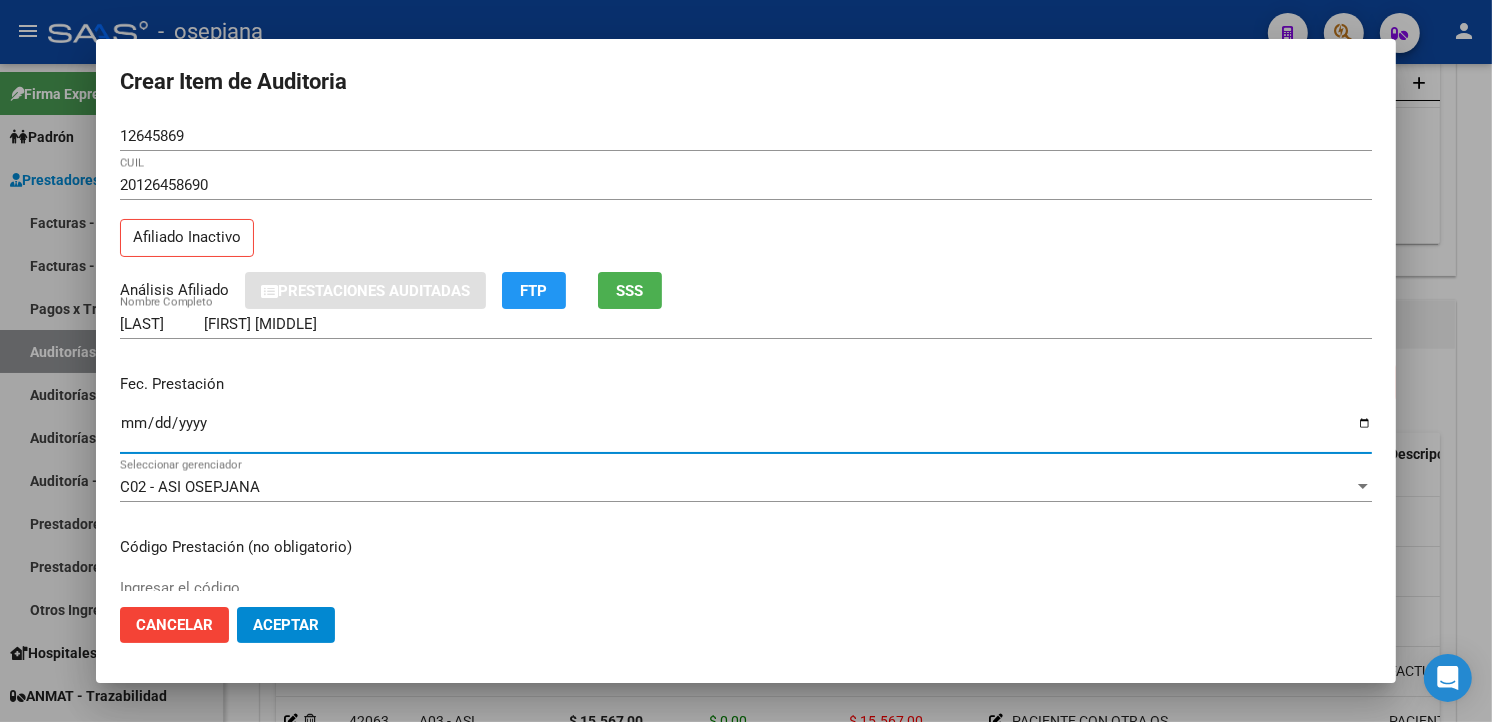drag, startPoint x: 132, startPoint y: 426, endPoint x: 203, endPoint y: 427, distance: 71.00704 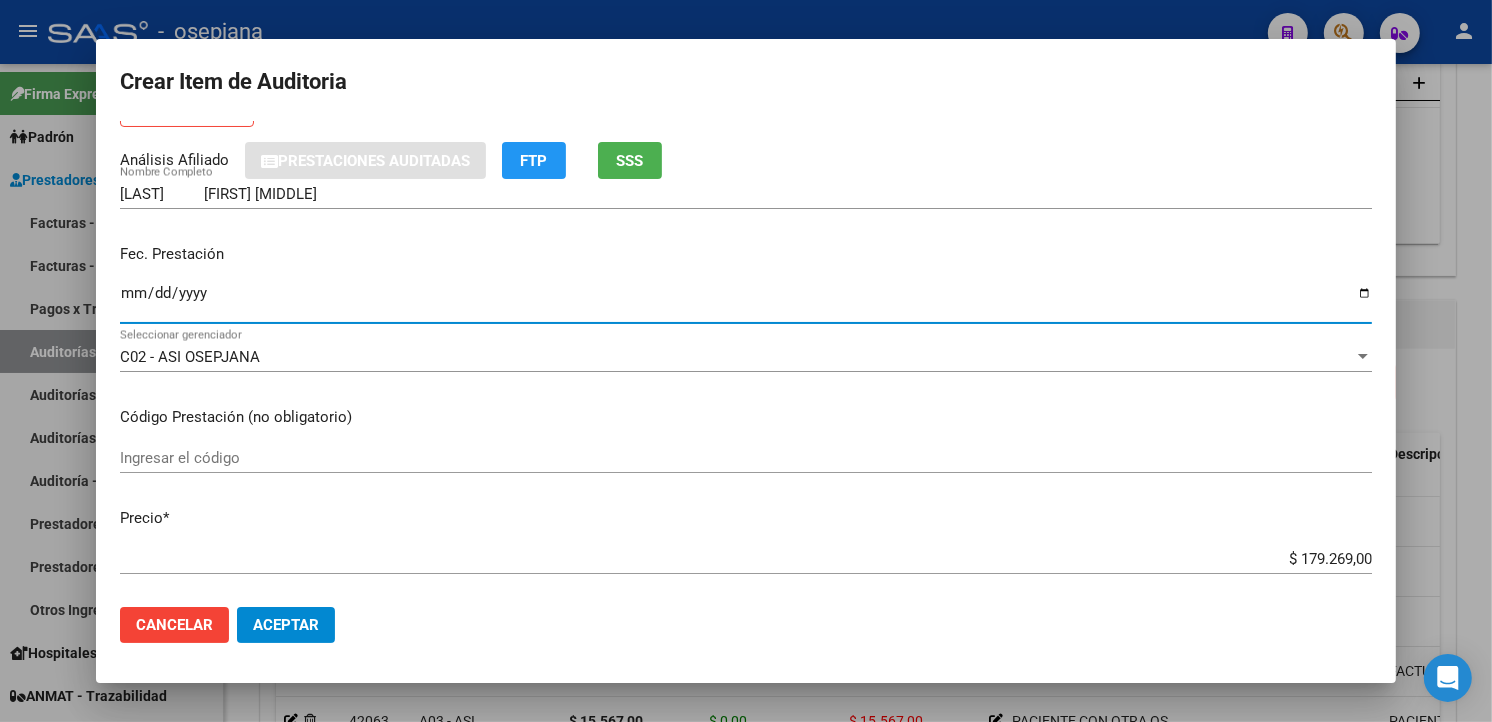 scroll, scrollTop: 333, scrollLeft: 0, axis: vertical 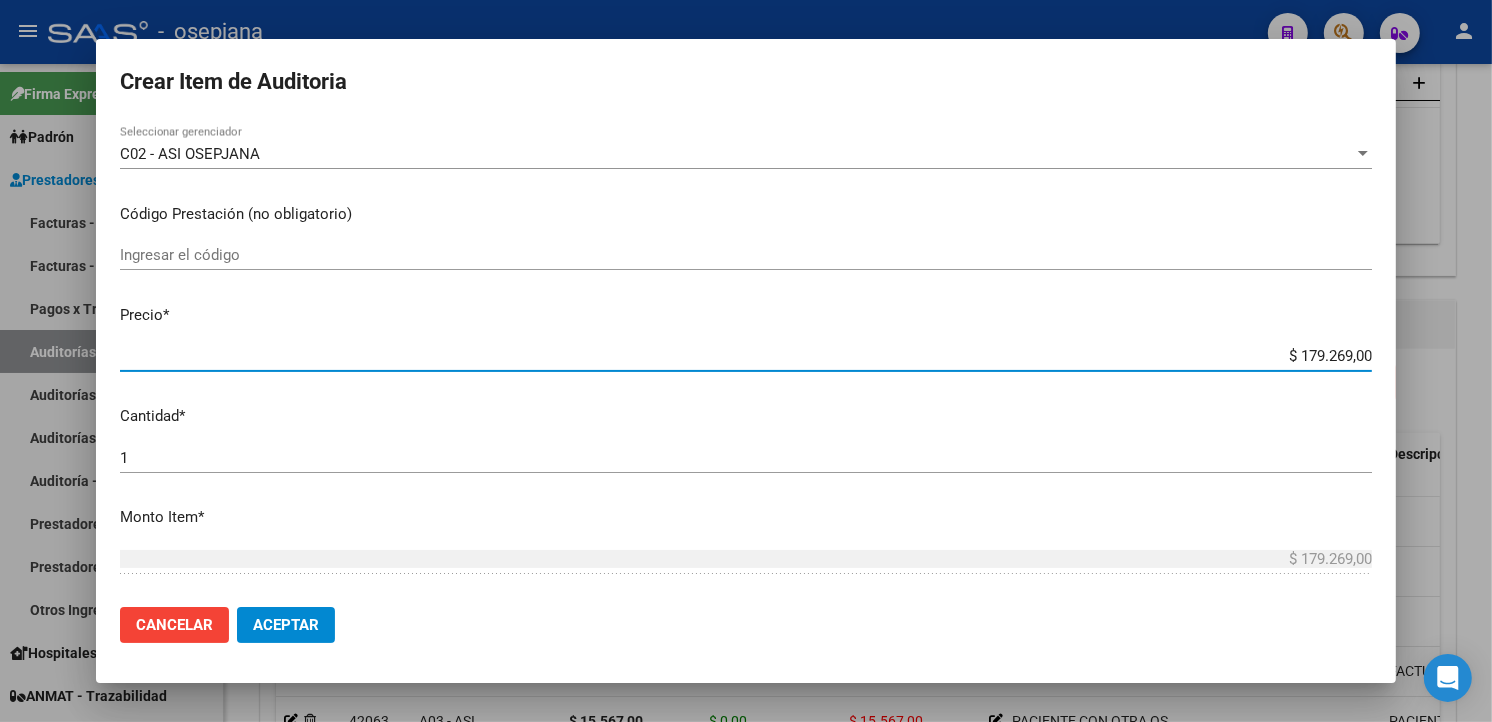 drag, startPoint x: 1266, startPoint y: 352, endPoint x: 1507, endPoint y: 297, distance: 247.19627 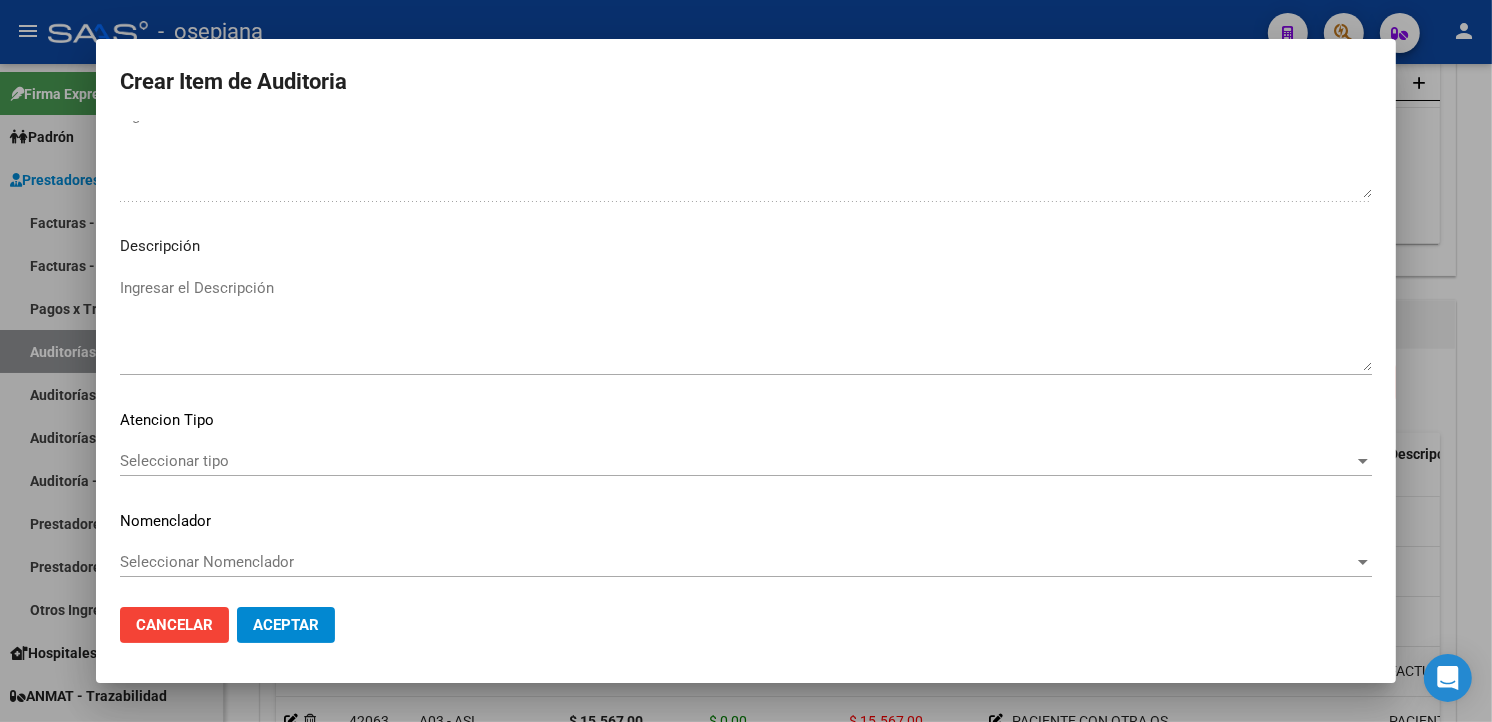 scroll, scrollTop: 1157, scrollLeft: 0, axis: vertical 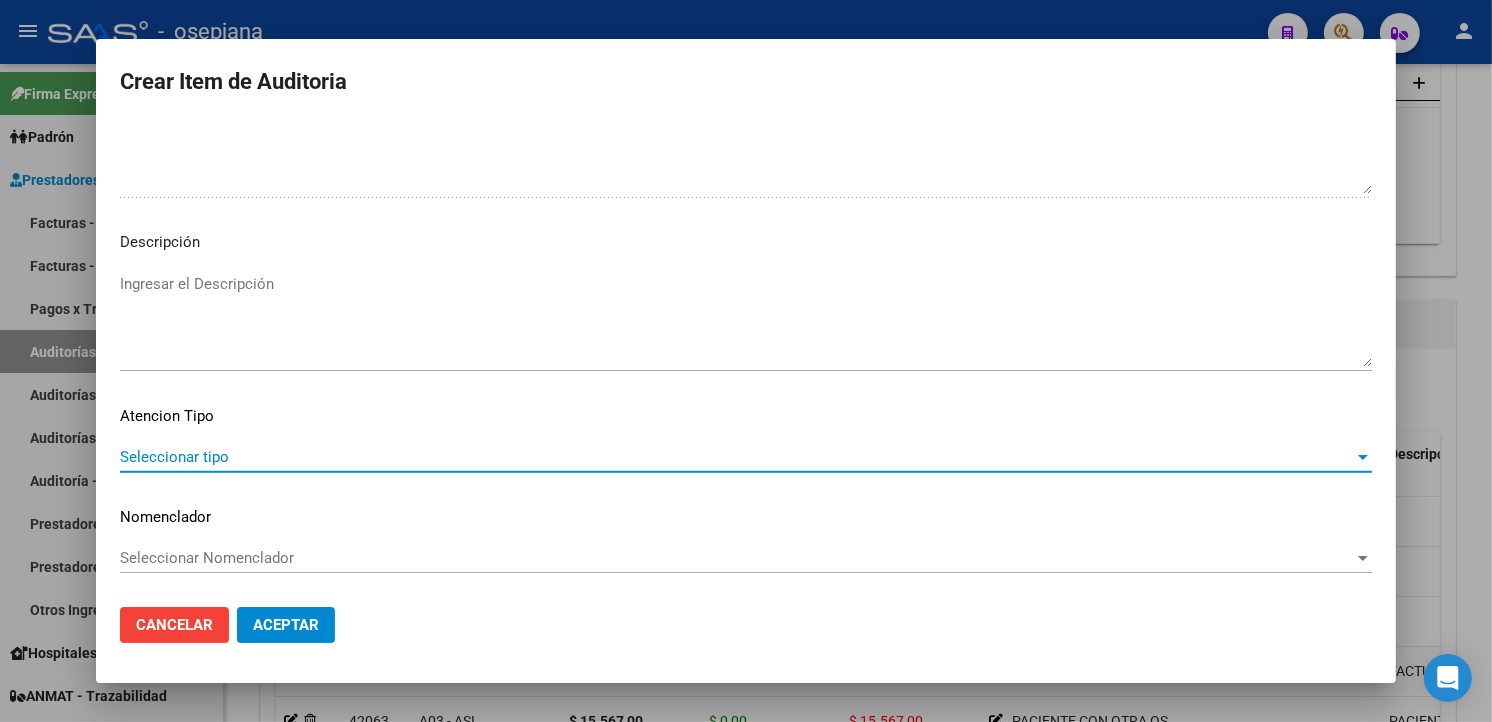 click on "Seleccionar tipo" at bounding box center [737, 457] 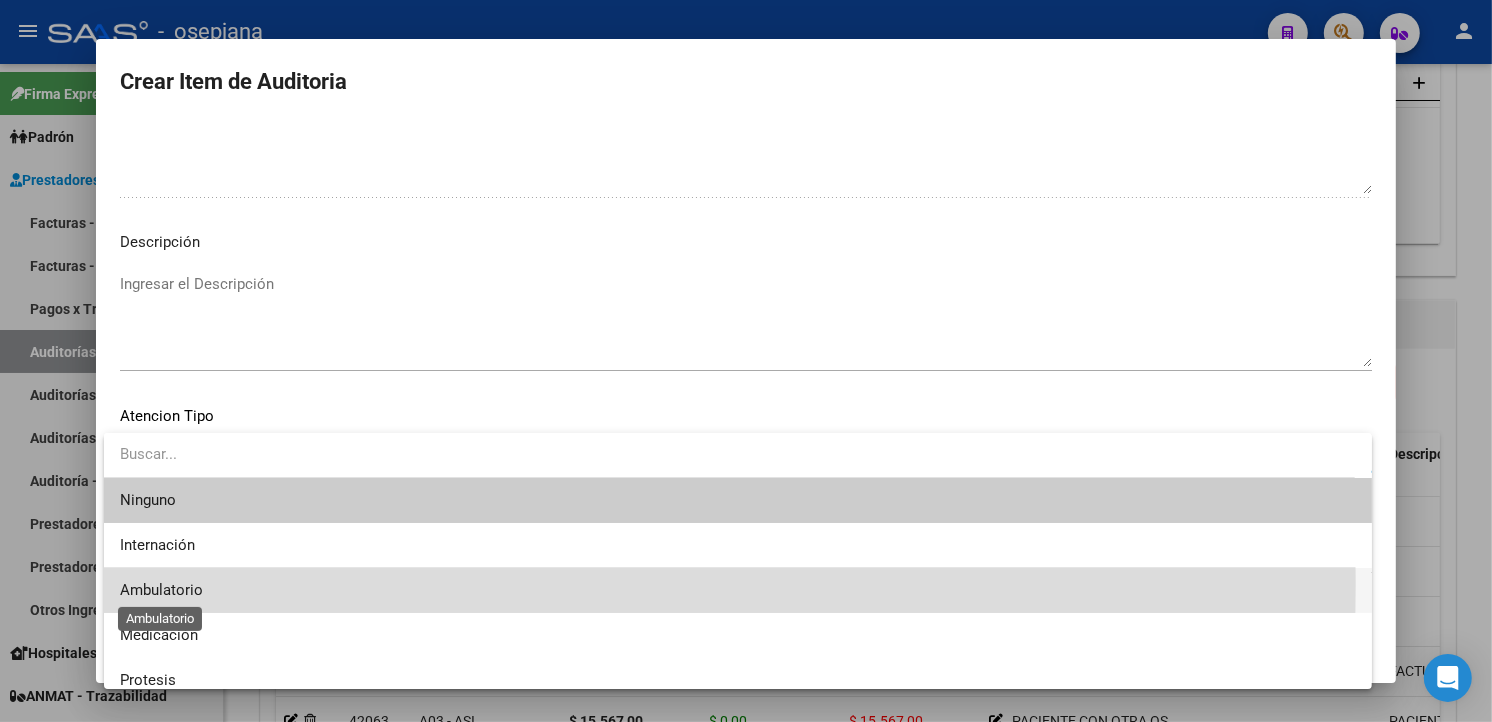 drag, startPoint x: 150, startPoint y: 583, endPoint x: 150, endPoint y: 568, distance: 15 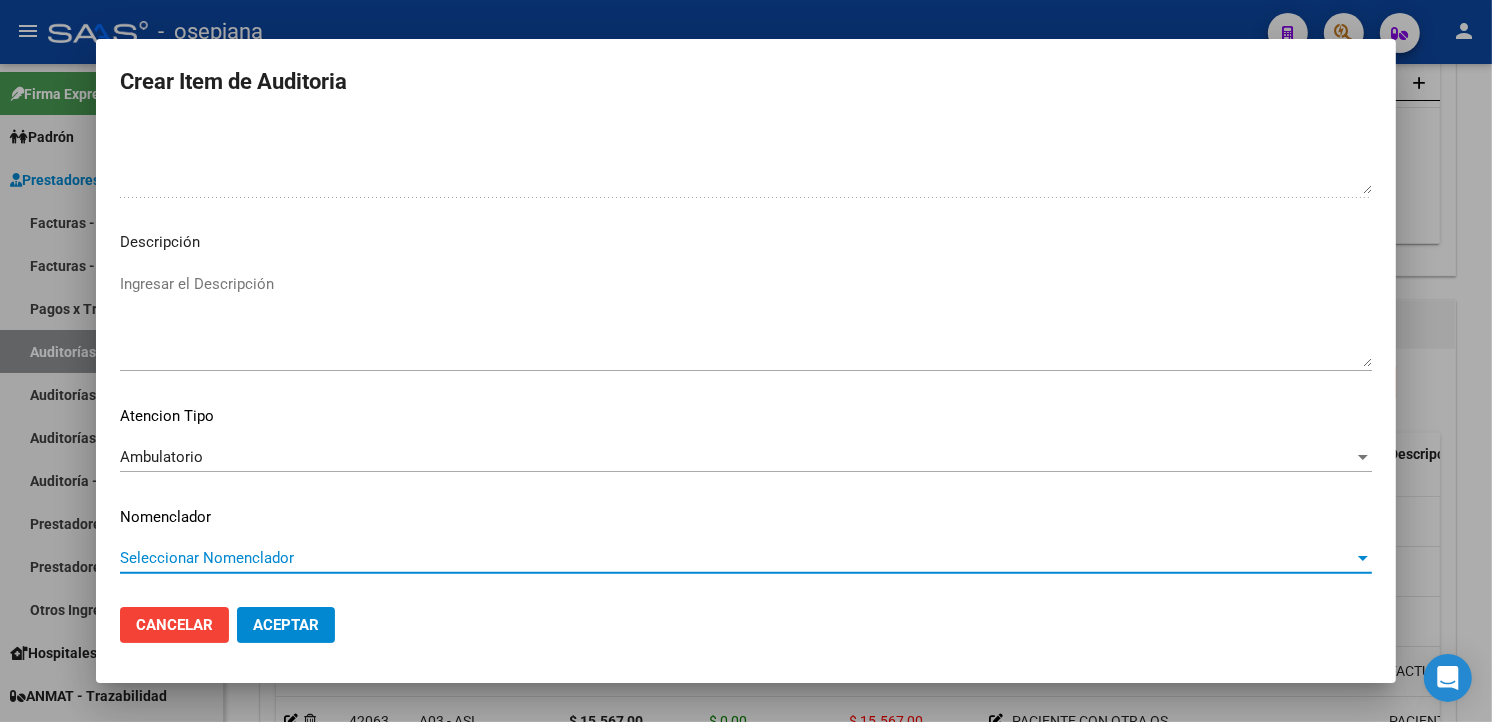click on "Seleccionar Nomenclador" at bounding box center (737, 558) 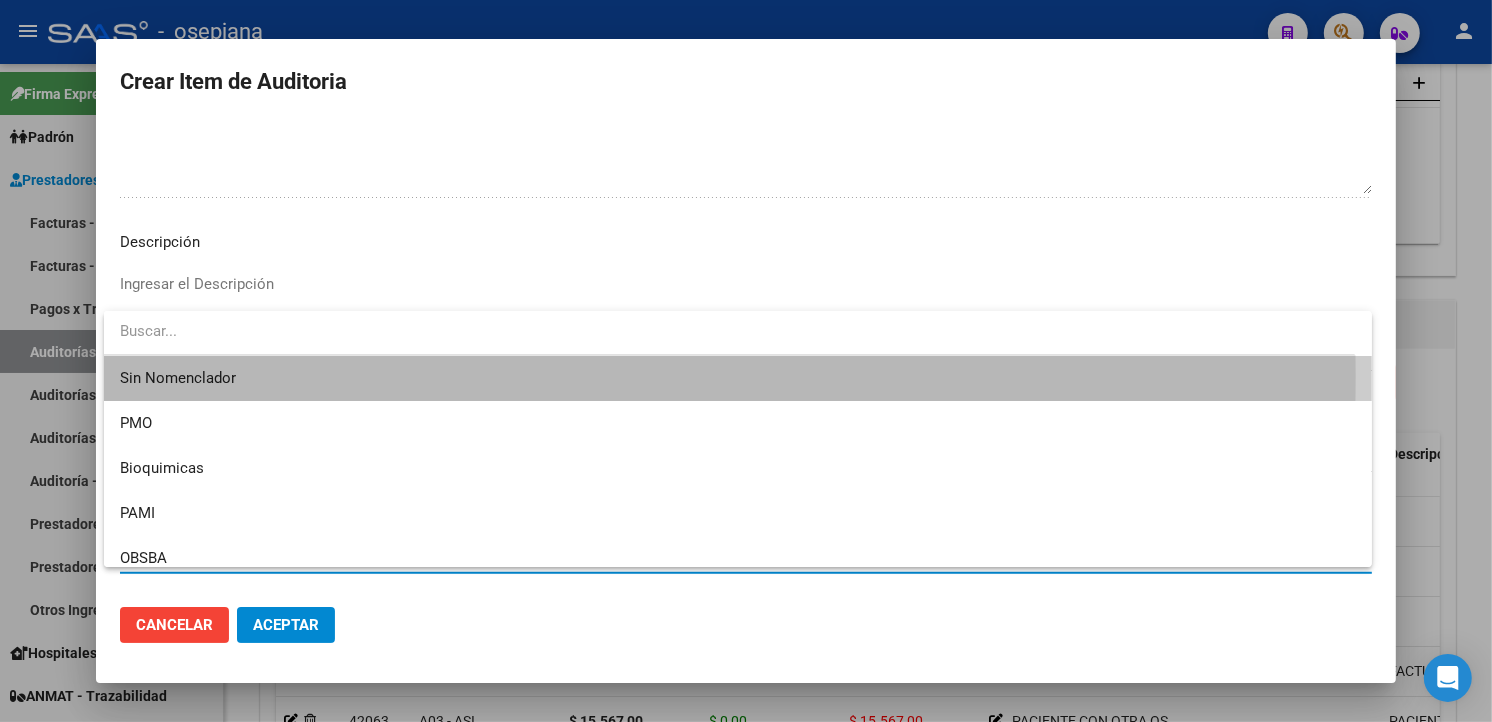 drag, startPoint x: 151, startPoint y: 553, endPoint x: 133, endPoint y: 431, distance: 123.32072 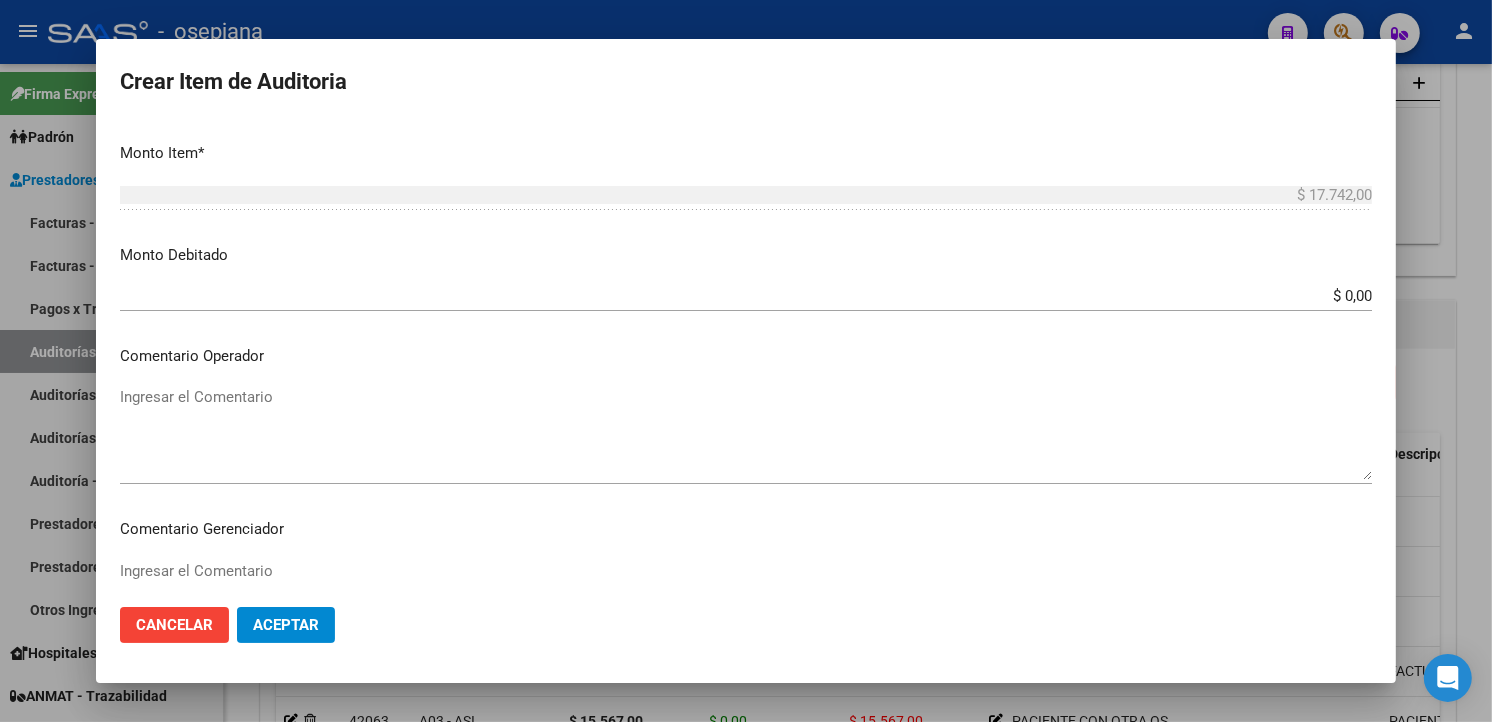scroll, scrollTop: 491, scrollLeft: 0, axis: vertical 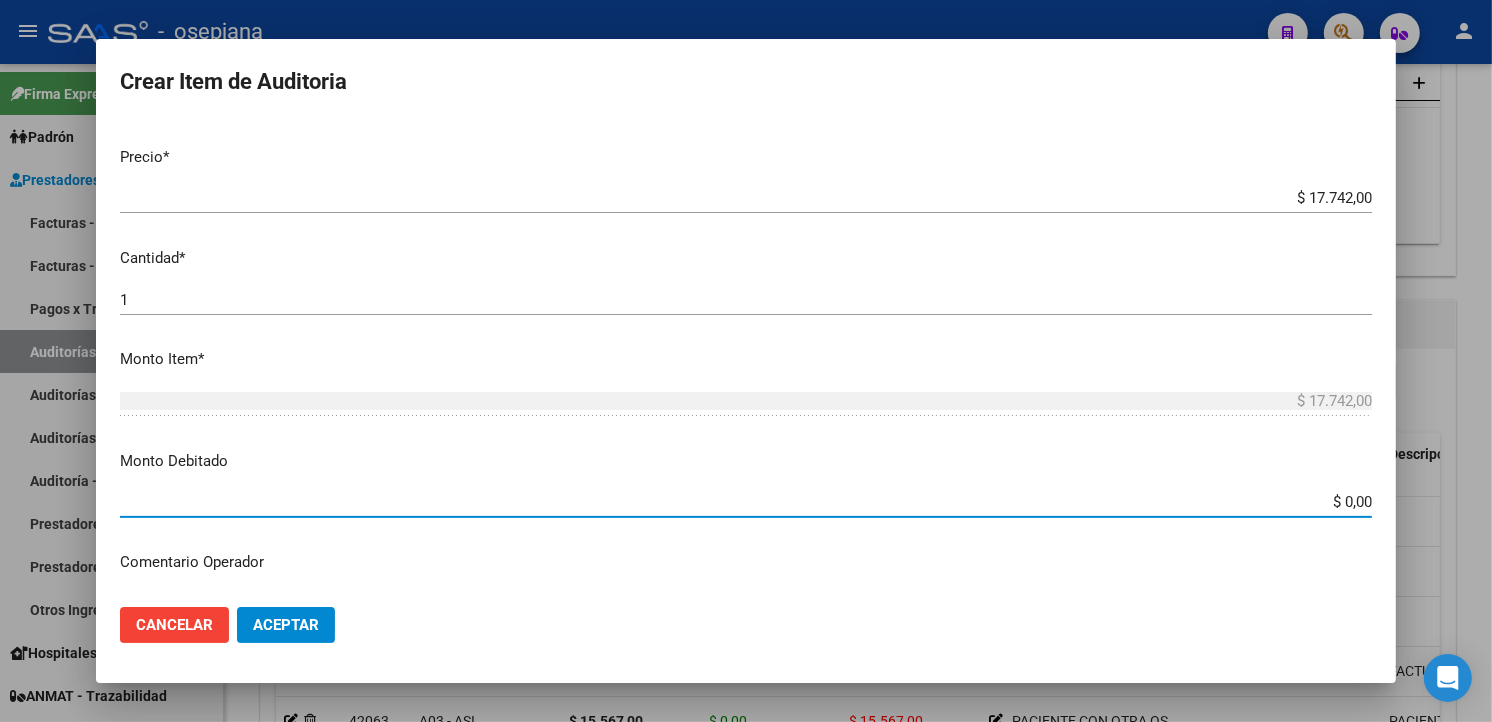 drag, startPoint x: 1323, startPoint y: 505, endPoint x: 1494, endPoint y: 500, distance: 171.07309 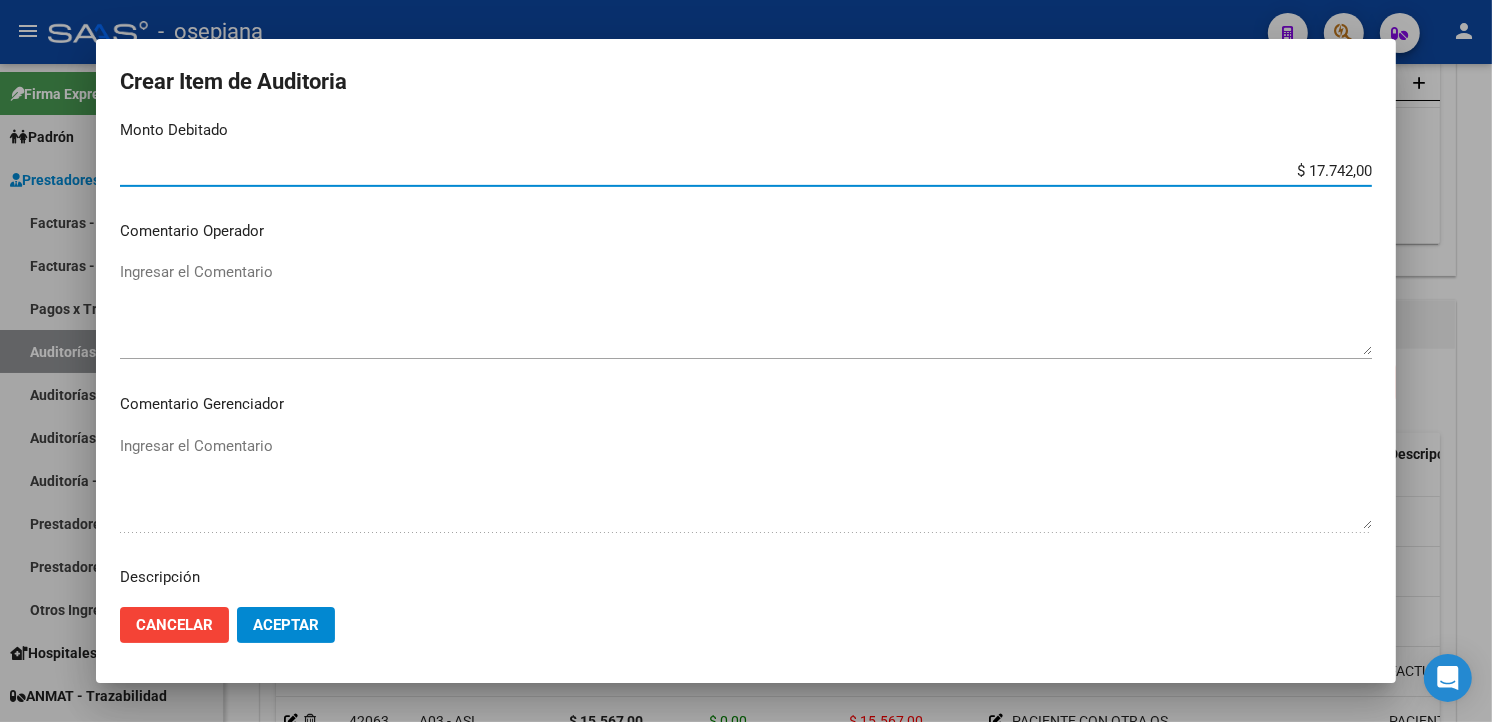 scroll, scrollTop: 824, scrollLeft: 0, axis: vertical 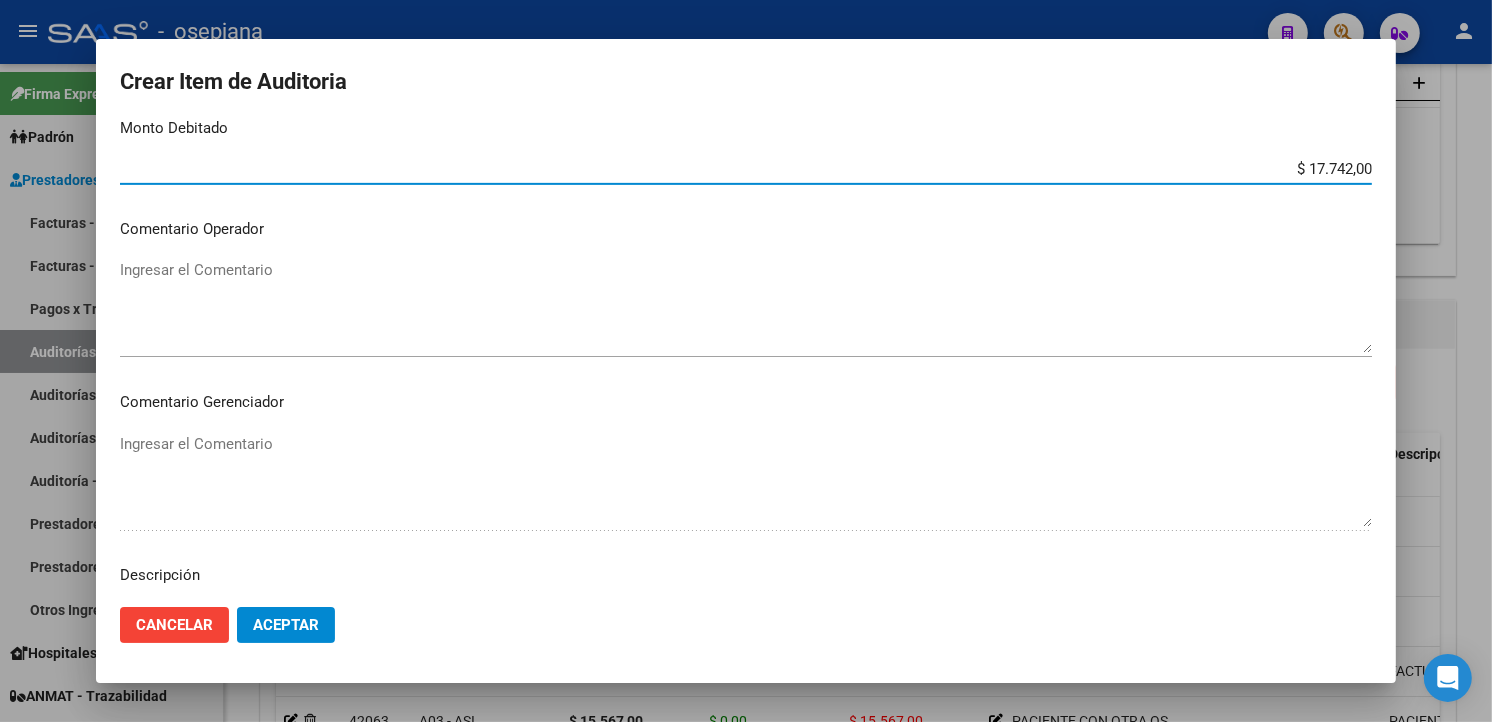 drag, startPoint x: 365, startPoint y: 295, endPoint x: 405, endPoint y: 273, distance: 45.65085 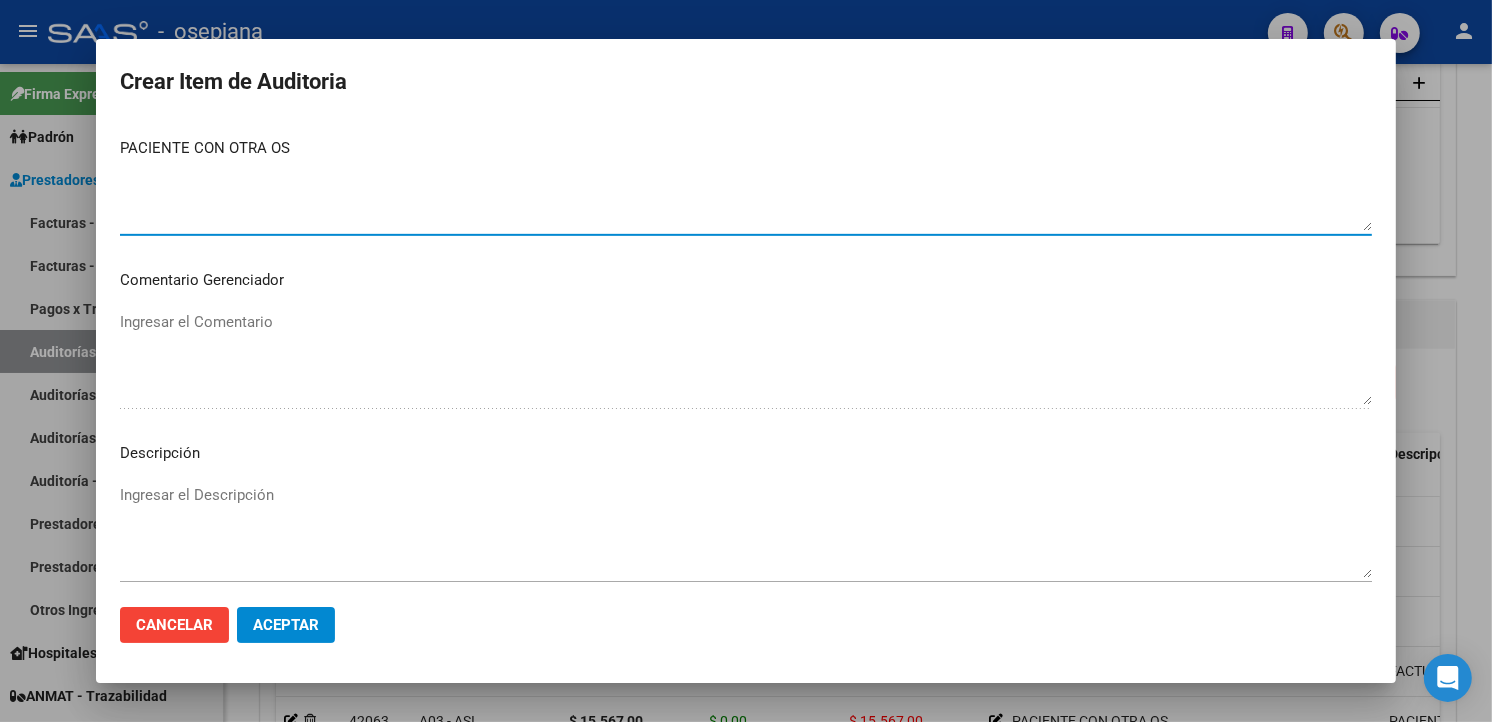 scroll, scrollTop: 1157, scrollLeft: 0, axis: vertical 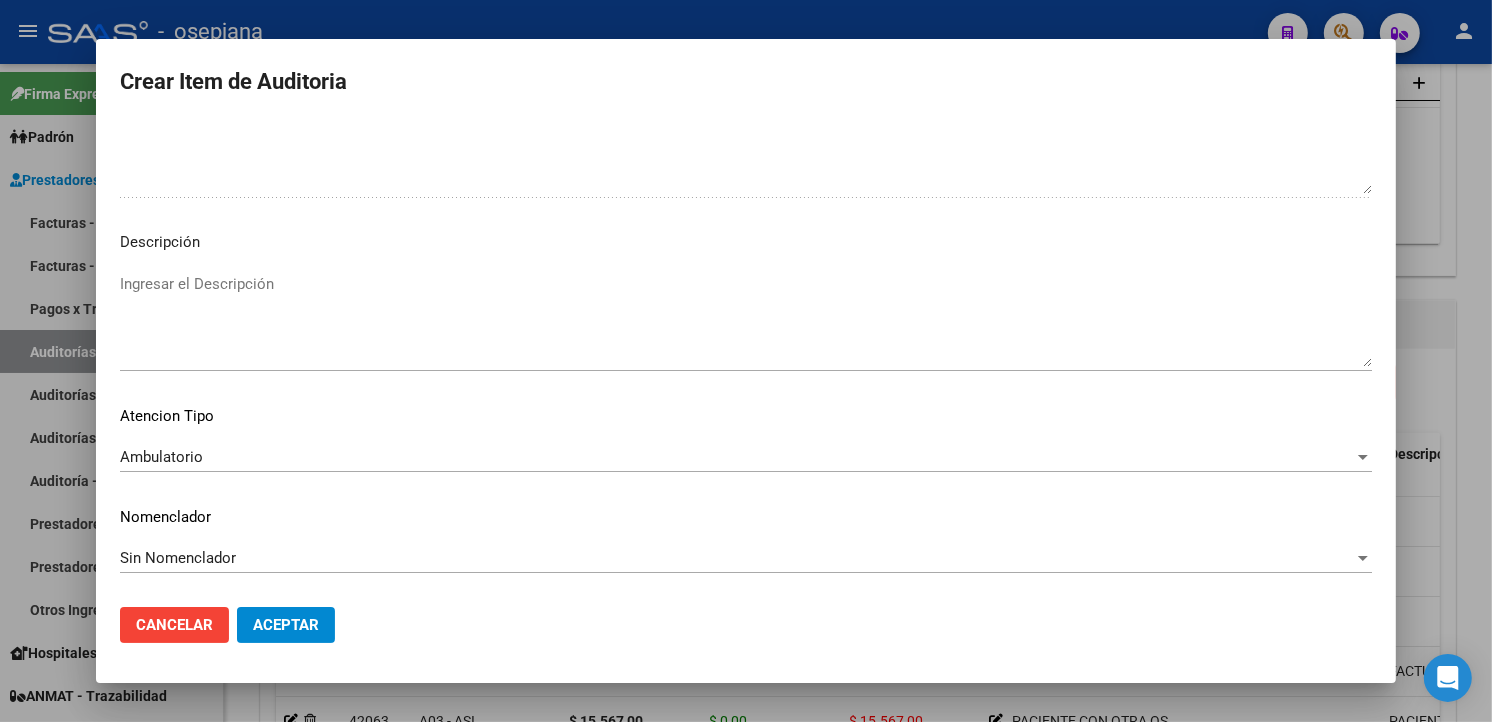 click on "Ingresar el Descripción" at bounding box center (746, 320) 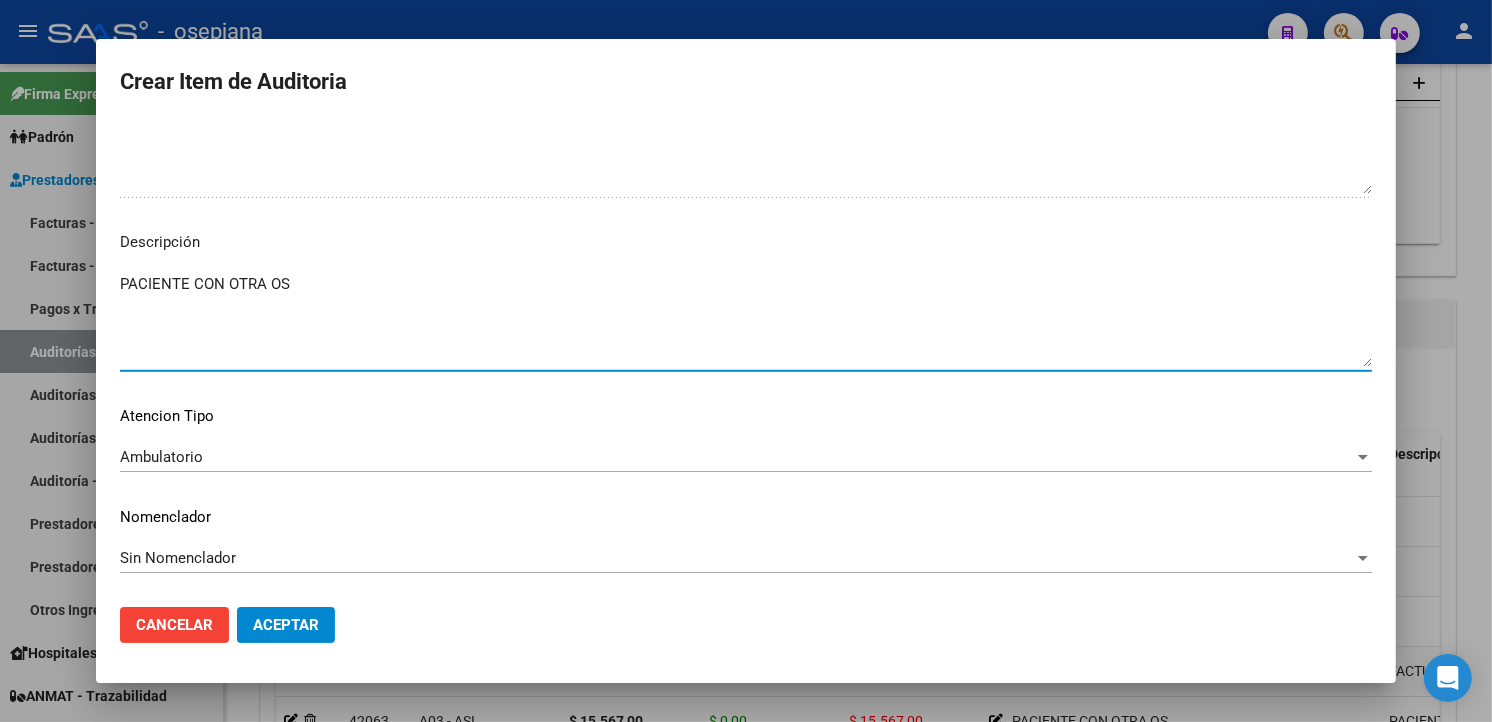 click on "Aceptar" 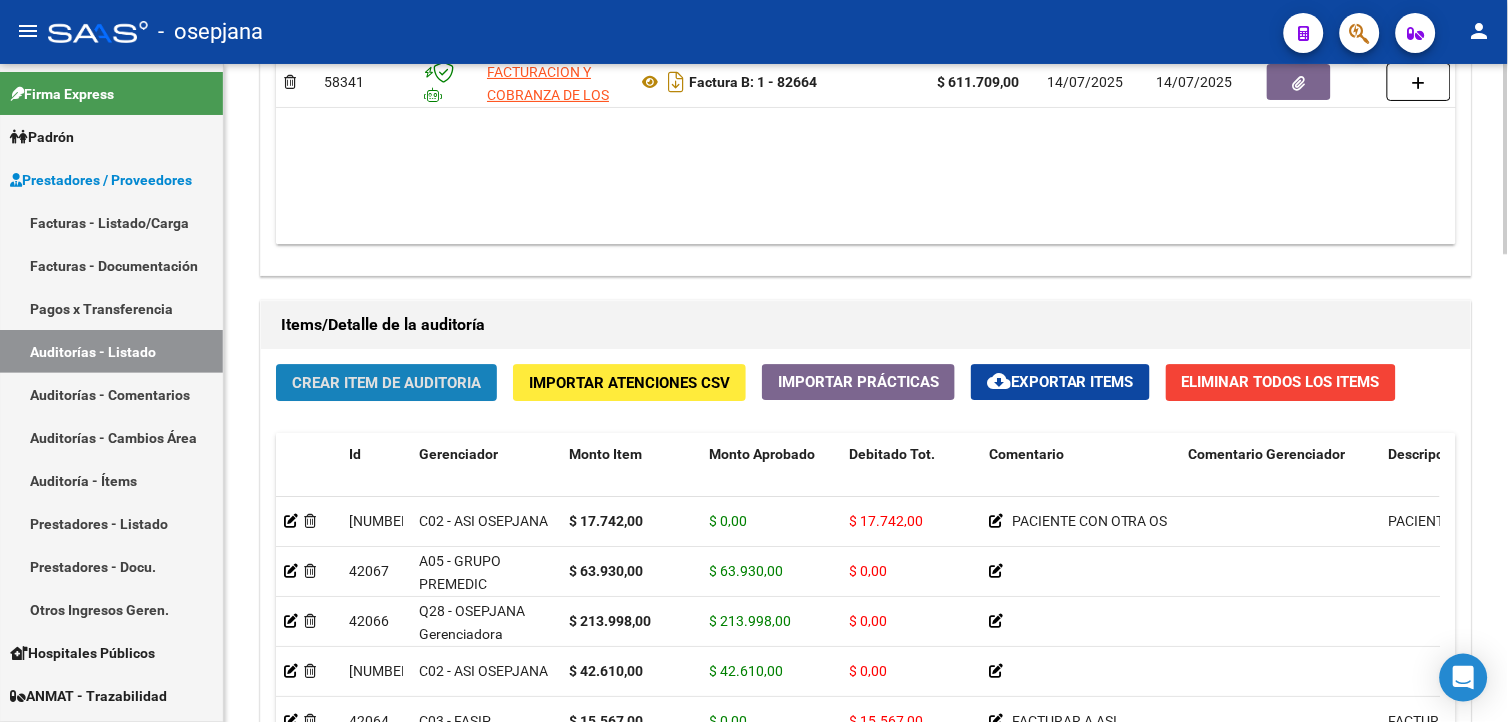 click on "Crear Item de Auditoria" 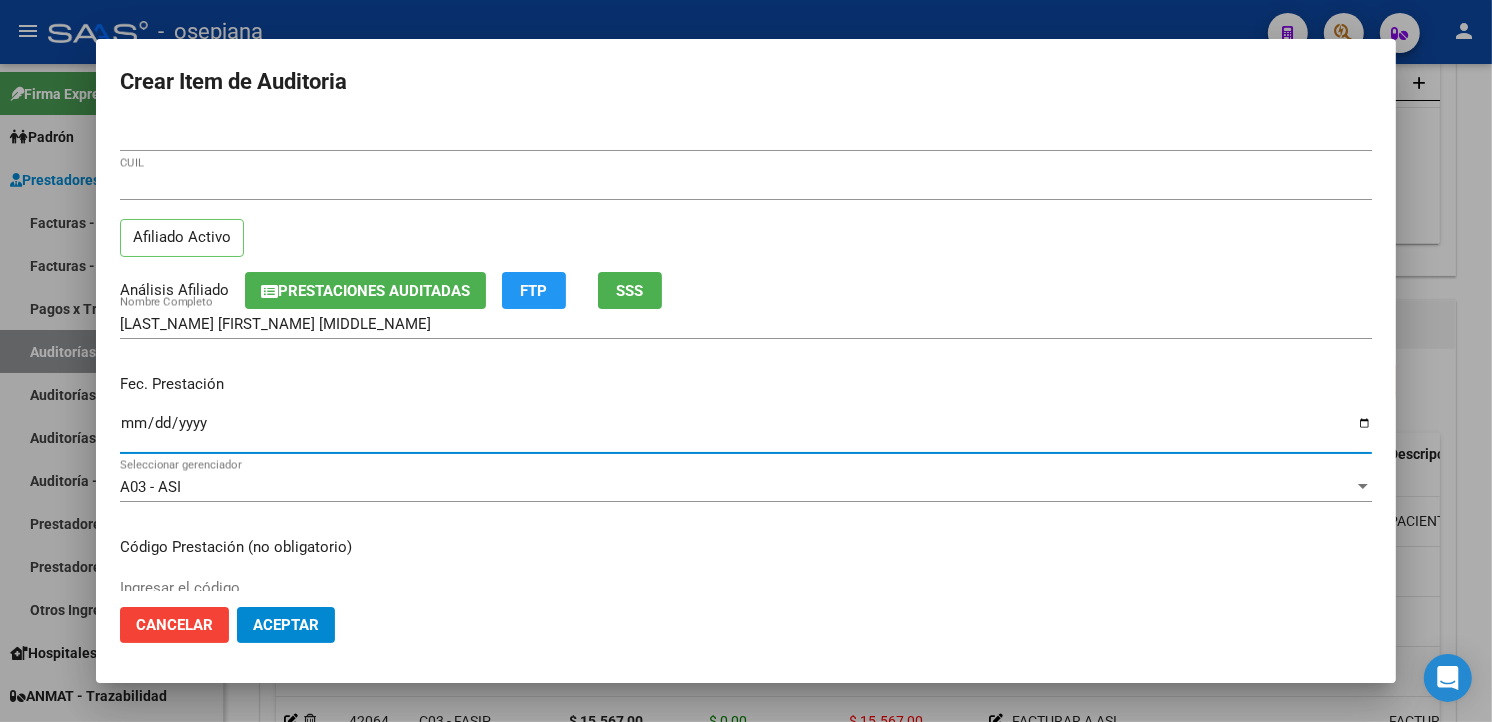 drag, startPoint x: 132, startPoint y: 427, endPoint x: 335, endPoint y: 378, distance: 208.83008 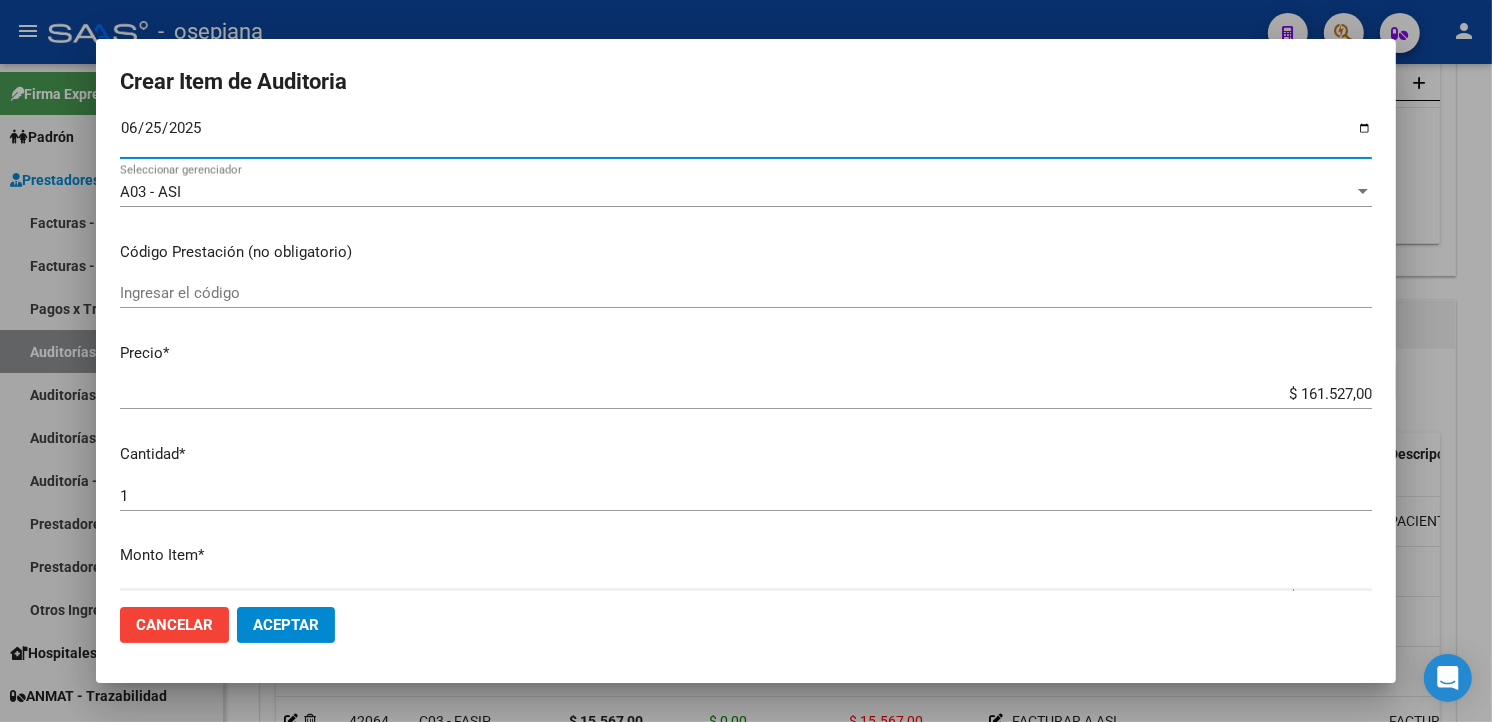 scroll, scrollTop: 333, scrollLeft: 0, axis: vertical 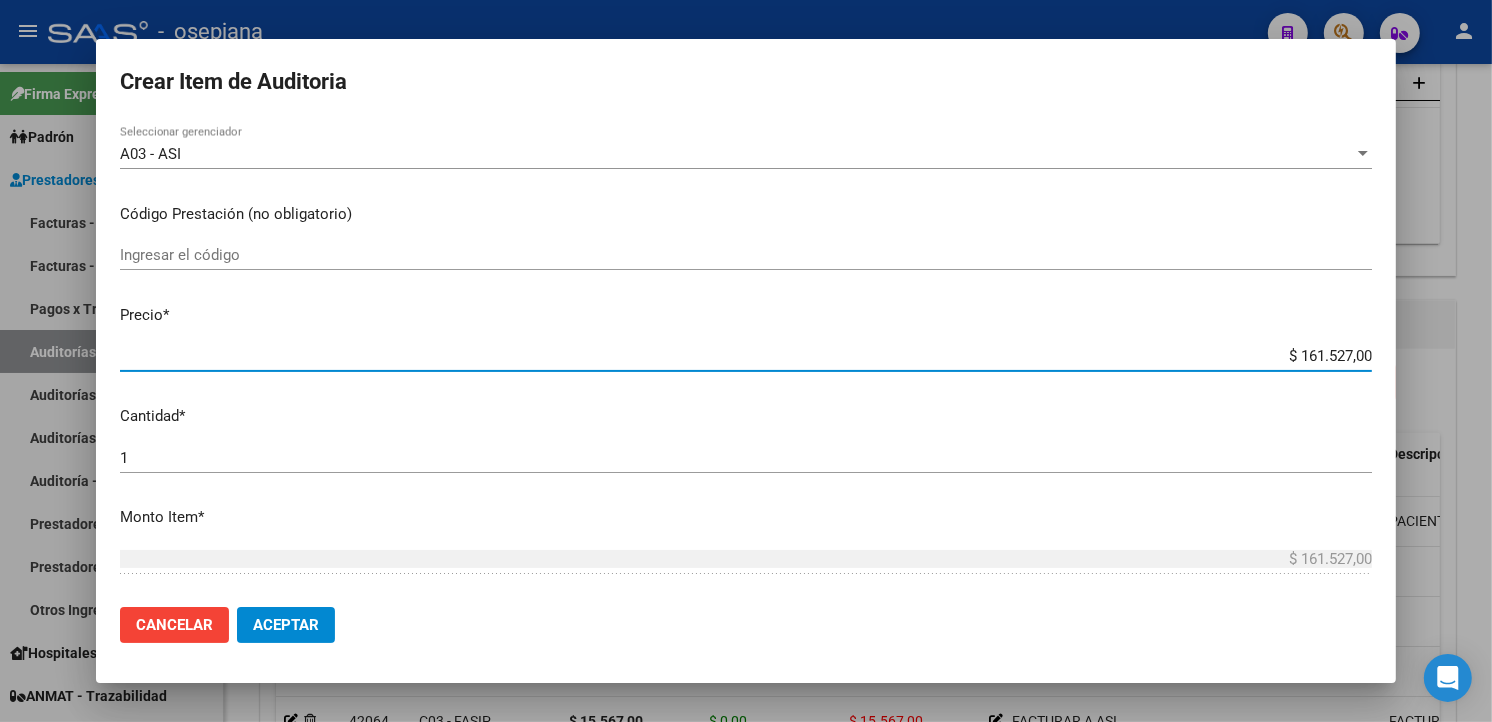 drag, startPoint x: 1264, startPoint y: 351, endPoint x: 1460, endPoint y: 325, distance: 197.71696 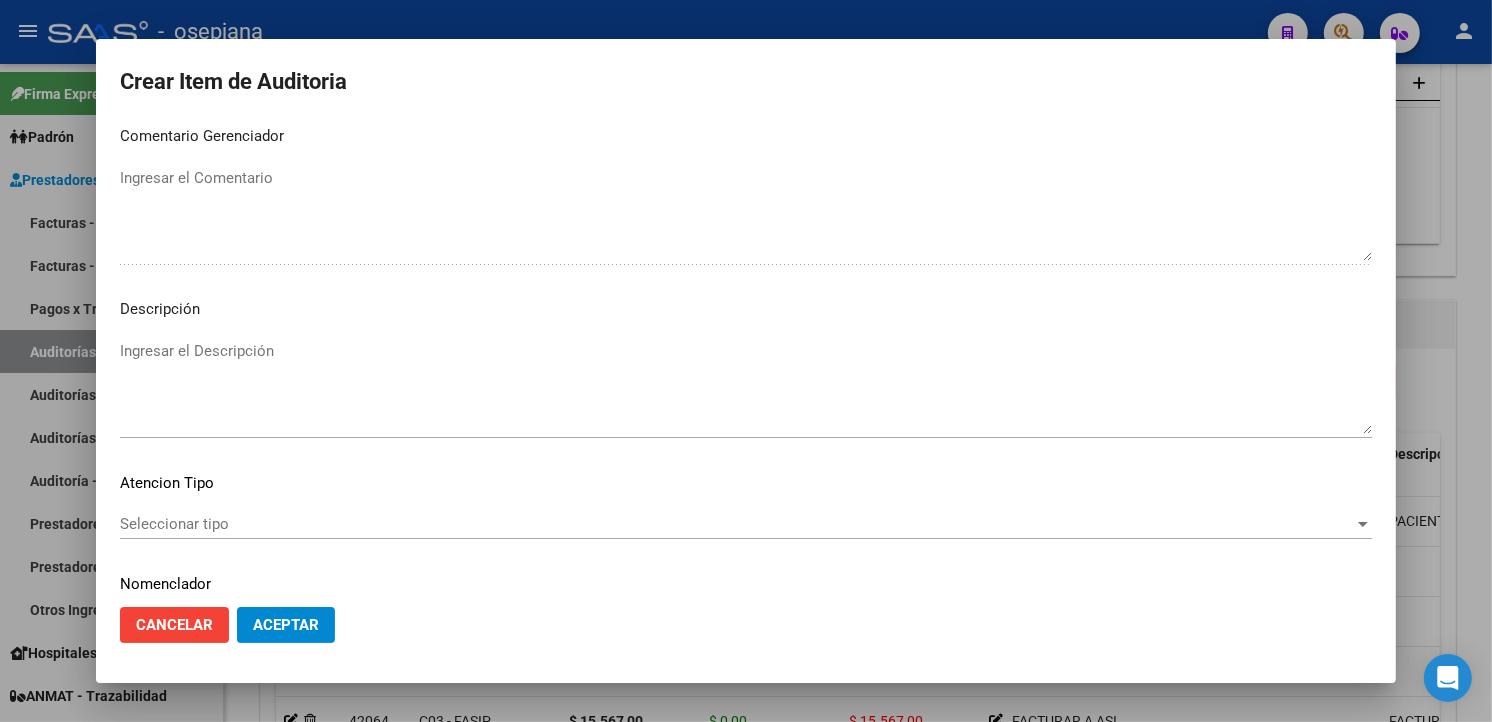 scroll, scrollTop: 1157, scrollLeft: 0, axis: vertical 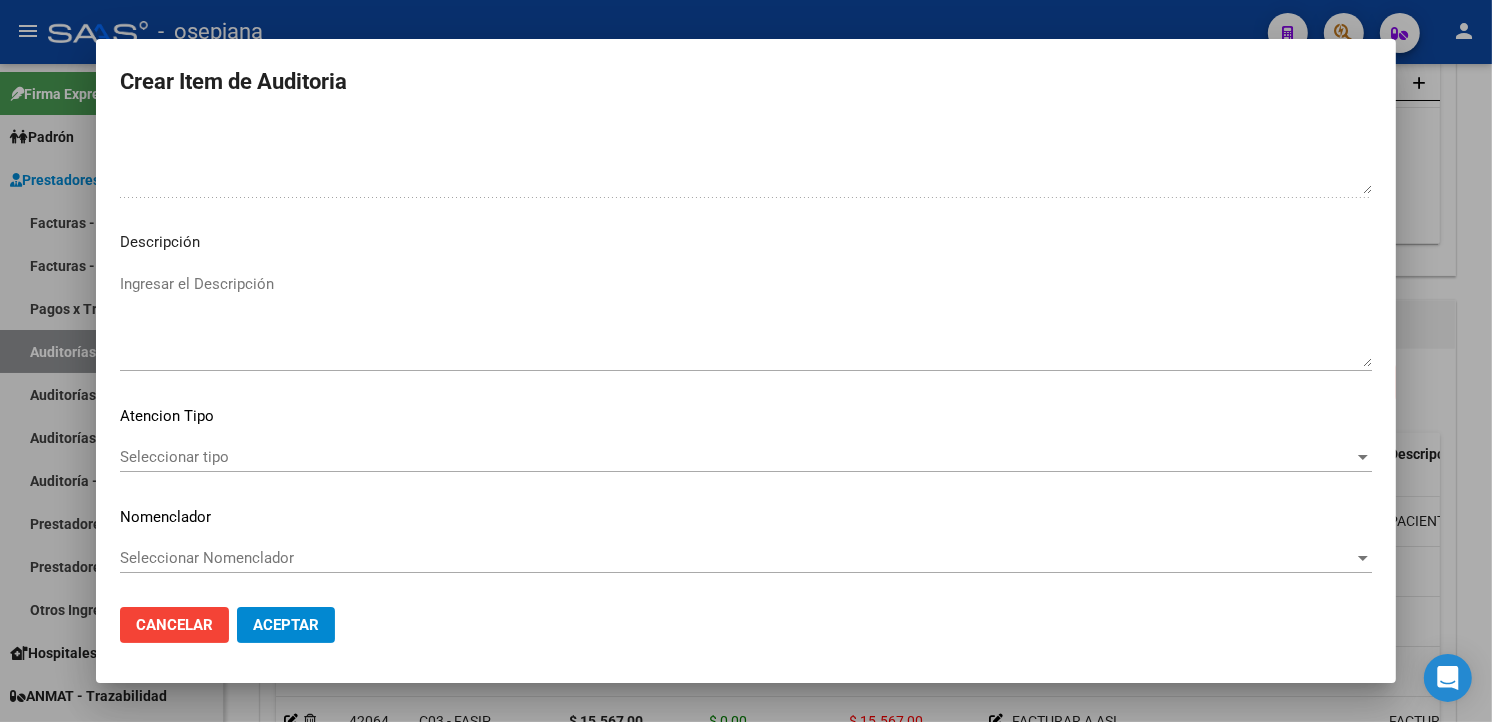 click on "Seleccionar tipo" at bounding box center [737, 457] 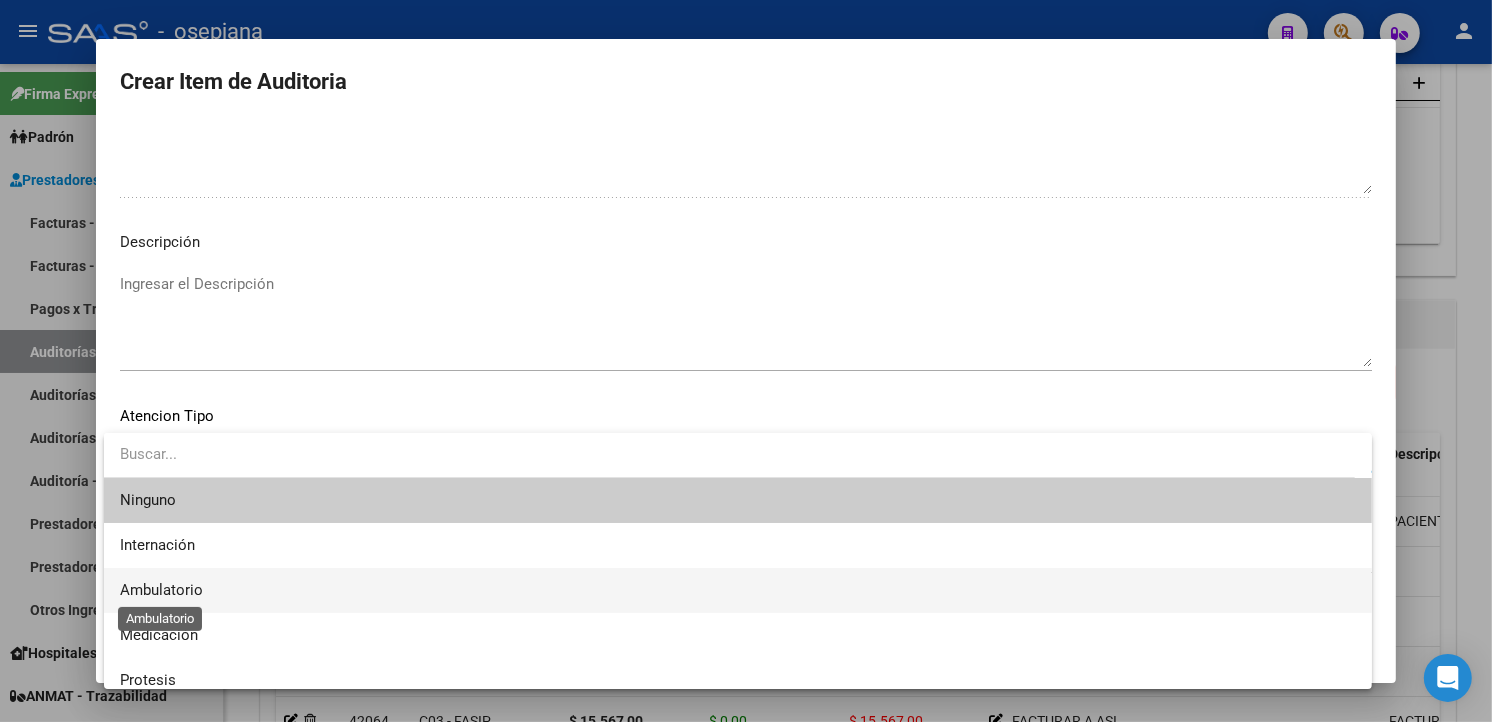 click on "Ambulatorio" at bounding box center [161, 590] 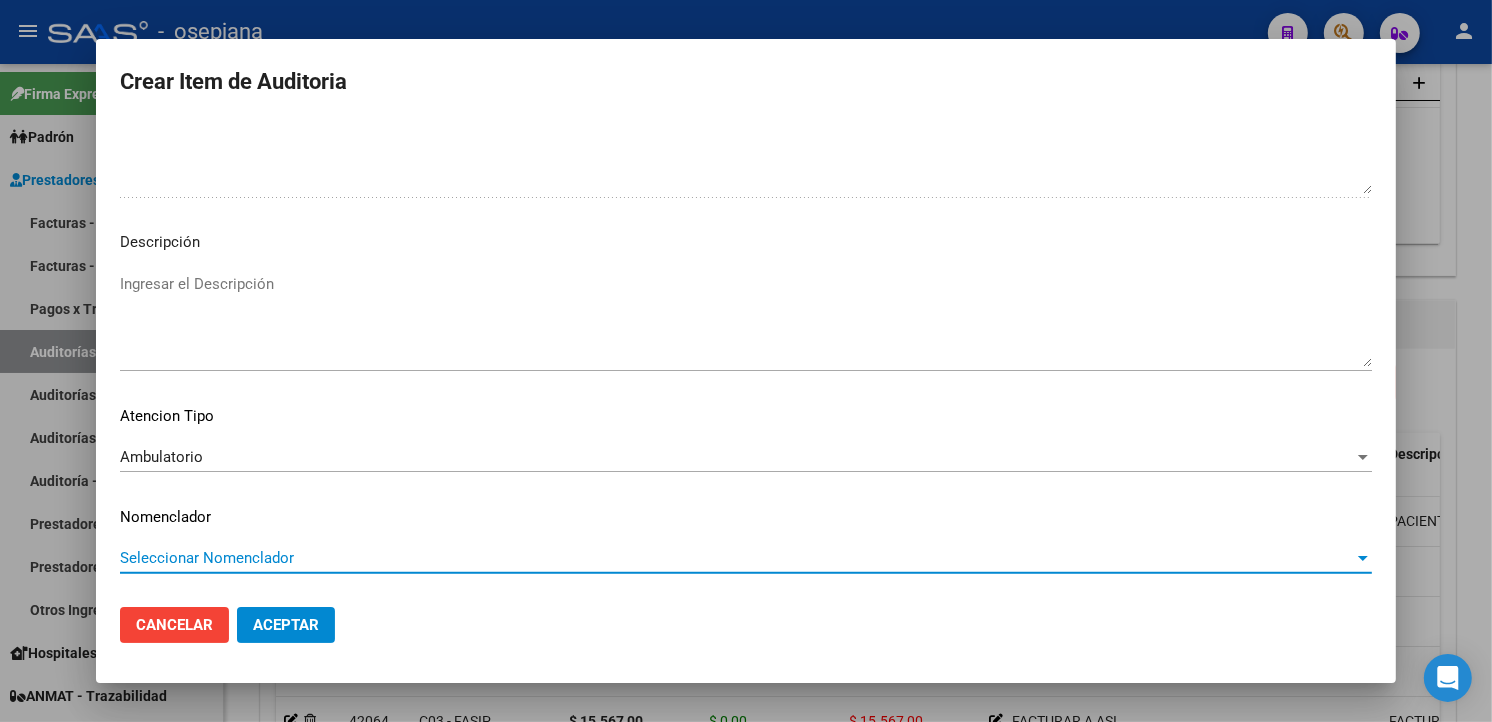 click on "Seleccionar Nomenclador" at bounding box center (737, 558) 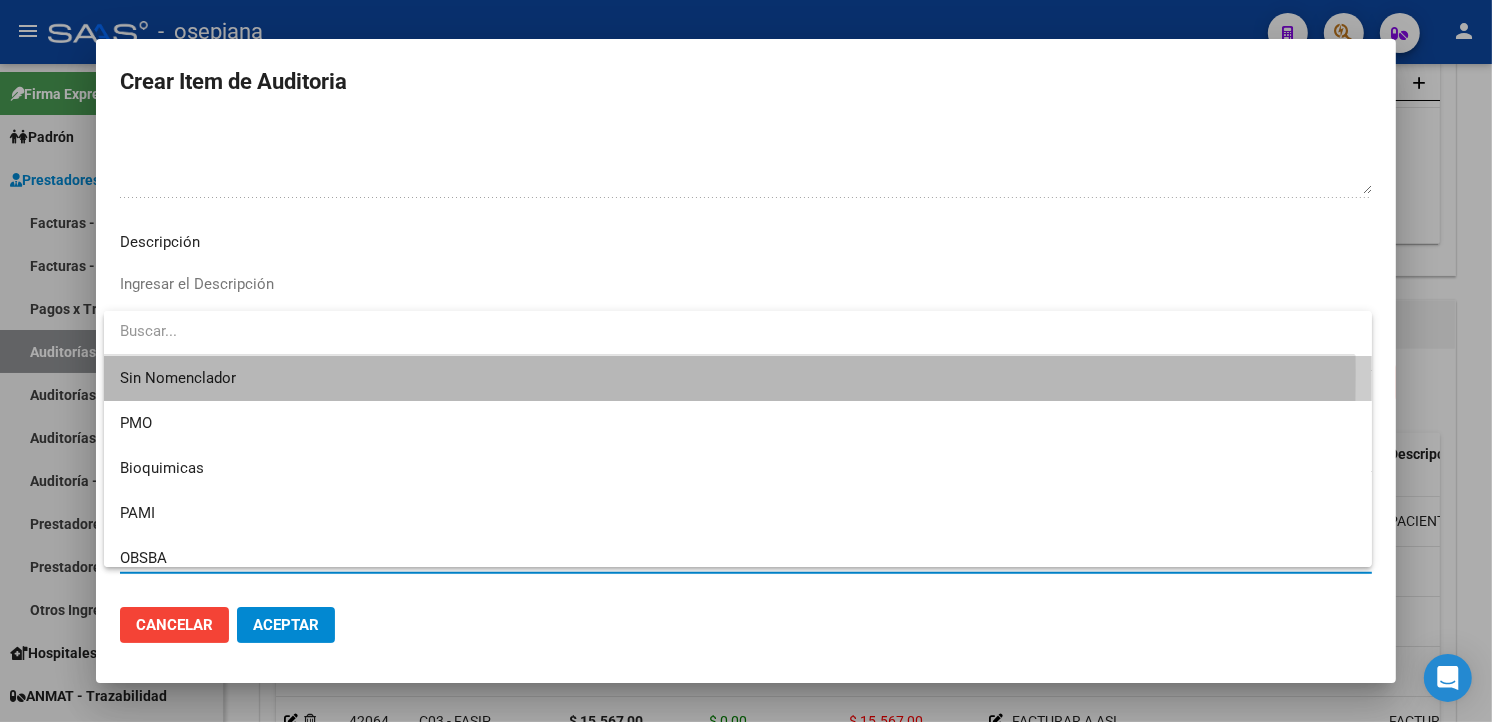 click on "Sin Nomenclador" at bounding box center (738, 378) 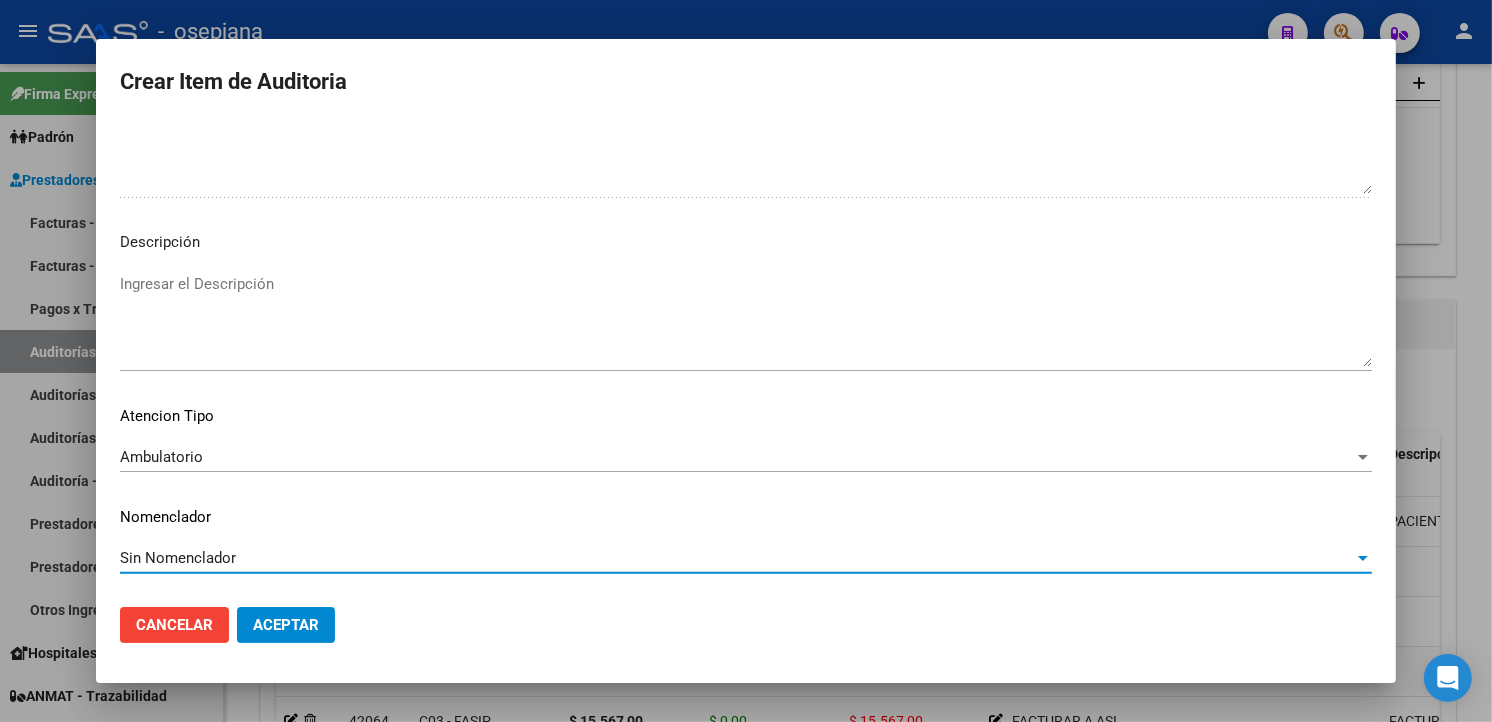 click on "Aceptar" 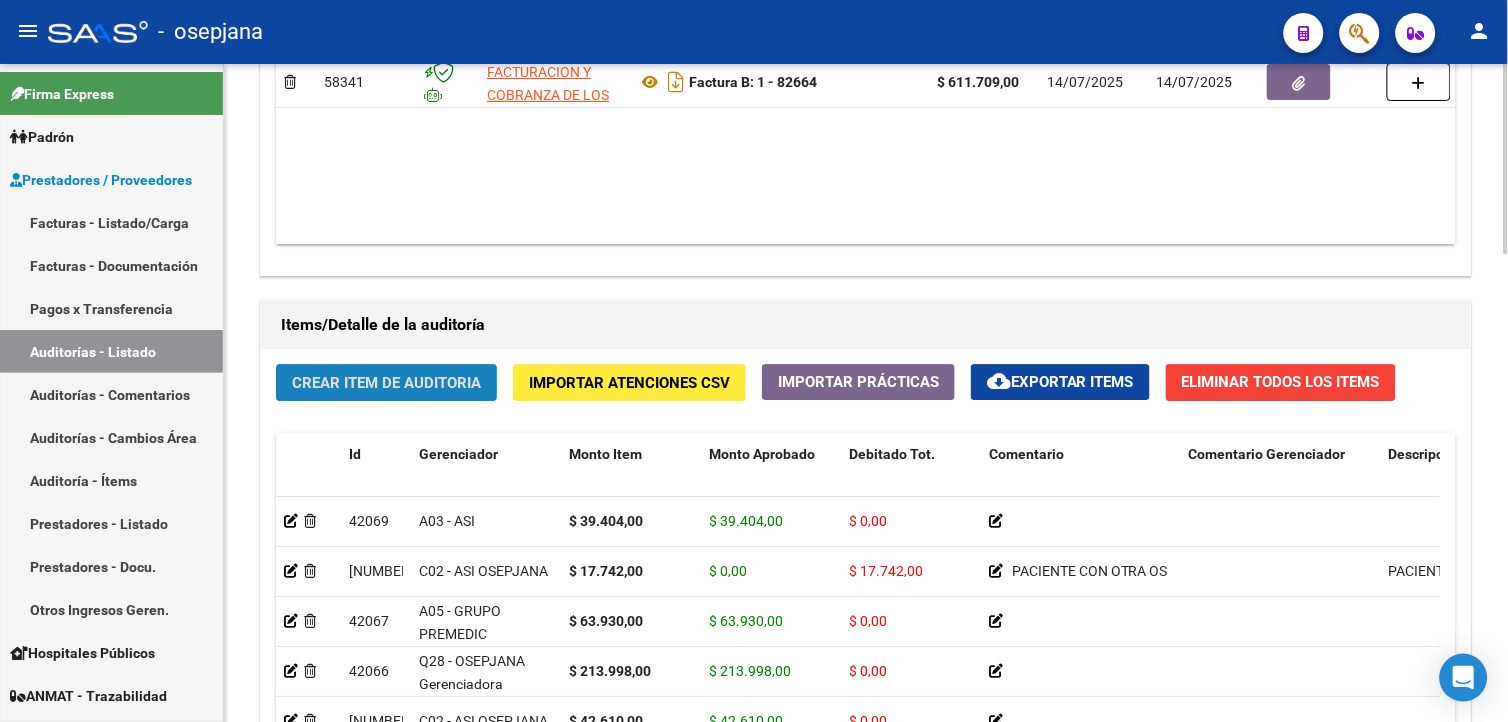 click on "Crear Item de Auditoria" 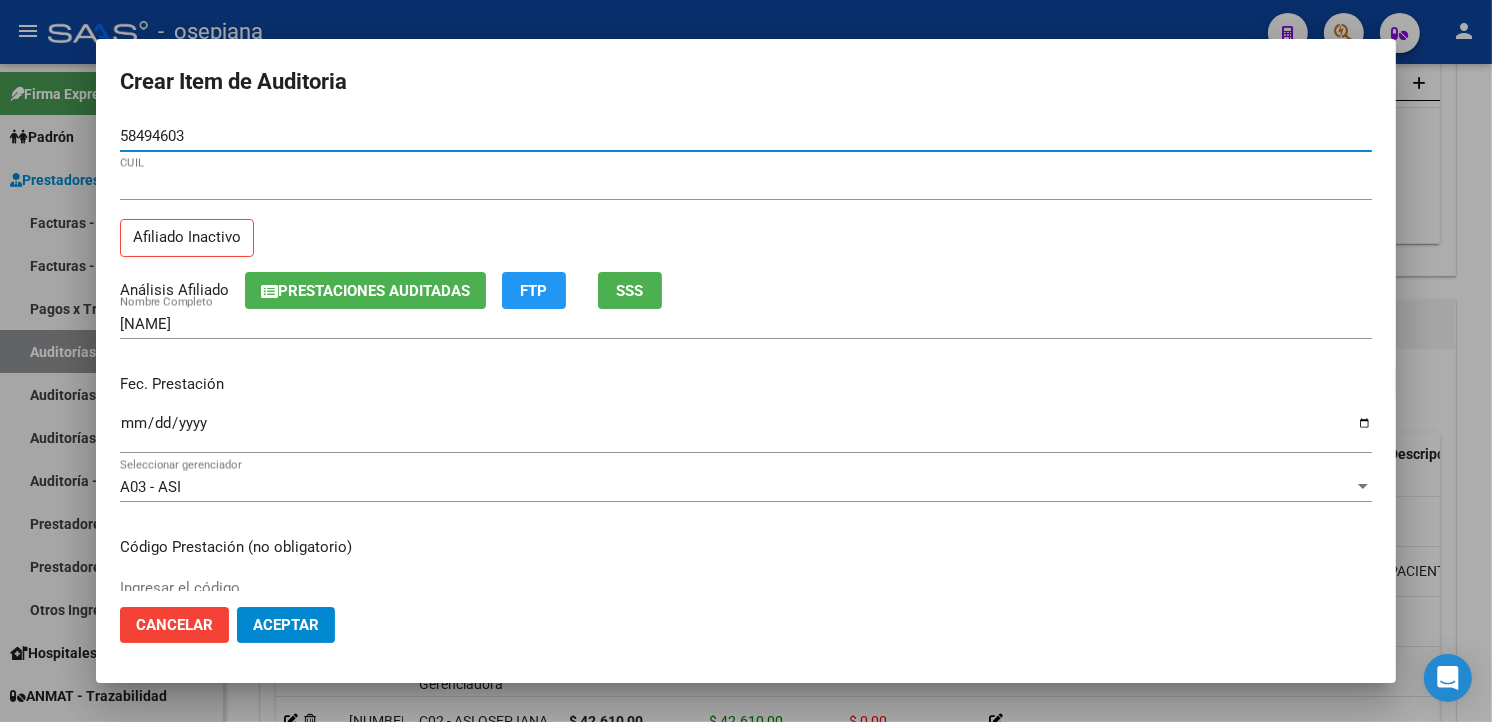 click on "SSS" 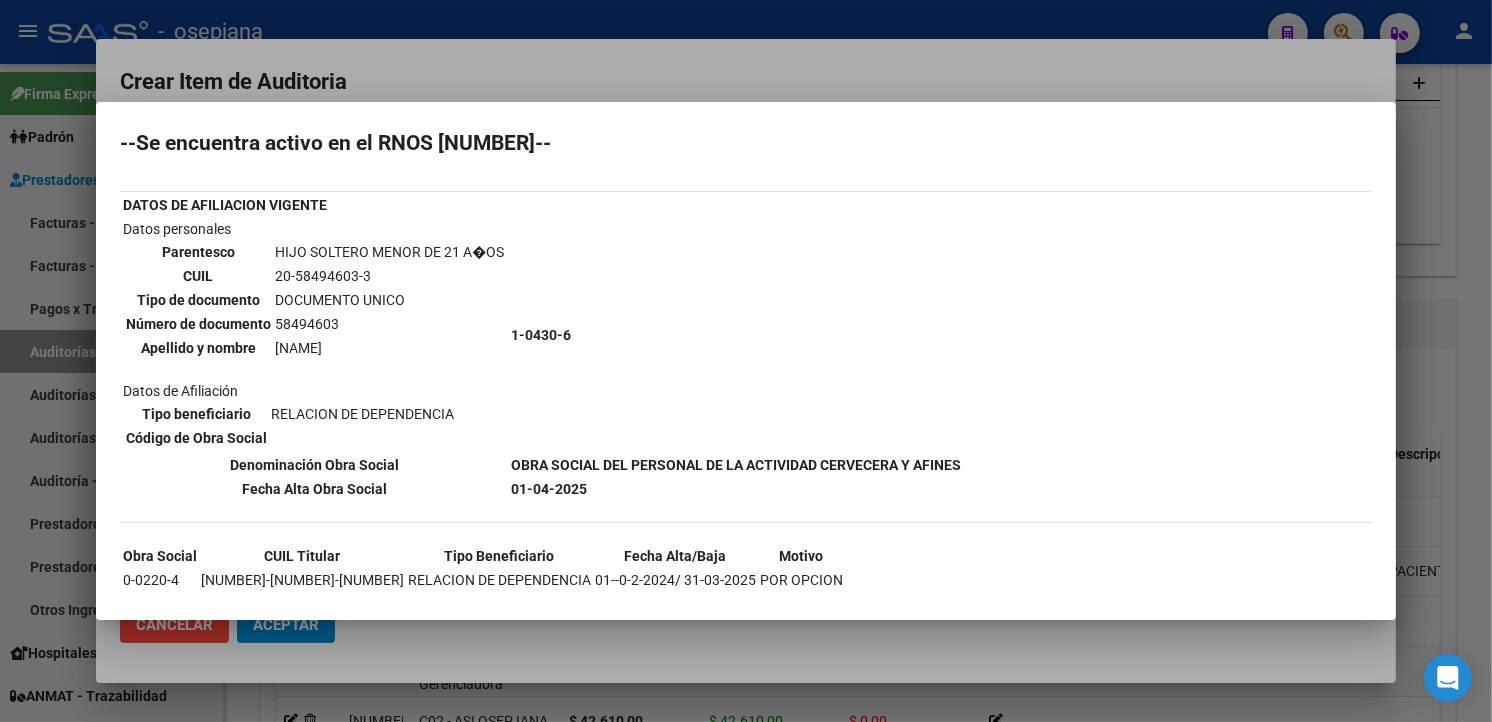 scroll, scrollTop: 70, scrollLeft: 0, axis: vertical 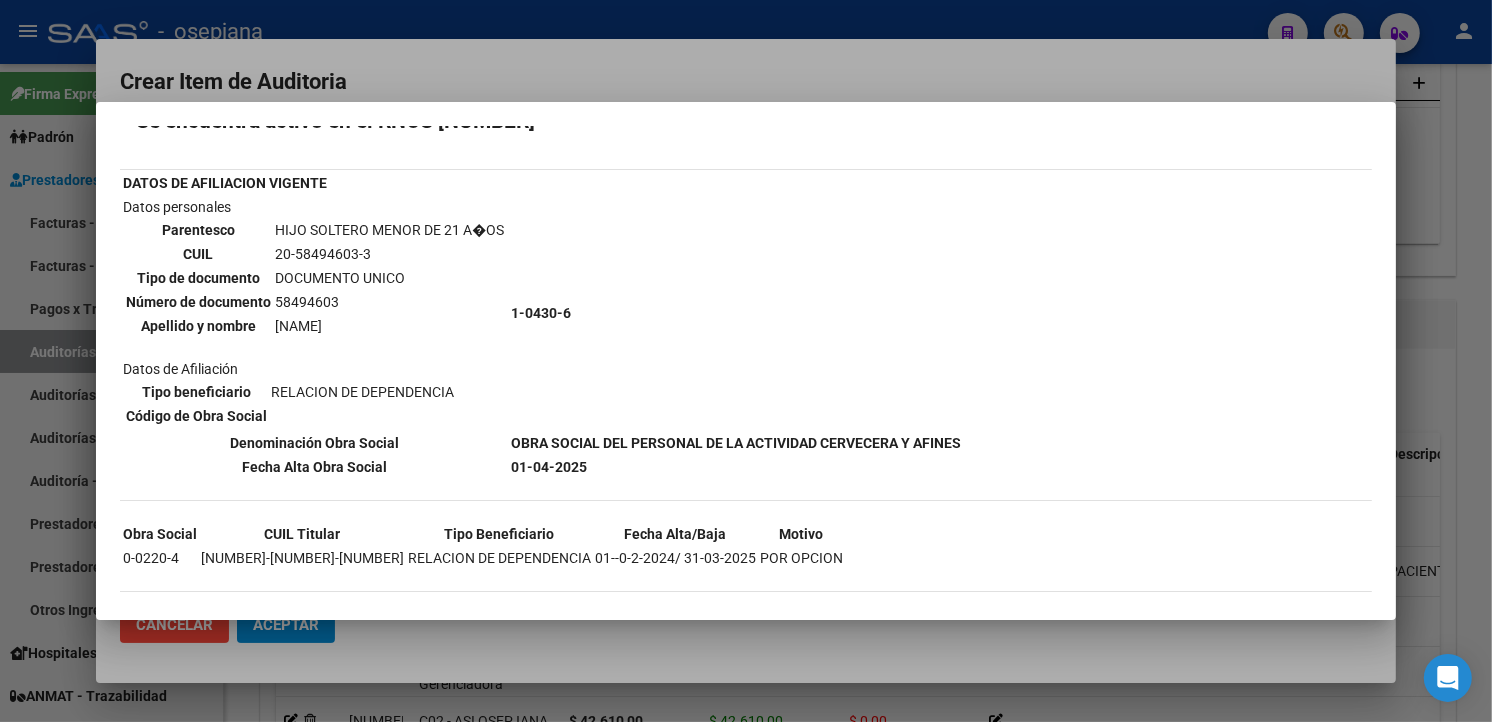 drag, startPoint x: 661, startPoint y: 75, endPoint x: 467, endPoint y: 115, distance: 198.0808 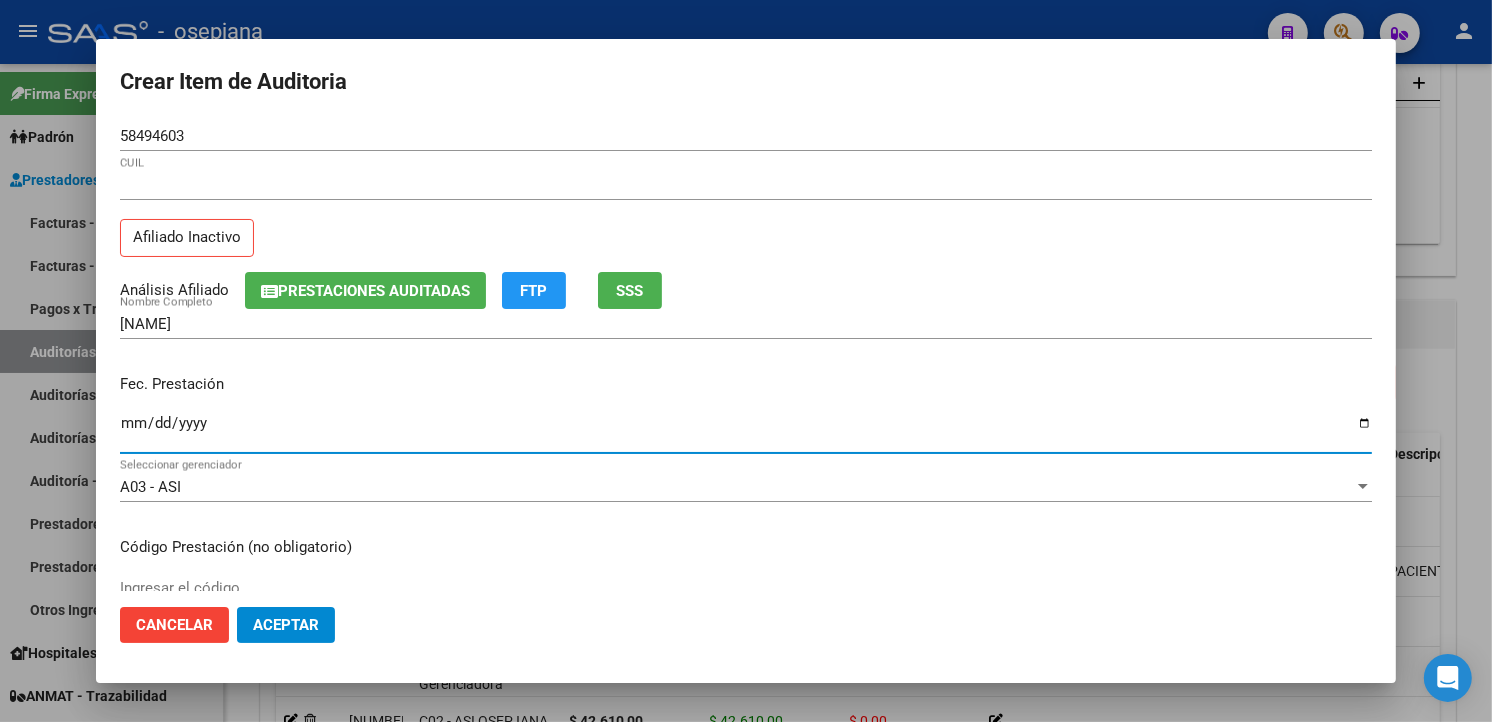 drag, startPoint x: 123, startPoint y: 424, endPoint x: 433, endPoint y: 404, distance: 310.6445 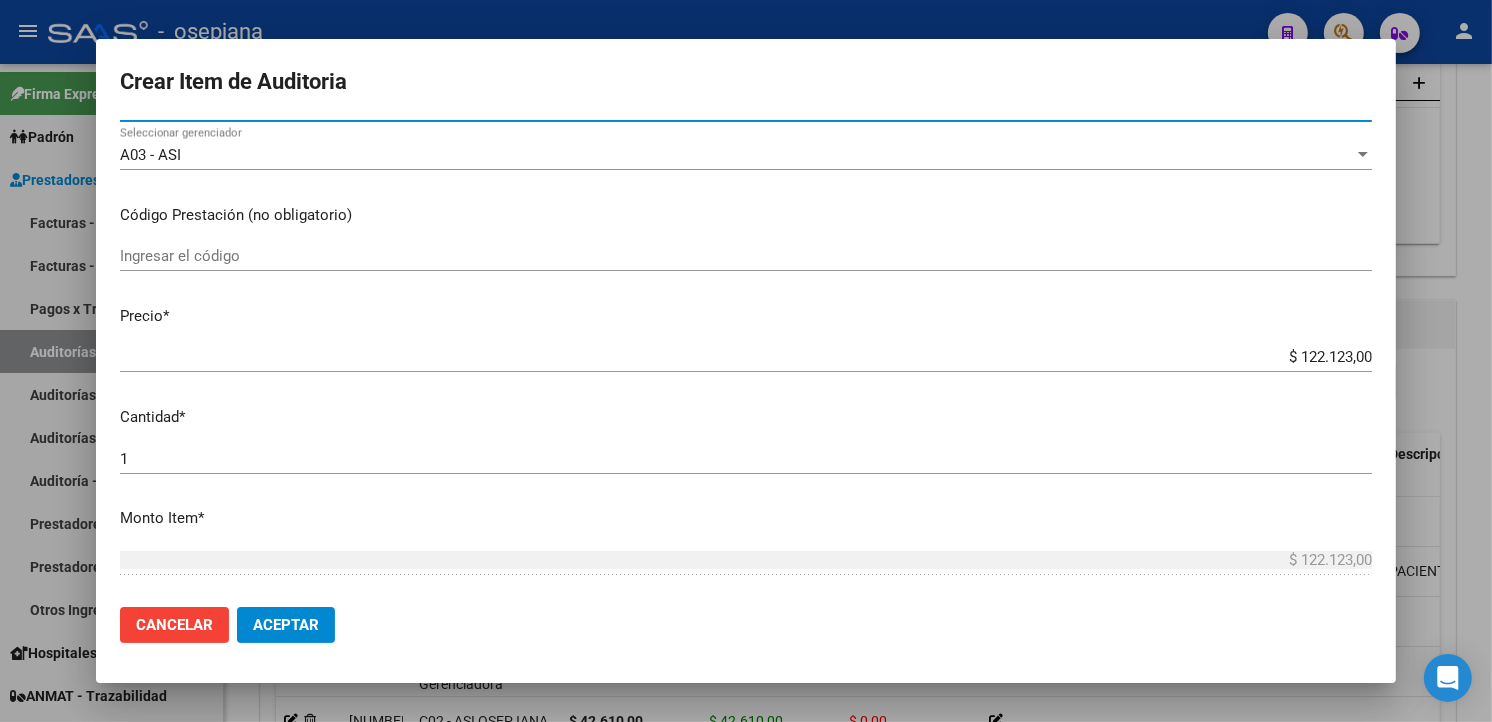 scroll, scrollTop: 333, scrollLeft: 0, axis: vertical 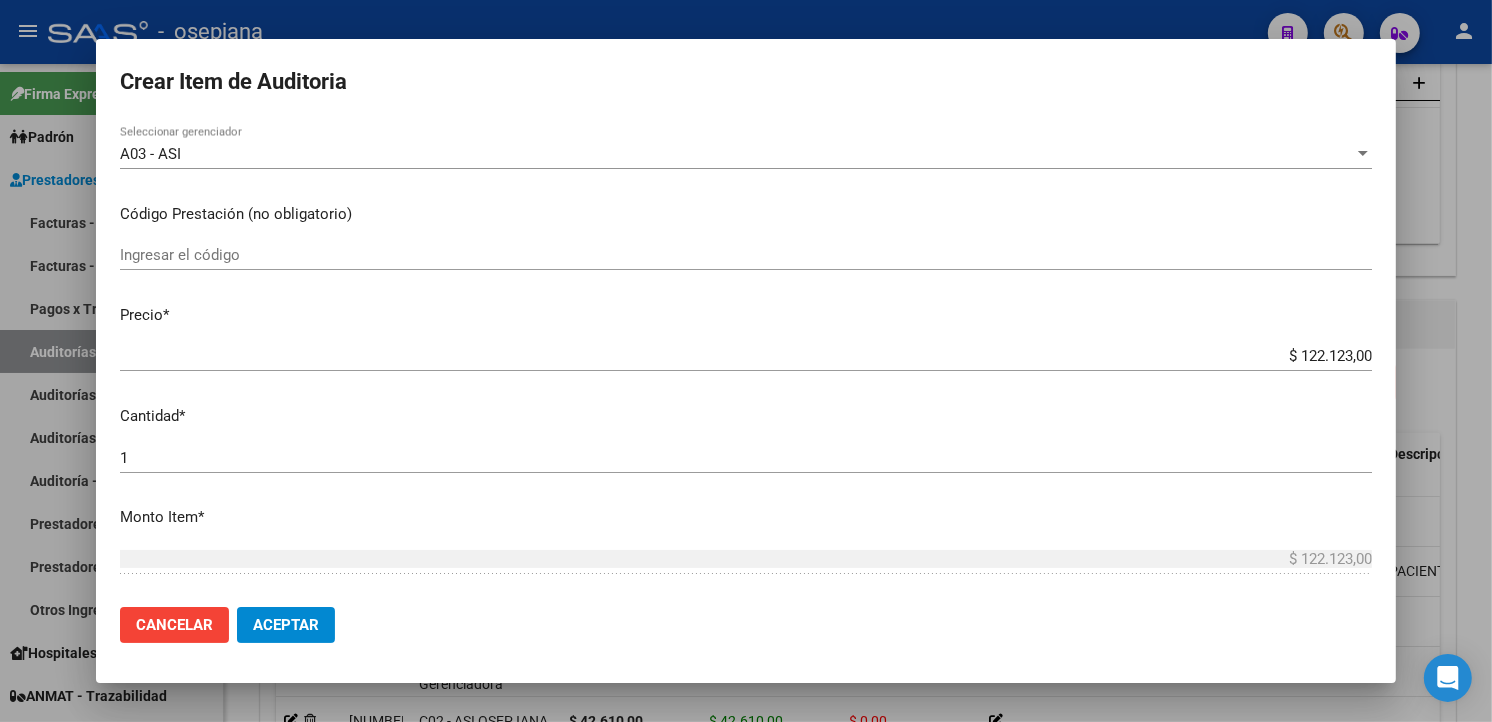 drag, startPoint x: 1264, startPoint y: 351, endPoint x: 1510, endPoint y: 328, distance: 247.07286 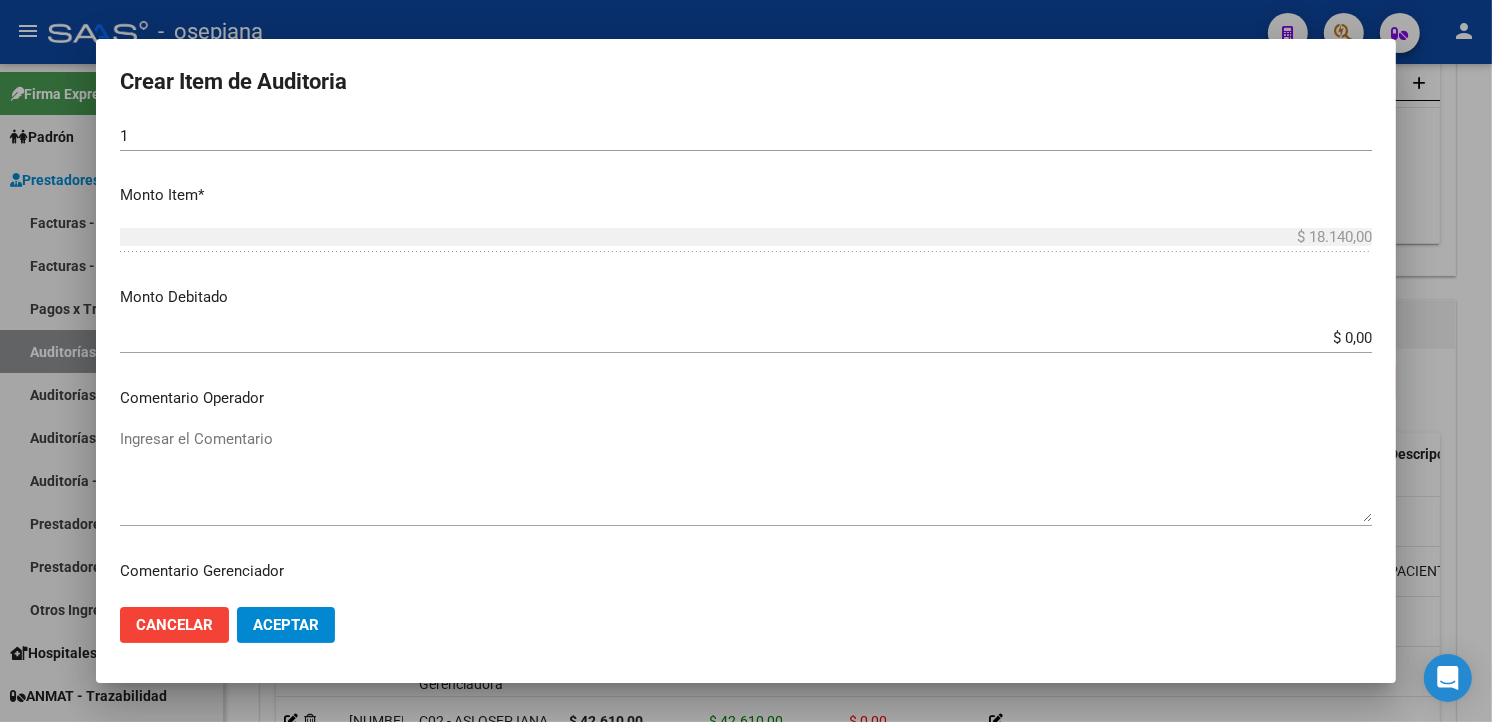 scroll, scrollTop: 666, scrollLeft: 0, axis: vertical 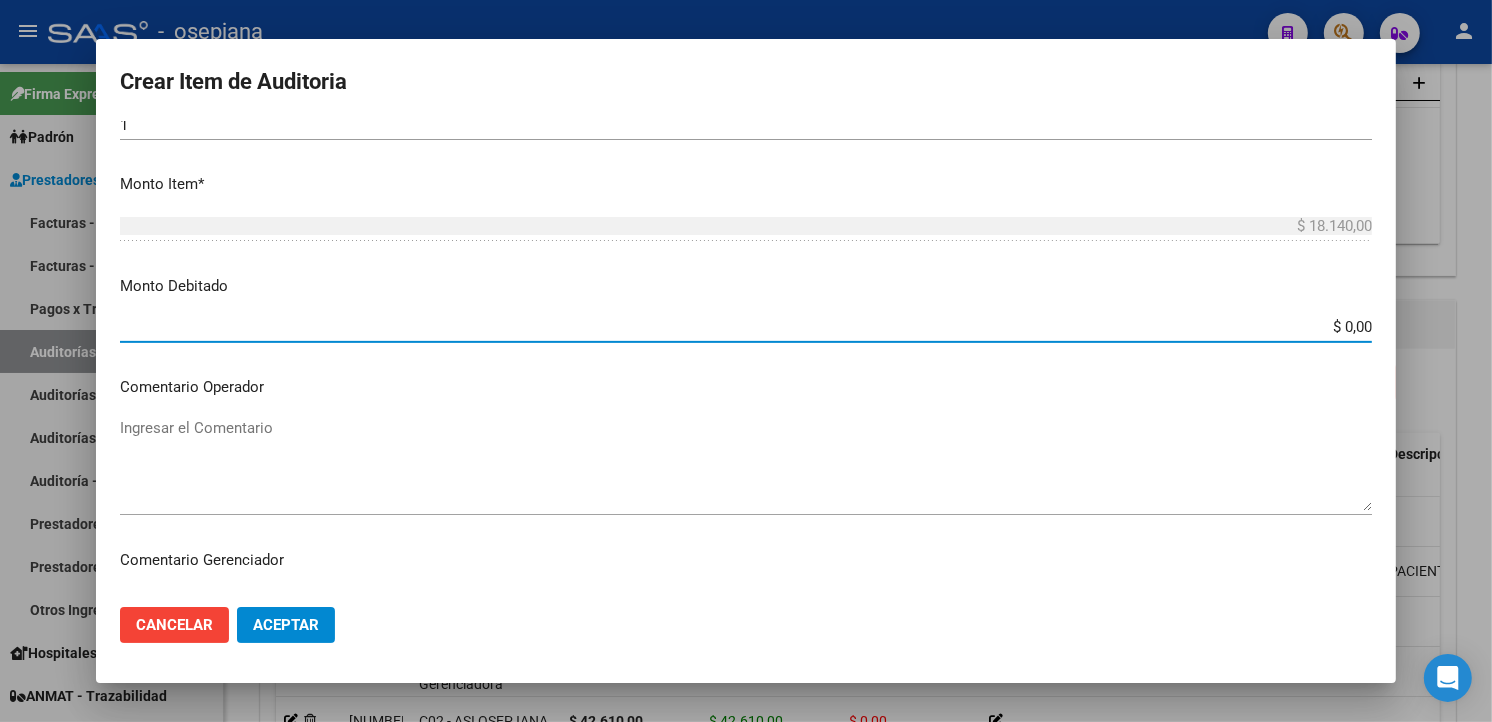 drag, startPoint x: 1303, startPoint y: 327, endPoint x: 1507, endPoint y: 294, distance: 206.65189 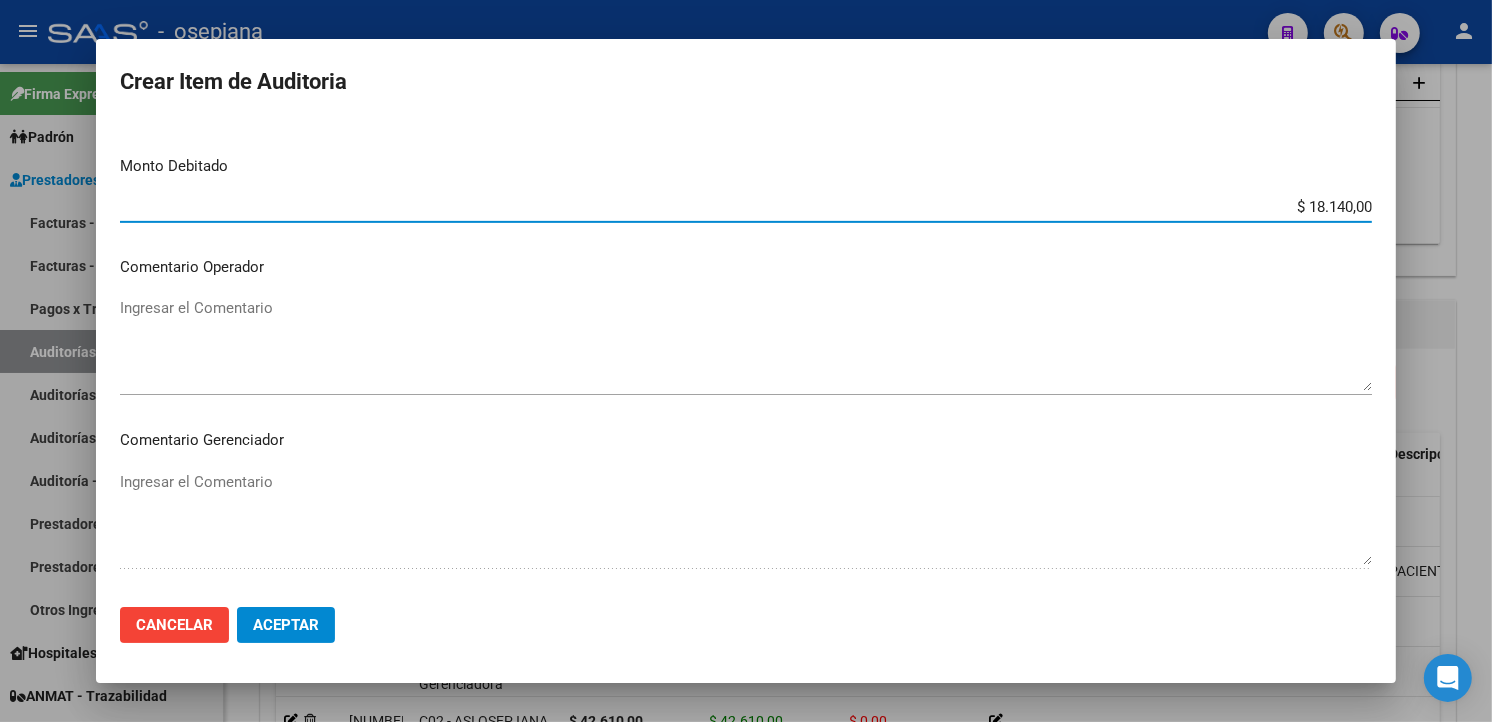 scroll, scrollTop: 777, scrollLeft: 0, axis: vertical 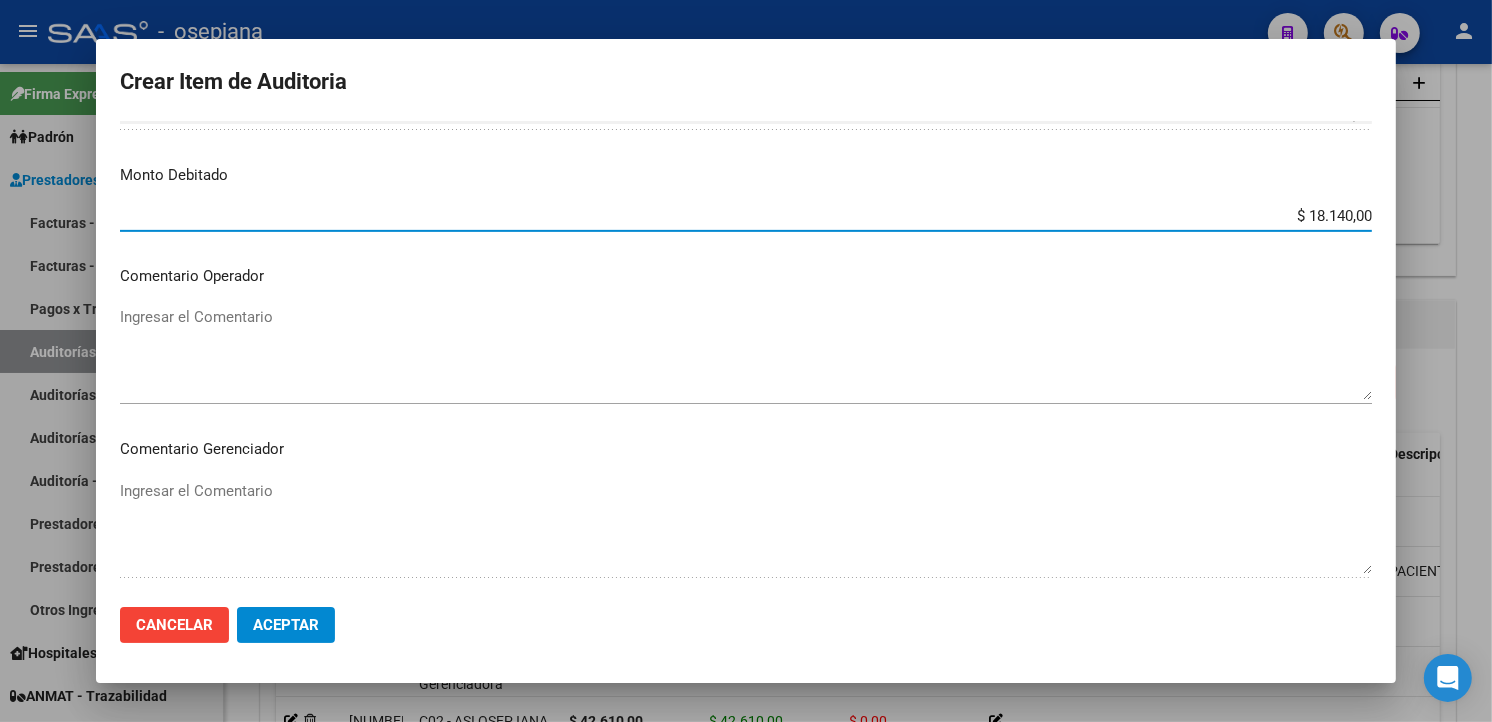 click on "Ingresar el Comentario" at bounding box center (746, 353) 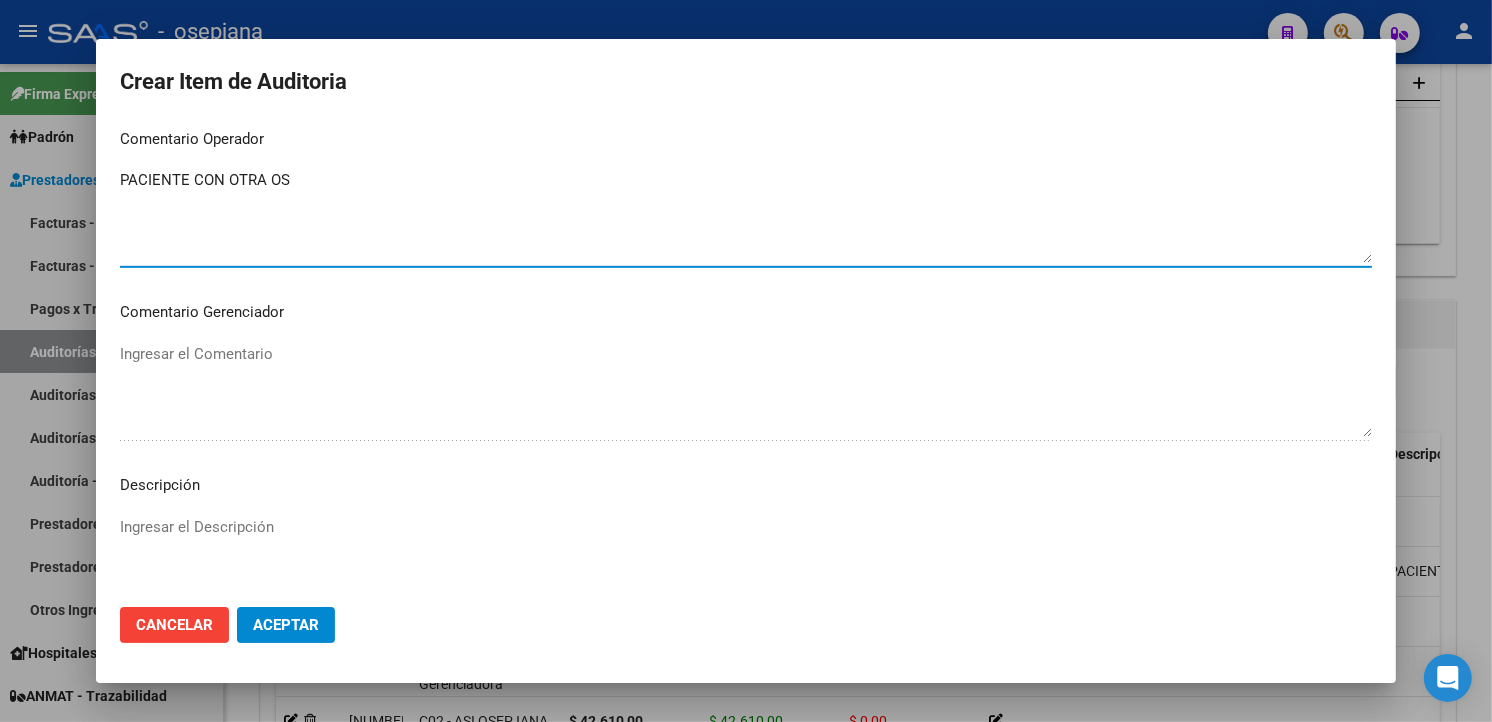 scroll, scrollTop: 1111, scrollLeft: 0, axis: vertical 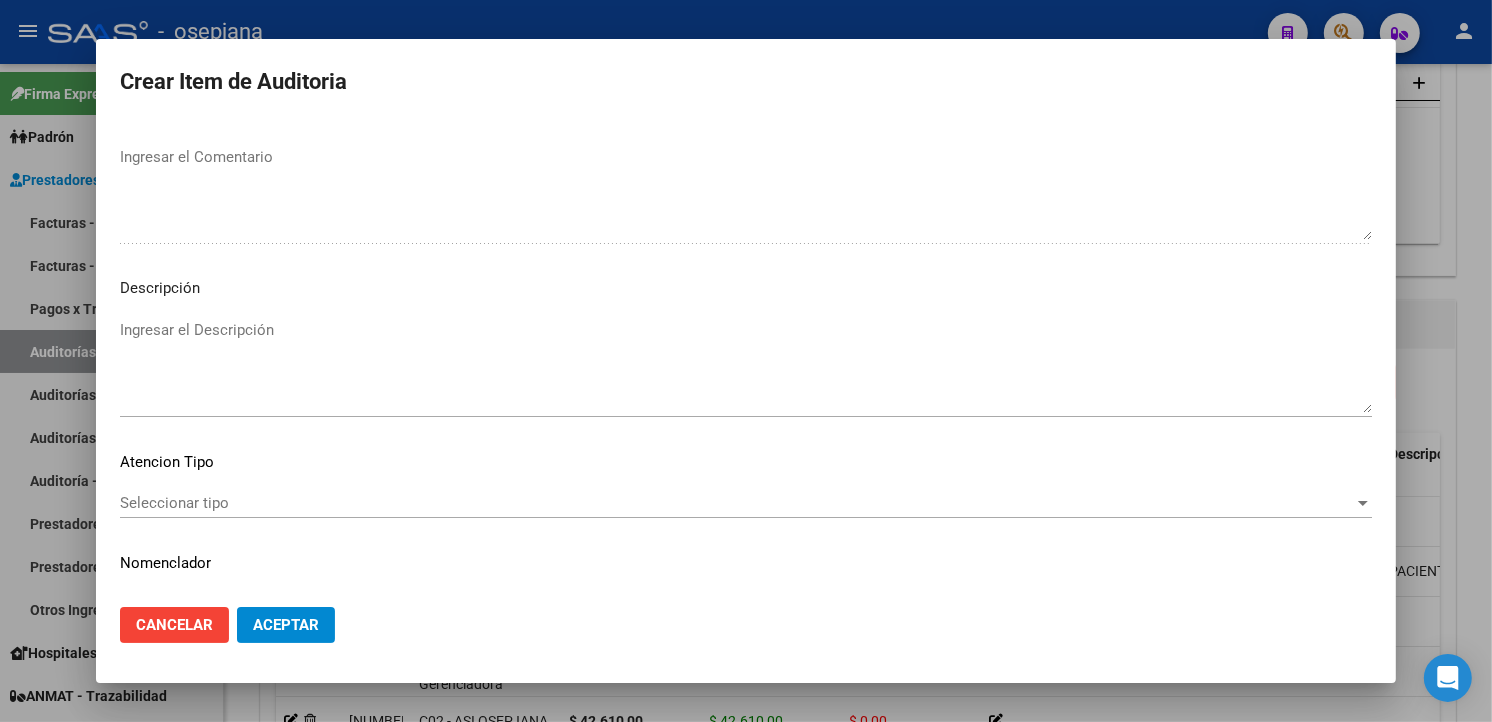 click on "Ingresar el Descripción" at bounding box center [746, 366] 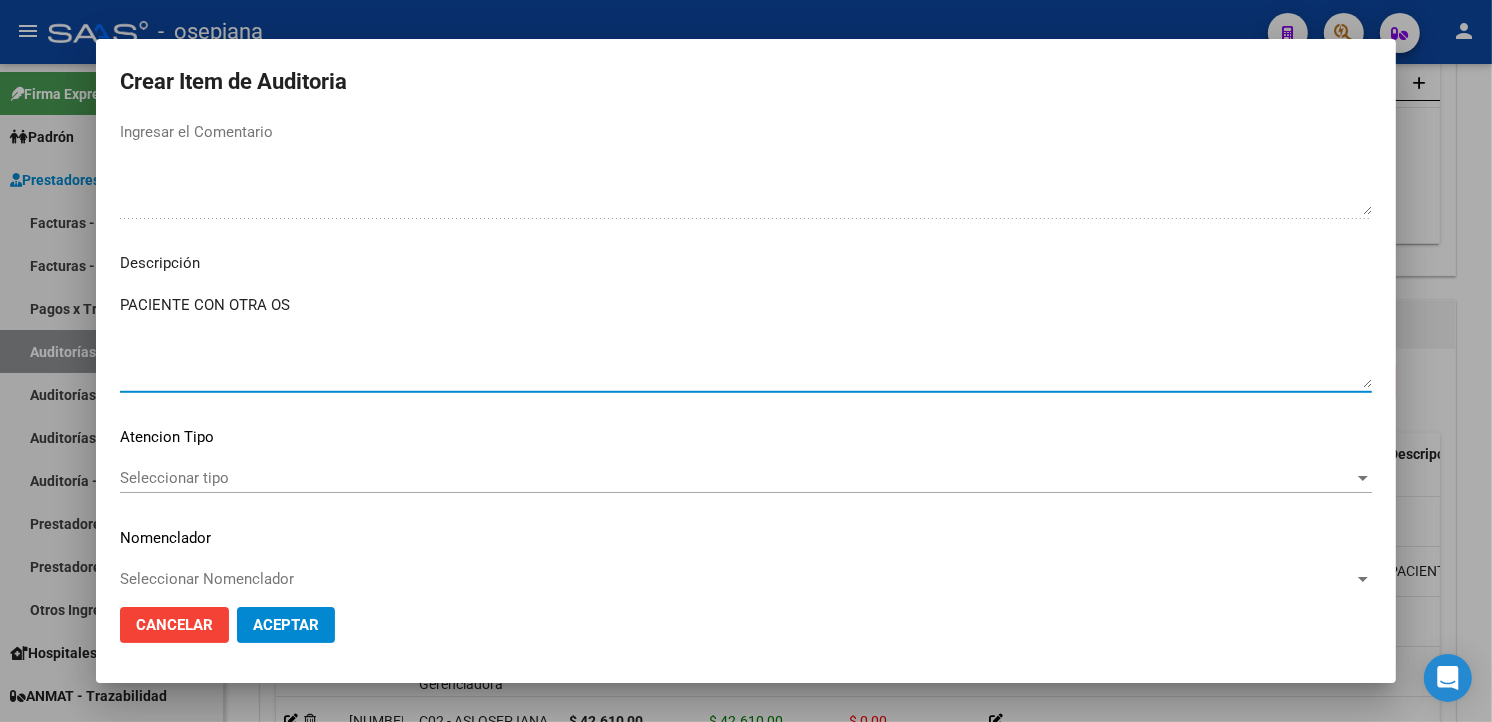 scroll, scrollTop: 1157, scrollLeft: 0, axis: vertical 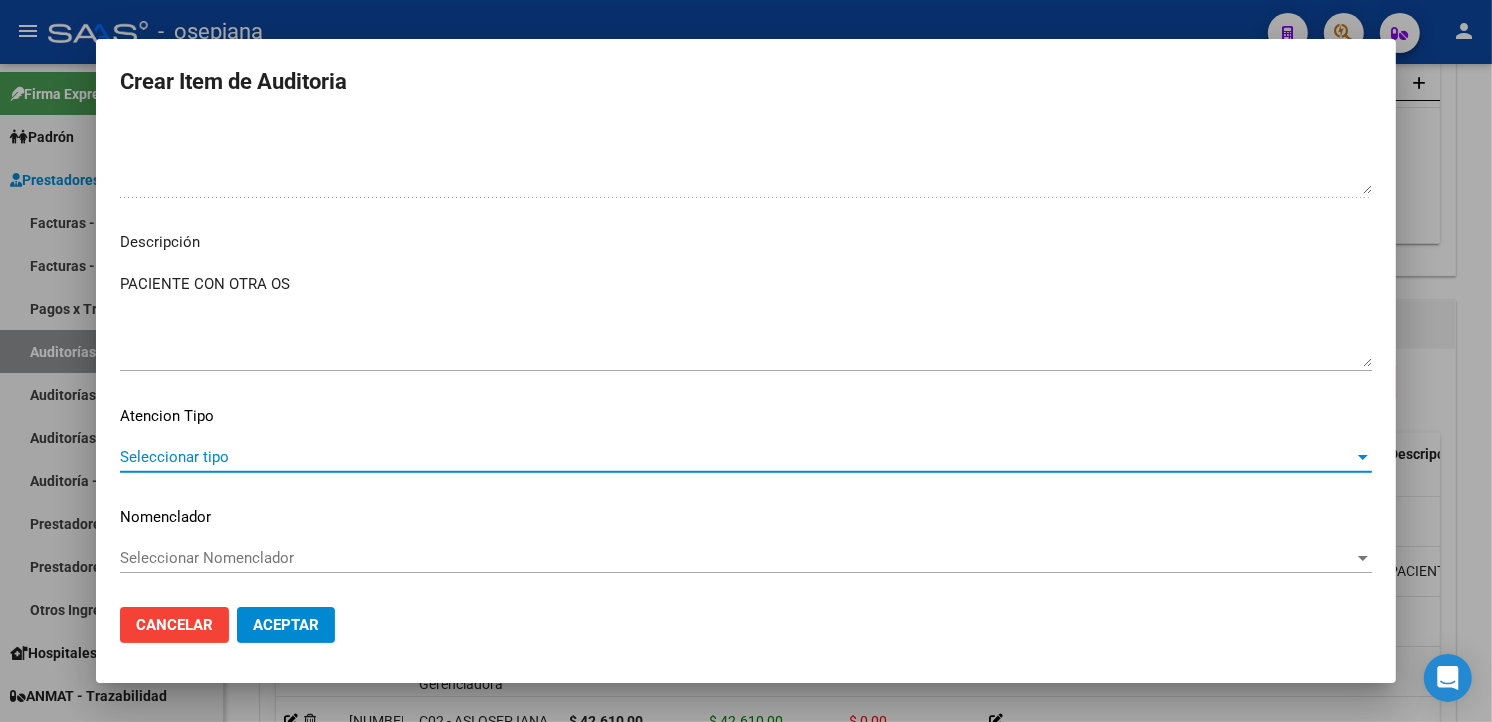 click on "Seleccionar tipo" at bounding box center (737, 457) 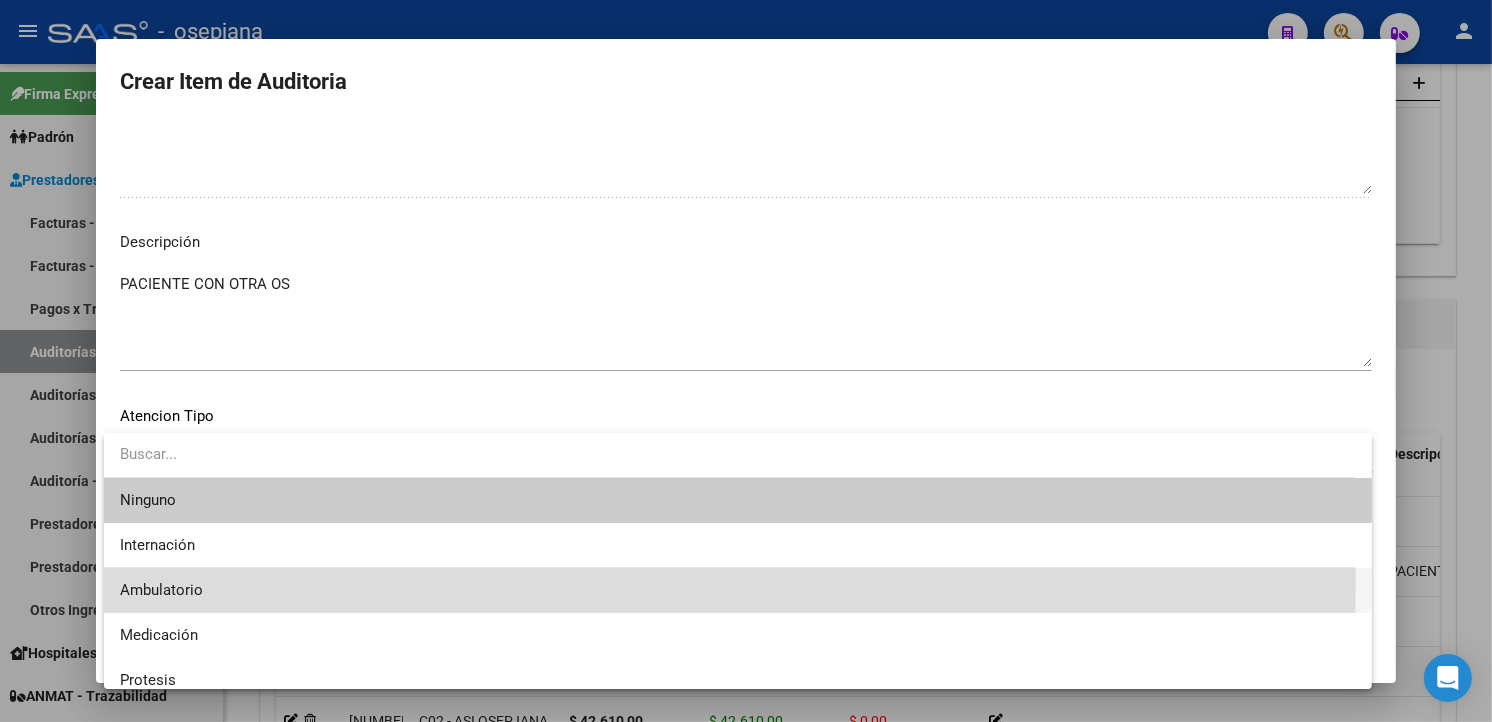 drag, startPoint x: 138, startPoint y: 580, endPoint x: 142, endPoint y: 570, distance: 10.770329 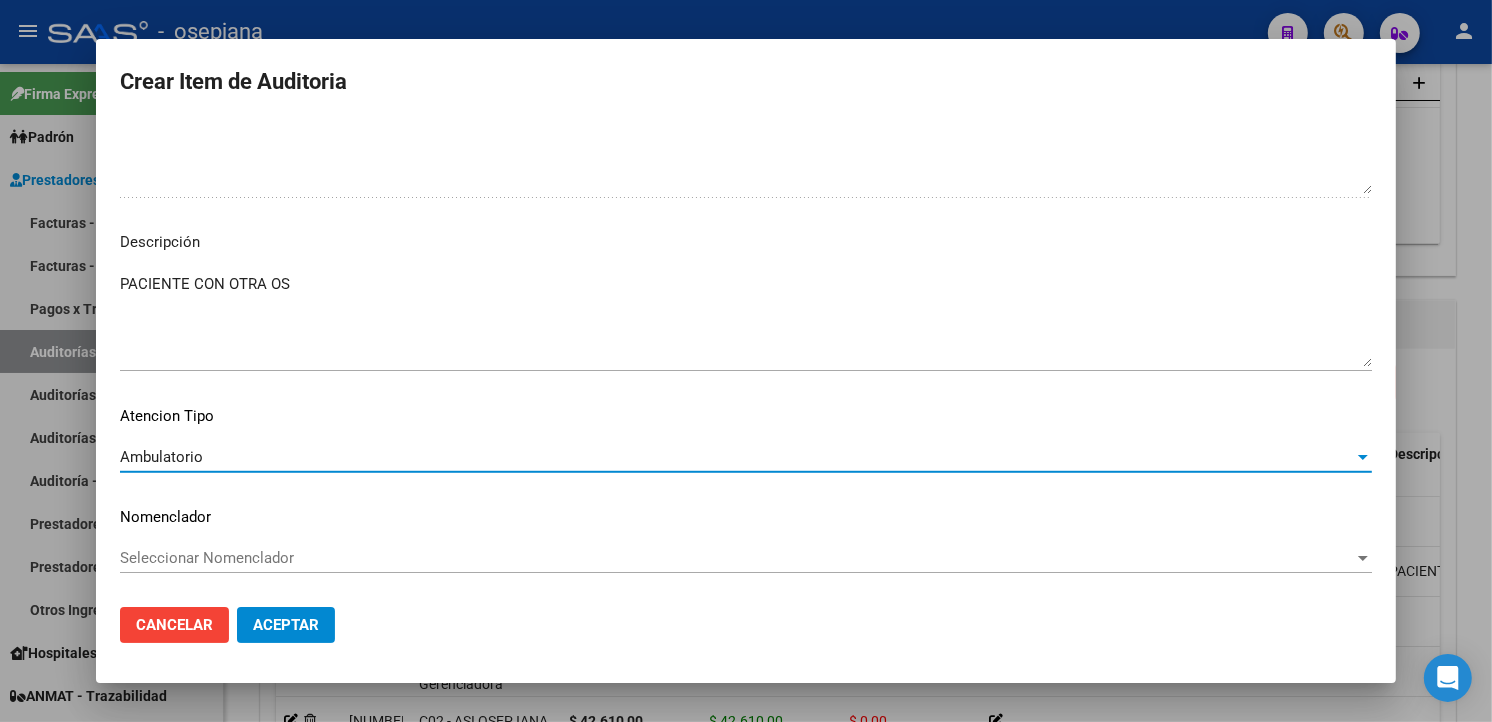 click on "58494603 Nro Documento    20584946033 CUIL   Afiliado Inactivo  Análisis Afiliado  Prestaciones Auditadas FTP SSS   SANTACRUZ FERREIRA SANTINO ANDRE Nombre Completo  Fec. Prestación    2025-05-27 Ingresar la fecha  A03 - ASI Seleccionar gerenciador Código Prestación (no obligatorio)    Ingresar el código  Precio  *   $ 18.140,00 Ingresar el precio  Cantidad  *   1 Ingresar la cantidad  Monto Item  *   $ 18.140,00 Ingresar el monto  Monto Debitado    $ 18.140,00 Ingresar el monto  Comentario Operador    PACIENTE CON OTRA OS Ingresar el Comentario  Comentario Gerenciador    Ingresar el Comentario  Descripción    PACIENTE CON OTRA OS Ingresar el Descripción   Atencion Tipo  Ambulatorio Seleccionar tipo  Nomenclador  Seleccionar Nomenclador Seleccionar Nomenclador" at bounding box center (746, 355) 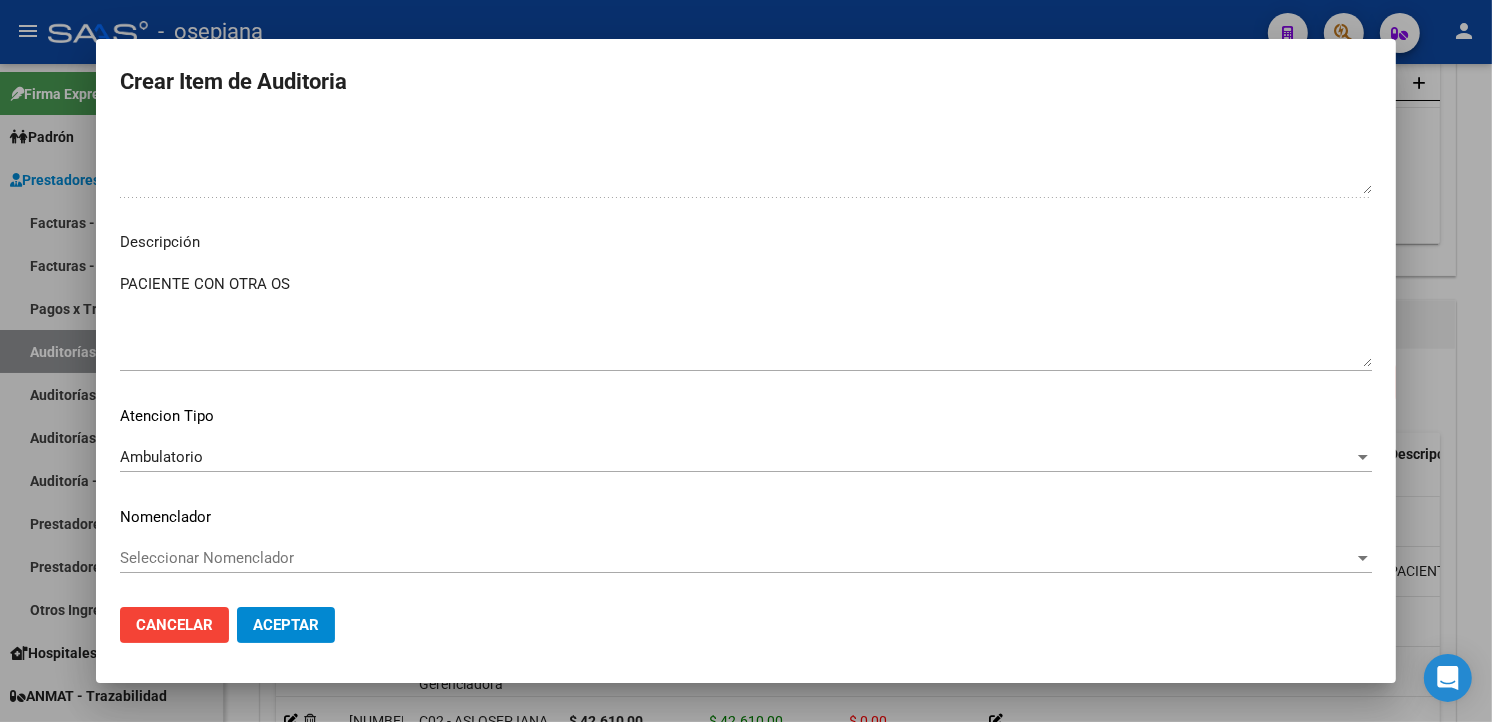 click on "Seleccionar Nomenclador" at bounding box center (737, 558) 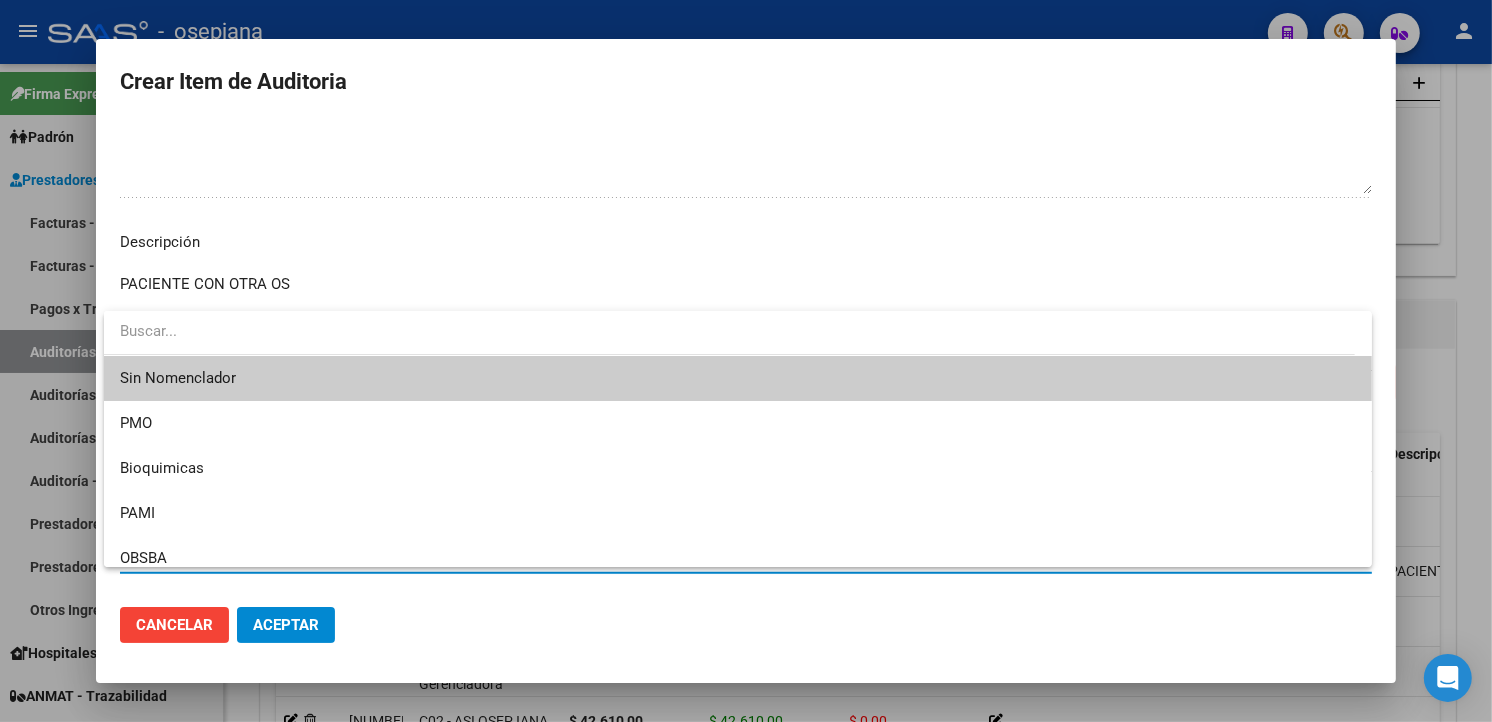 click on "Sin Nomenclador" at bounding box center [738, 378] 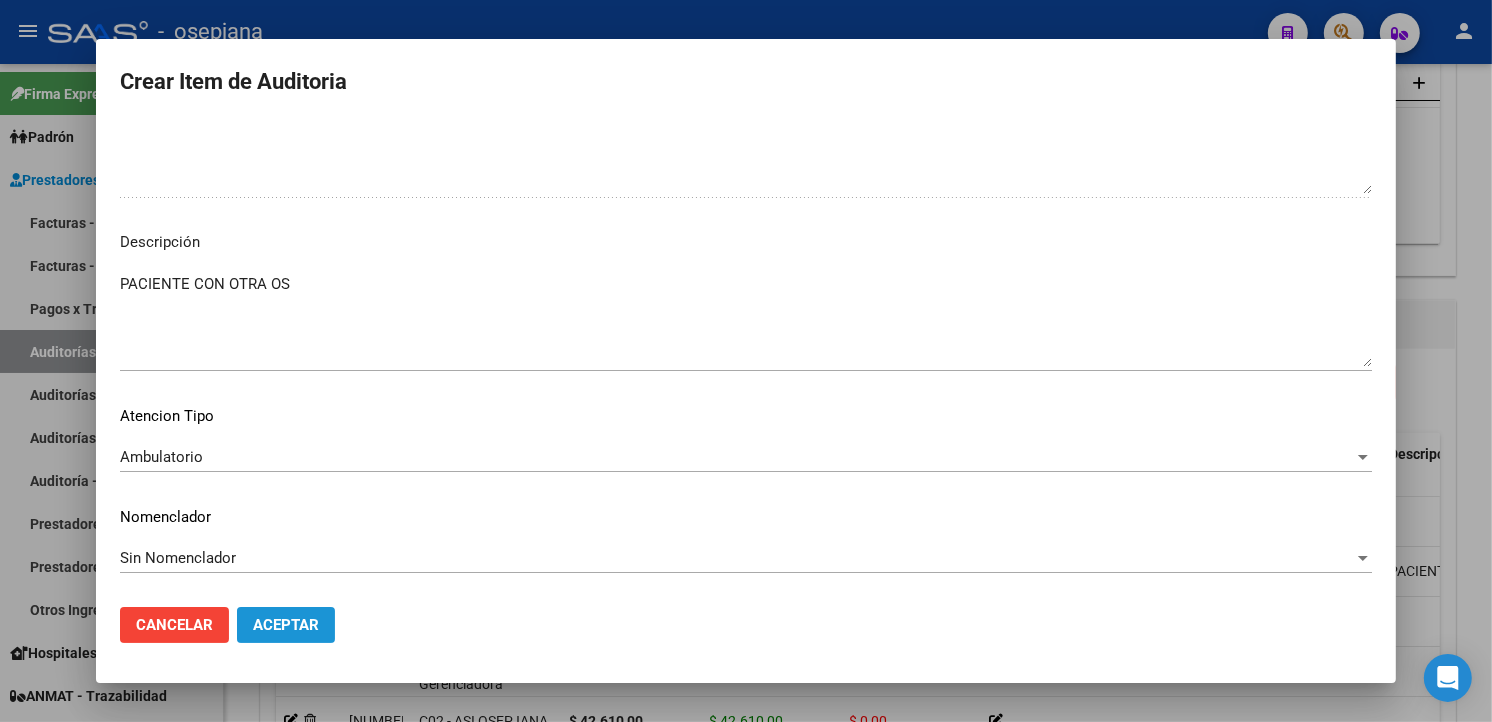 drag, startPoint x: 268, startPoint y: 618, endPoint x: 246, endPoint y: 575, distance: 48.30114 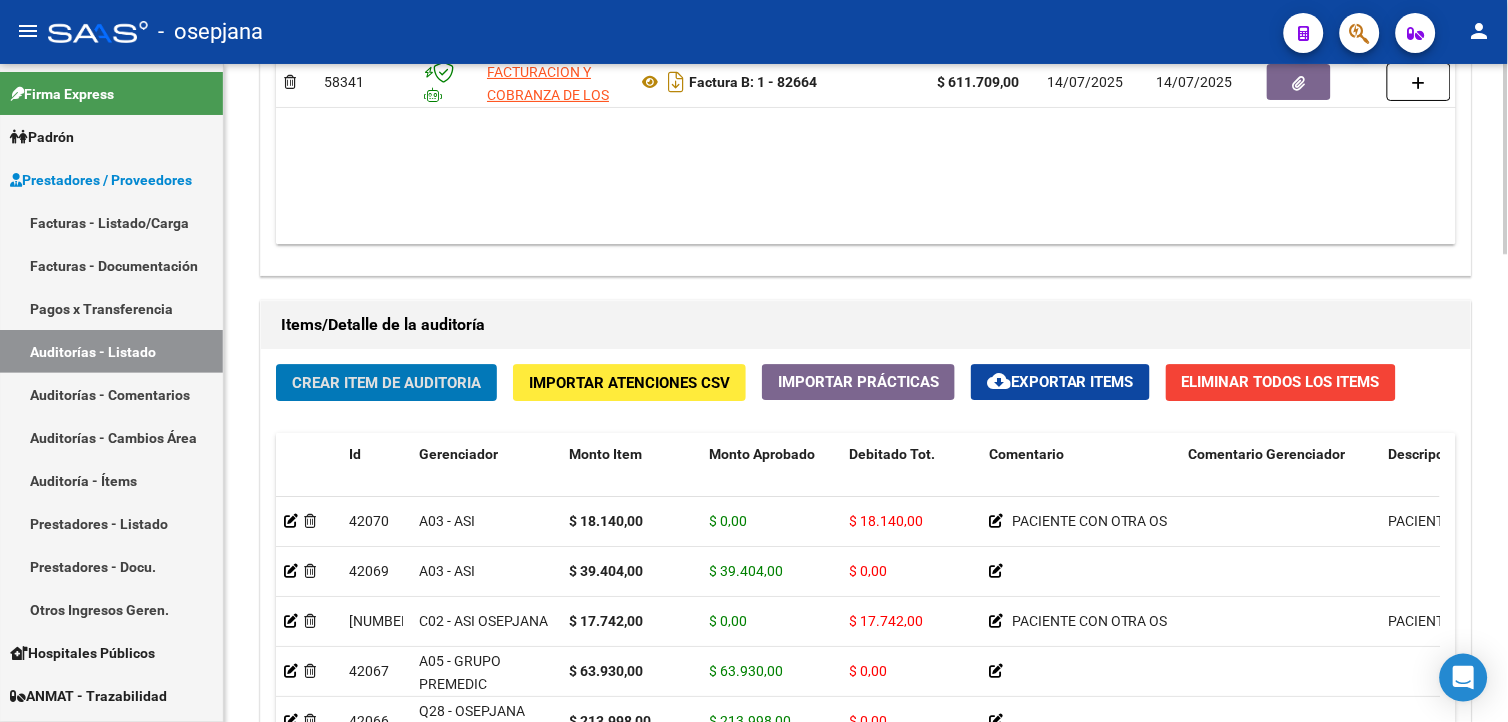 click on "Crear Item de Auditoria" 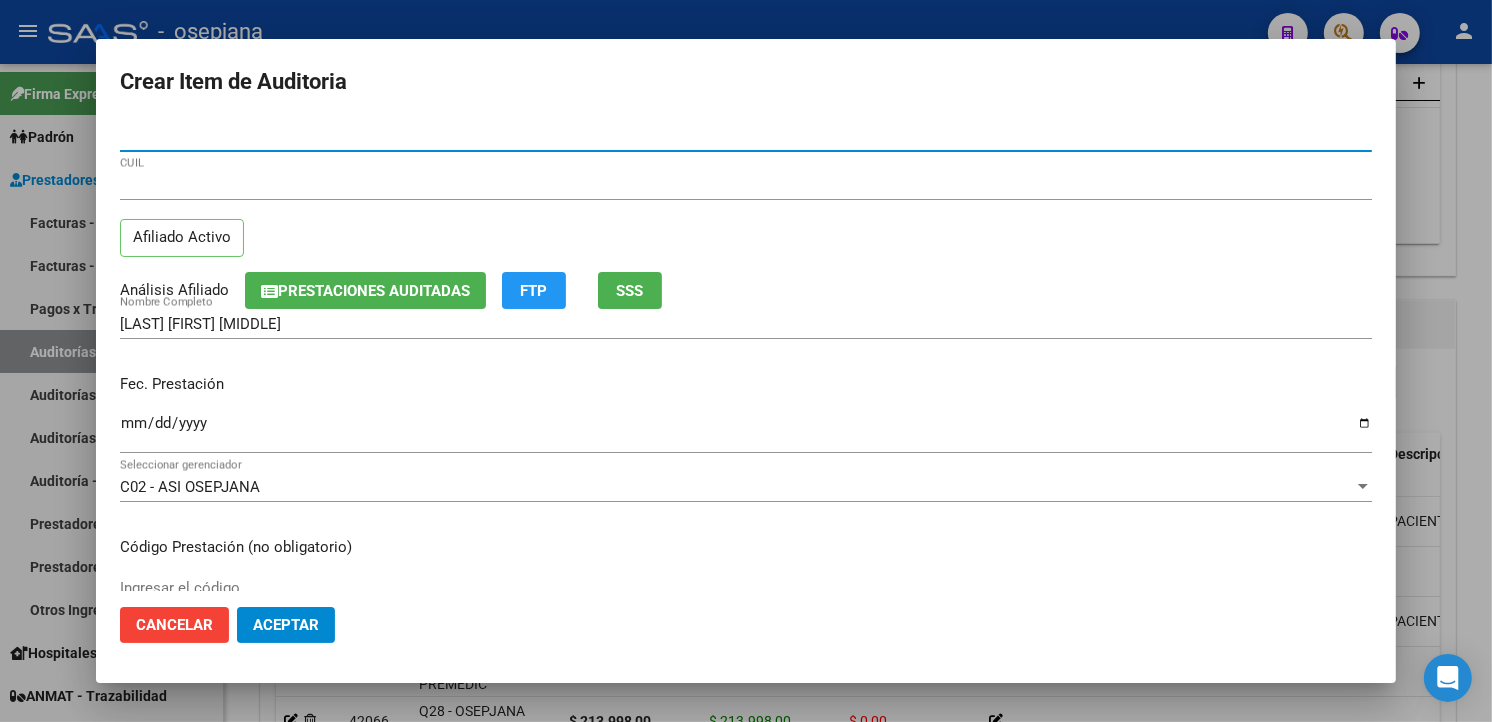 click on "Ingresar la fecha" at bounding box center [746, 431] 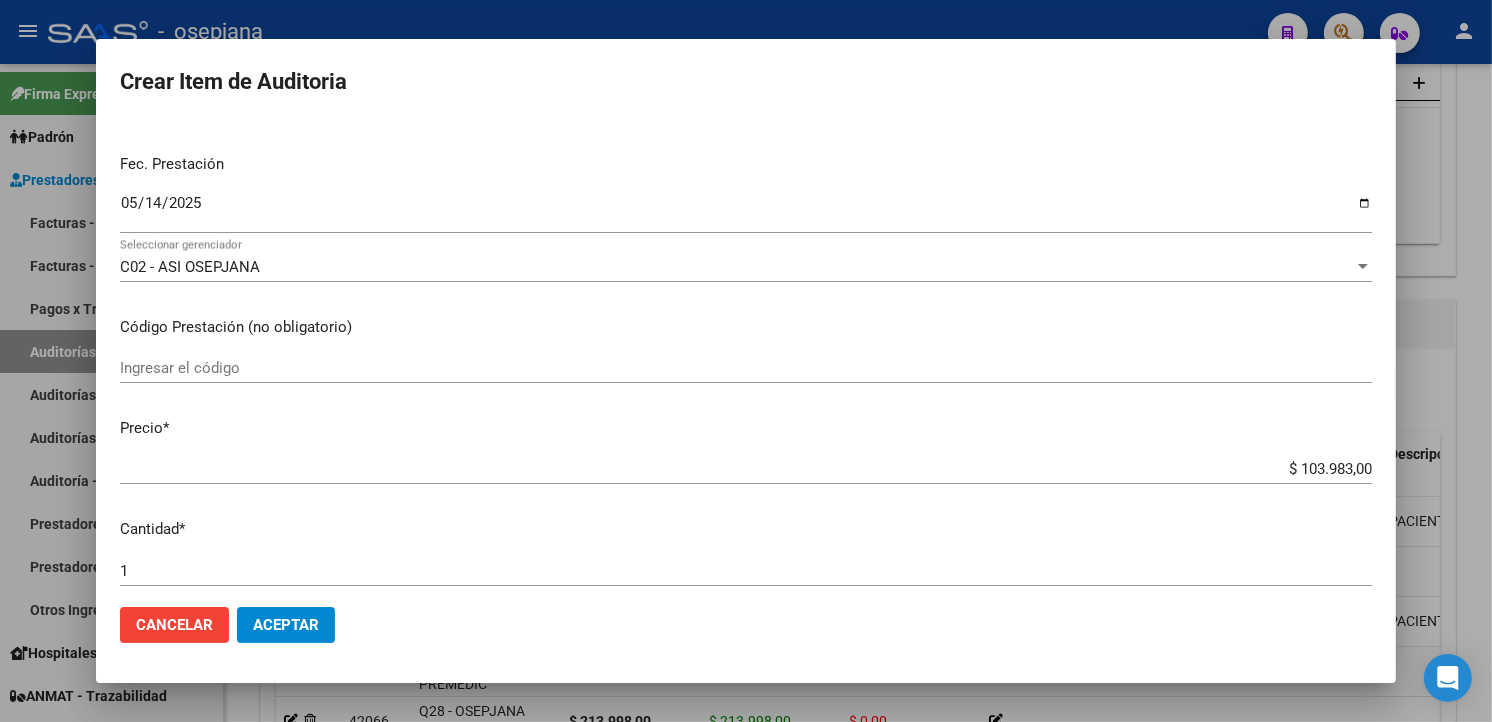 scroll, scrollTop: 222, scrollLeft: 0, axis: vertical 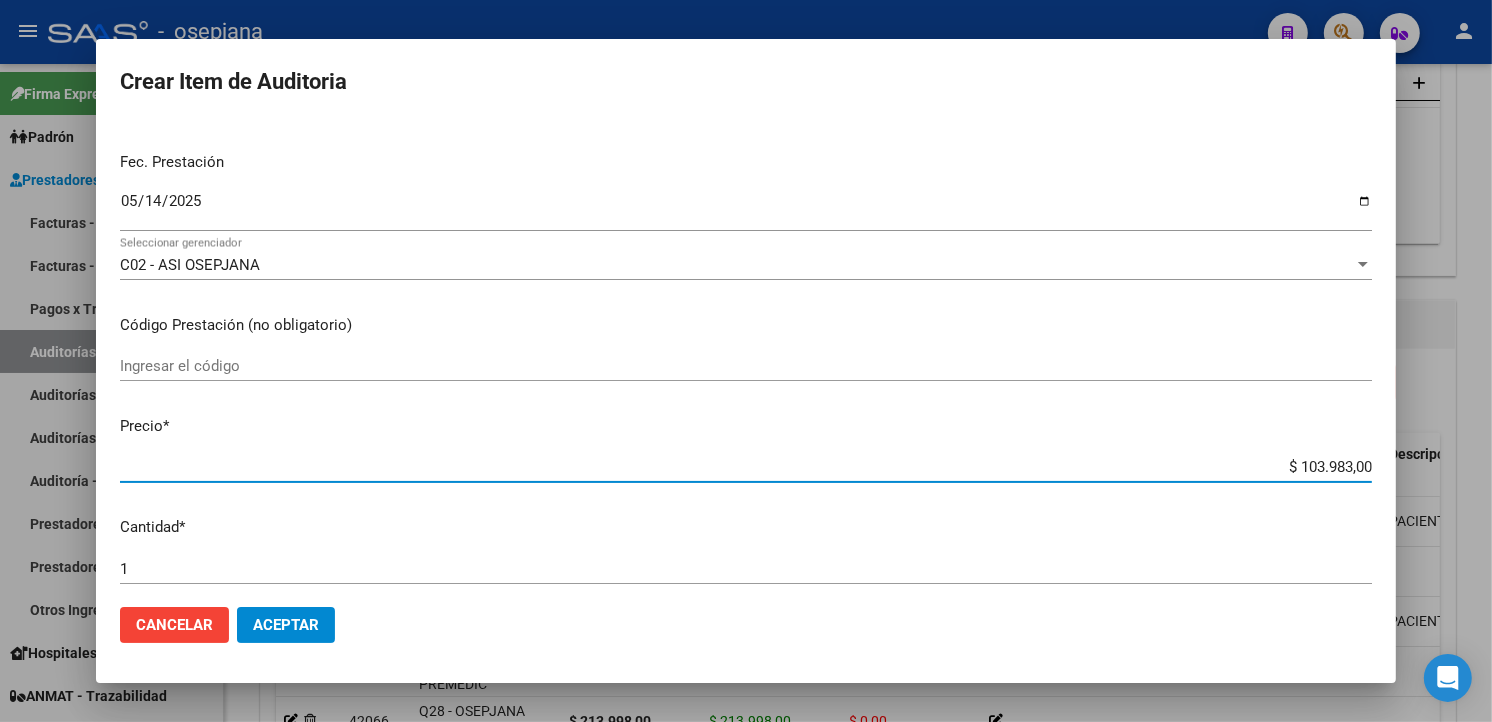 drag, startPoint x: 1263, startPoint y: 465, endPoint x: 1483, endPoint y: 464, distance: 220.00227 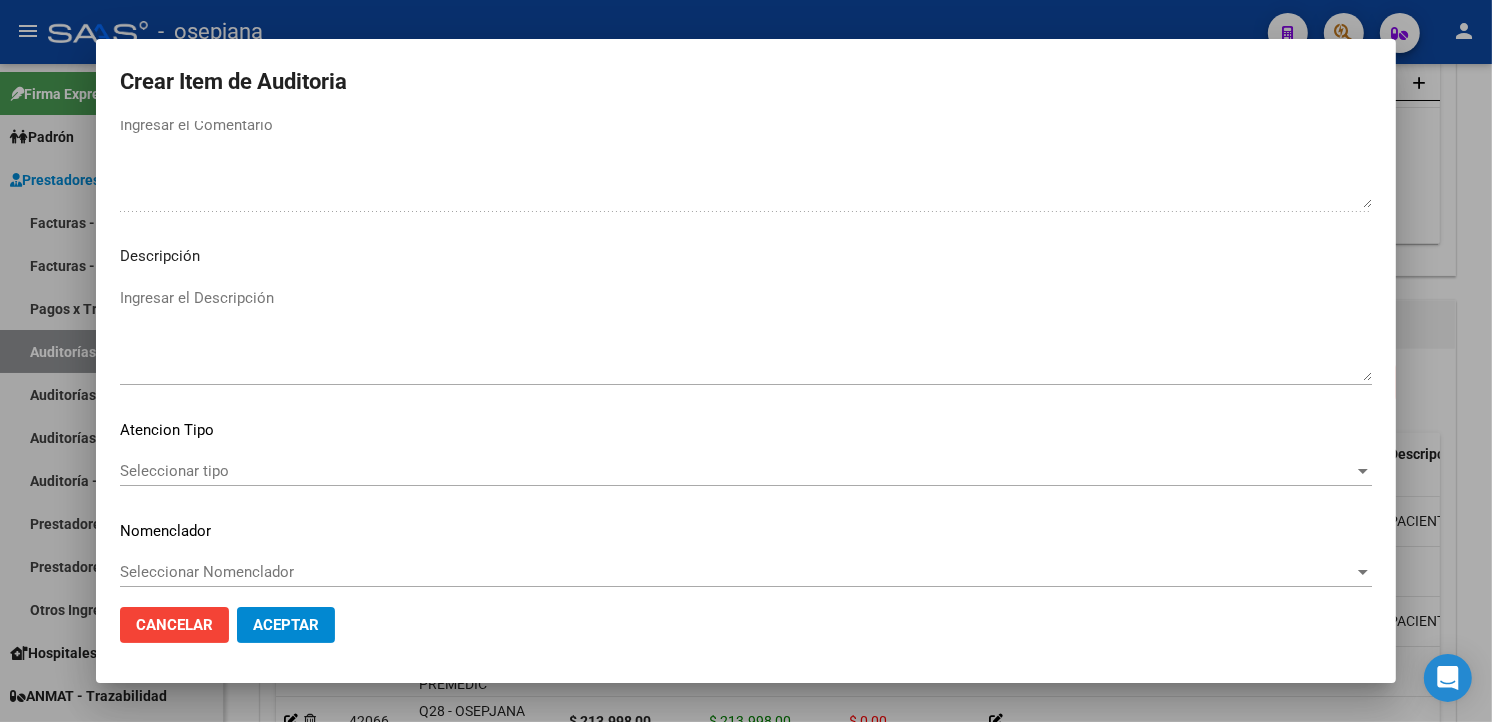 scroll, scrollTop: 1157, scrollLeft: 0, axis: vertical 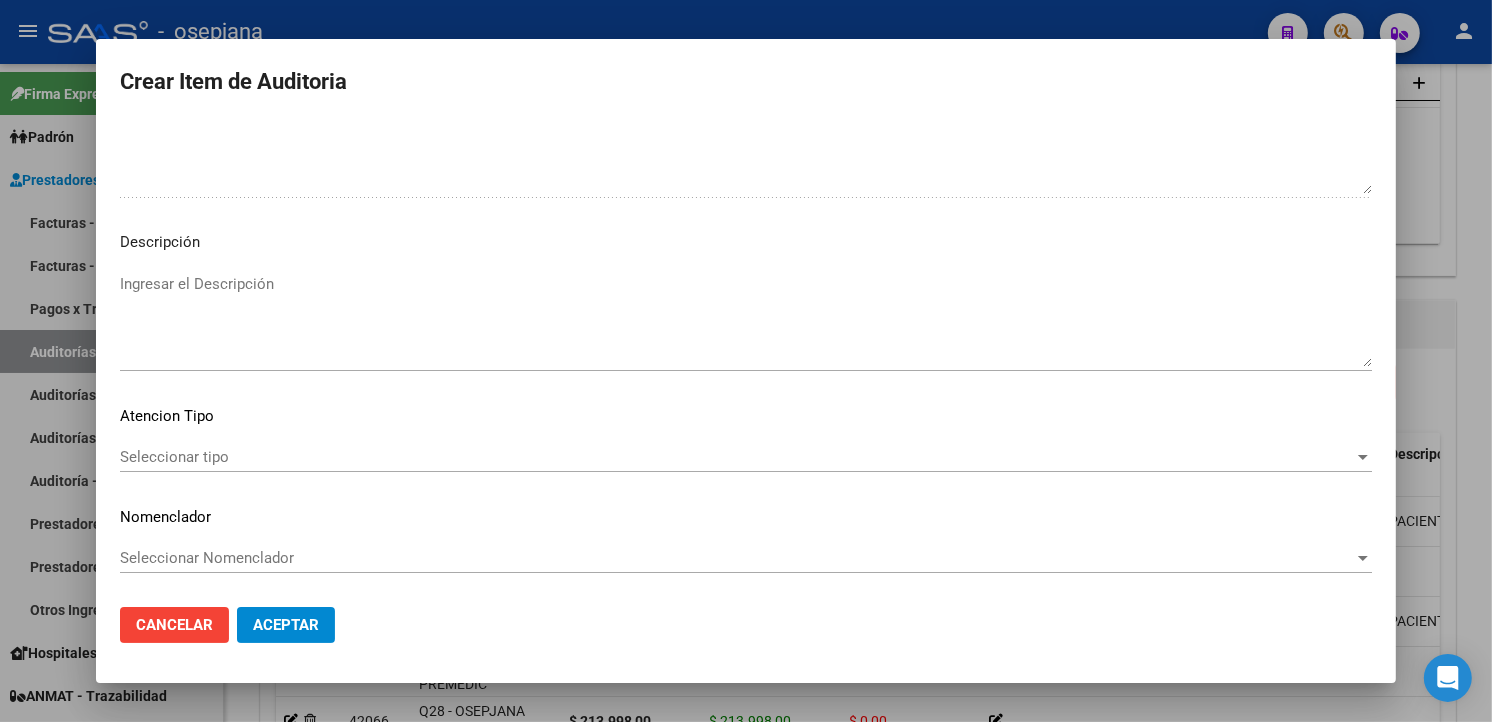 click on "Seleccionar tipo Seleccionar tipo" 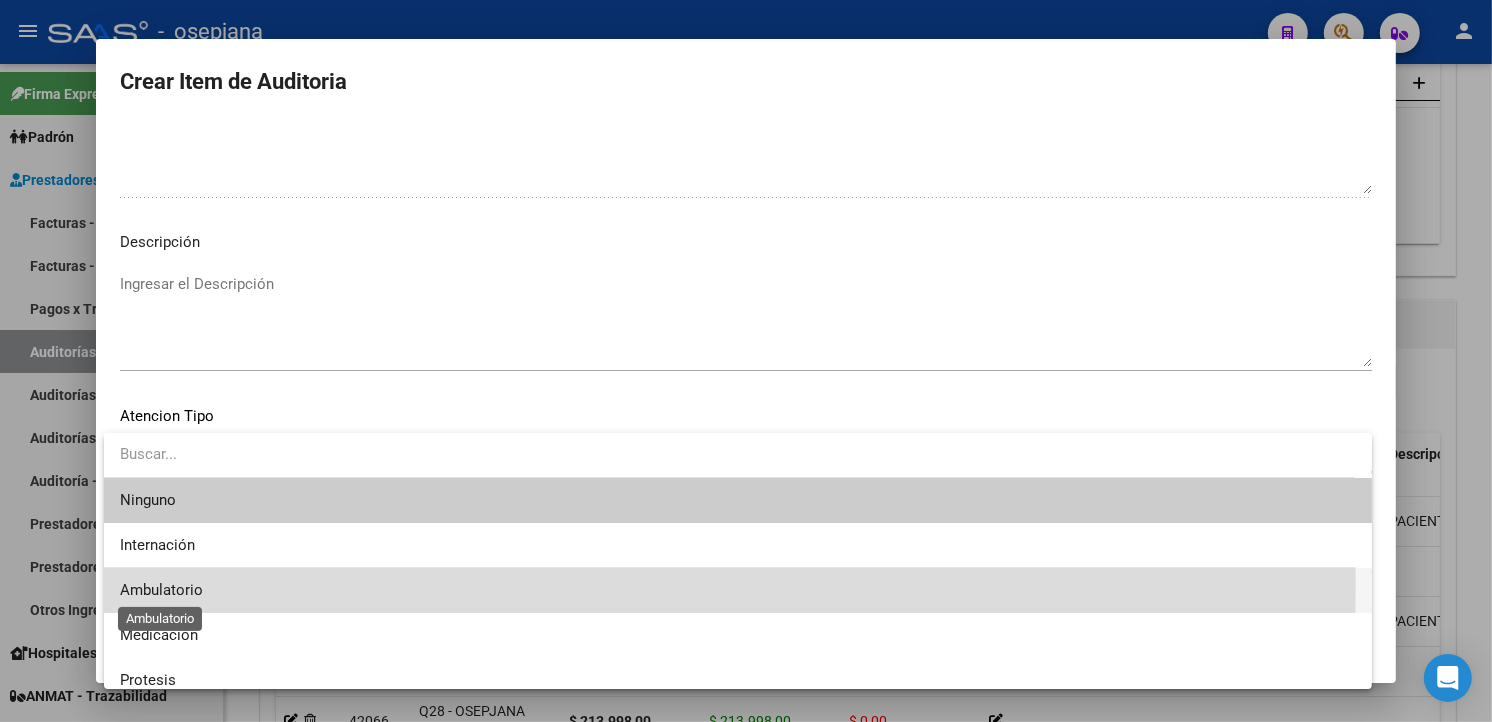 click on "Ambulatorio" at bounding box center [161, 590] 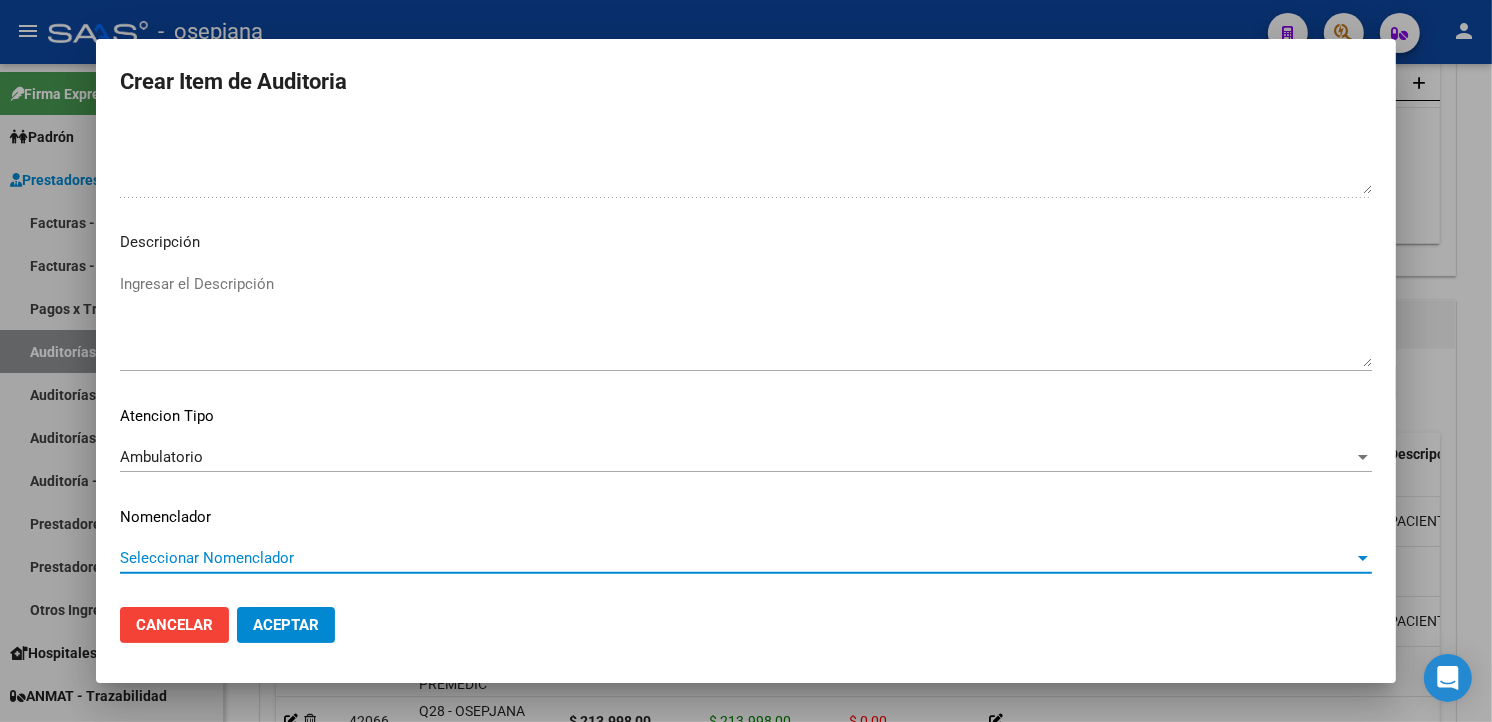 drag, startPoint x: 157, startPoint y: 582, endPoint x: 135, endPoint y: 551, distance: 38.013157 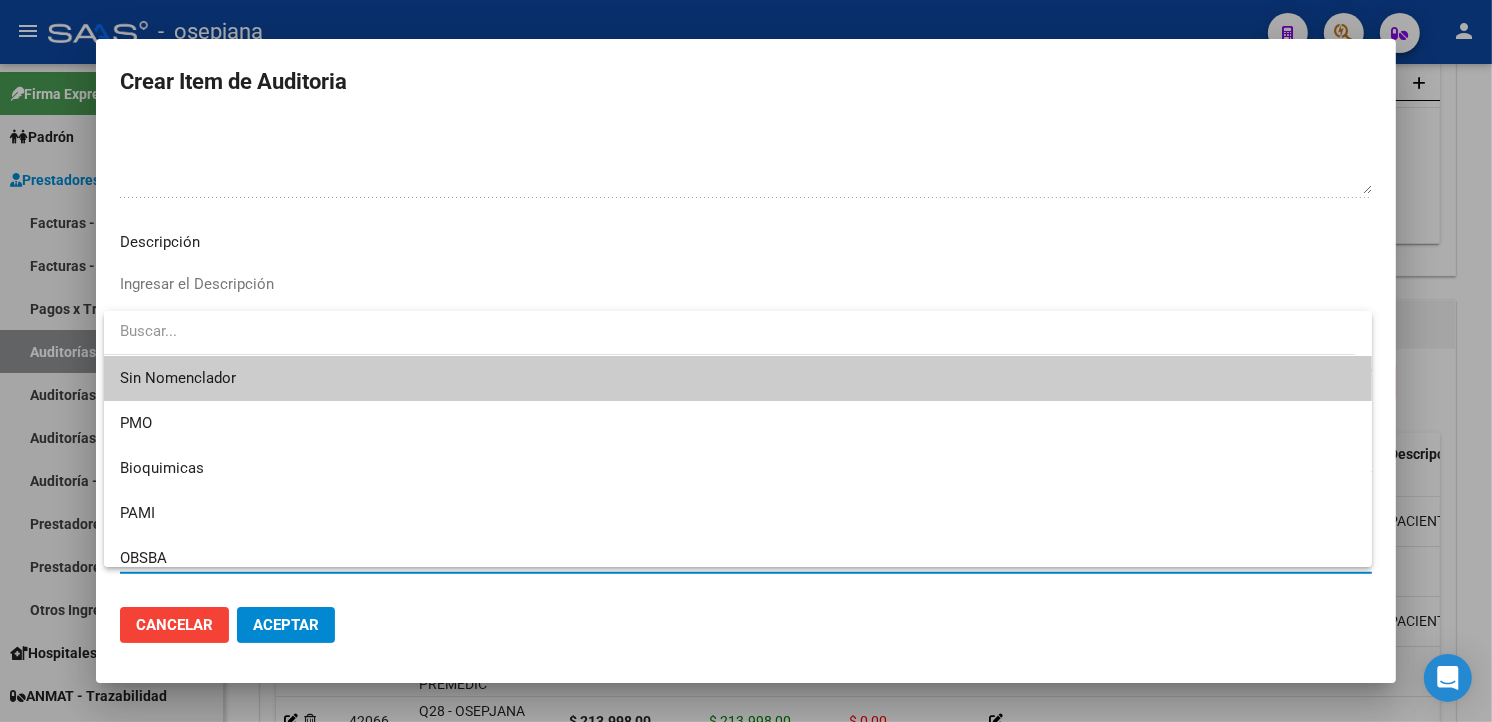 drag, startPoint x: 194, startPoint y: 377, endPoint x: 192, endPoint y: 415, distance: 38.052597 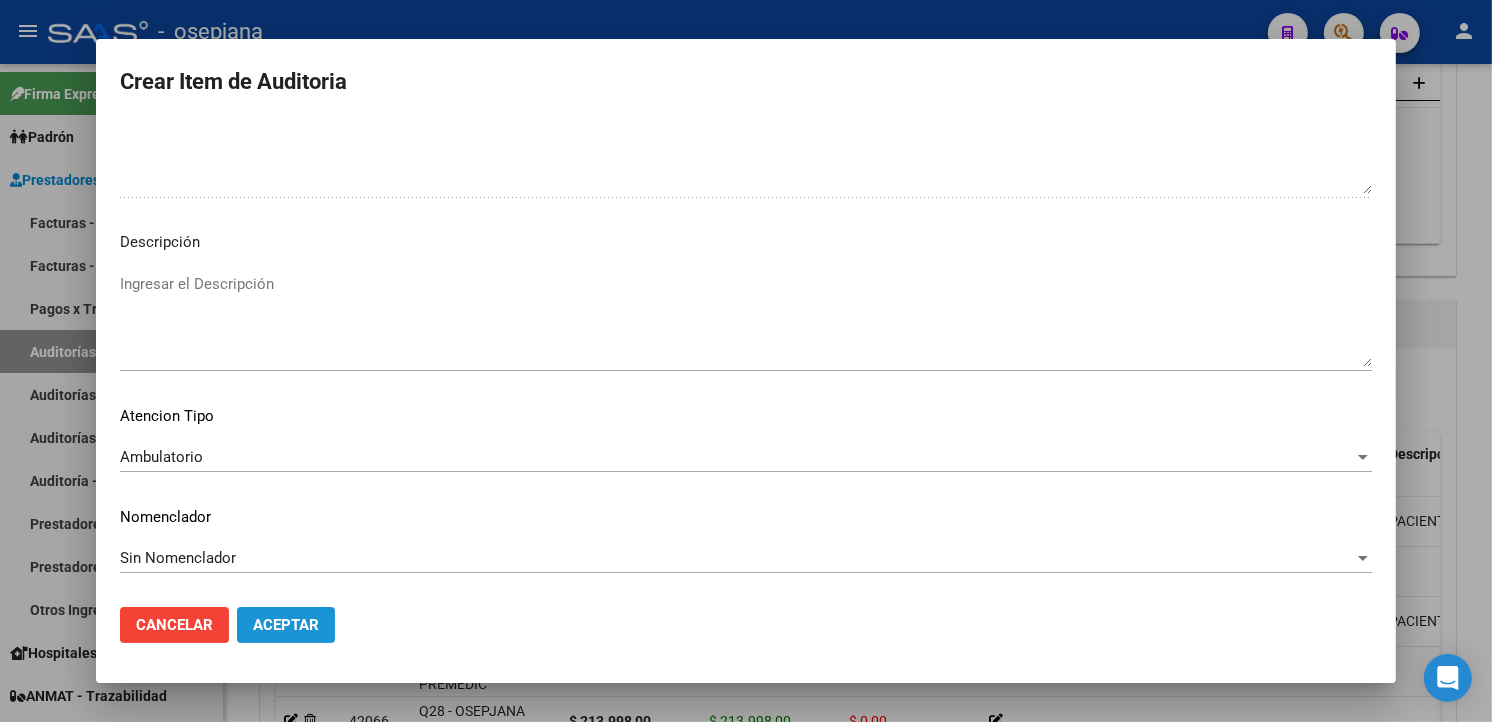 click on "Aceptar" 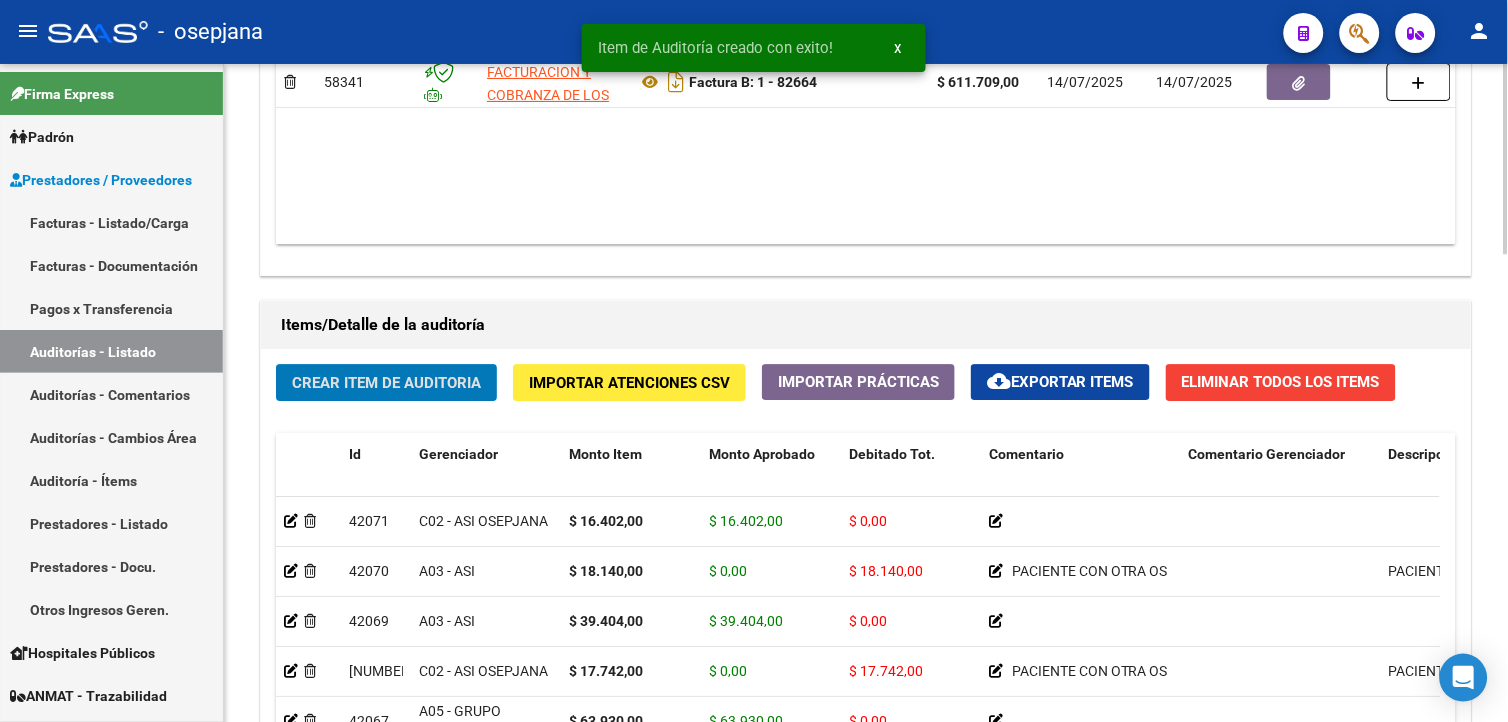 click on "Crear Item de Auditoria" 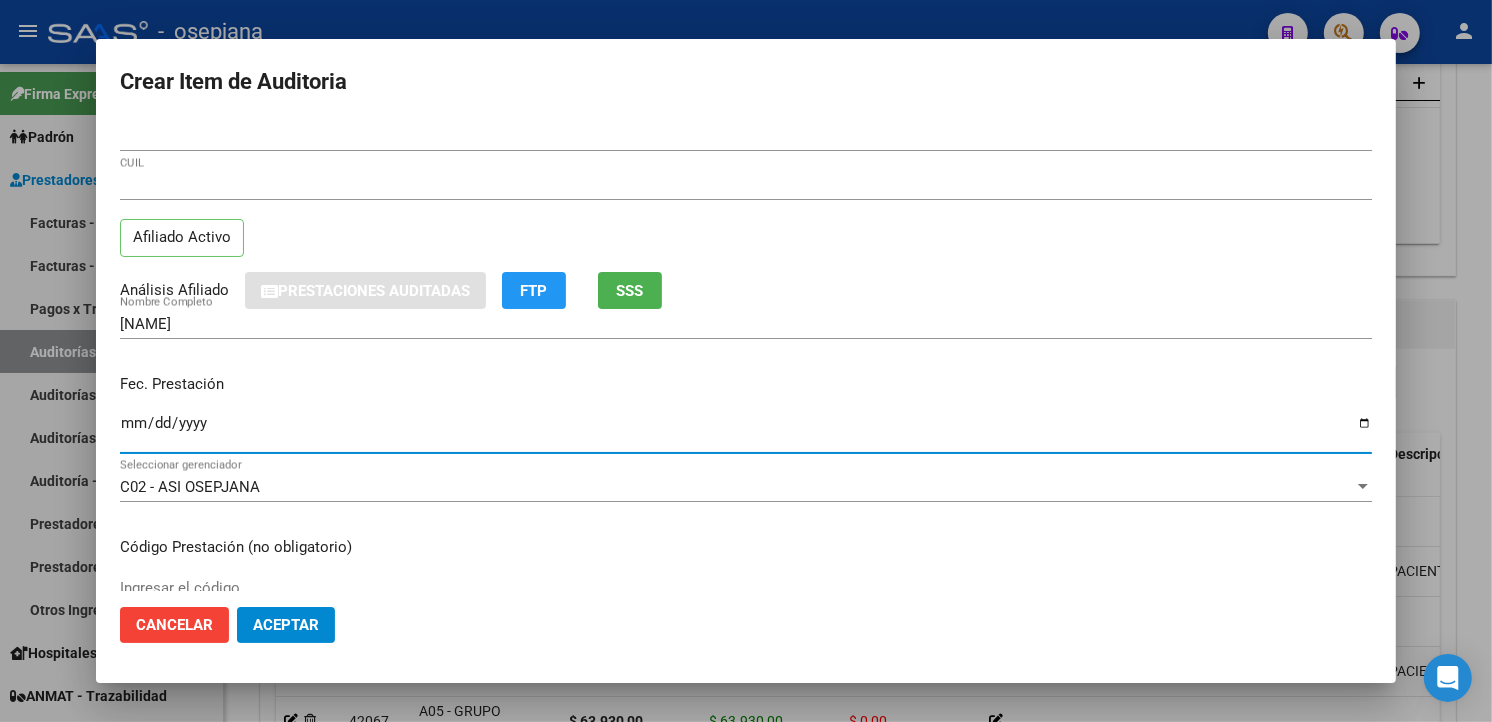 click on "Ingresar la fecha" at bounding box center (746, 431) 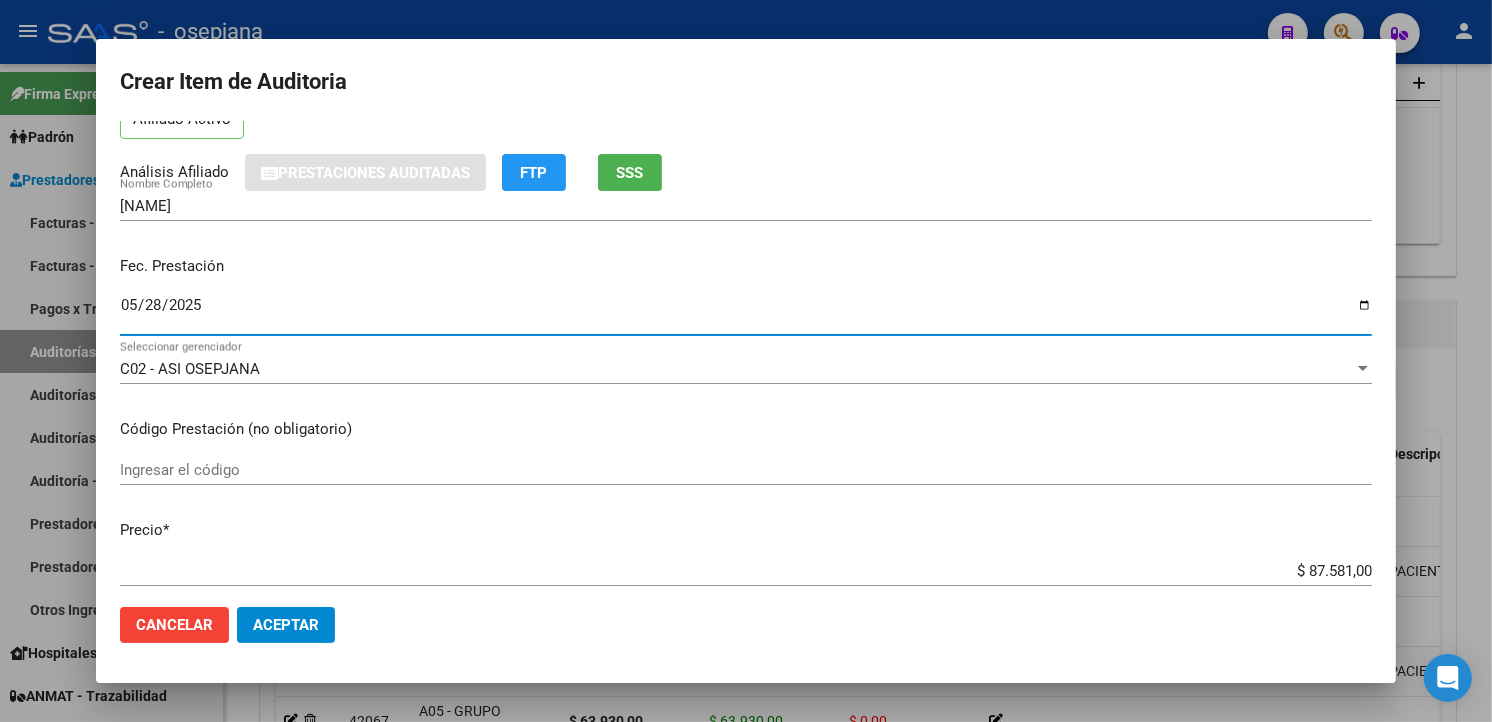 scroll, scrollTop: 333, scrollLeft: 0, axis: vertical 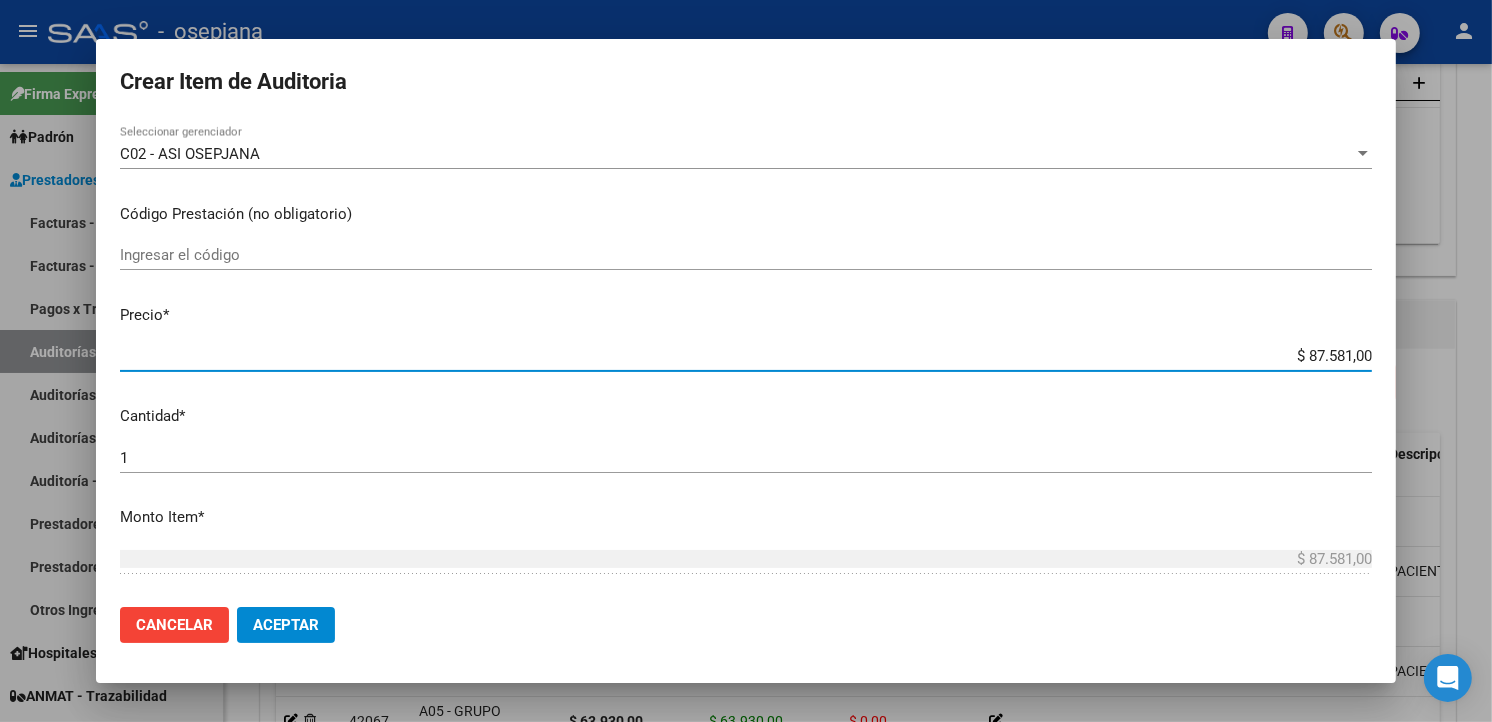 drag, startPoint x: 1272, startPoint y: 362, endPoint x: 1500, endPoint y: 355, distance: 228.10744 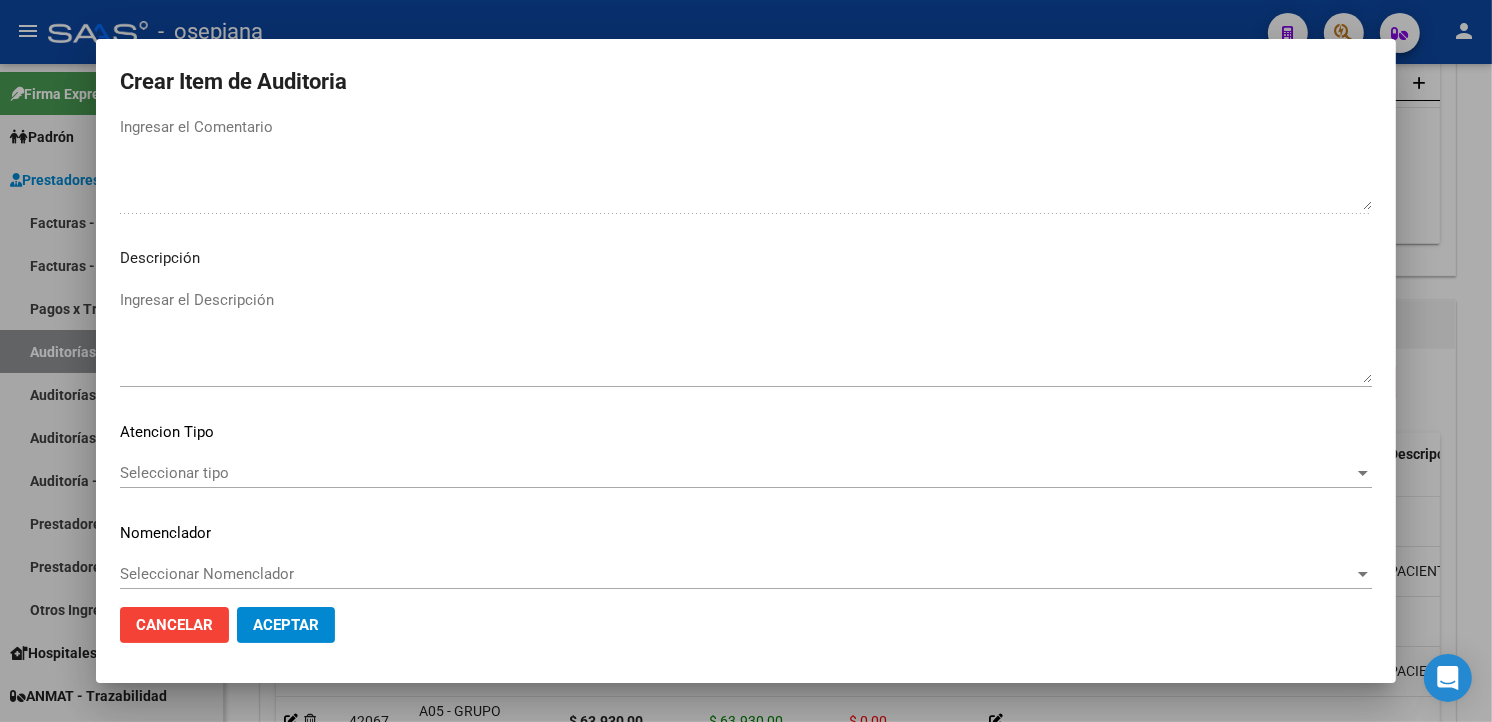 scroll, scrollTop: 1157, scrollLeft: 0, axis: vertical 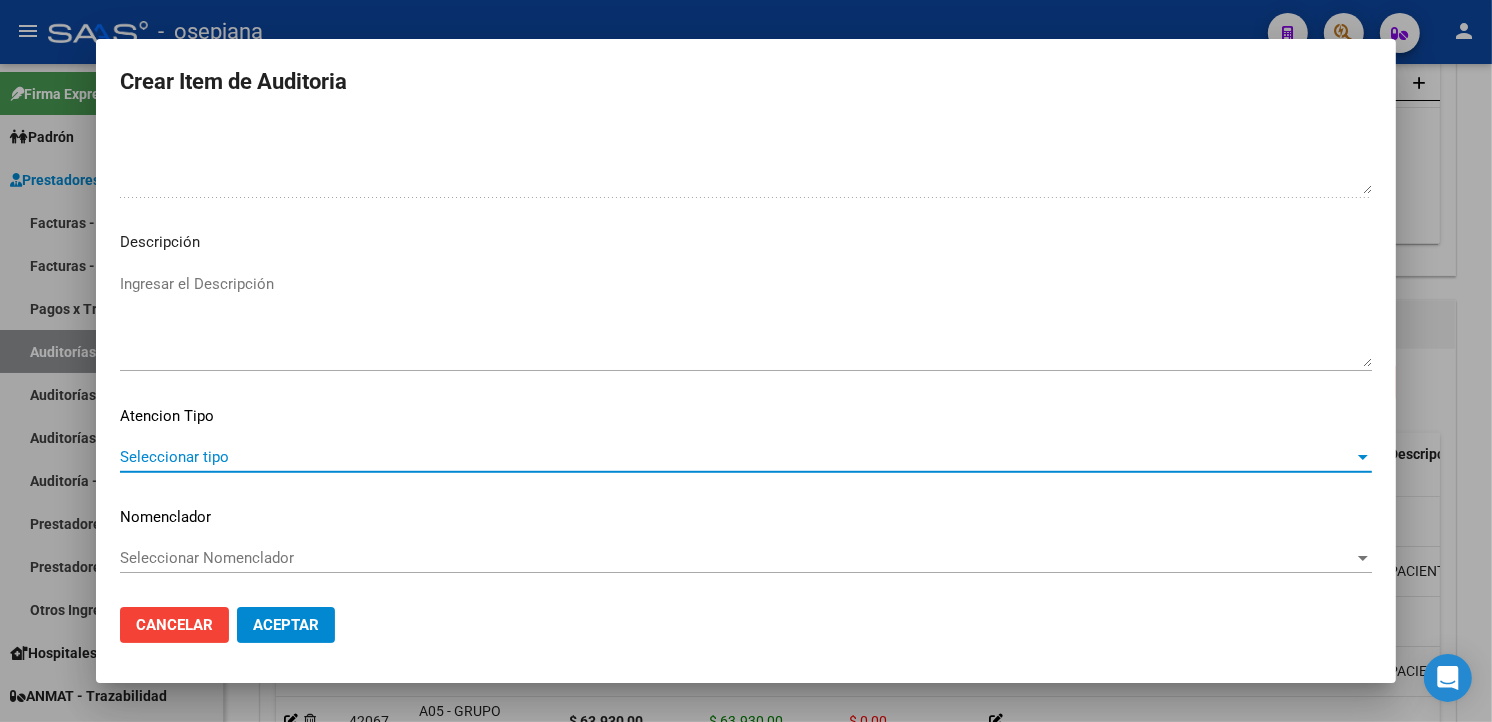 click on "Seleccionar tipo" at bounding box center (737, 457) 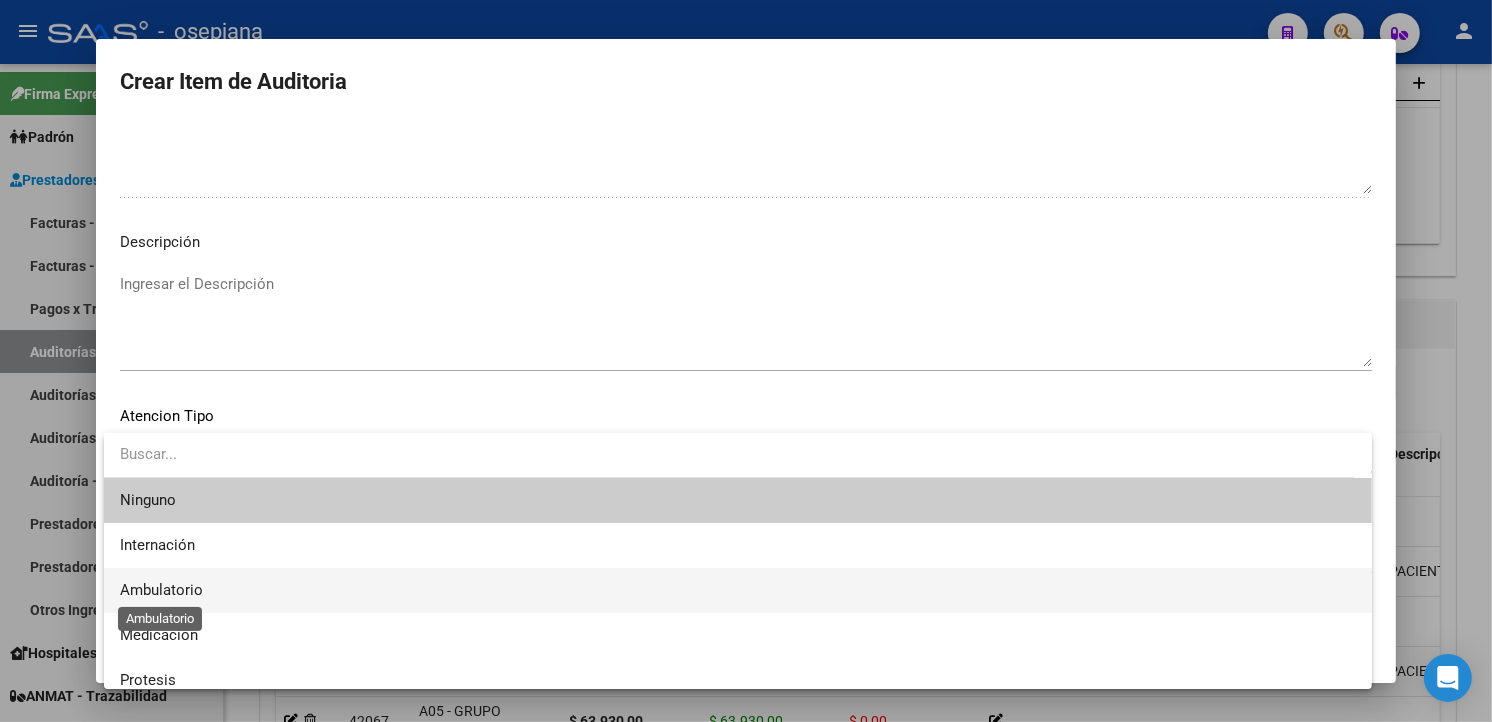 click on "Ambulatorio" at bounding box center [161, 590] 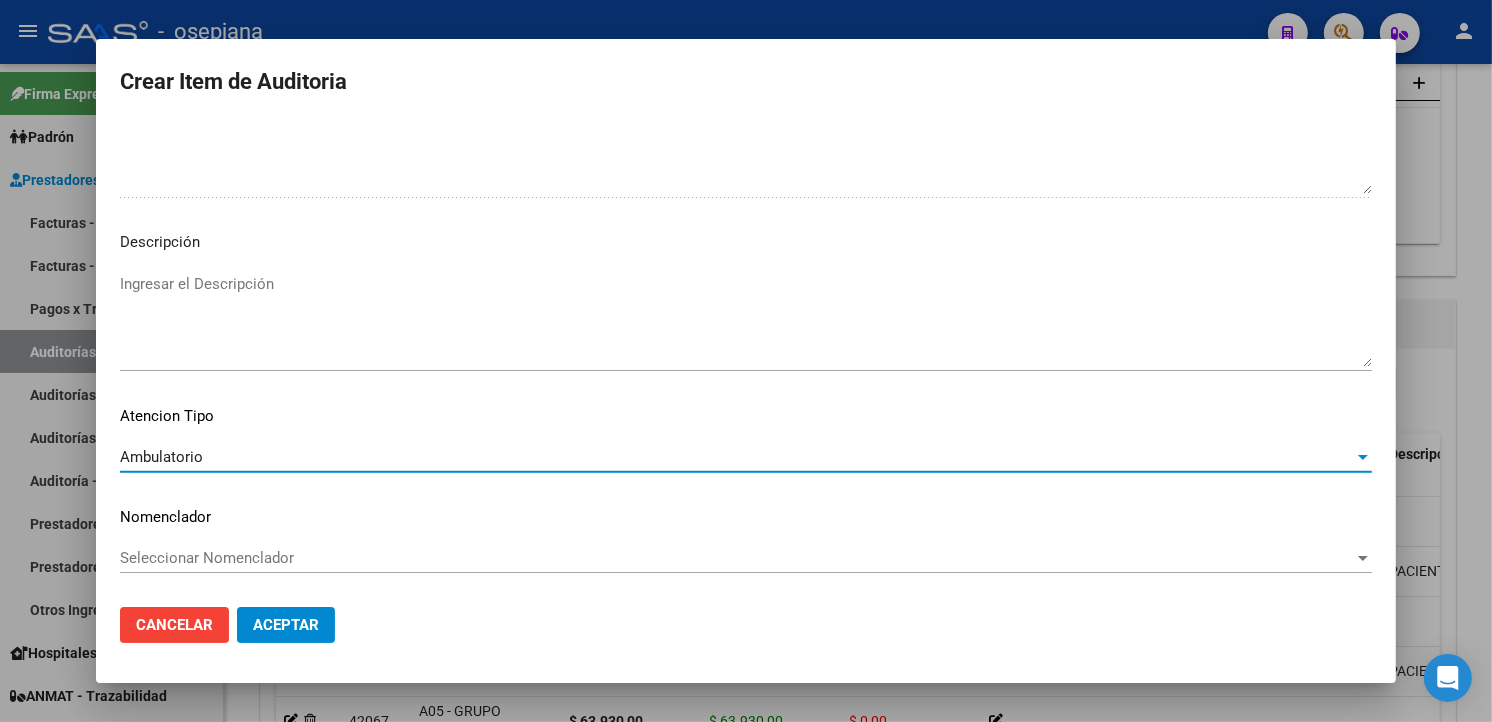 click on "Seleccionar Nomenclador Seleccionar Nomenclador" 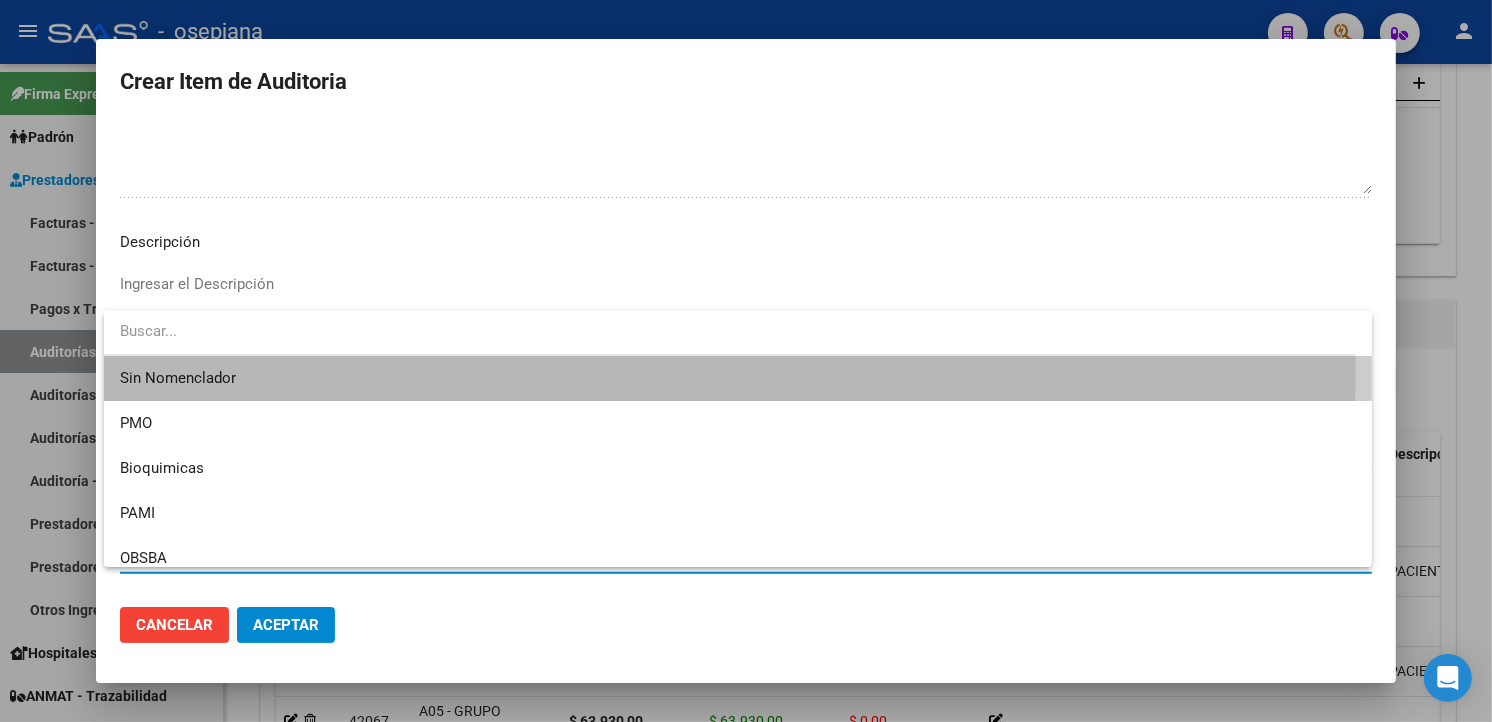 drag, startPoint x: 206, startPoint y: 365, endPoint x: 241, endPoint y: 456, distance: 97.49872 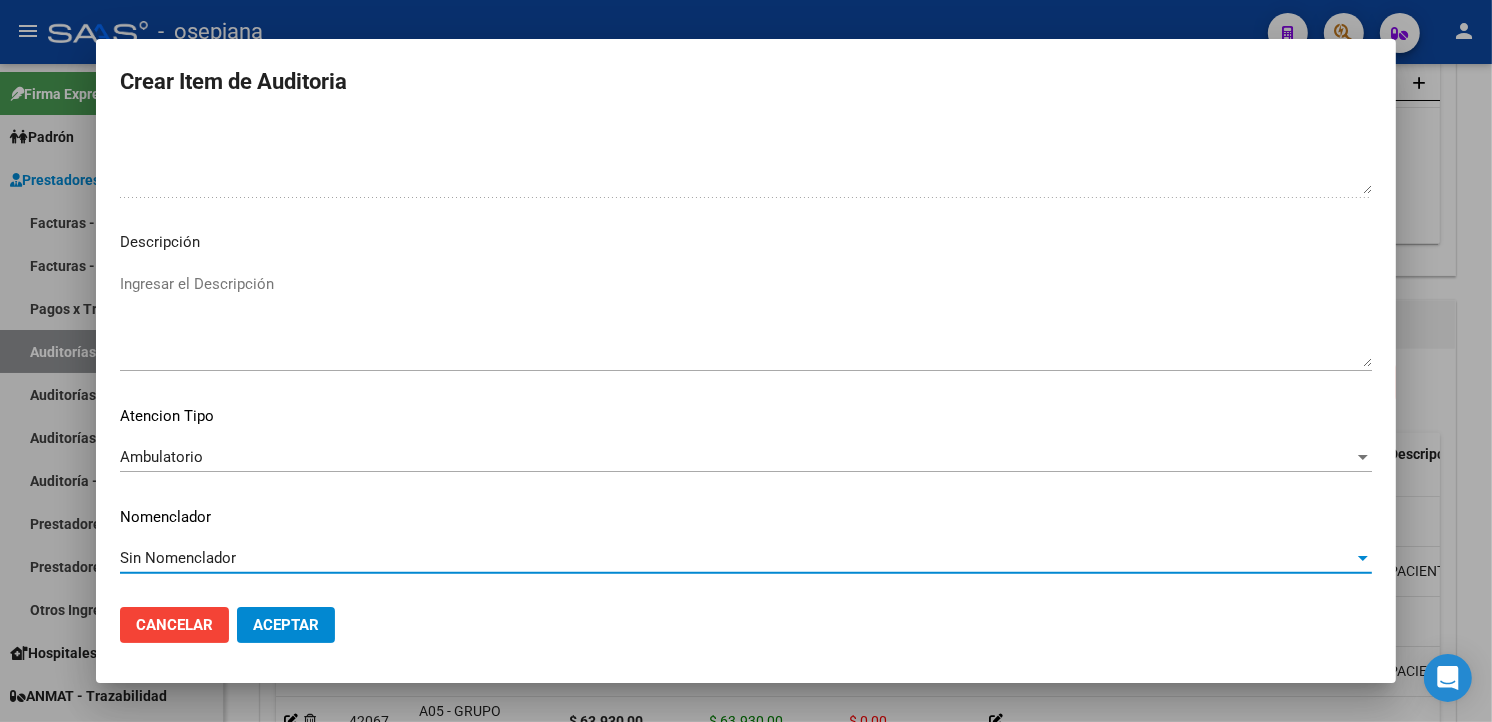 click on "Cancelar Aceptar" 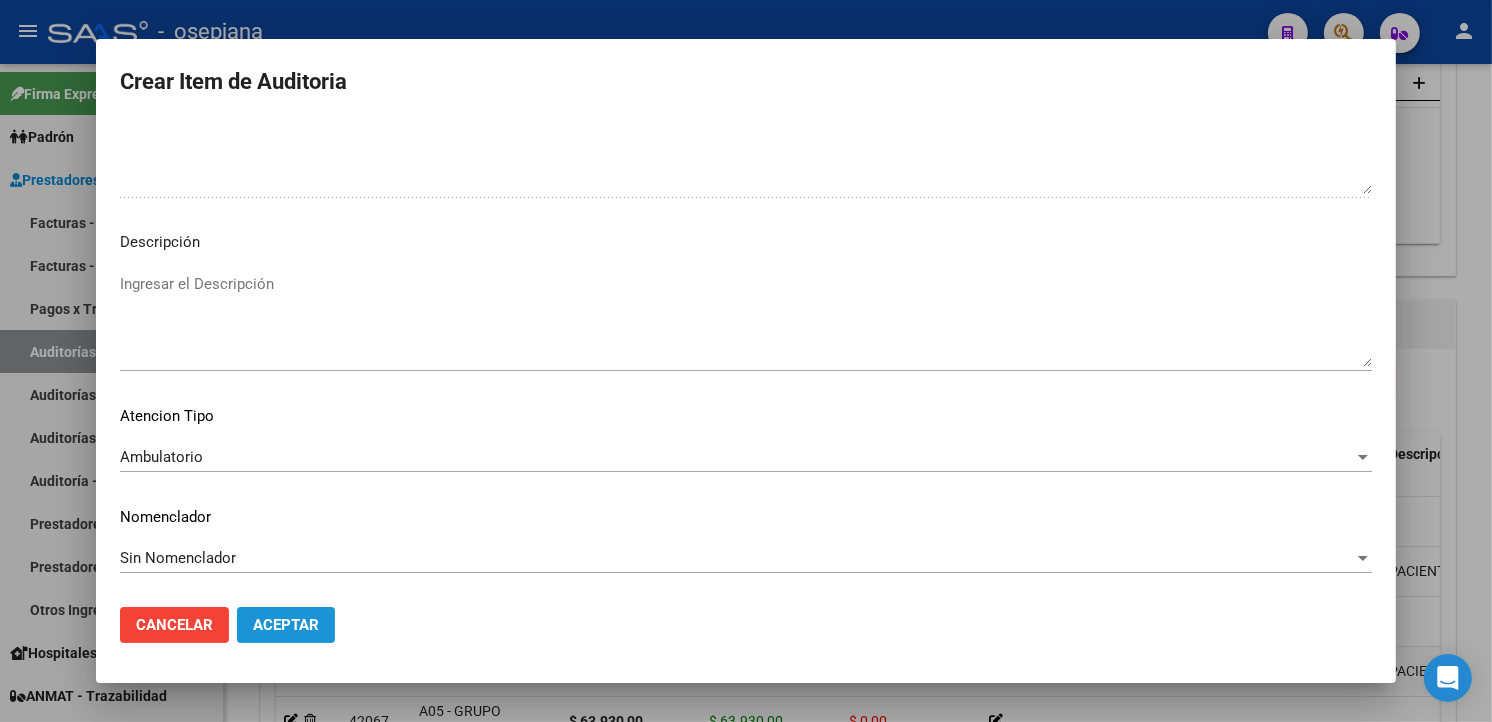 click on "Aceptar" 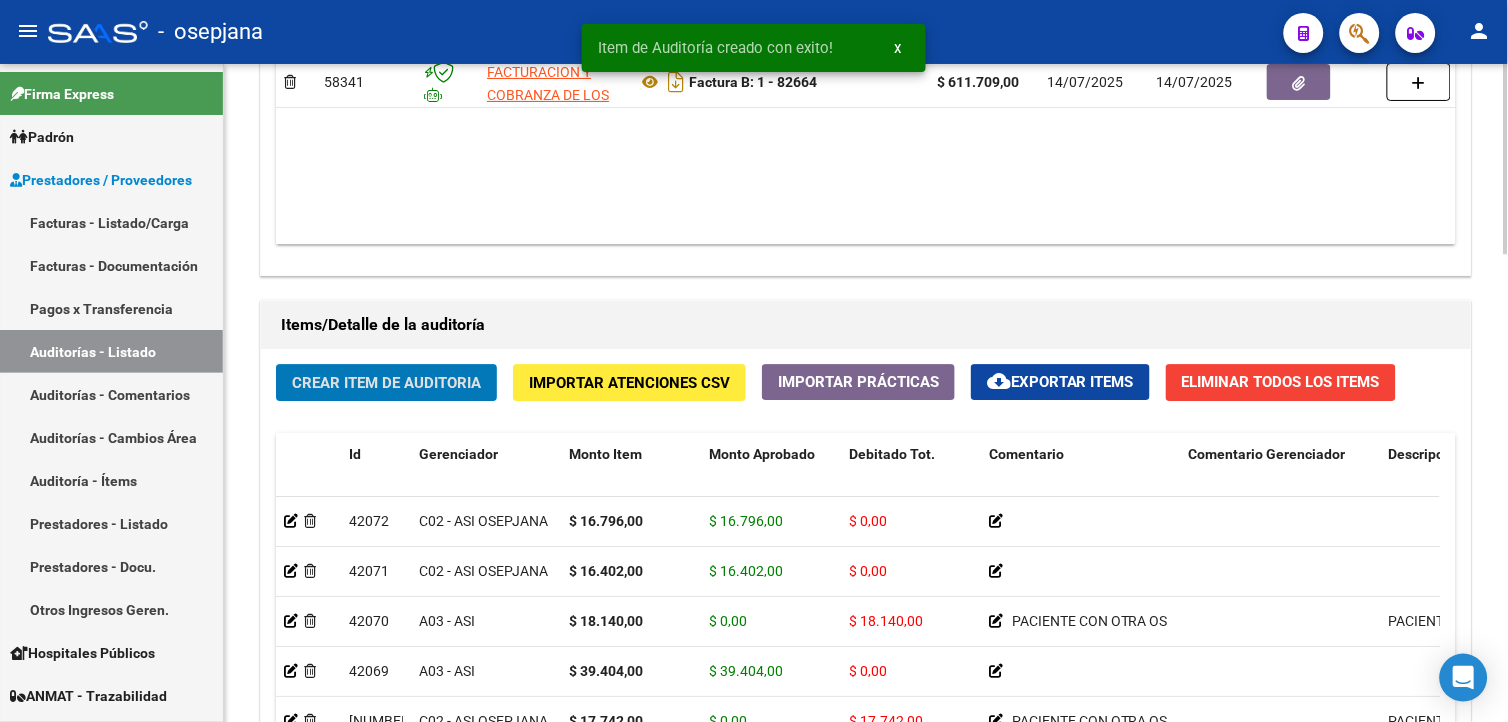 click on "Crear Item de Auditoria" 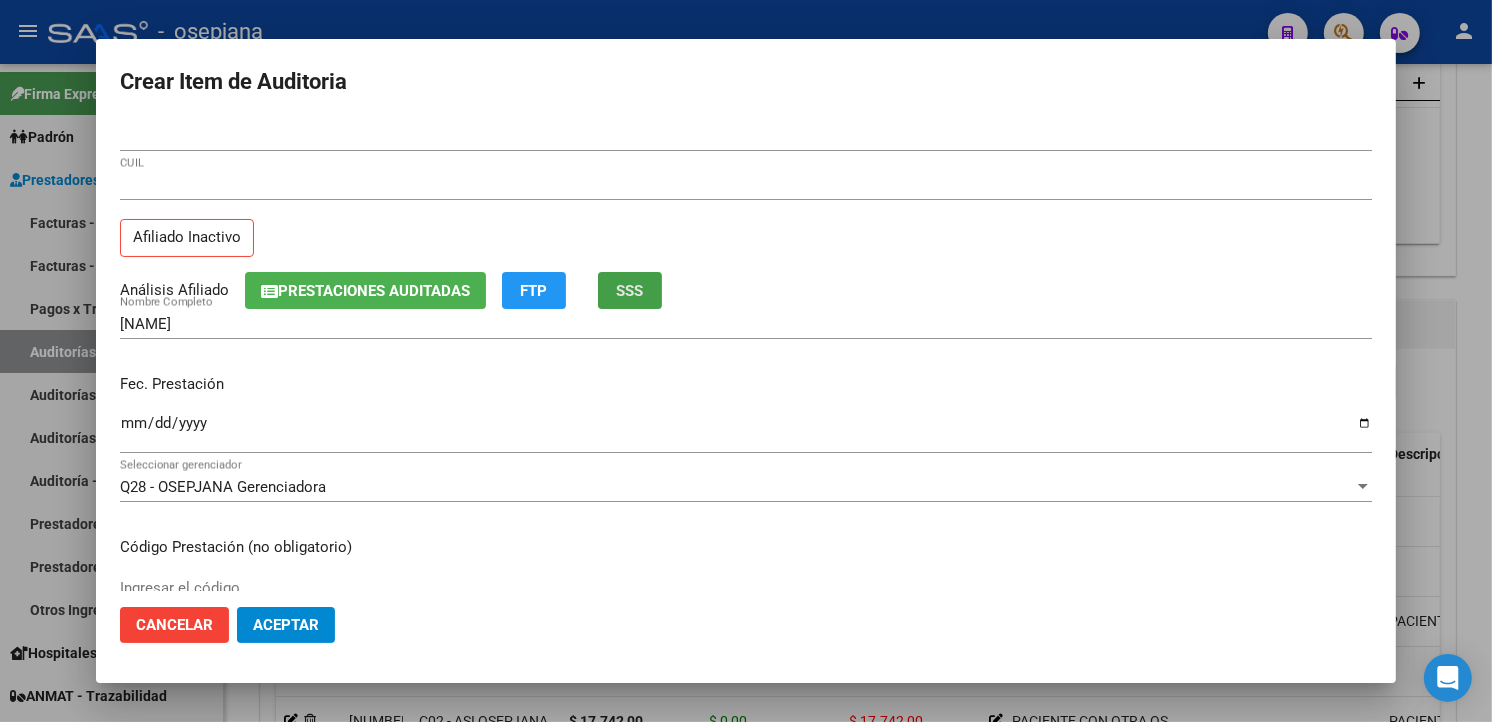 click on "SSS" 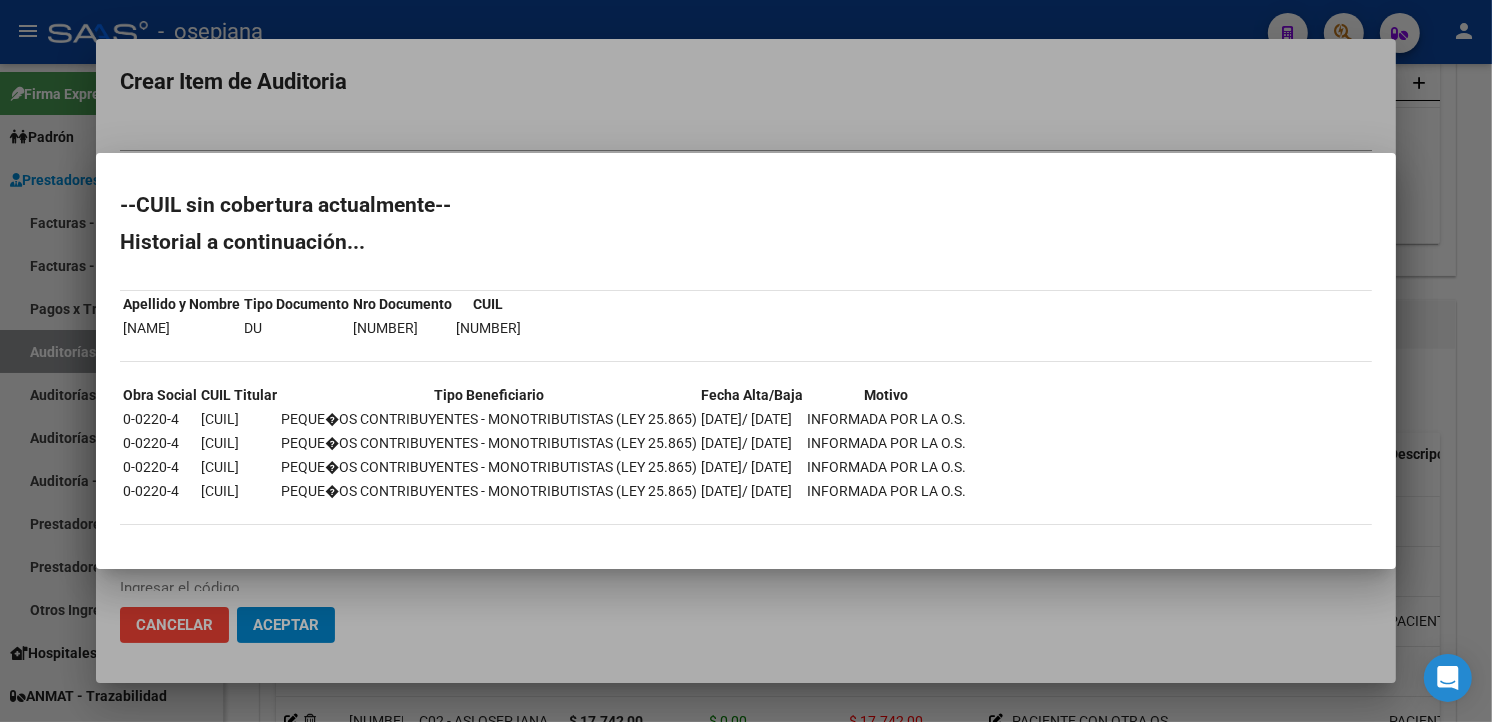 click at bounding box center [746, 361] 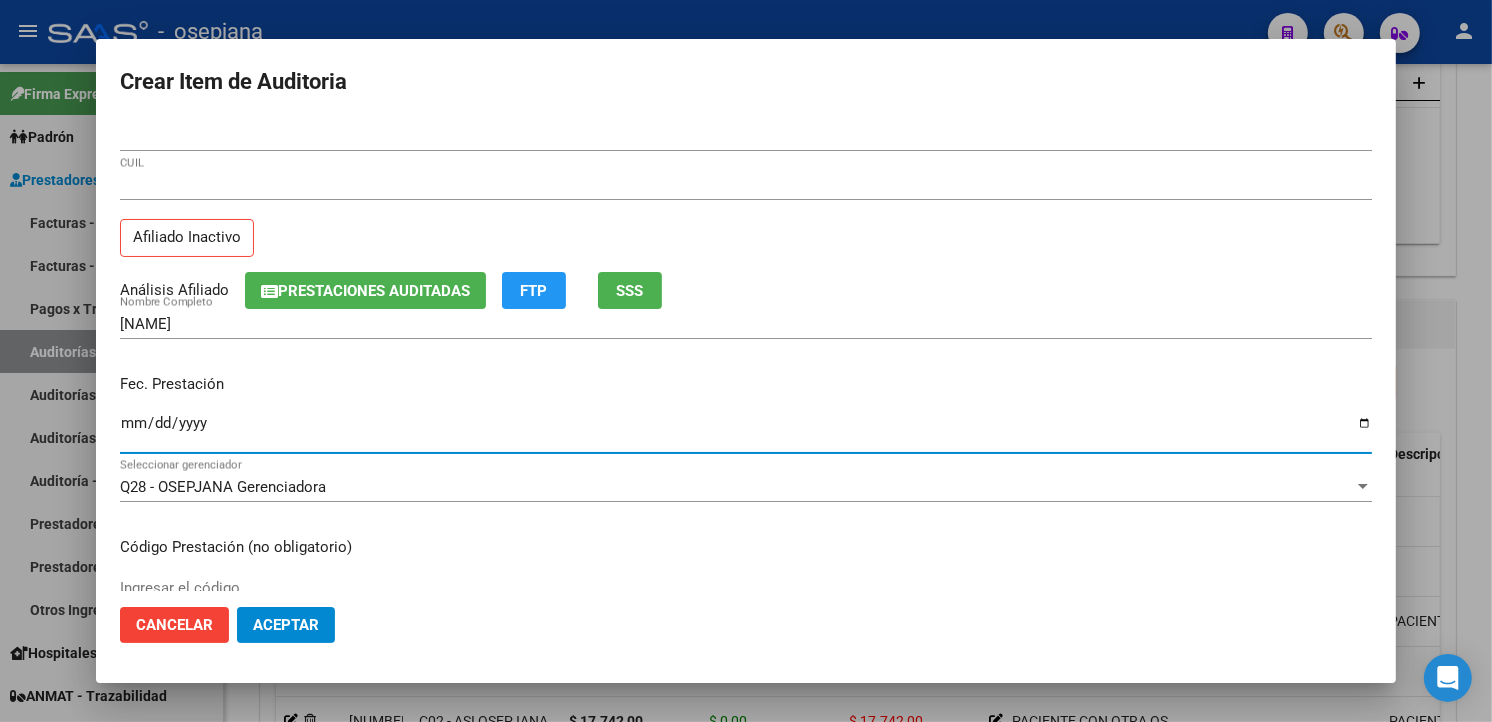 click on "Ingresar la fecha" at bounding box center (746, 431) 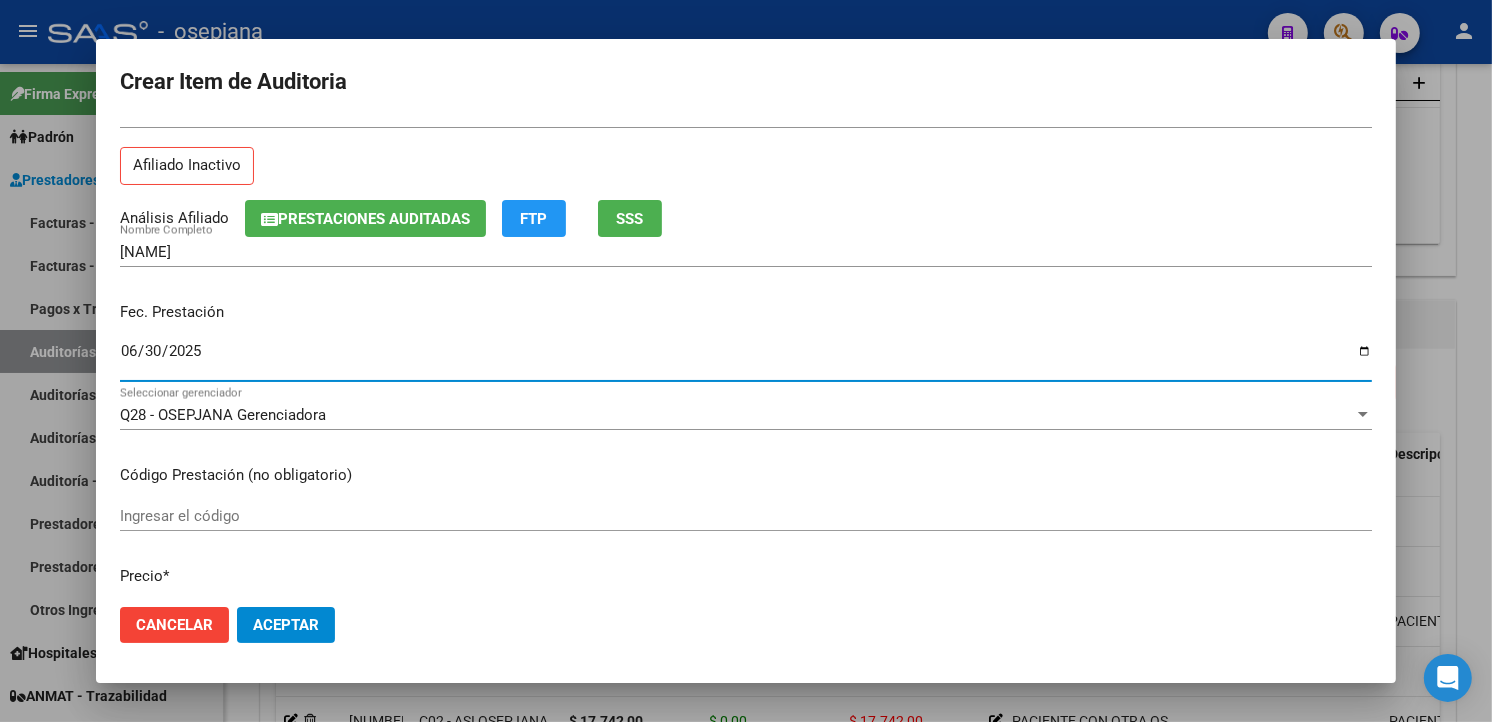 scroll, scrollTop: 333, scrollLeft: 0, axis: vertical 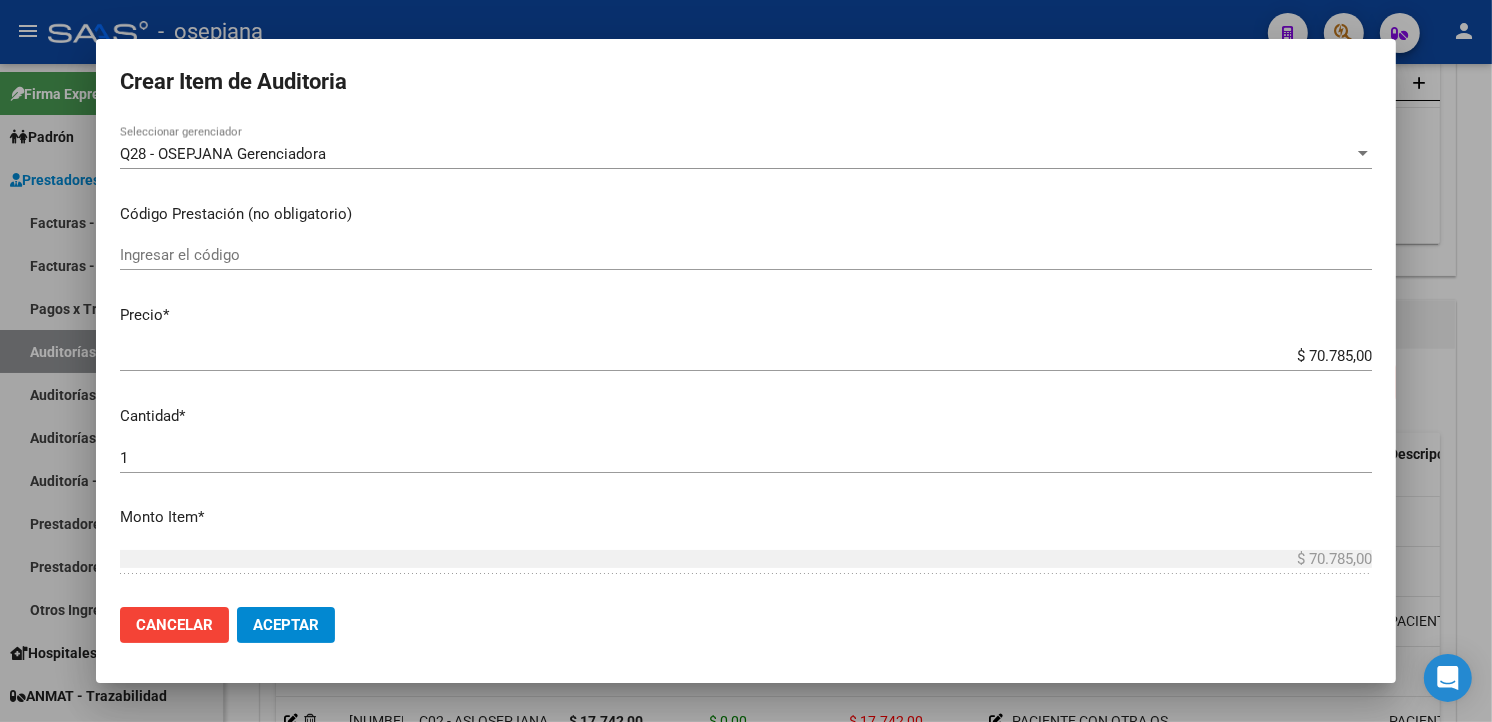 drag, startPoint x: 1375, startPoint y: 358, endPoint x: 1507, endPoint y: 351, distance: 132.18547 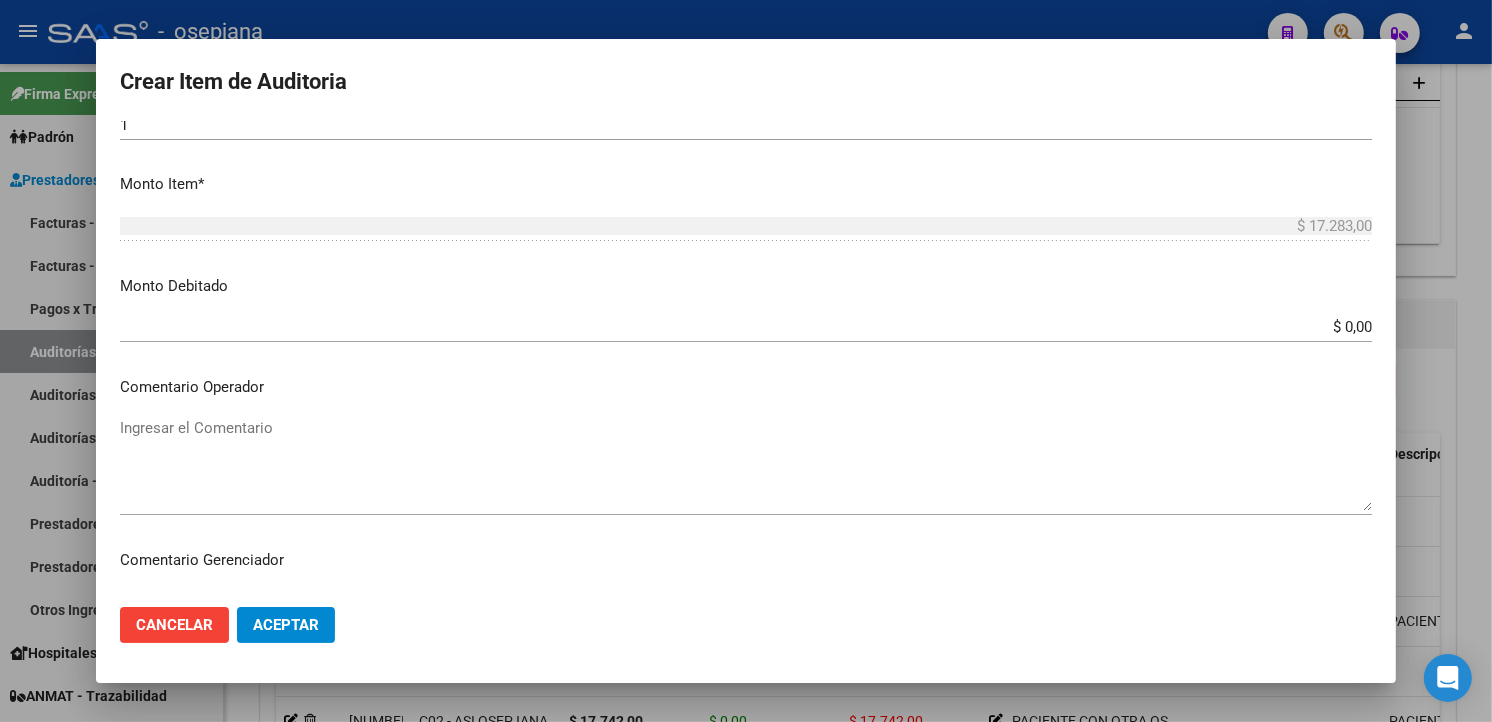 scroll, scrollTop: 1157, scrollLeft: 0, axis: vertical 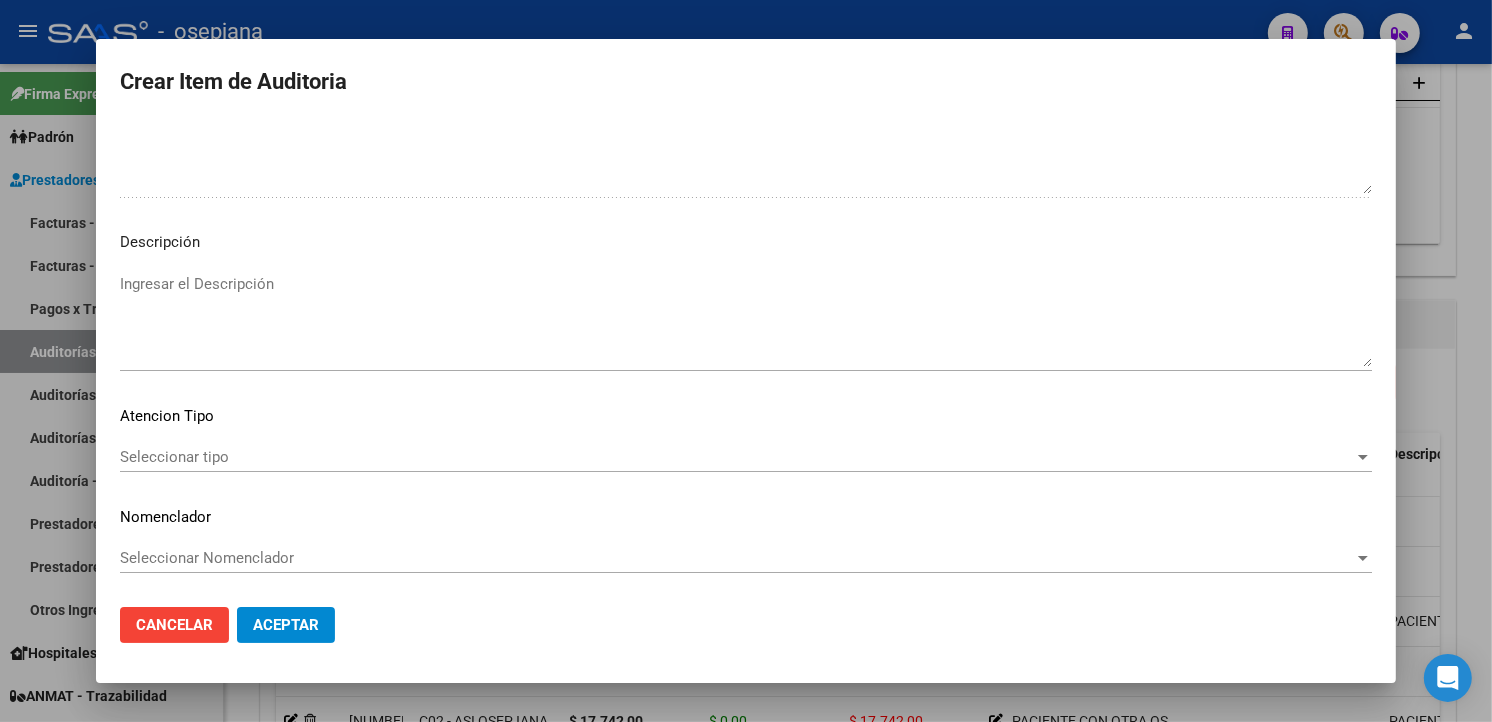 click on "Seleccionar tipo" at bounding box center [737, 457] 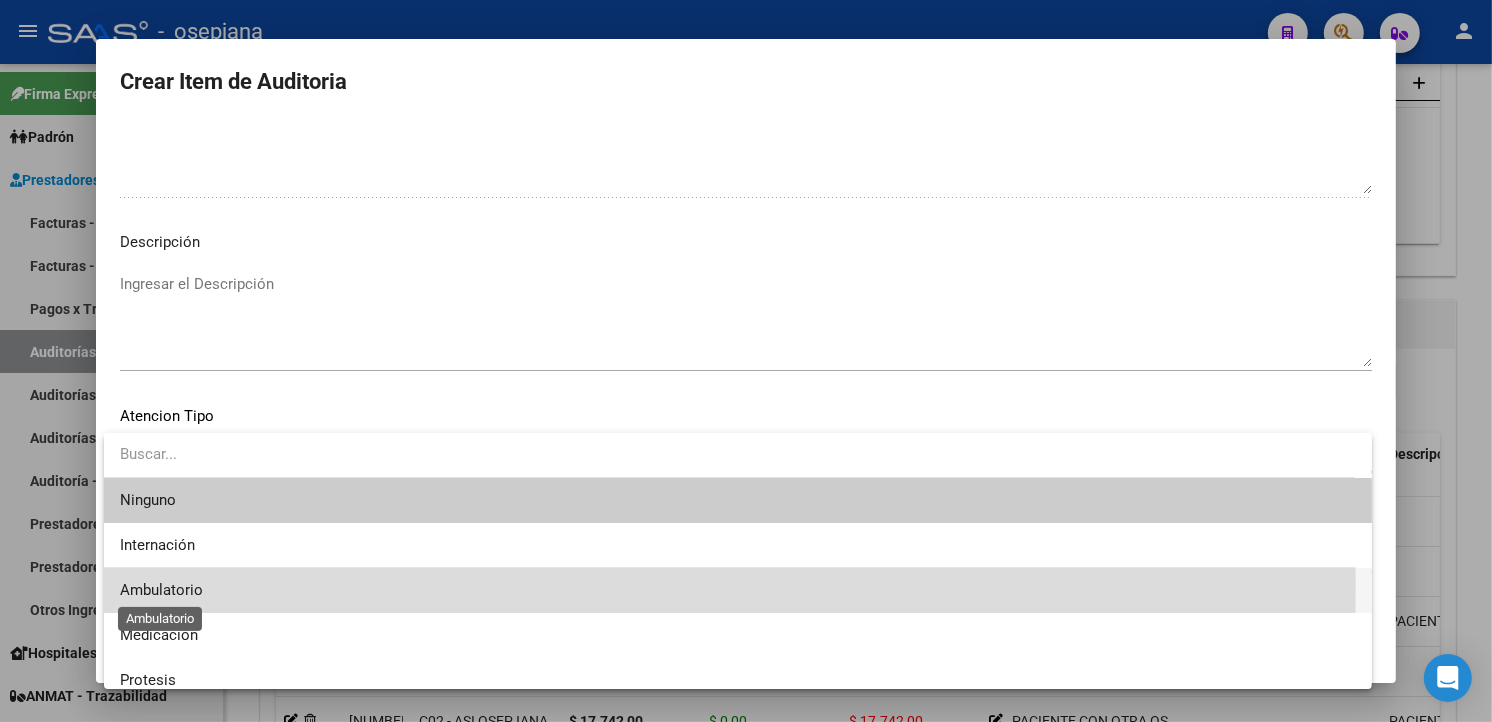 click on "Ambulatorio" at bounding box center [161, 590] 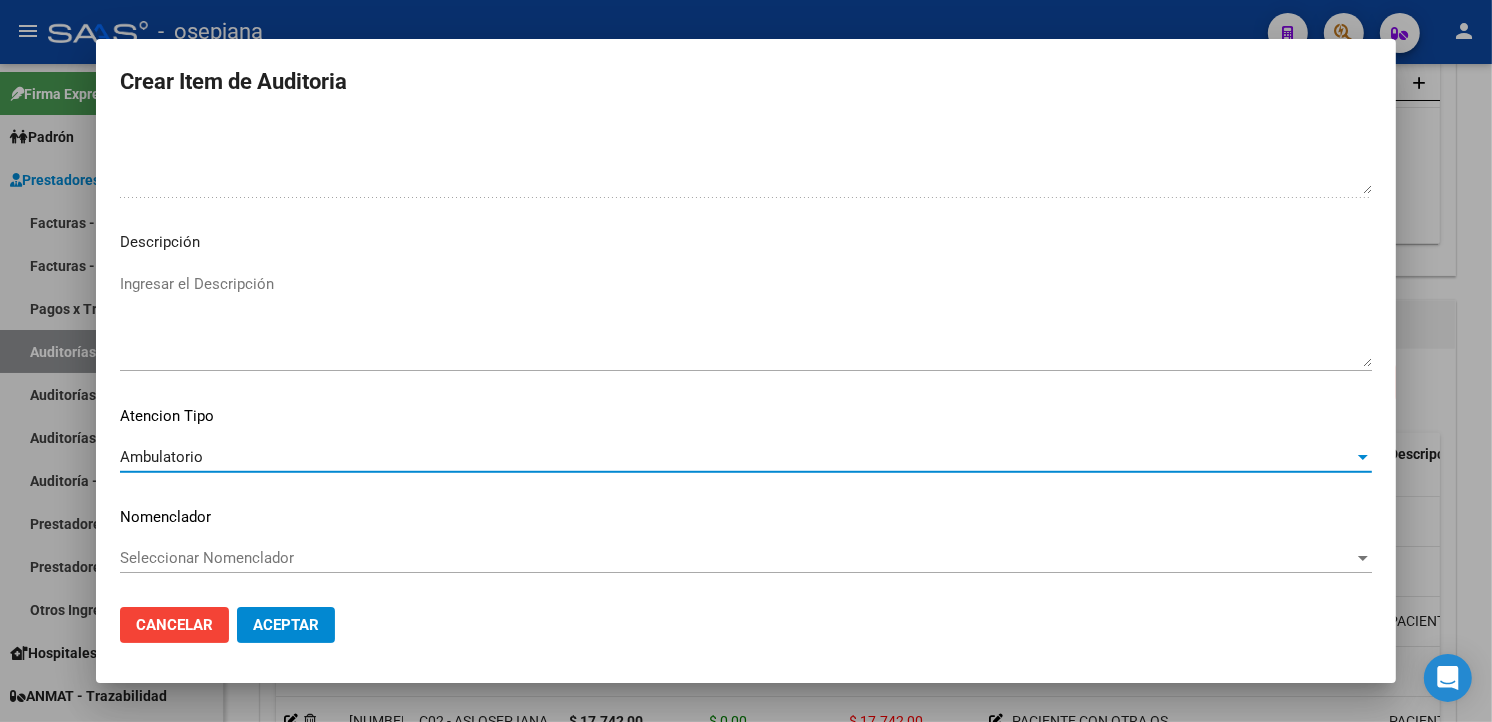 click on "Seleccionar Nomenclador" at bounding box center [737, 558] 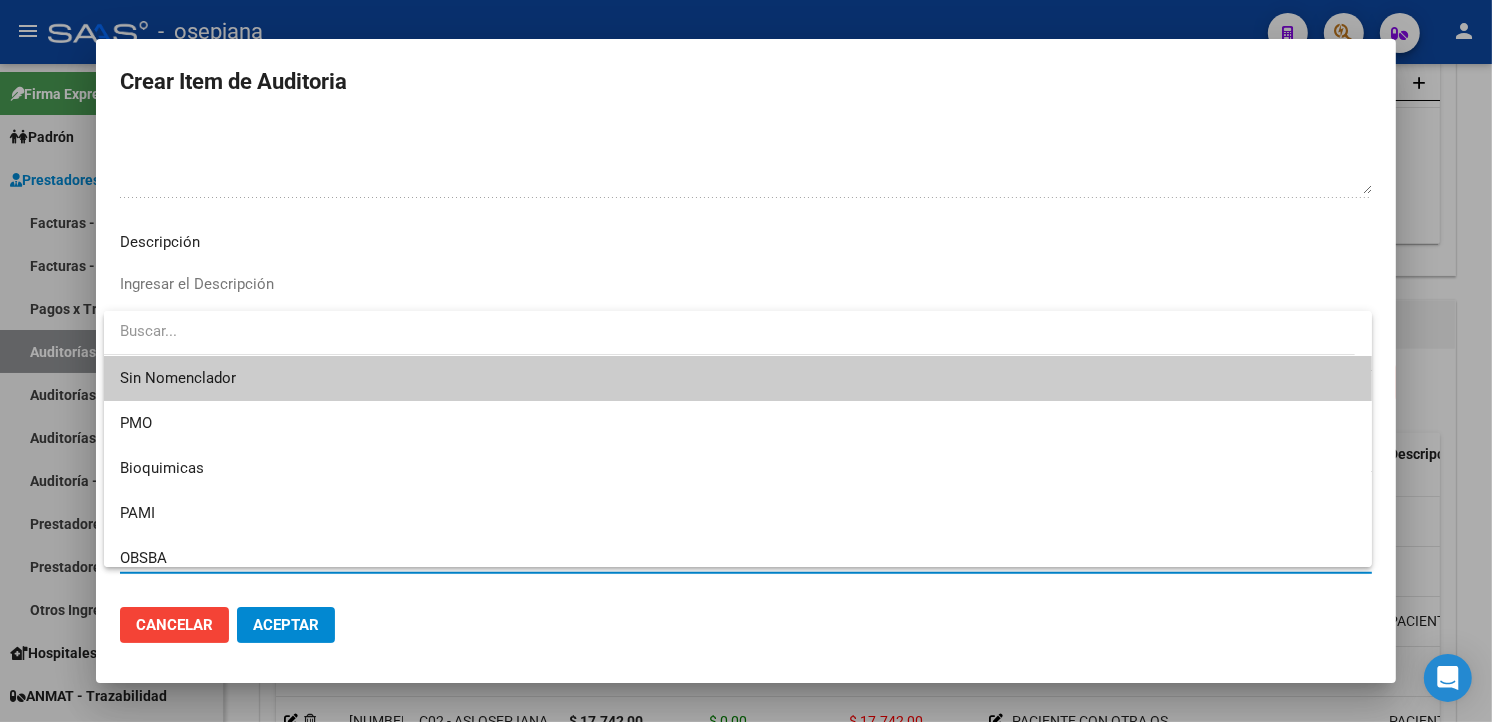drag, startPoint x: 158, startPoint y: 380, endPoint x: 245, endPoint y: 547, distance: 188.30295 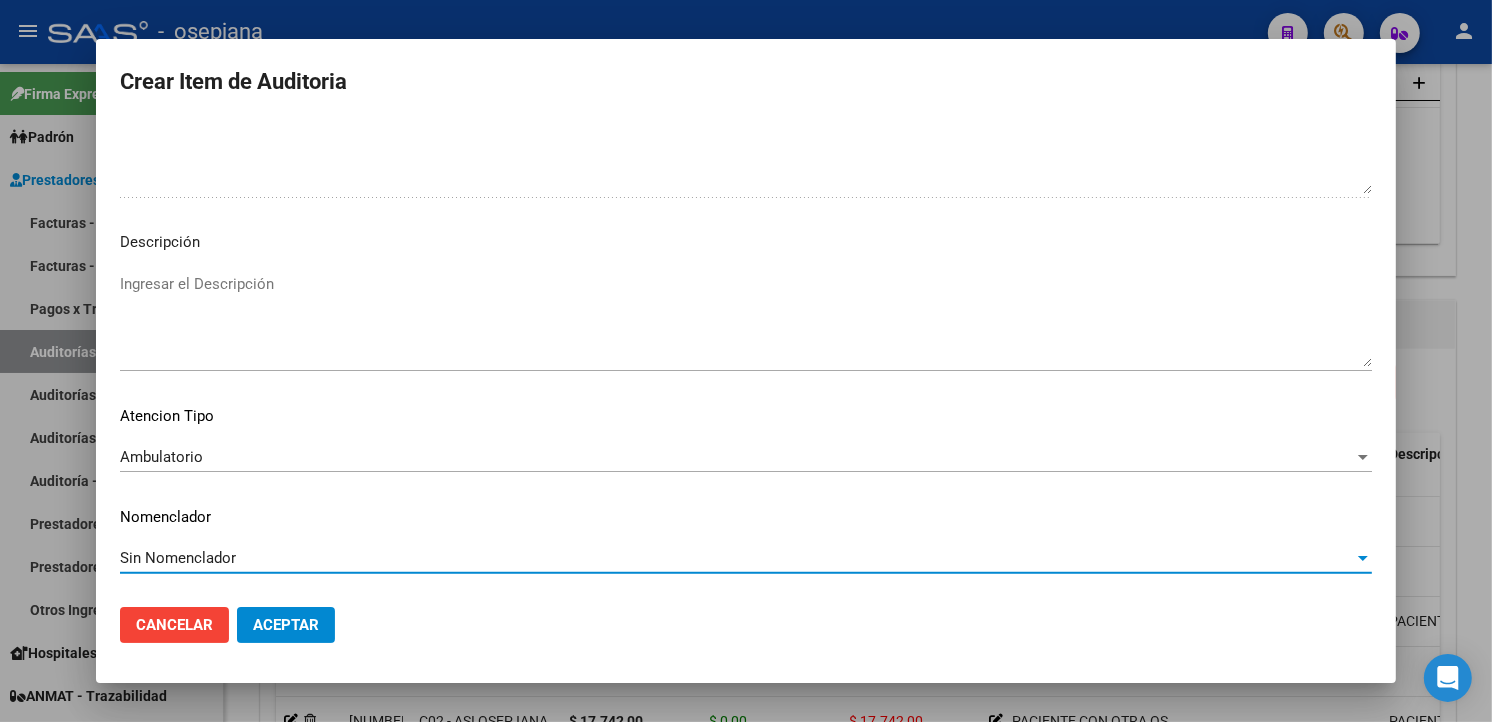 click on "Aceptar" 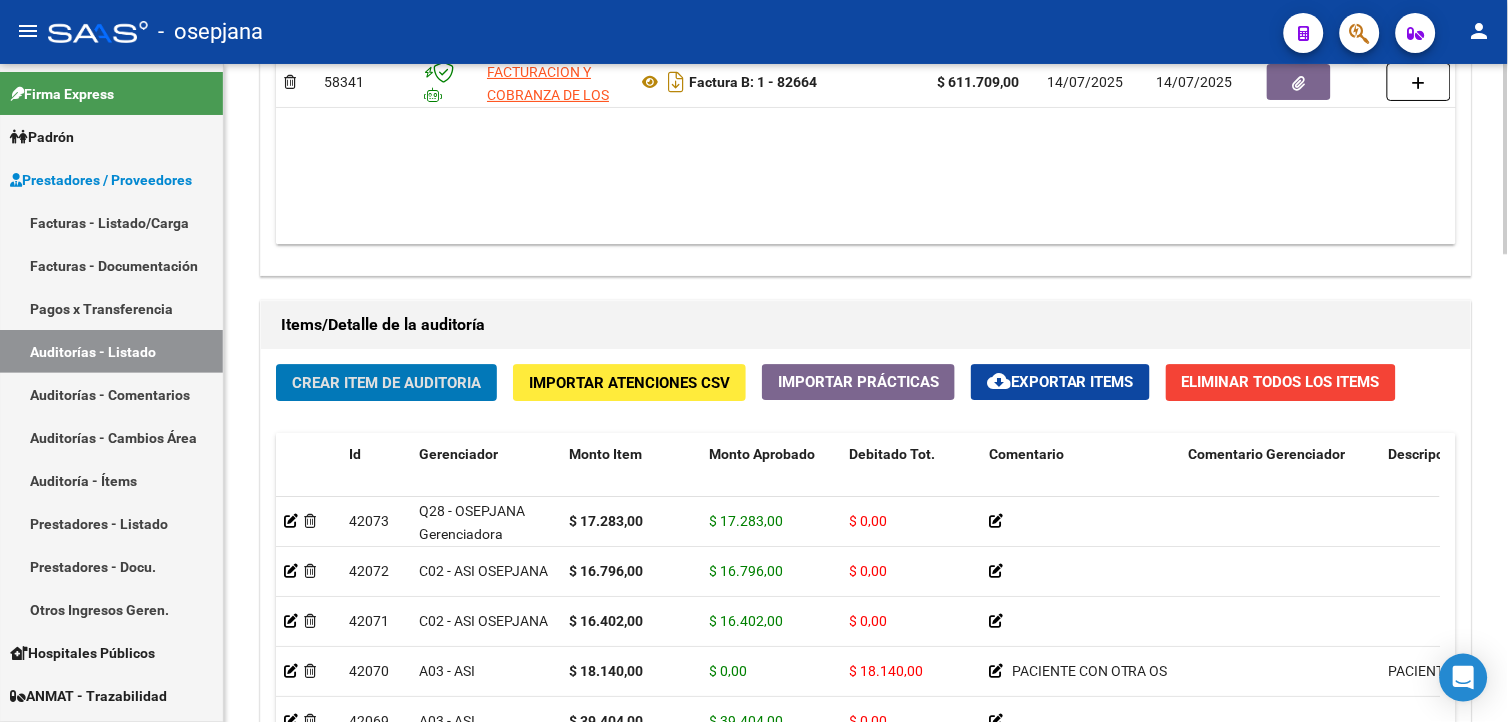 click on "Crear Item de Auditoria" 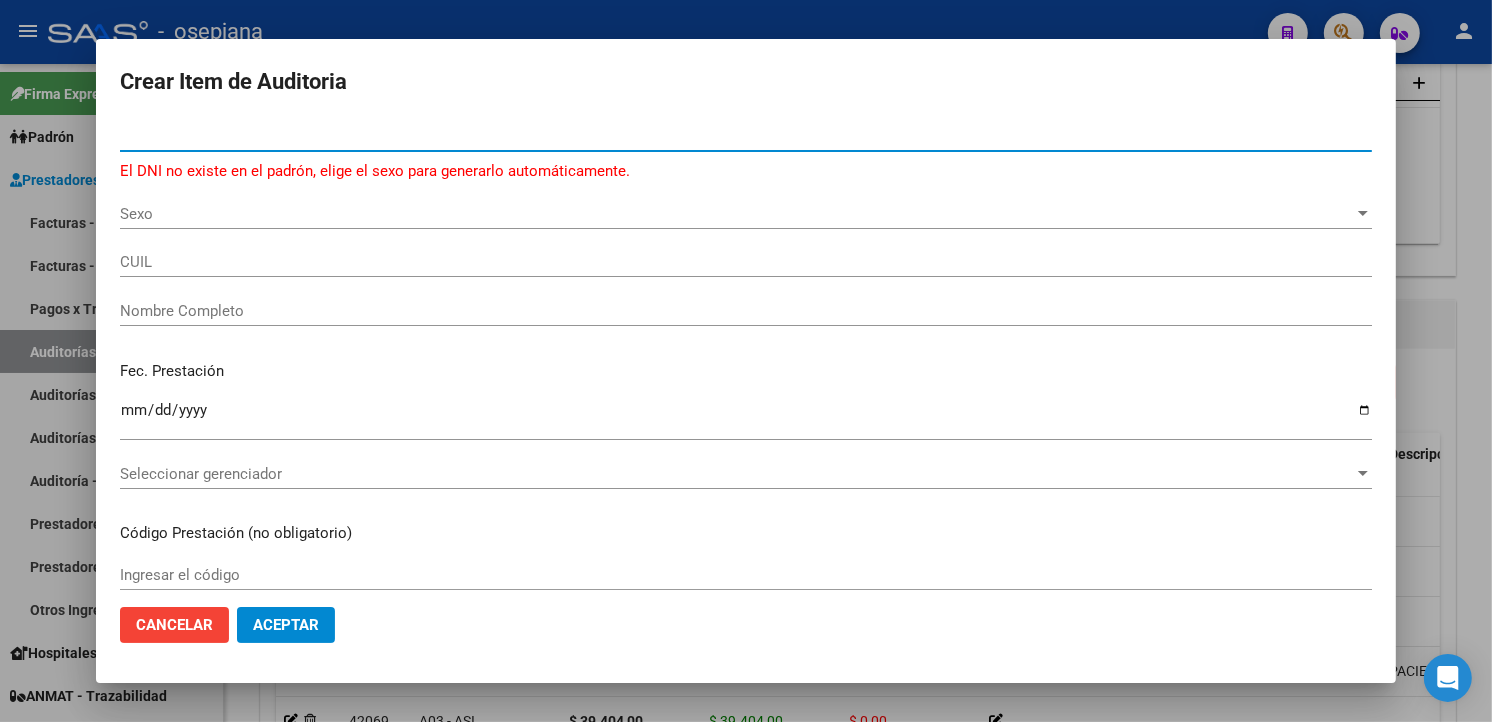 click on "Sexo" at bounding box center [737, 214] 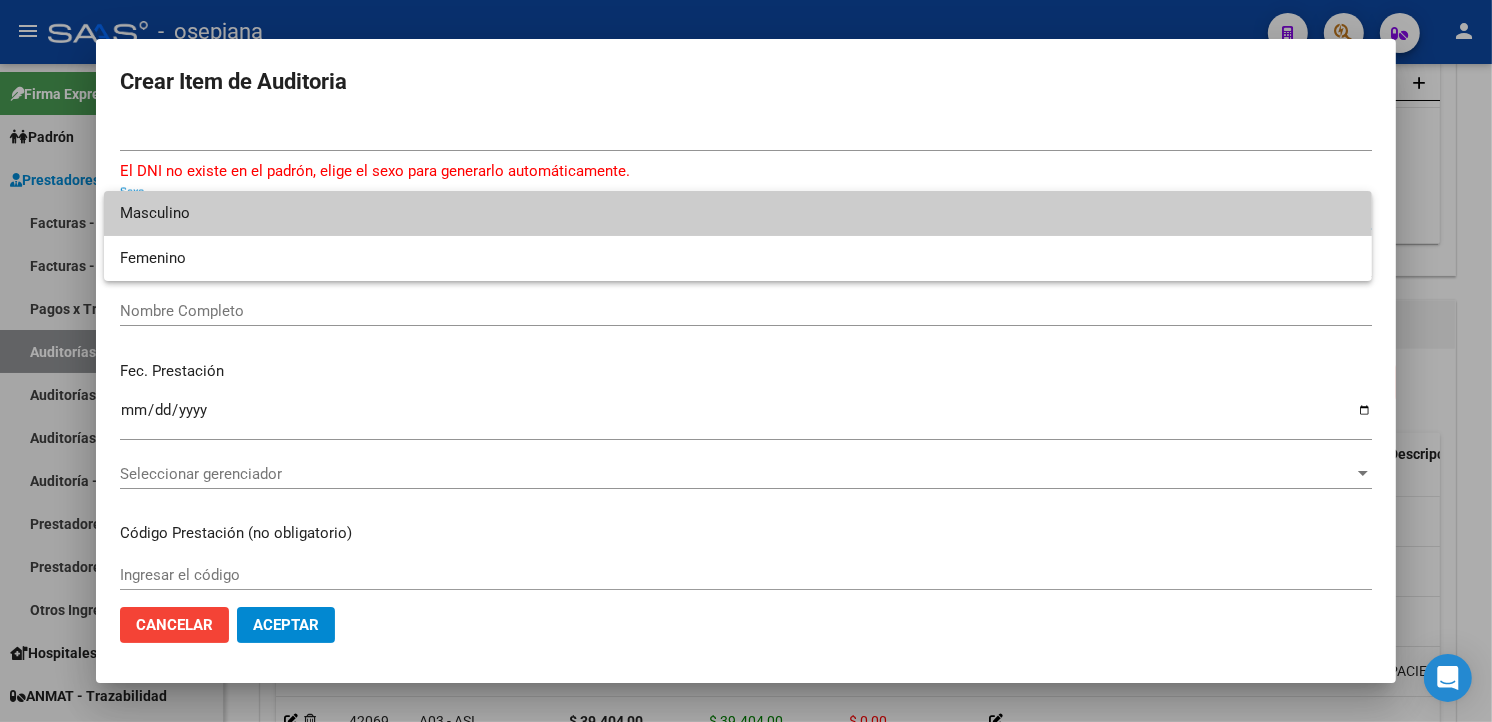 drag, startPoint x: 213, startPoint y: 211, endPoint x: 227, endPoint y: 210, distance: 14.035668 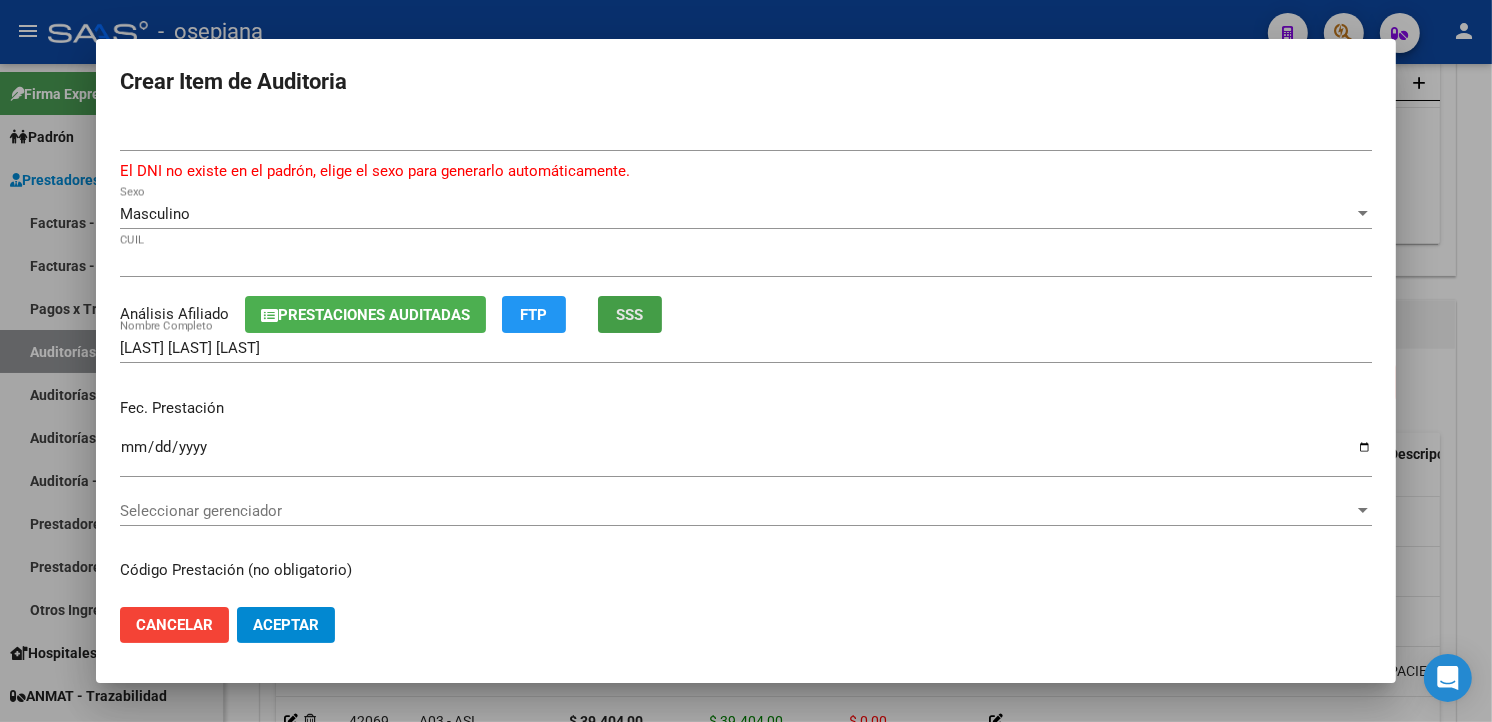 click on "SSS" 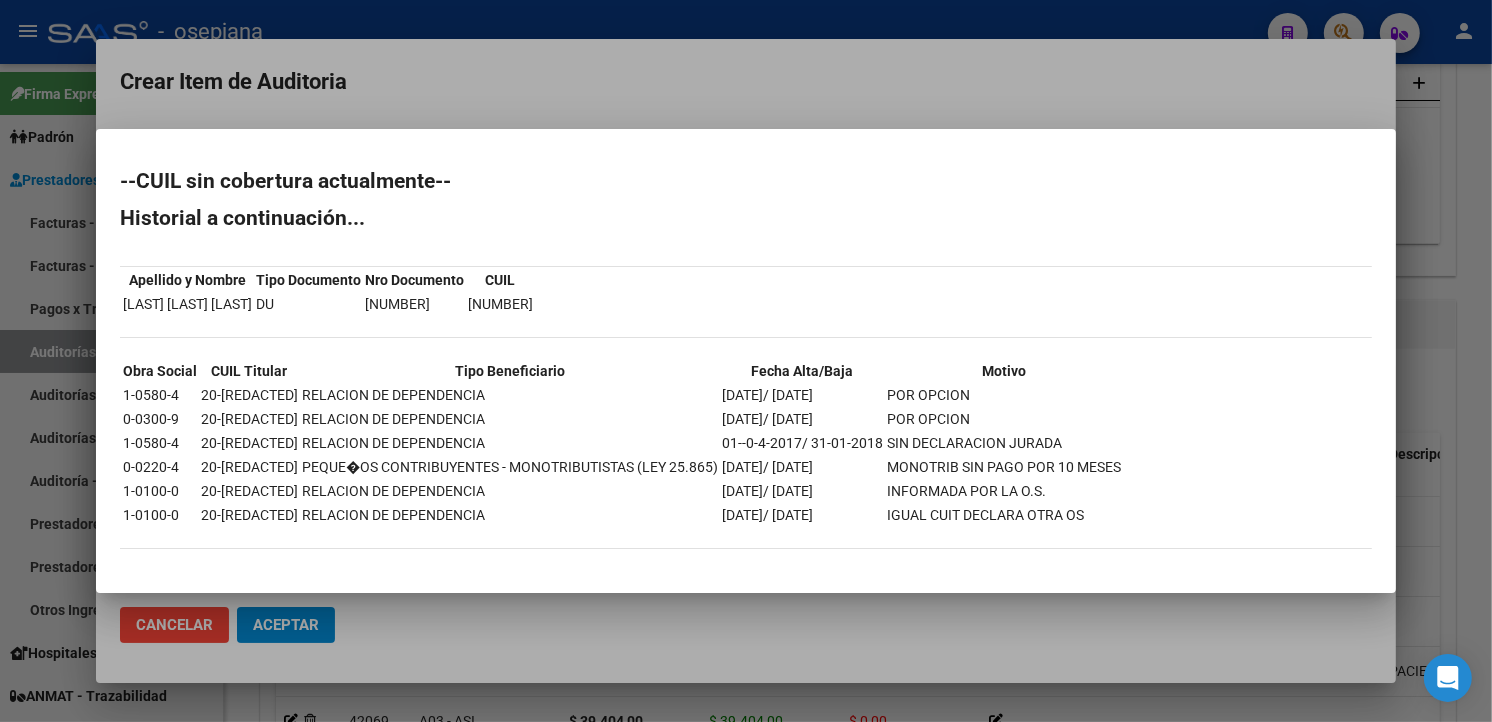 drag, startPoint x: 785, startPoint y: 471, endPoint x: 902, endPoint y: 471, distance: 117 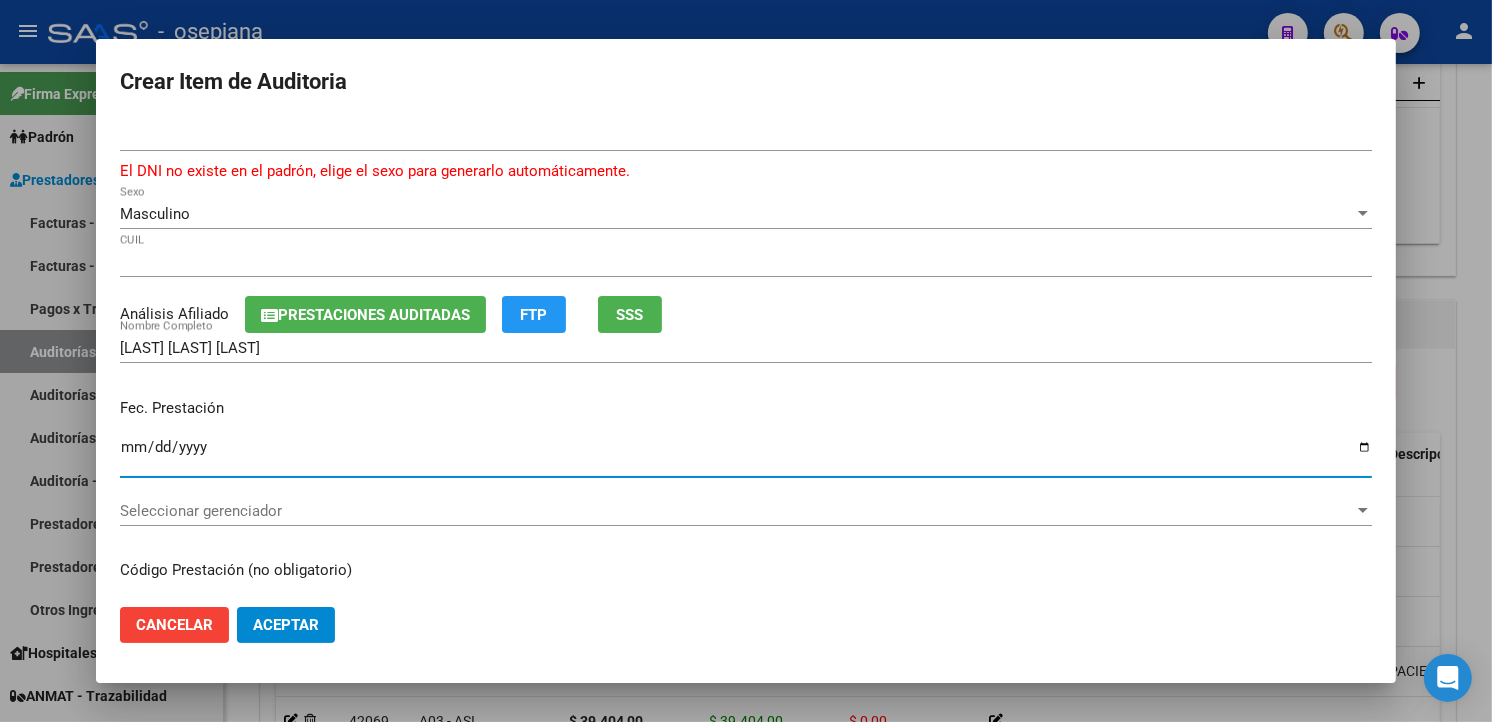 drag, startPoint x: 130, startPoint y: 451, endPoint x: 216, endPoint y: 436, distance: 87.29834 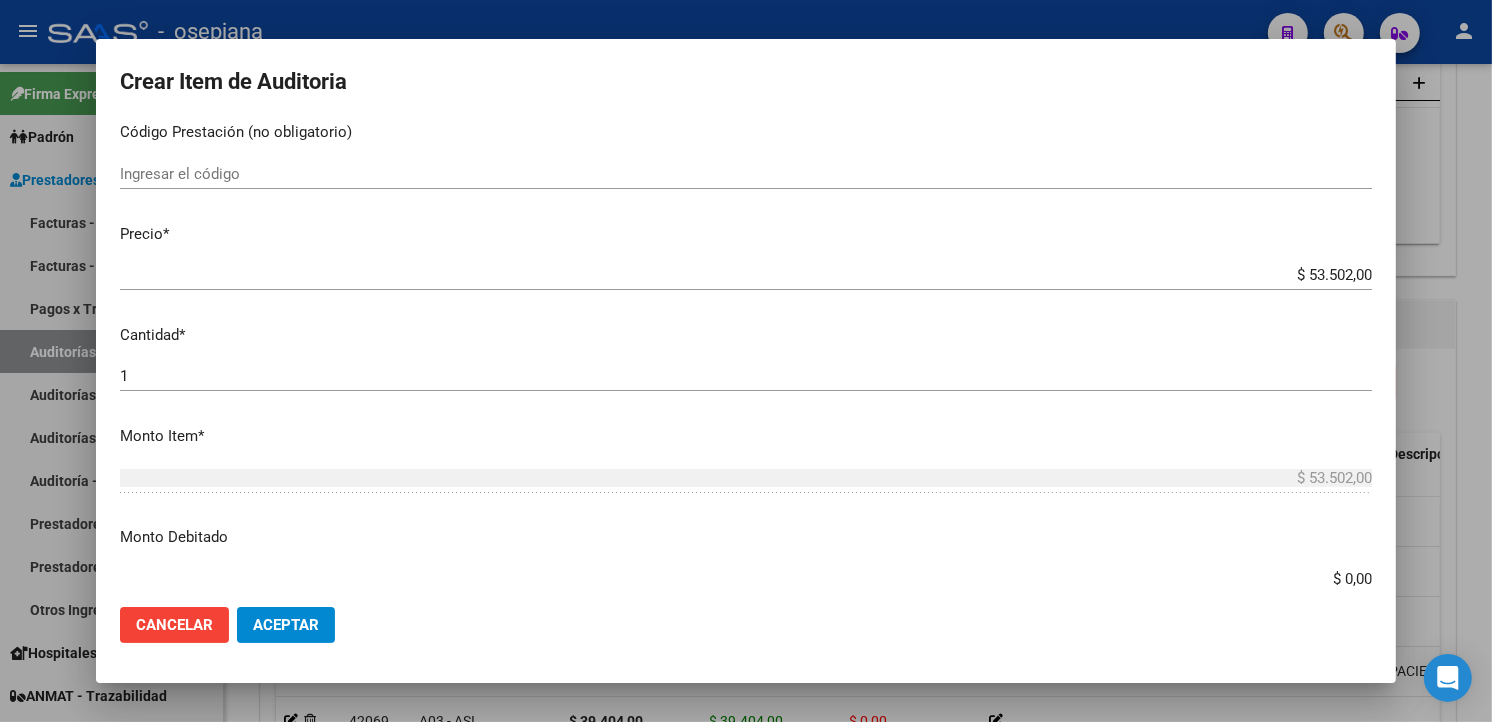 scroll, scrollTop: 444, scrollLeft: 0, axis: vertical 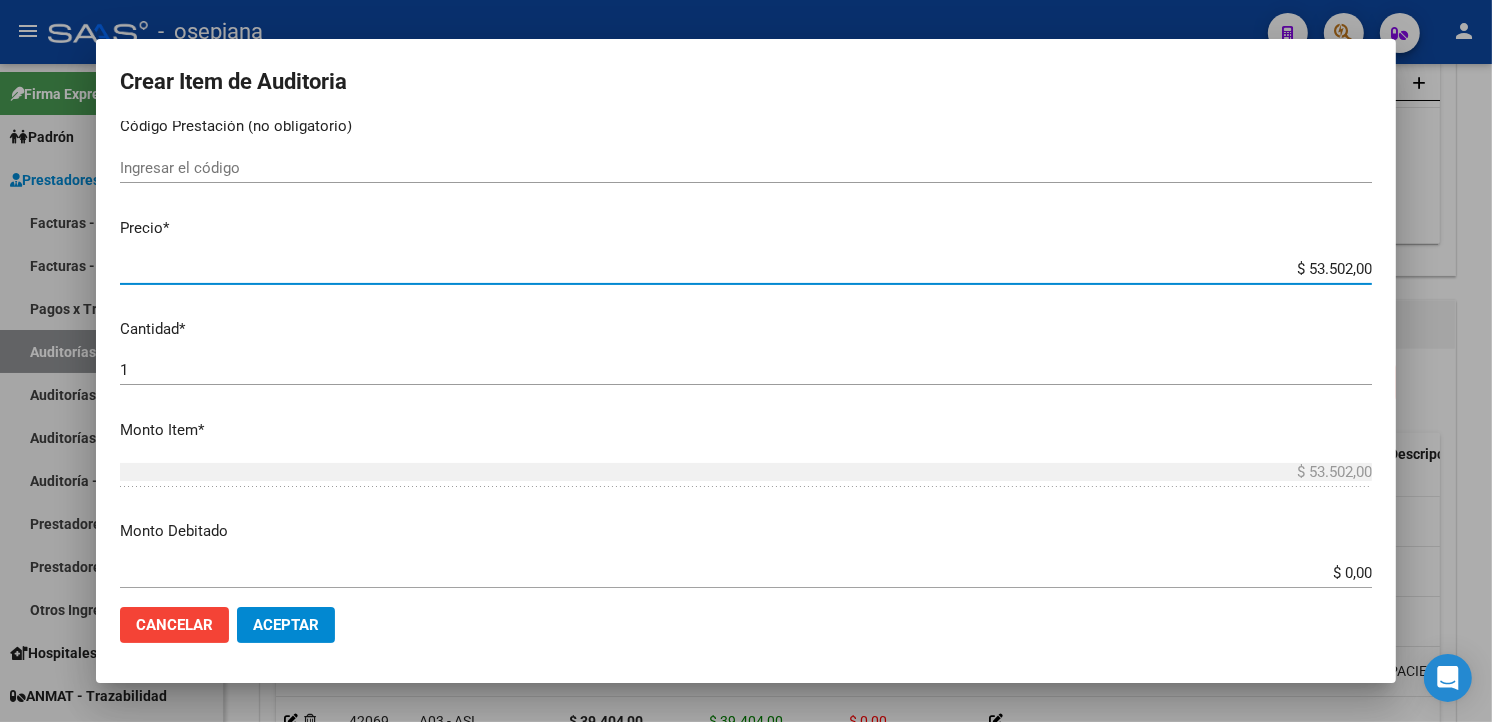 drag, startPoint x: 1275, startPoint y: 278, endPoint x: 1293, endPoint y: 270, distance: 19.697716 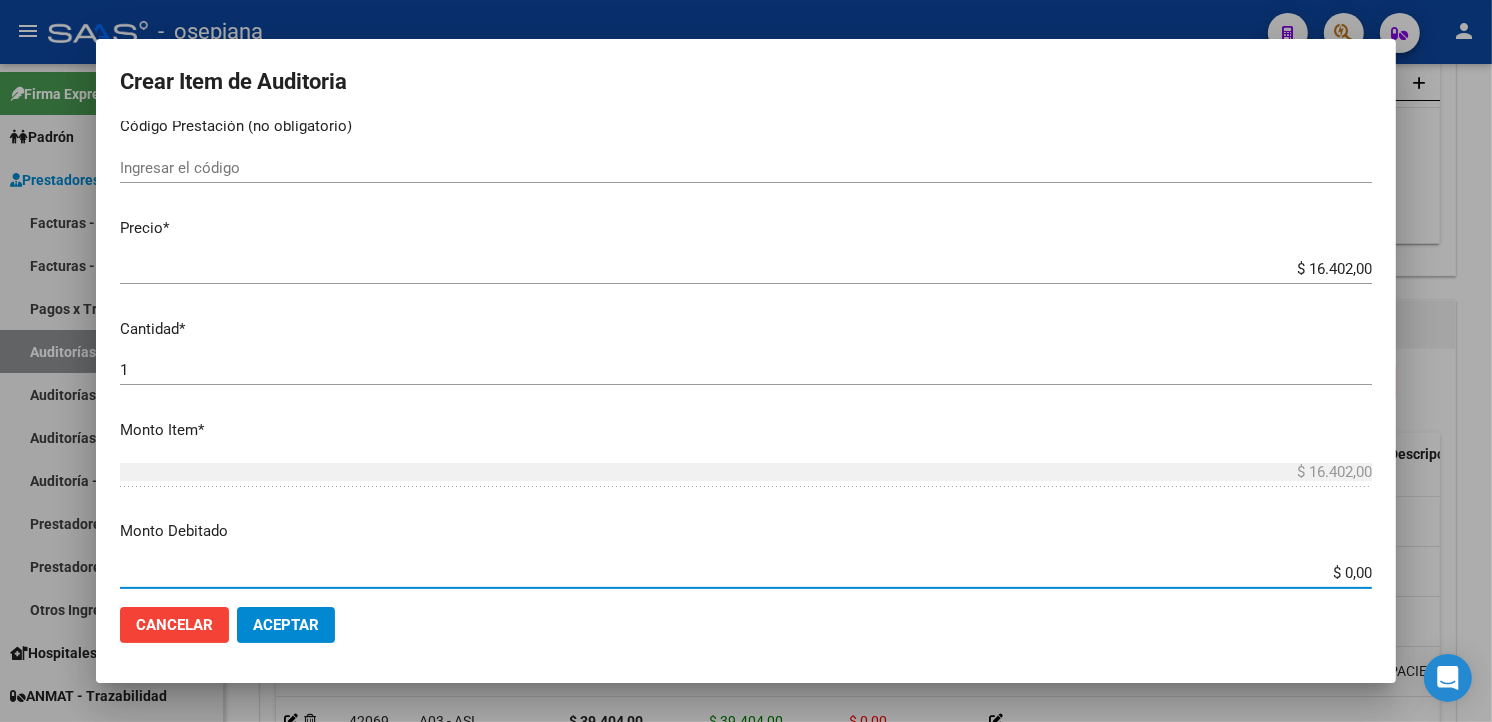 drag, startPoint x: 1315, startPoint y: 575, endPoint x: 1431, endPoint y: 574, distance: 116.00431 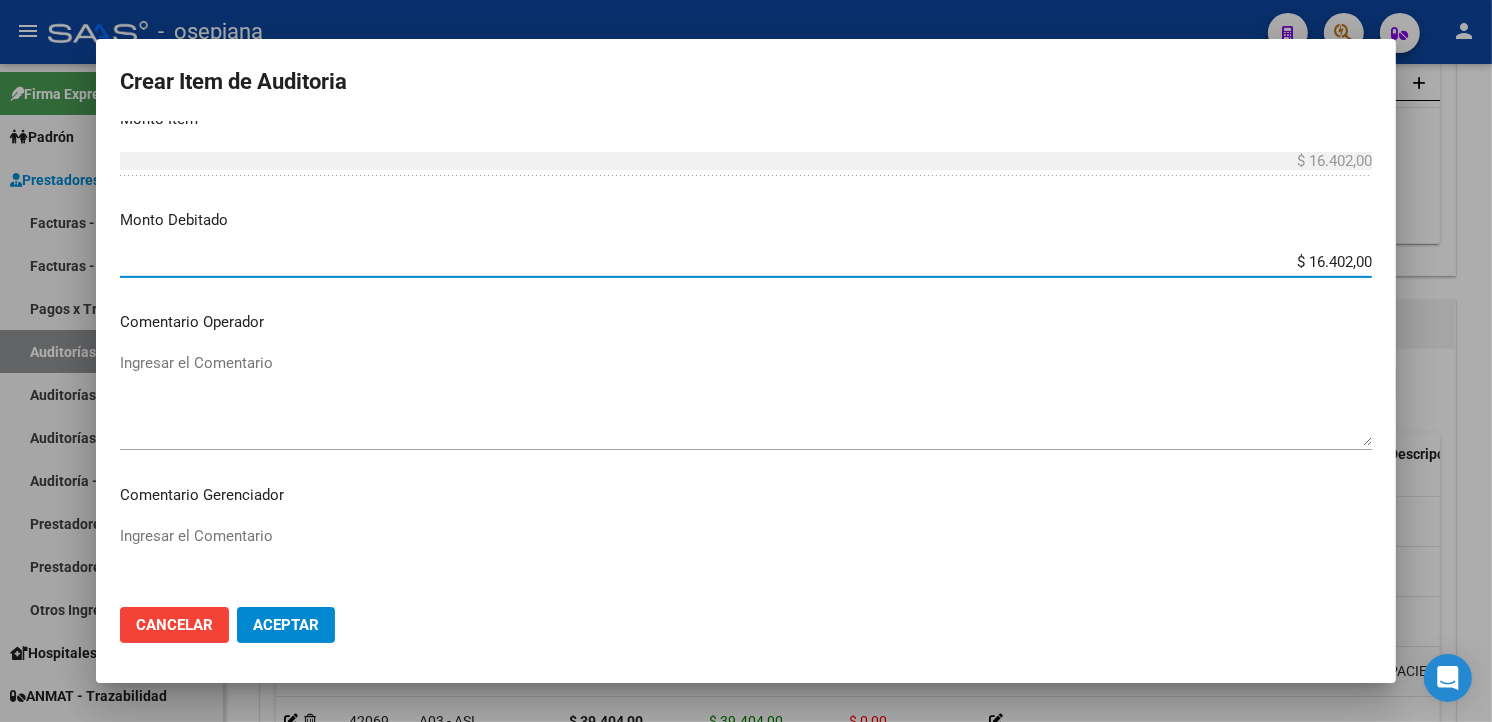 scroll, scrollTop: 817, scrollLeft: 0, axis: vertical 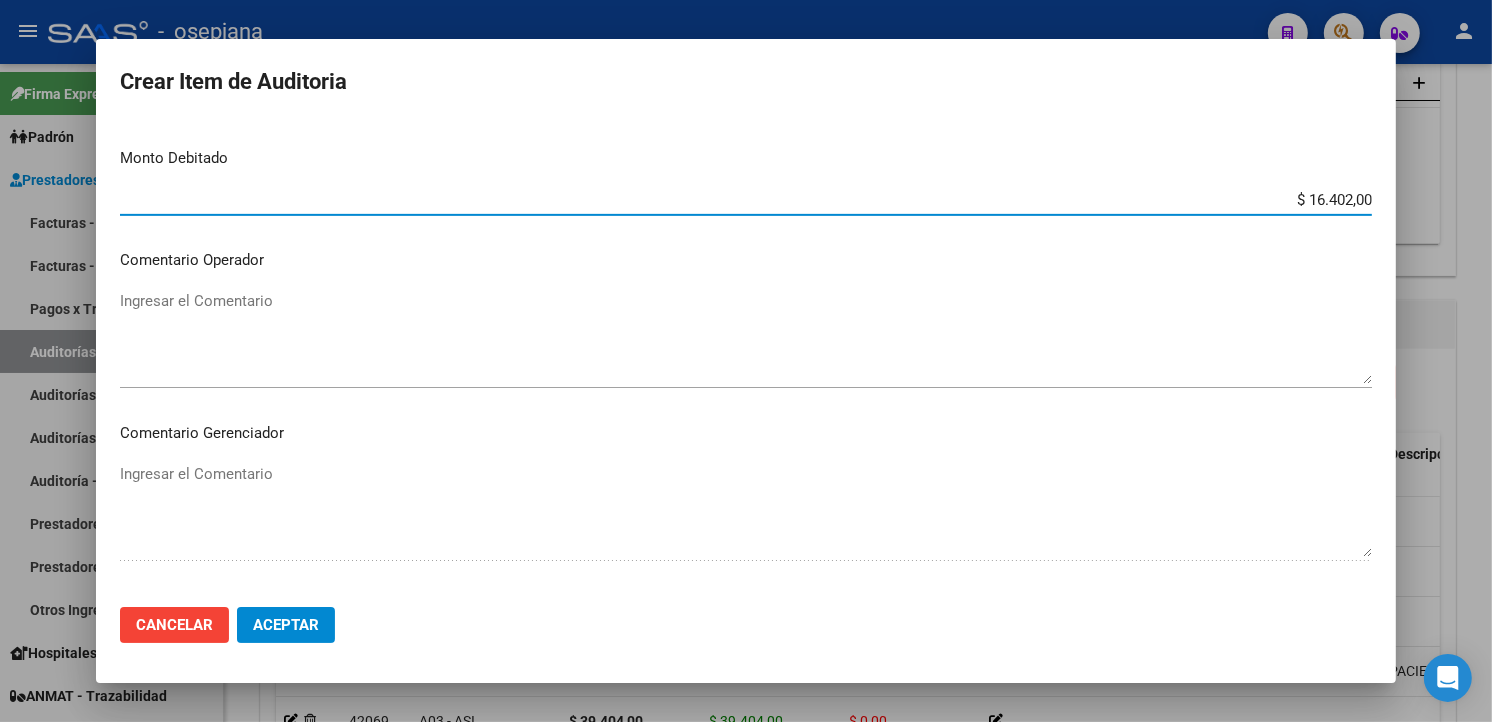 click on "Ingresar el Comentario" at bounding box center [746, 337] 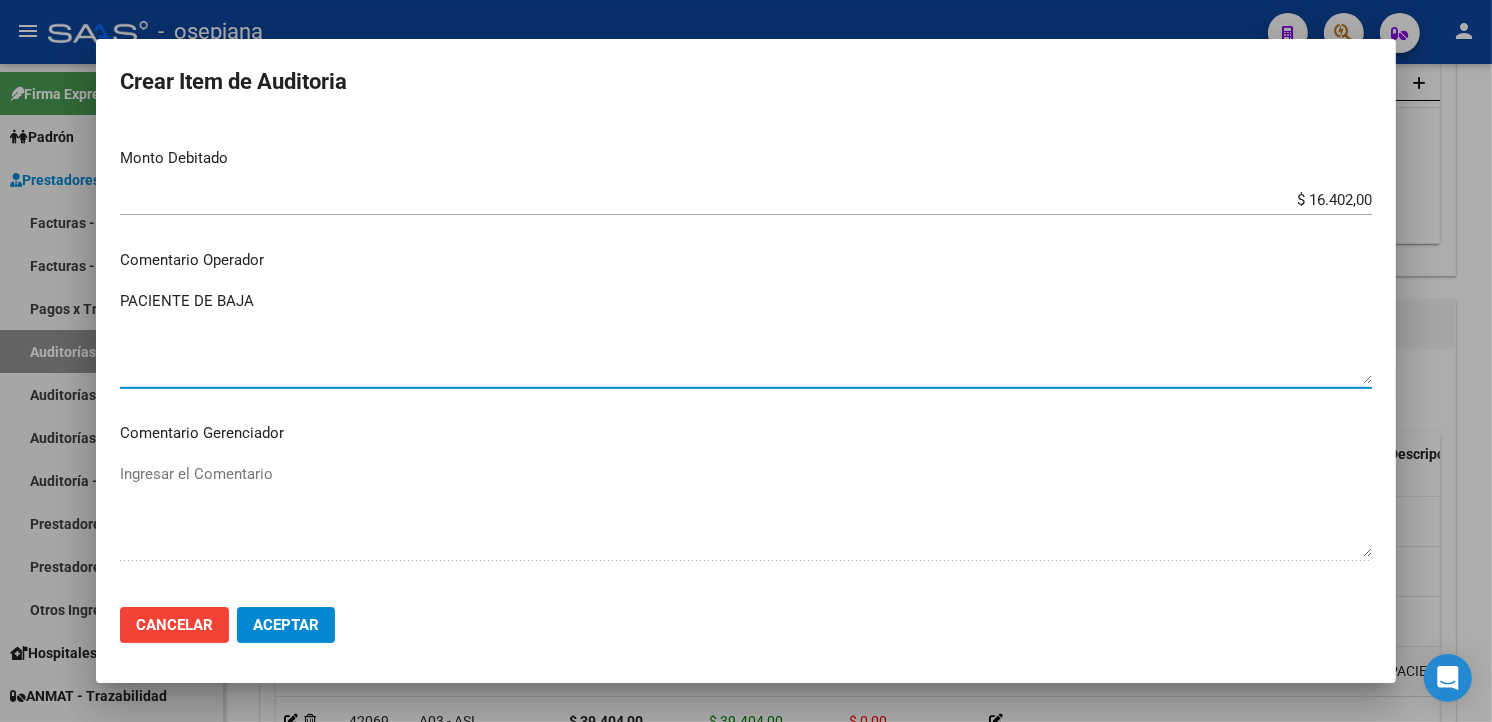 paste on "[DATE]" 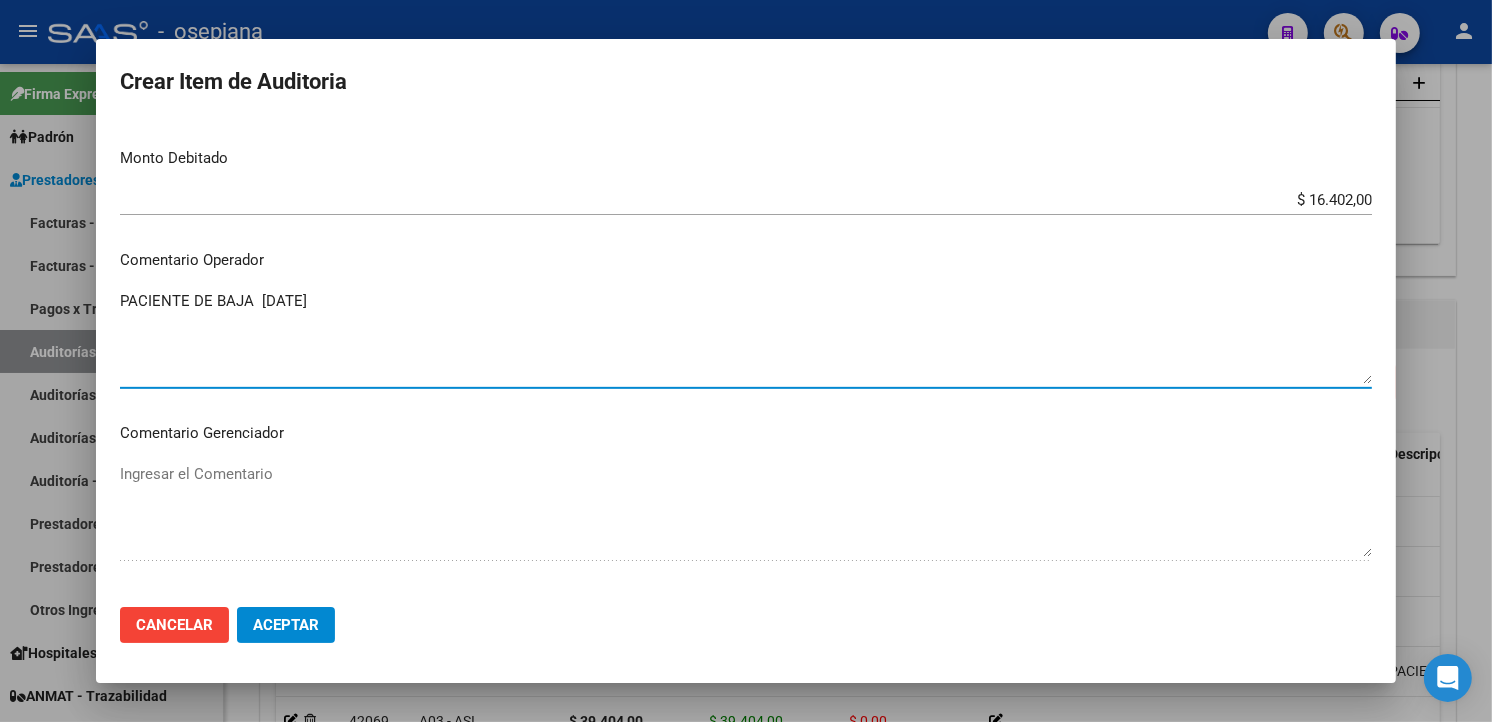 drag, startPoint x: 343, startPoint y: 296, endPoint x: 82, endPoint y: 293, distance: 261.01724 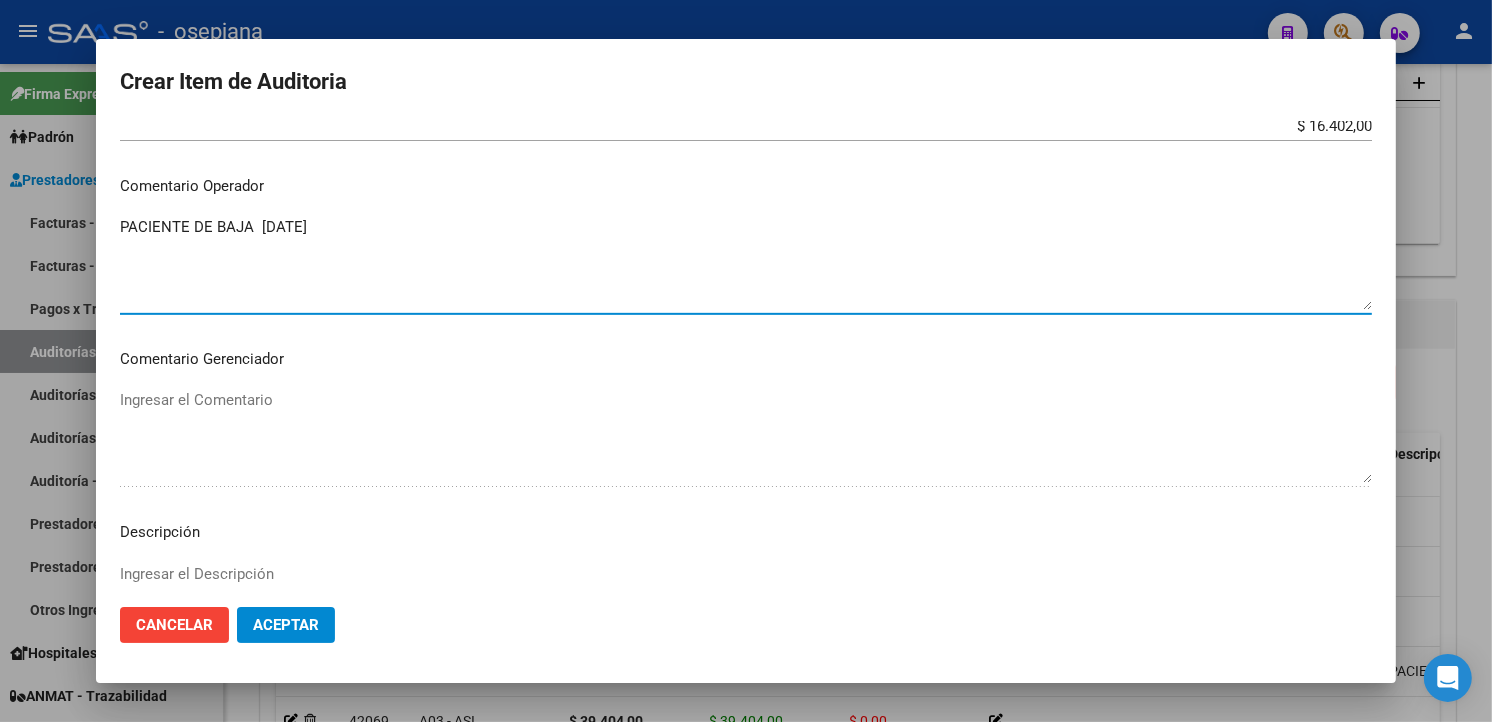 scroll, scrollTop: 1151, scrollLeft: 0, axis: vertical 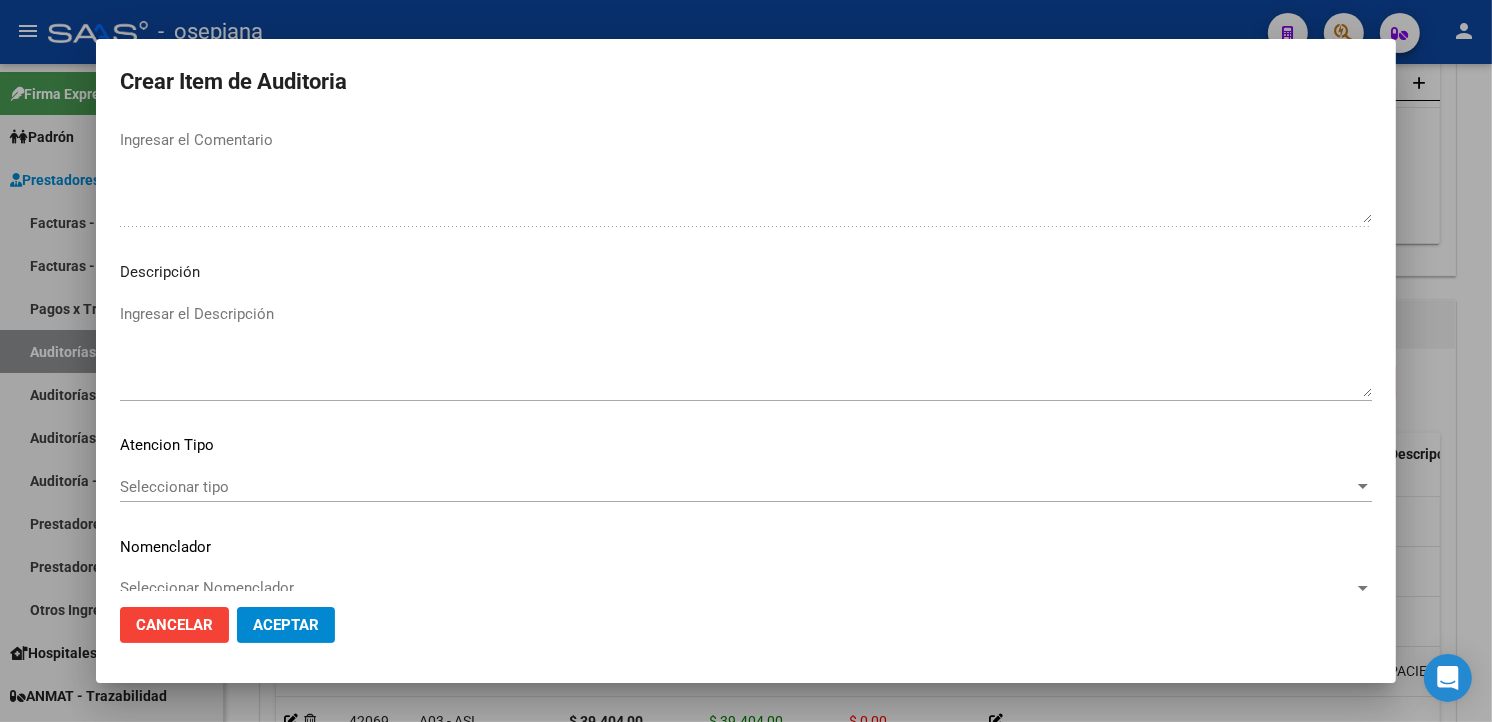 drag, startPoint x: 244, startPoint y: 374, endPoint x: 236, endPoint y: 363, distance: 13.601471 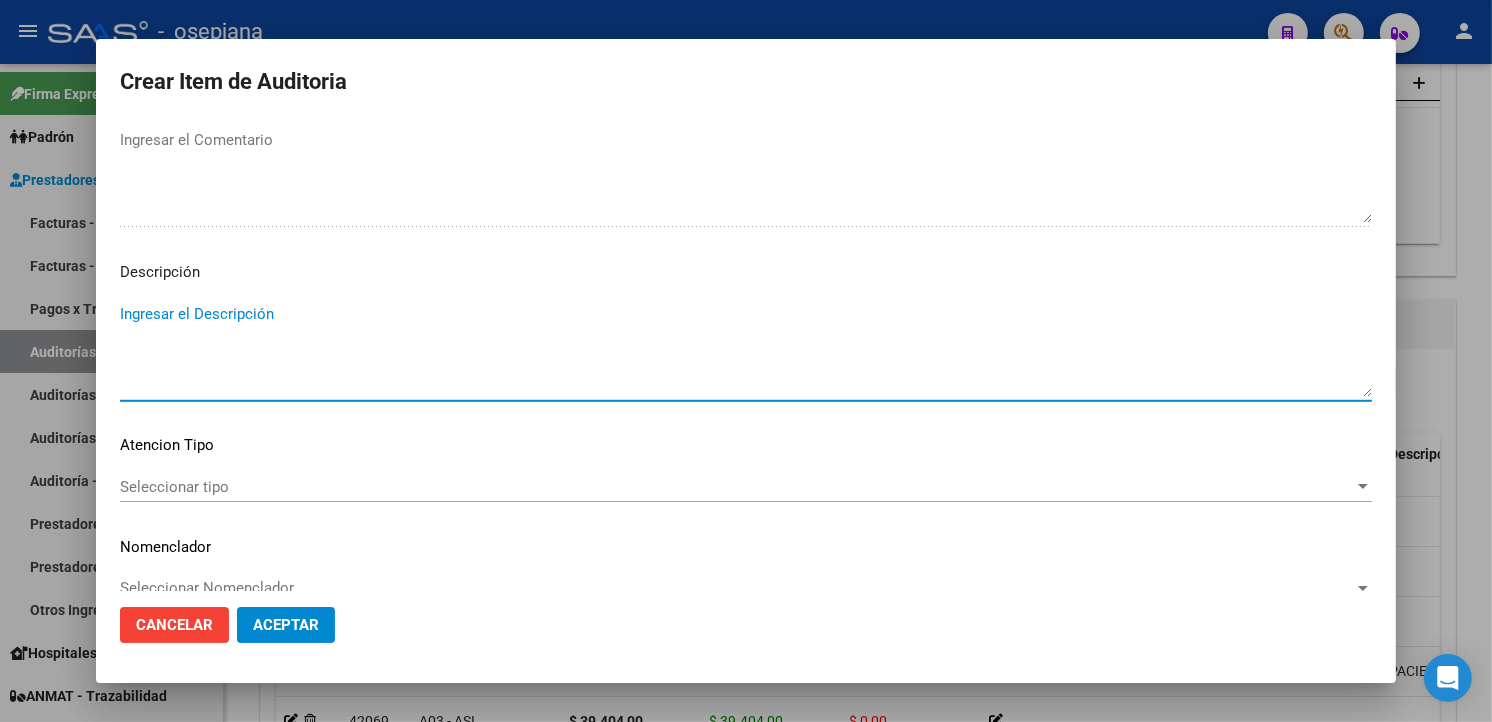 paste on "PACIENTE DE BAJA  [DATE]" 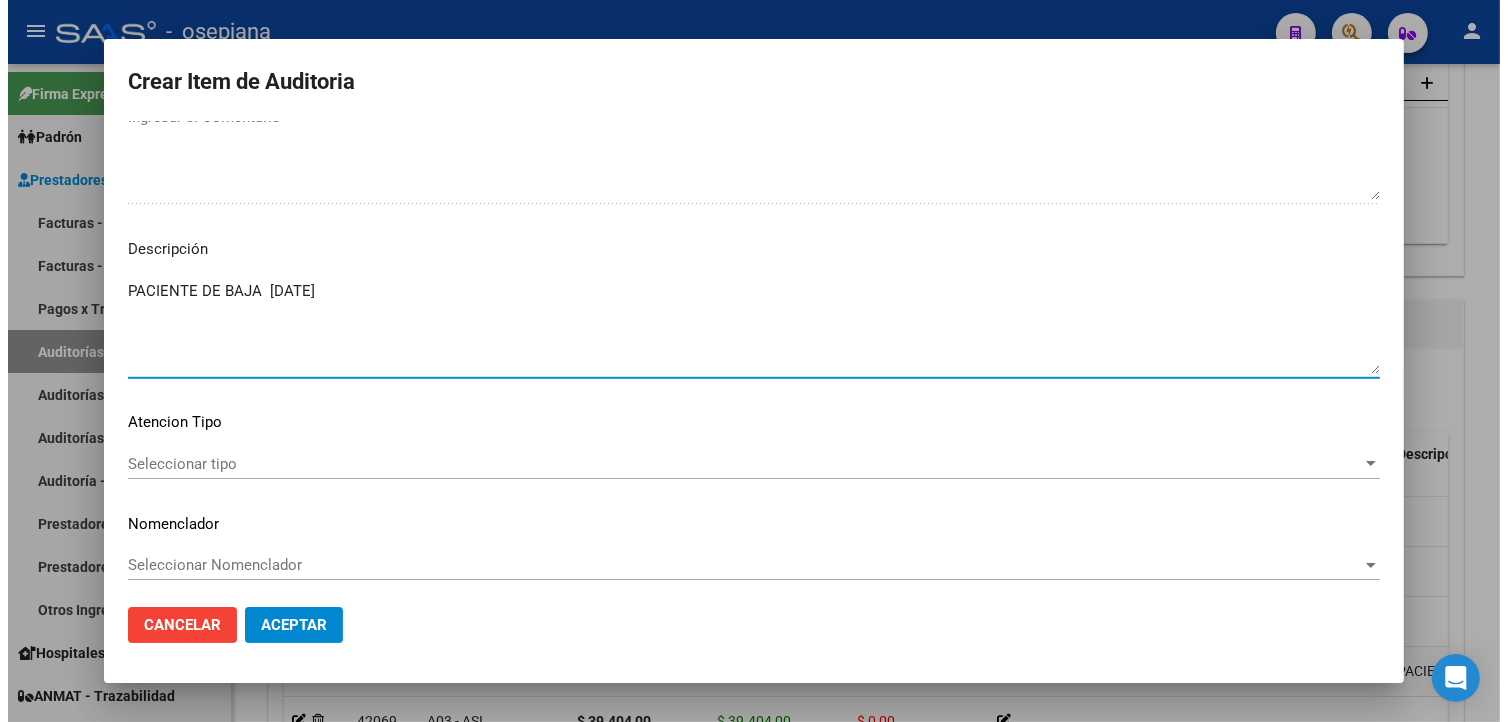 scroll, scrollTop: 1181, scrollLeft: 0, axis: vertical 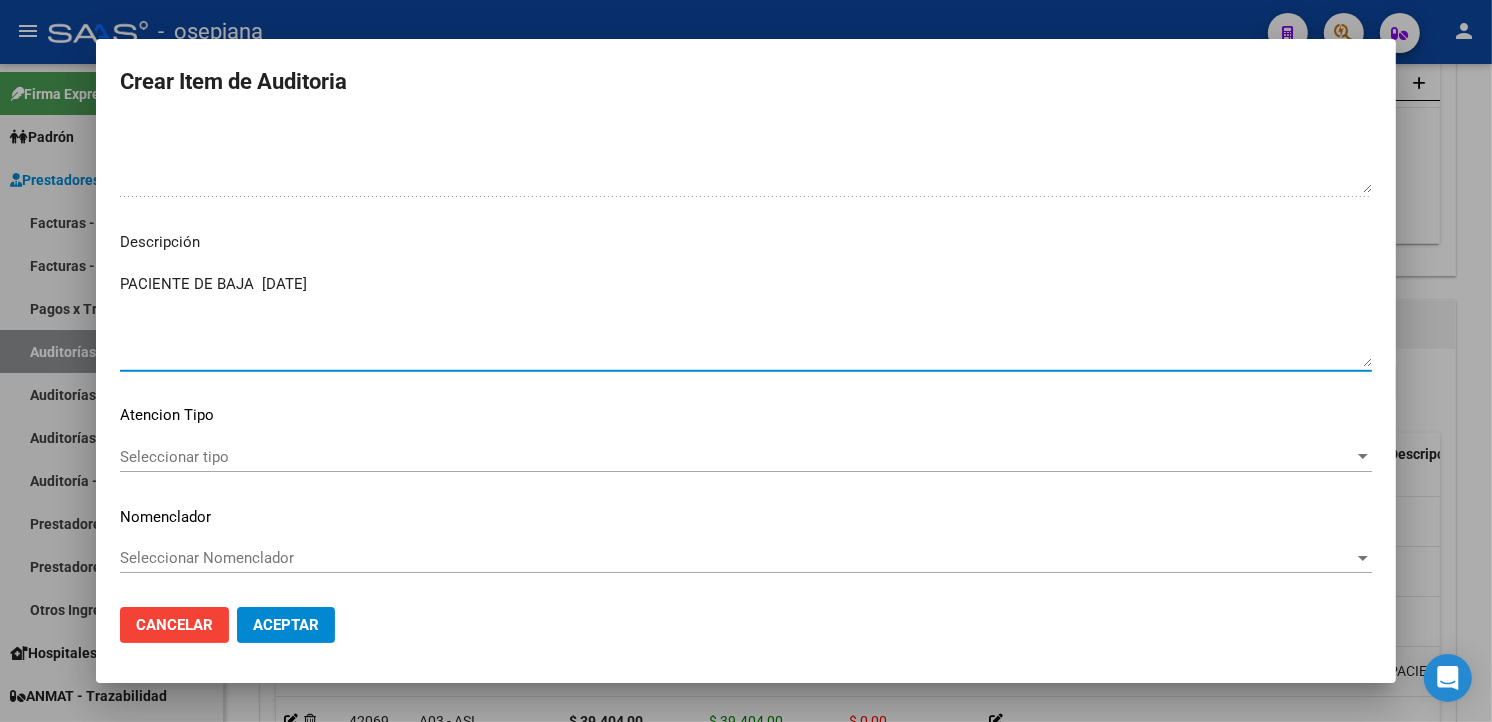click on "Seleccionar tipo" at bounding box center (737, 457) 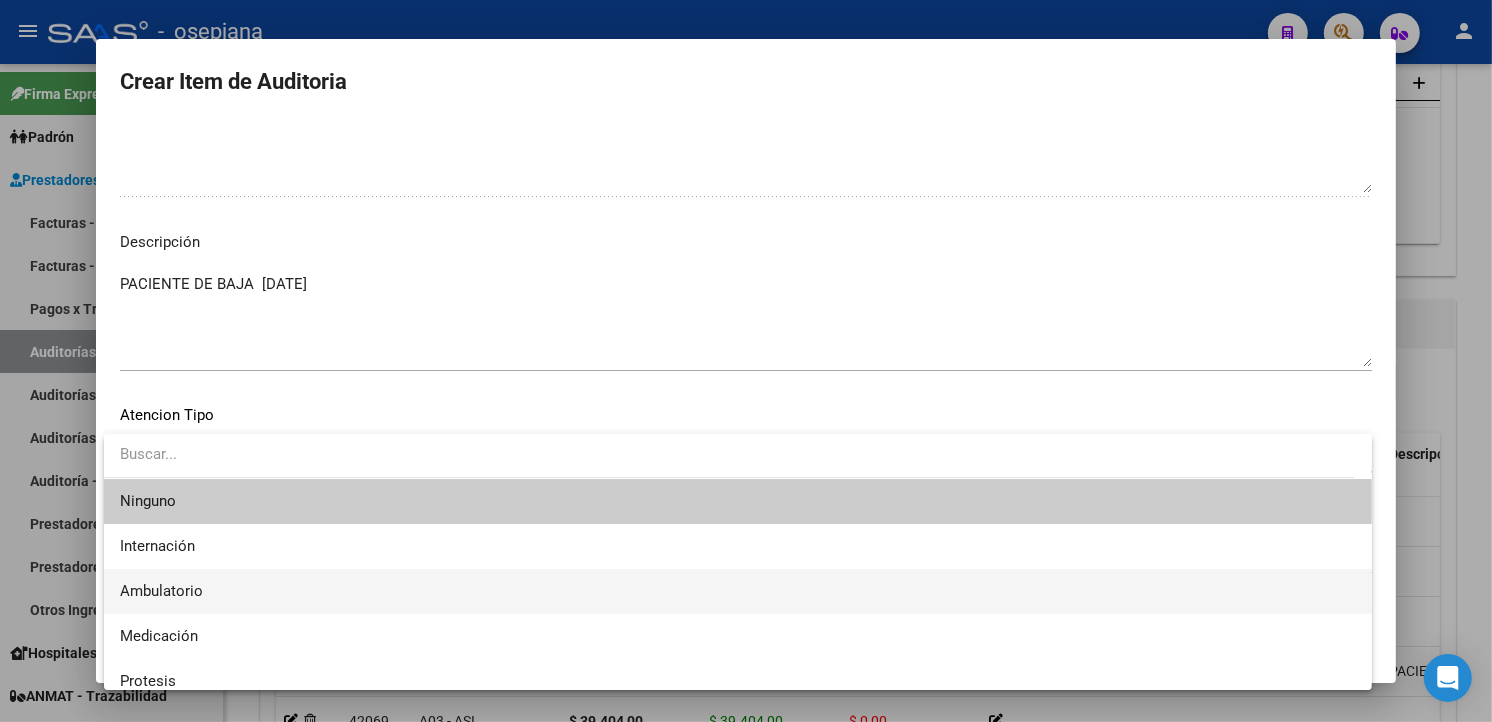 click on "Ambulatorio" at bounding box center (738, 591) 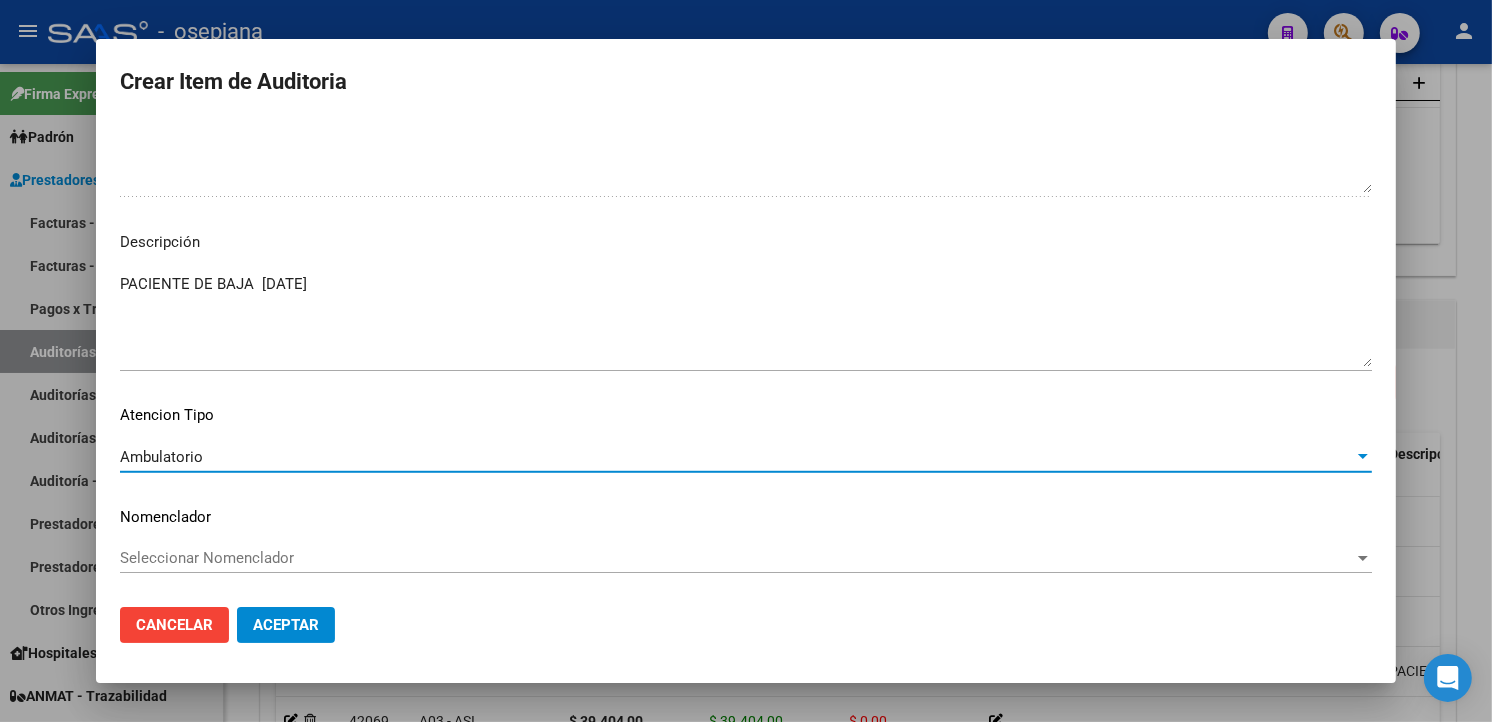 click on "Seleccionar Nomenclador" at bounding box center (737, 558) 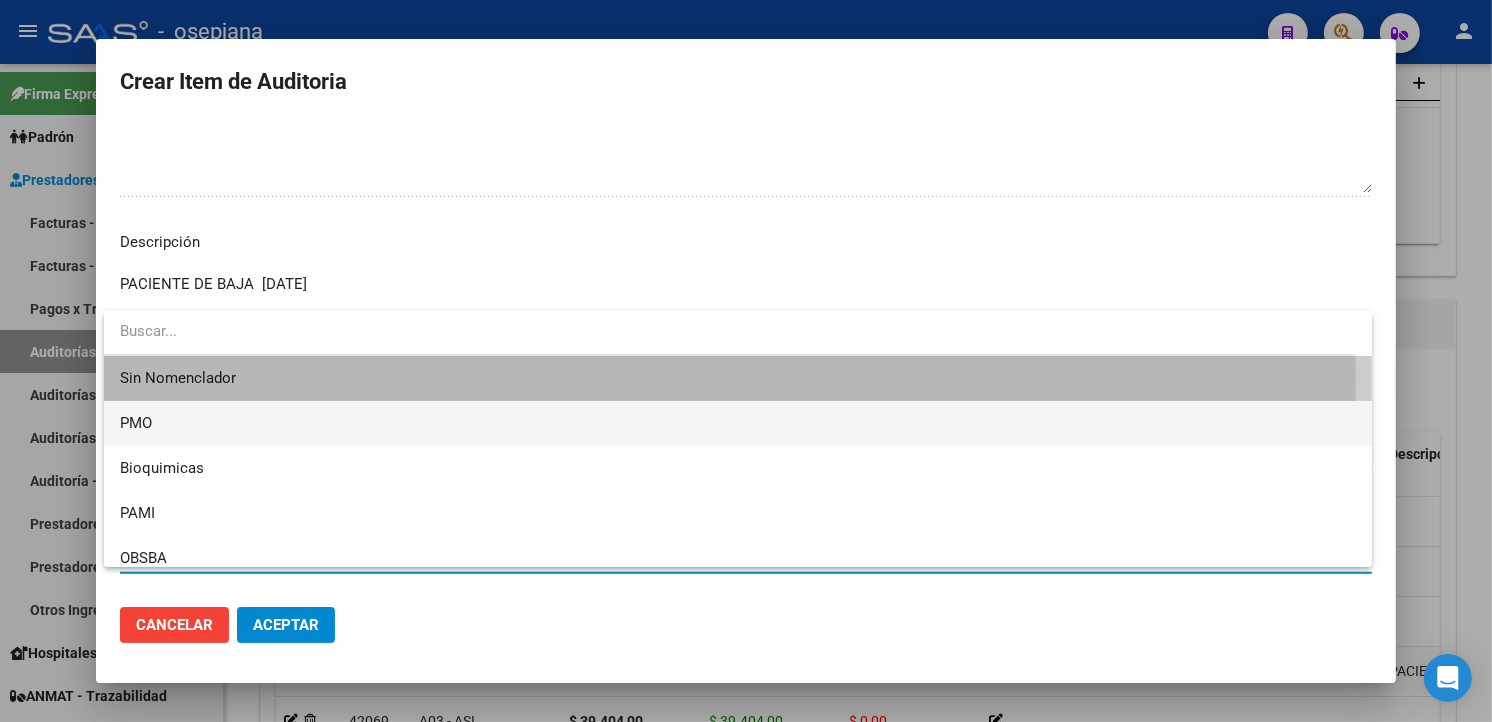 drag, startPoint x: 166, startPoint y: 375, endPoint x: 185, endPoint y: 408, distance: 38.078865 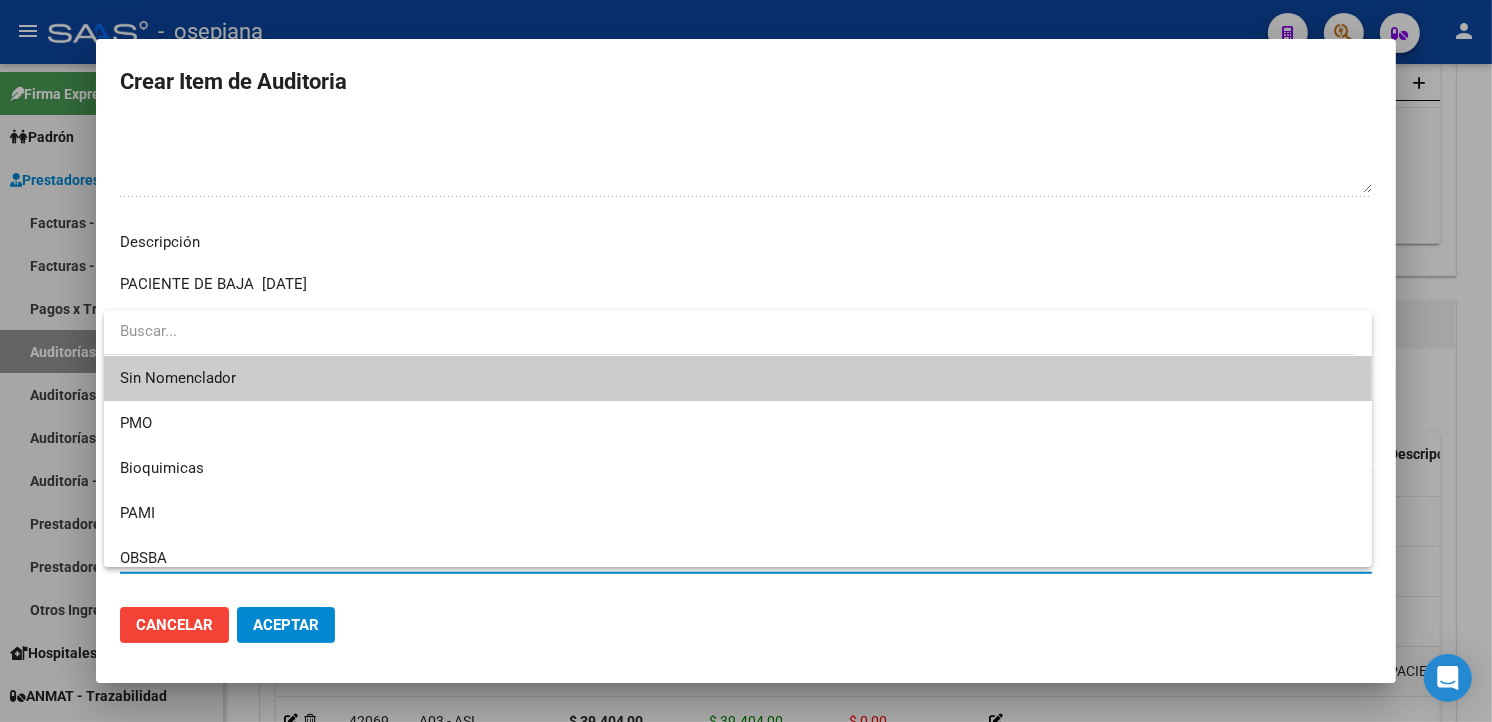 click at bounding box center [746, 361] 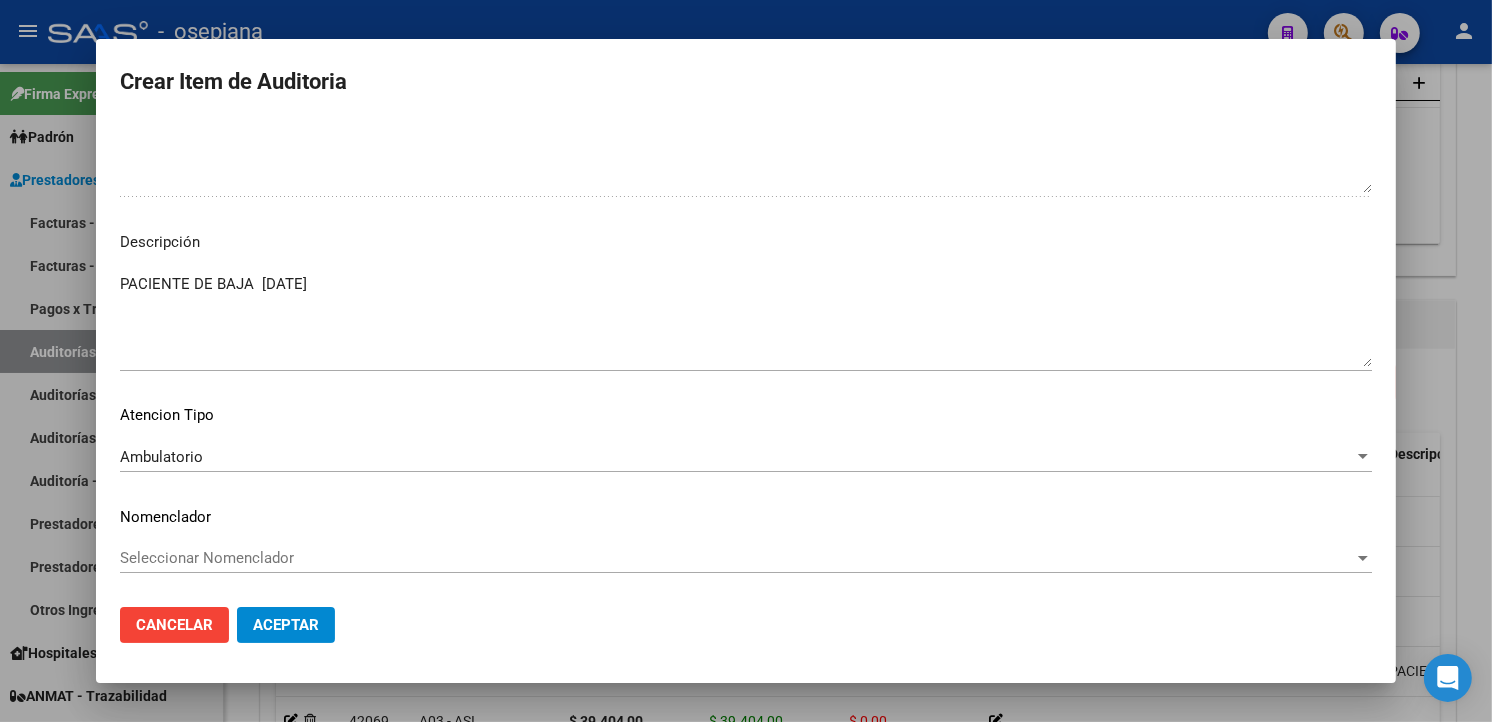 click on "Aceptar" 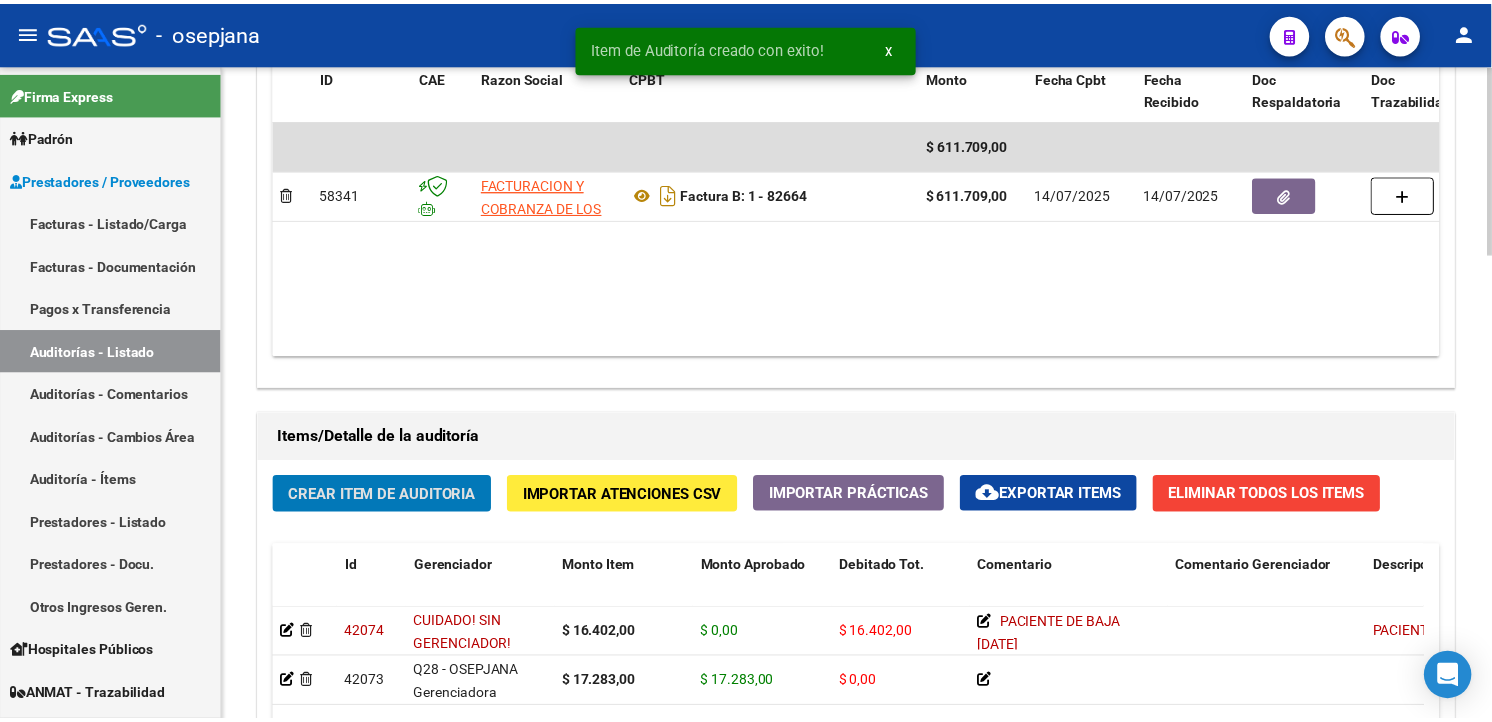 scroll, scrollTop: 1223, scrollLeft: 0, axis: vertical 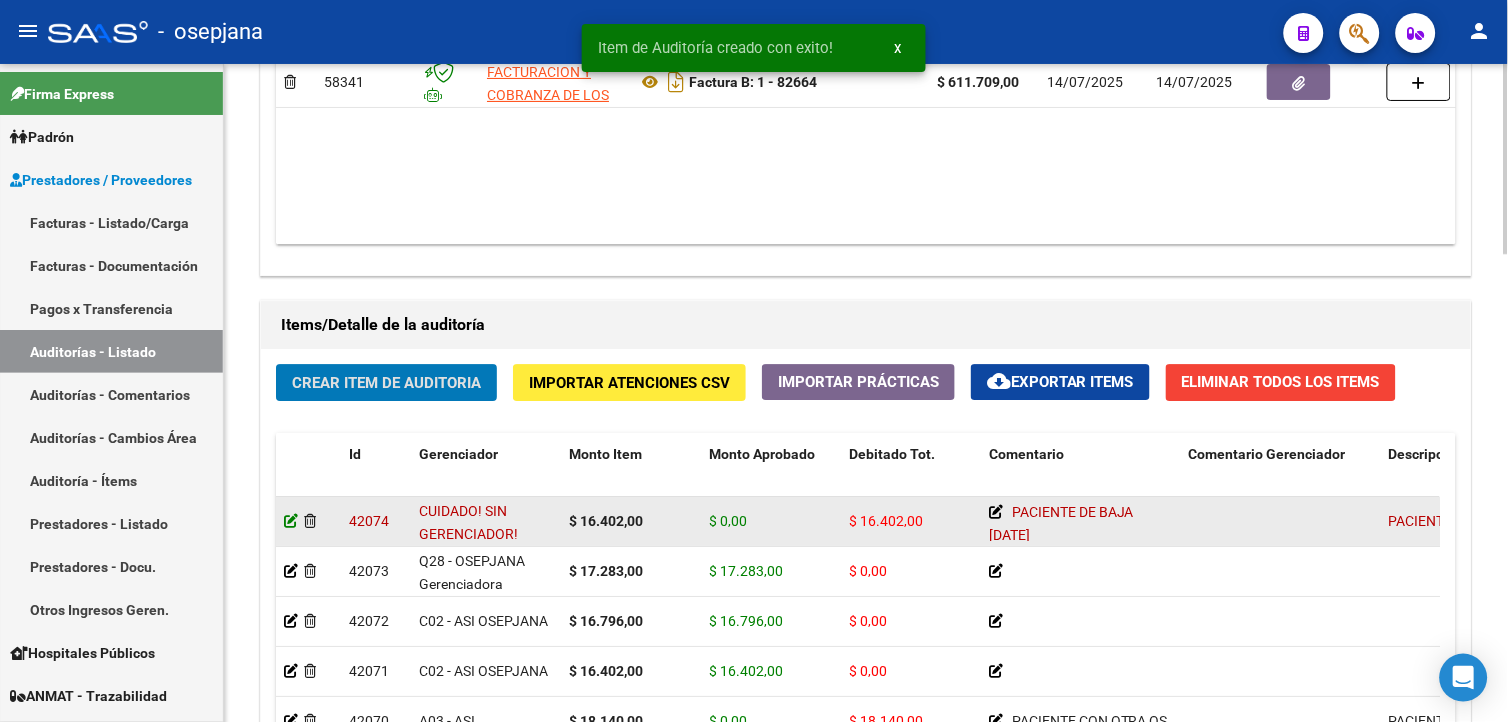 click 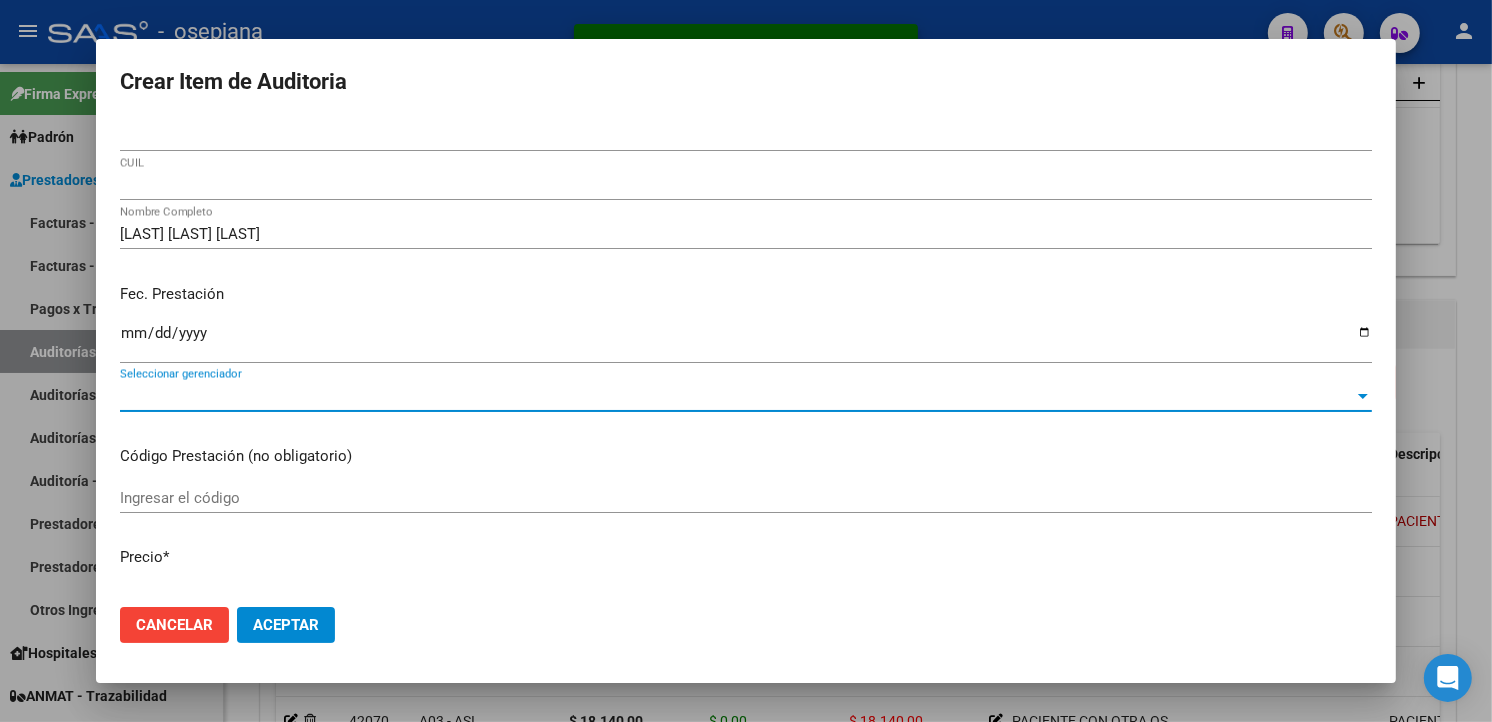 click on "Seleccionar gerenciador" at bounding box center (737, 396) 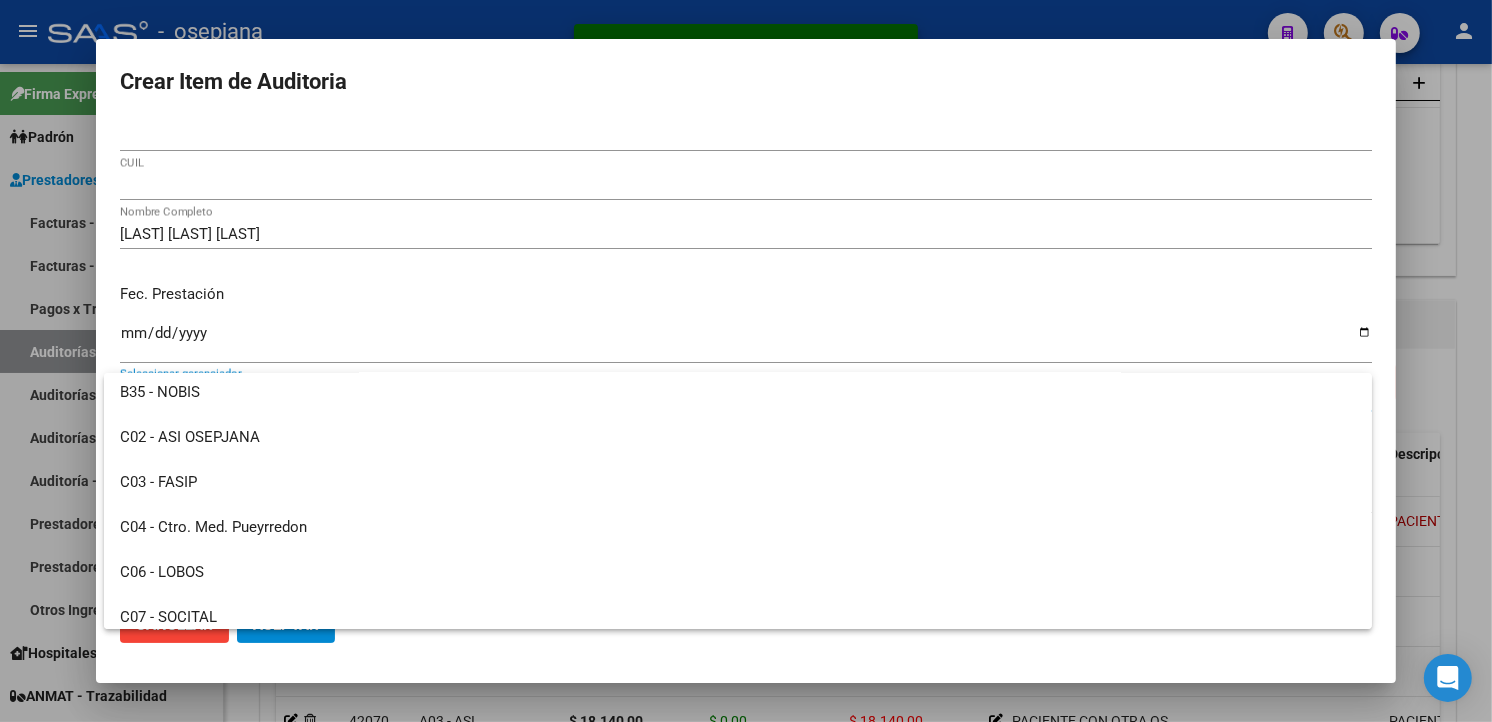 scroll, scrollTop: 734, scrollLeft: 0, axis: vertical 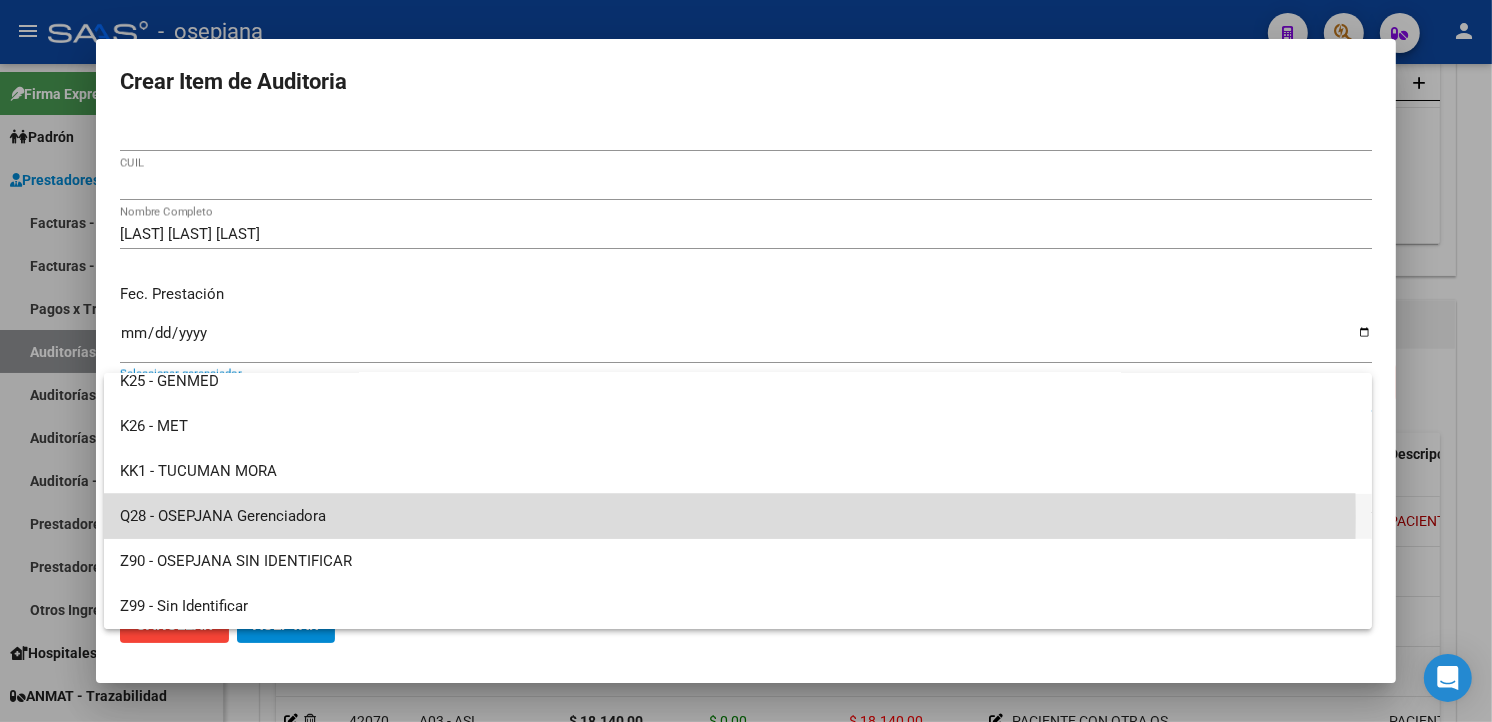 drag, startPoint x: 275, startPoint y: 517, endPoint x: 240, endPoint y: 586, distance: 77.36925 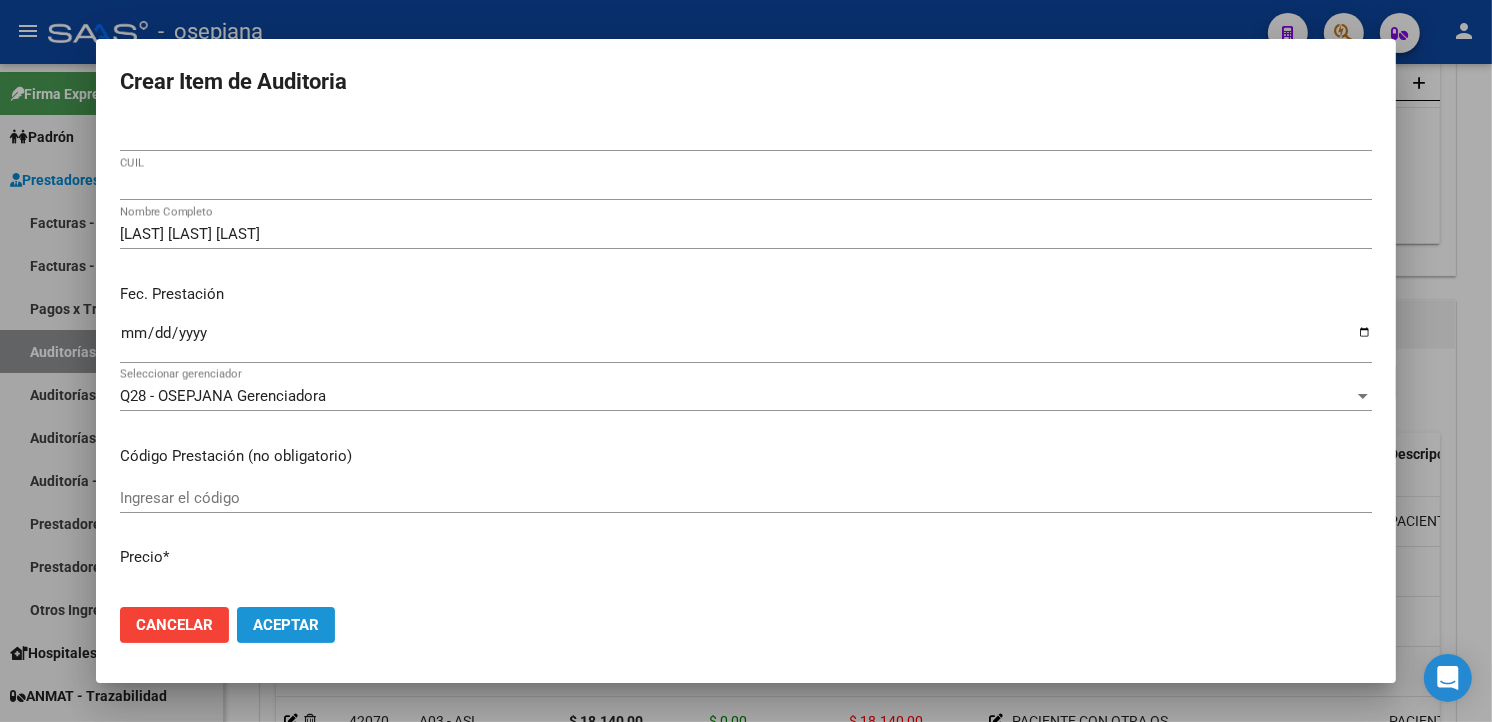 click on "Aceptar" 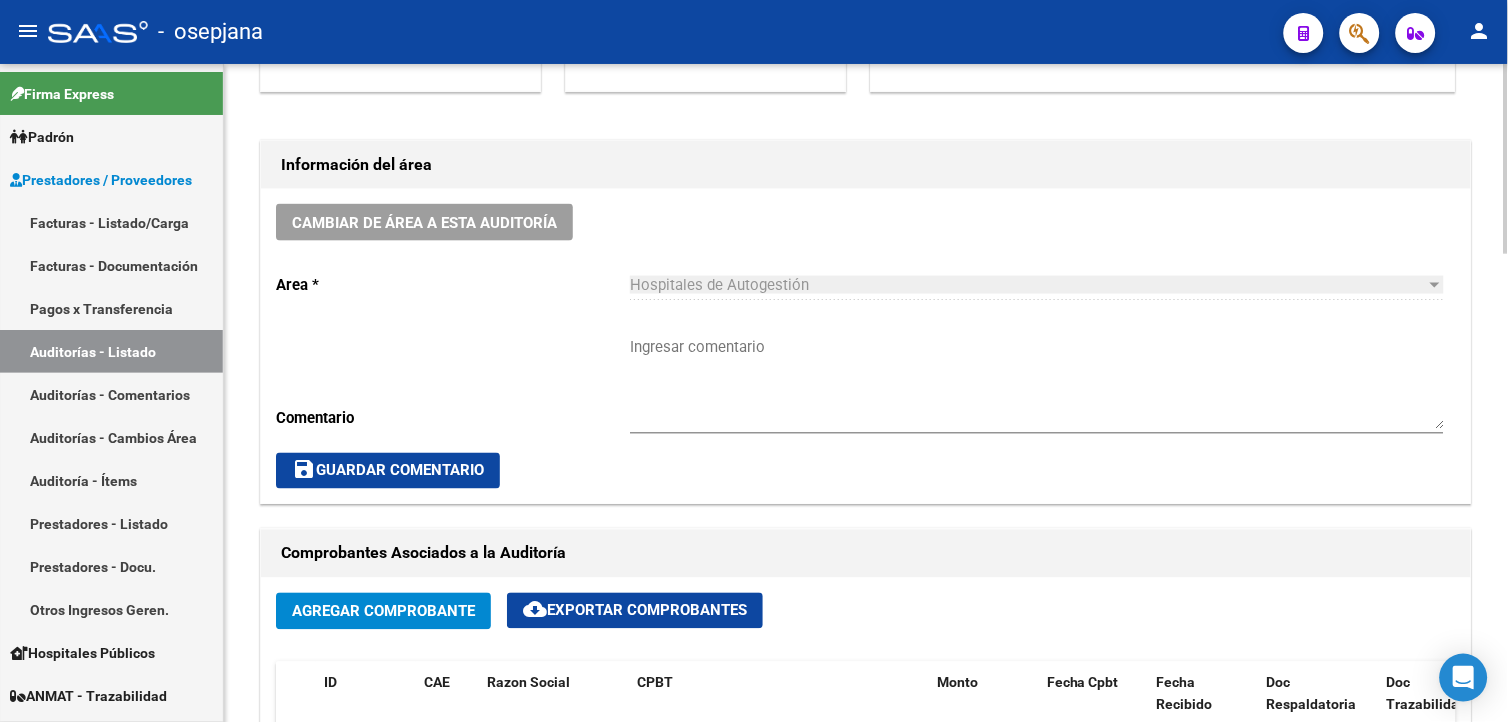 scroll, scrollTop: 777, scrollLeft: 0, axis: vertical 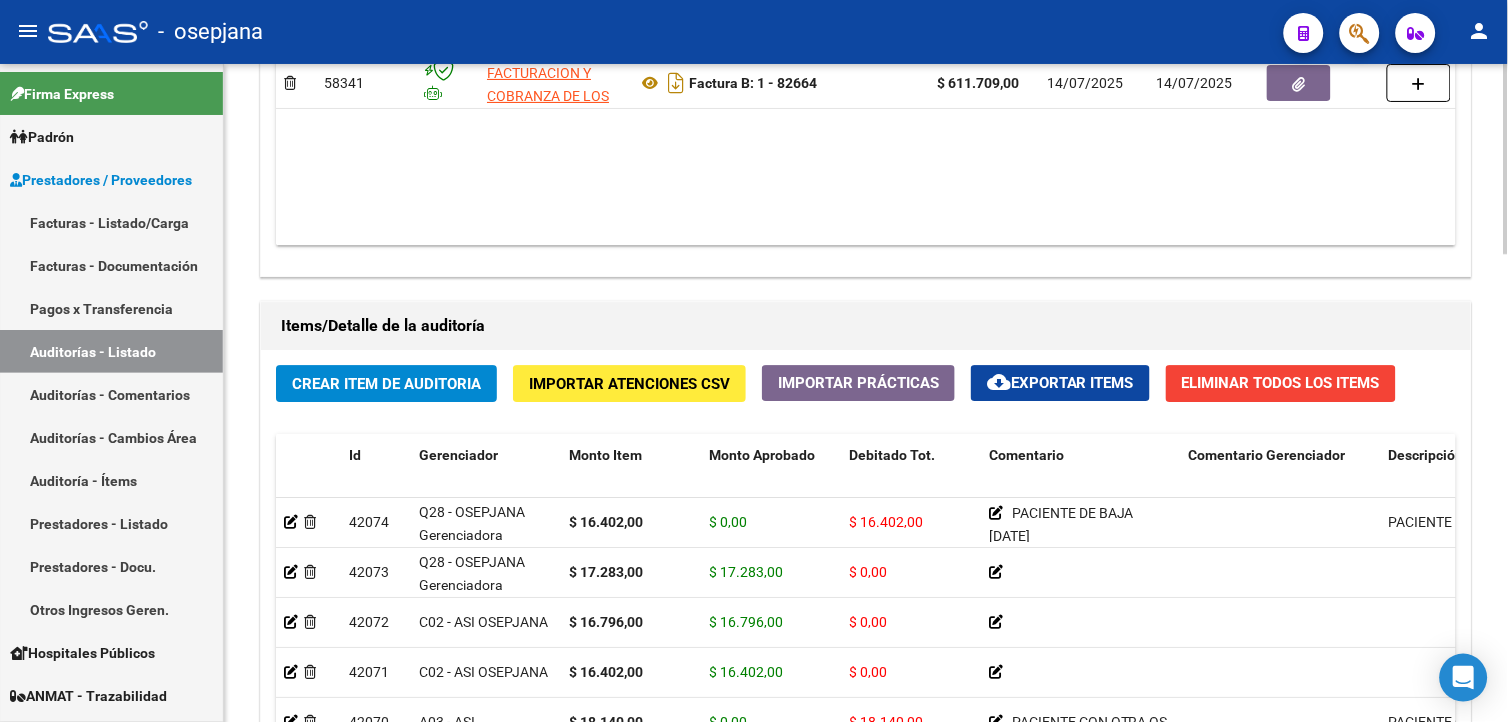 click on "Crear Item de Auditoria" 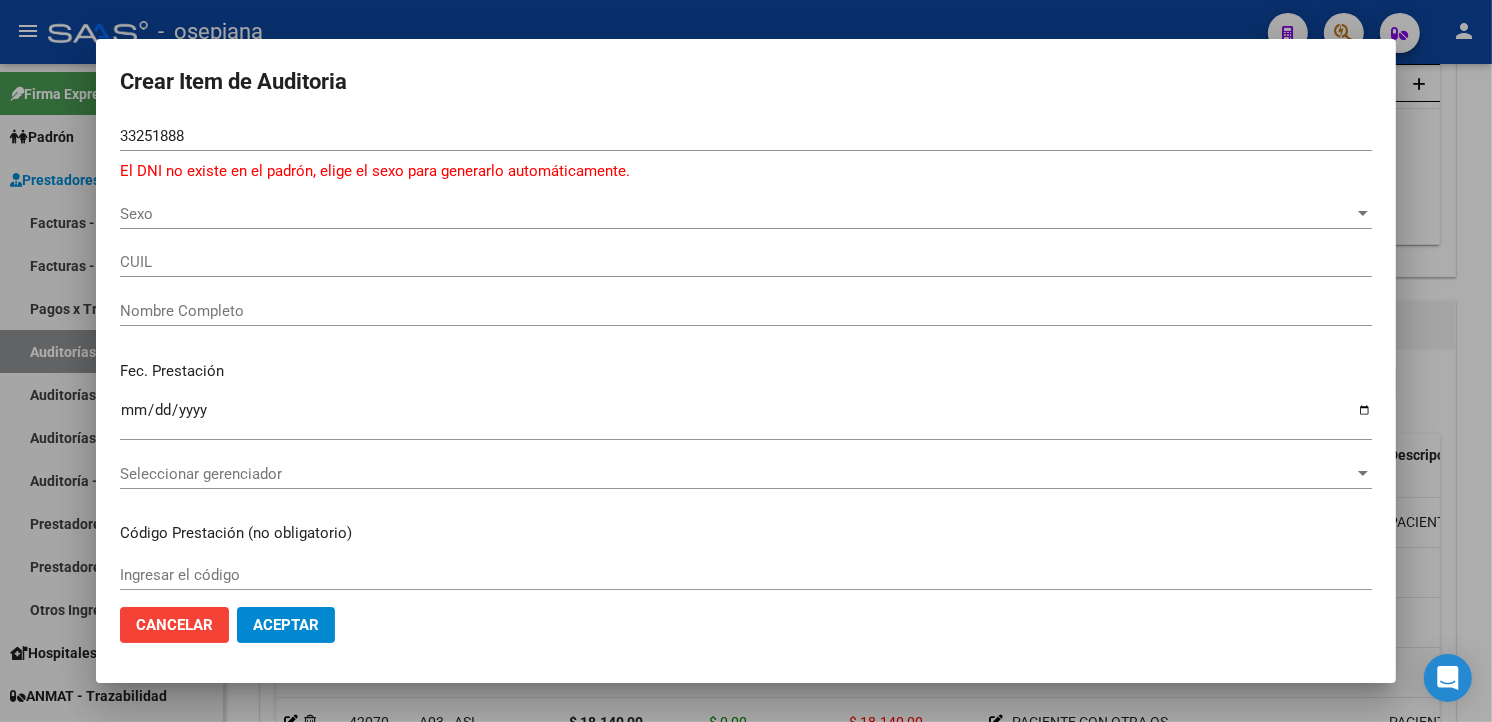 click on "Sexo Sexo" at bounding box center [746, 214] 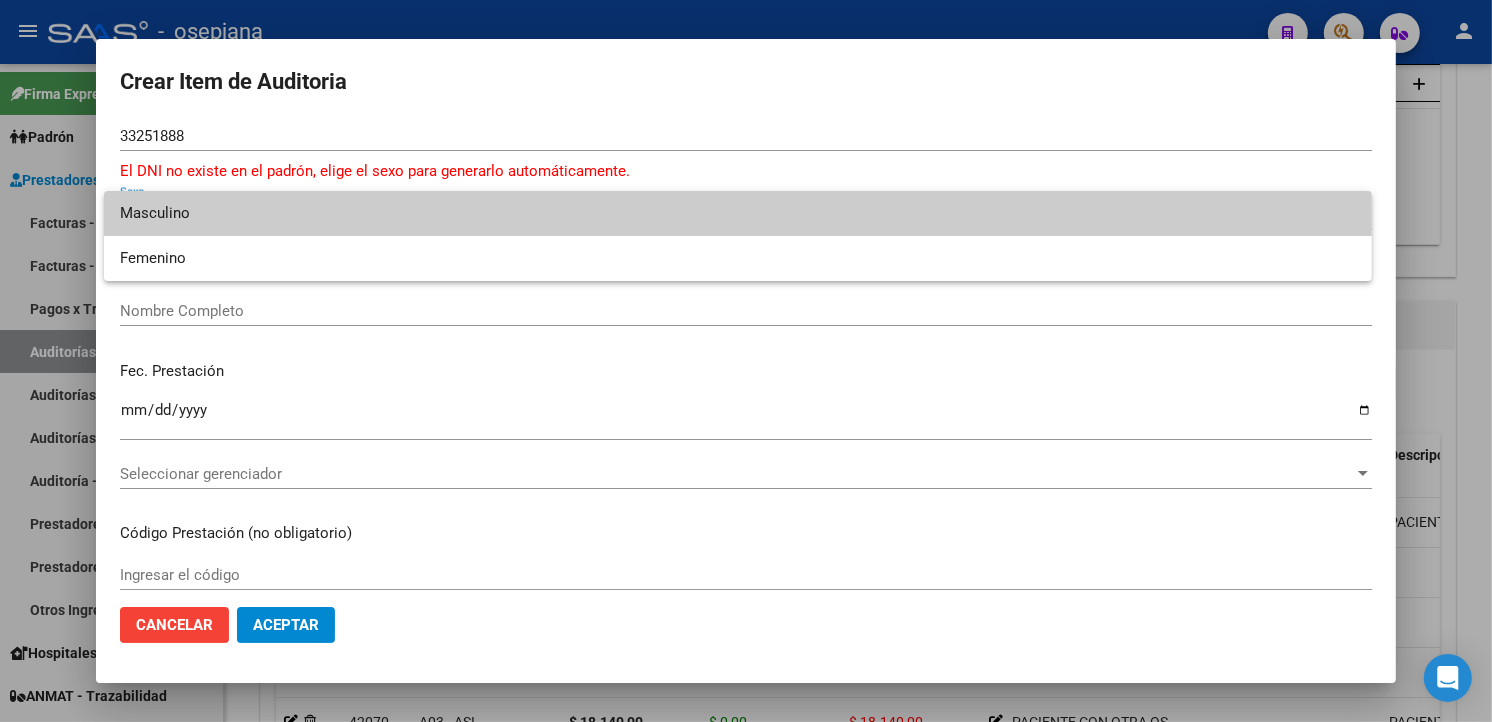 click on "Masculino" at bounding box center [738, 213] 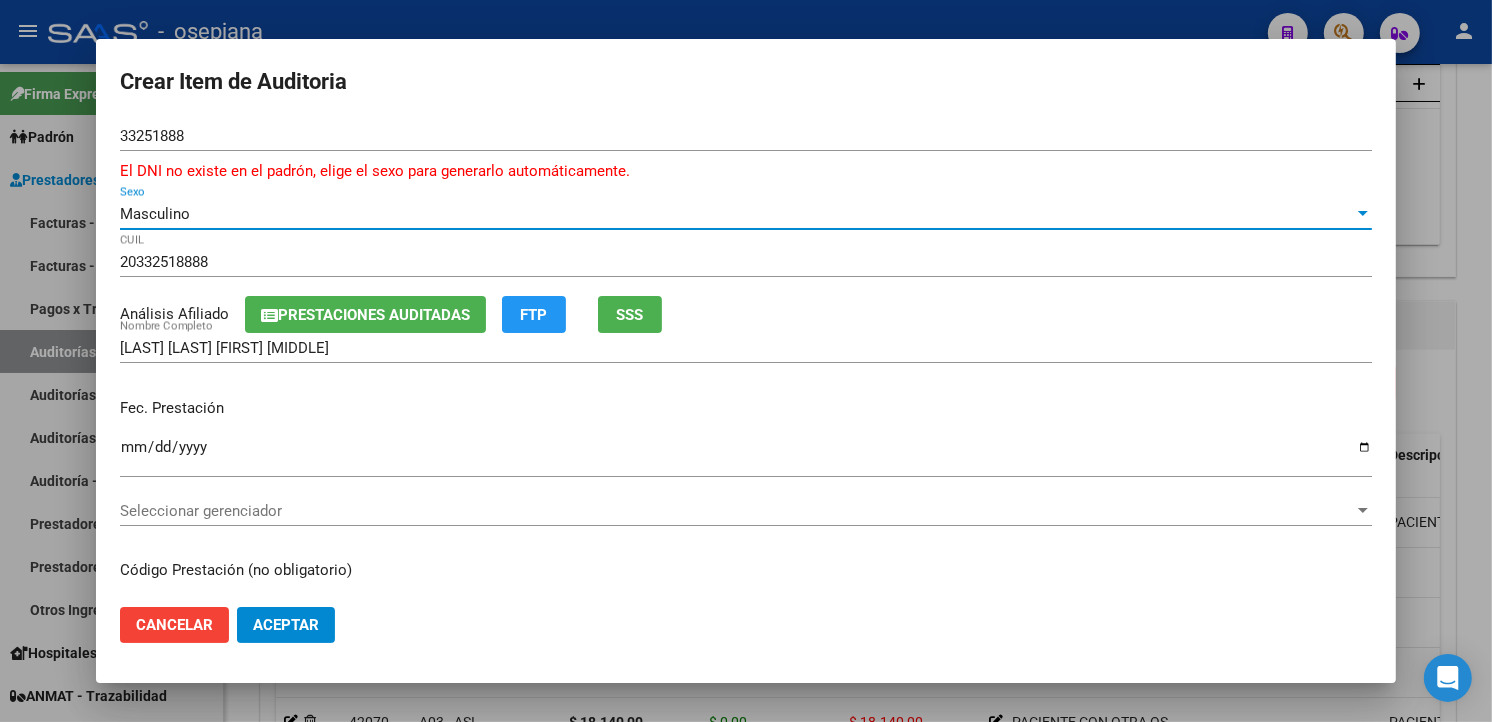 click on "SSS" 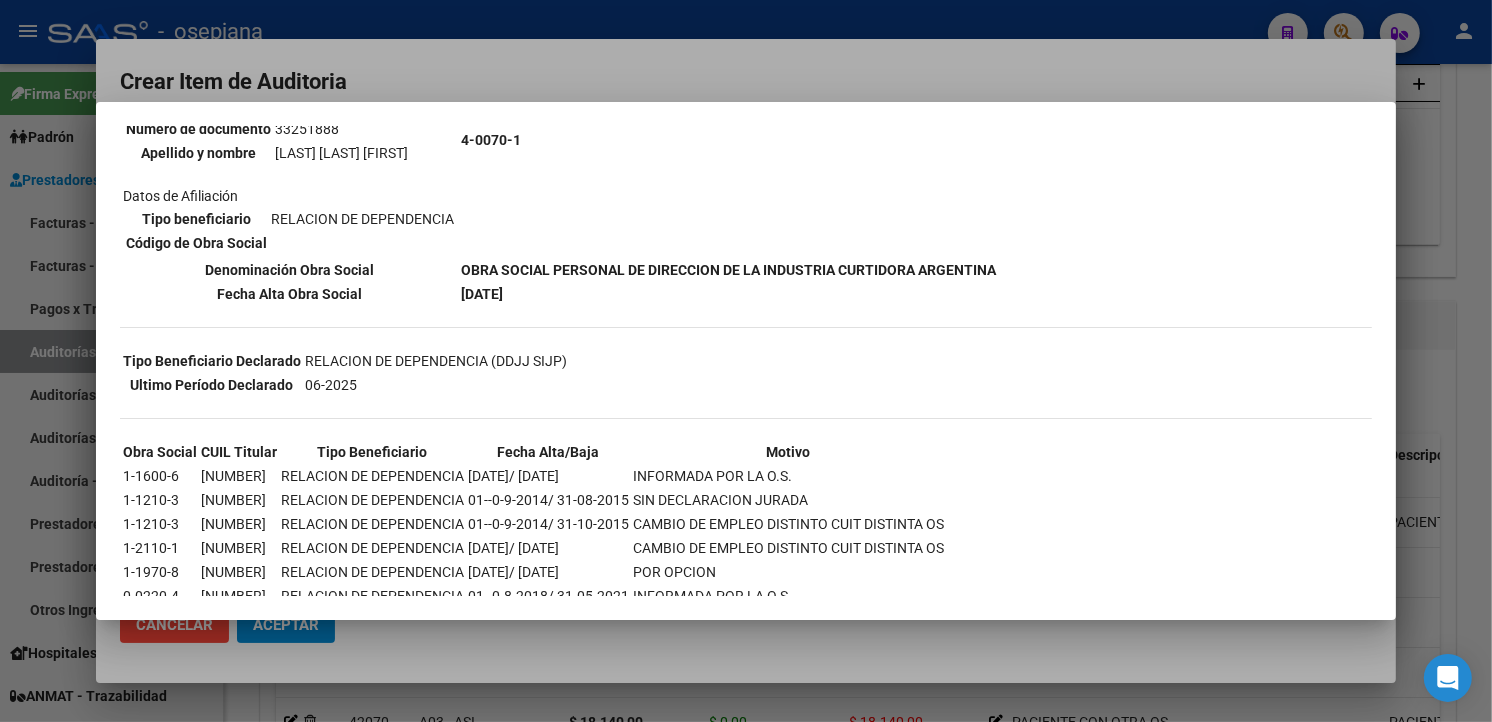 scroll, scrollTop: 0, scrollLeft: 0, axis: both 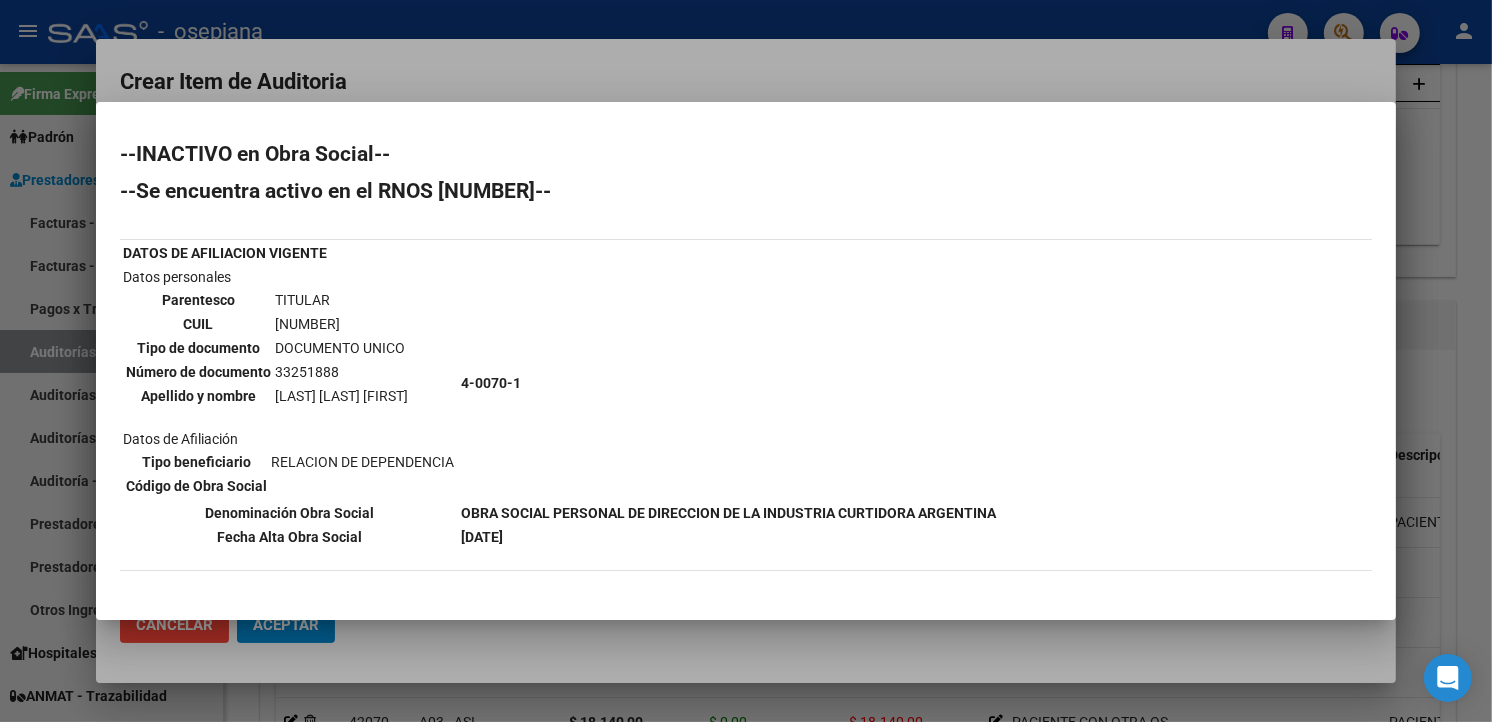 drag, startPoint x: 626, startPoint y: 78, endPoint x: 613, endPoint y: 80, distance: 13.152946 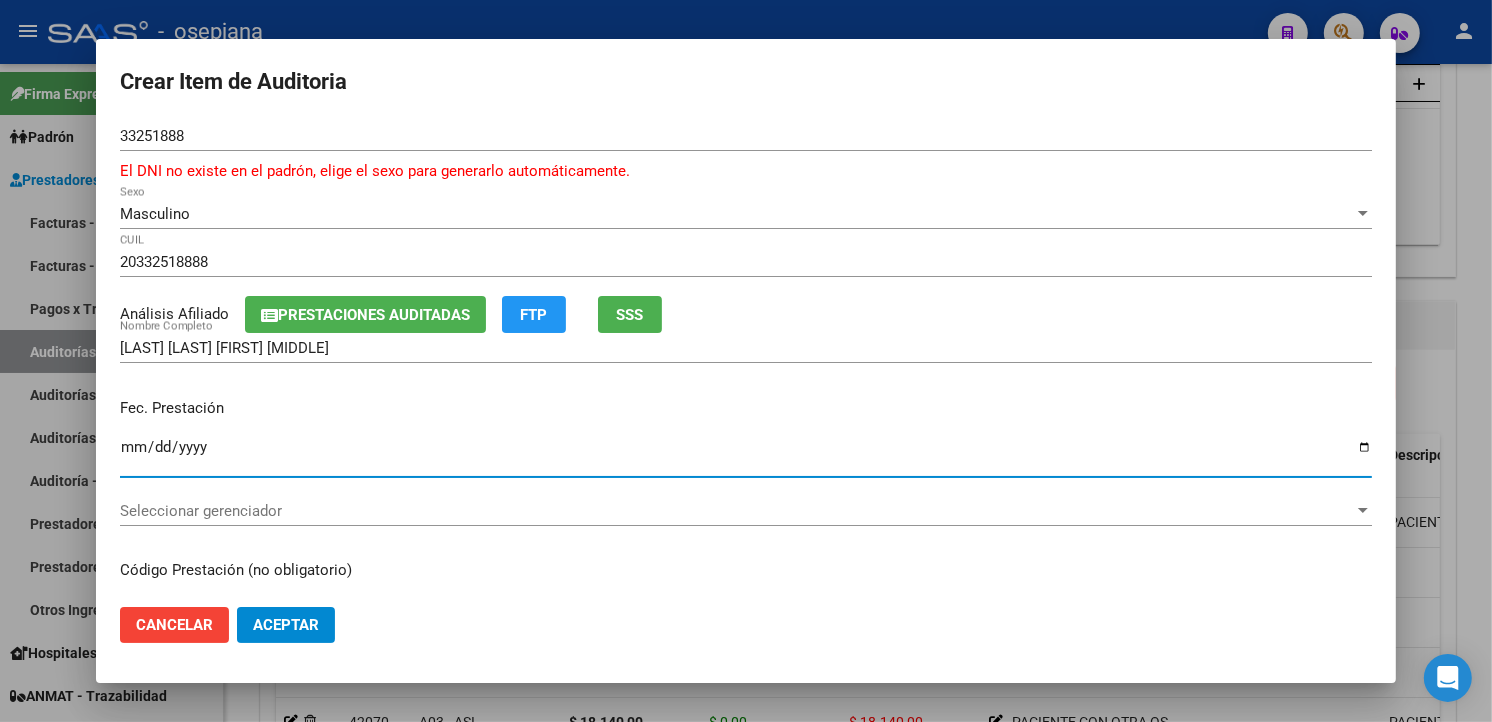 click on "Ingresar la fecha" at bounding box center (746, 455) 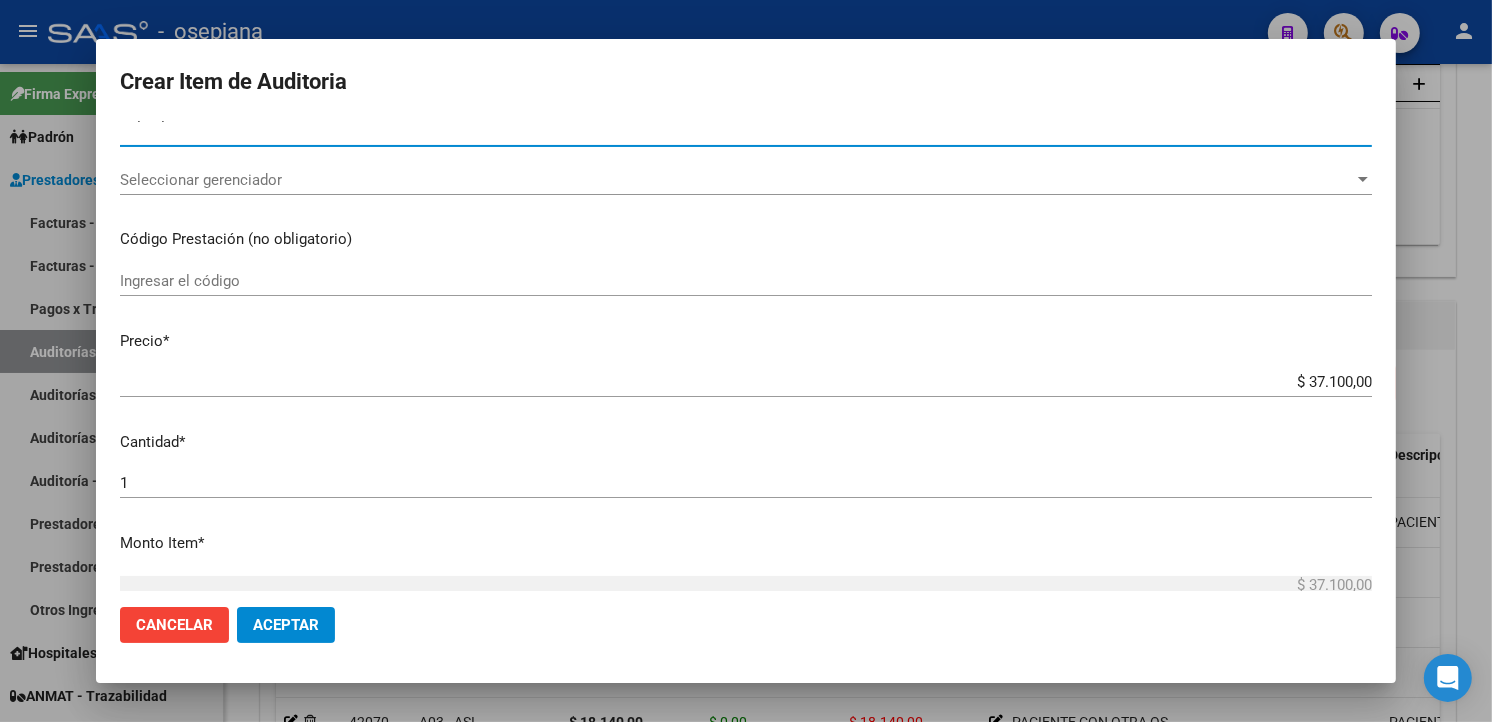 scroll, scrollTop: 333, scrollLeft: 0, axis: vertical 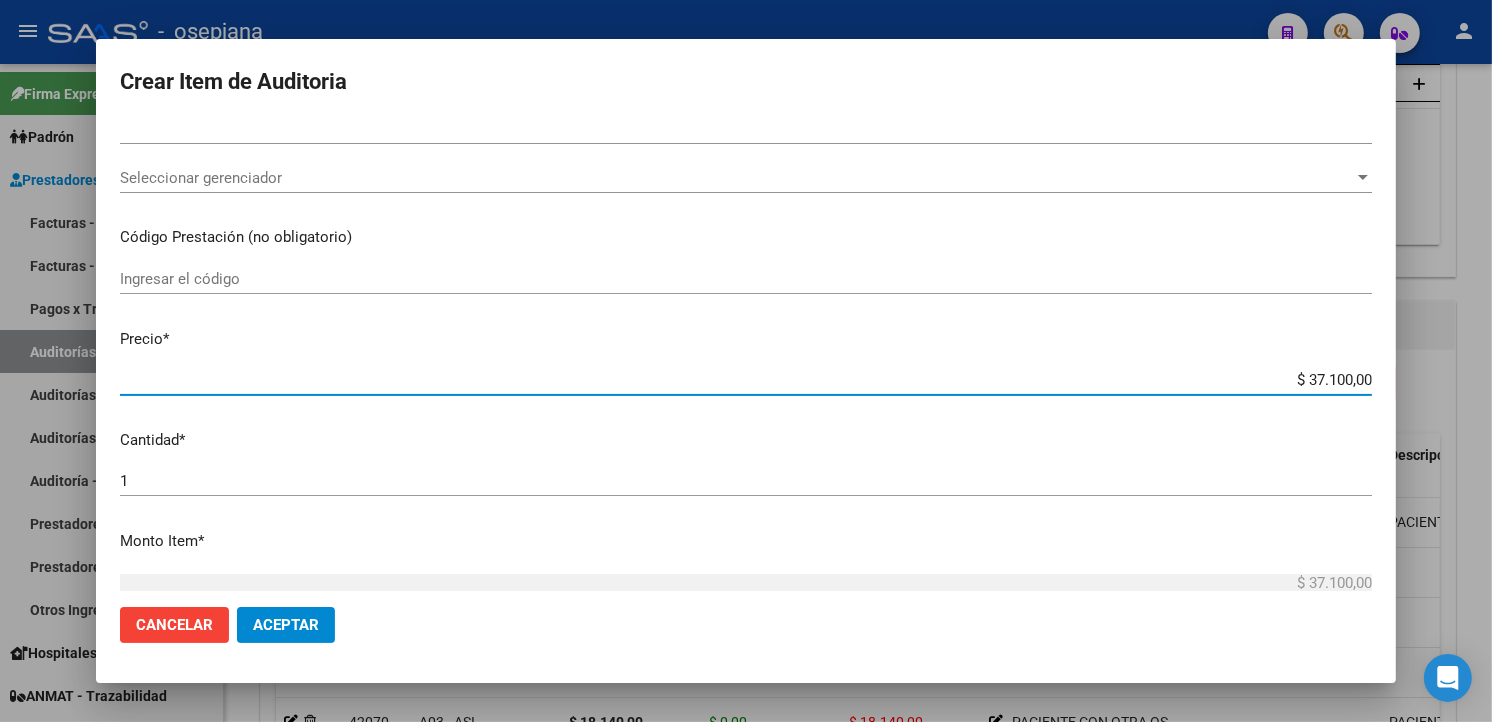 drag, startPoint x: 1331, startPoint y: 381, endPoint x: 1507, endPoint y: 372, distance: 176.22997 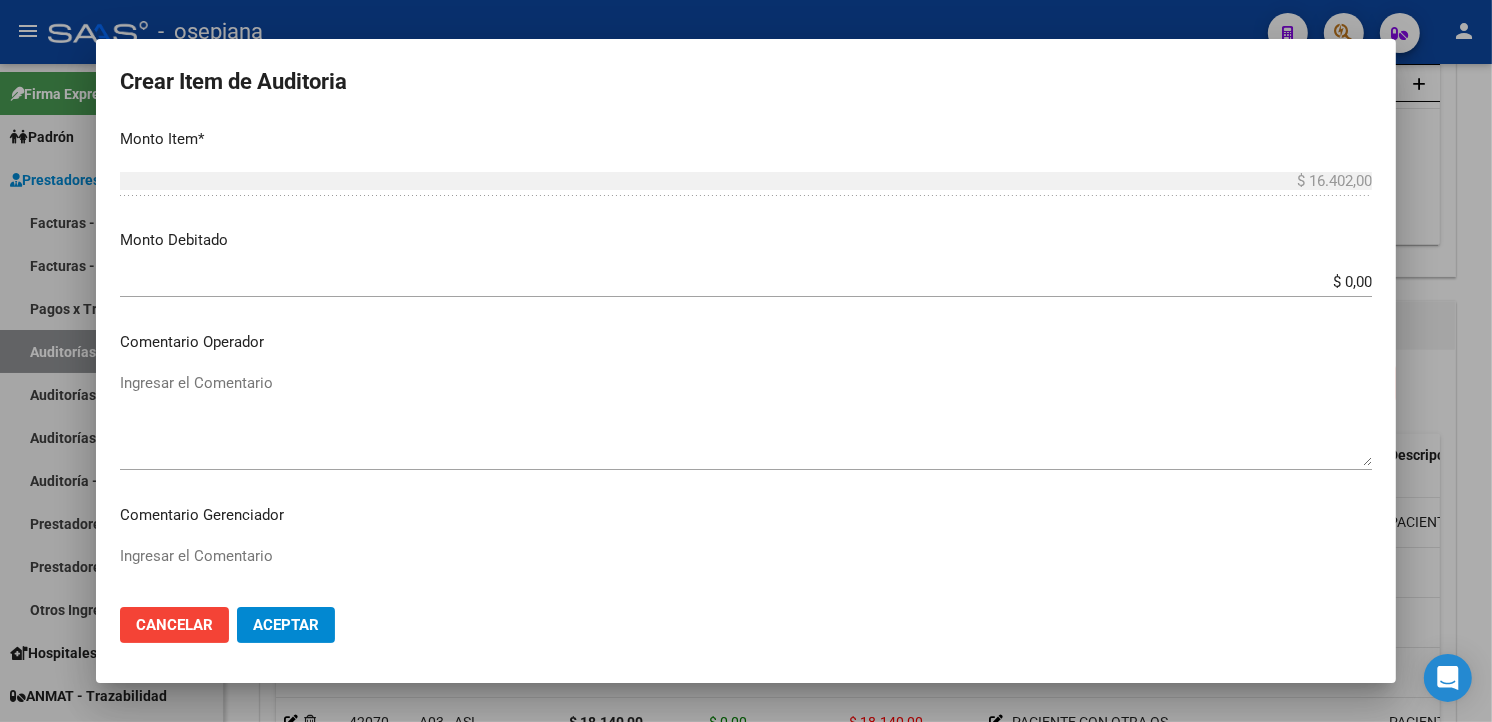 scroll, scrollTop: 777, scrollLeft: 0, axis: vertical 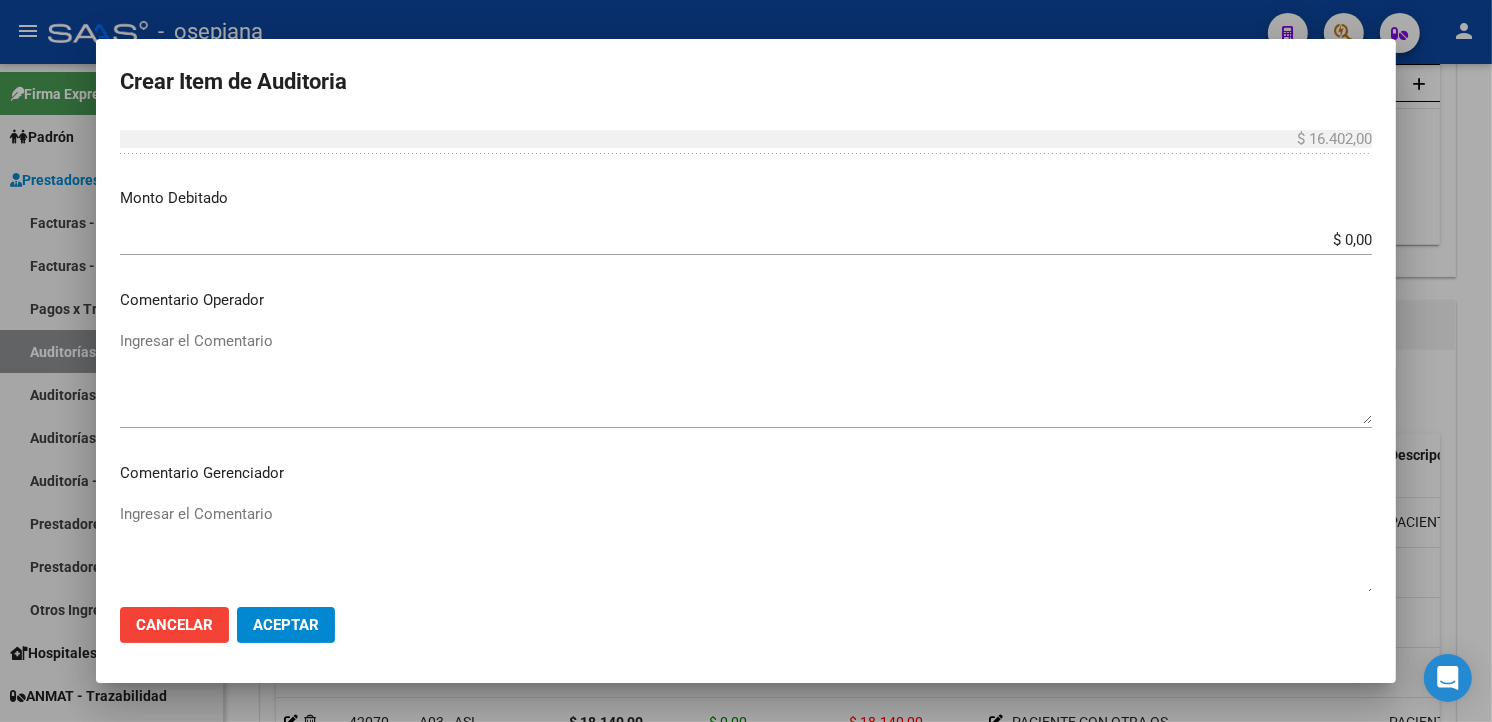 drag, startPoint x: 1303, startPoint y: 236, endPoint x: 1512, endPoint y: 232, distance: 209.03827 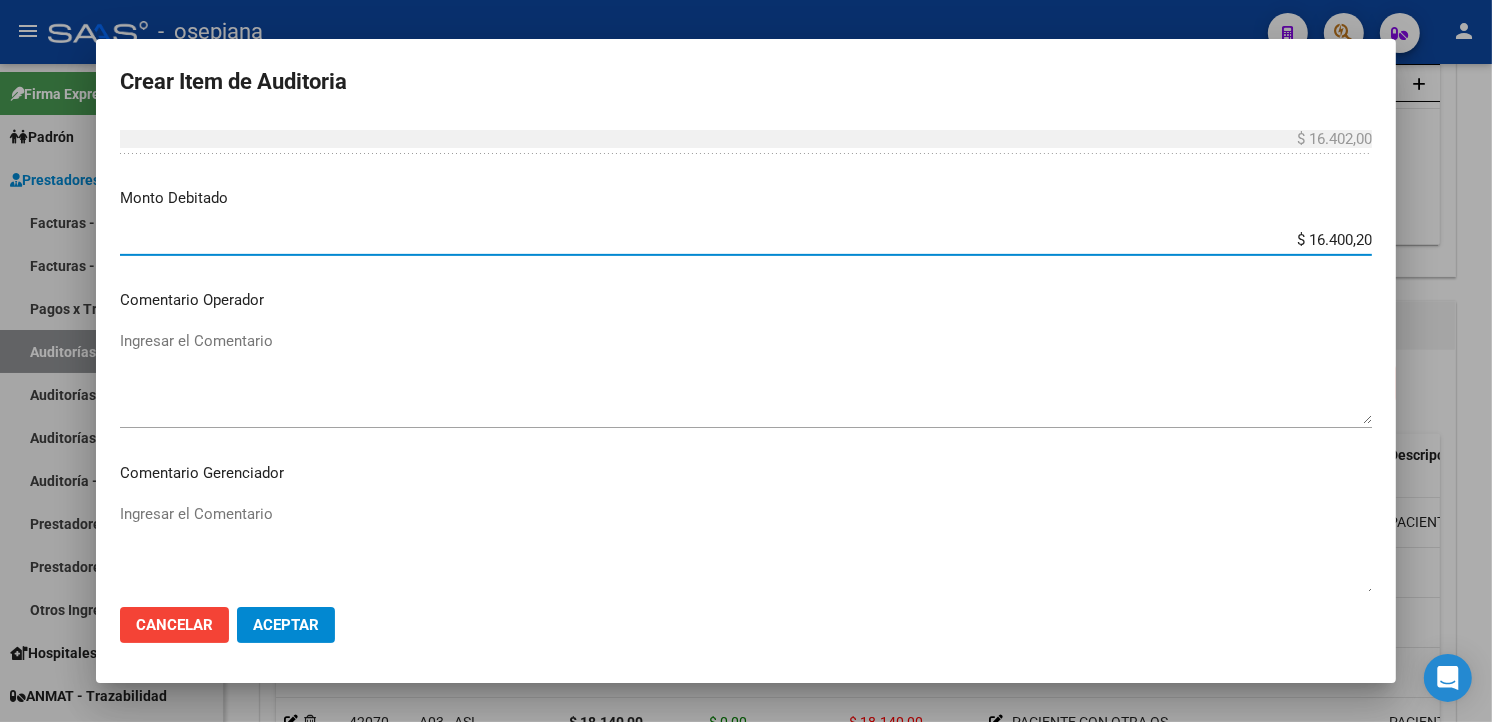 drag, startPoint x: 1276, startPoint y: 234, endPoint x: 1492, endPoint y: 213, distance: 217.01843 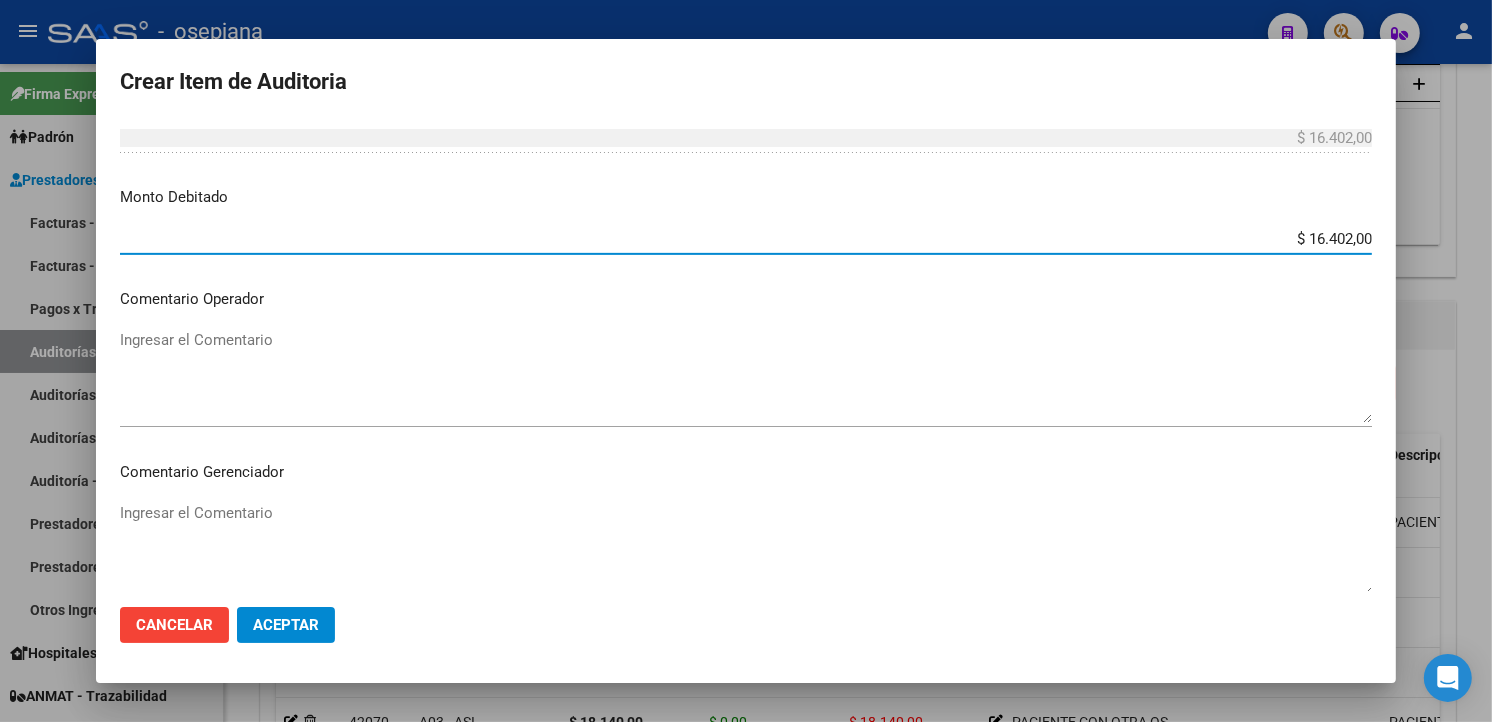 scroll, scrollTop: 777, scrollLeft: 0, axis: vertical 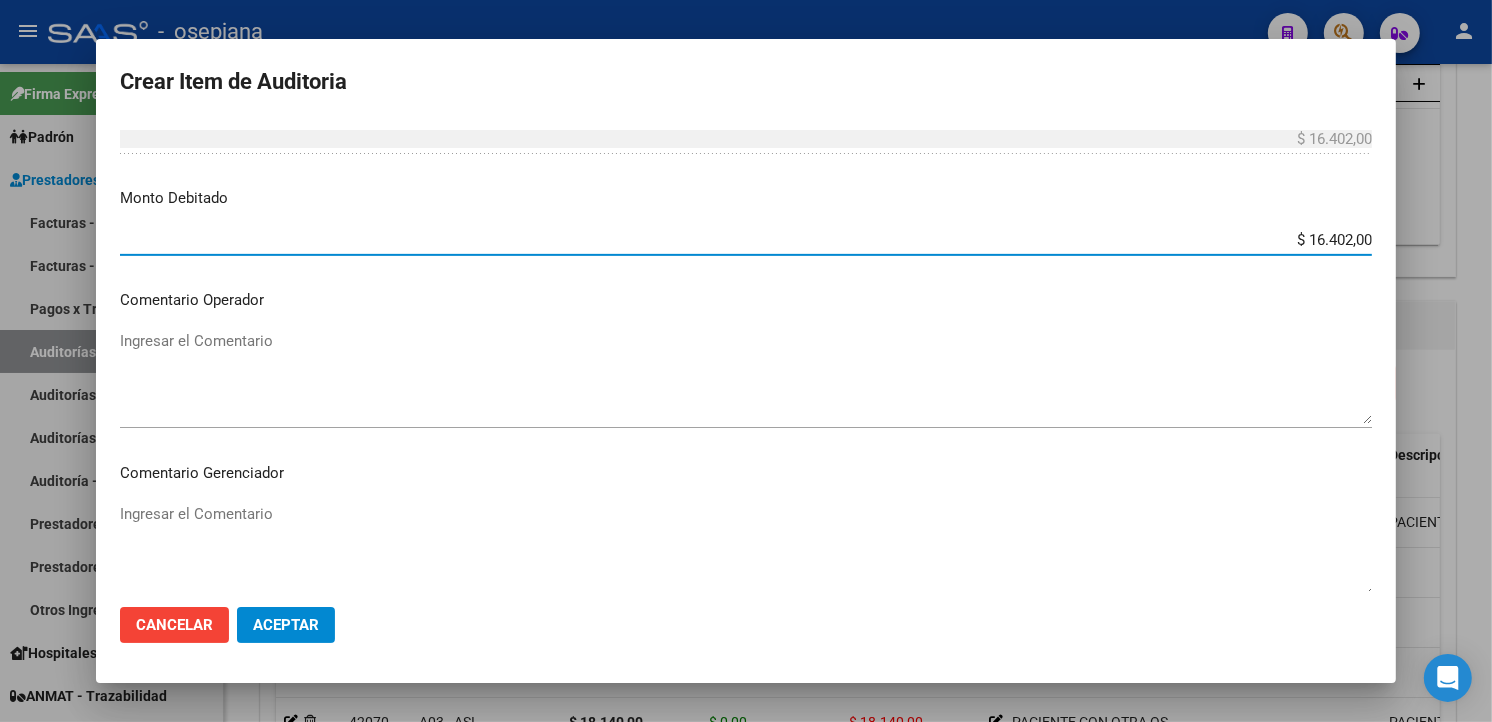 click on "Ingresar el Comentario" at bounding box center [746, 377] 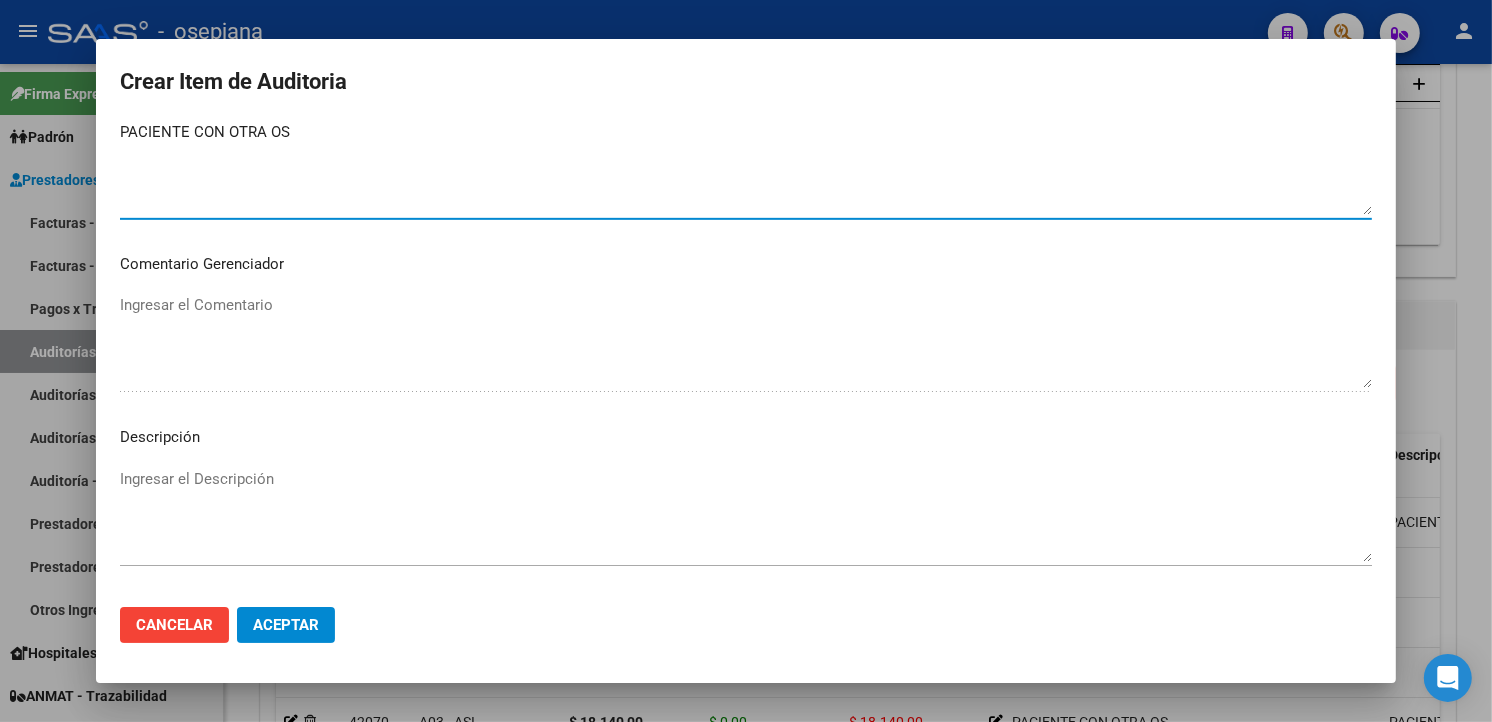 scroll, scrollTop: 1111, scrollLeft: 0, axis: vertical 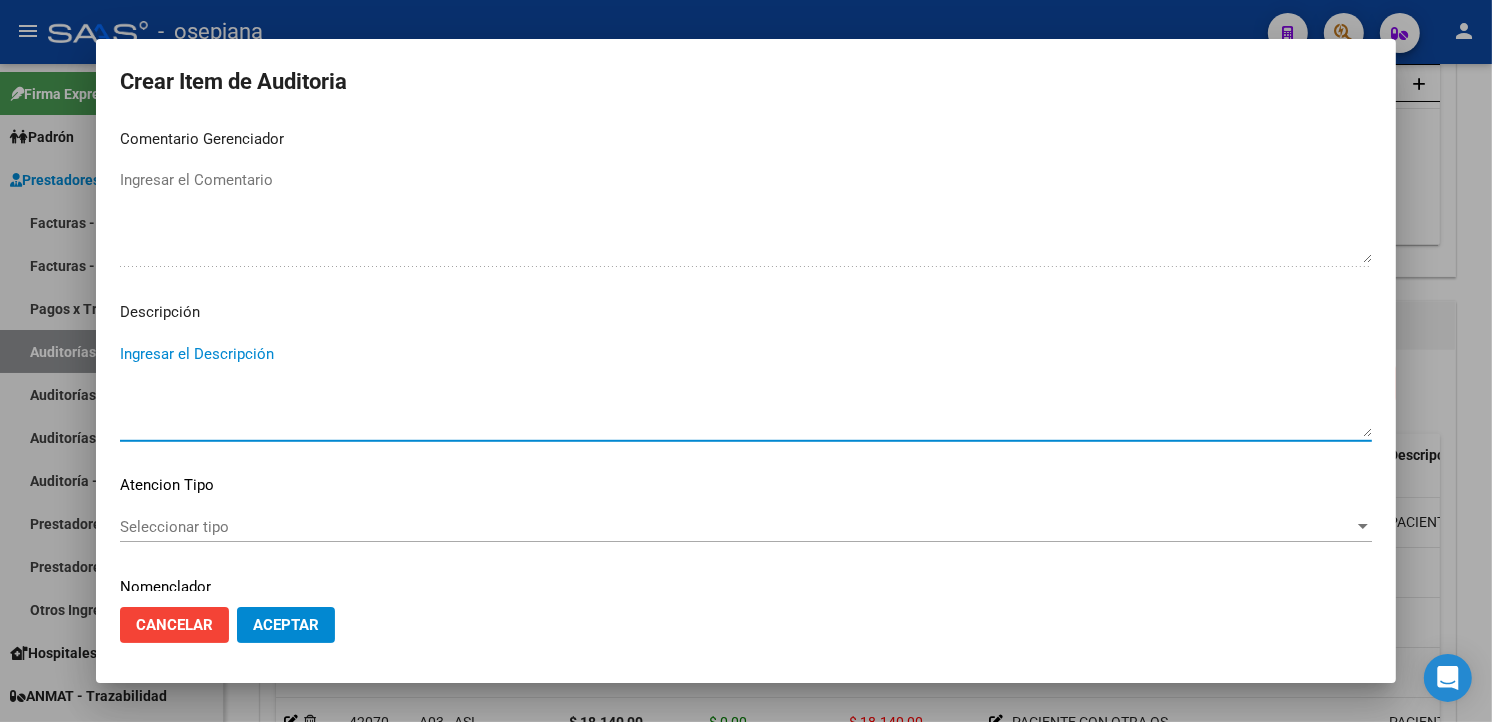 click on "Ingresar el Descripción" at bounding box center [746, 390] 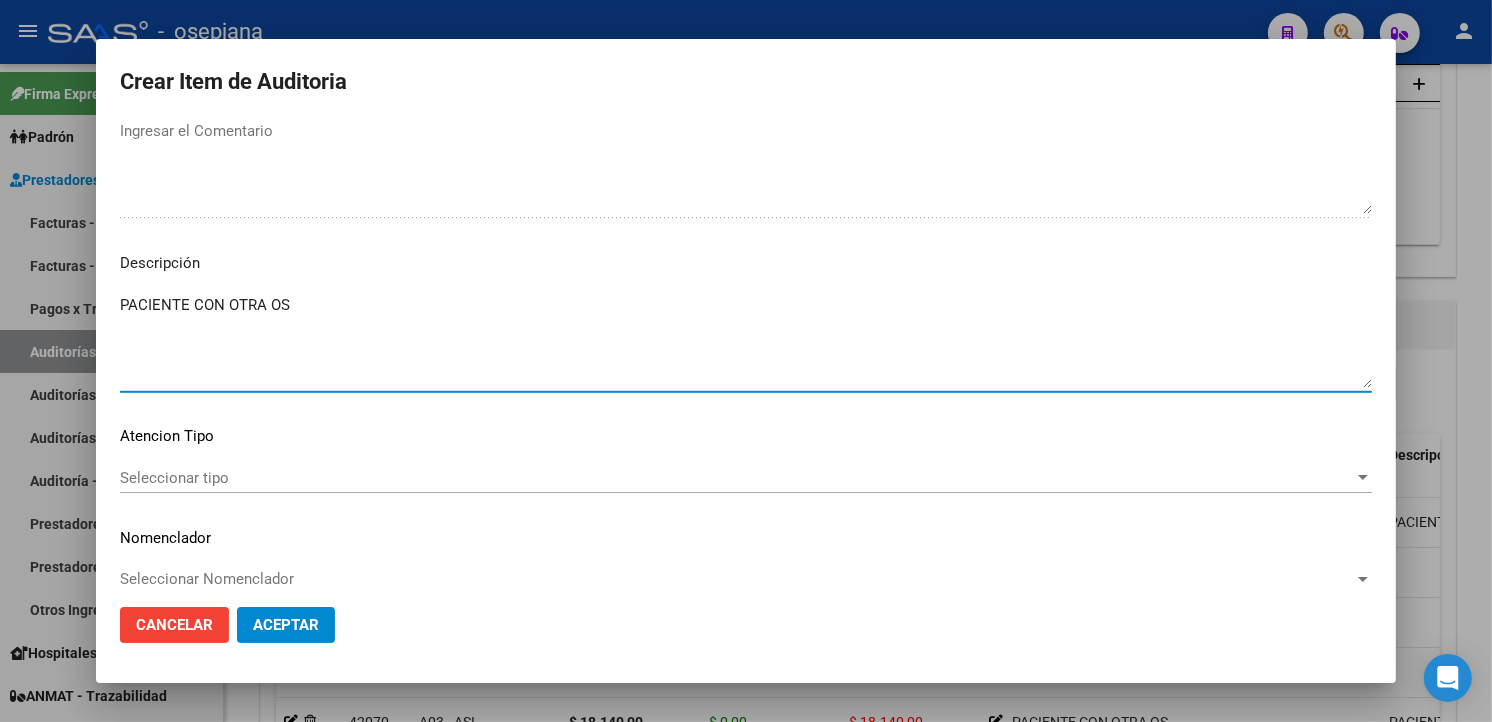 scroll, scrollTop: 1181, scrollLeft: 0, axis: vertical 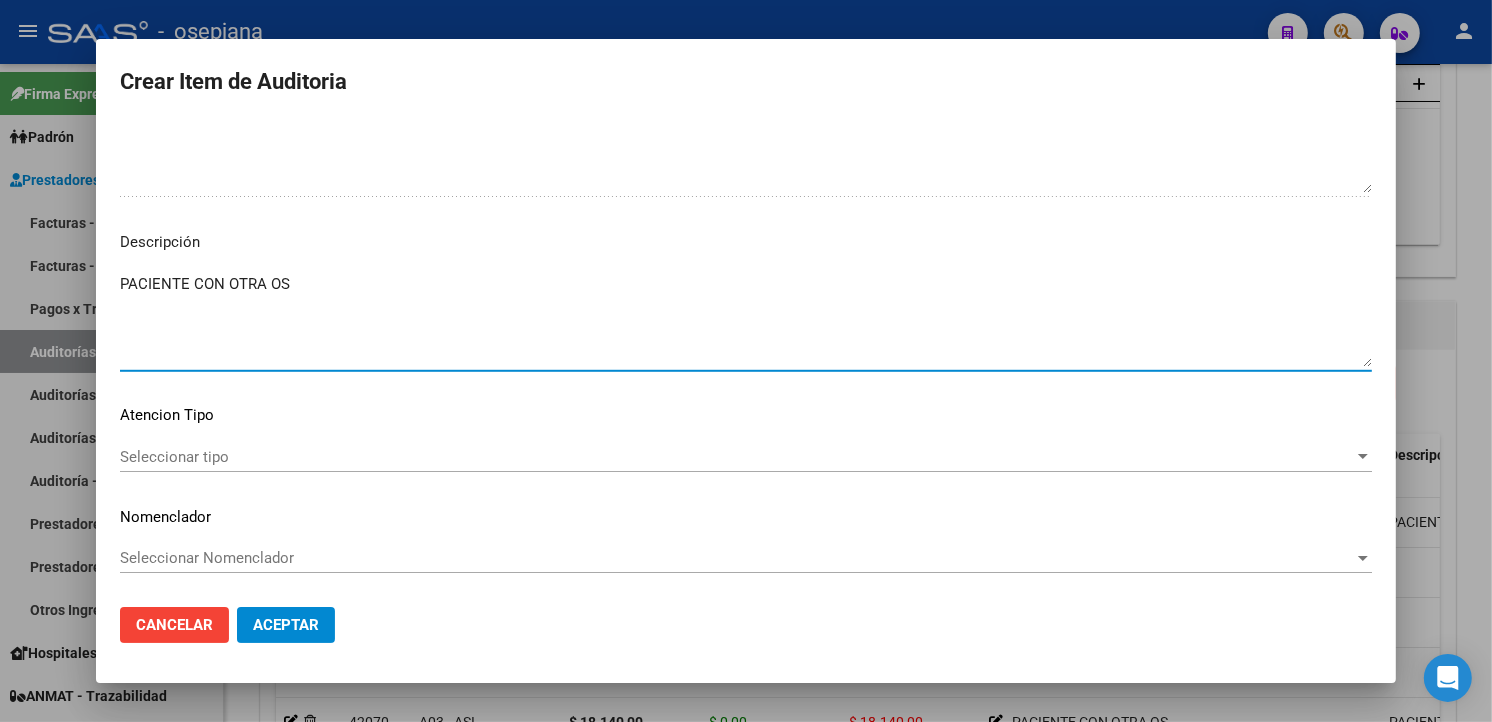 click on "Seleccionar tipo" at bounding box center [737, 457] 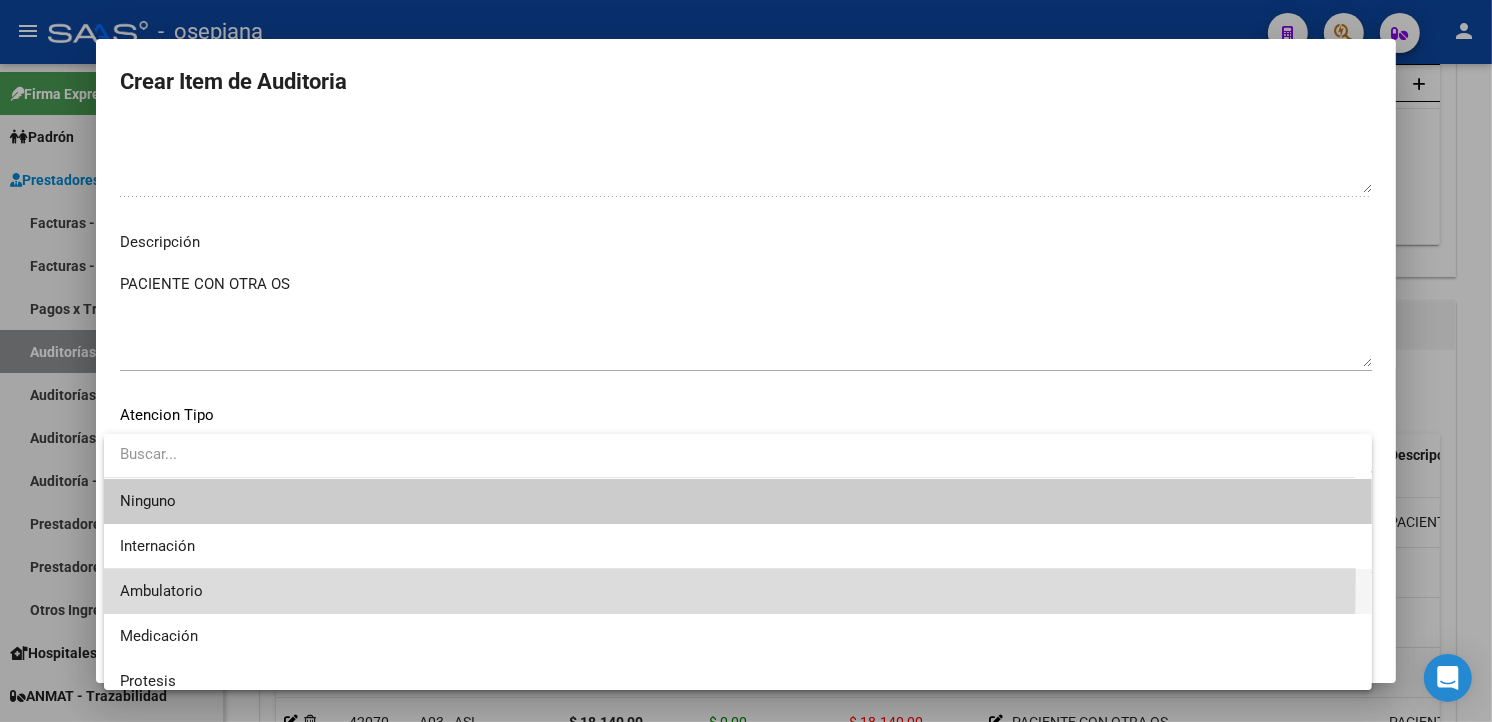 click on "Ambulatorio" at bounding box center (738, 591) 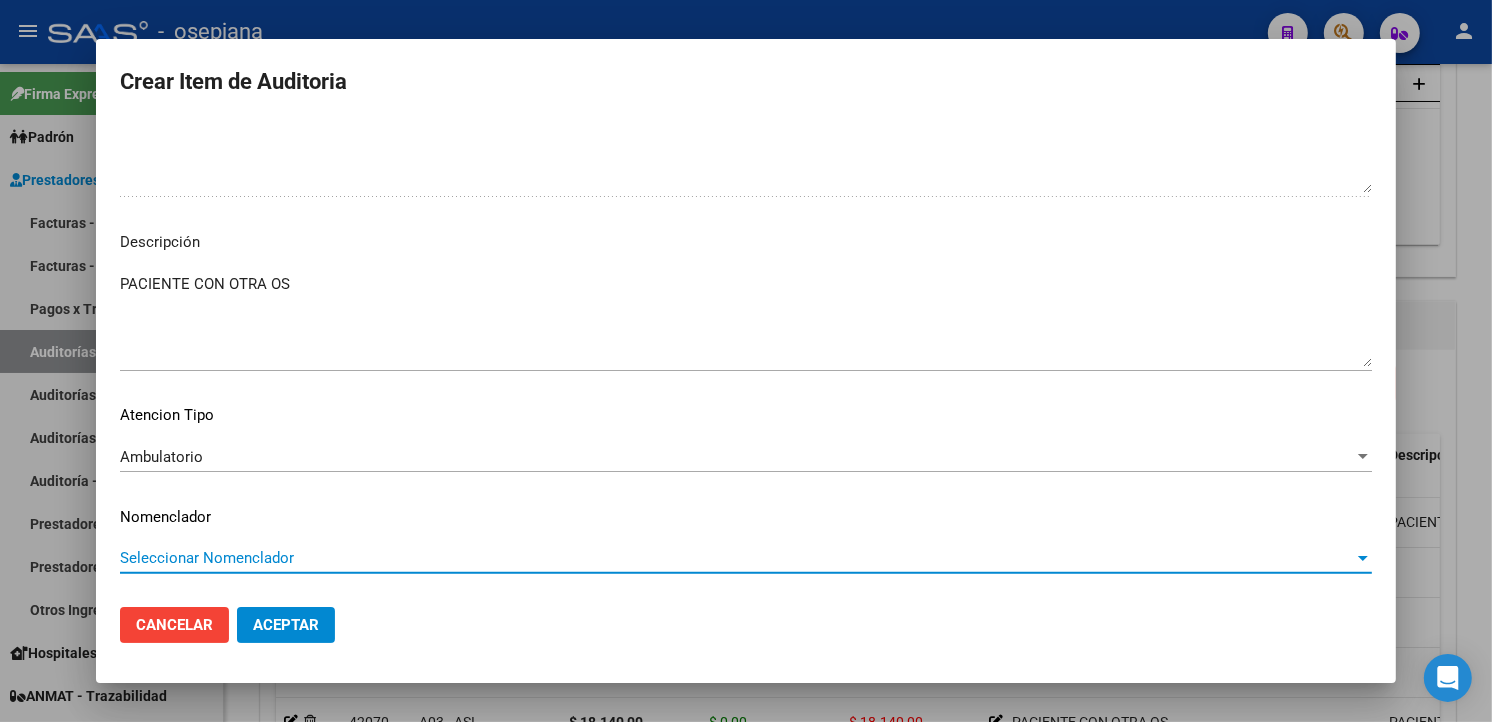 click on "Seleccionar Nomenclador" at bounding box center (737, 558) 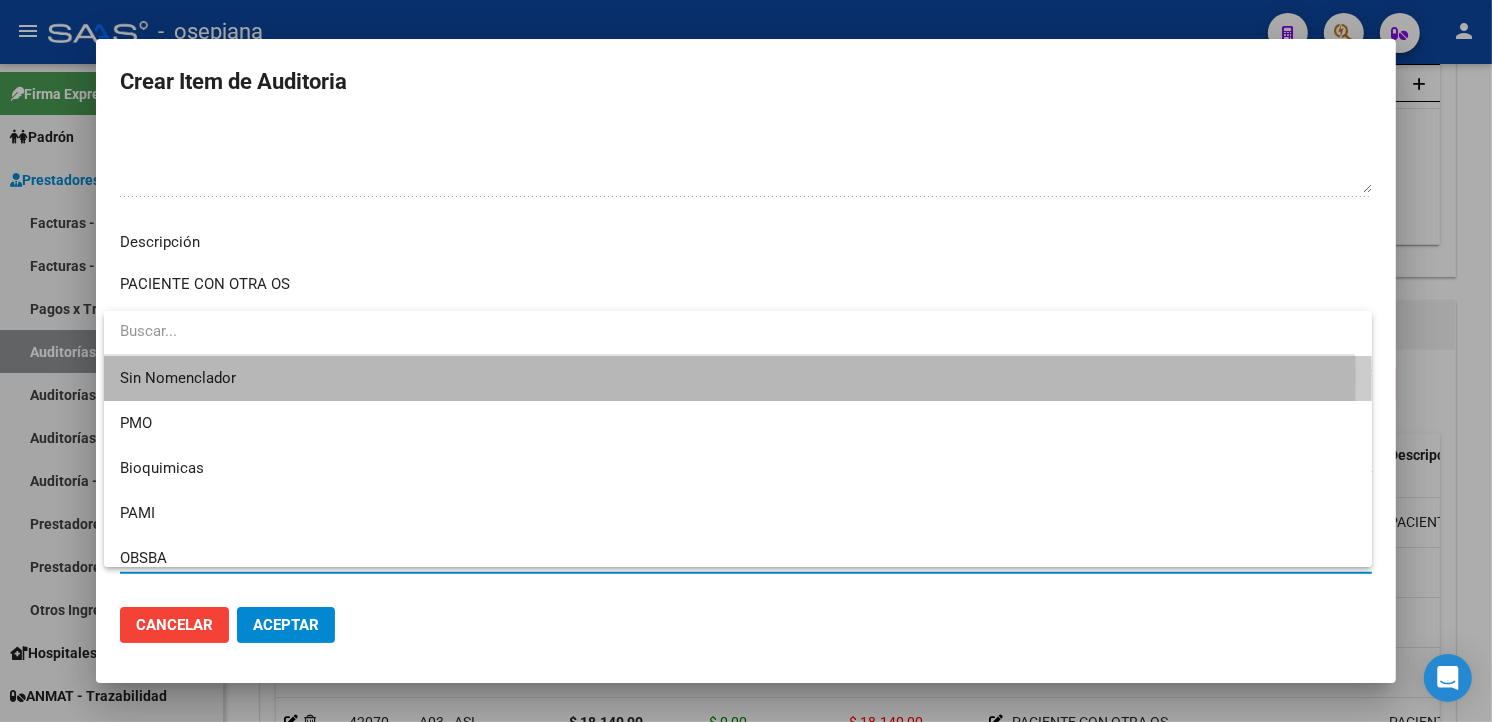 click on "Sin Nomenclador" at bounding box center (738, 378) 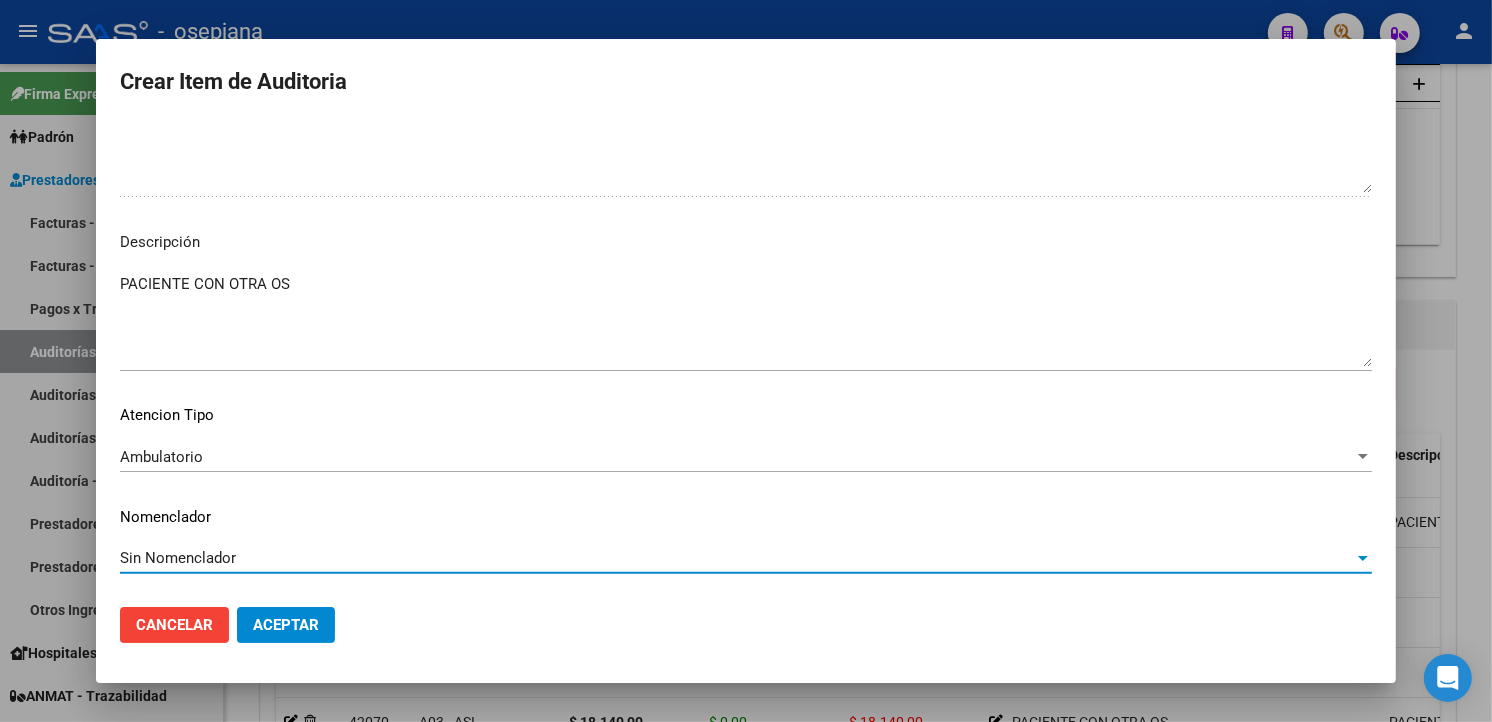 click on "Aceptar" 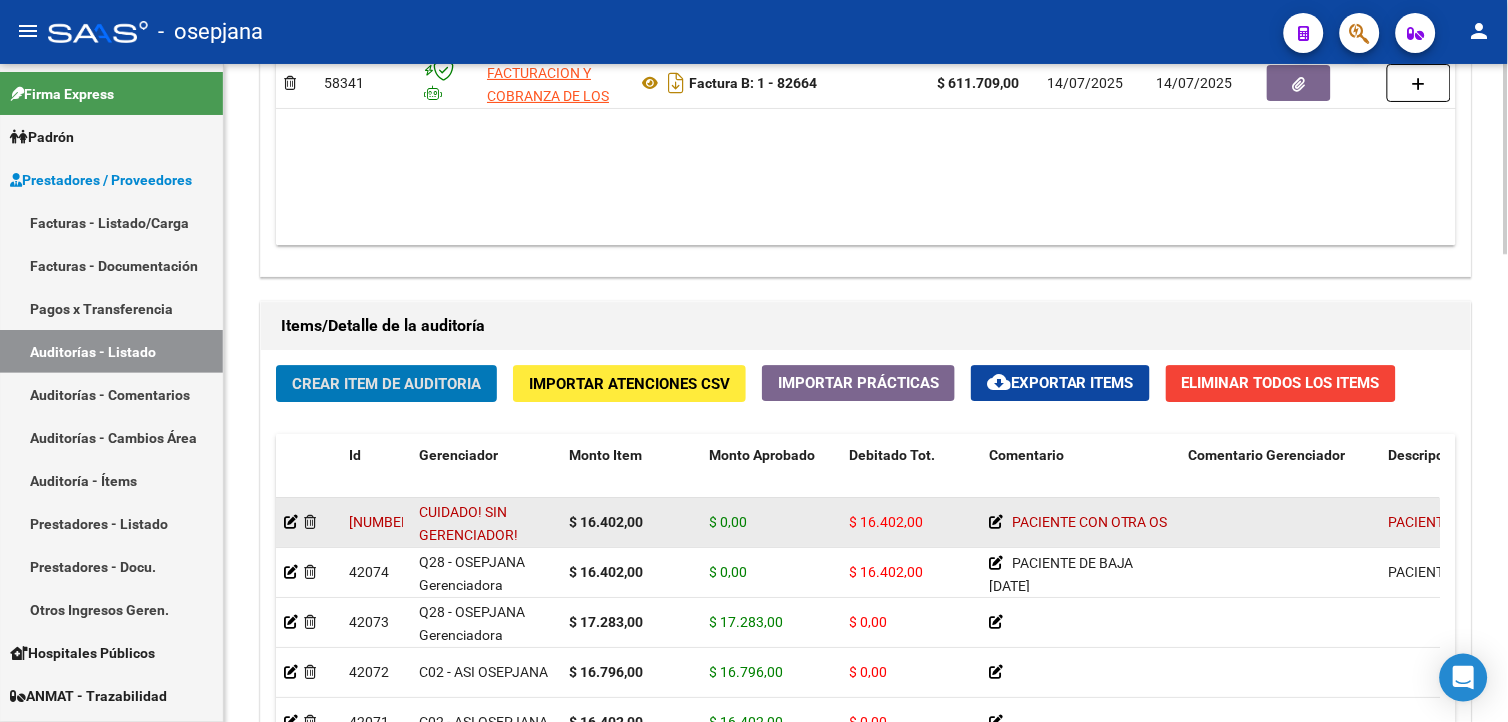 click 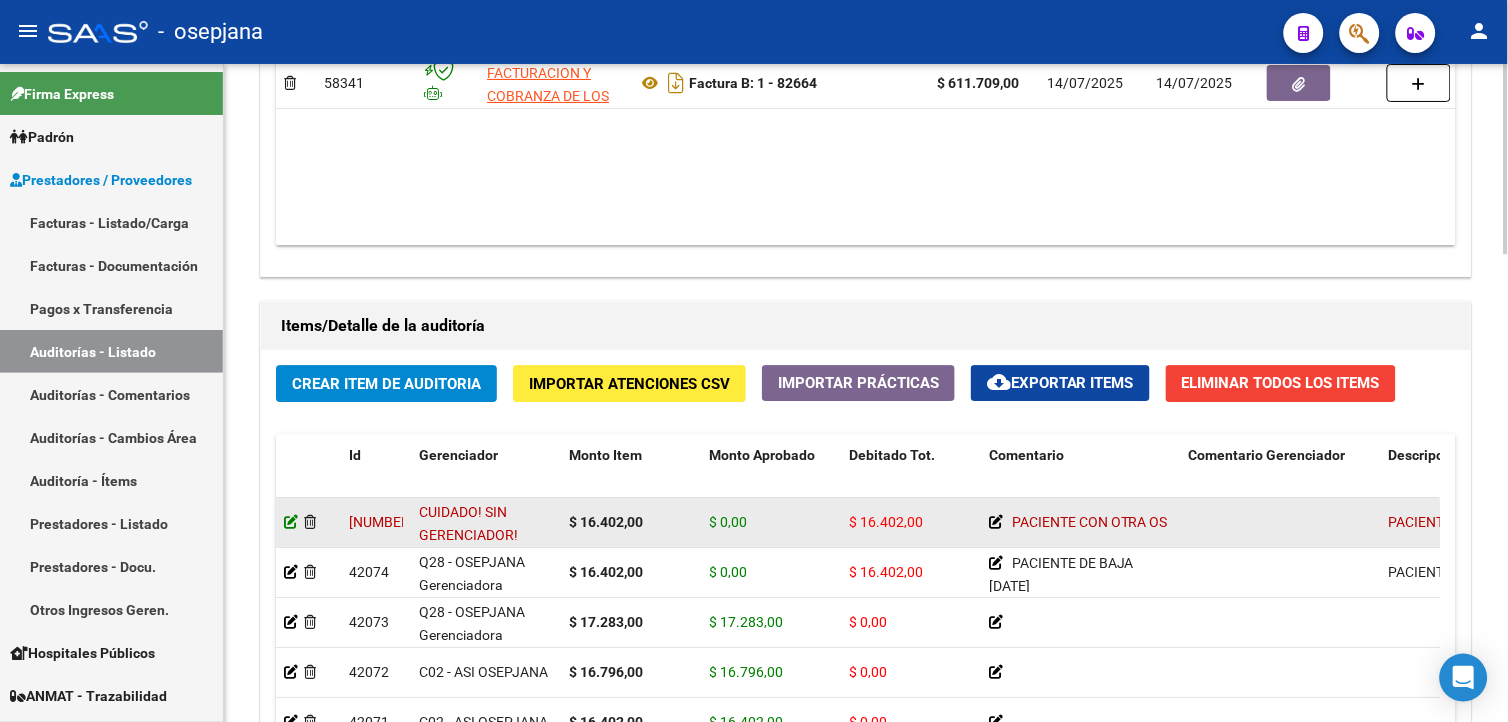 click 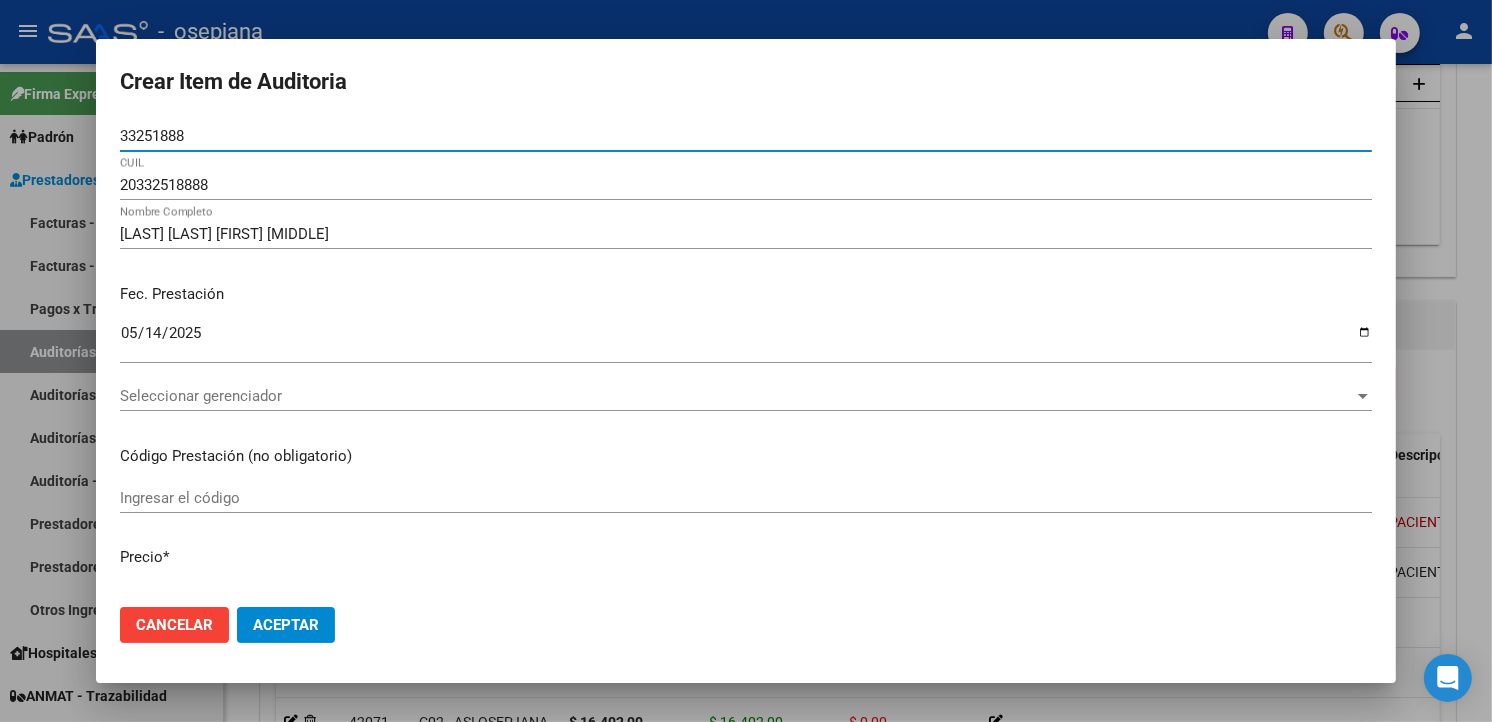 click on "Seleccionar gerenciador Seleccionar gerenciador" at bounding box center (746, 396) 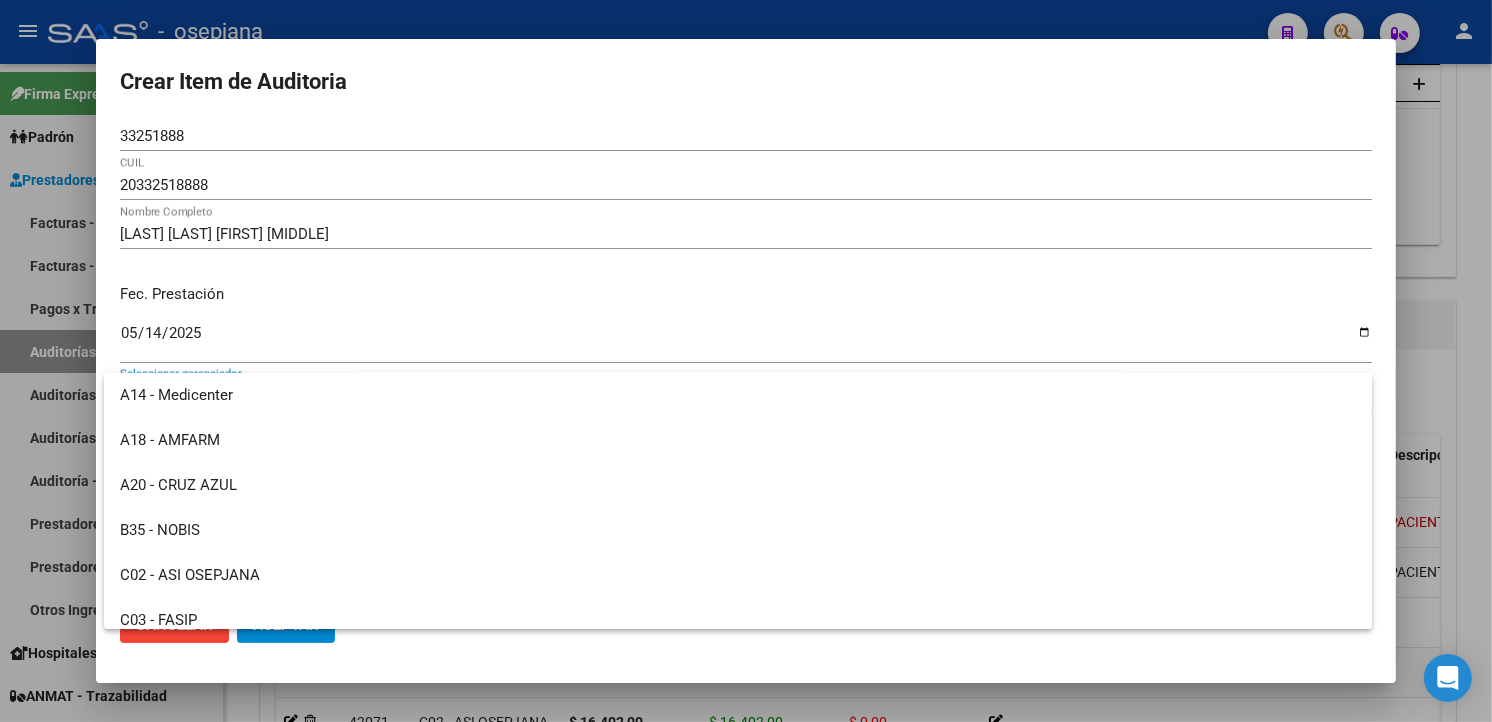 scroll, scrollTop: 734, scrollLeft: 0, axis: vertical 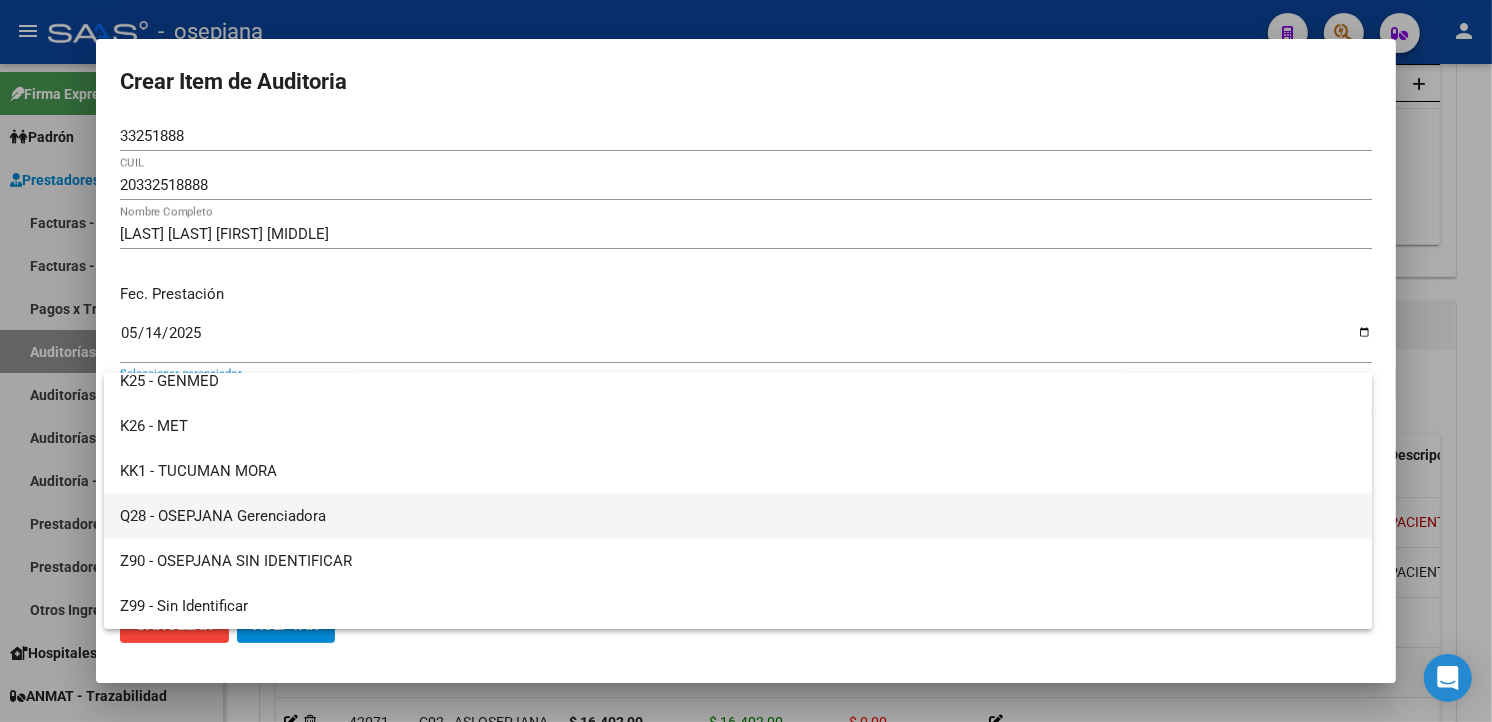 click on "Q28 - OSEPJANA Gerenciadora" at bounding box center [738, 516] 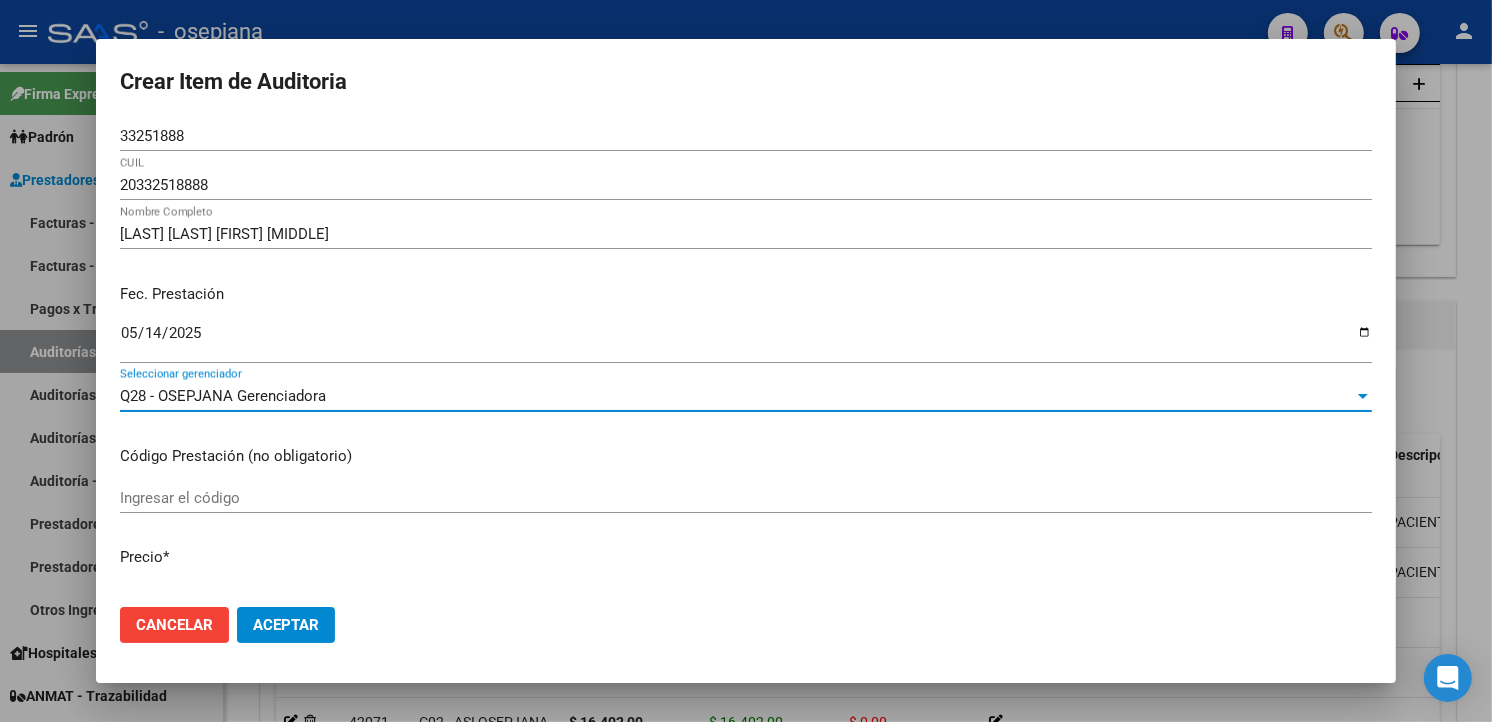 drag, startPoint x: 265, startPoint y: 628, endPoint x: 344, endPoint y: 593, distance: 86.40602 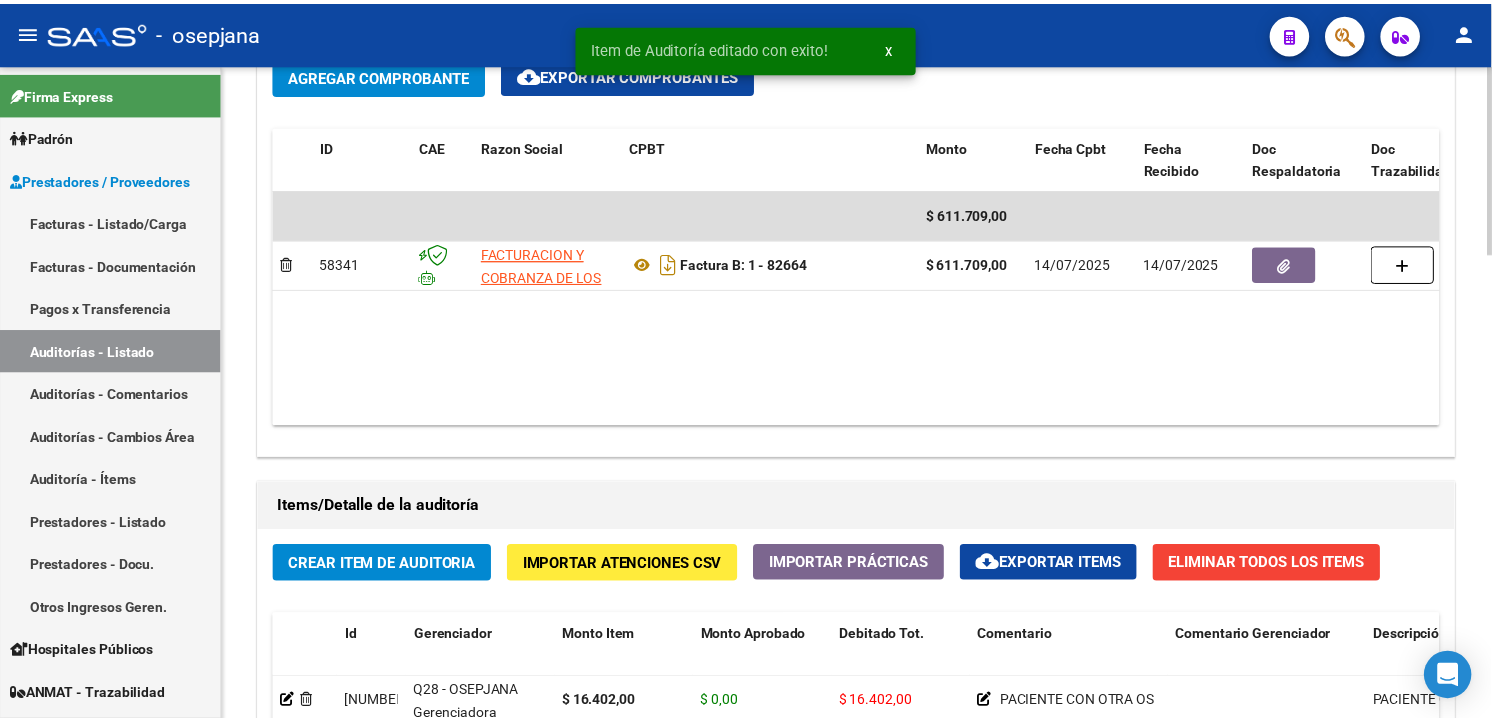 scroll, scrollTop: 1111, scrollLeft: 0, axis: vertical 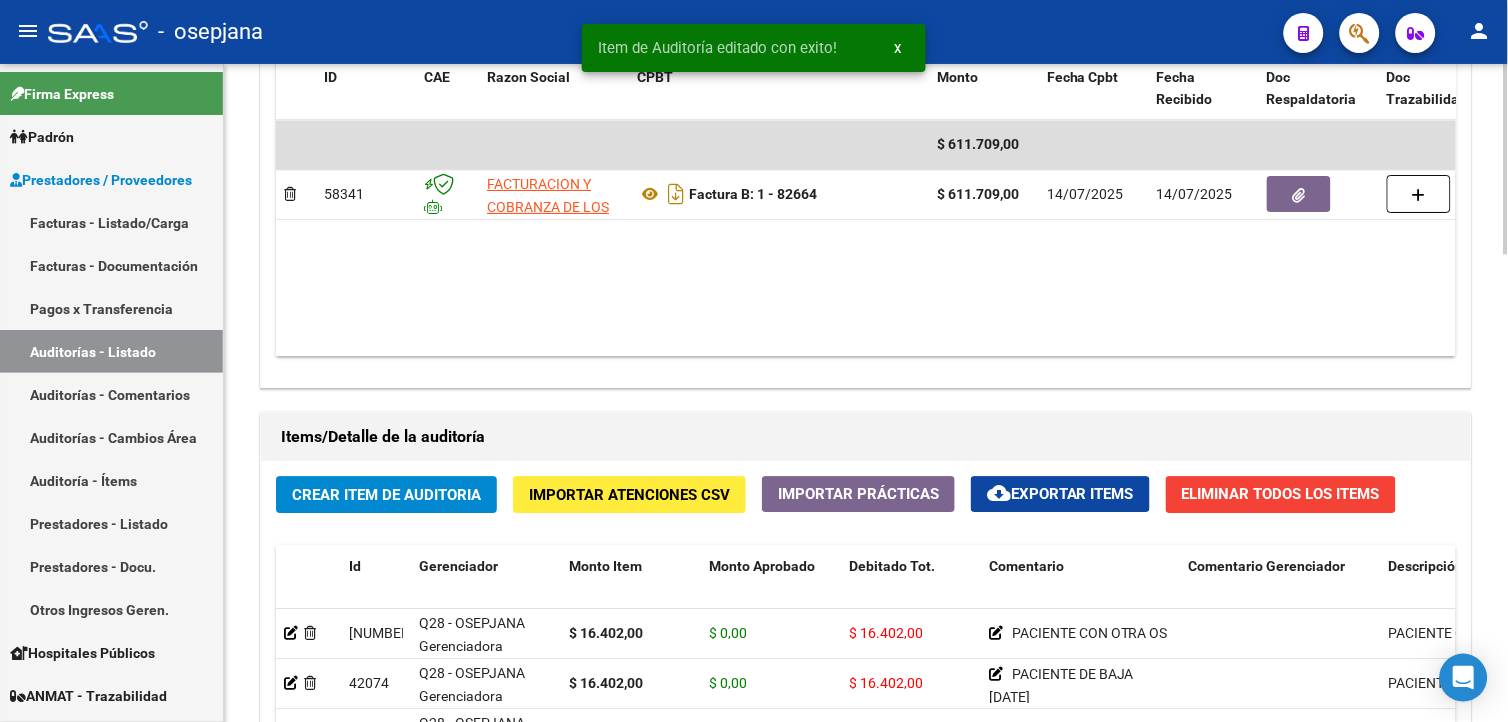 click on "Crear Item de Auditoria" 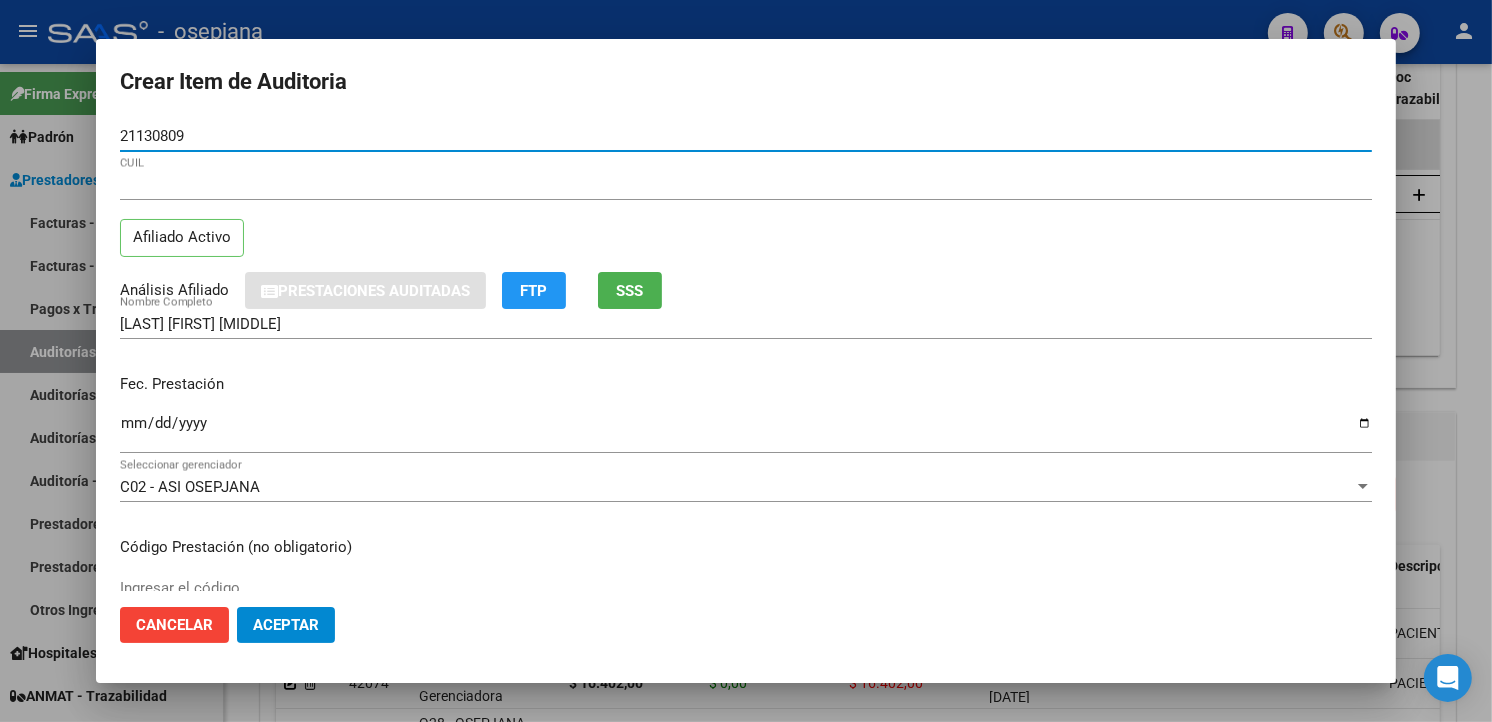 drag, startPoint x: 123, startPoint y: 425, endPoint x: 321, endPoint y: 417, distance: 198.16154 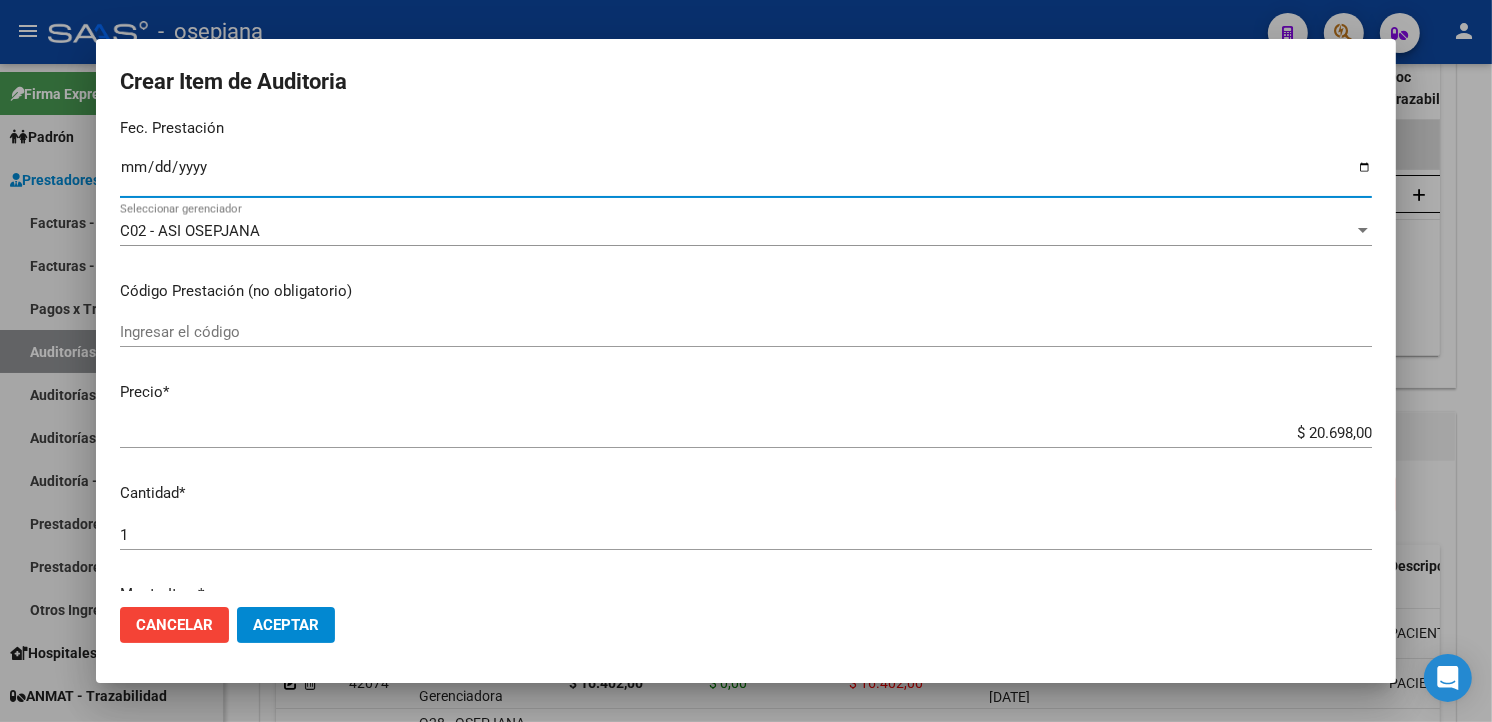 scroll, scrollTop: 333, scrollLeft: 0, axis: vertical 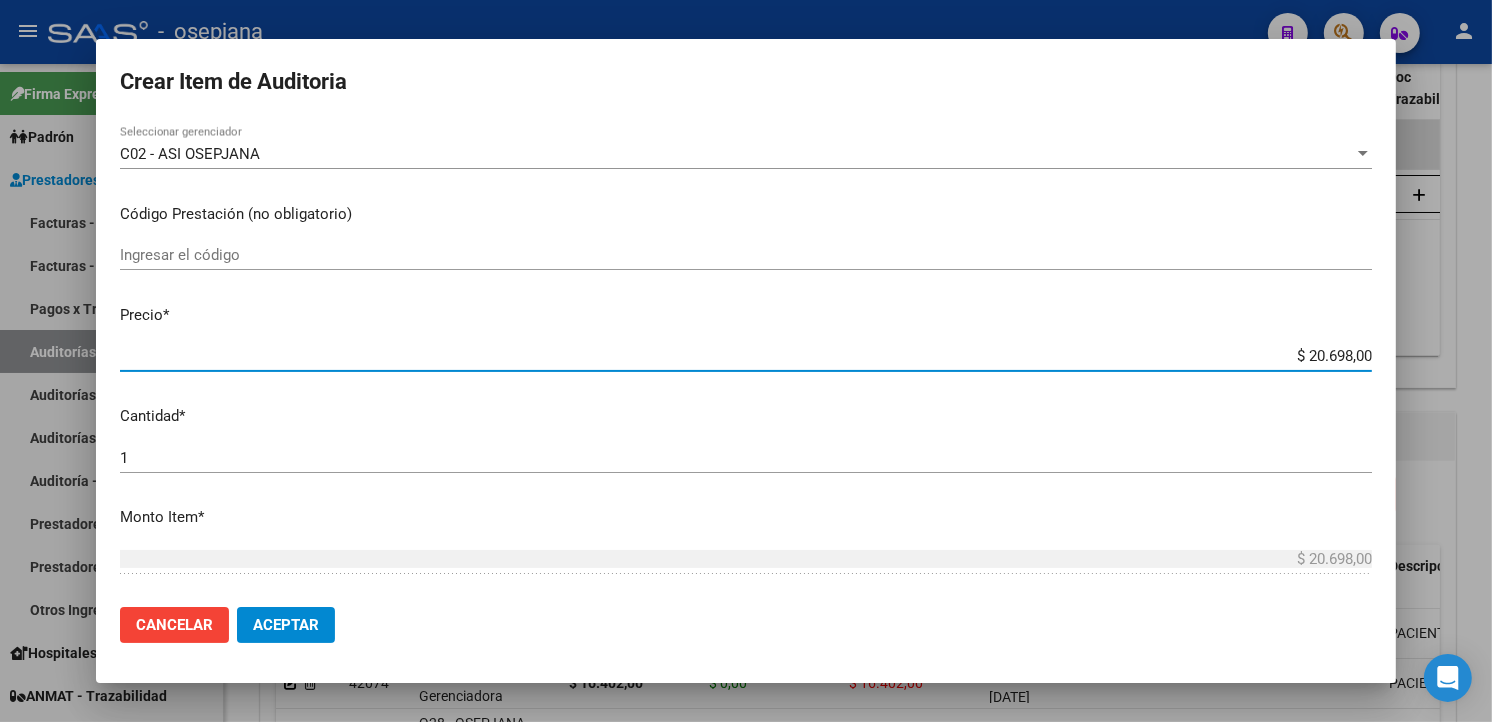 drag, startPoint x: 1252, startPoint y: 358, endPoint x: 1507, endPoint y: 341, distance: 255.56604 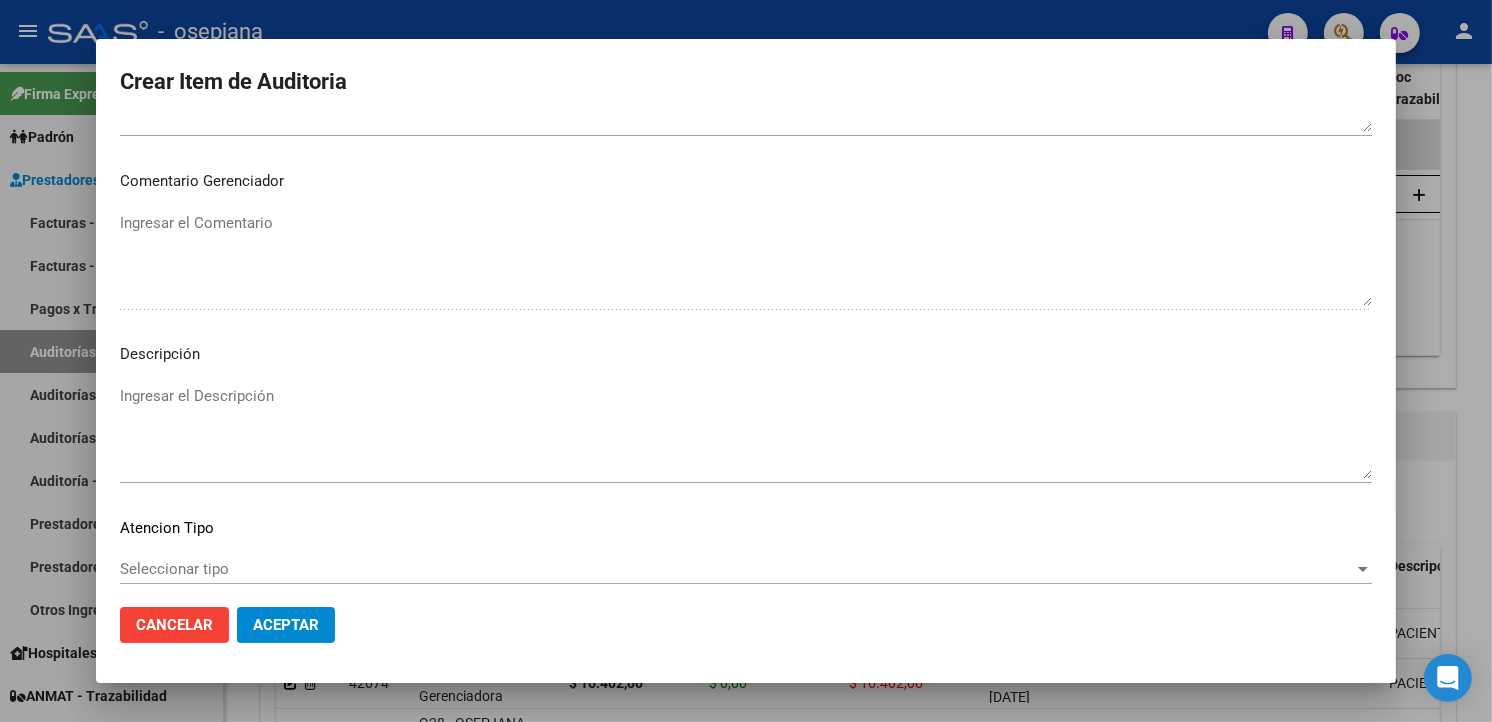 scroll, scrollTop: 1157, scrollLeft: 0, axis: vertical 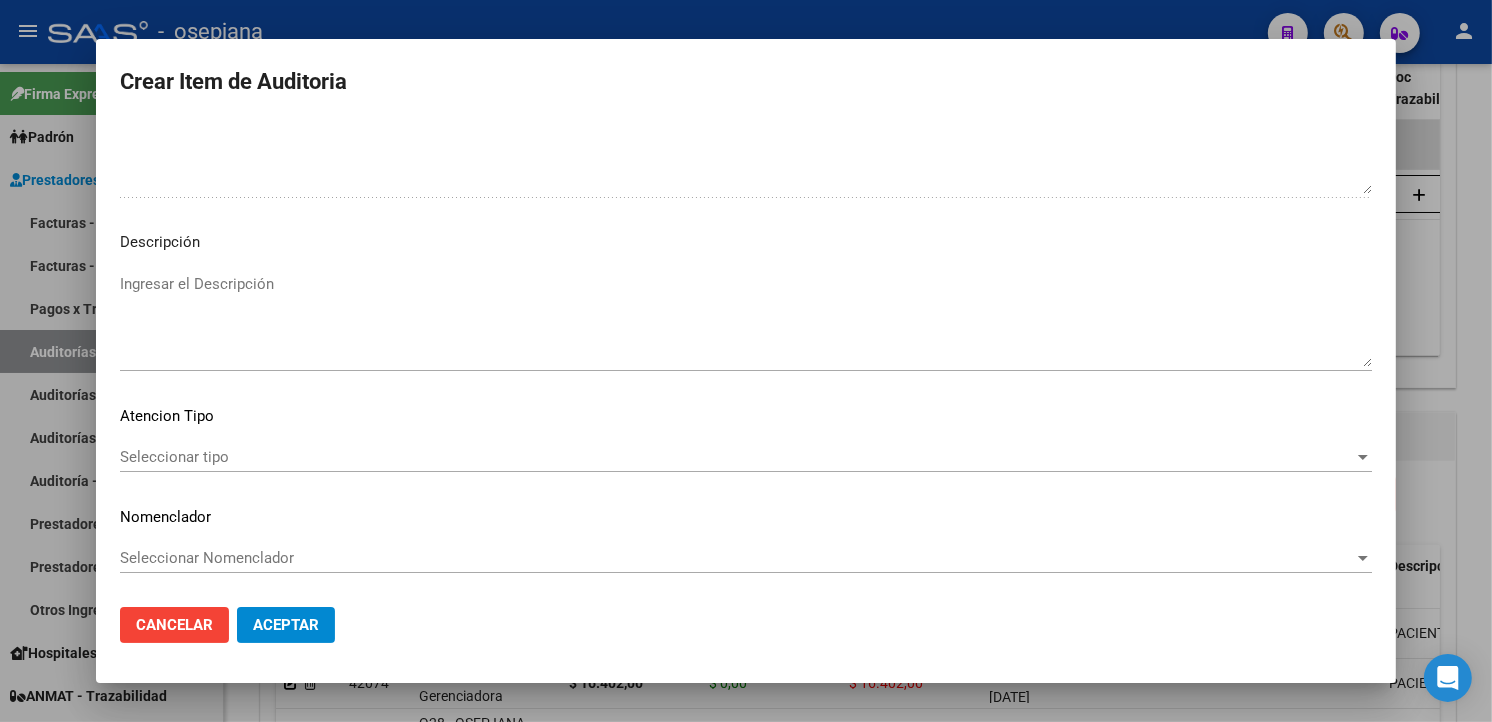 click on "Seleccionar tipo" at bounding box center [737, 457] 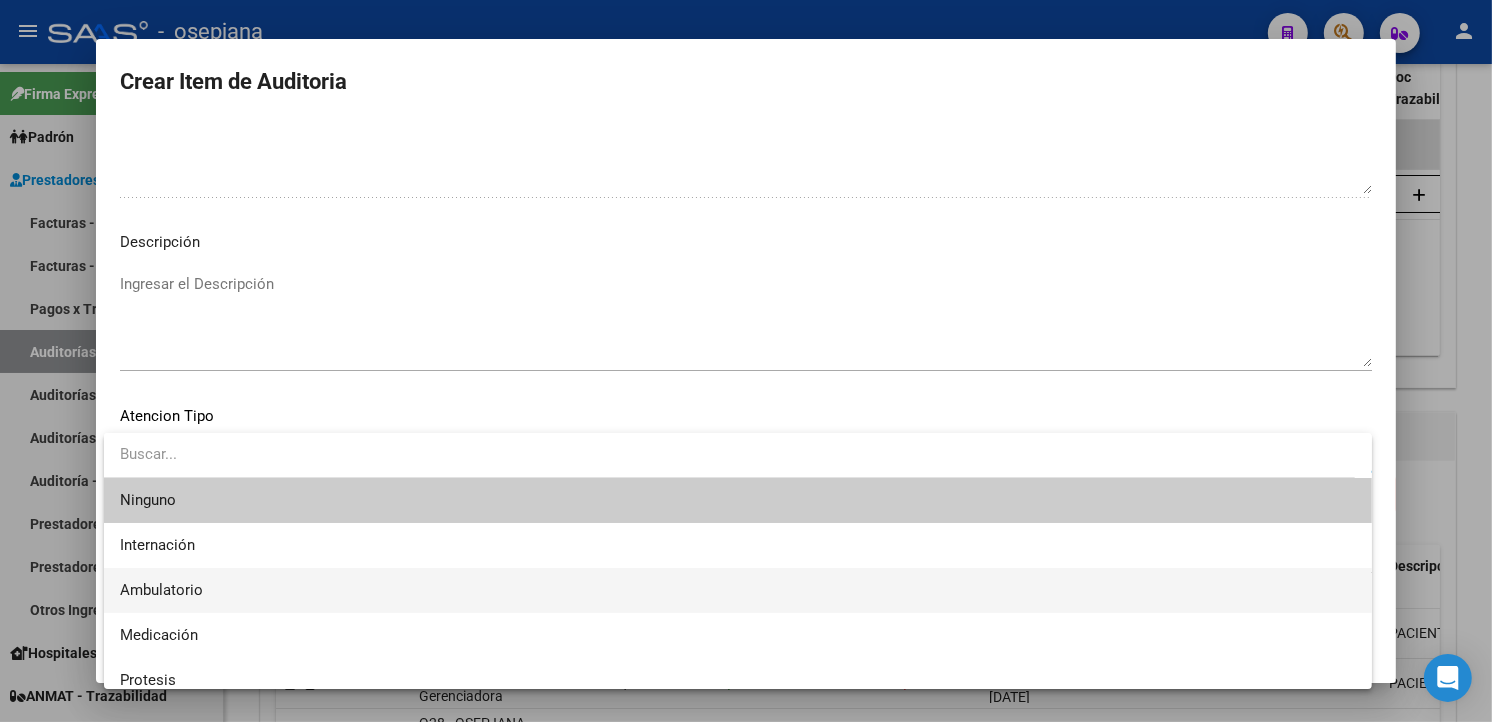 drag, startPoint x: 156, startPoint y: 456, endPoint x: 172, endPoint y: 594, distance: 138.92444 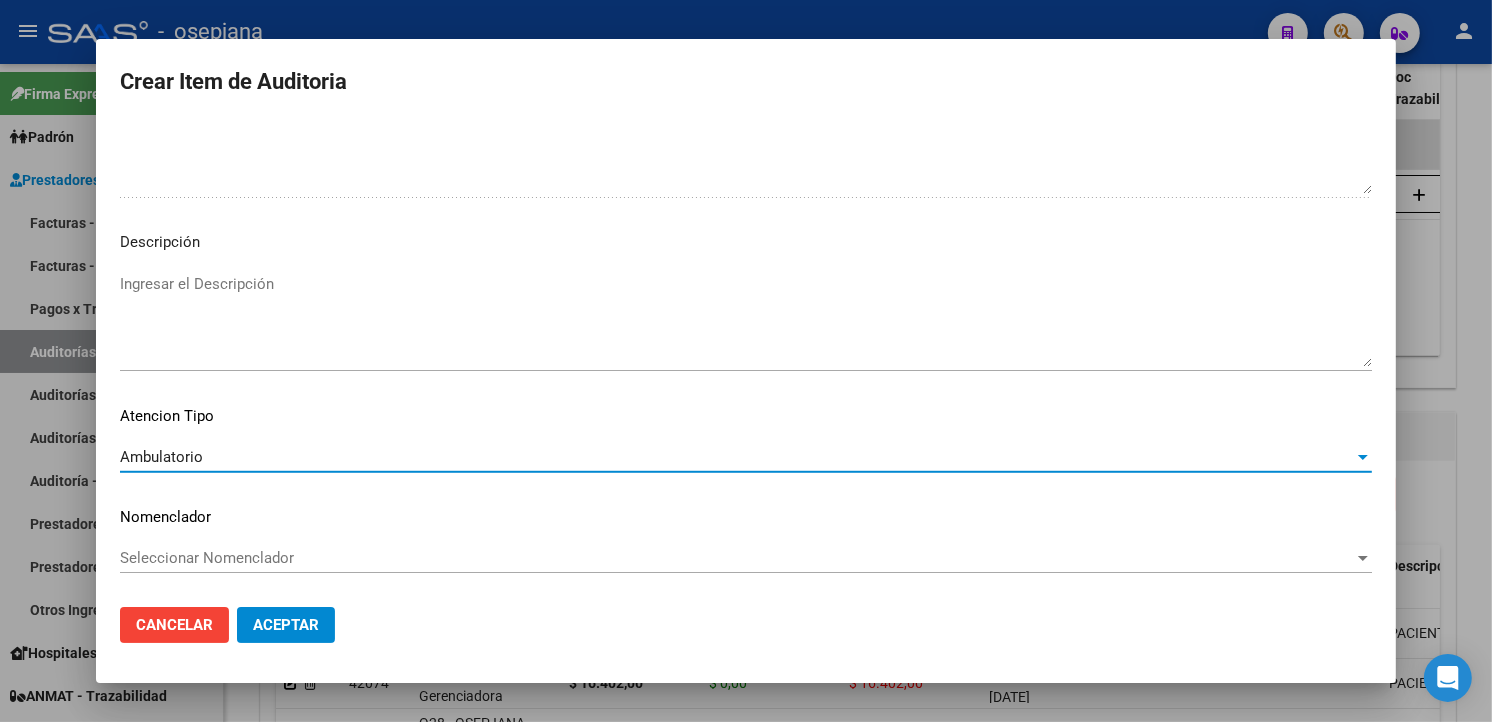 click on "Seleccionar Nomenclador" at bounding box center [737, 558] 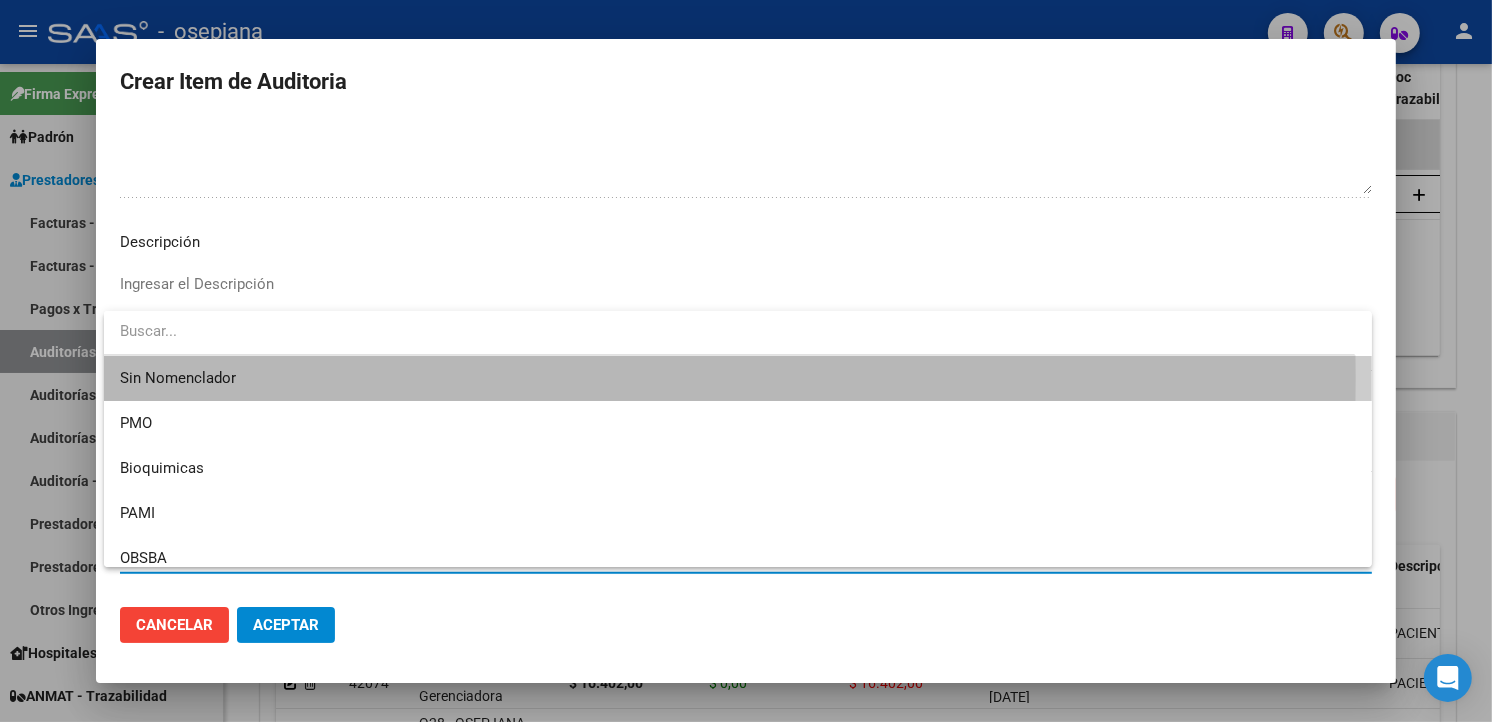 drag, startPoint x: 160, startPoint y: 378, endPoint x: 214, endPoint y: 440, distance: 82.219215 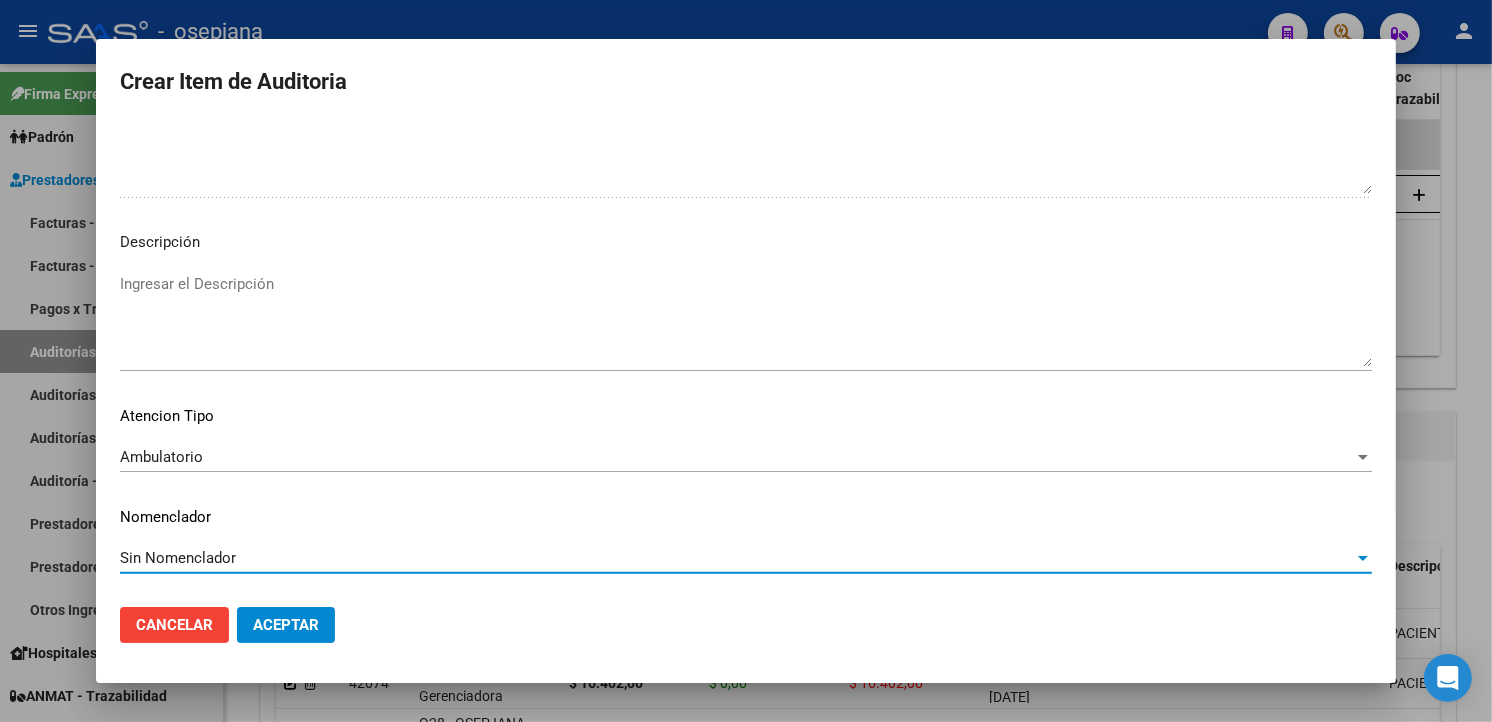 click on "Cancelar Aceptar" 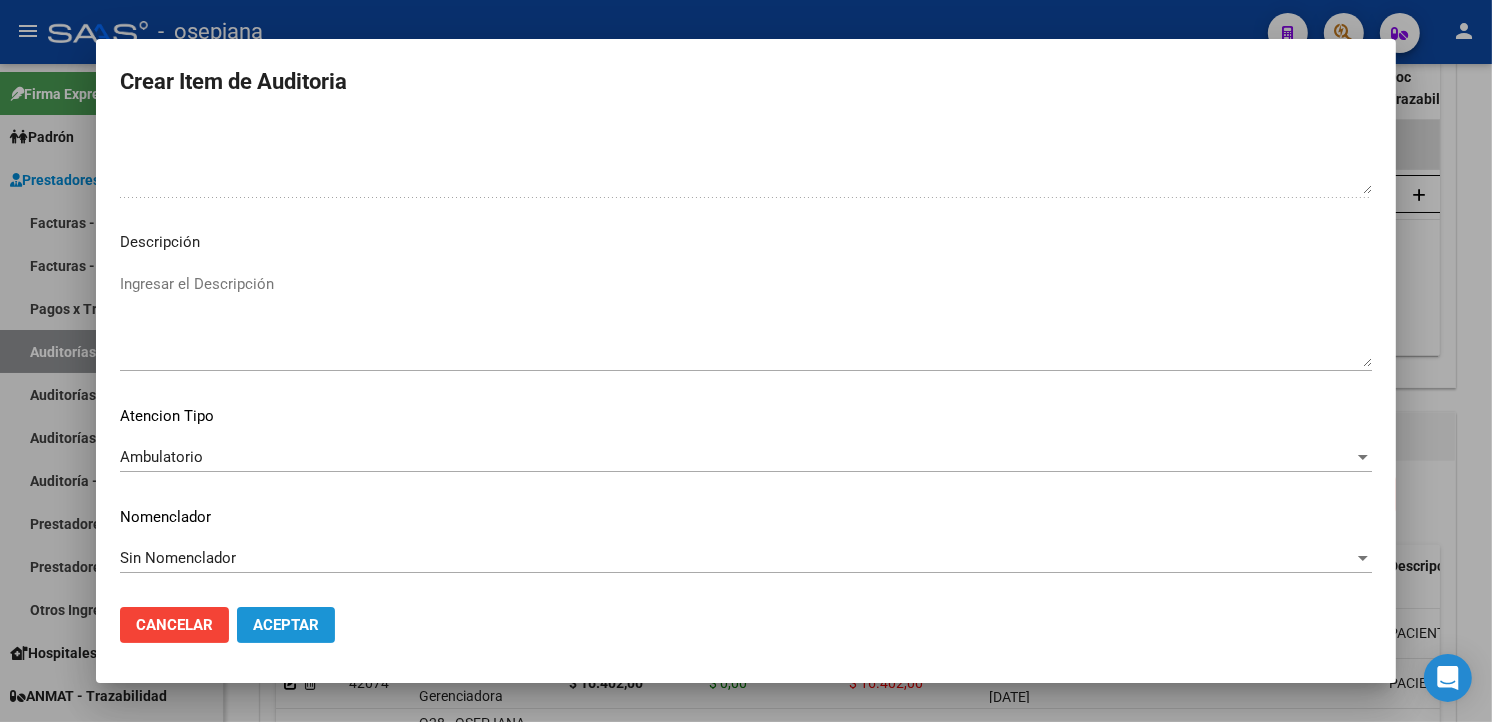 drag, startPoint x: 293, startPoint y: 623, endPoint x: 377, endPoint y: 578, distance: 95.29428 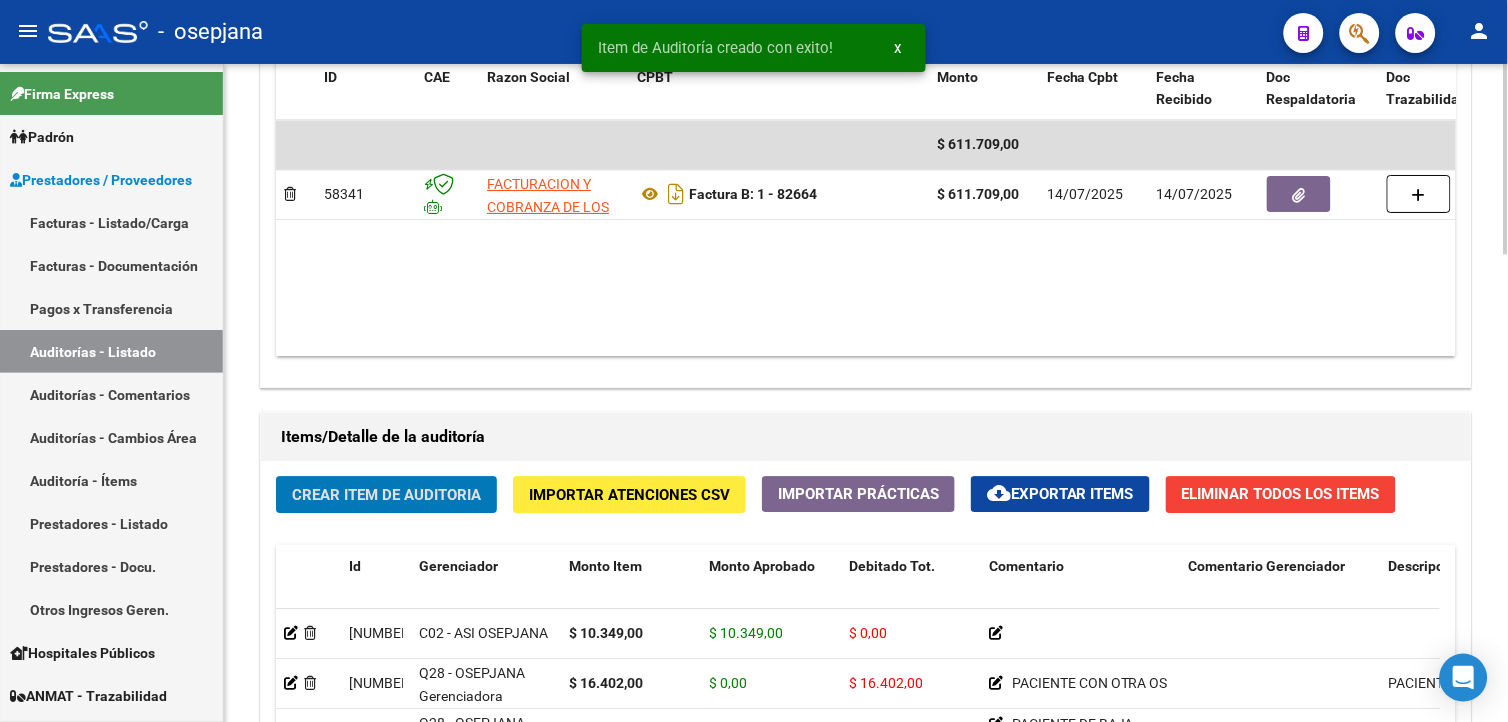 click on "Crear Item de Auditoria" 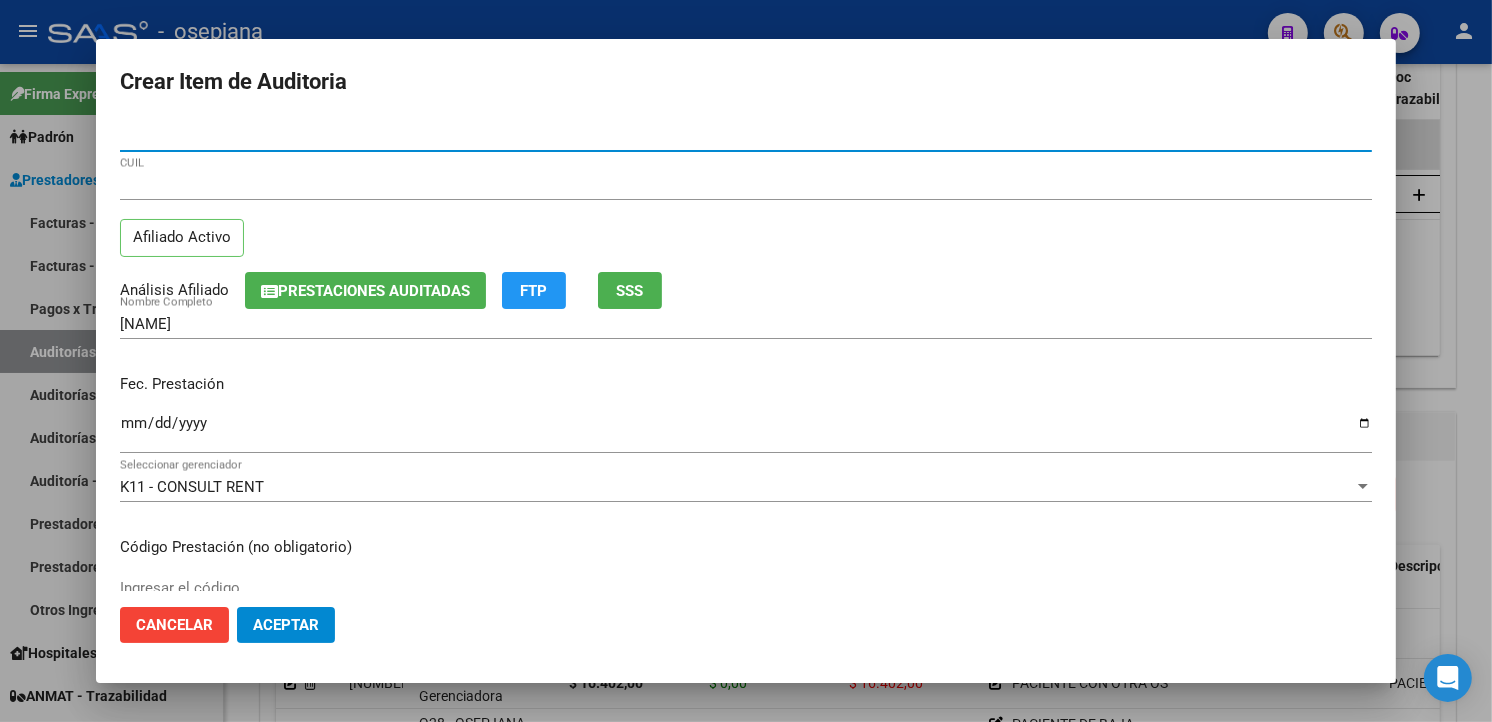 drag, startPoint x: 135, startPoint y: 417, endPoint x: 157, endPoint y: 417, distance: 22 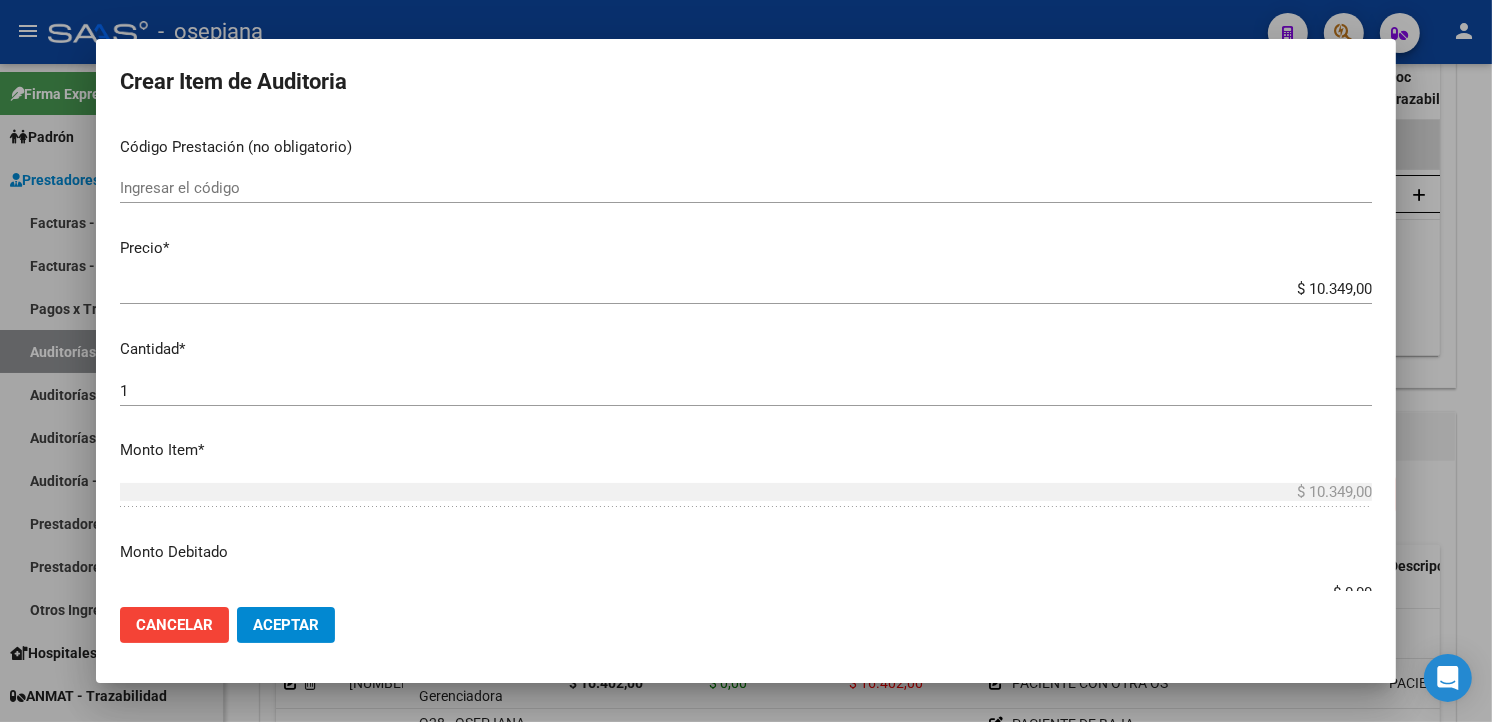 scroll, scrollTop: 444, scrollLeft: 0, axis: vertical 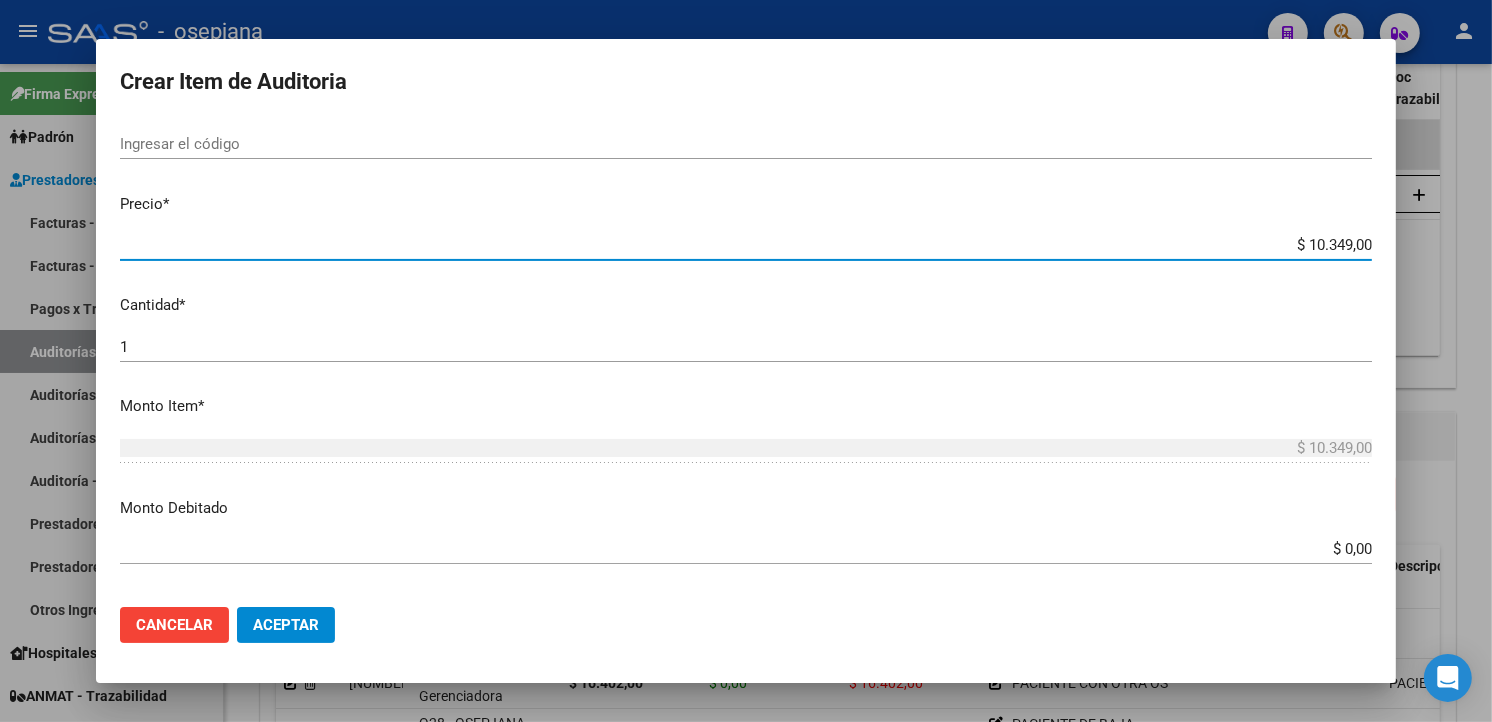 drag, startPoint x: 1267, startPoint y: 243, endPoint x: 665, endPoint y: 250, distance: 602.0407 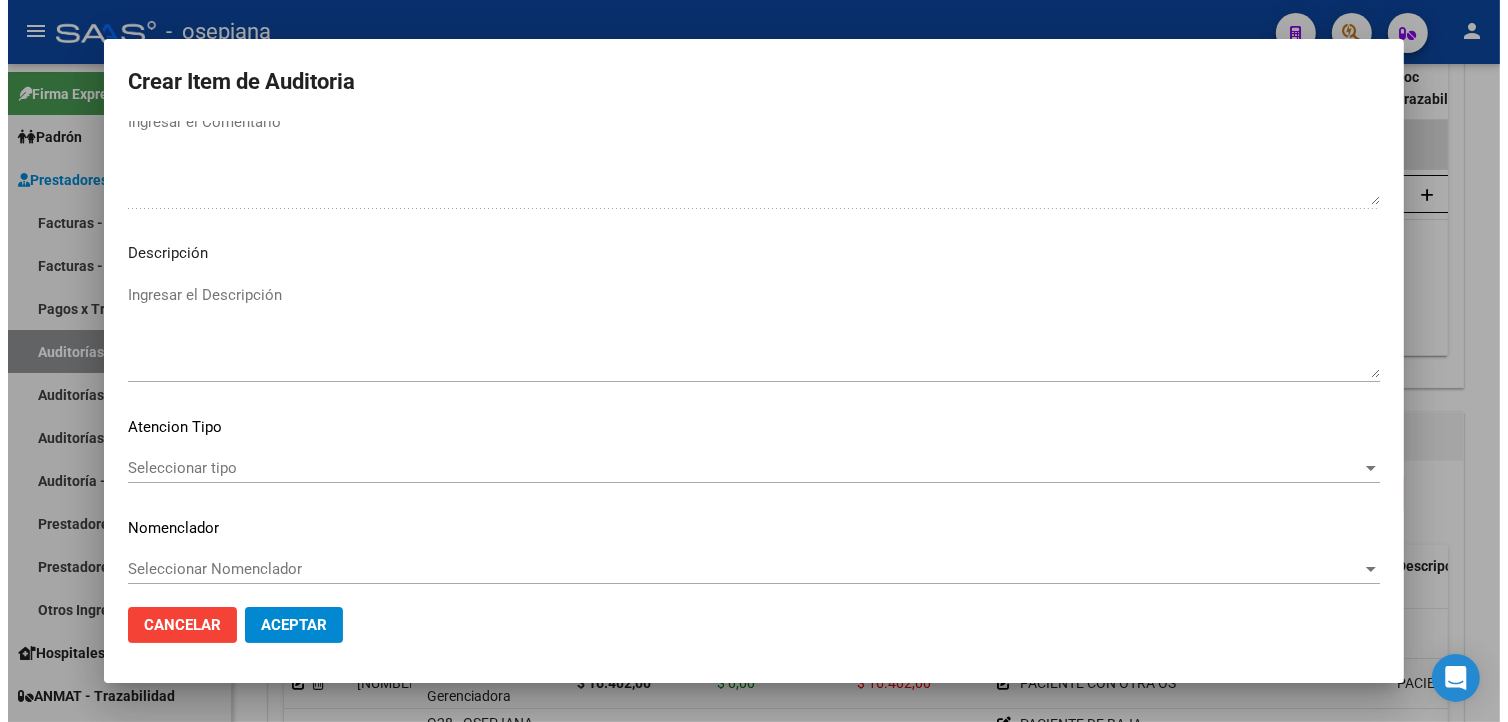scroll, scrollTop: 1157, scrollLeft: 0, axis: vertical 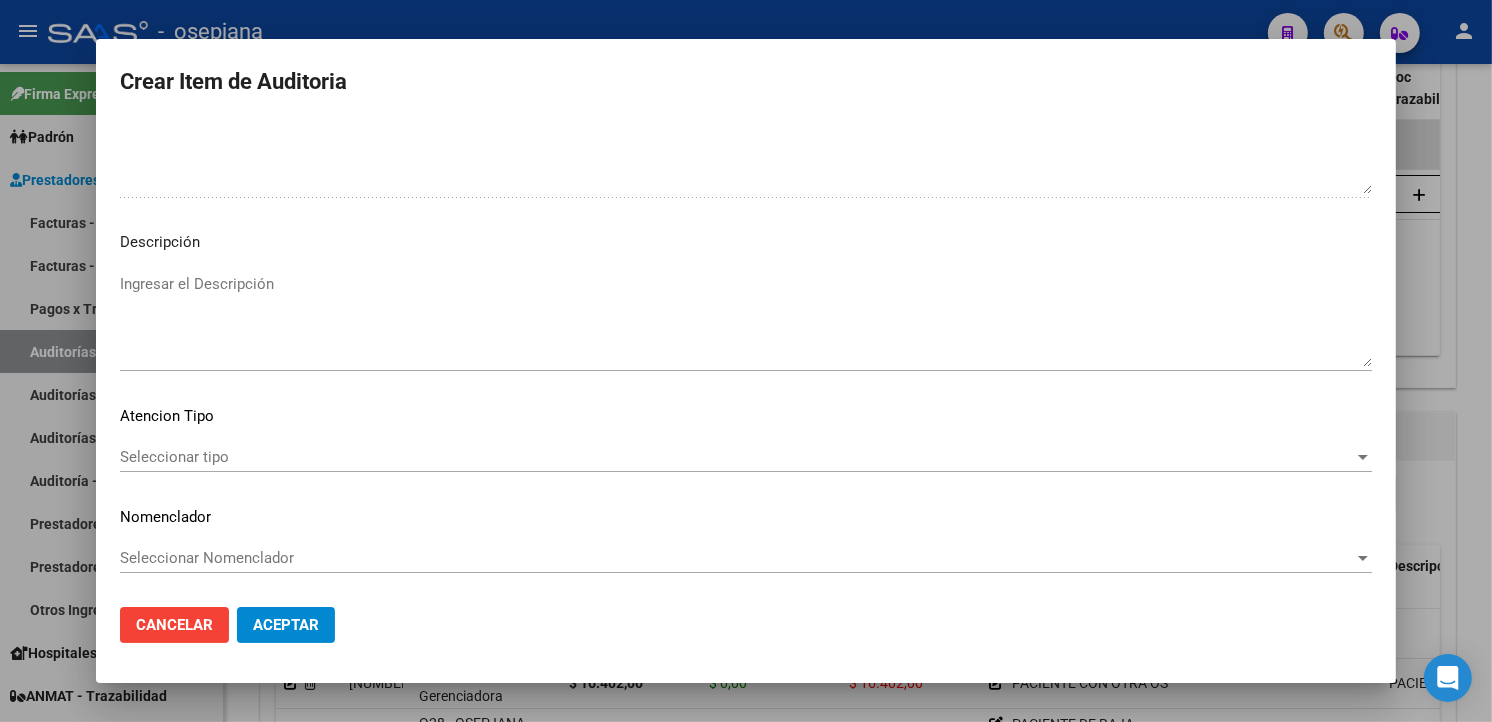 click on "Seleccionar tipo Seleccionar tipo" 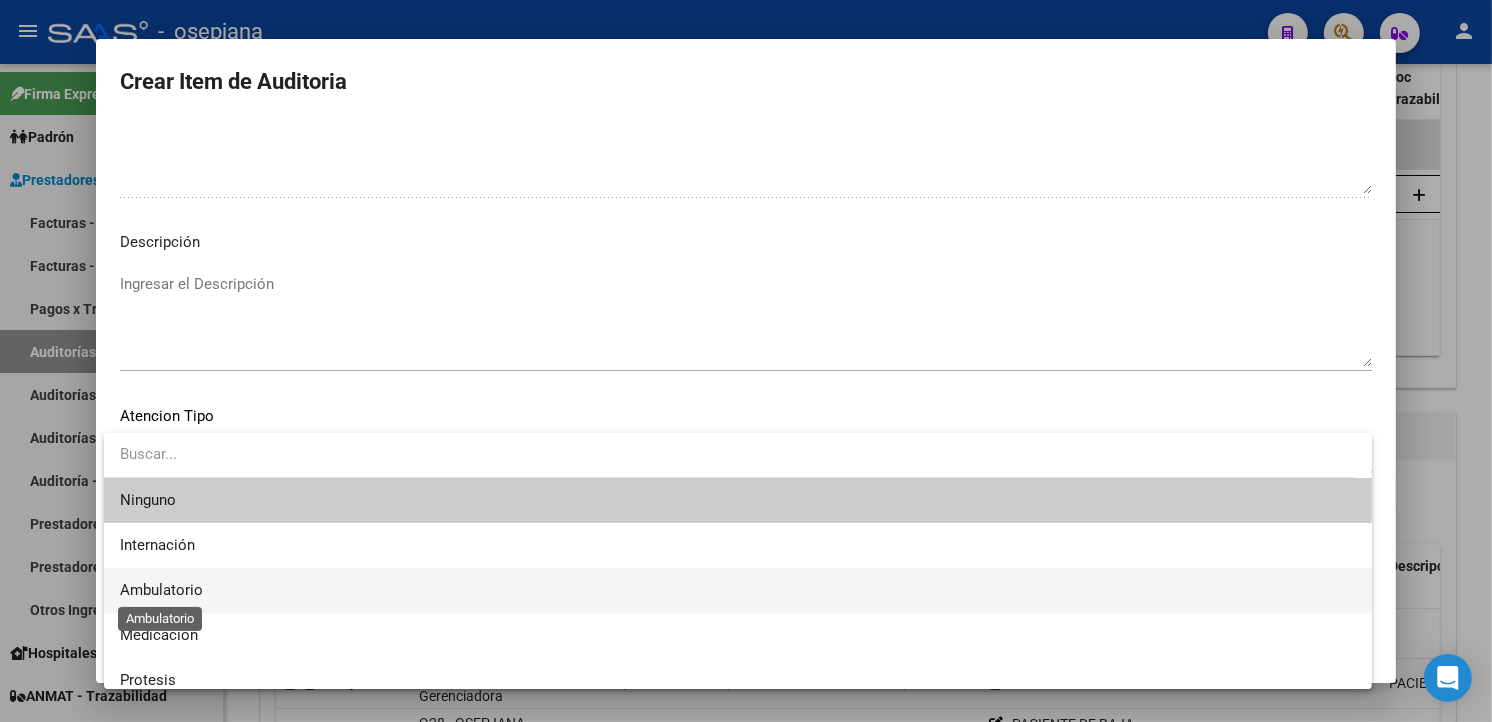 click on "Ambulatorio" at bounding box center [161, 590] 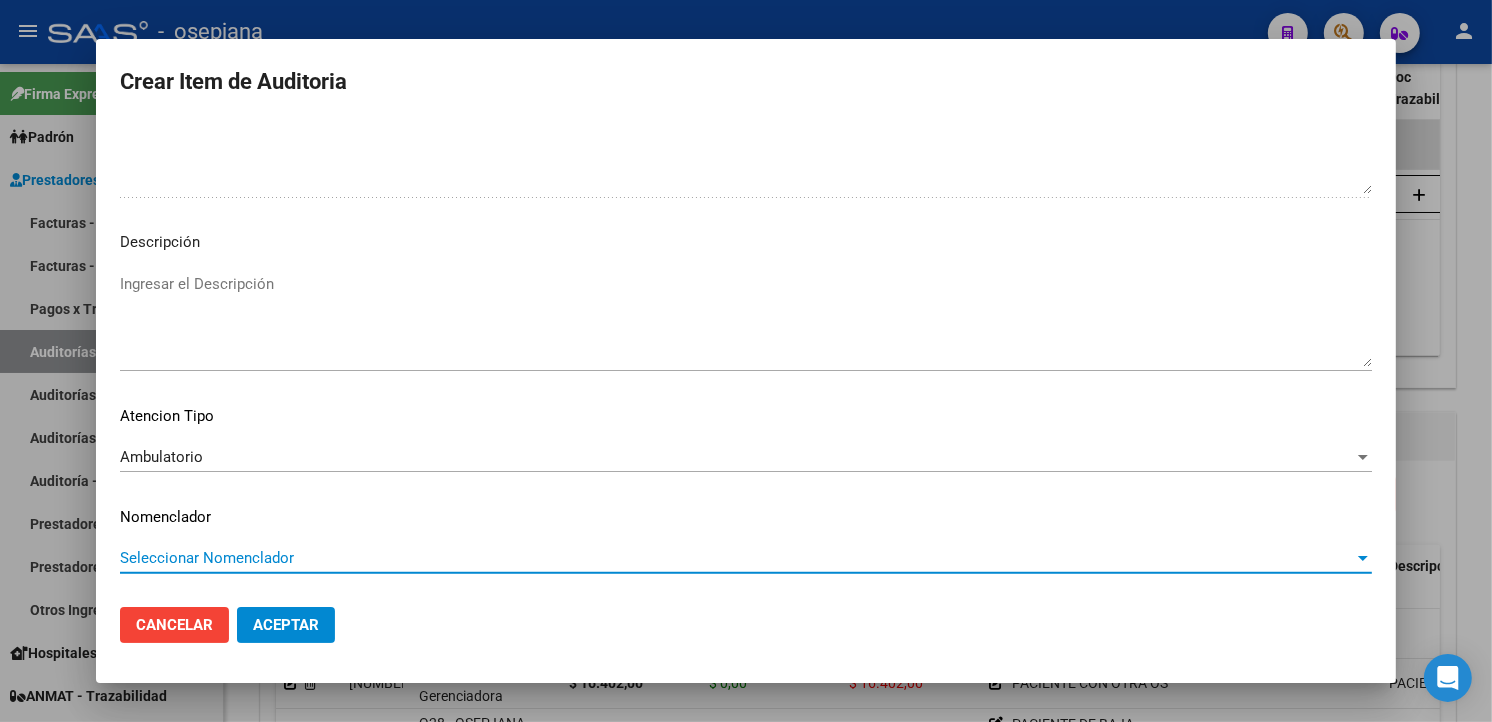click on "Seleccionar Nomenclador" at bounding box center [737, 558] 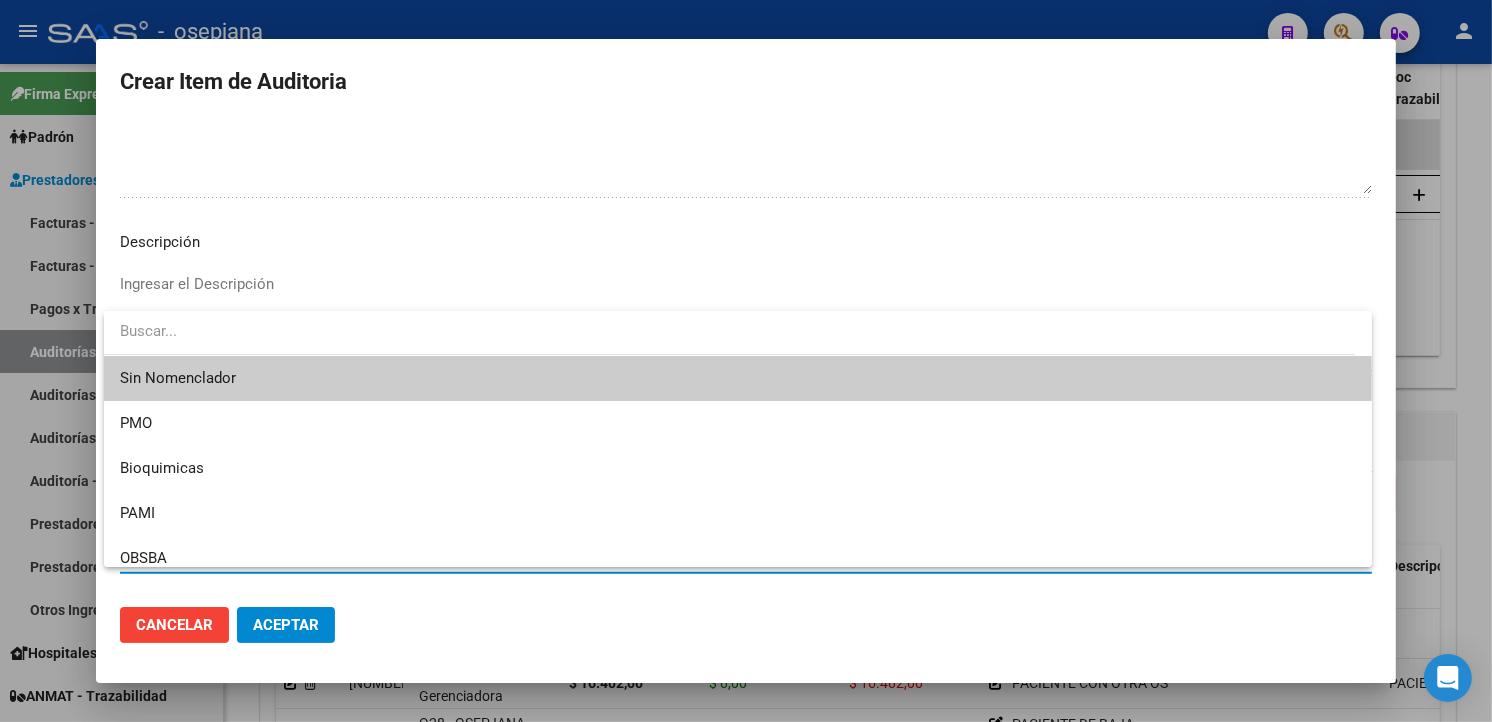 click on "Sin Nomenclador" at bounding box center (738, 378) 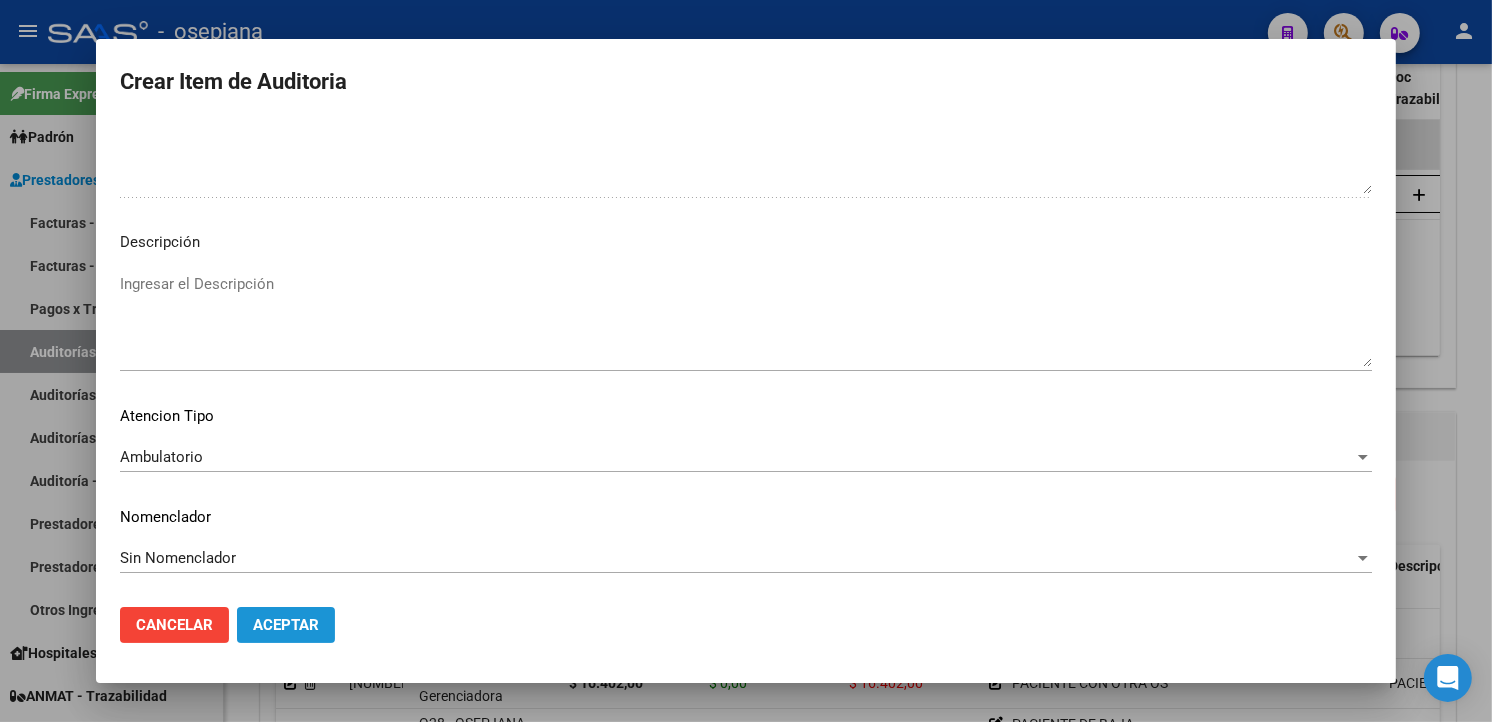 drag, startPoint x: 273, startPoint y: 617, endPoint x: 291, endPoint y: 601, distance: 24.083189 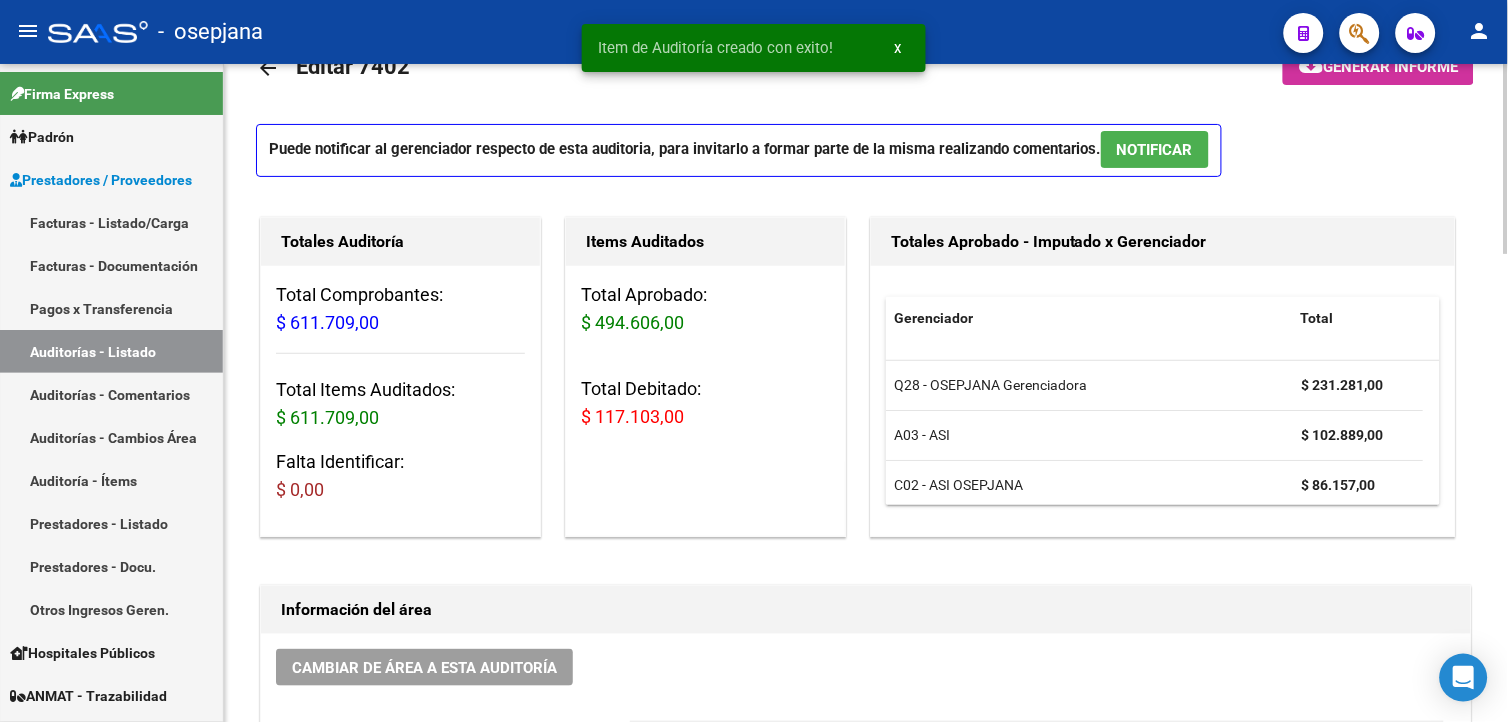 scroll, scrollTop: 0, scrollLeft: 0, axis: both 